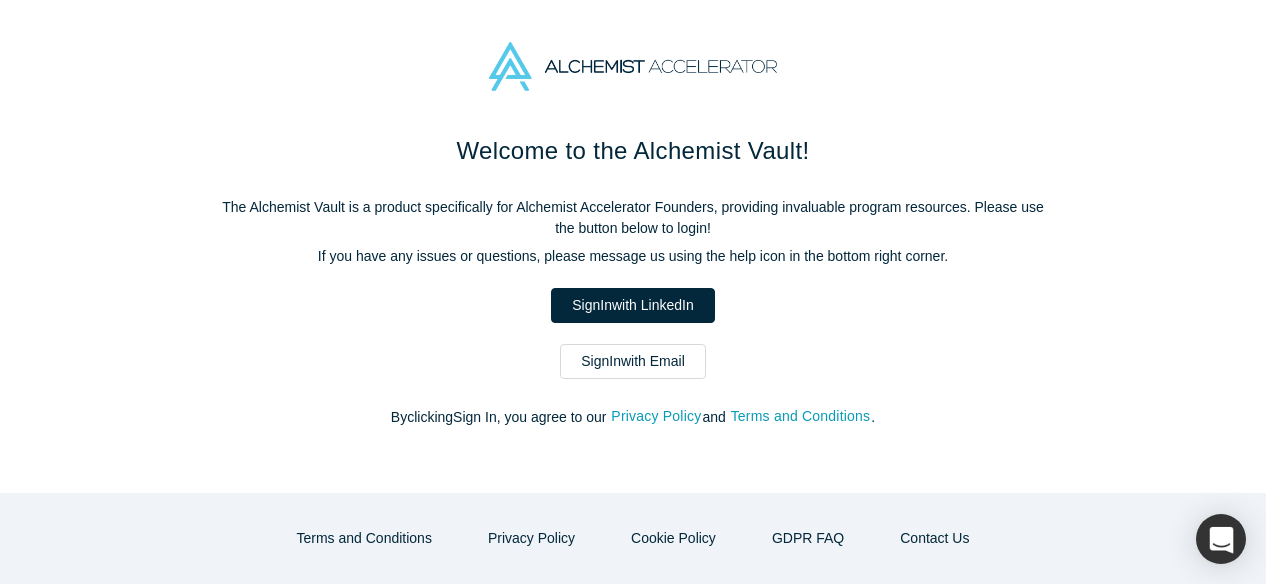 scroll, scrollTop: 0, scrollLeft: 0, axis: both 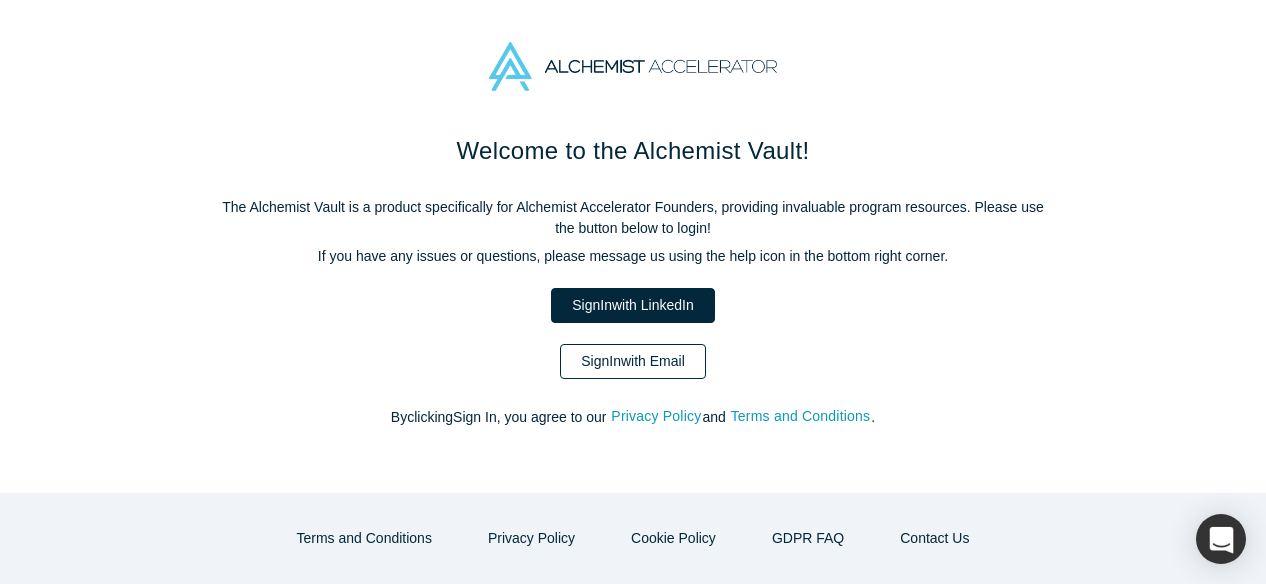 click on "Sign  In  with Email" at bounding box center (633, 361) 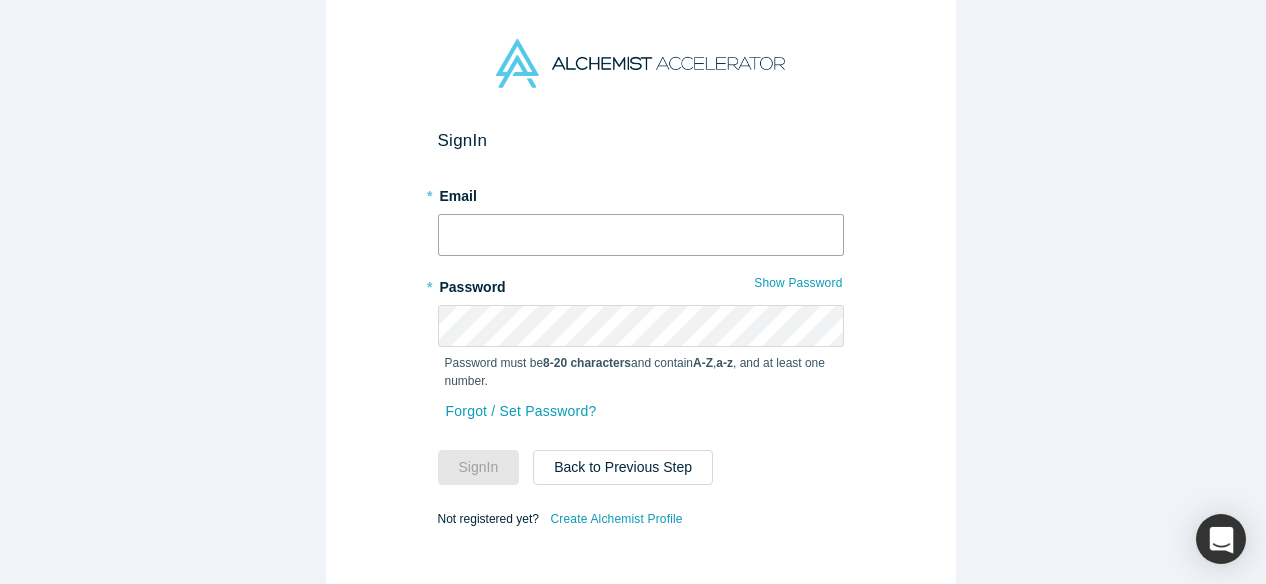 type on "mia@alchemistaccelerator.com" 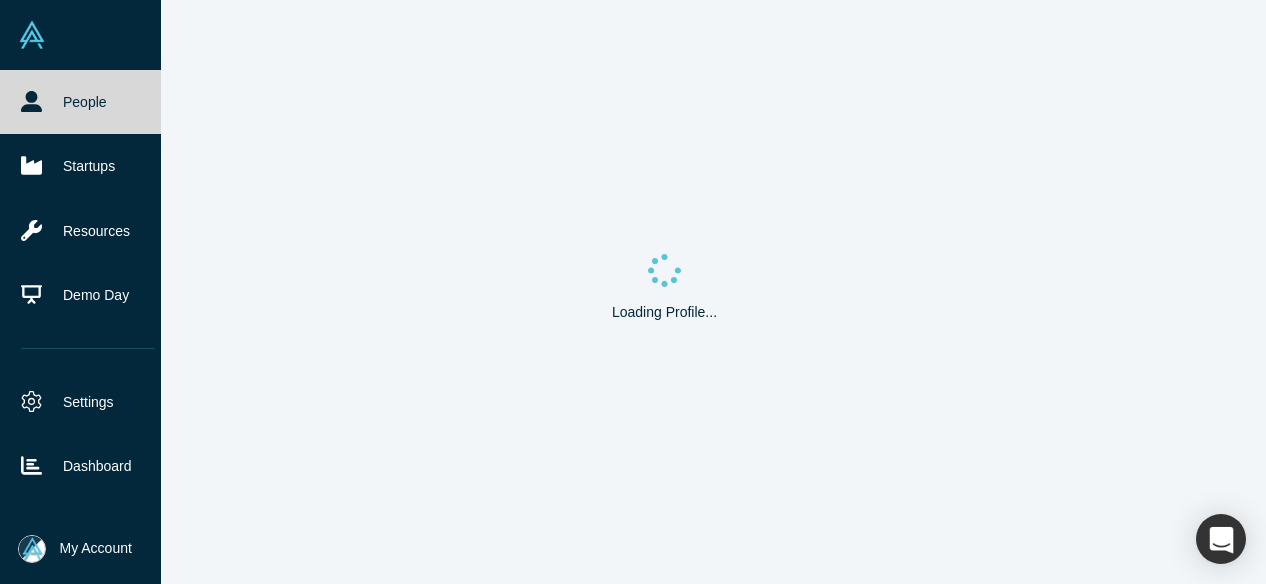 click on "People" at bounding box center [88, 102] 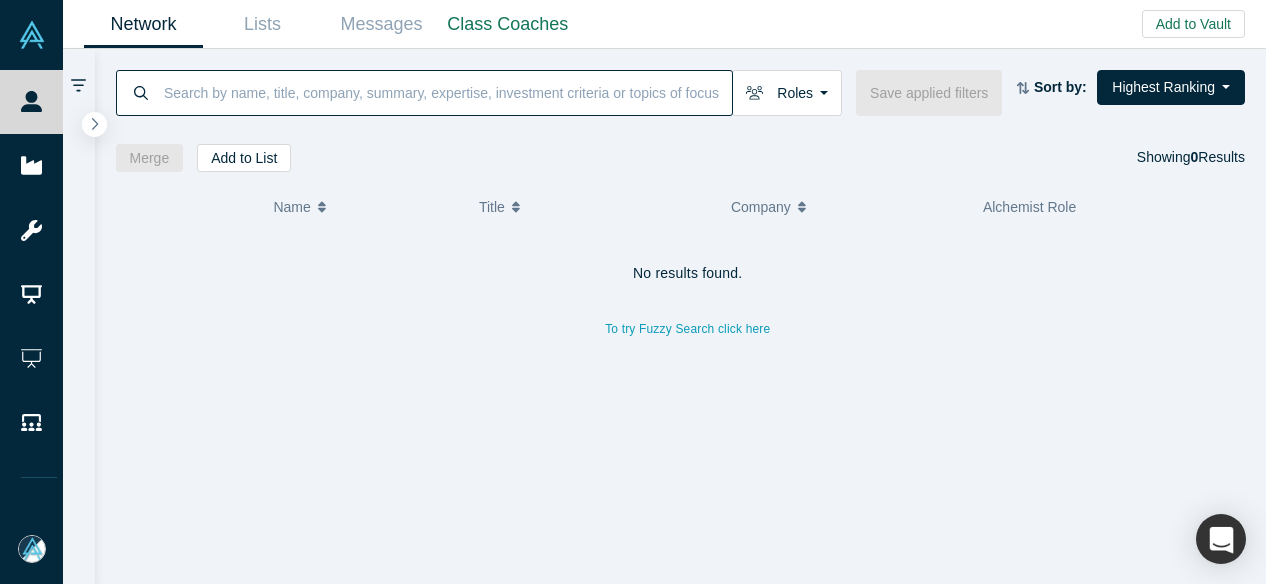 click at bounding box center (447, 92) 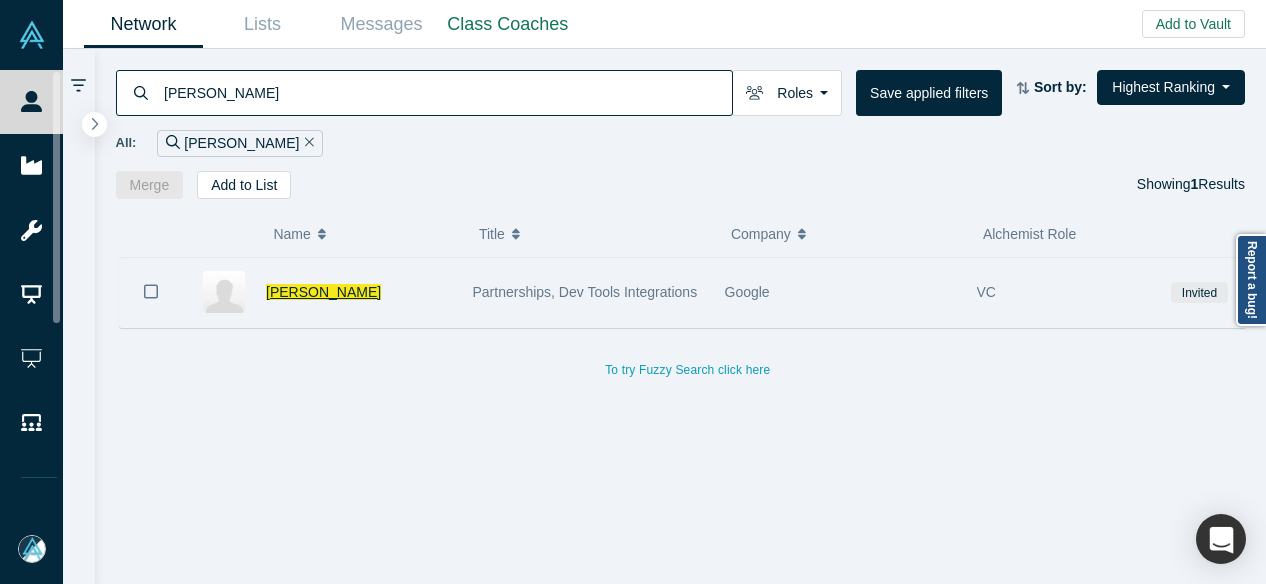 type on "ofer ronen" 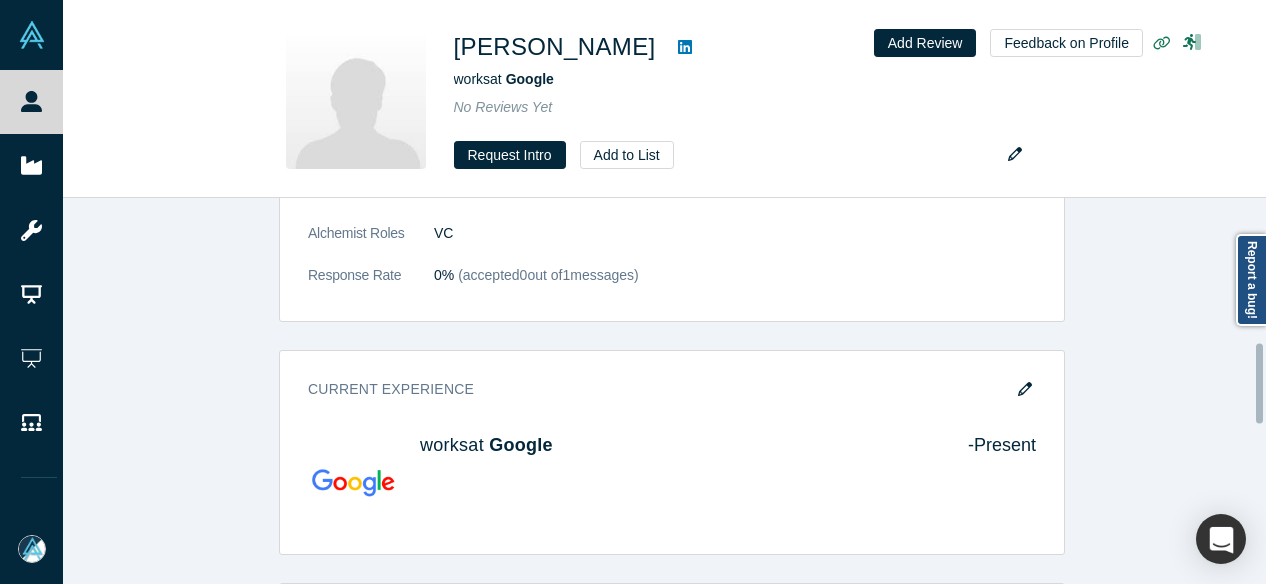 scroll, scrollTop: 700, scrollLeft: 0, axis: vertical 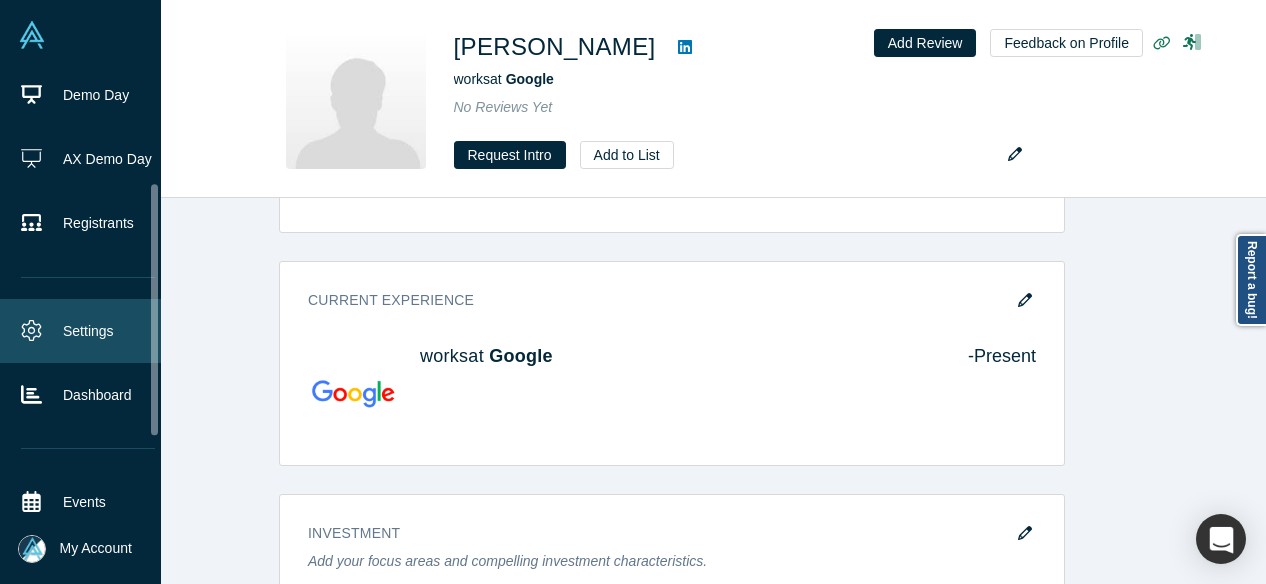 click on "Settings" at bounding box center (88, 331) 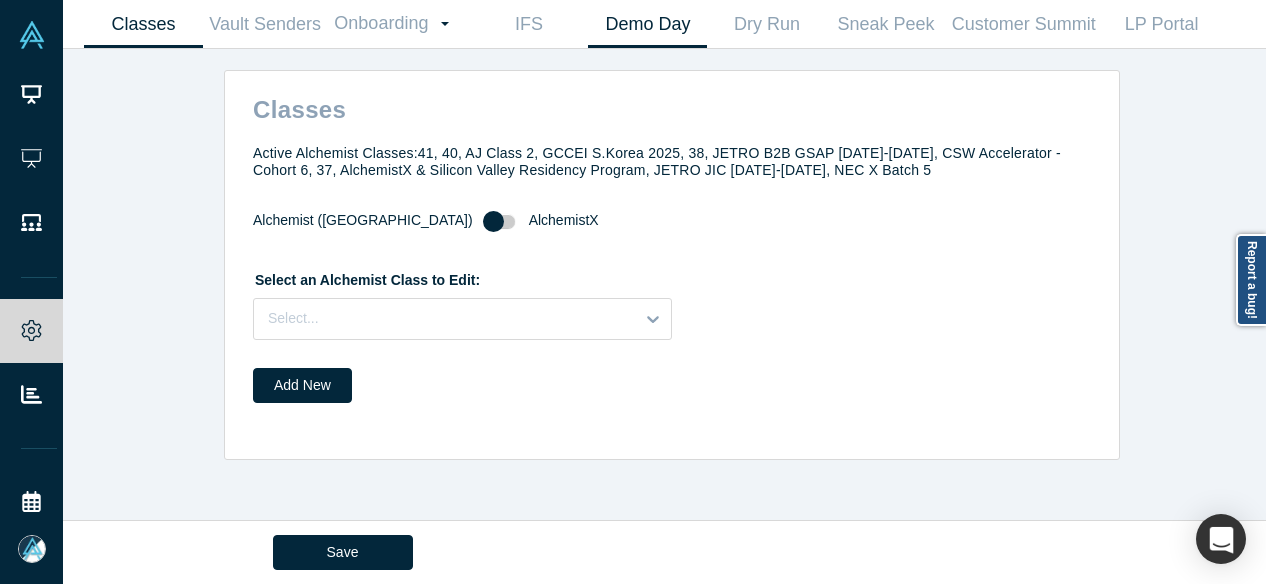 click on "Demo Day" at bounding box center (647, 24) 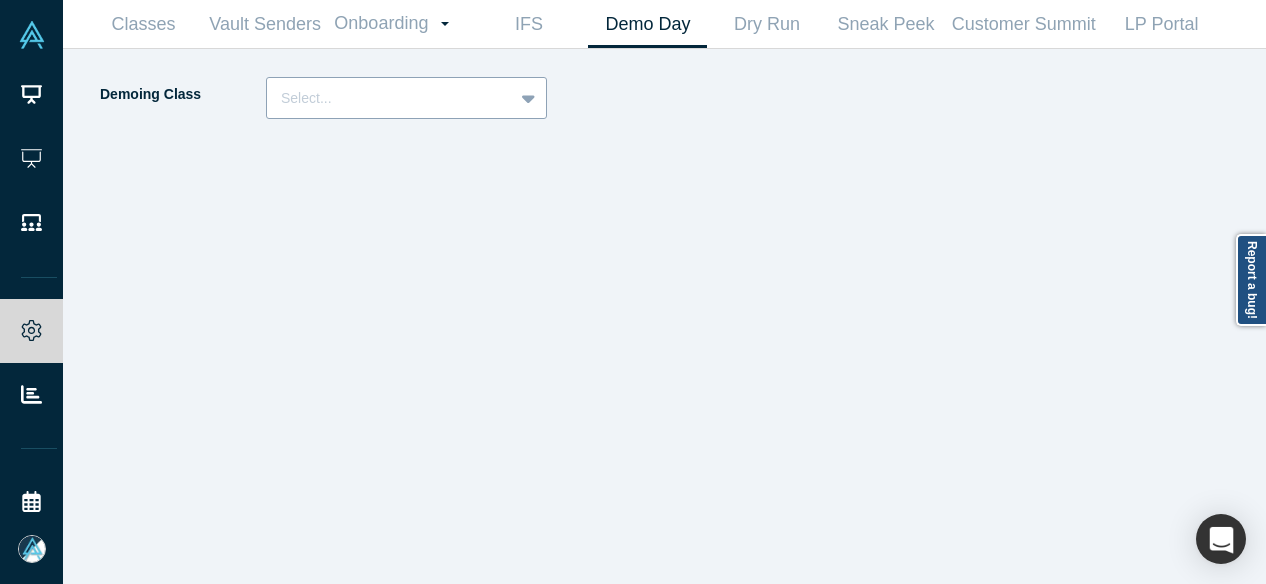 click at bounding box center [390, 98] 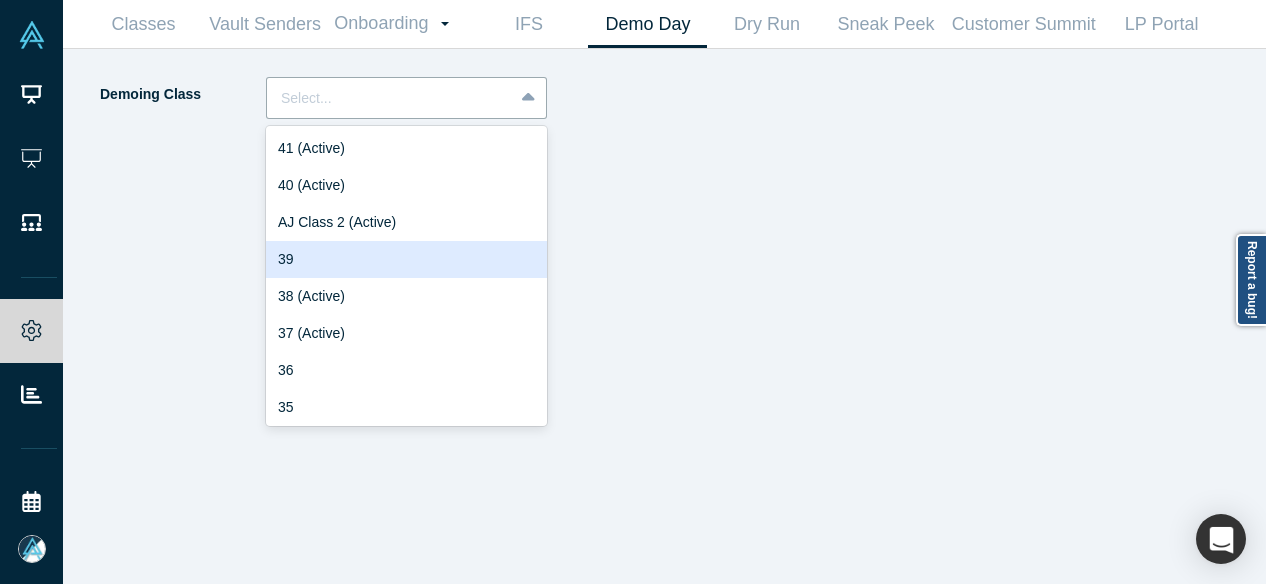click on "39" at bounding box center (406, 259) 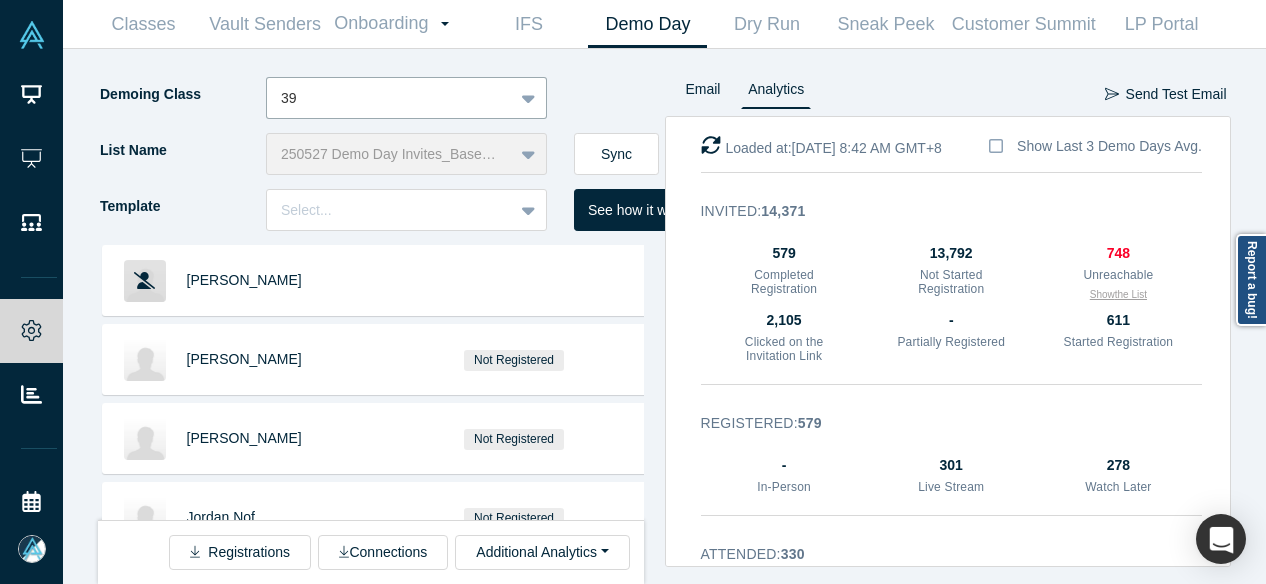 click on "Show  the List" at bounding box center (1118, 294) 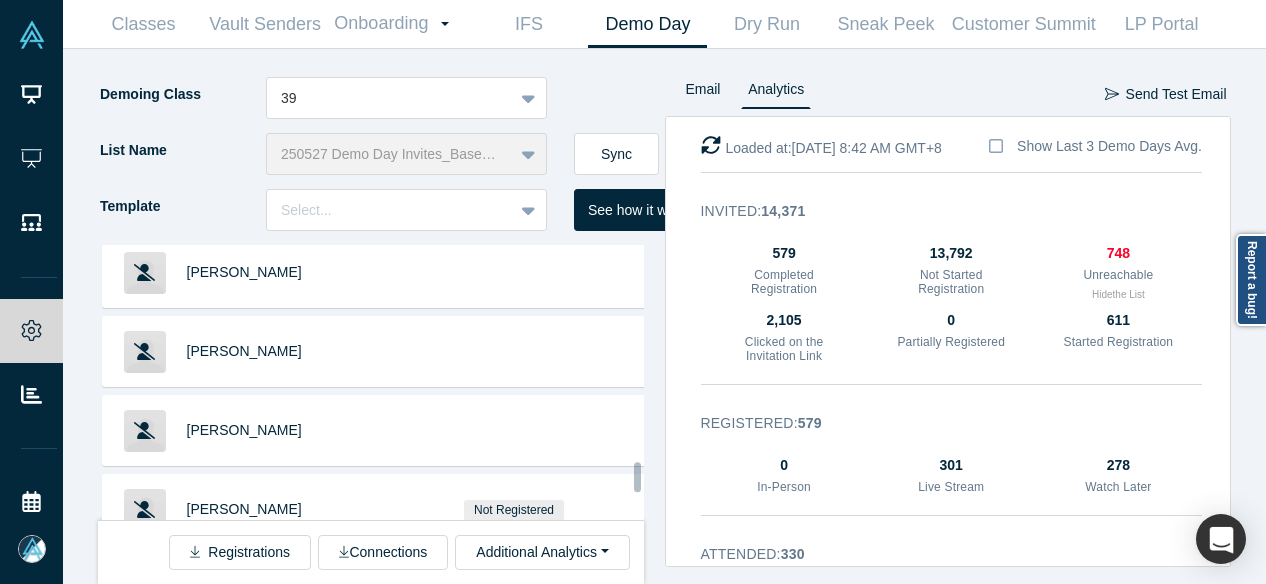 scroll, scrollTop: 6823, scrollLeft: 0, axis: vertical 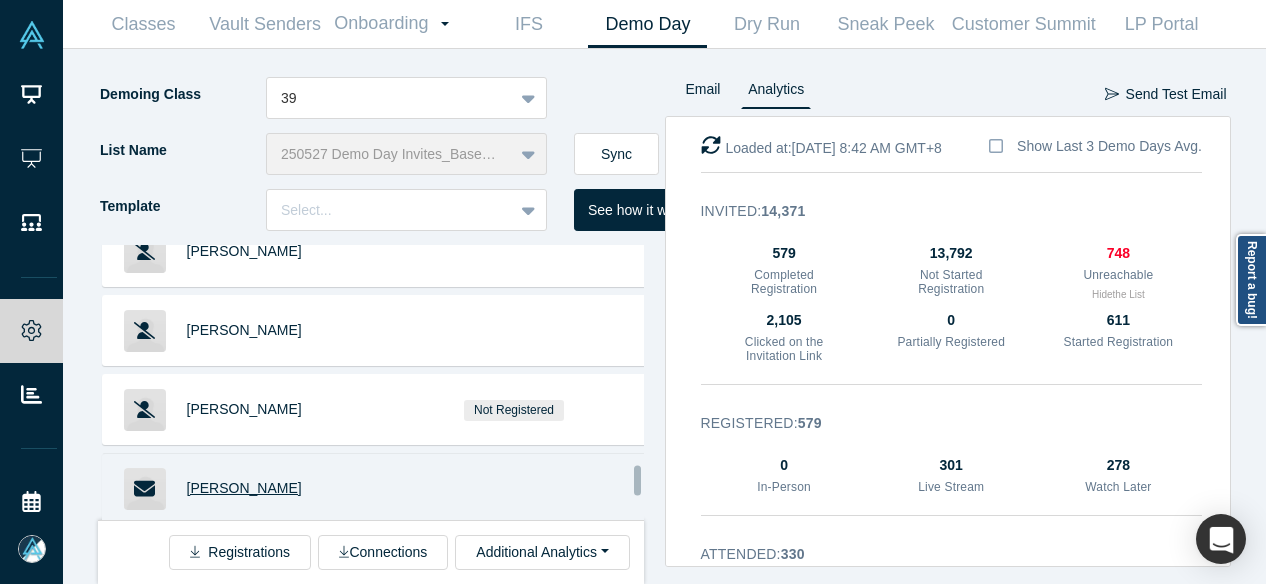 click on "William Starling" at bounding box center [244, 488] 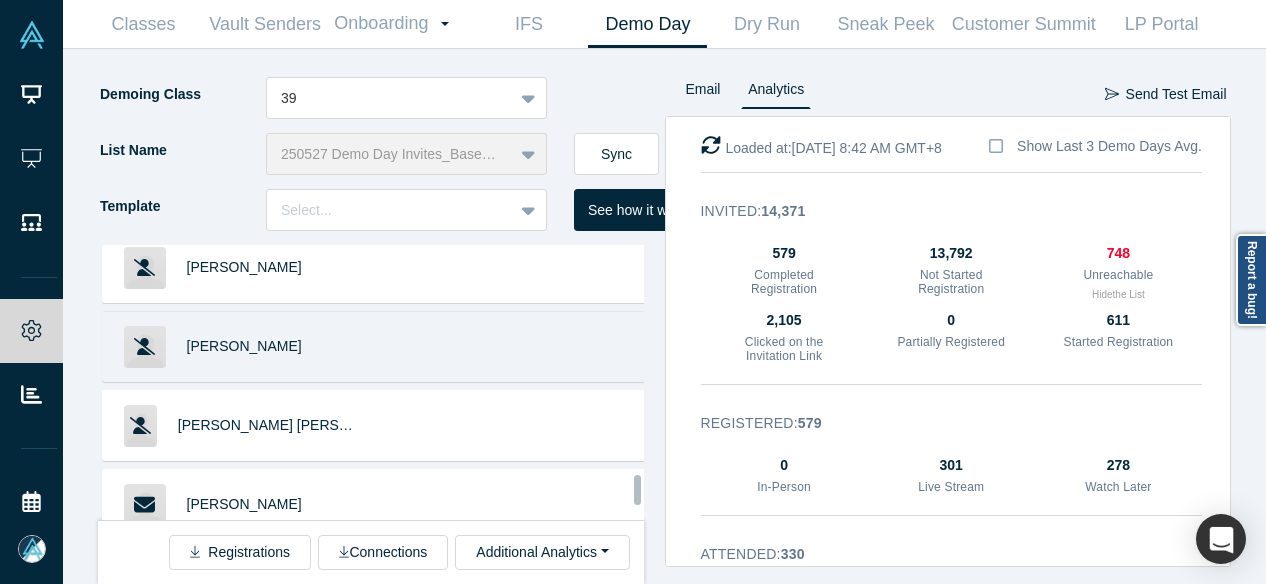 scroll, scrollTop: 7223, scrollLeft: 0, axis: vertical 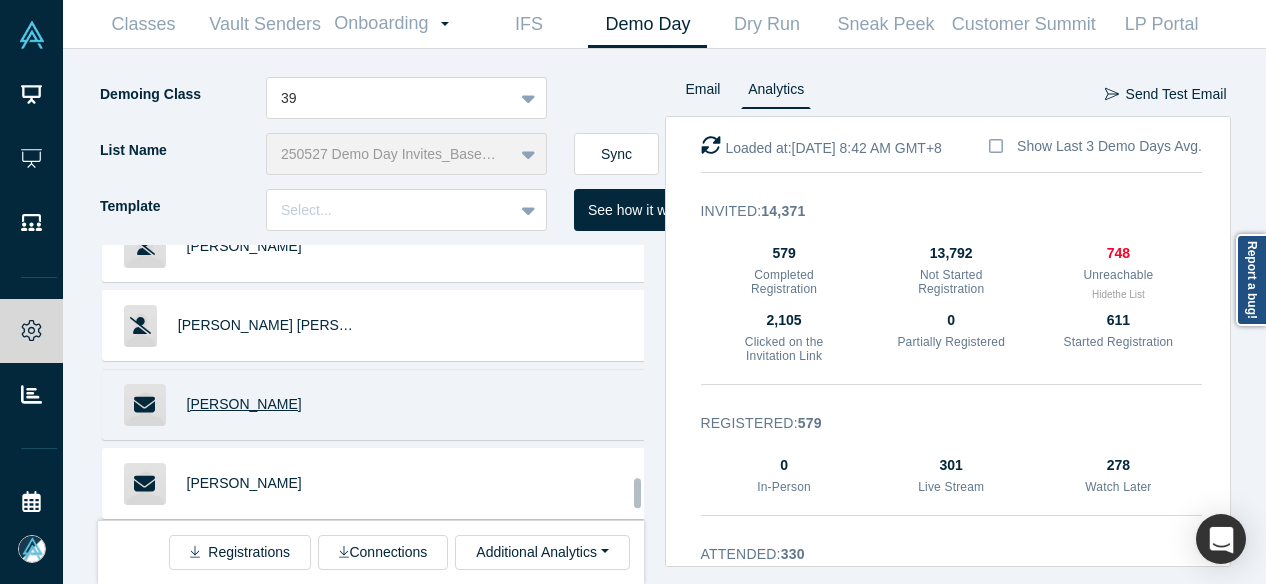click on "Sarah Hodges" at bounding box center (244, 404) 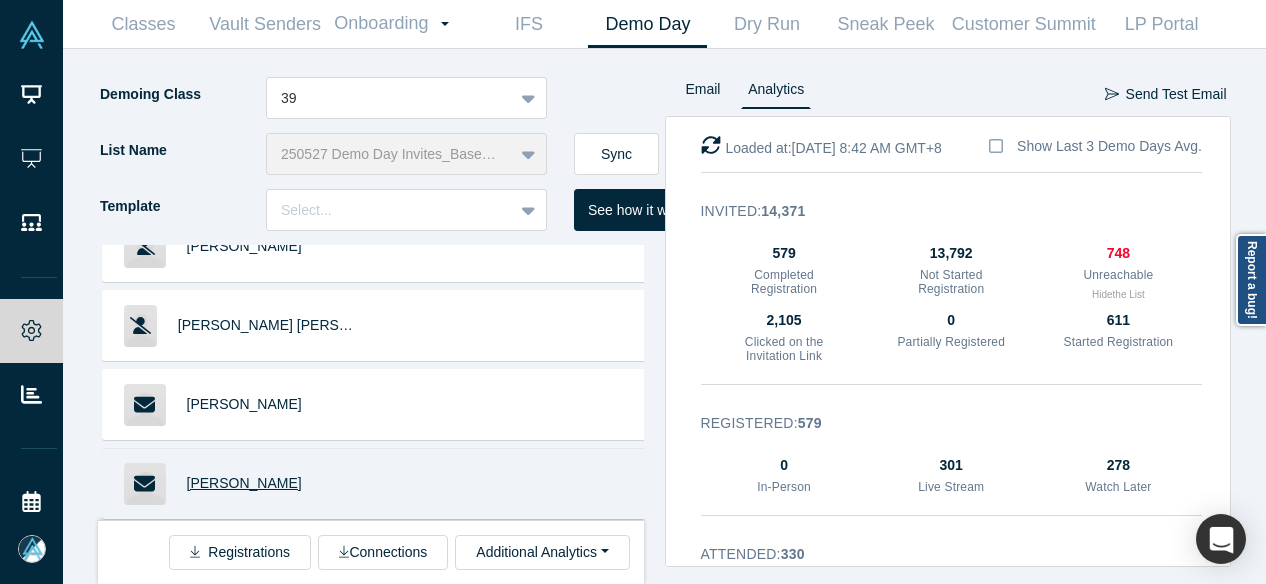 click on "Varun Gupta" at bounding box center (244, 483) 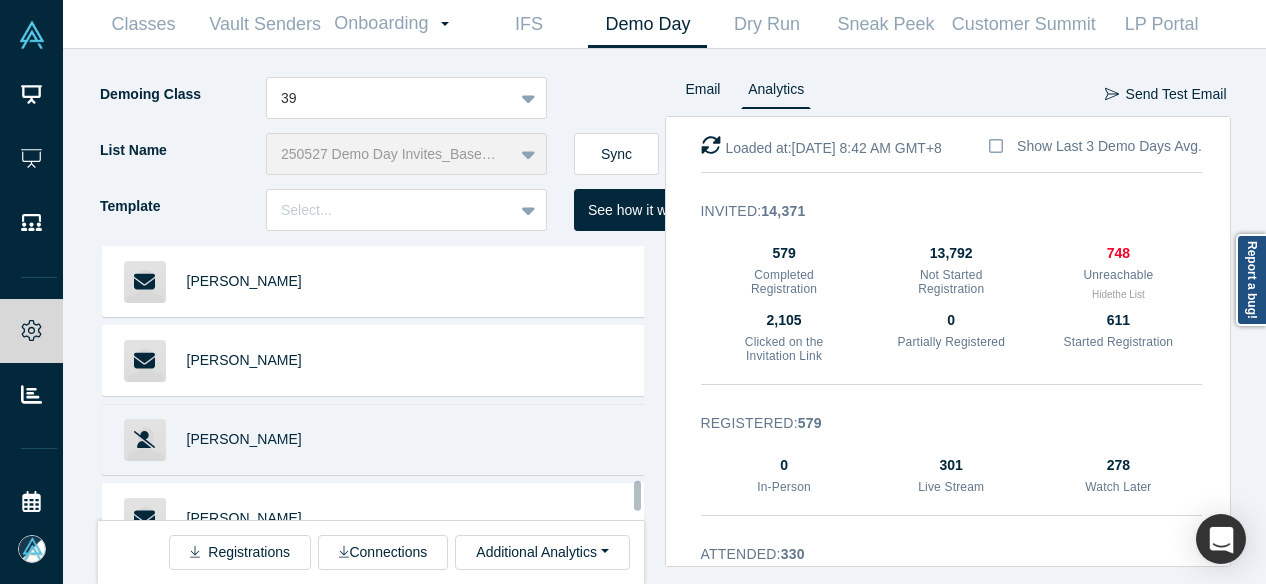 scroll, scrollTop: 7423, scrollLeft: 0, axis: vertical 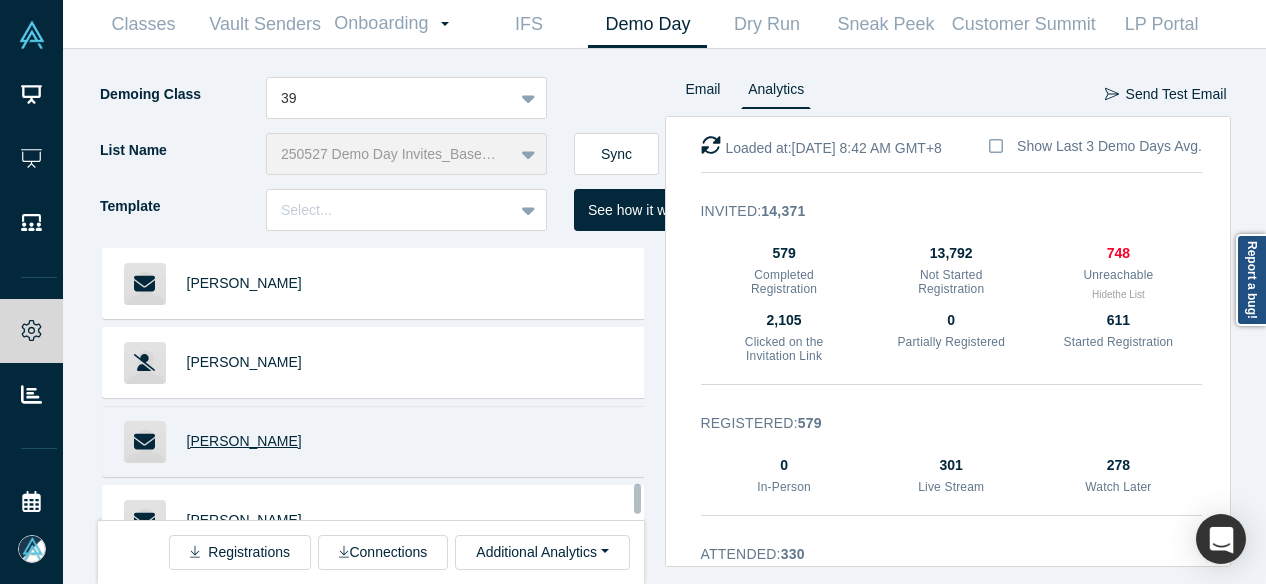 click on "Saum Vahdat" at bounding box center [244, 441] 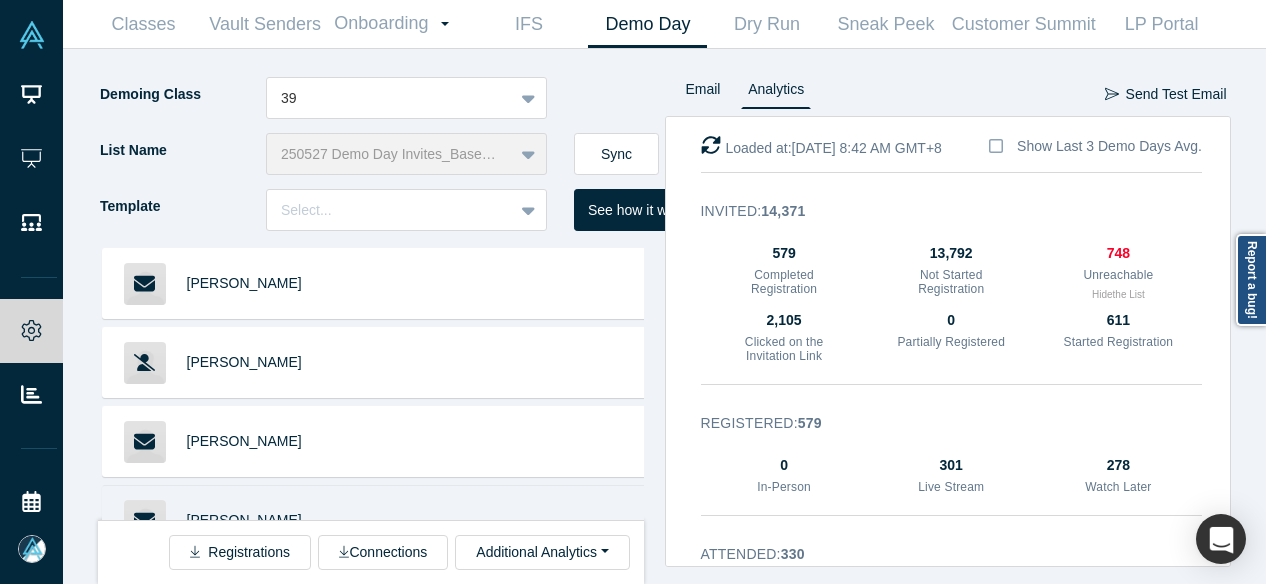 click on "Kevin Berkemeyer" at bounding box center [244, 520] 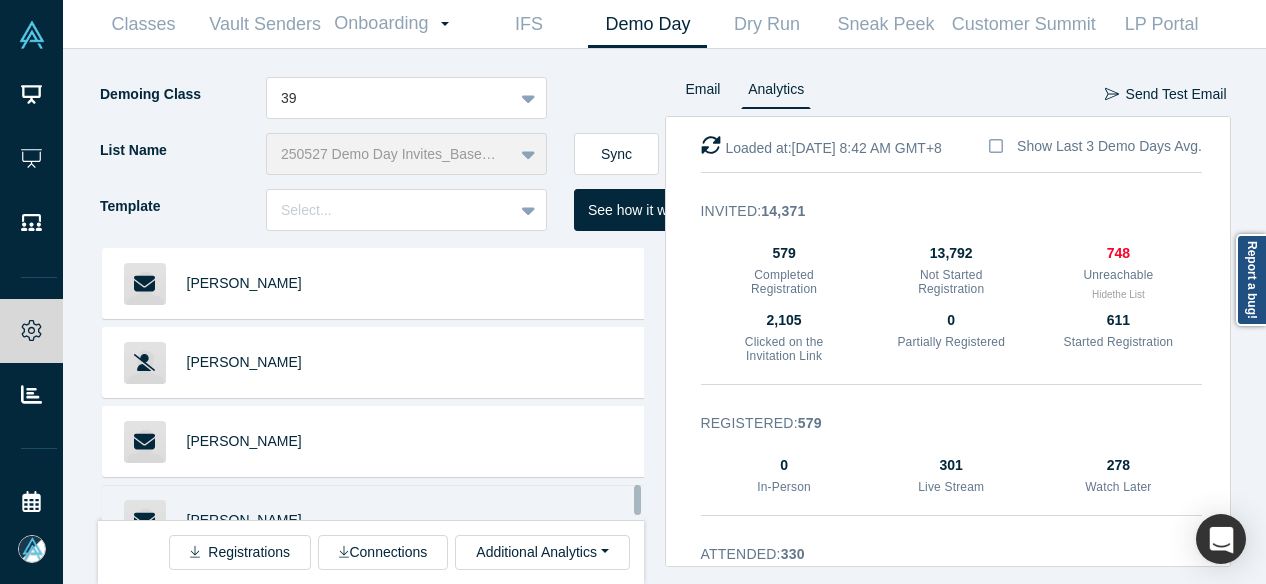 scroll, scrollTop: 7523, scrollLeft: 0, axis: vertical 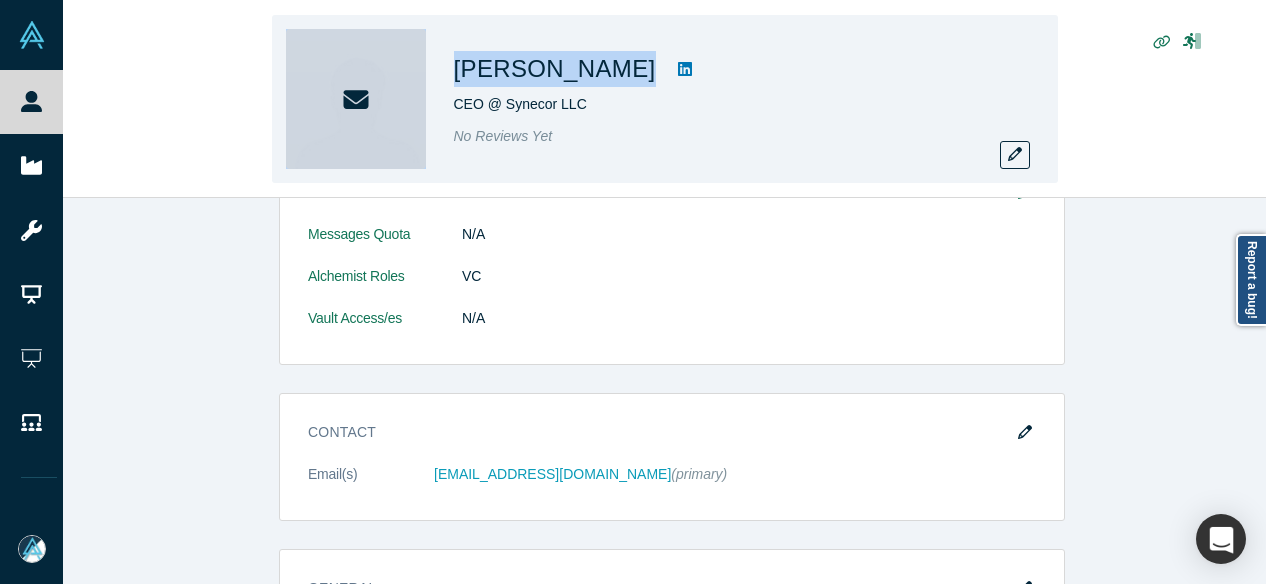 drag, startPoint x: 434, startPoint y: 79, endPoint x: 624, endPoint y: 77, distance: 190.01053 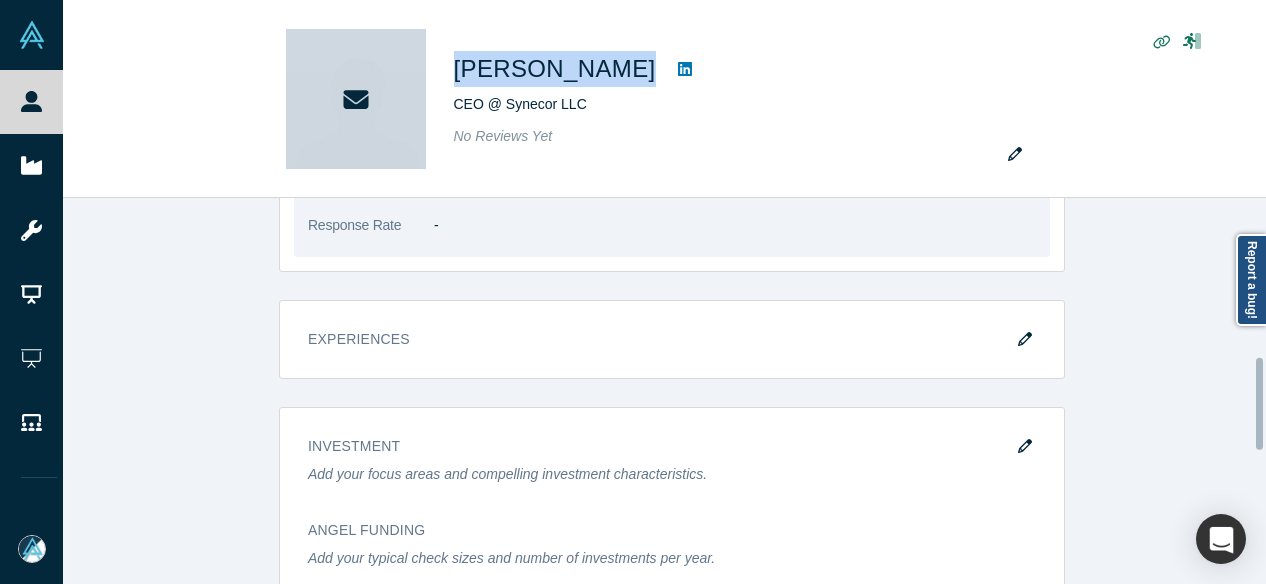 scroll, scrollTop: 900, scrollLeft: 0, axis: vertical 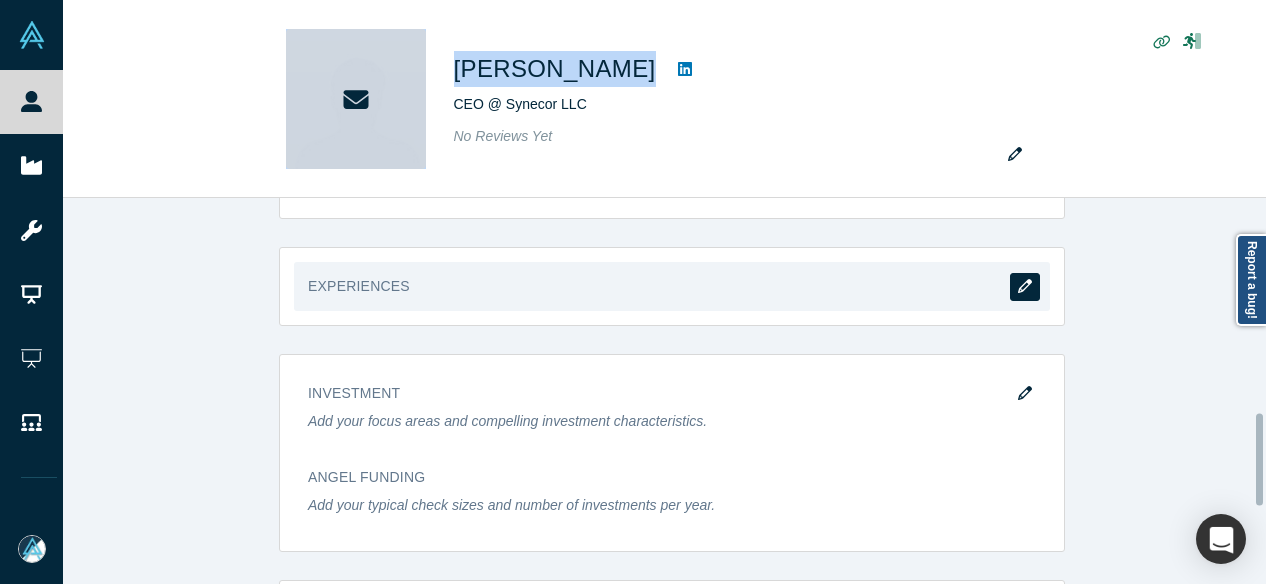 click at bounding box center [1025, 287] 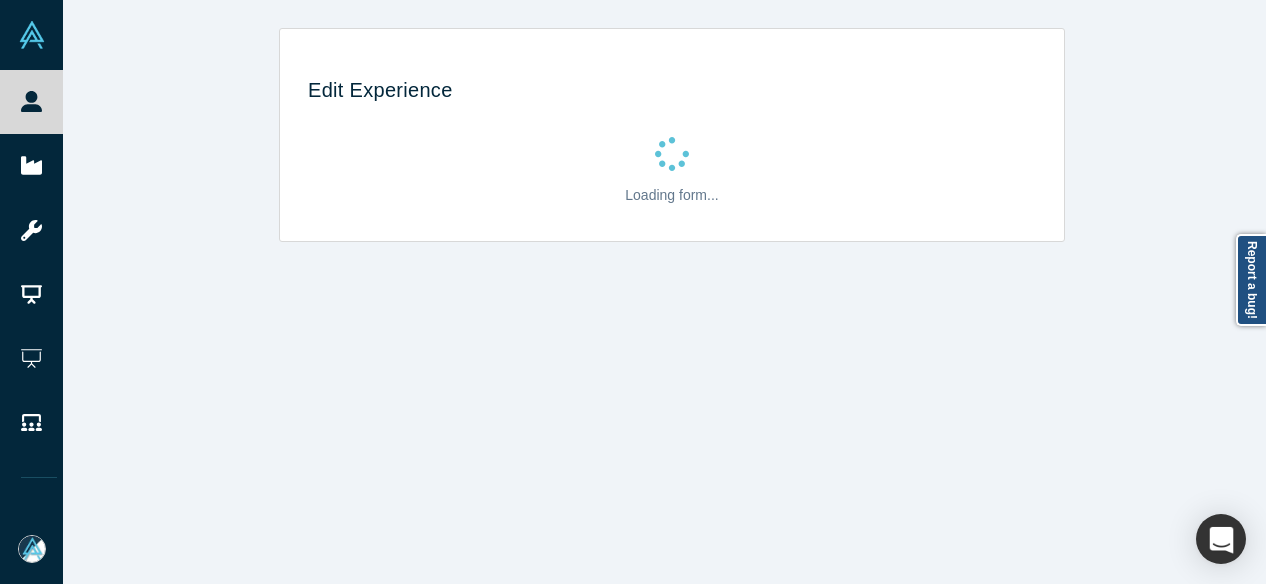 scroll, scrollTop: 0, scrollLeft: 0, axis: both 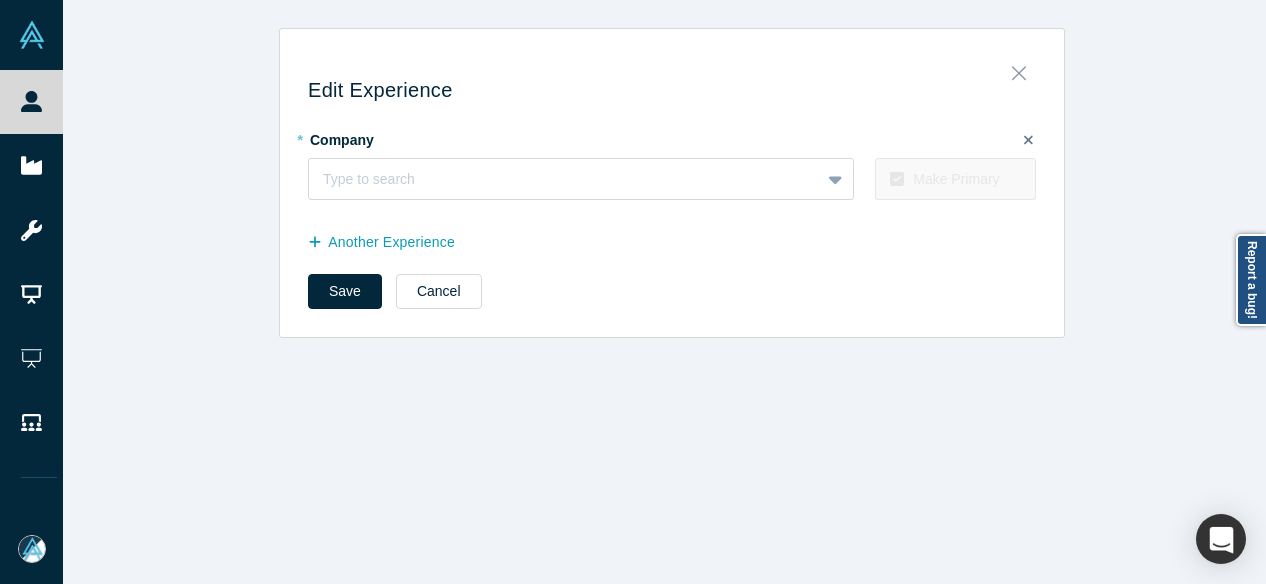 click 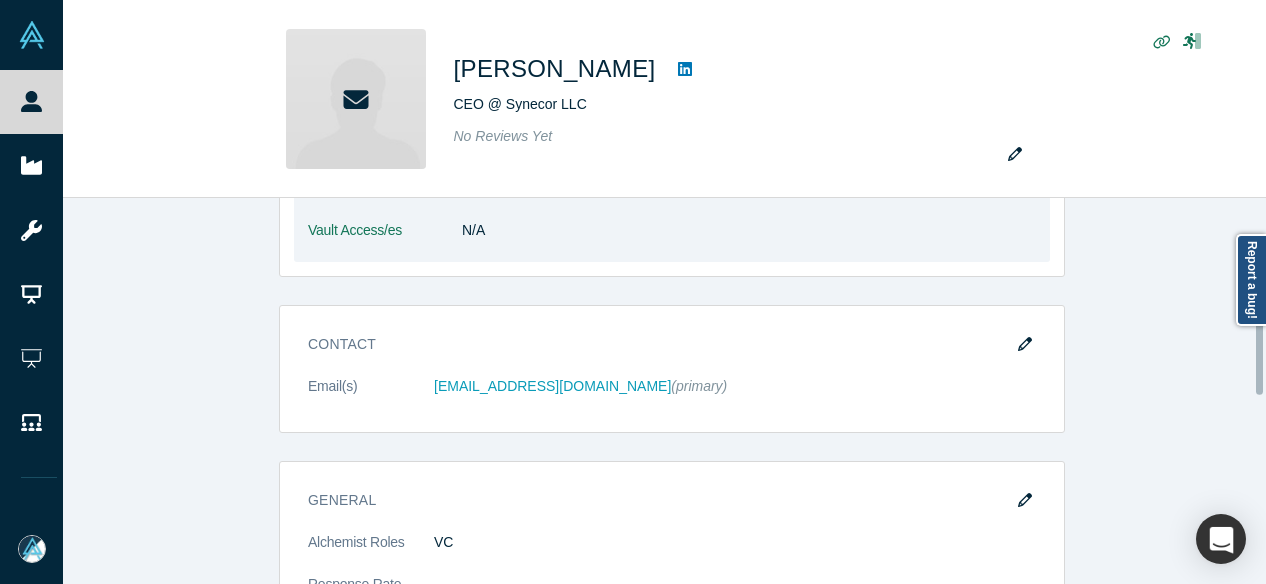 scroll, scrollTop: 500, scrollLeft: 0, axis: vertical 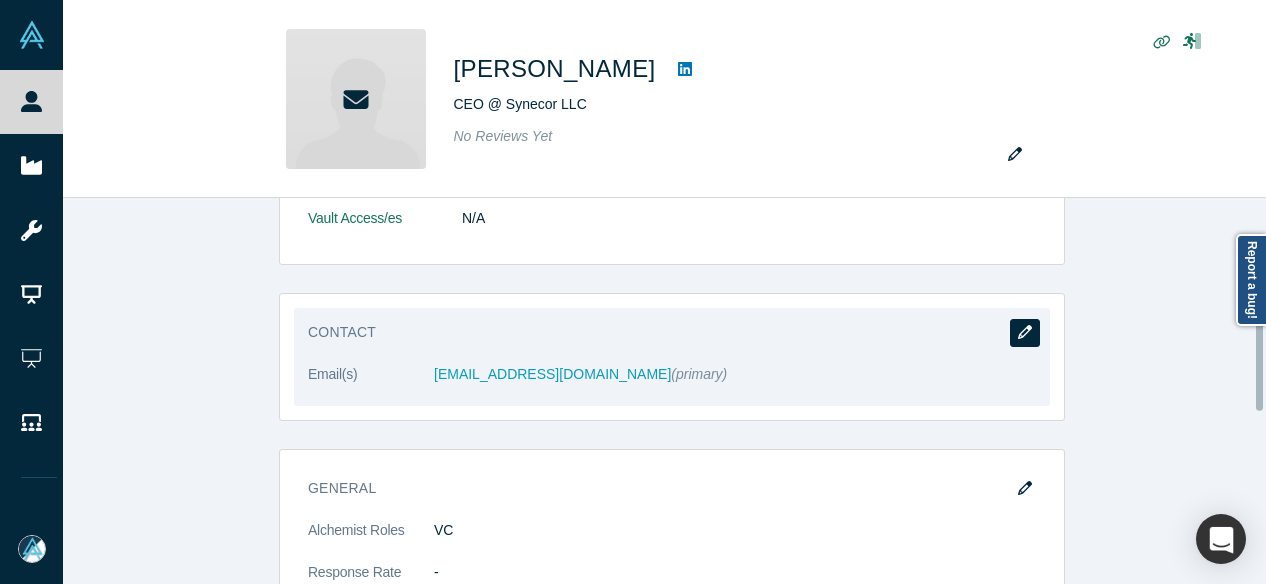 click at bounding box center [1025, 333] 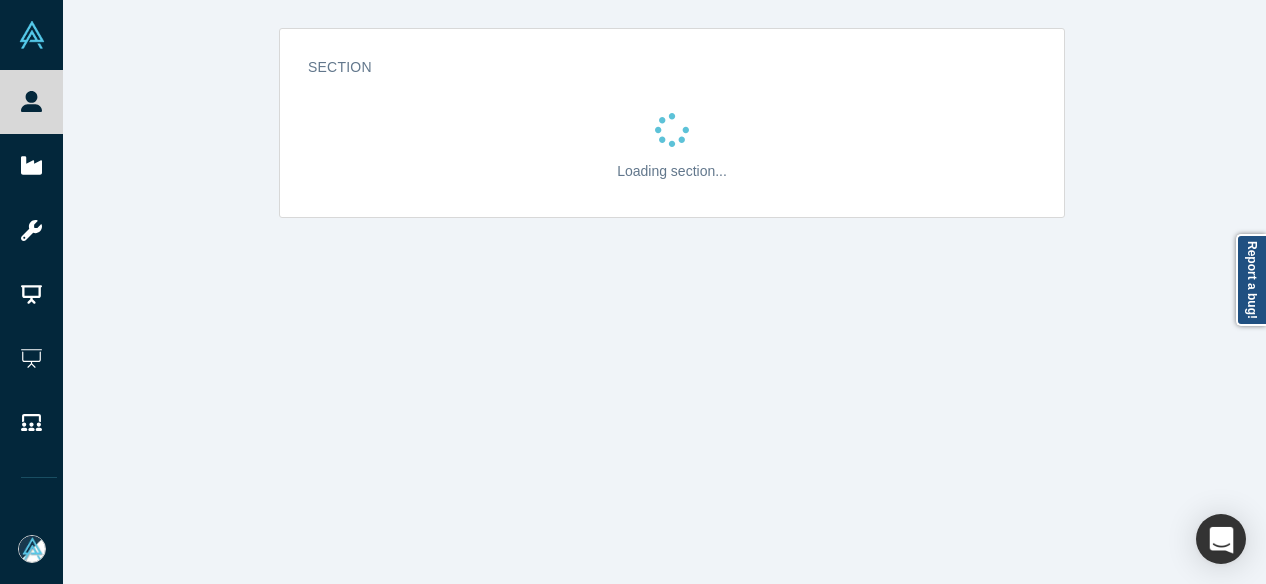 scroll, scrollTop: 0, scrollLeft: 0, axis: both 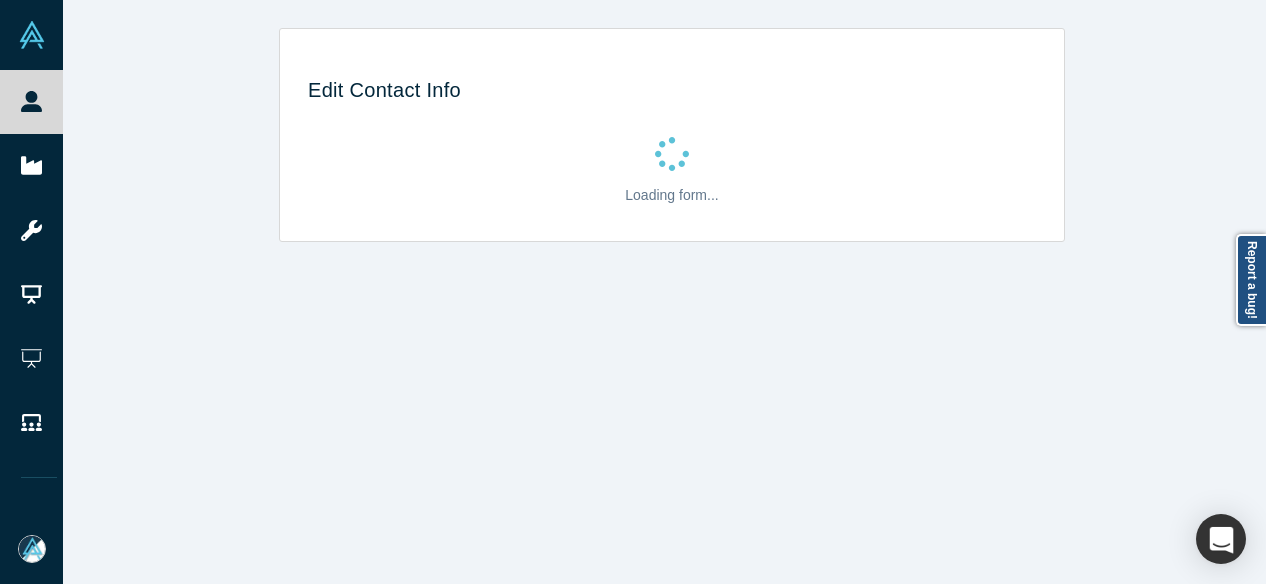 select on "US" 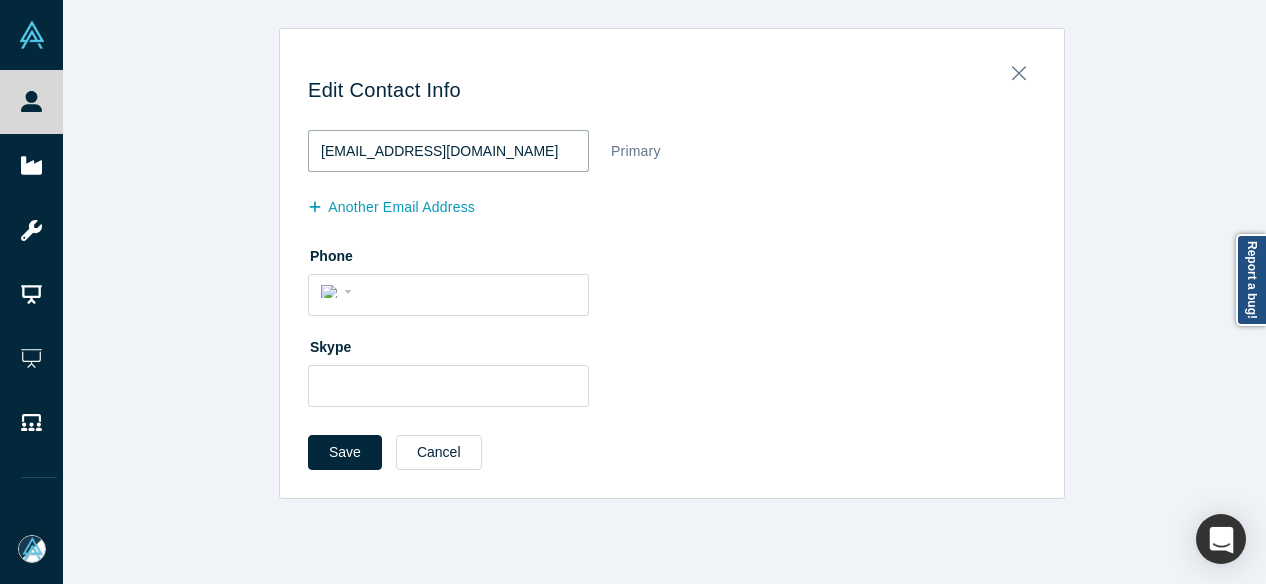 drag, startPoint x: 480, startPoint y: 159, endPoint x: 281, endPoint y: 165, distance: 199.09044 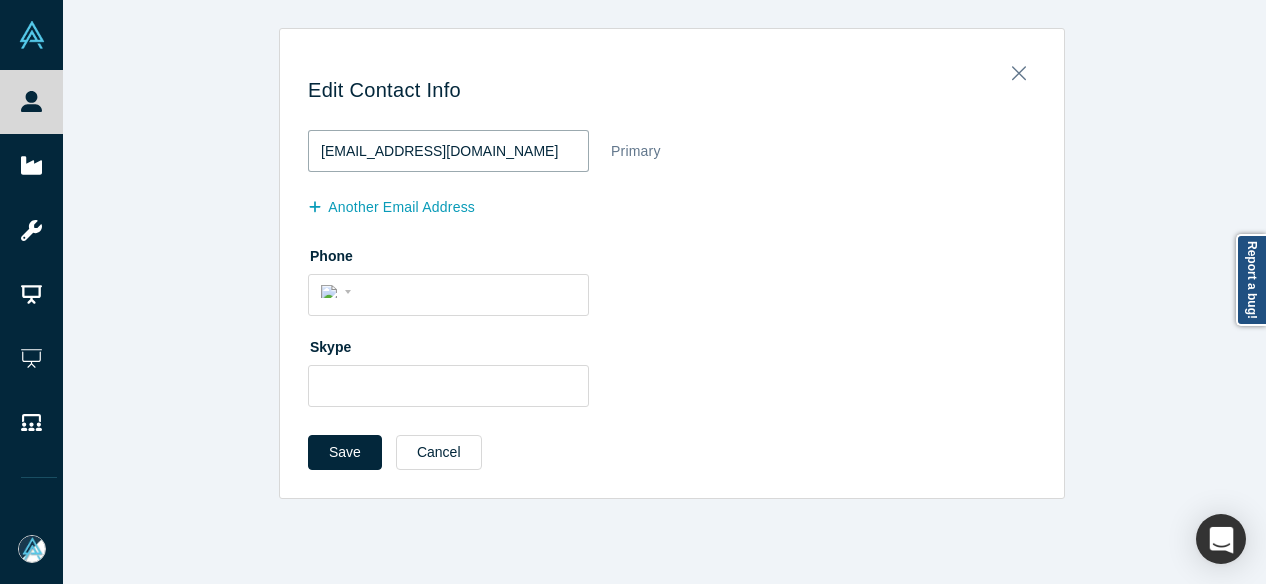 type on "wstarling@aol.com" 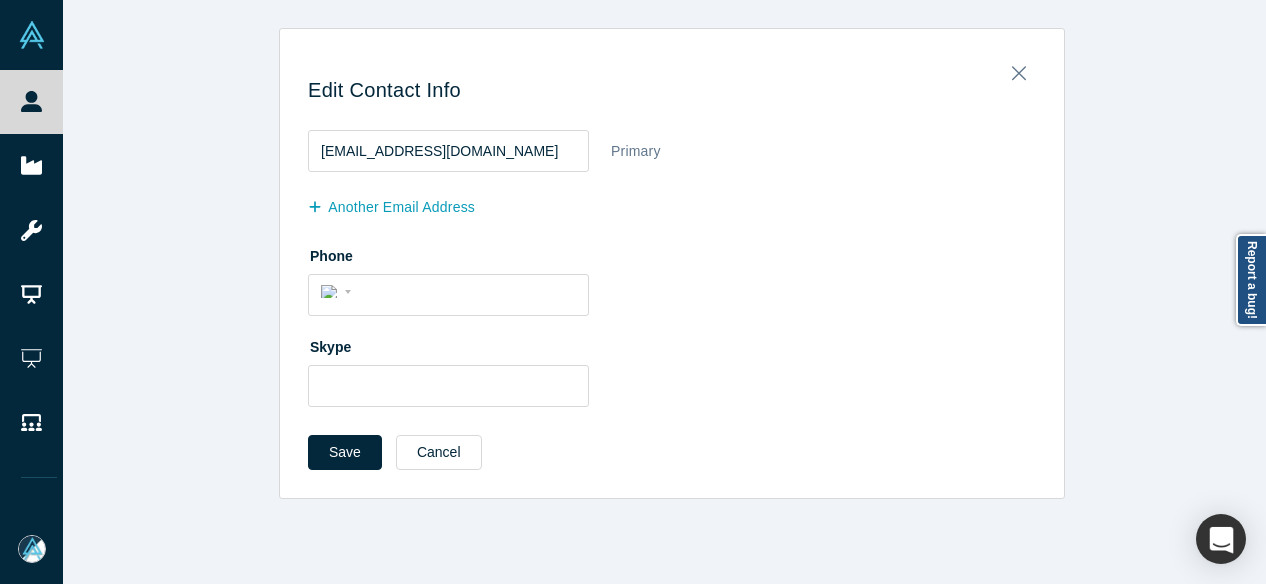 click on "Save Cancel" at bounding box center (672, 459) 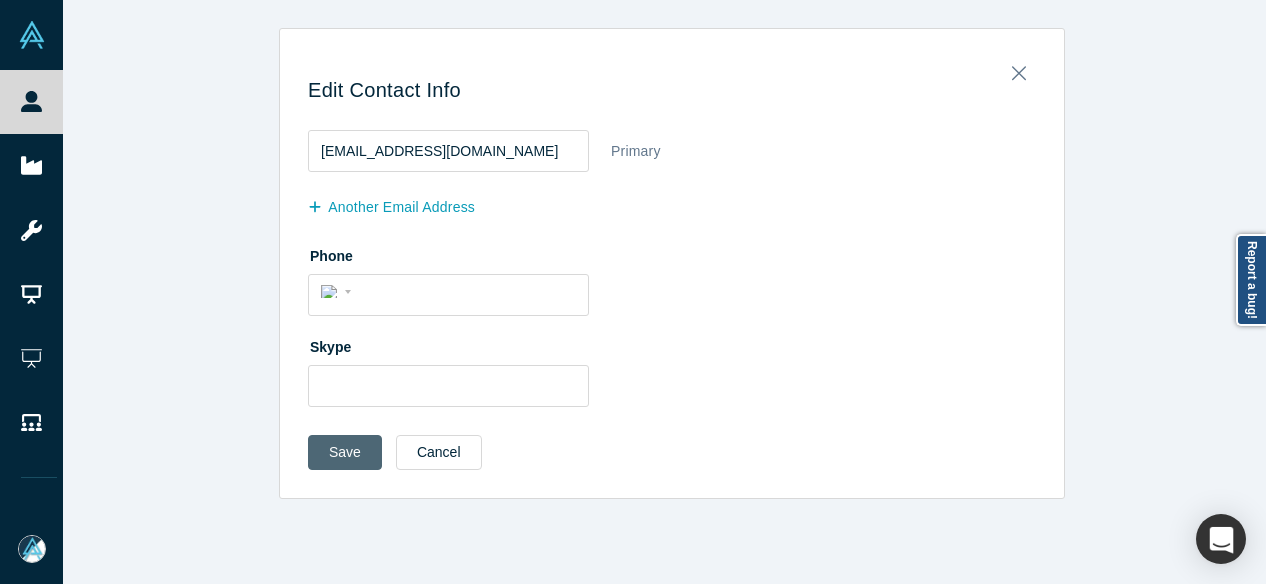 click on "Save" at bounding box center (345, 452) 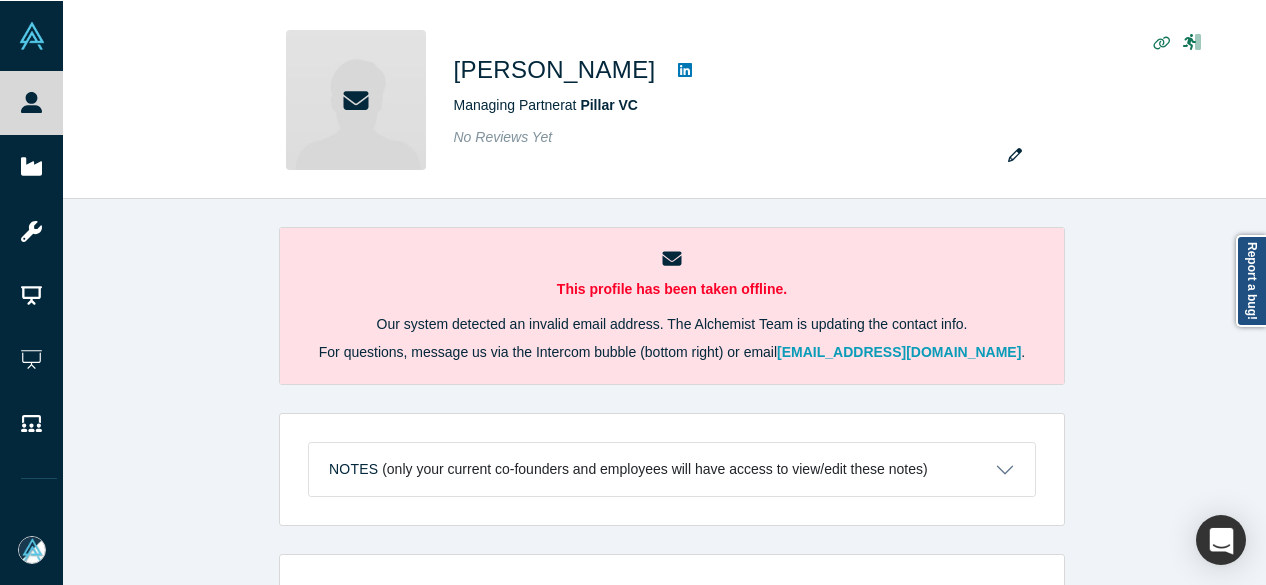 scroll, scrollTop: 0, scrollLeft: 0, axis: both 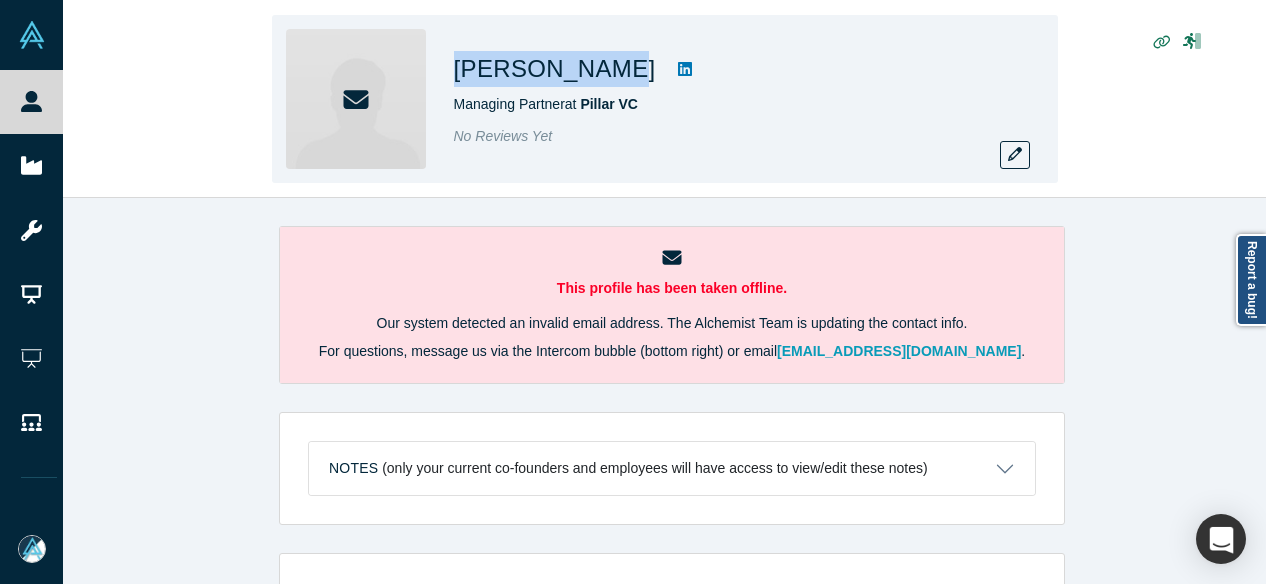 drag, startPoint x: 456, startPoint y: 68, endPoint x: 601, endPoint y: 71, distance: 145.03104 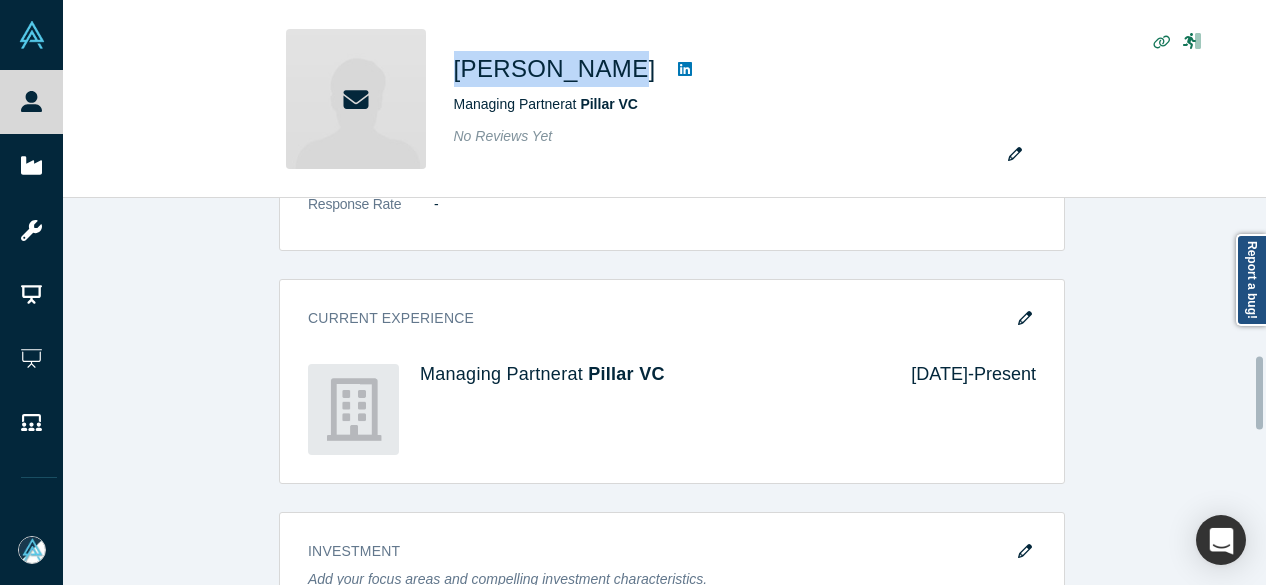 scroll, scrollTop: 900, scrollLeft: 0, axis: vertical 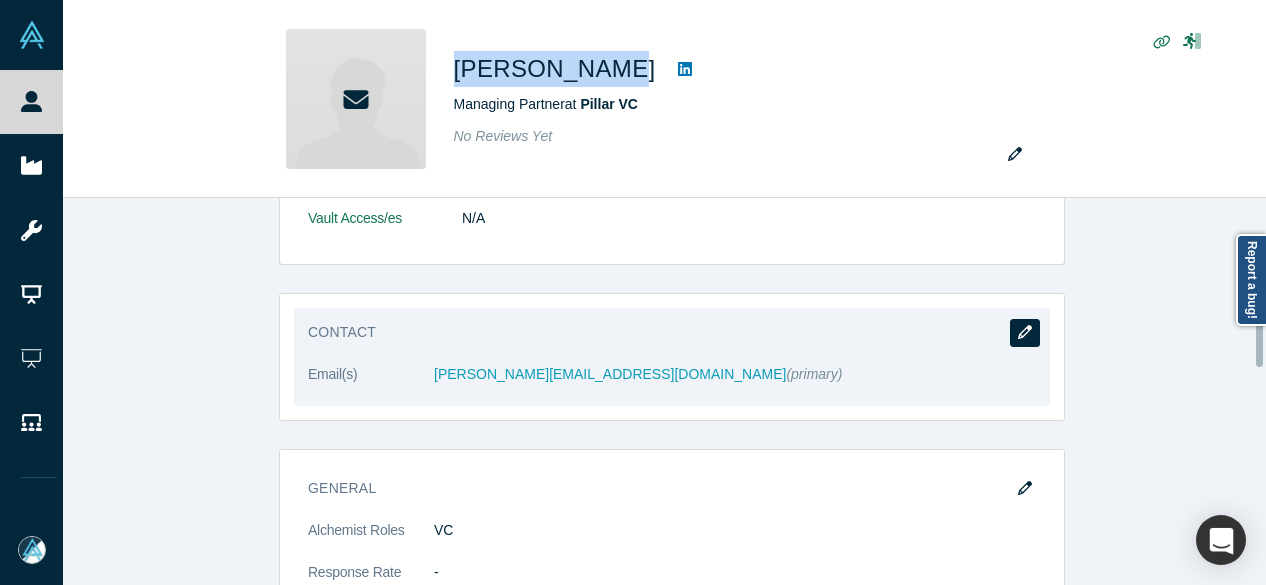 click at bounding box center [1025, 333] 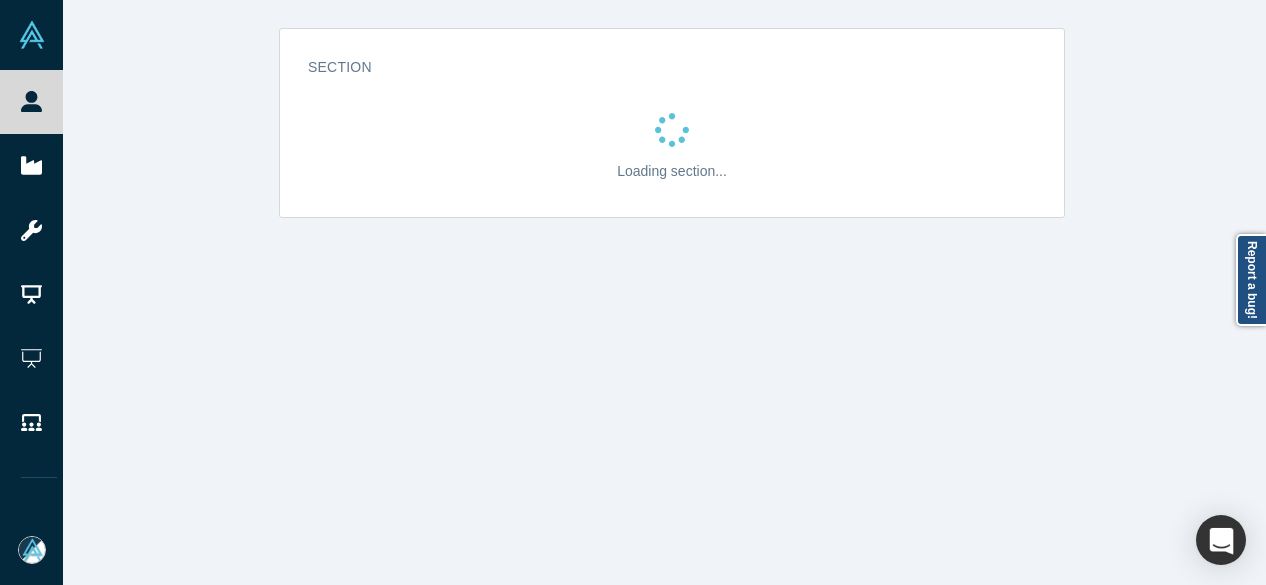 scroll, scrollTop: 0, scrollLeft: 0, axis: both 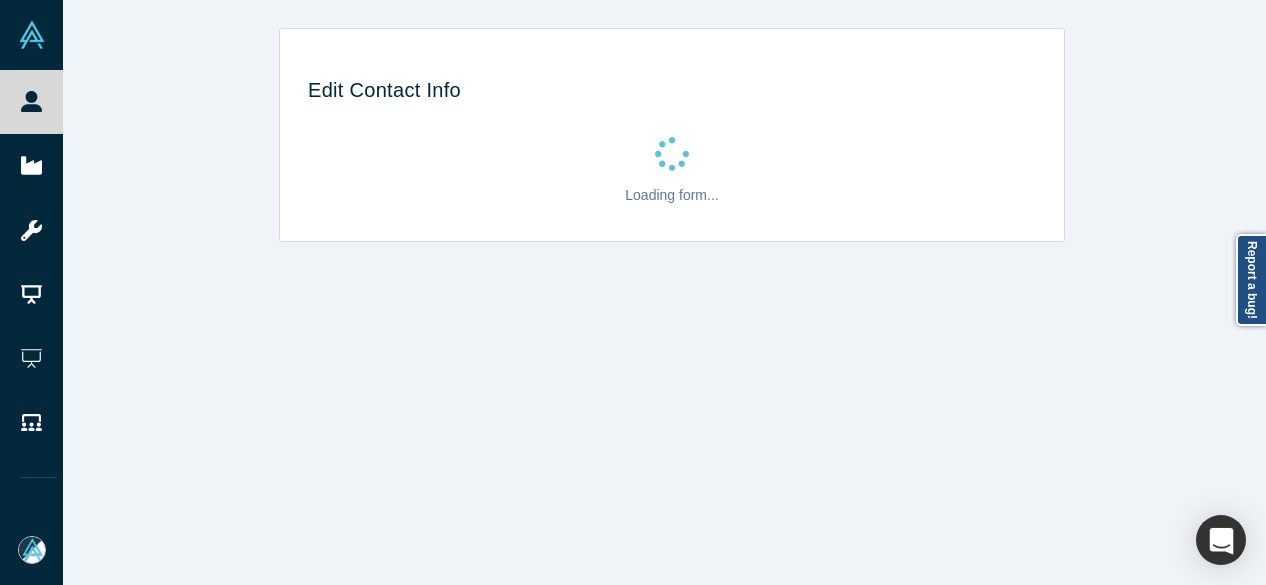 select on "US" 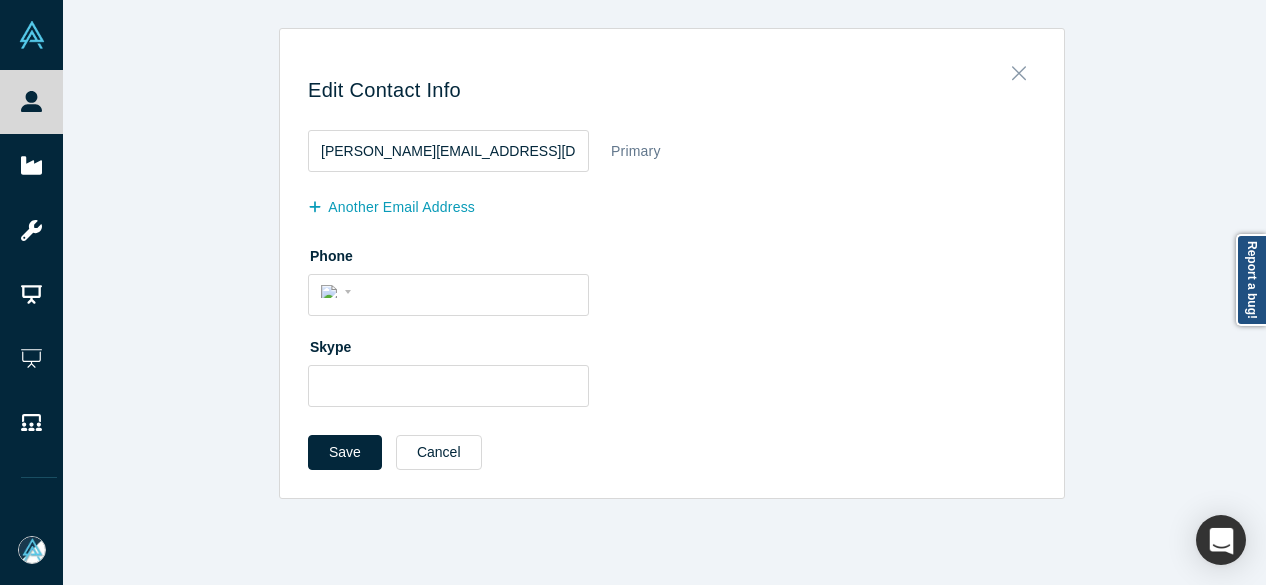 click at bounding box center (1019, 68) 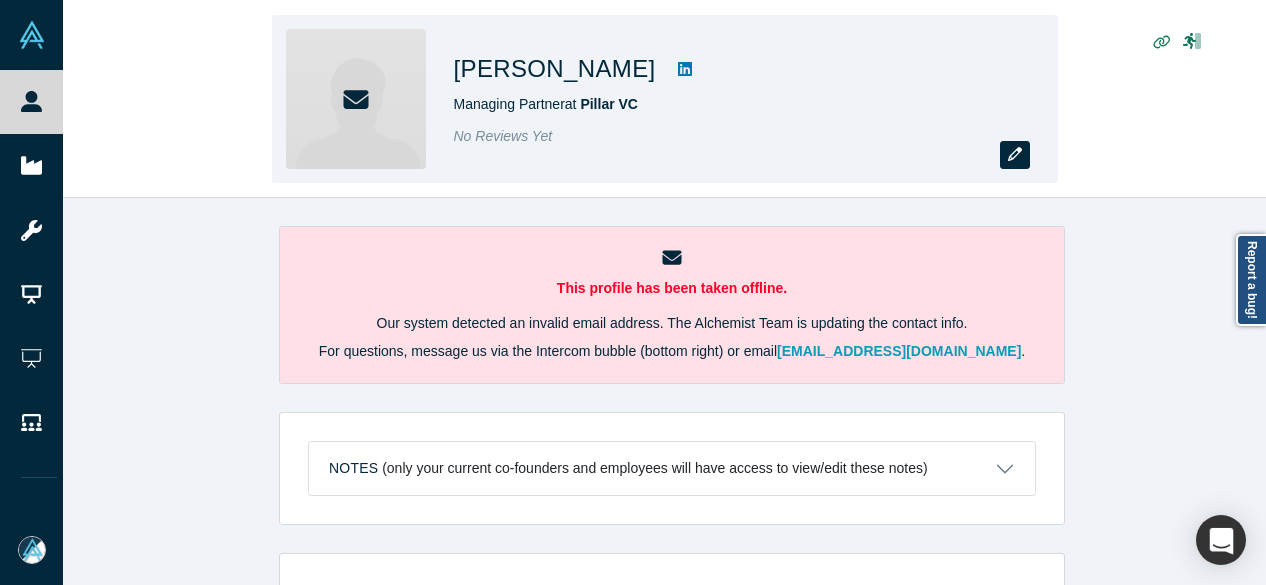 click at bounding box center [1015, 155] 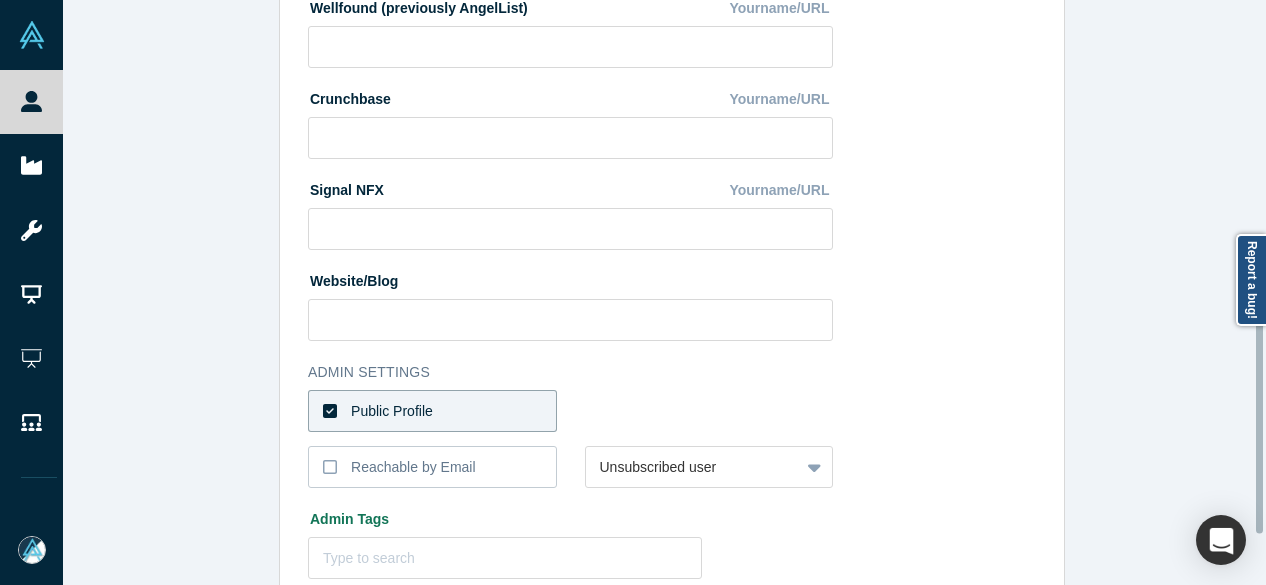 scroll, scrollTop: 896, scrollLeft: 0, axis: vertical 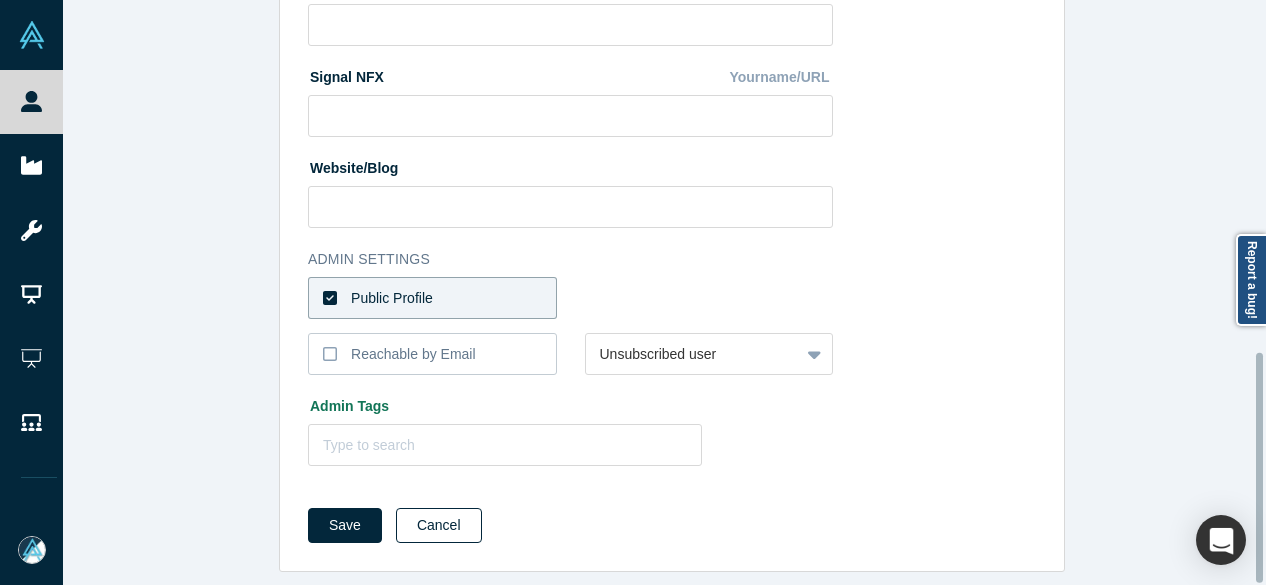 click on "Cancel" at bounding box center (439, 525) 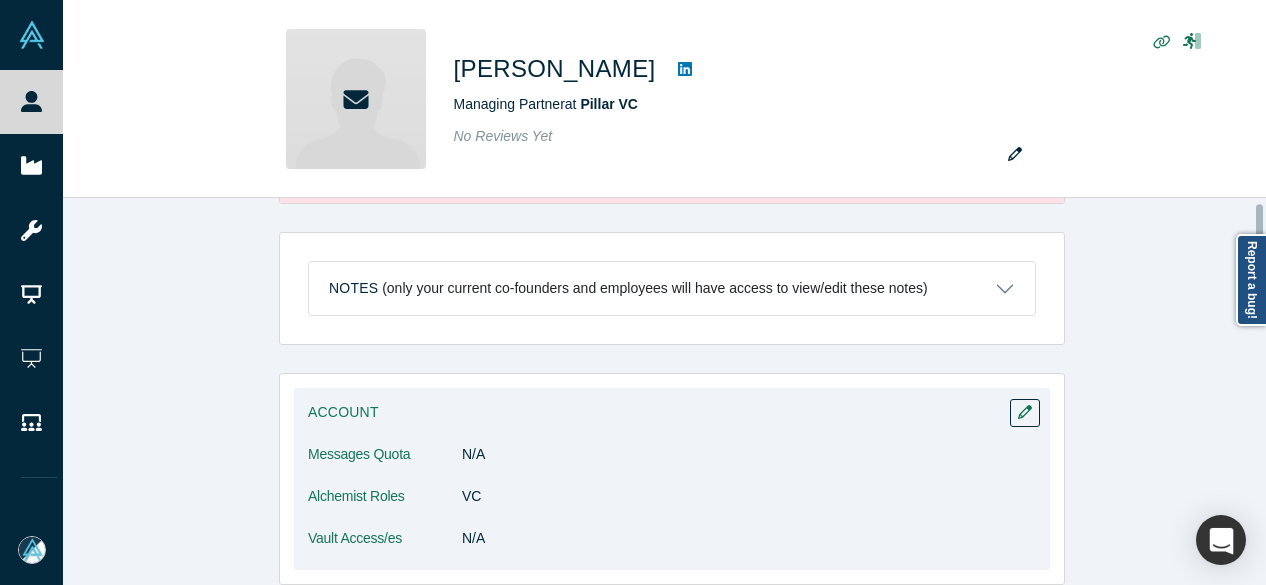 scroll, scrollTop: 400, scrollLeft: 0, axis: vertical 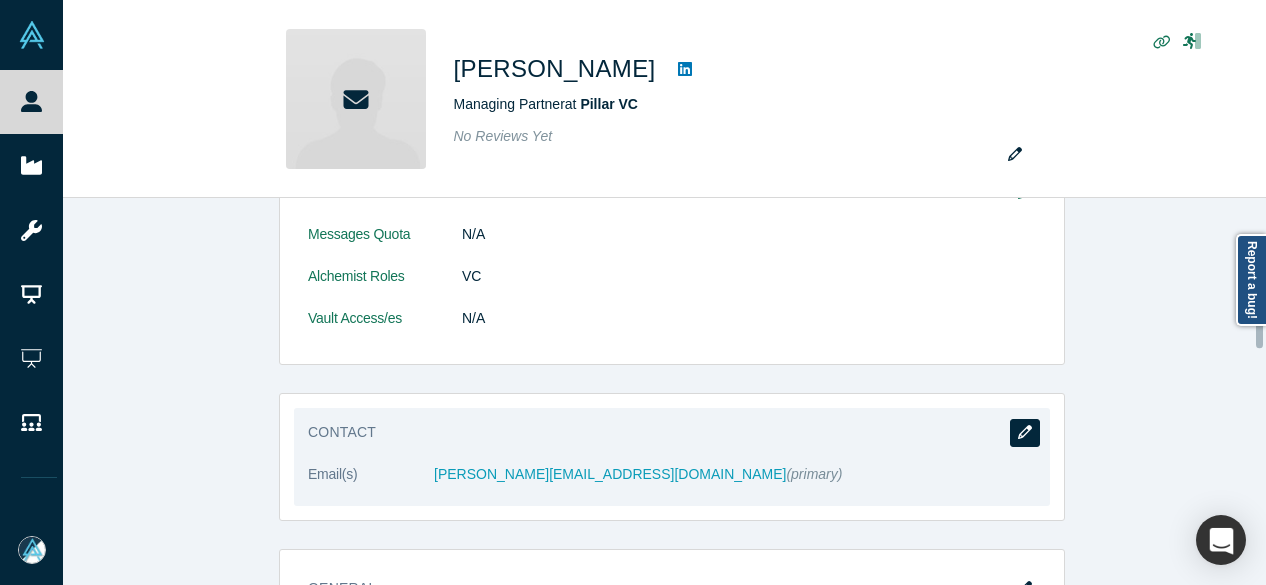 click at bounding box center (1025, 433) 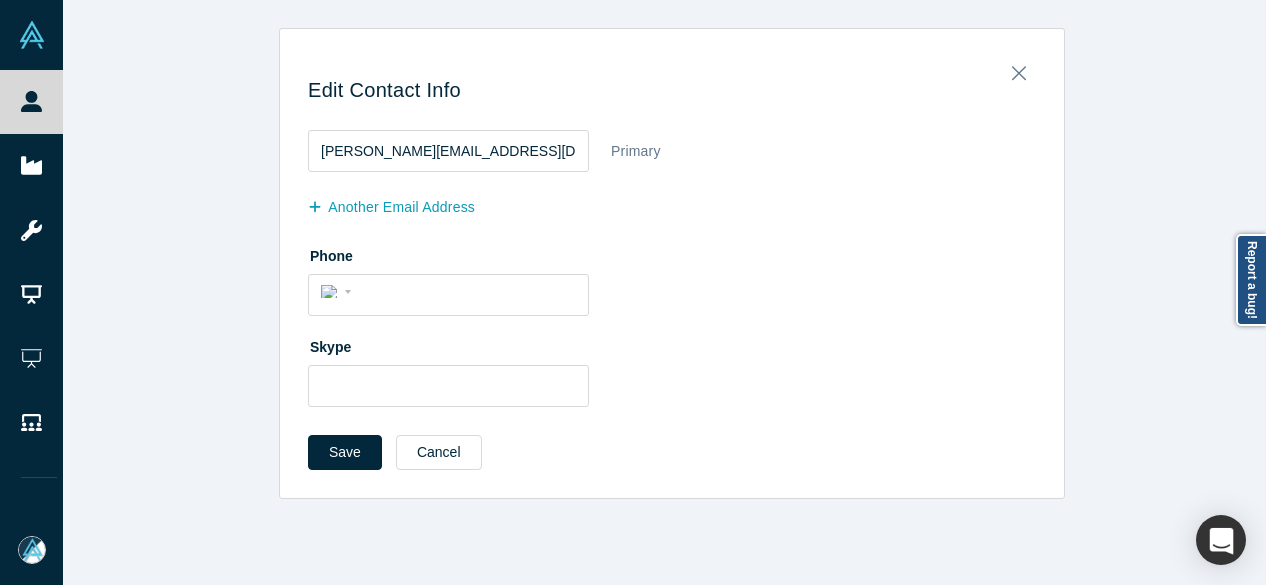 scroll, scrollTop: 0, scrollLeft: 0, axis: both 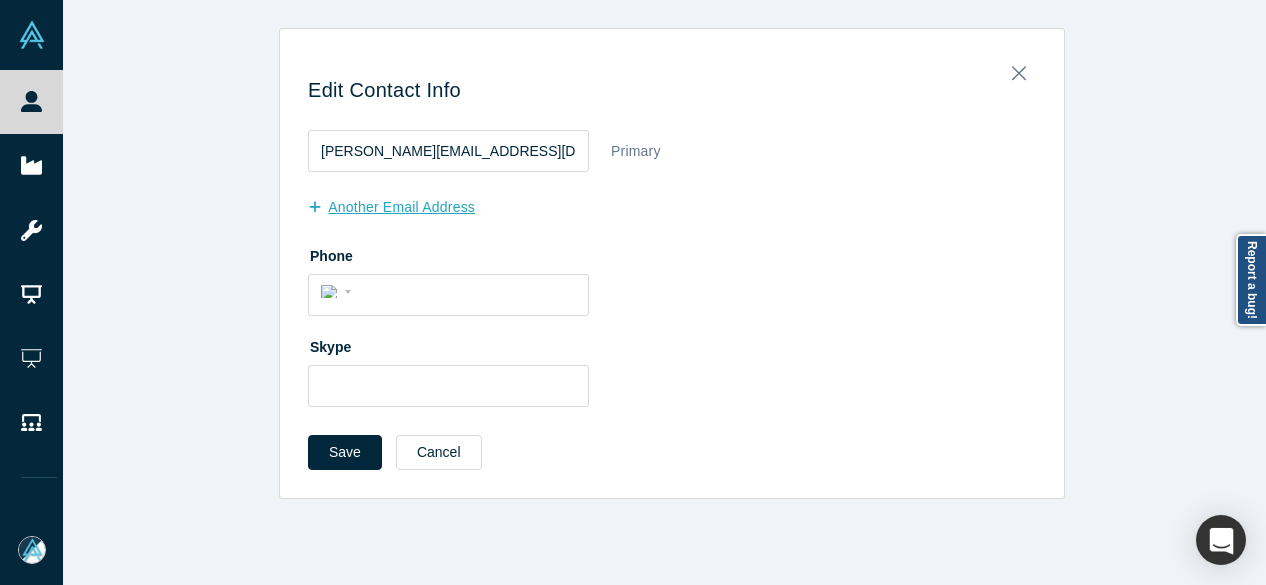 click on "another Email Address" at bounding box center (402, 207) 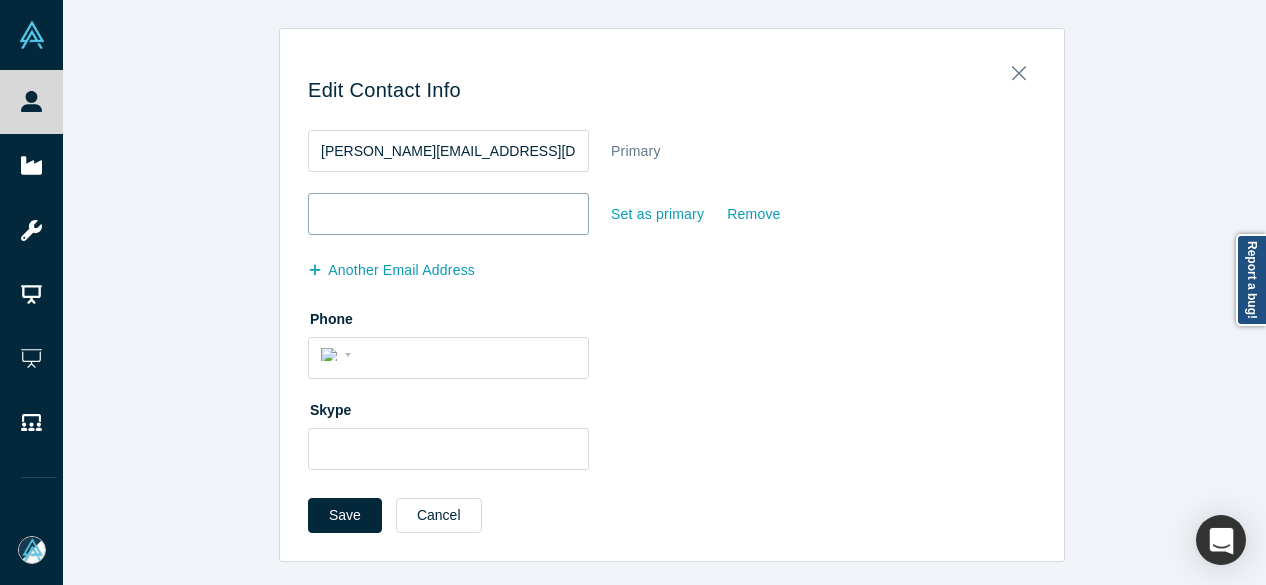 type 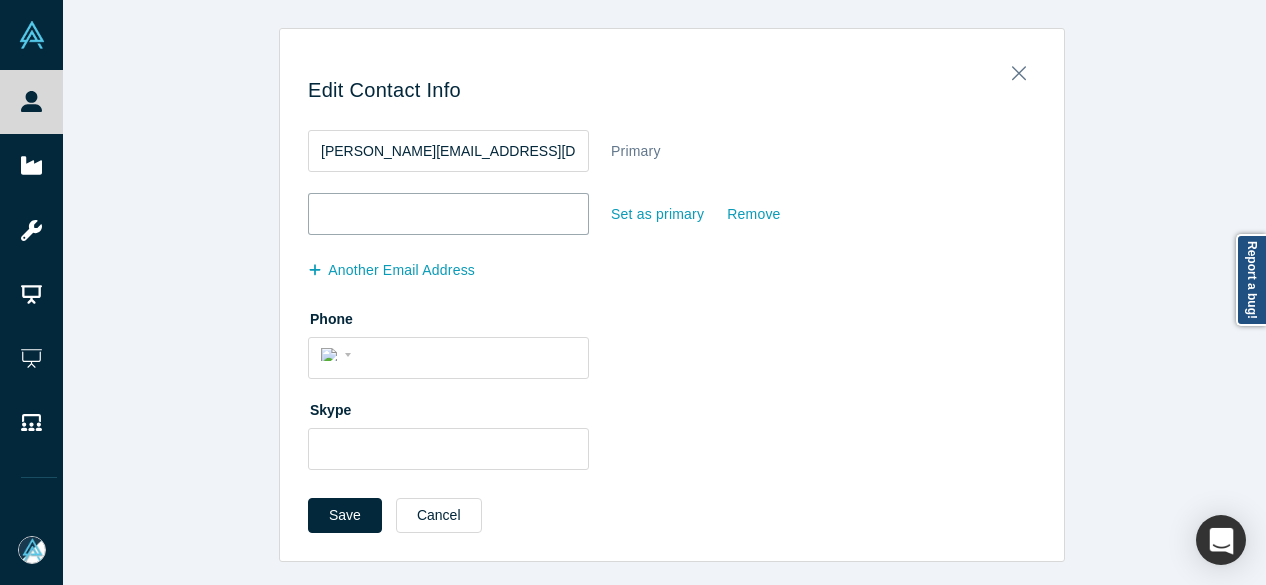 drag, startPoint x: 408, startPoint y: 219, endPoint x: 592, endPoint y: 219, distance: 184 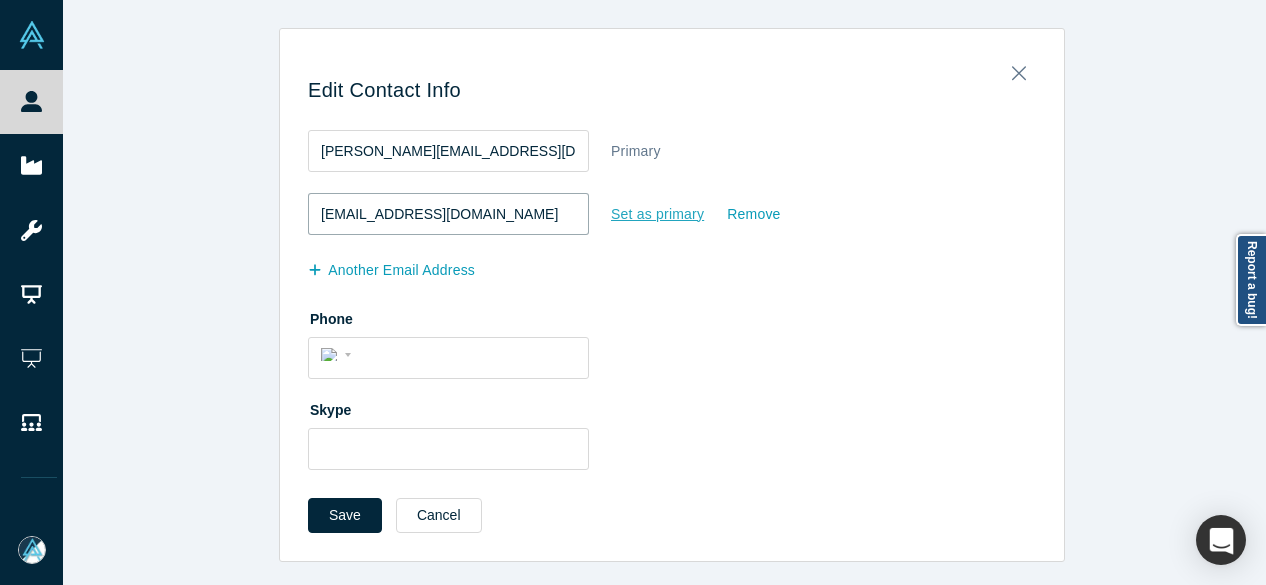 type on "shodges45@gmail.com" 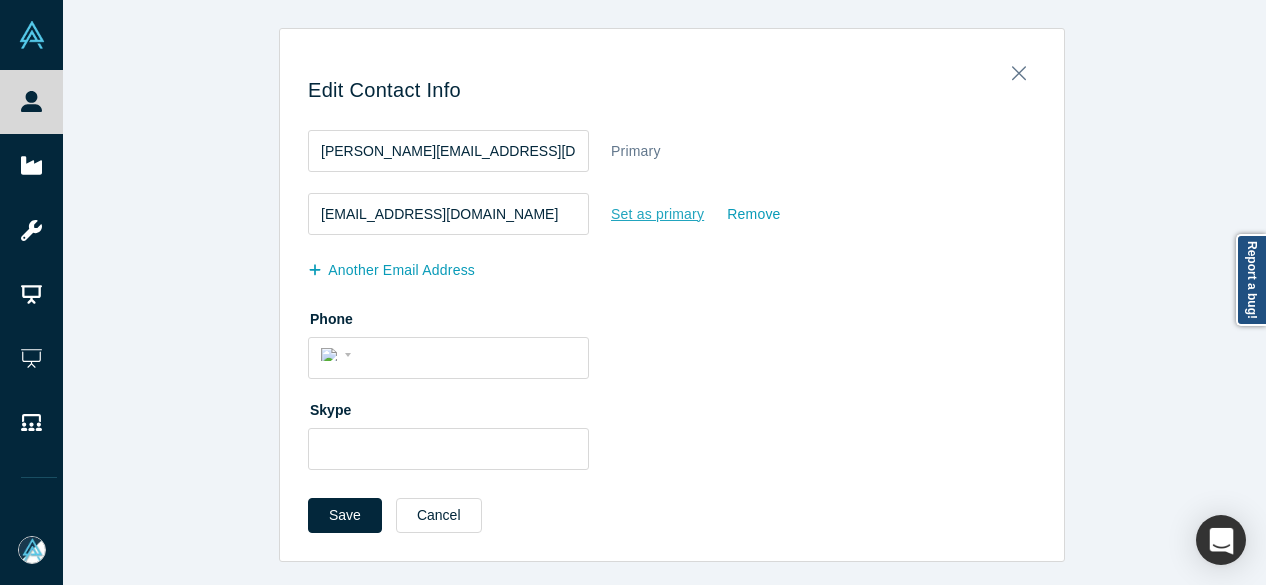 click on "Set as primary" at bounding box center [657, 214] 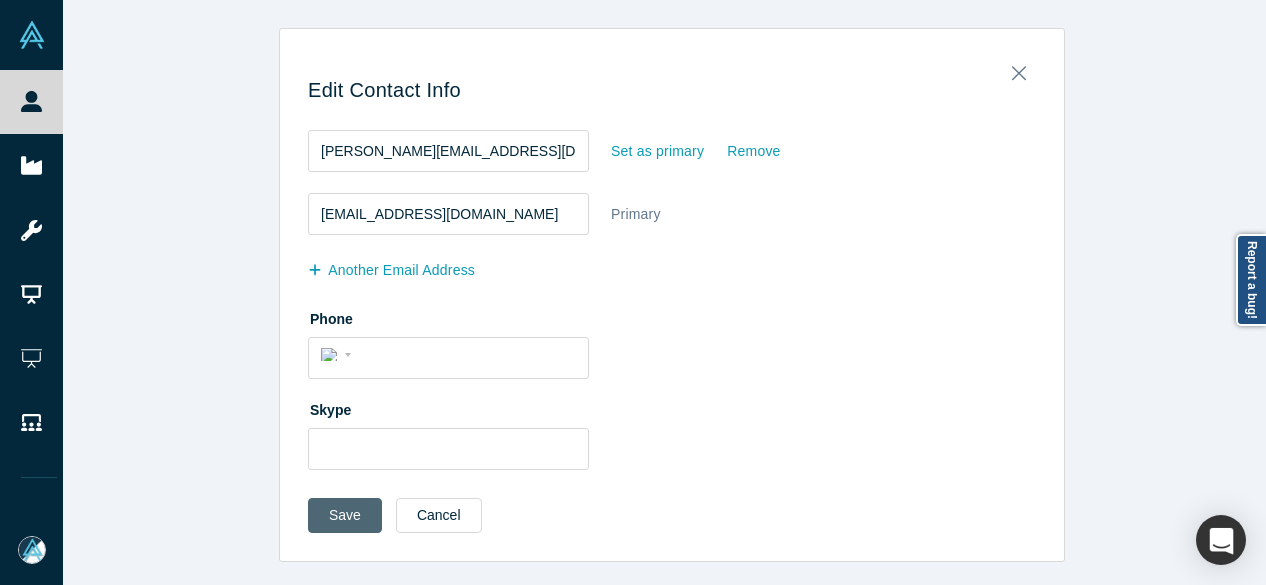 click on "Save" at bounding box center [345, 515] 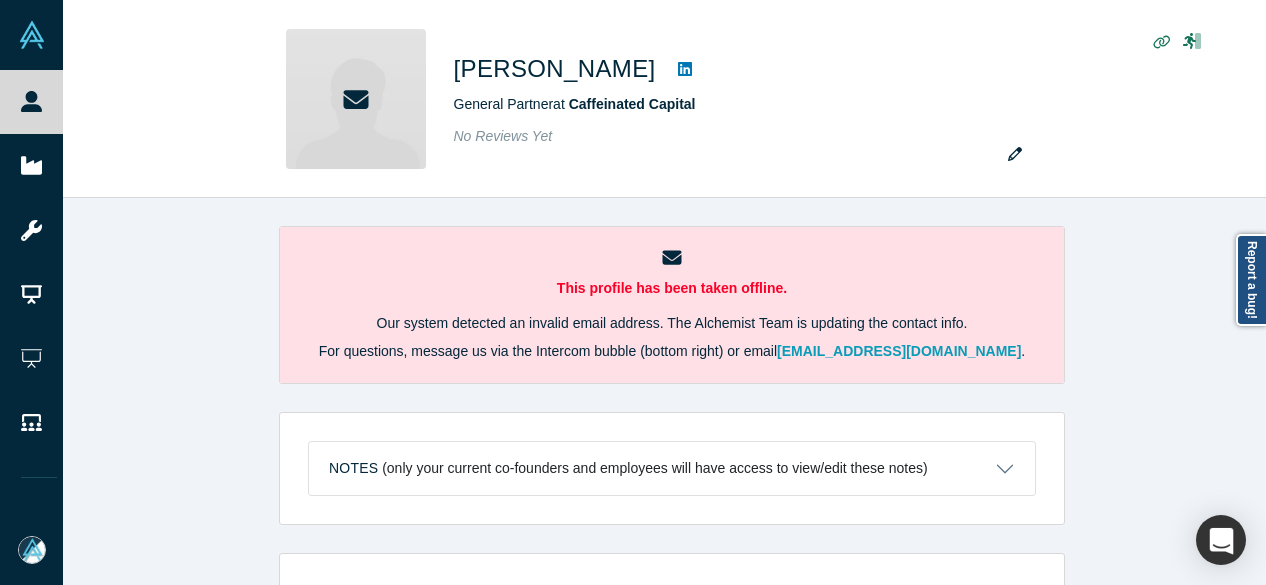 scroll, scrollTop: 0, scrollLeft: 0, axis: both 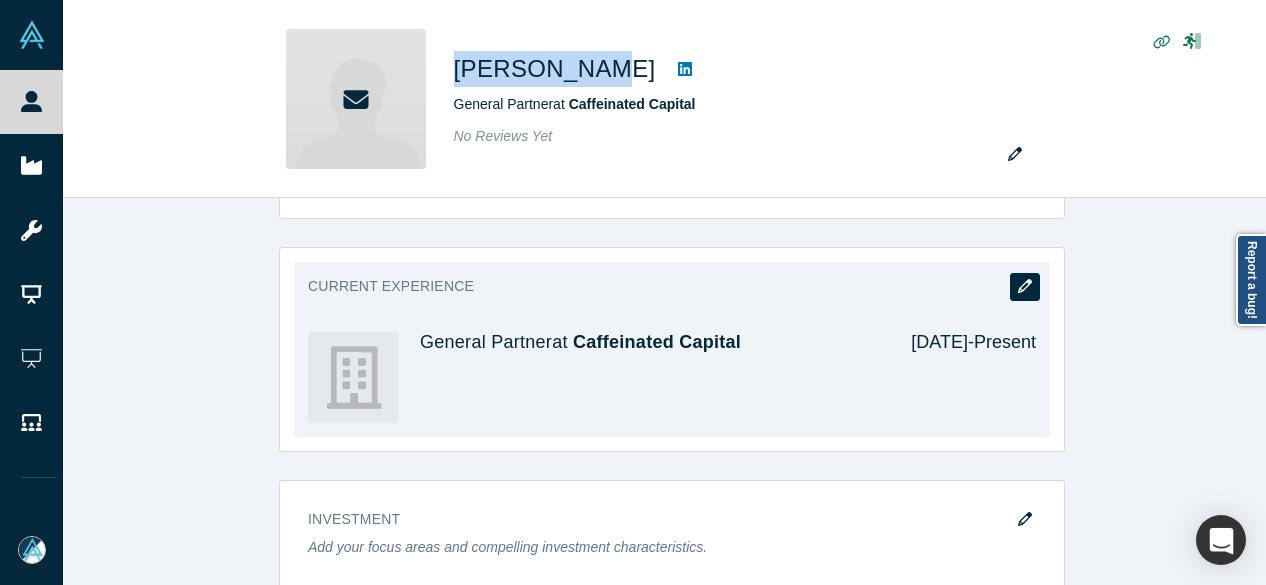 click 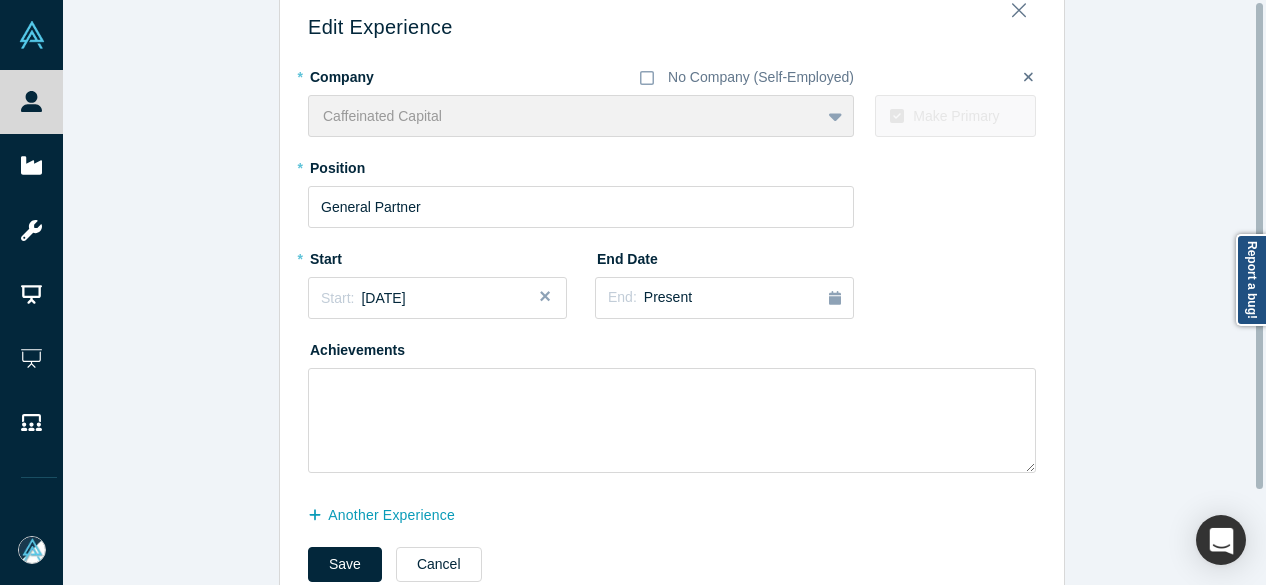 scroll, scrollTop: 114, scrollLeft: 0, axis: vertical 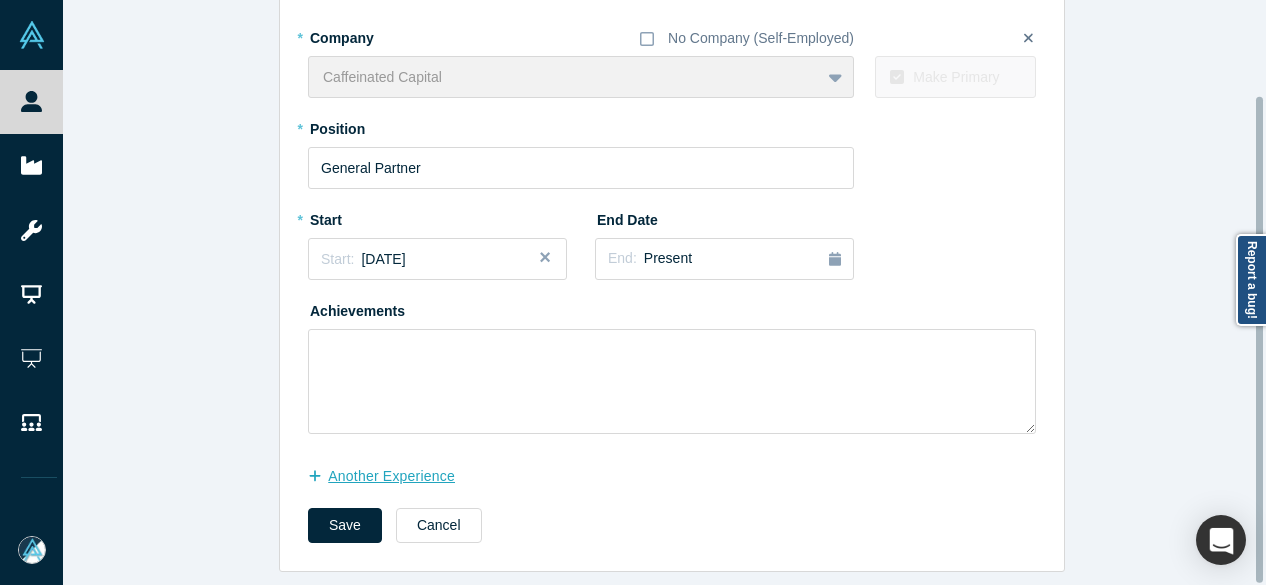 click on "another Experience" at bounding box center [392, 476] 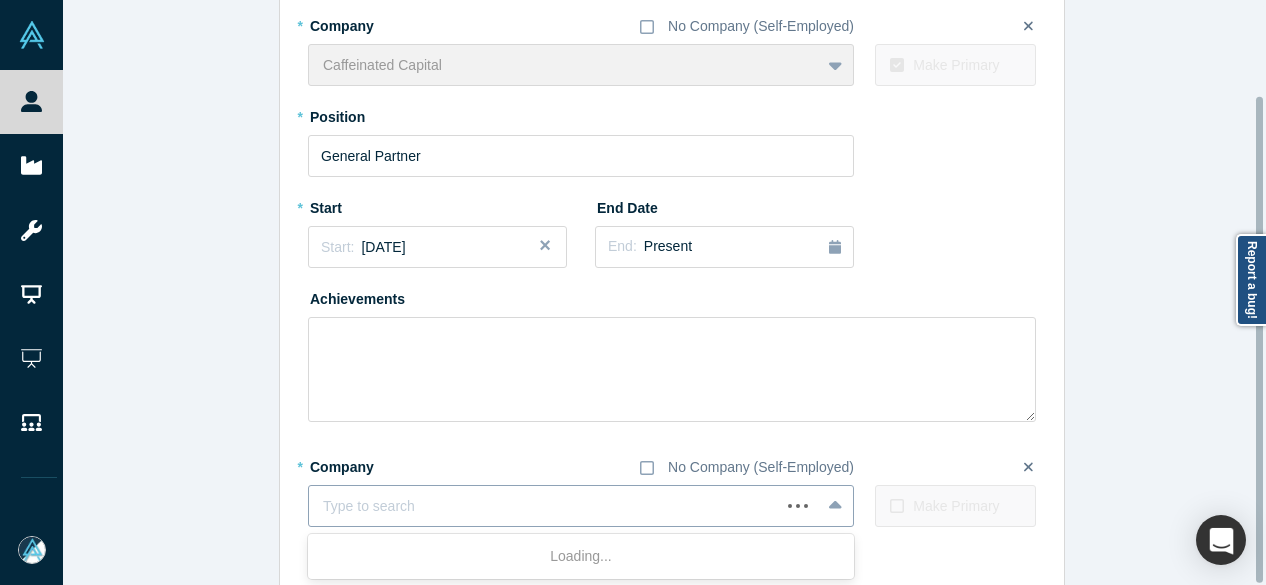click at bounding box center [544, 506] 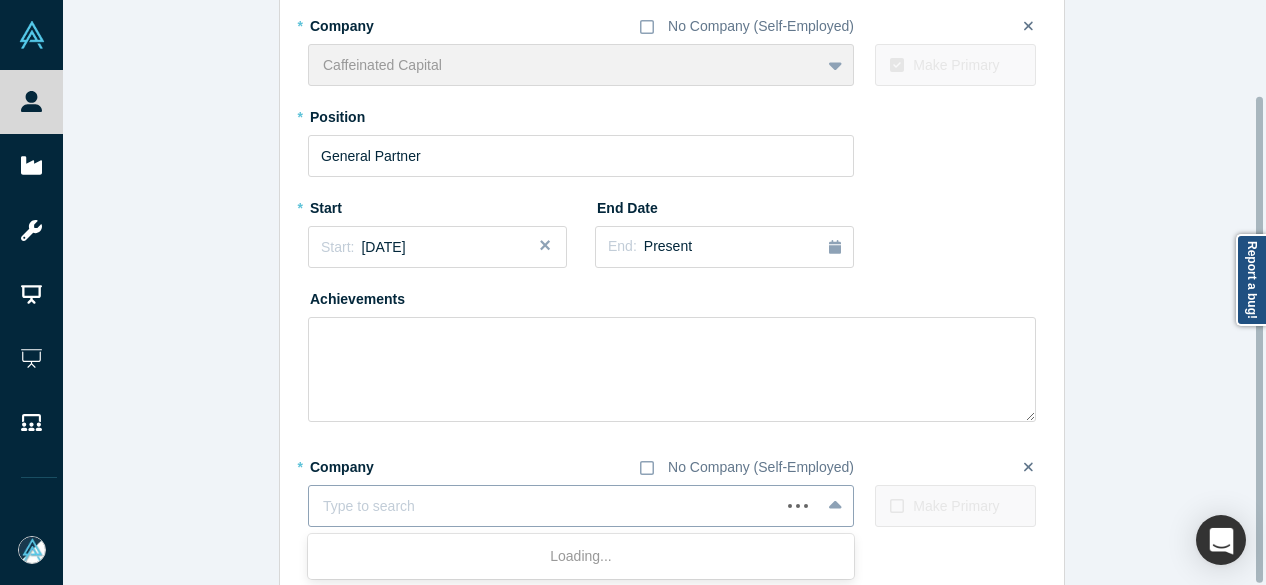 paste on "Federato logo Investor, Board Member Investor, Board Member Federato" 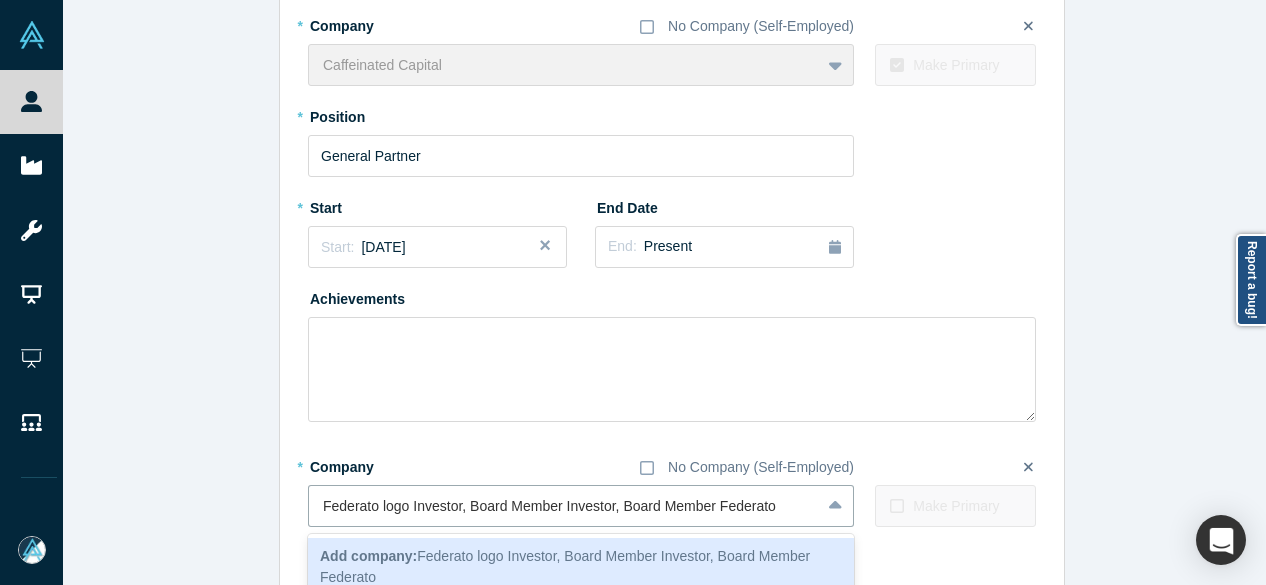 drag, startPoint x: 712, startPoint y: 512, endPoint x: 253, endPoint y: 490, distance: 459.52692 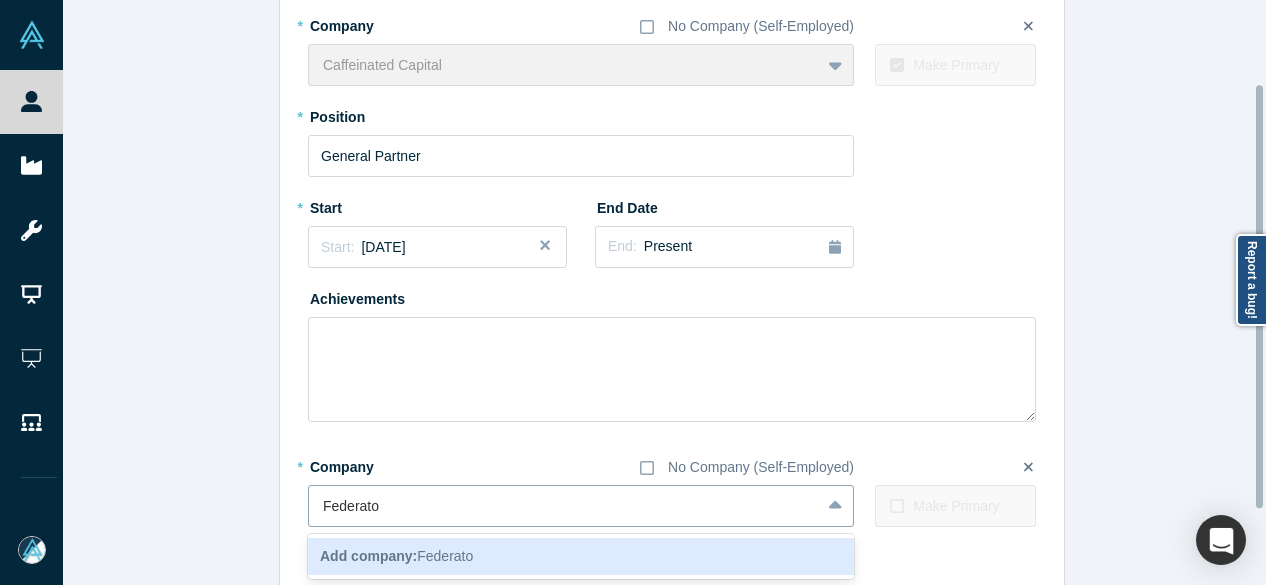 scroll, scrollTop: 214, scrollLeft: 0, axis: vertical 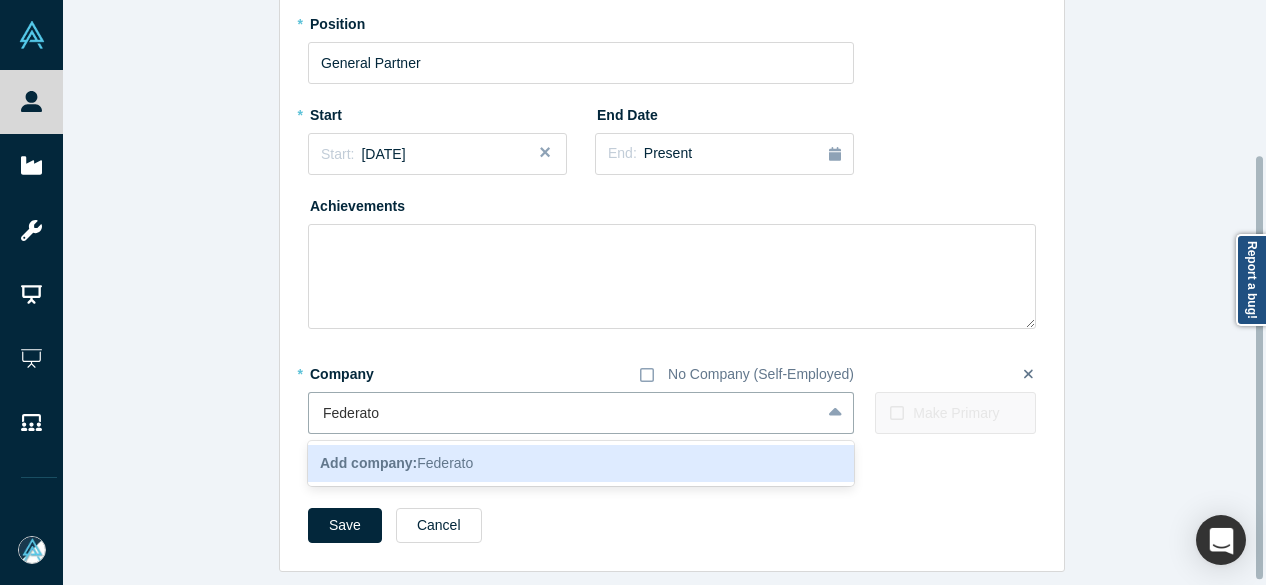 click on "Add company:  Federato" at bounding box center (581, 463) 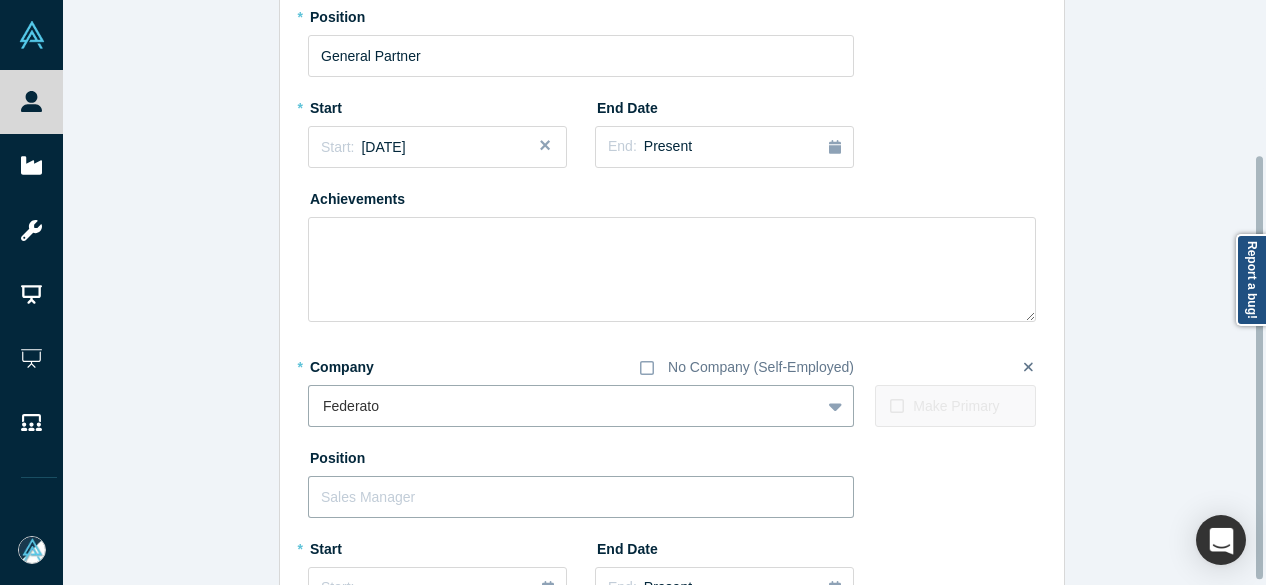 click at bounding box center (581, 497) 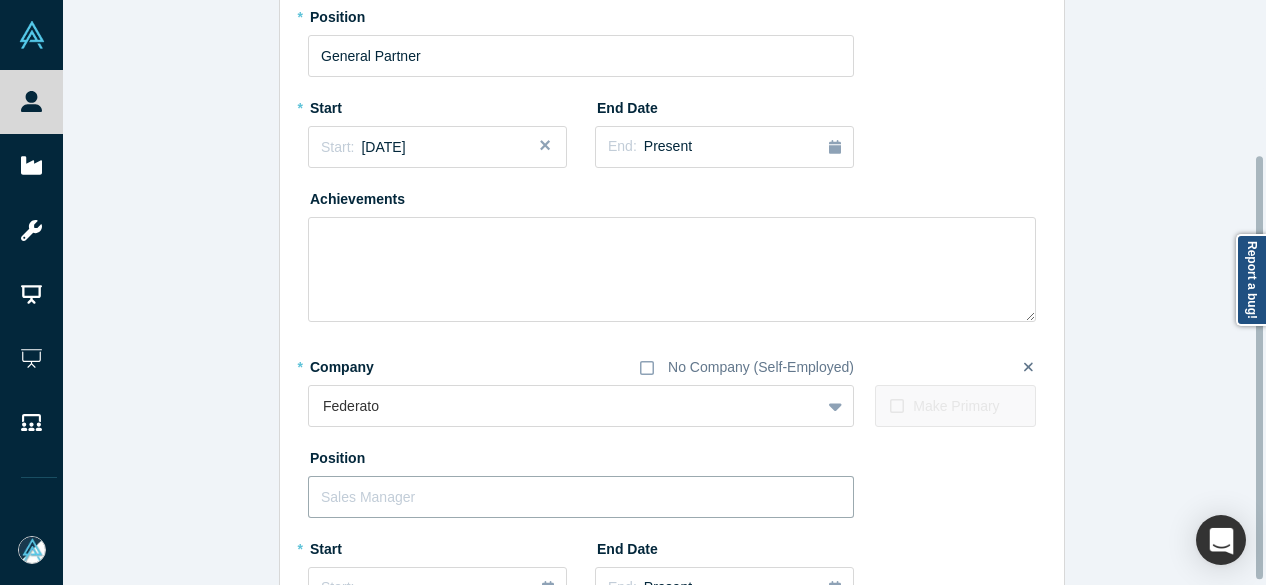 paste on "Federato logo Investor, Board Member Investor, Board Member" 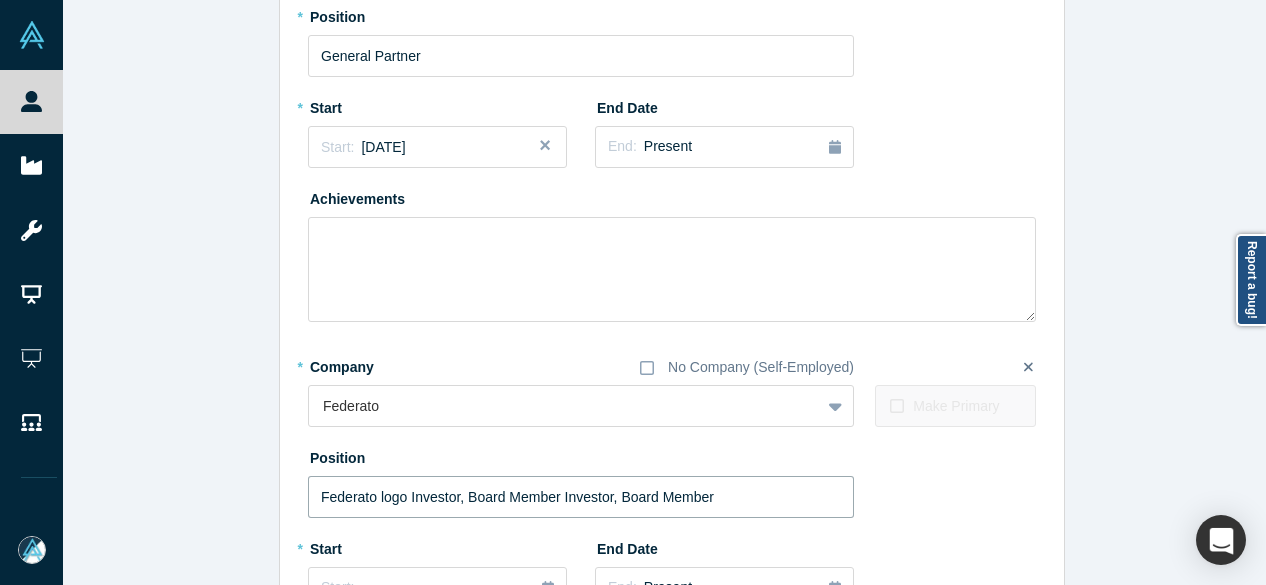 drag, startPoint x: 554, startPoint y: 496, endPoint x: 218, endPoint y: 498, distance: 336.00595 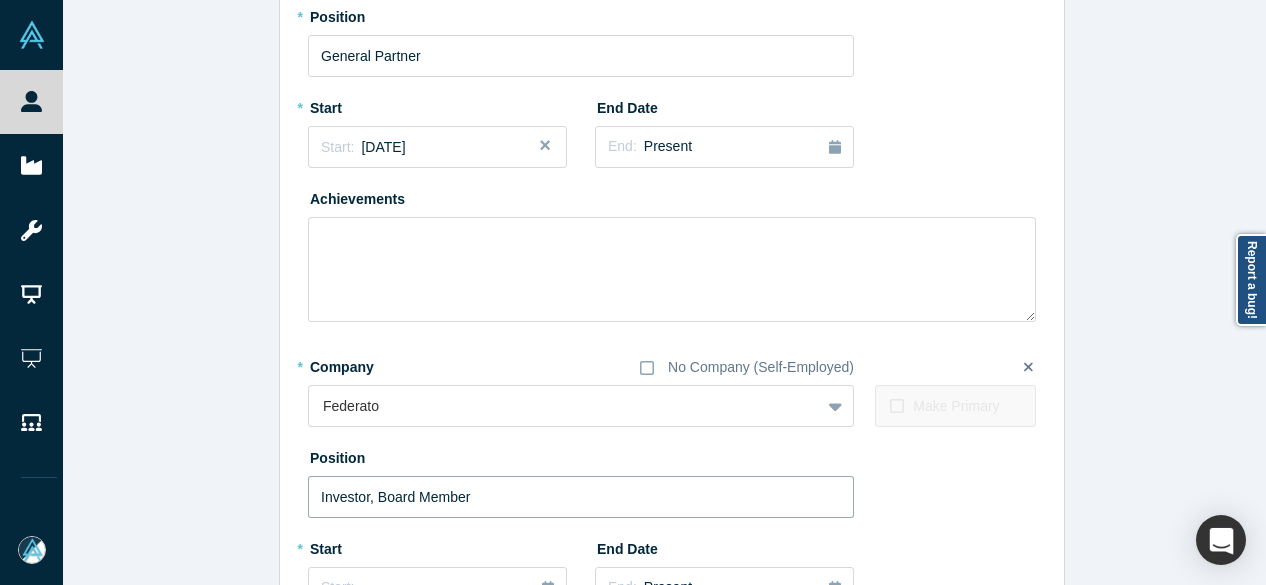 scroll, scrollTop: 414, scrollLeft: 0, axis: vertical 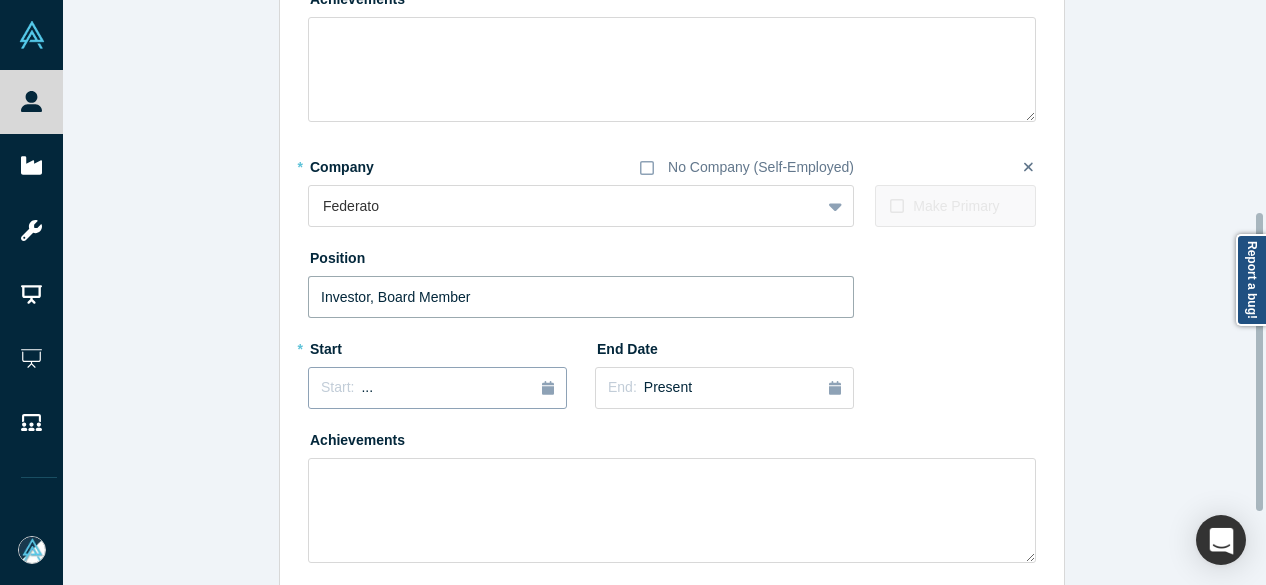 type on "Investor, Board Member" 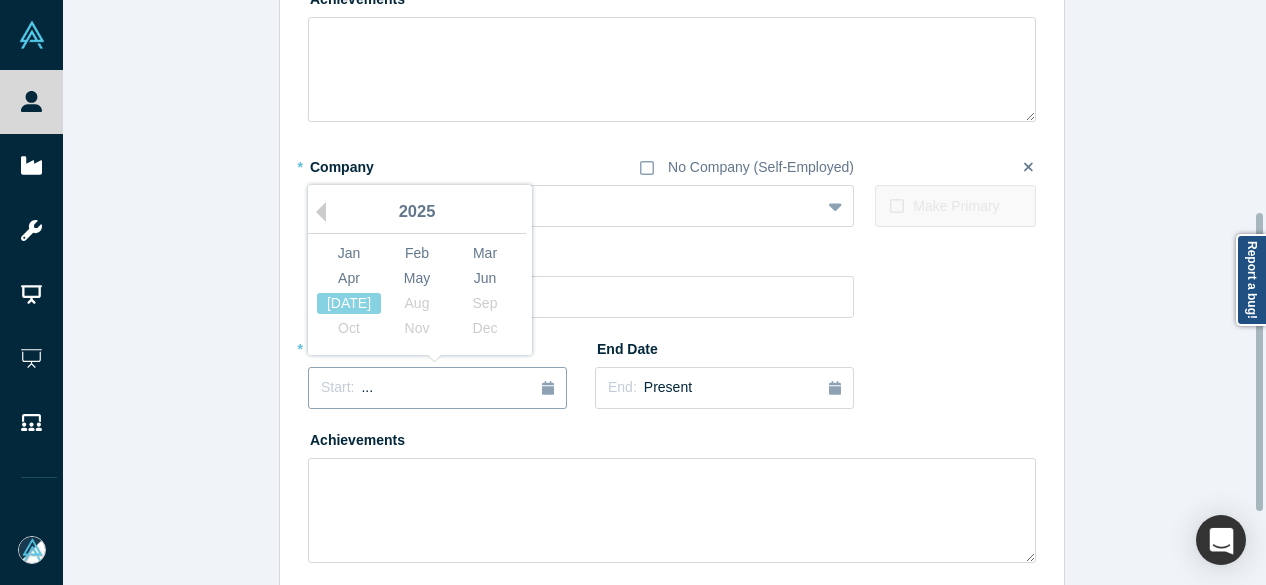 click on "..." at bounding box center [367, 387] 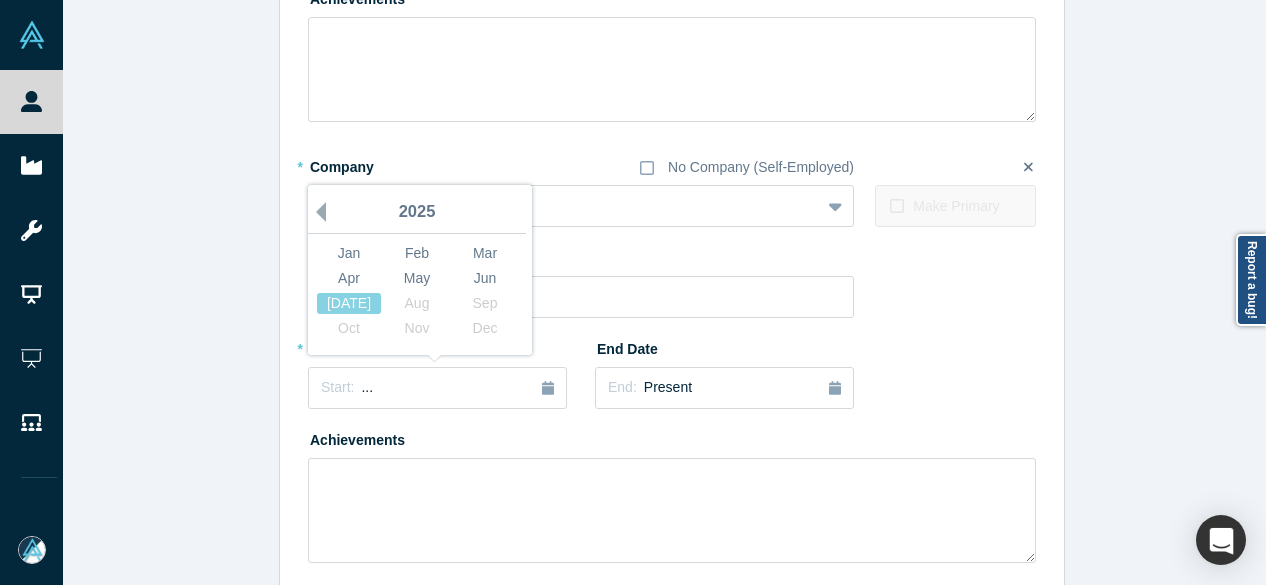 click on "Previous Year" at bounding box center (316, 212) 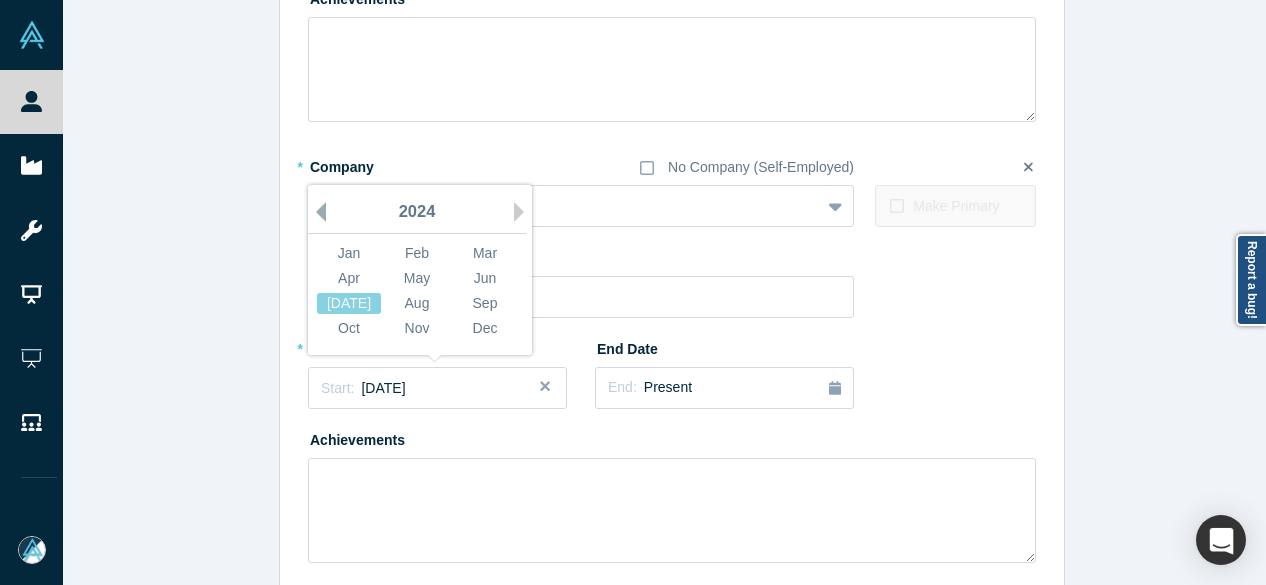 click on "Previous Year" at bounding box center [316, 212] 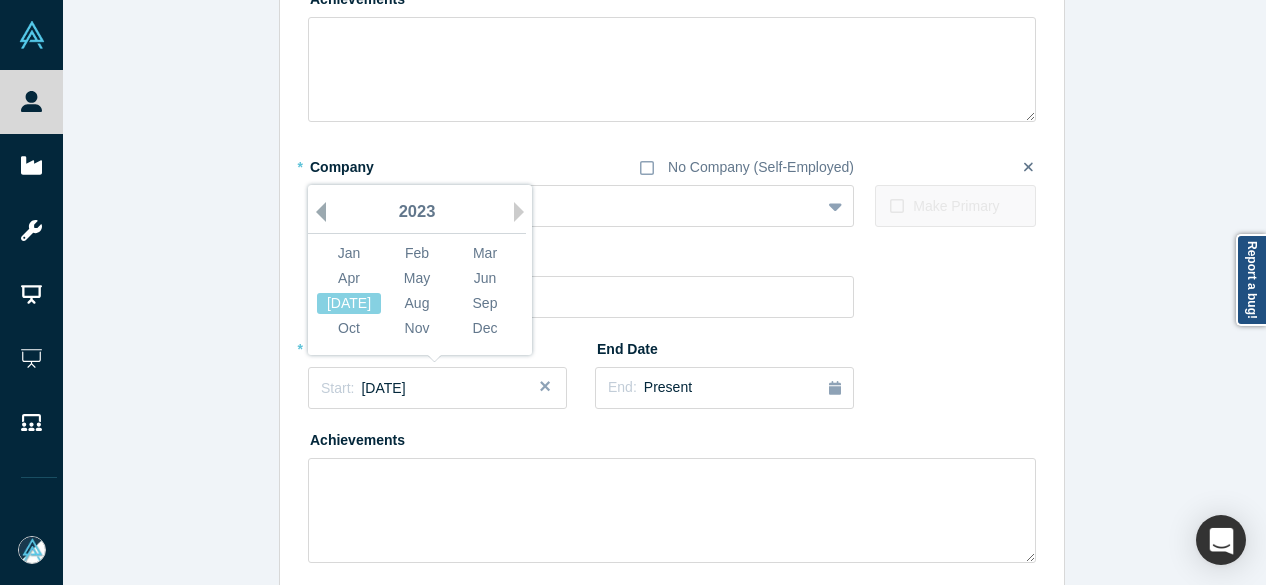 click on "Previous Year" at bounding box center [316, 212] 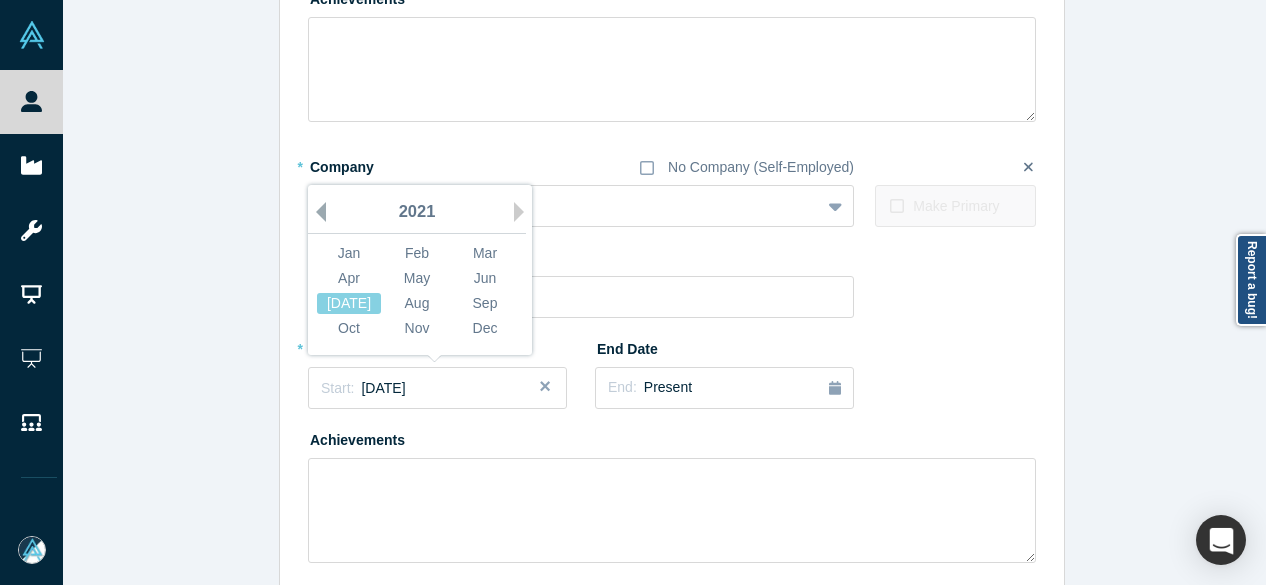 click on "Previous Year" at bounding box center (316, 212) 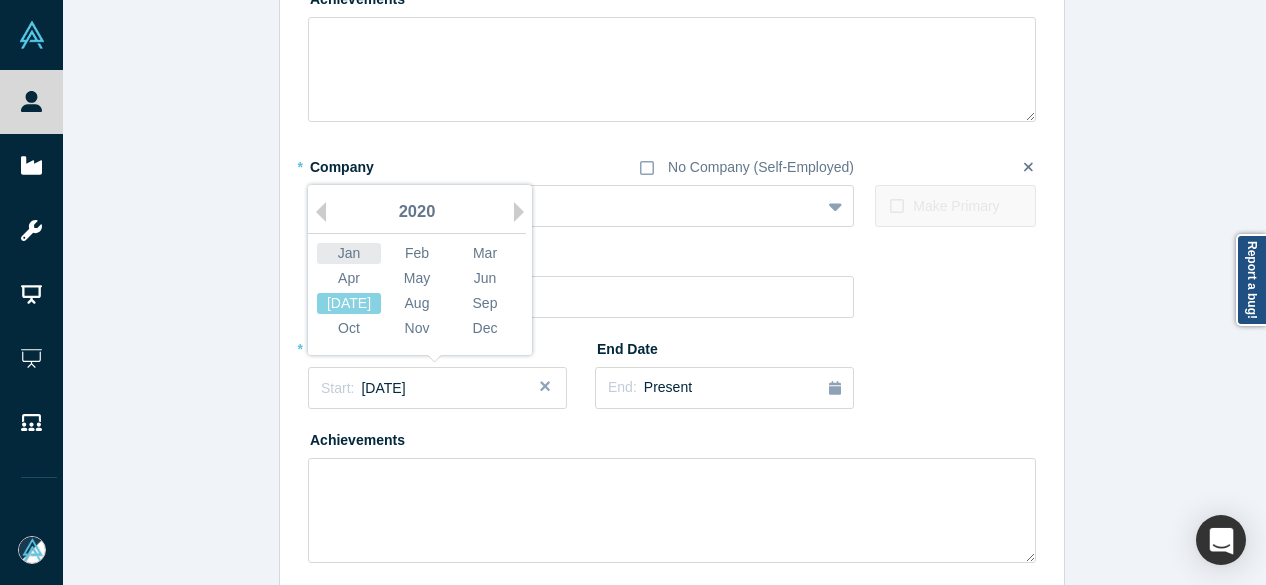 click on "Jan" at bounding box center (349, 253) 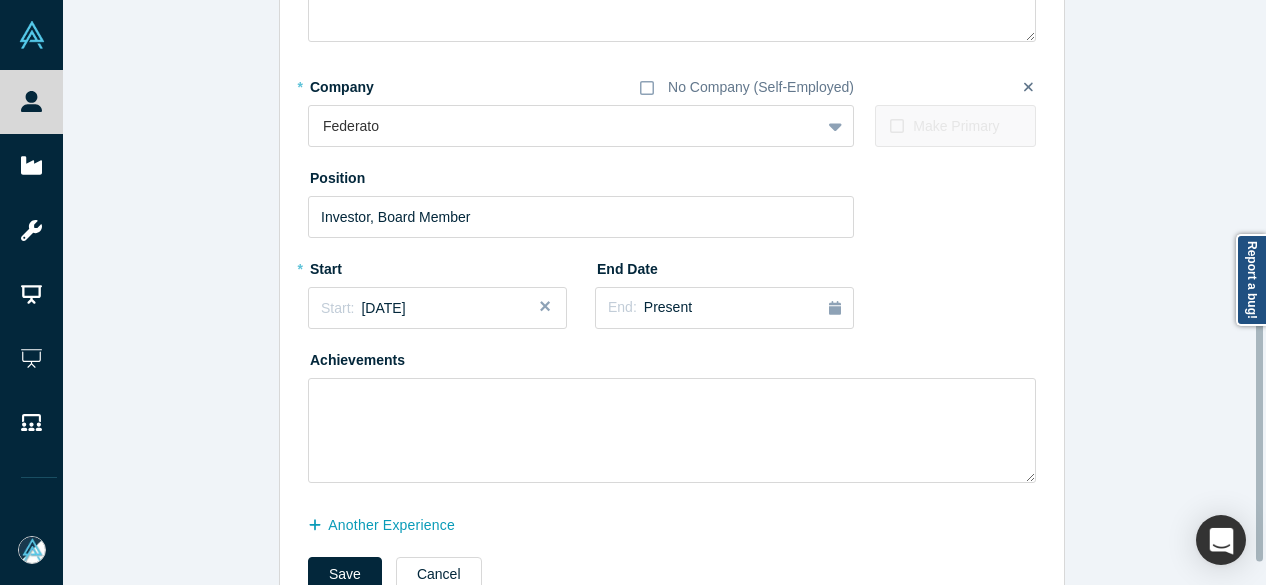 scroll, scrollTop: 556, scrollLeft: 0, axis: vertical 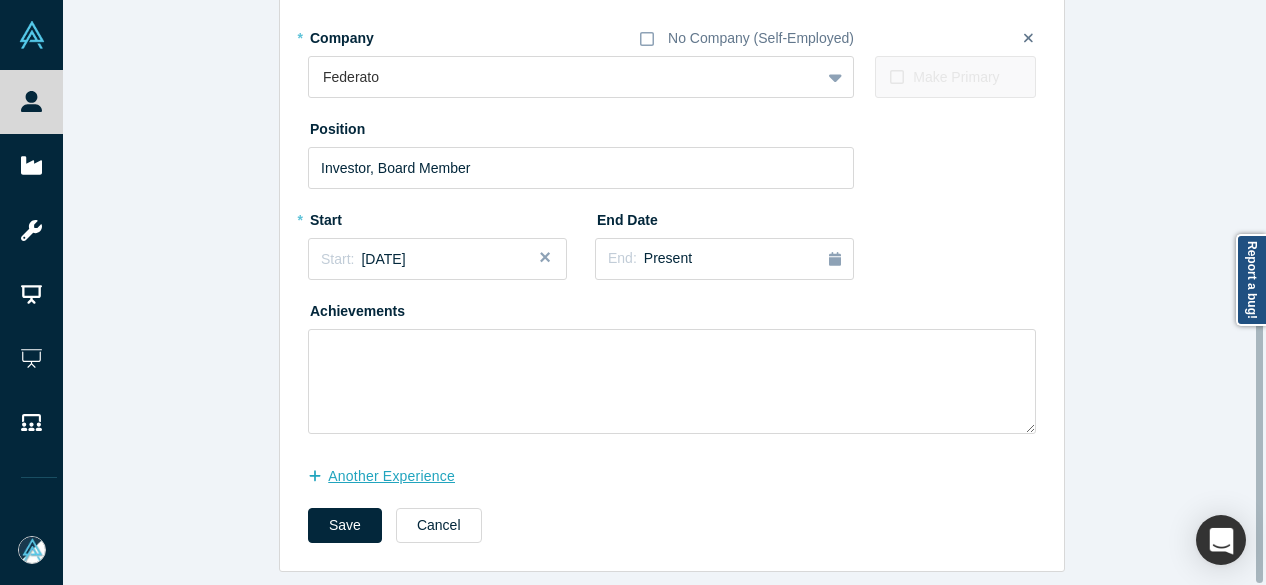 click on "another Experience" at bounding box center (392, 476) 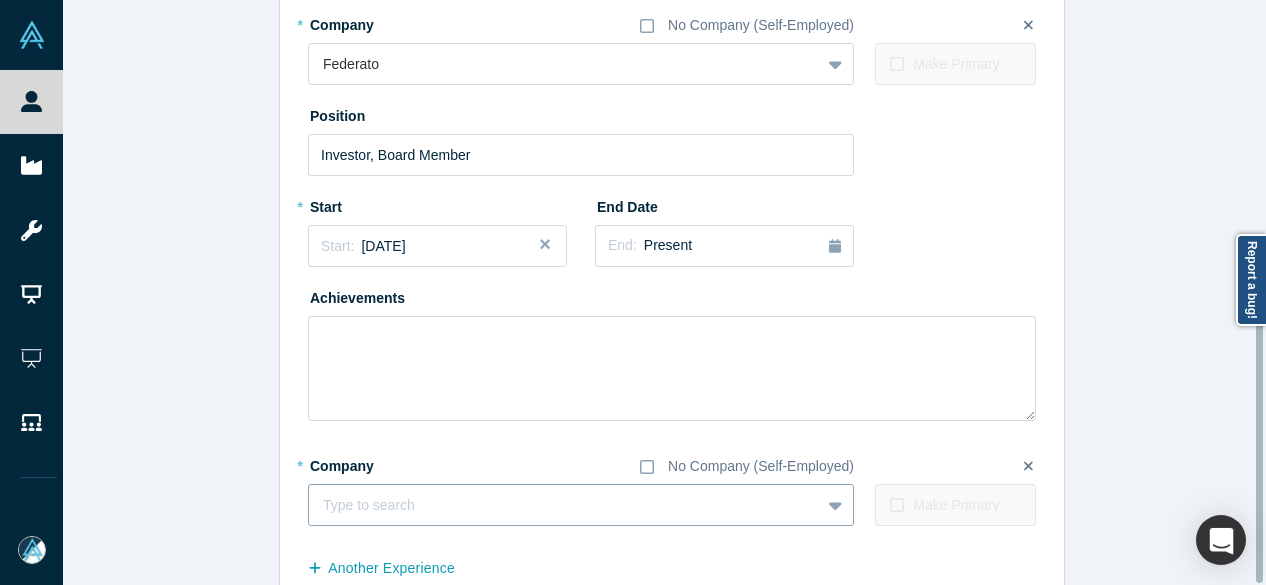 click at bounding box center (564, 505) 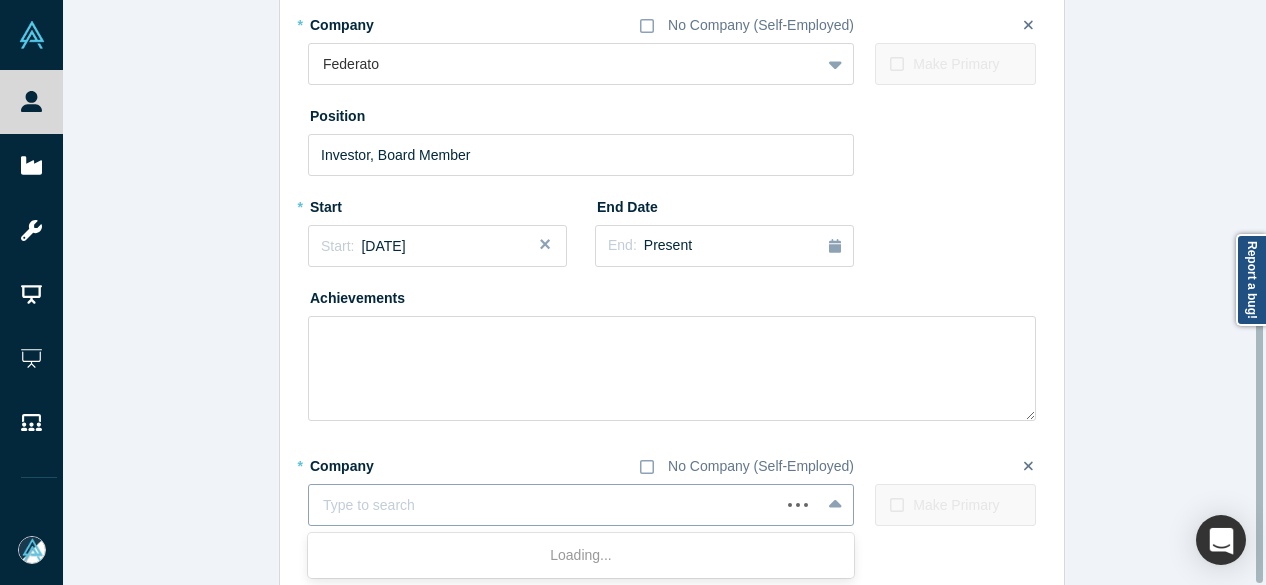paste on "Investor Investor Saronic Technologies" 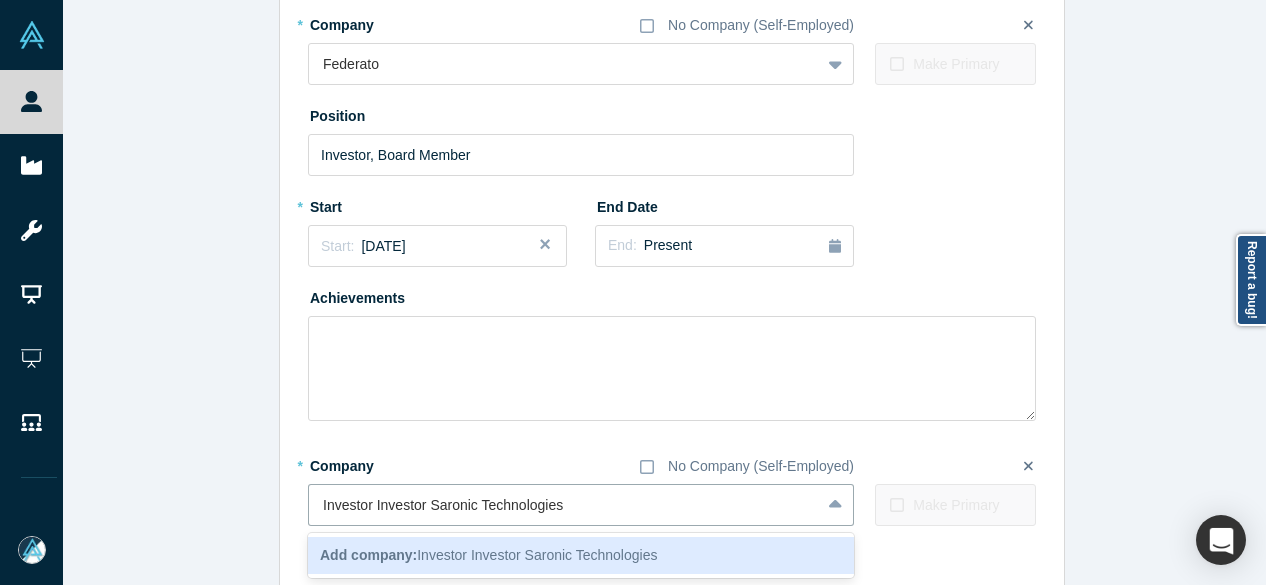 drag, startPoint x: 424, startPoint y: 513, endPoint x: 259, endPoint y: 511, distance: 165.01212 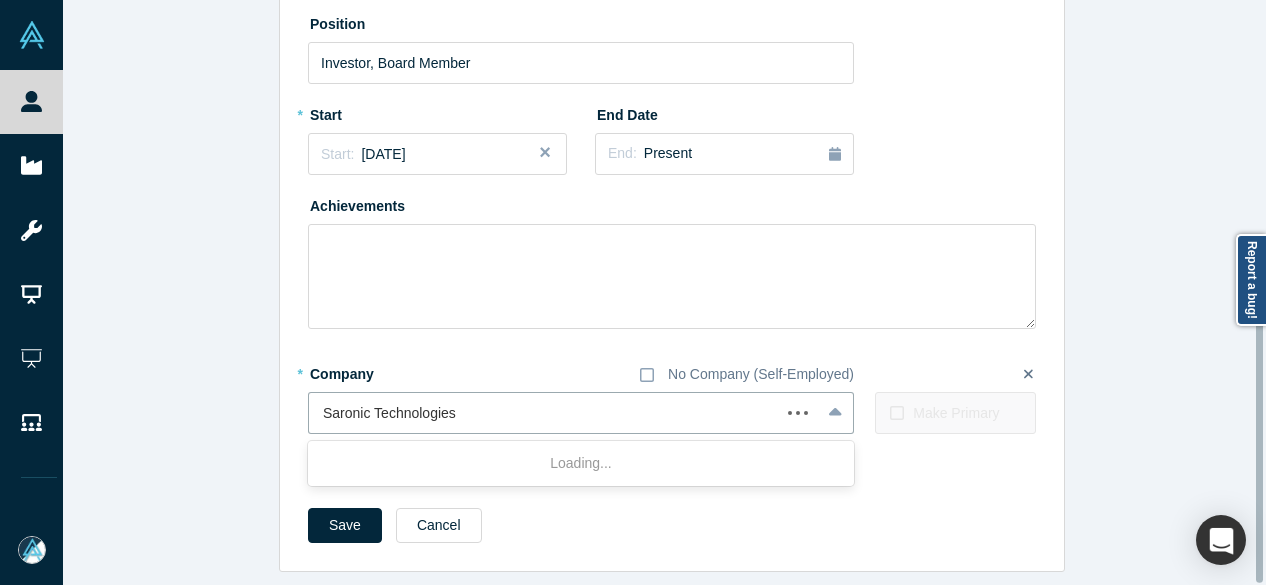 scroll, scrollTop: 660, scrollLeft: 0, axis: vertical 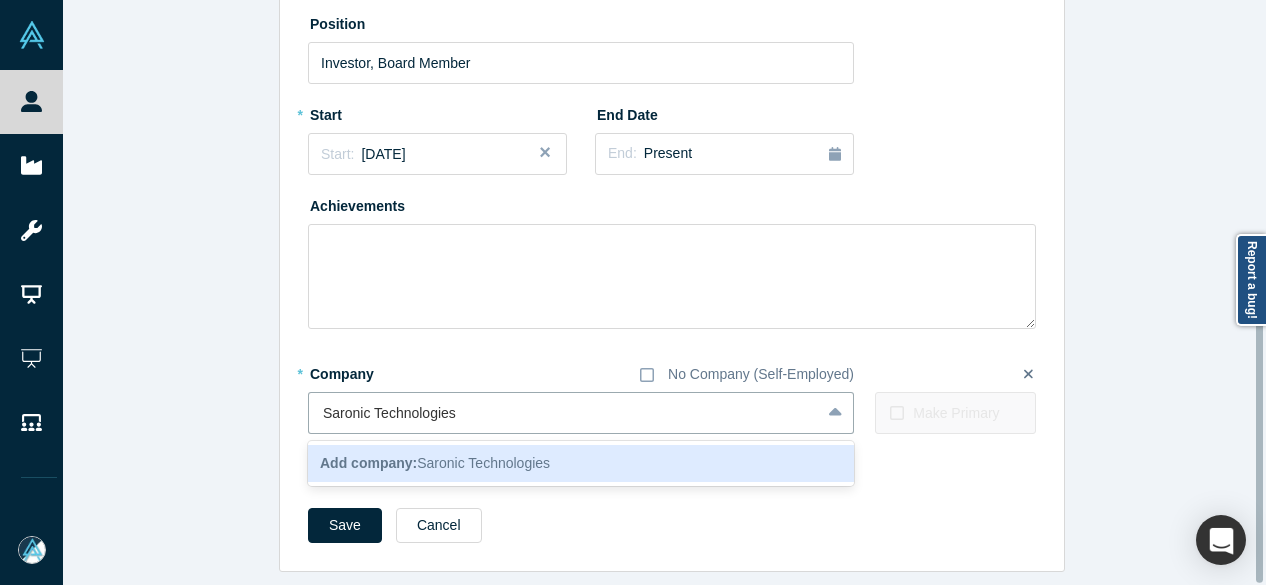 click on "Add company:" at bounding box center (368, 463) 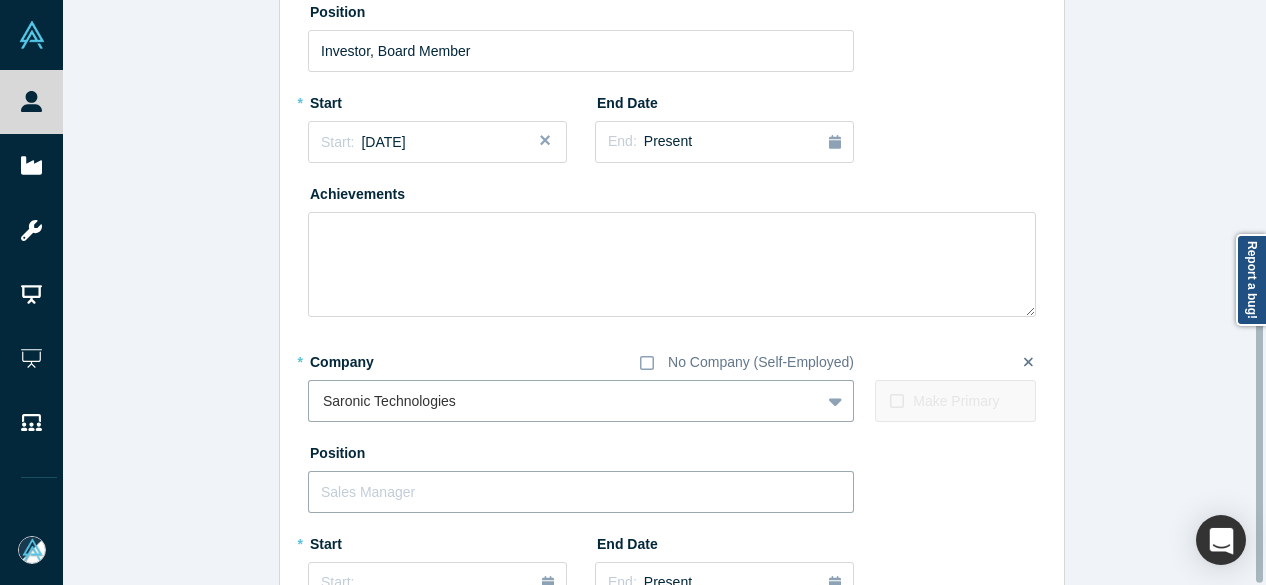 click at bounding box center (581, 492) 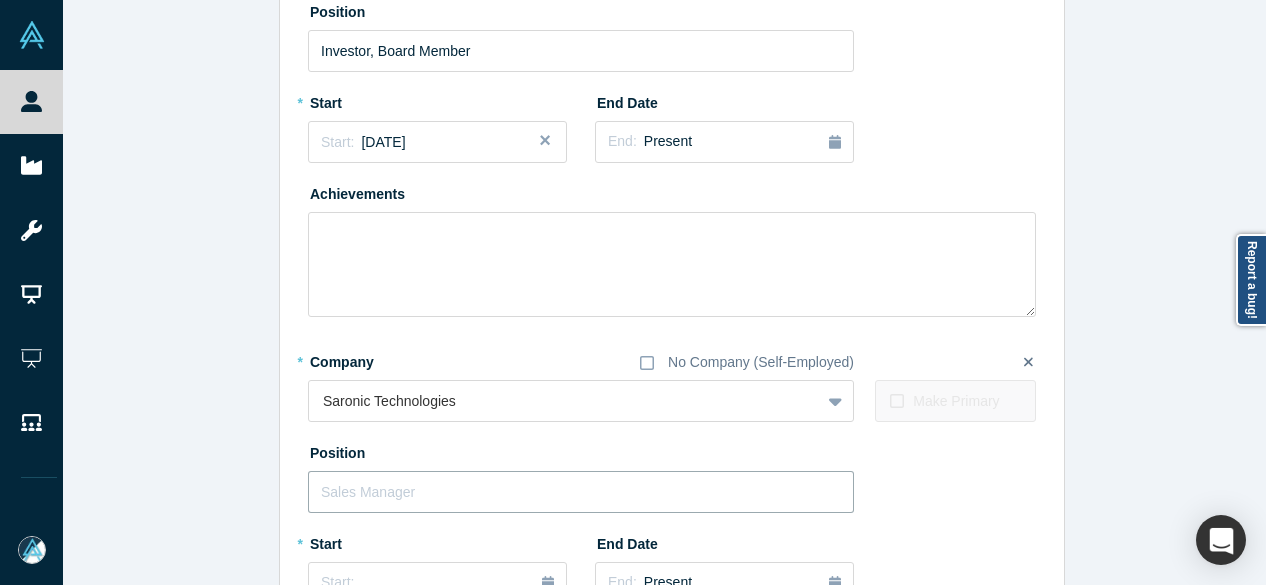 paste on "Investor Investor" 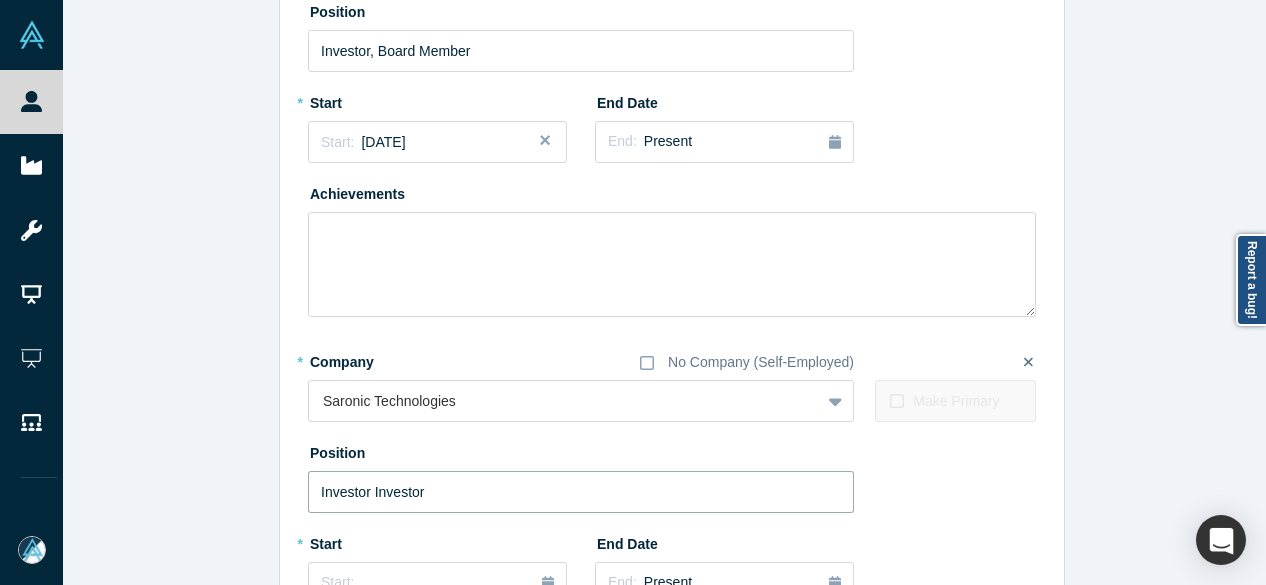 drag, startPoint x: 364, startPoint y: 490, endPoint x: 486, endPoint y: 492, distance: 122.016396 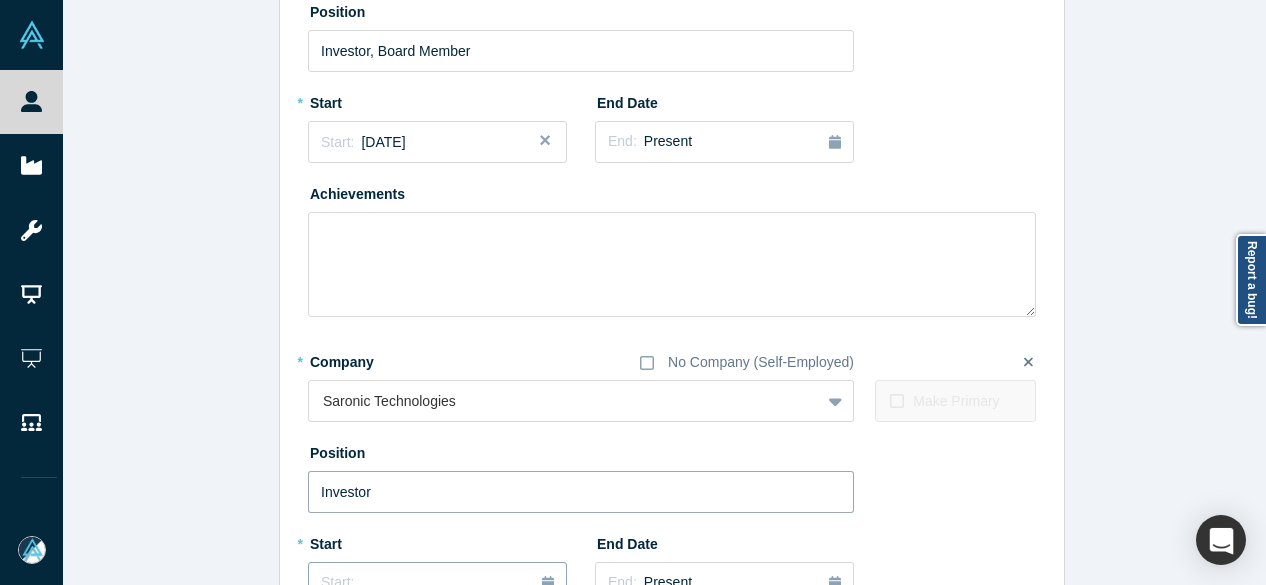 type on "Investor" 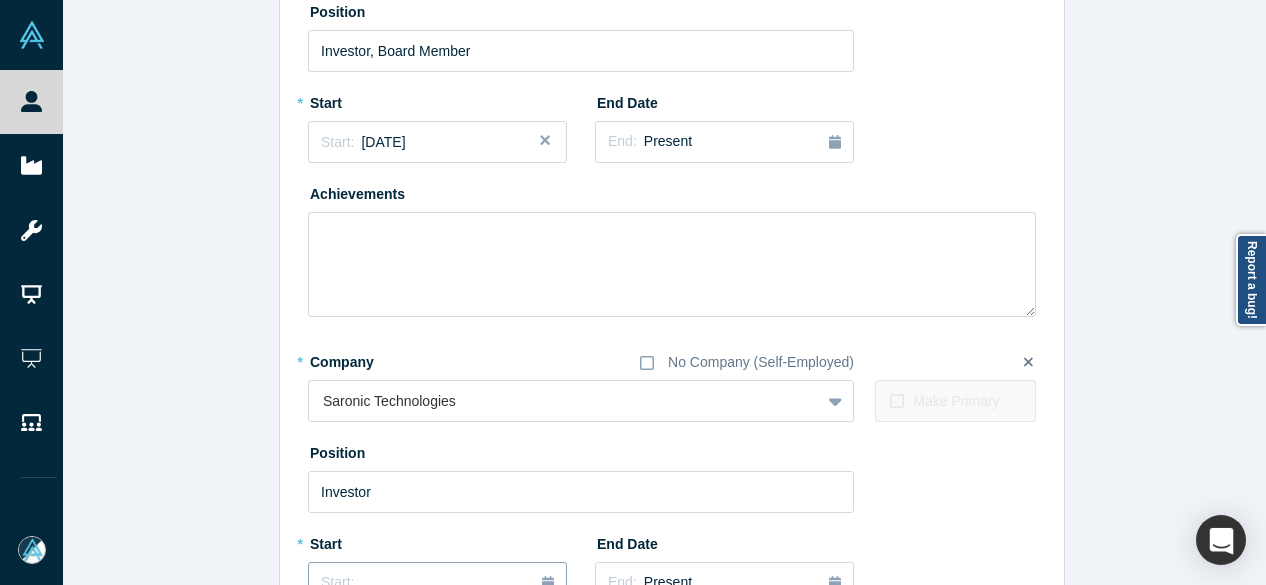 click on "Start: ..." at bounding box center [437, 583] 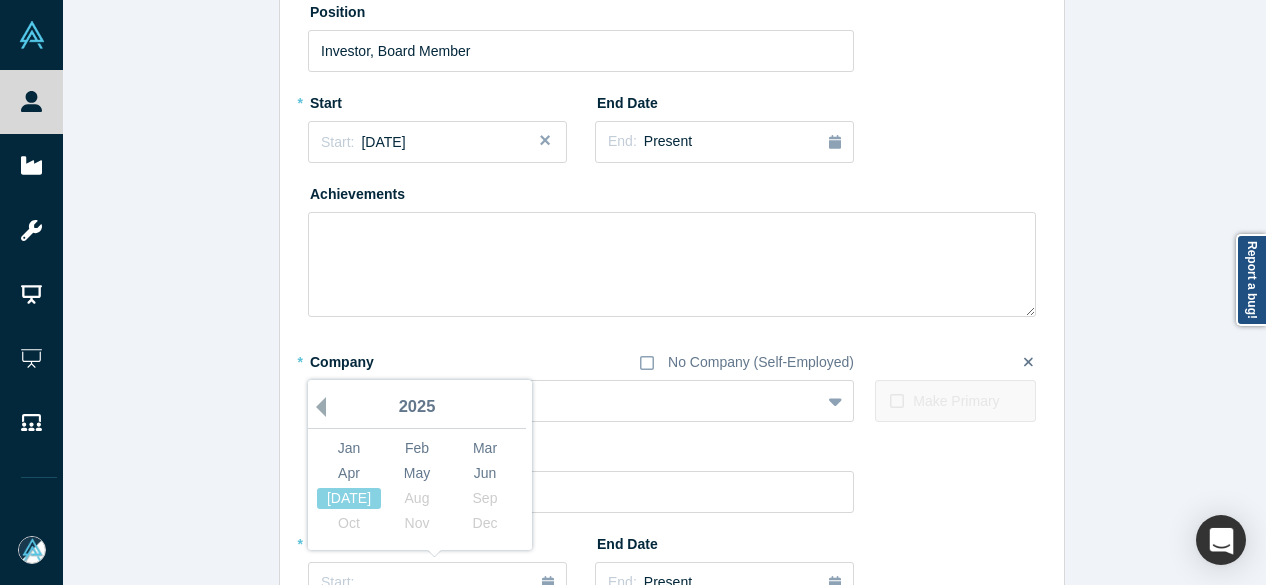 click on "Previous Year" at bounding box center (316, 407) 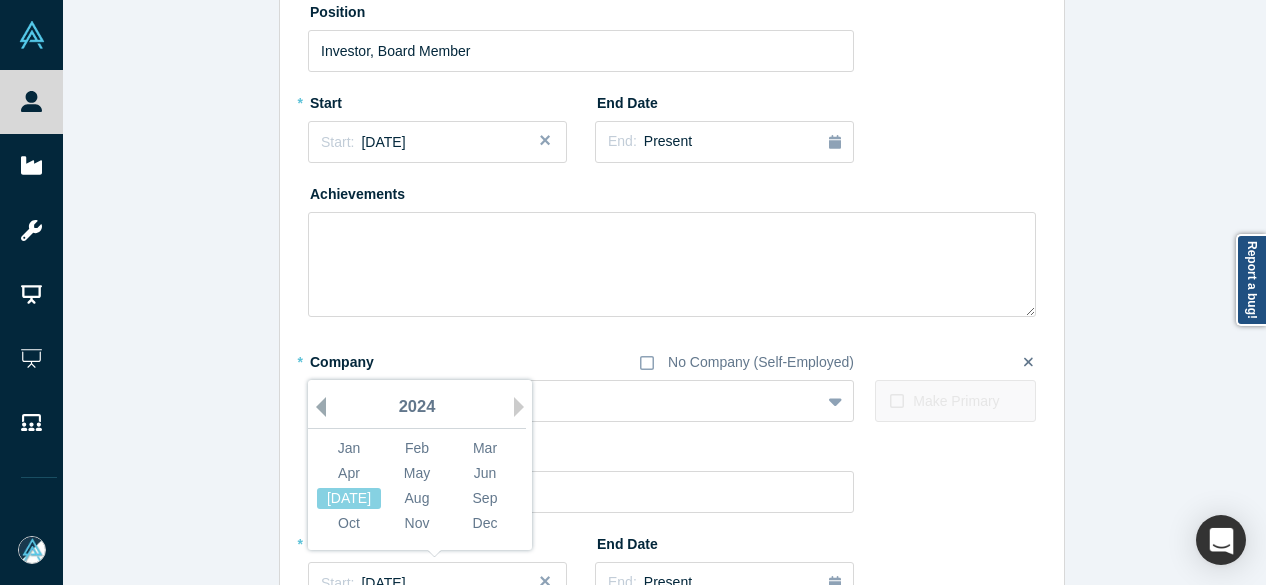 click on "Previous Year" at bounding box center (316, 407) 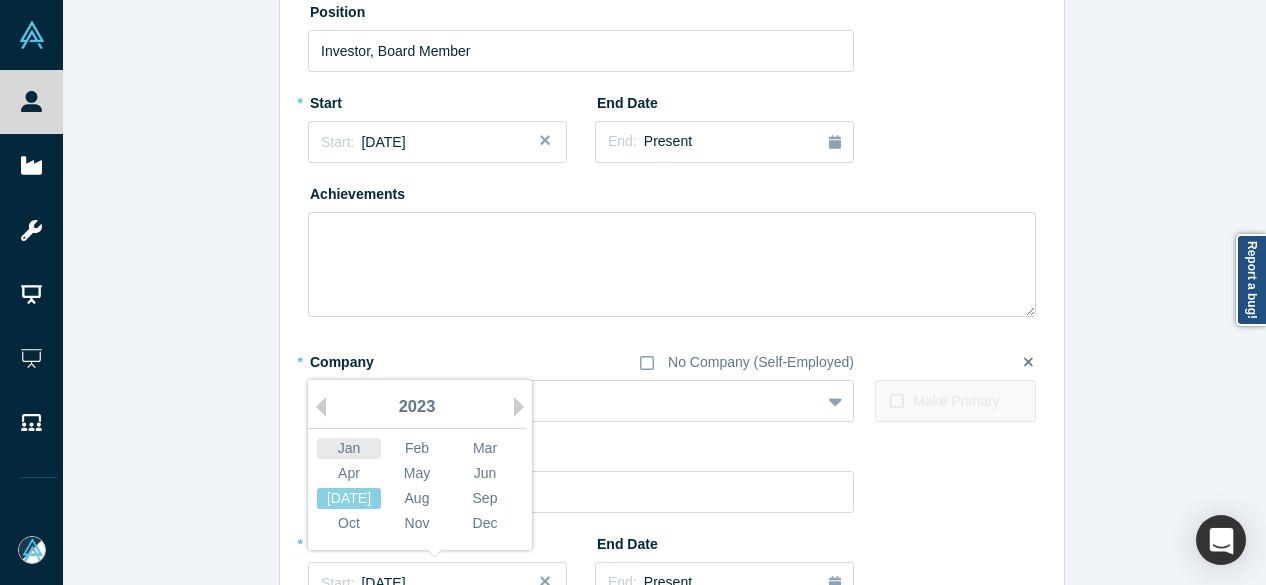 click on "Jan" at bounding box center [349, 448] 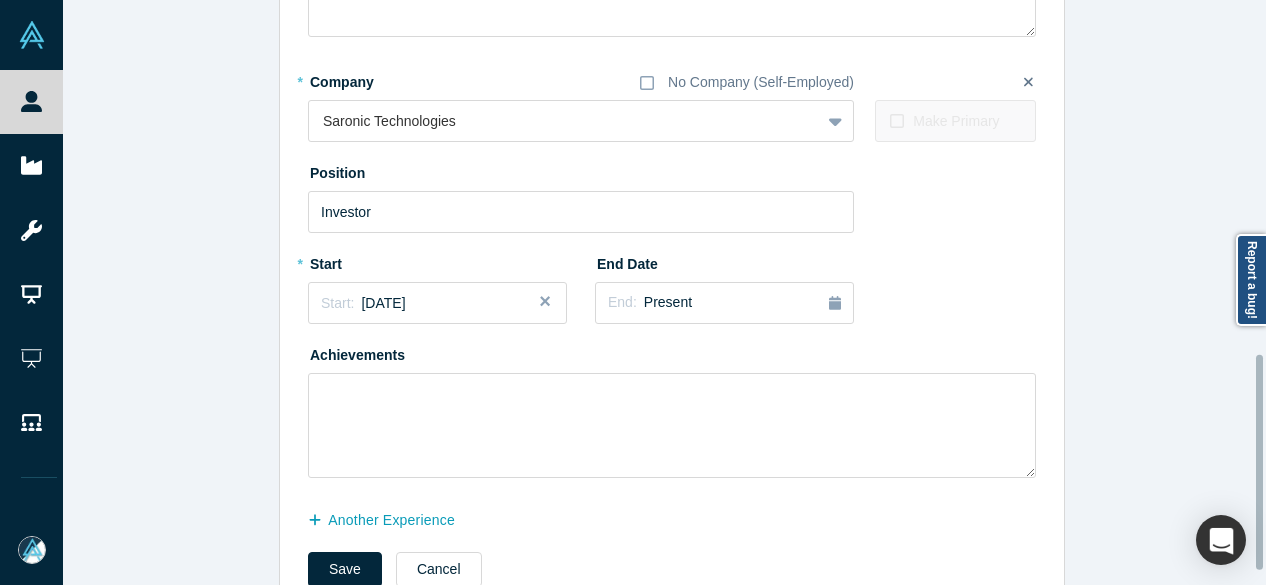 scroll, scrollTop: 960, scrollLeft: 0, axis: vertical 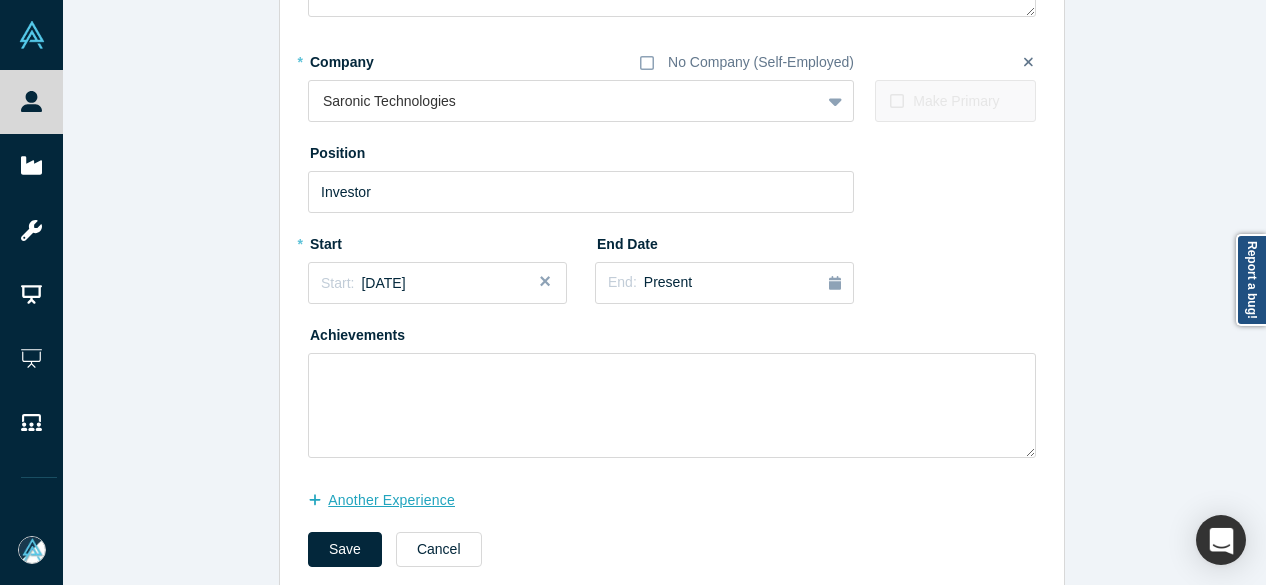 click on "another Experience" at bounding box center [392, 500] 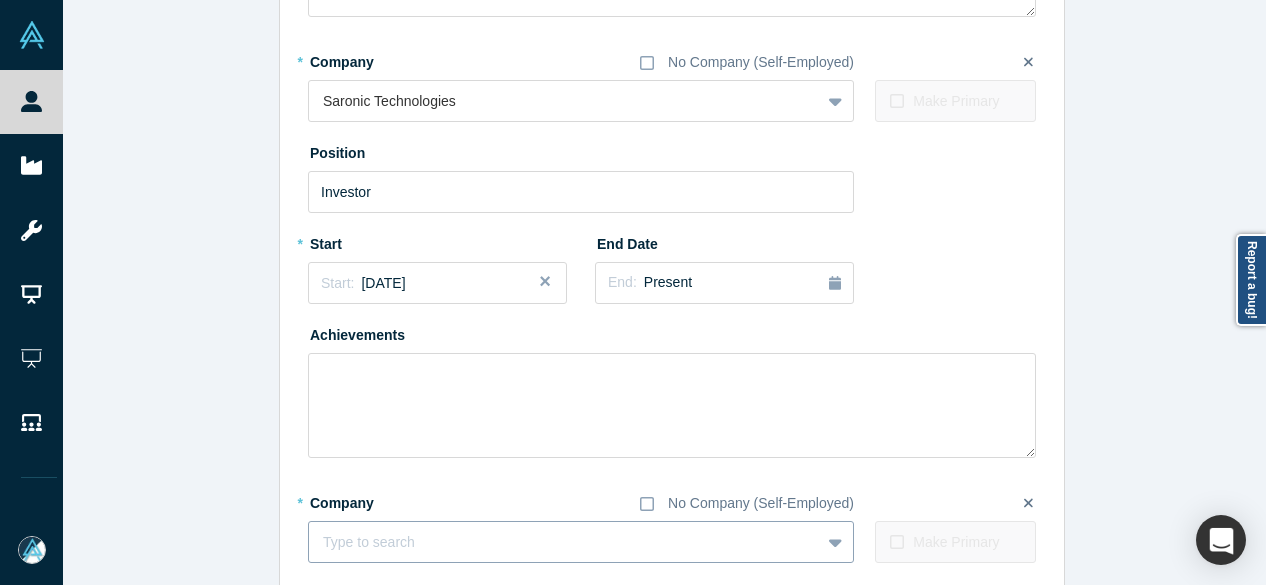 click on "Type to search" at bounding box center [581, 542] 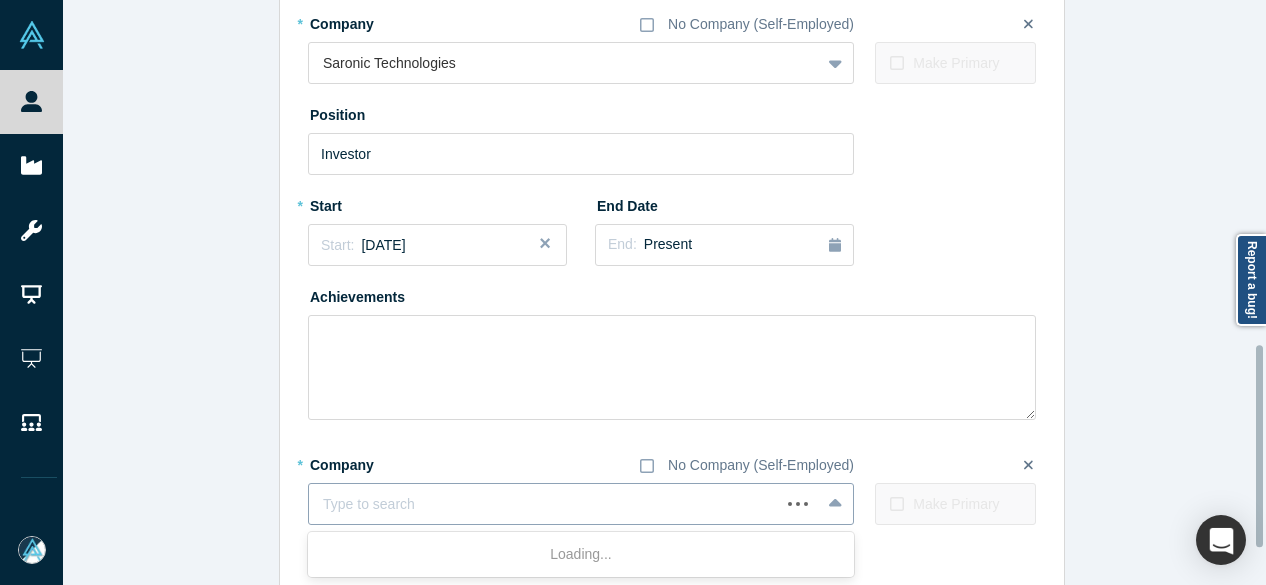 paste on "Investor, Board Member Investor, Board Member Amca" 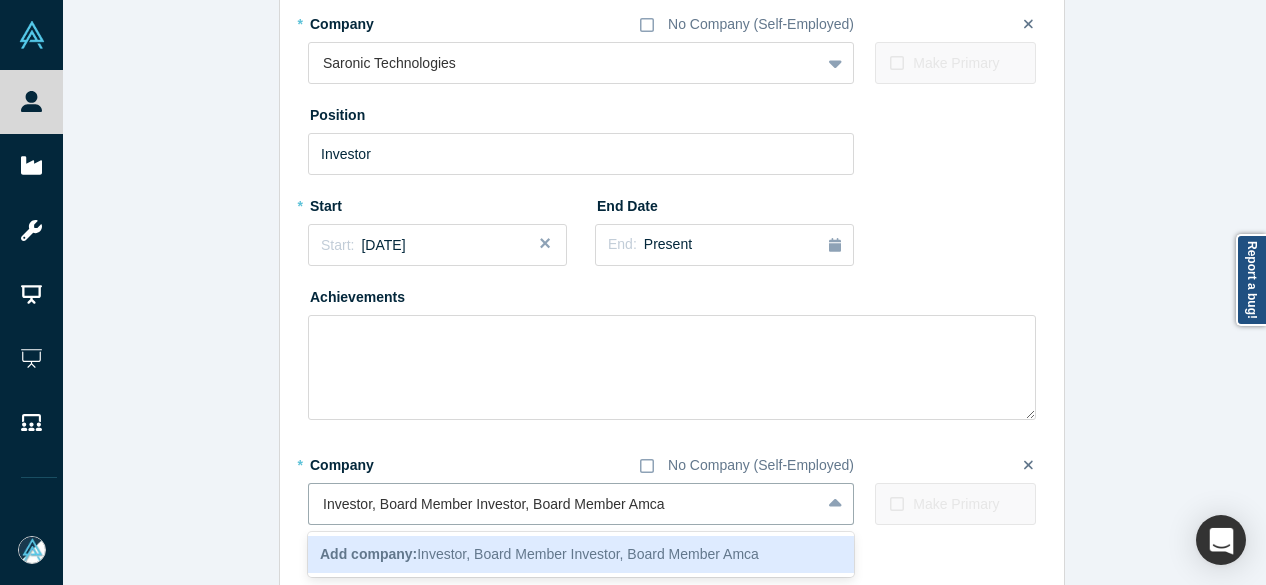 drag, startPoint x: 618, startPoint y: 510, endPoint x: 275, endPoint y: 500, distance: 343.14575 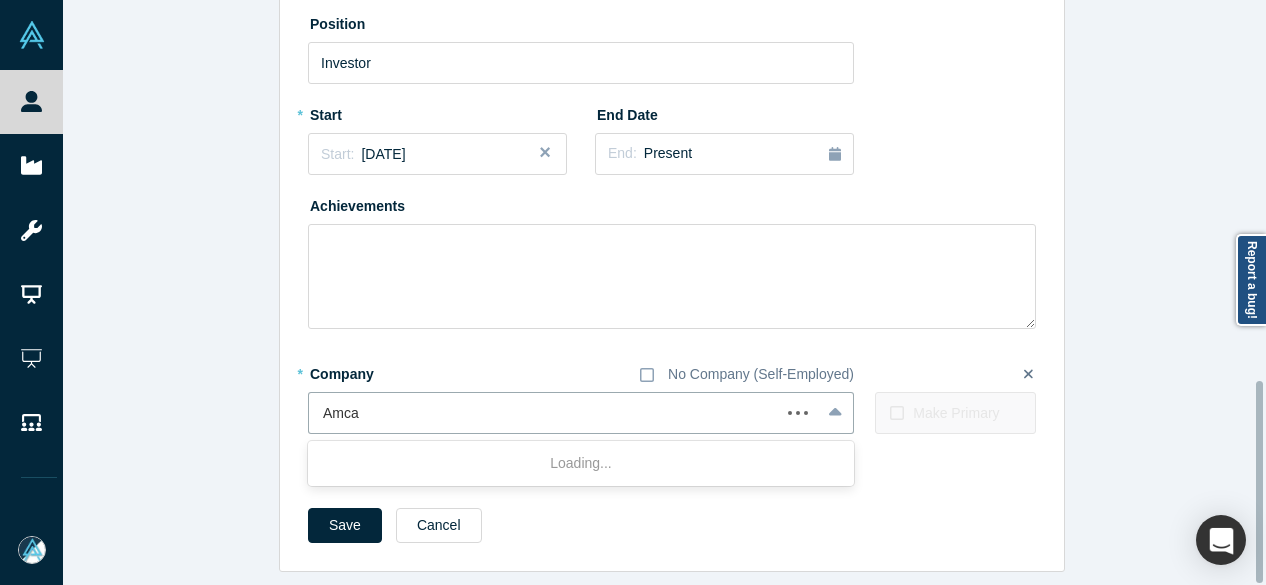 scroll, scrollTop: 1102, scrollLeft: 0, axis: vertical 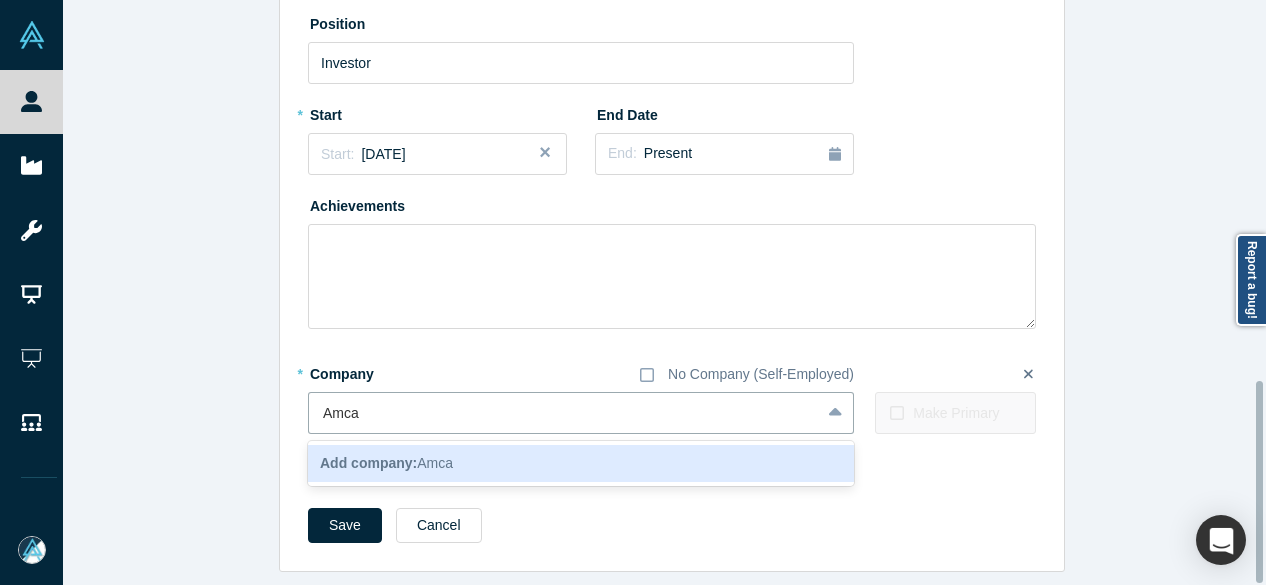 click on "Add company:  Amca" at bounding box center (581, 463) 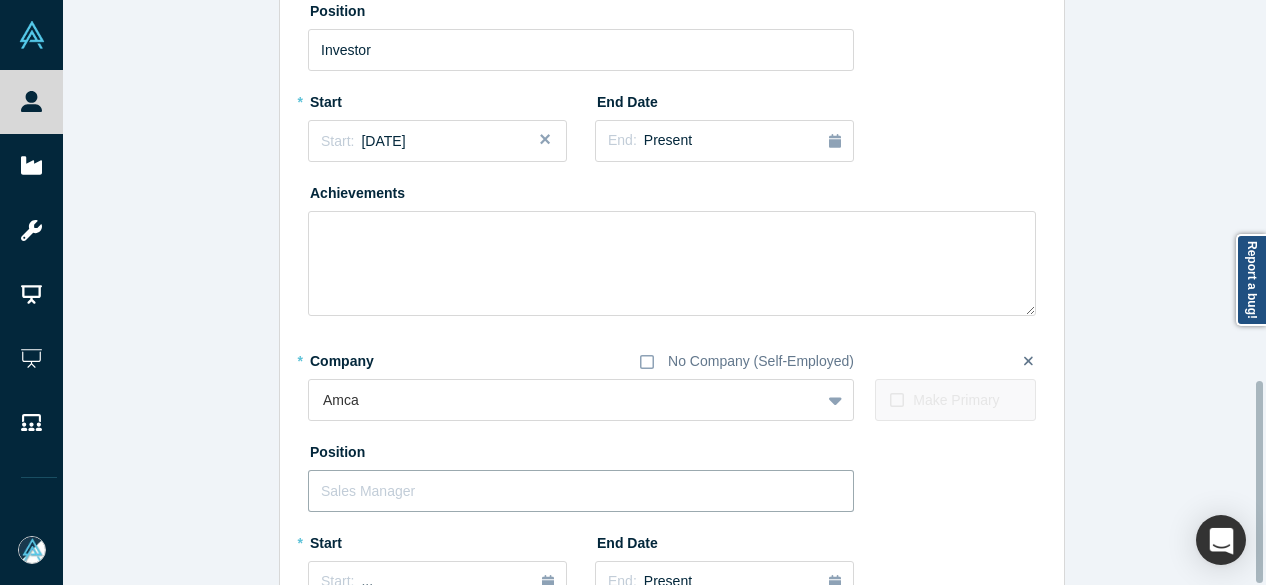 click at bounding box center [581, 491] 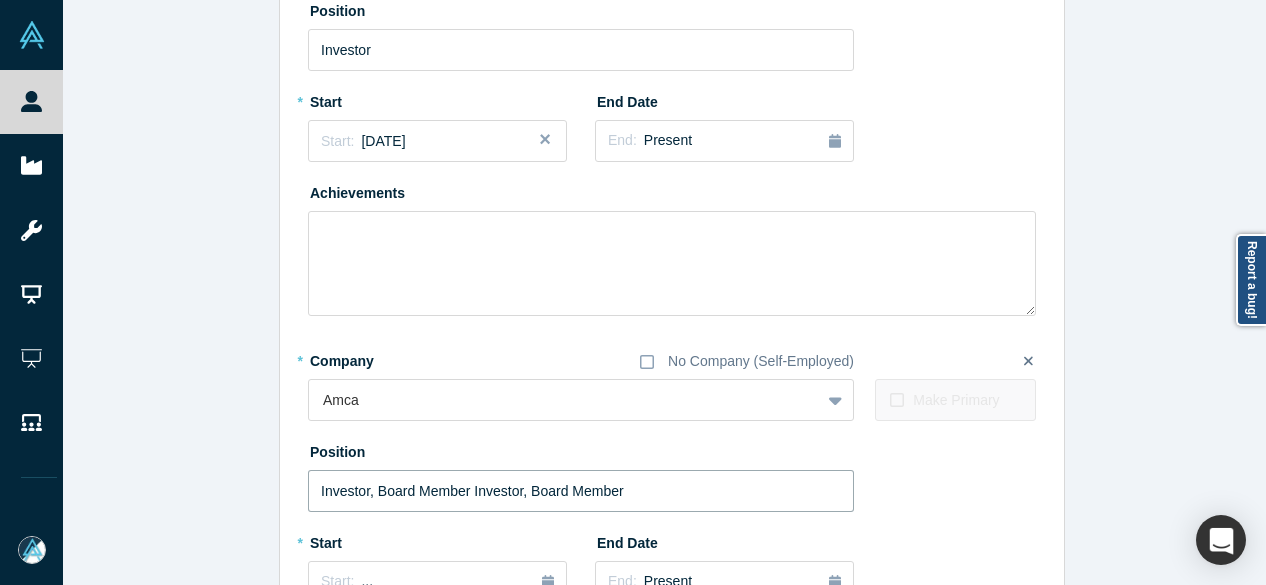 drag, startPoint x: 462, startPoint y: 491, endPoint x: 692, endPoint y: 503, distance: 230.31284 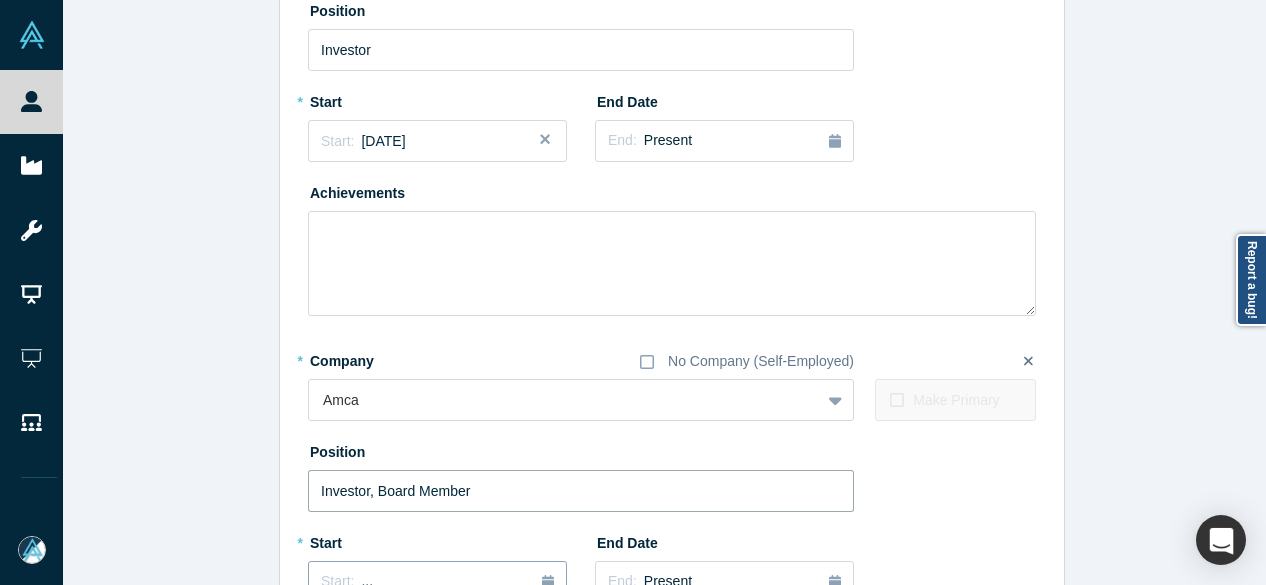 type on "Investor, Board Member" 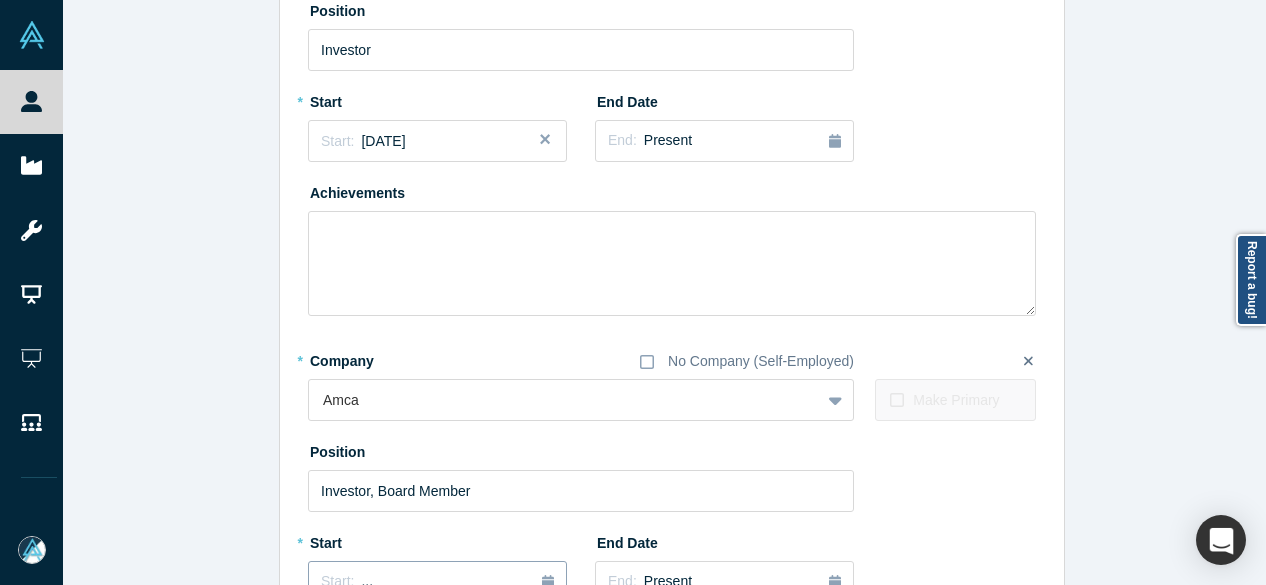 click on "Start: ..." at bounding box center [437, 582] 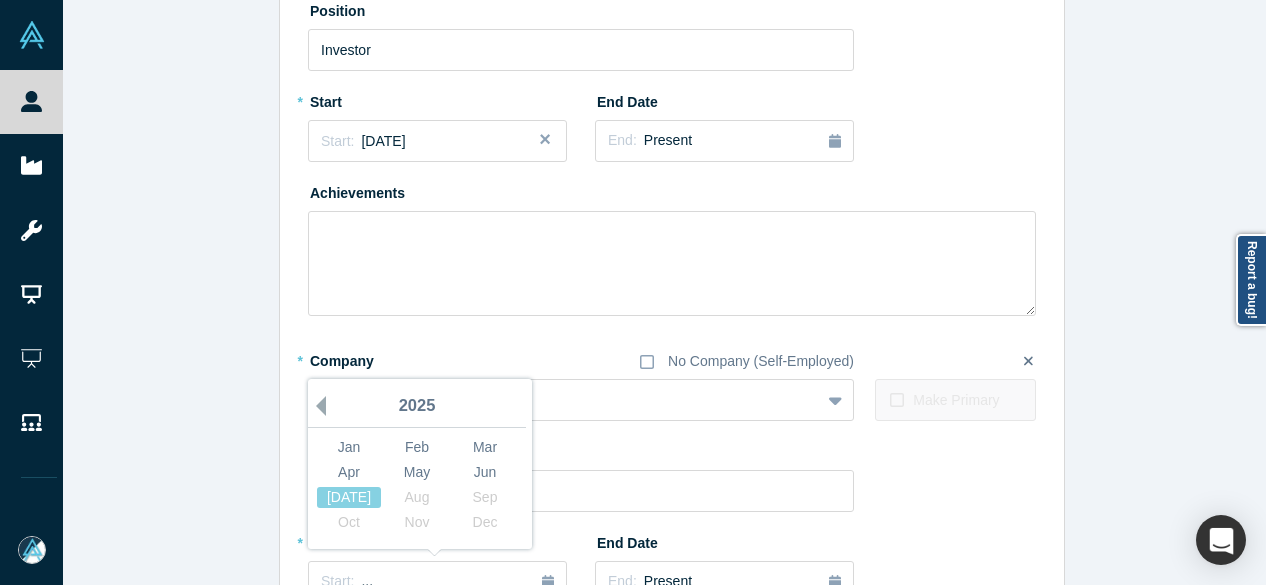 click on "Previous Year" at bounding box center (316, 406) 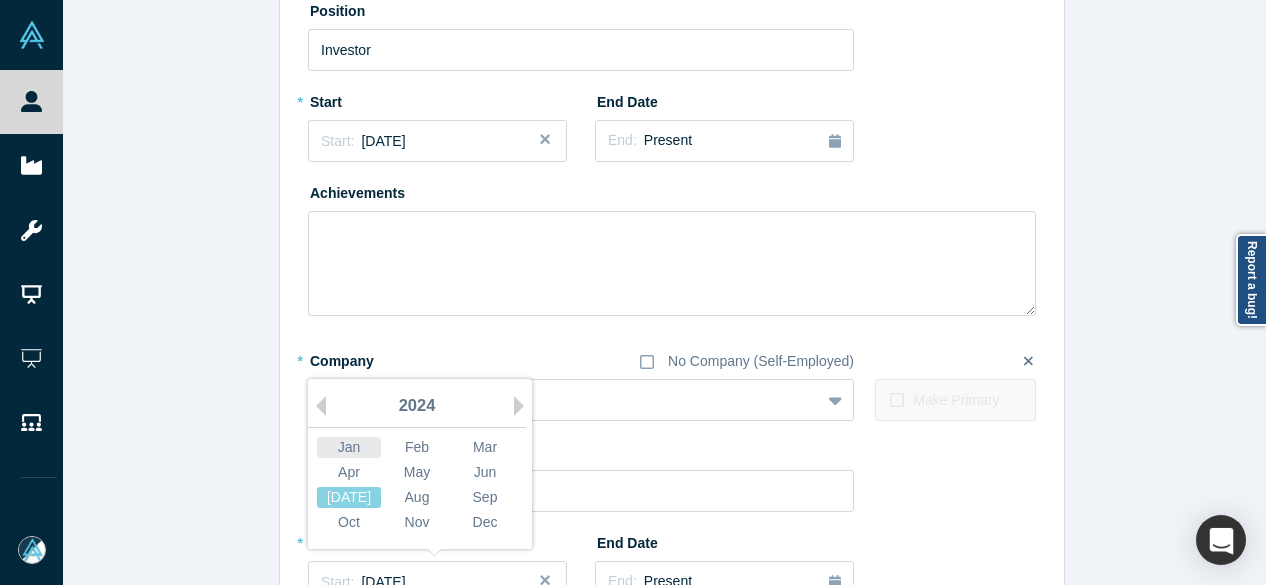 click on "Jan" at bounding box center [349, 447] 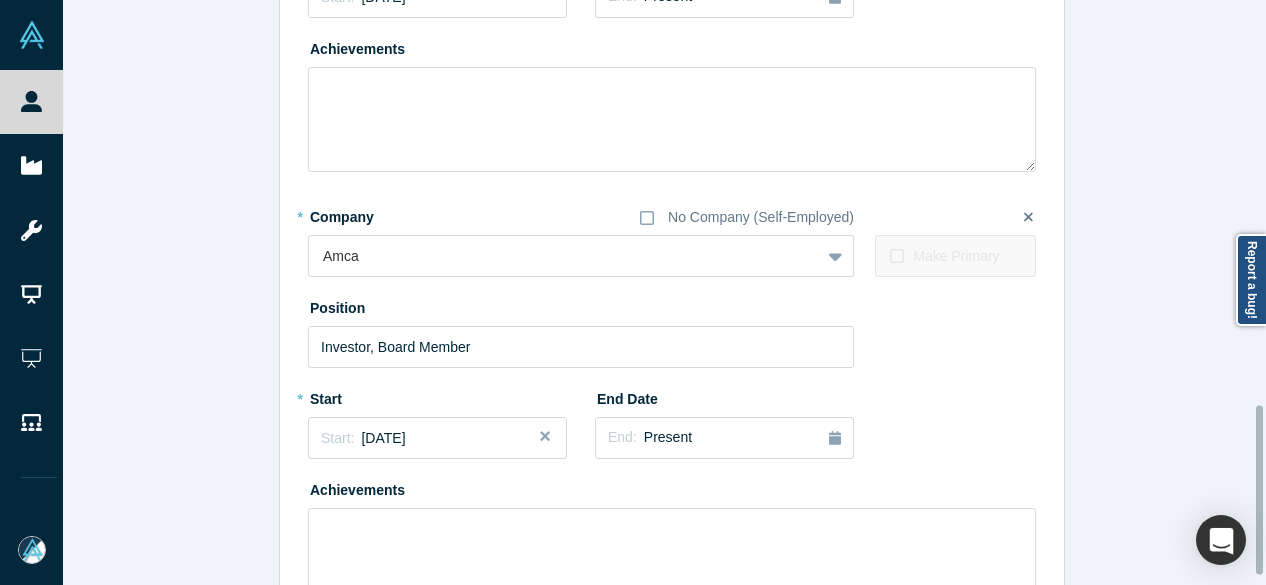 scroll, scrollTop: 1438, scrollLeft: 0, axis: vertical 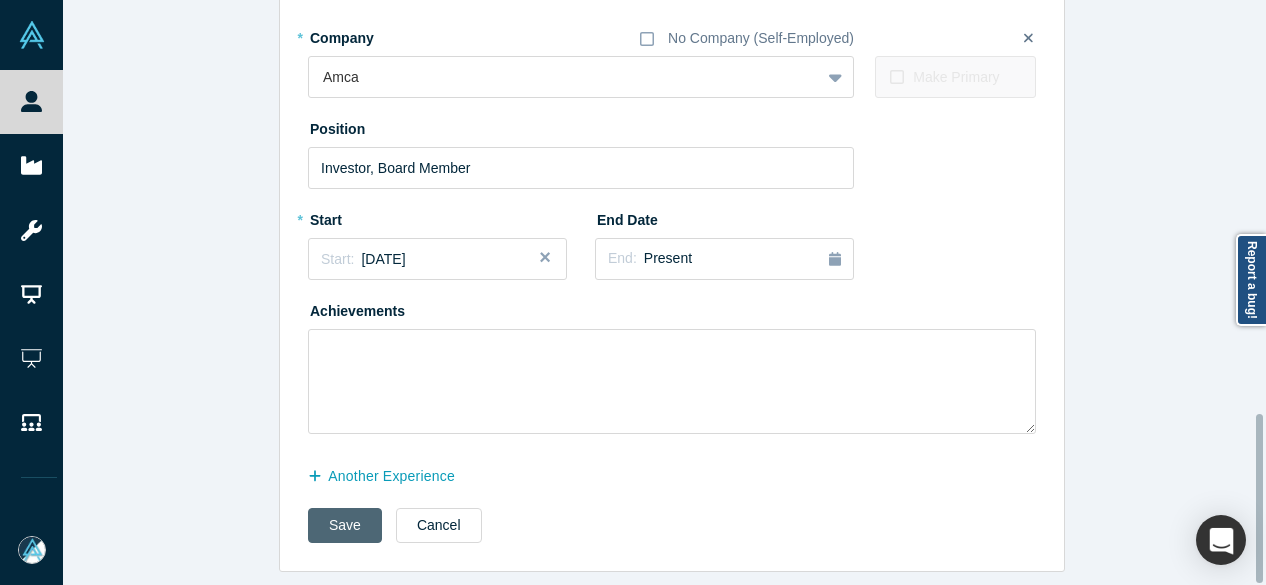 click on "Save" at bounding box center (345, 525) 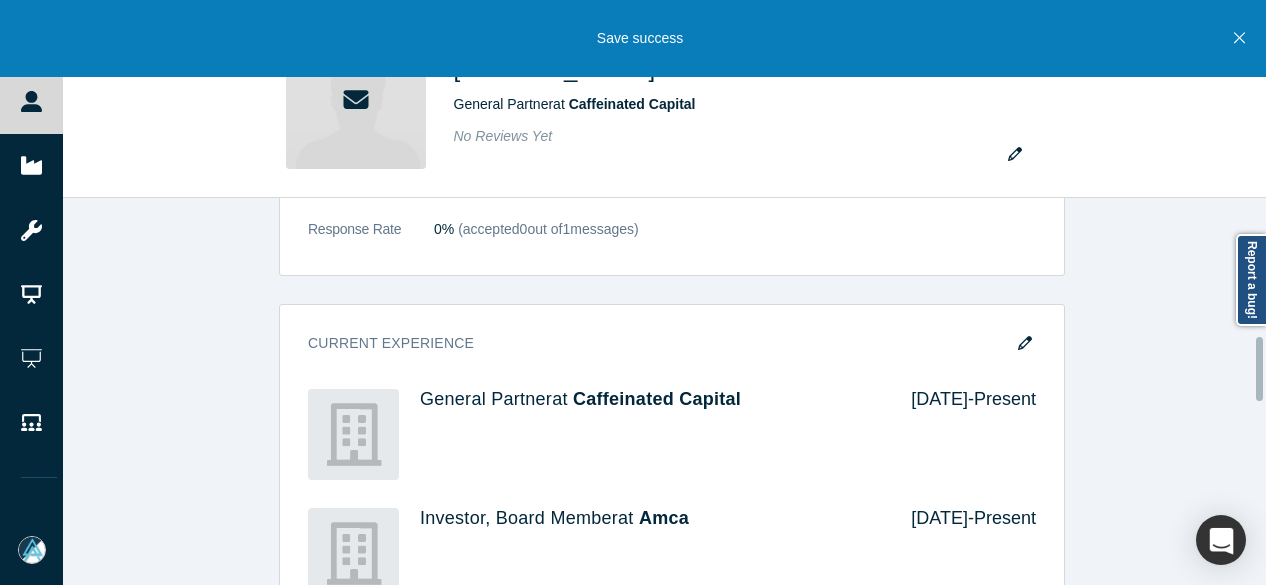 scroll, scrollTop: 800, scrollLeft: 0, axis: vertical 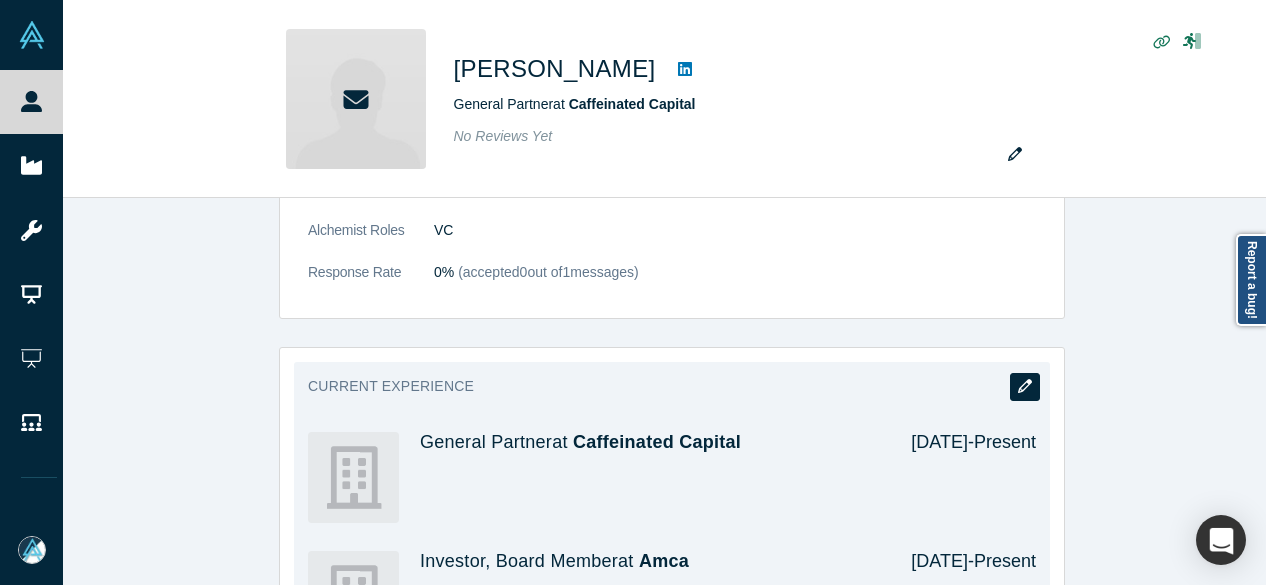 click 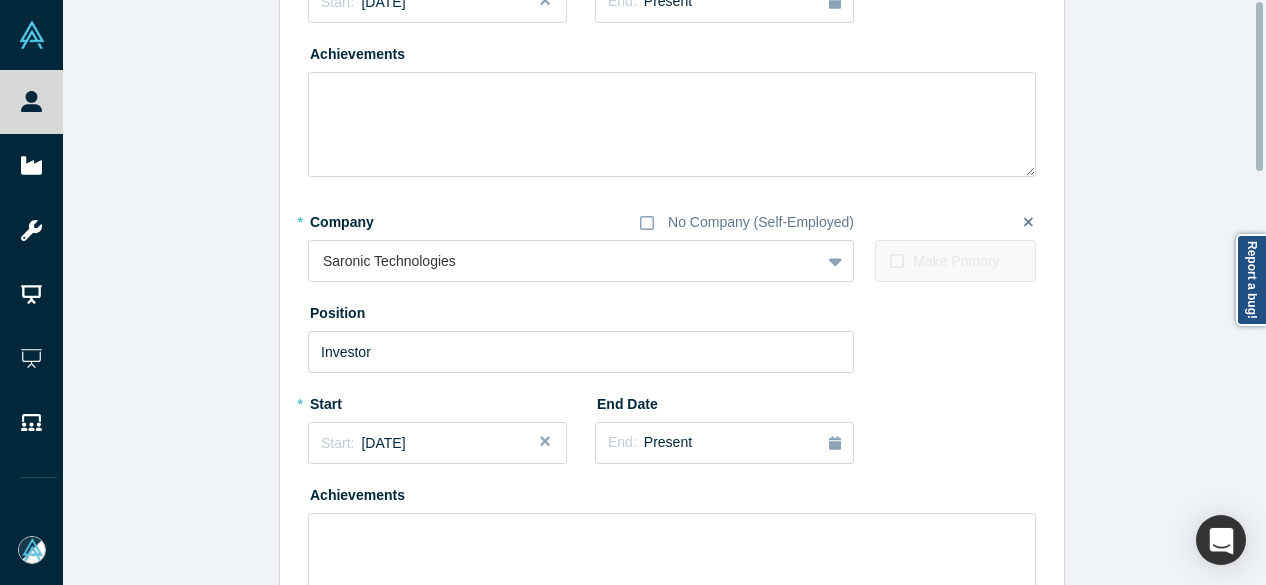 scroll, scrollTop: 0, scrollLeft: 0, axis: both 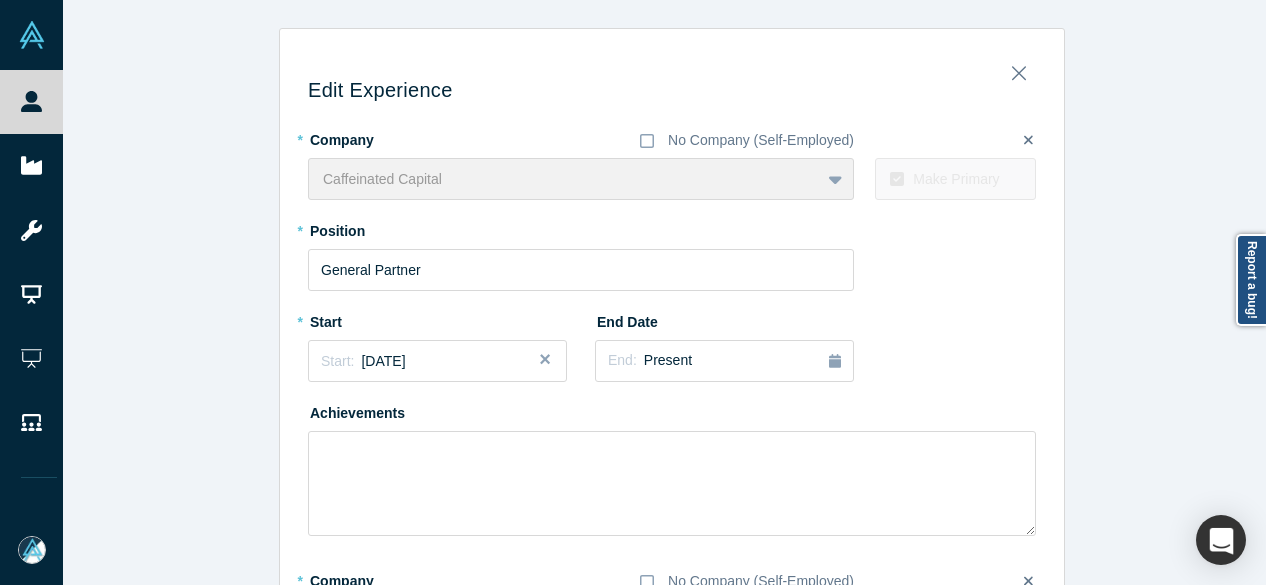 click on "Edit Experience * Company No Company (Self-Employed) Caffeinated Capital
To pick up a draggable item, press the space bar.
While dragging, use the arrow keys to move the item.
Press space again to drop the item in its new position, or press escape to cancel.
Make Primary * Position General Partner * Start Start: January 2020 End Date End: Present Achievements * Company No Company (Self-Employed) Amca
To pick up a draggable item, press the space bar.
While dragging, use the arrow keys to move the item.
Press space again to drop the item in its new position, or press escape to cancel.
Make Primary Position Investor, Board Member * Start Start: January 2024 End Date End: Present Achievements * Company No Company (Self-Employed) Saronic Technologies
To pick up a draggable item, press the space bar.
While dragging, use the arrow keys to move the item.
Press space again to drop the item in its new position, or press escape to cancel.
Make Primary Position Investor * *" at bounding box center [672, 1012] 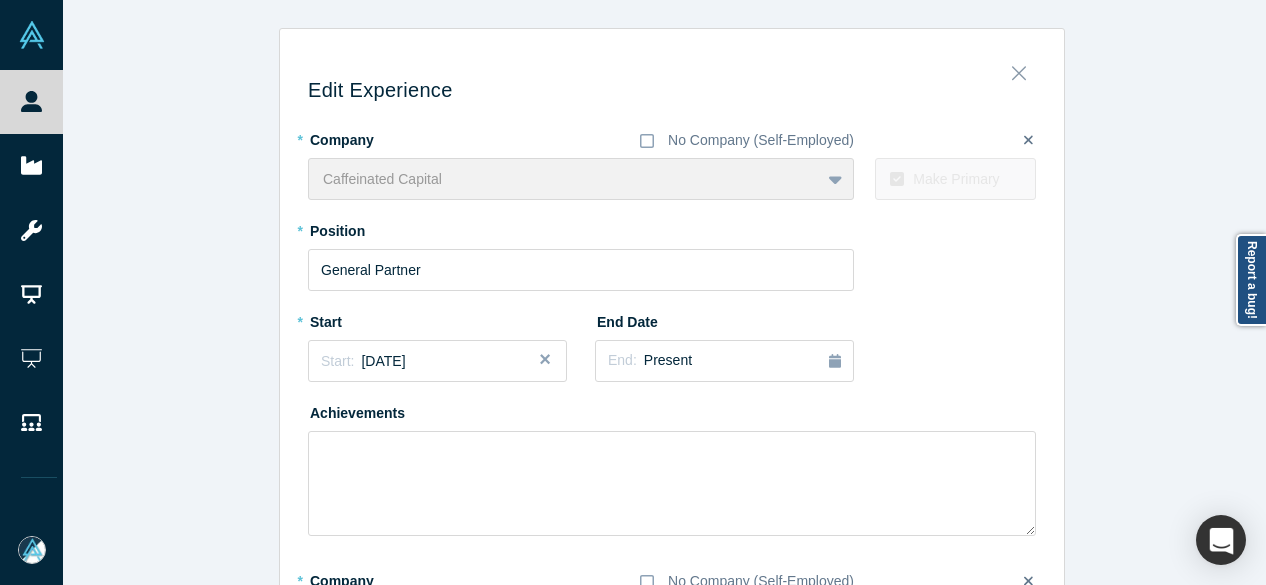 click 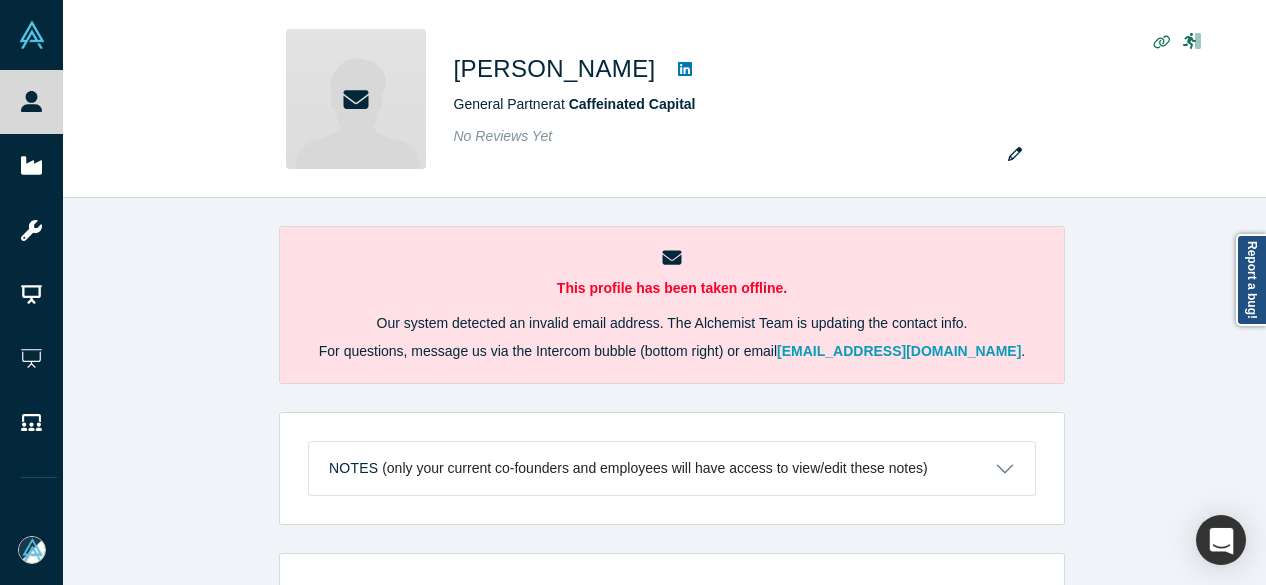 scroll, scrollTop: 400, scrollLeft: 0, axis: vertical 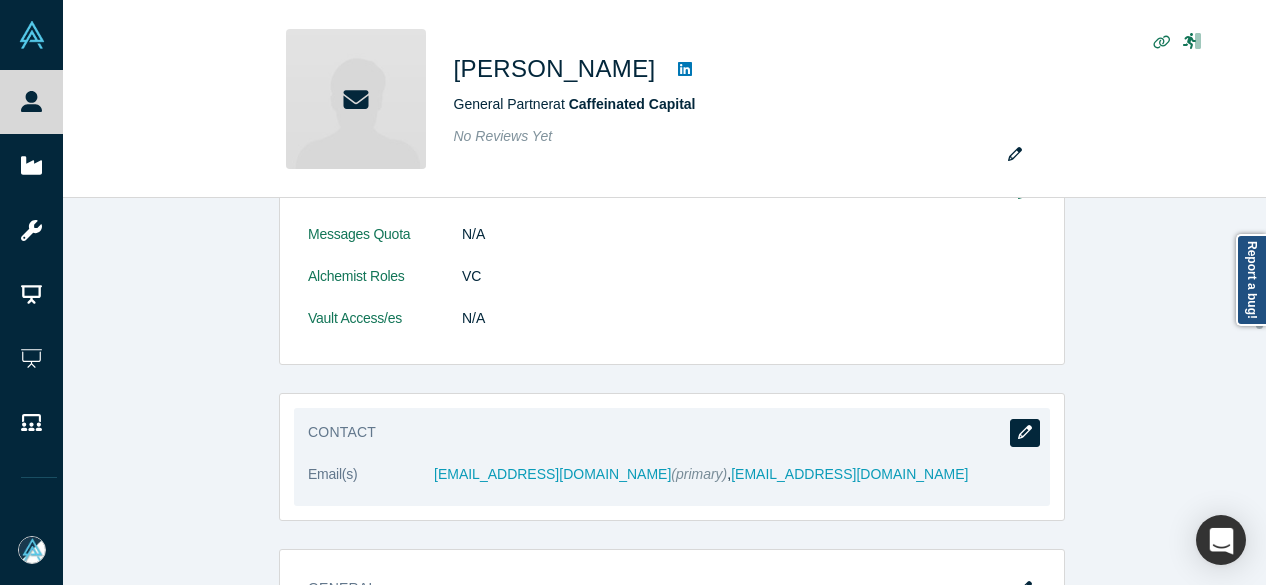 click at bounding box center [1025, 433] 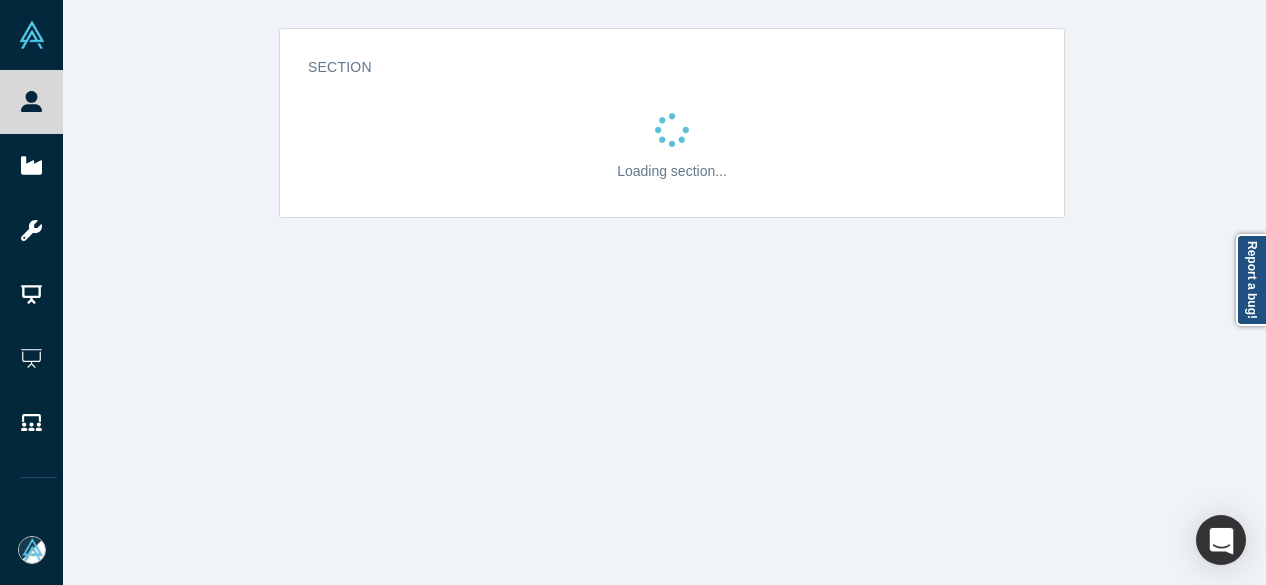 scroll, scrollTop: 0, scrollLeft: 0, axis: both 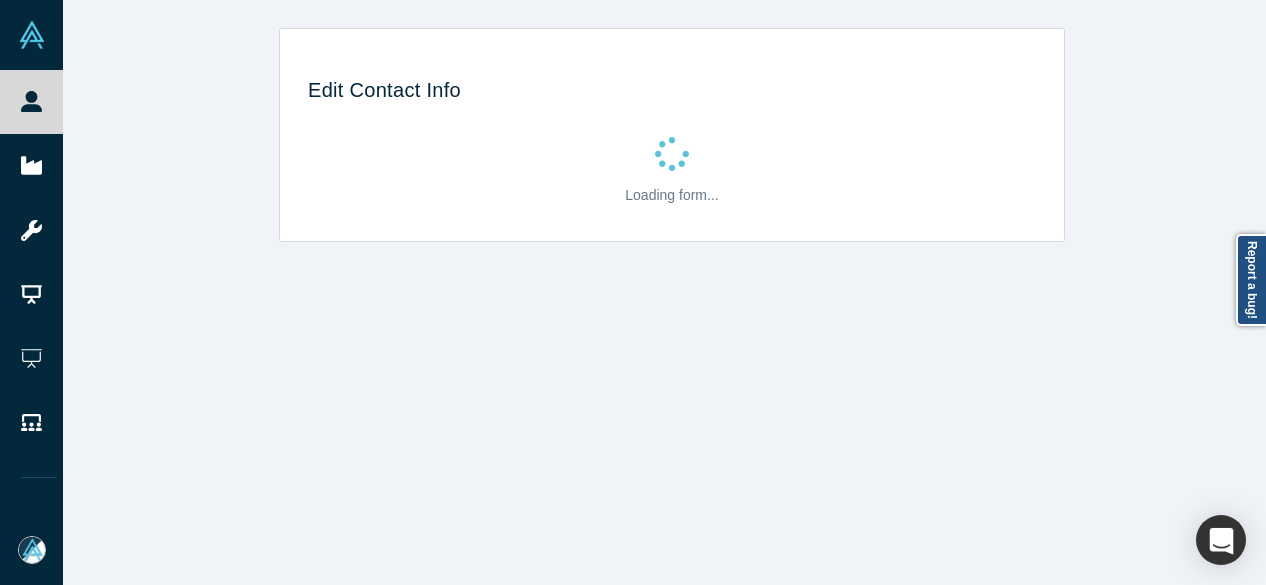 select on "US" 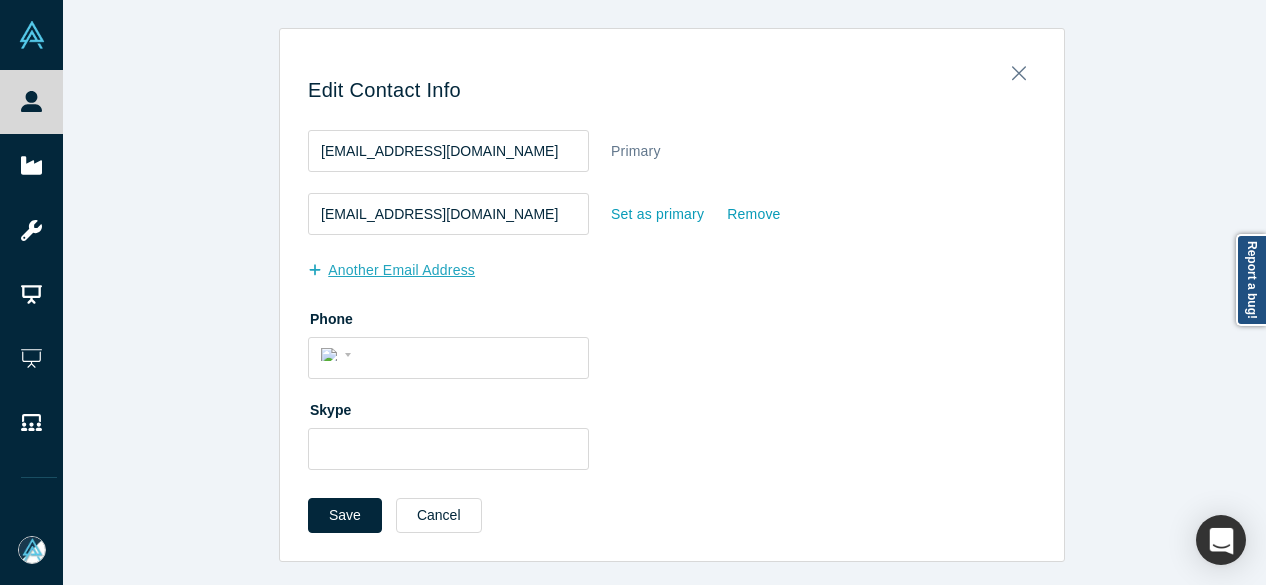 click on "another Email Address" at bounding box center (402, 270) 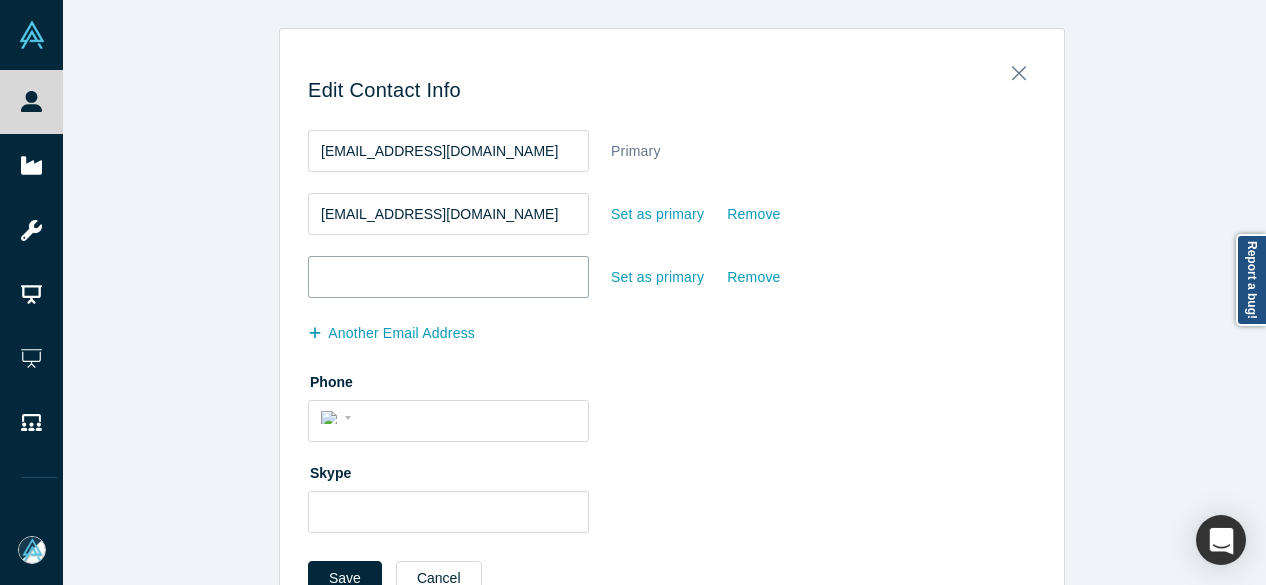 click at bounding box center [448, 277] 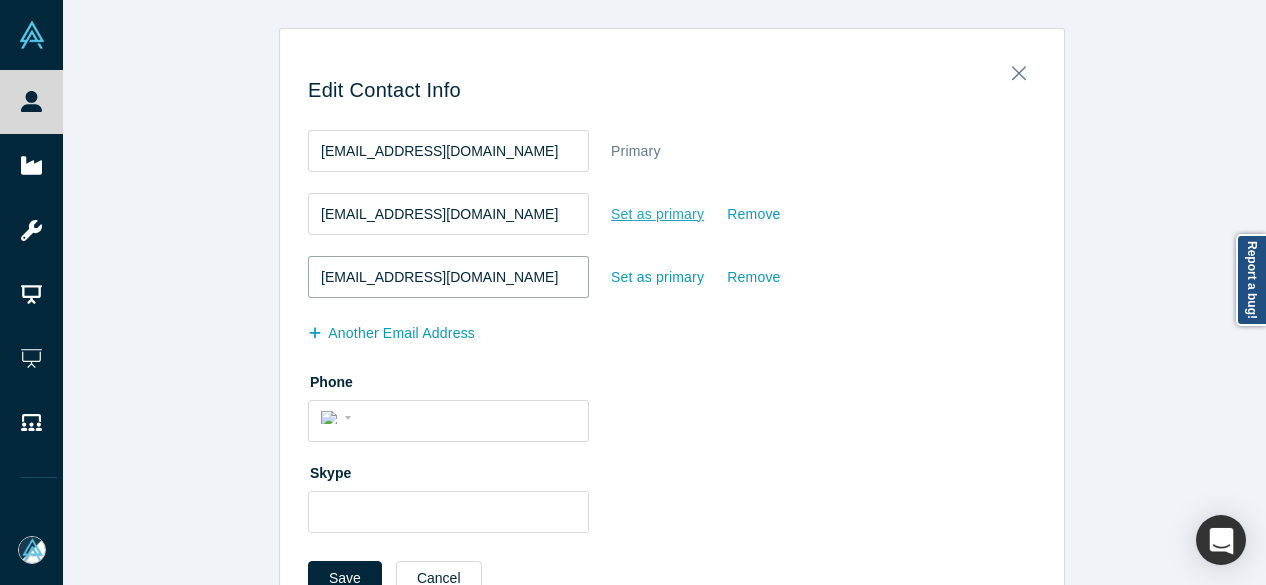 type on "varunabgupta@gmail.com" 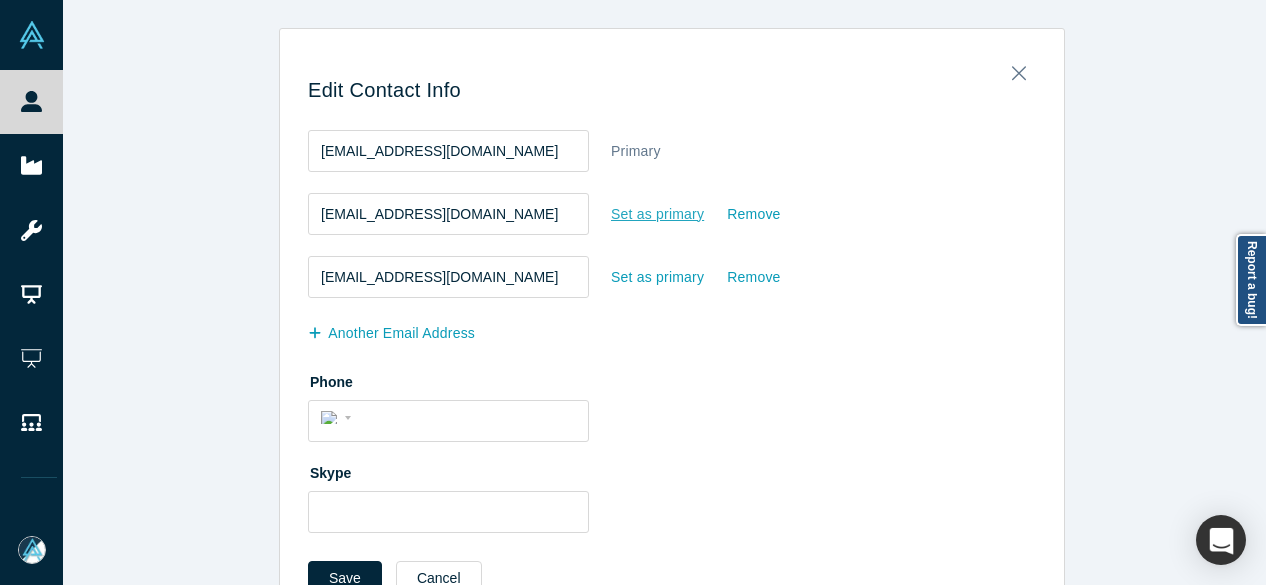 click on "Set as primary" at bounding box center (657, 214) 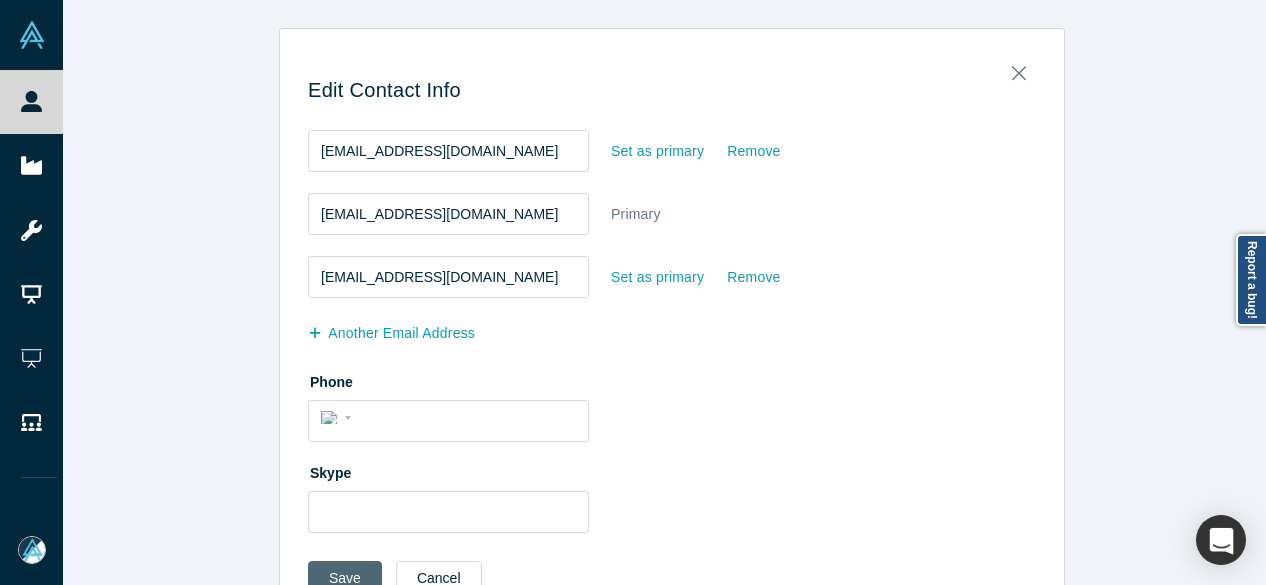 click on "Save" at bounding box center [345, 578] 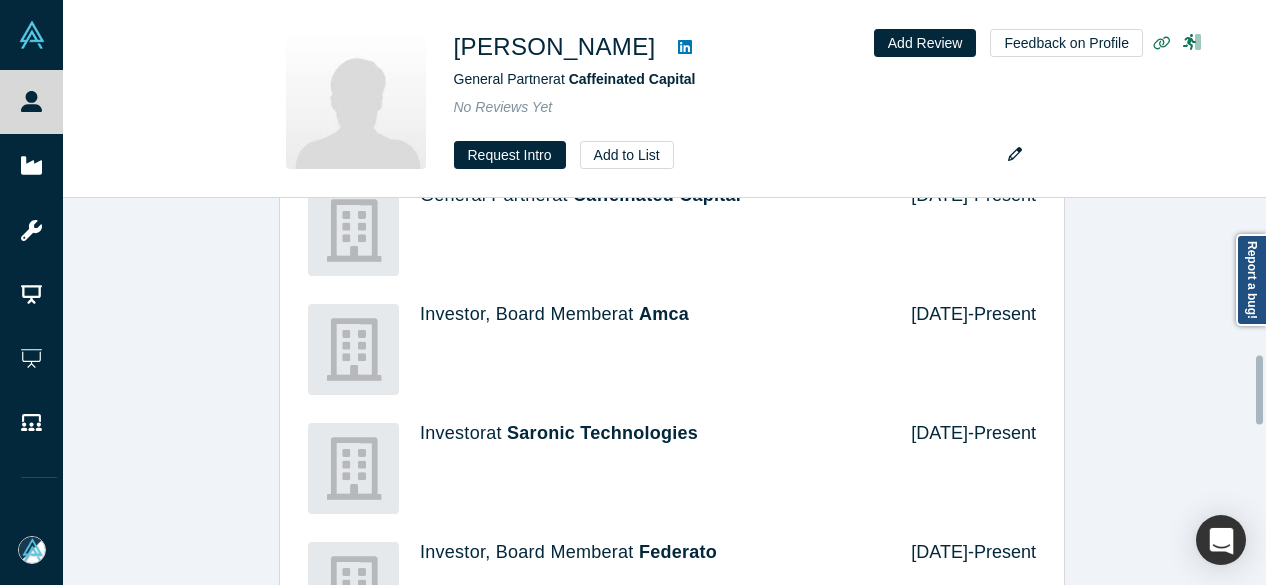 scroll, scrollTop: 900, scrollLeft: 0, axis: vertical 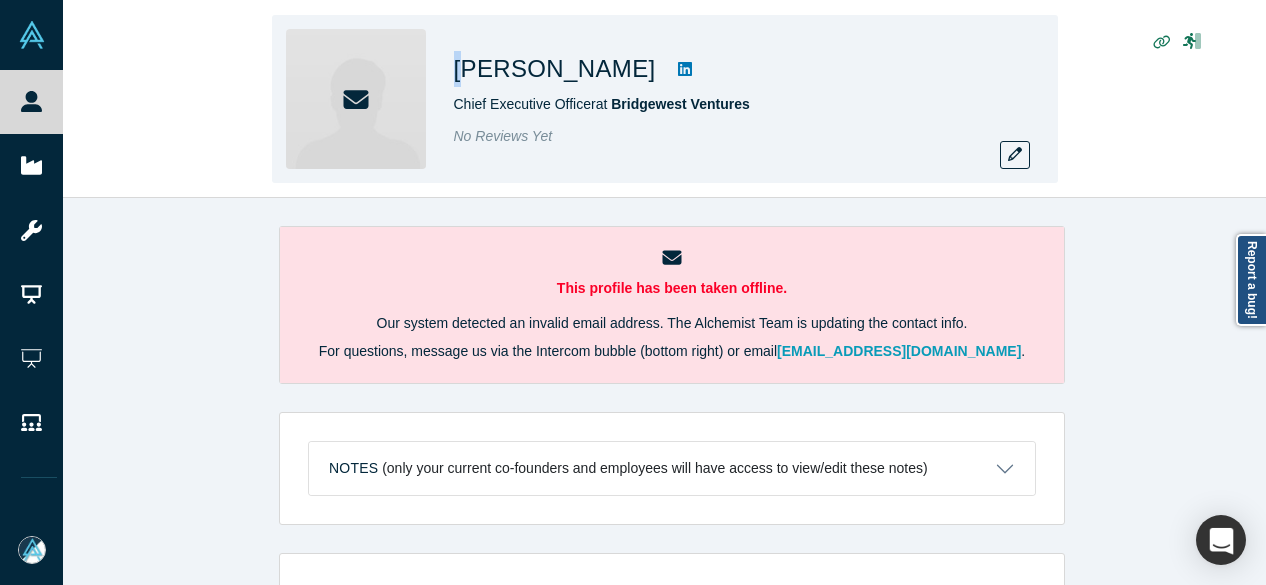 drag, startPoint x: 456, startPoint y: 66, endPoint x: 526, endPoint y: 67, distance: 70.00714 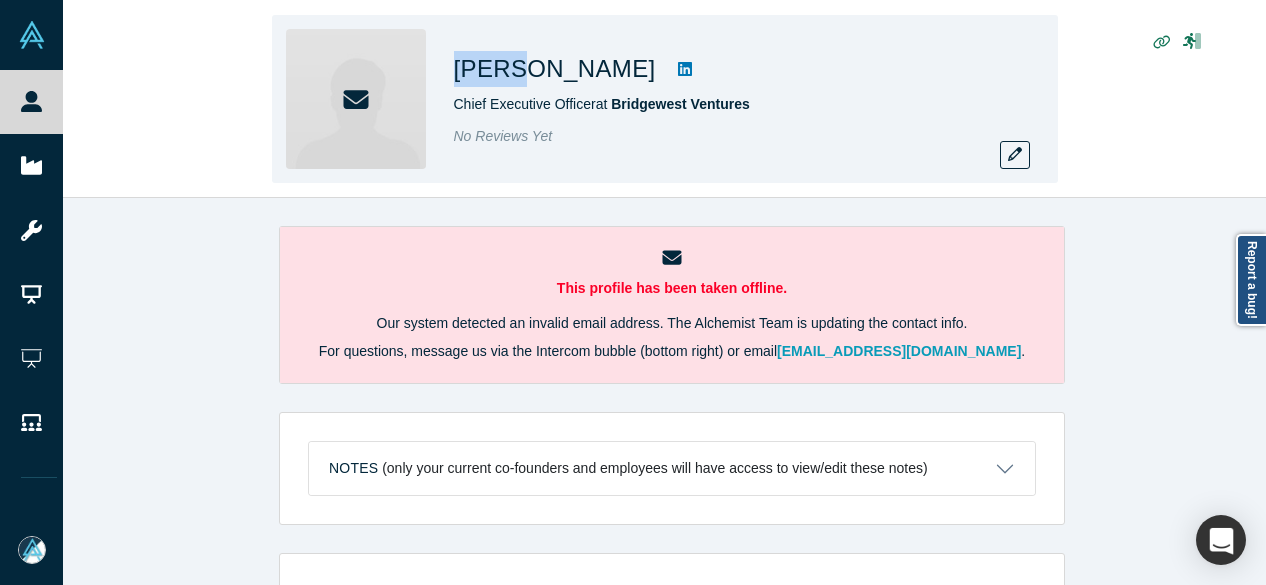 click at bounding box center [685, 69] 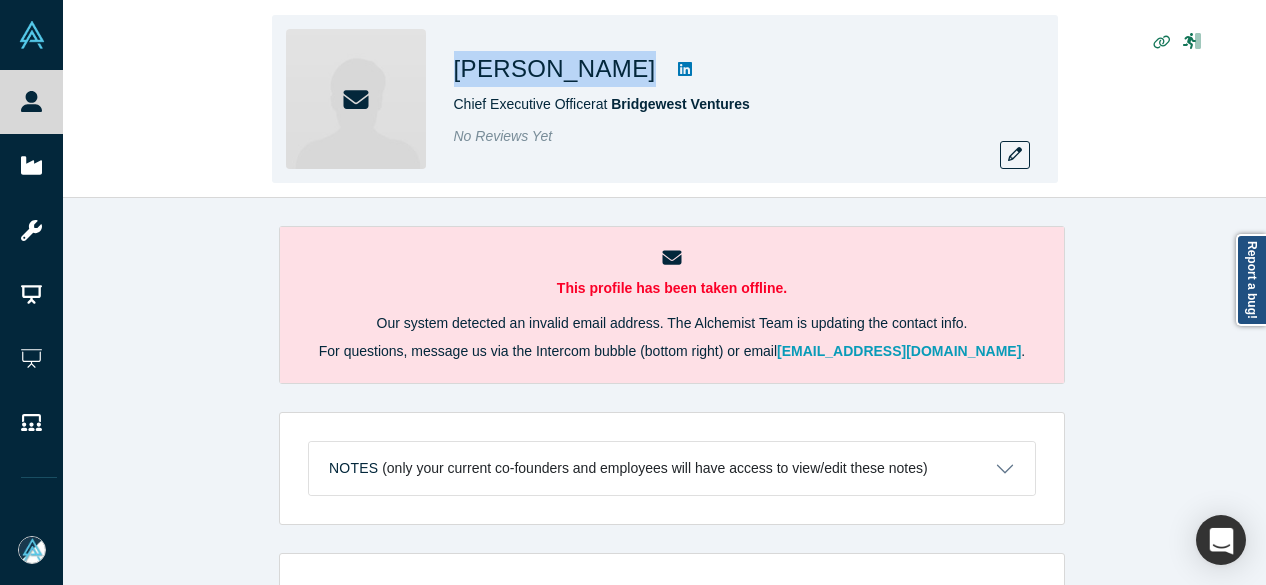 drag, startPoint x: 598, startPoint y: 49, endPoint x: 456, endPoint y: 46, distance: 142.0317 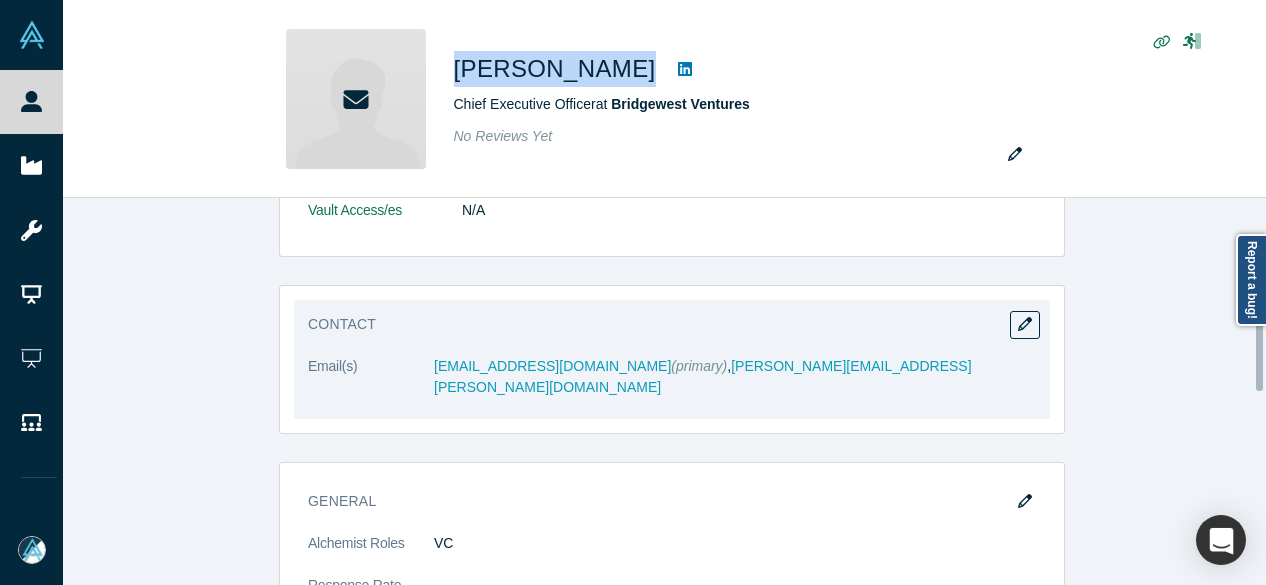 scroll, scrollTop: 500, scrollLeft: 0, axis: vertical 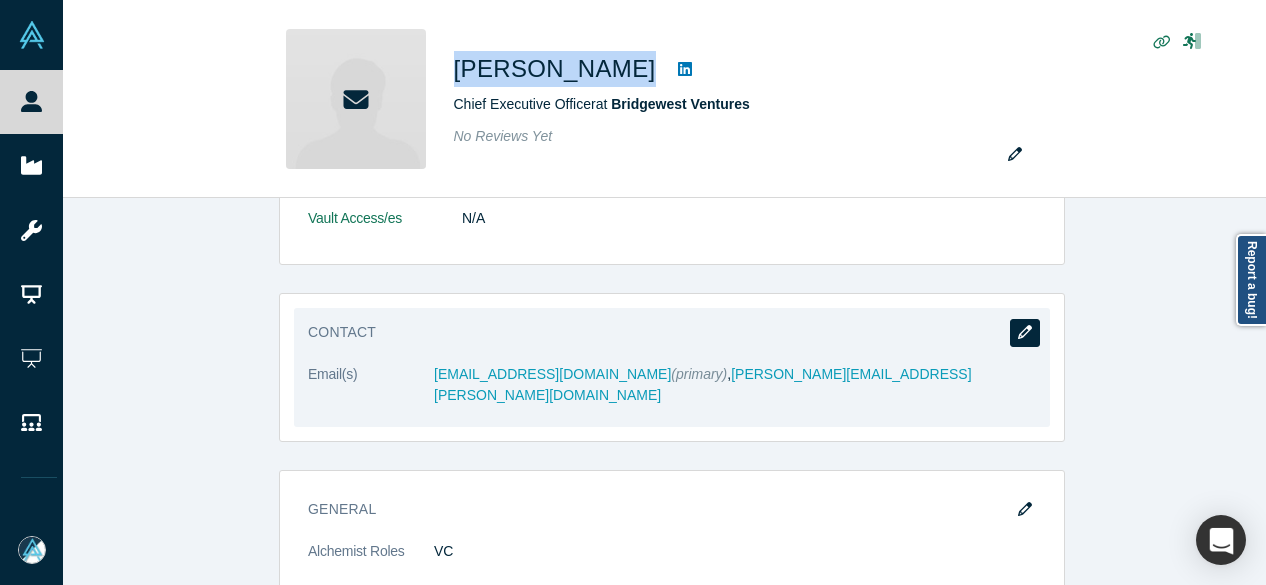 click 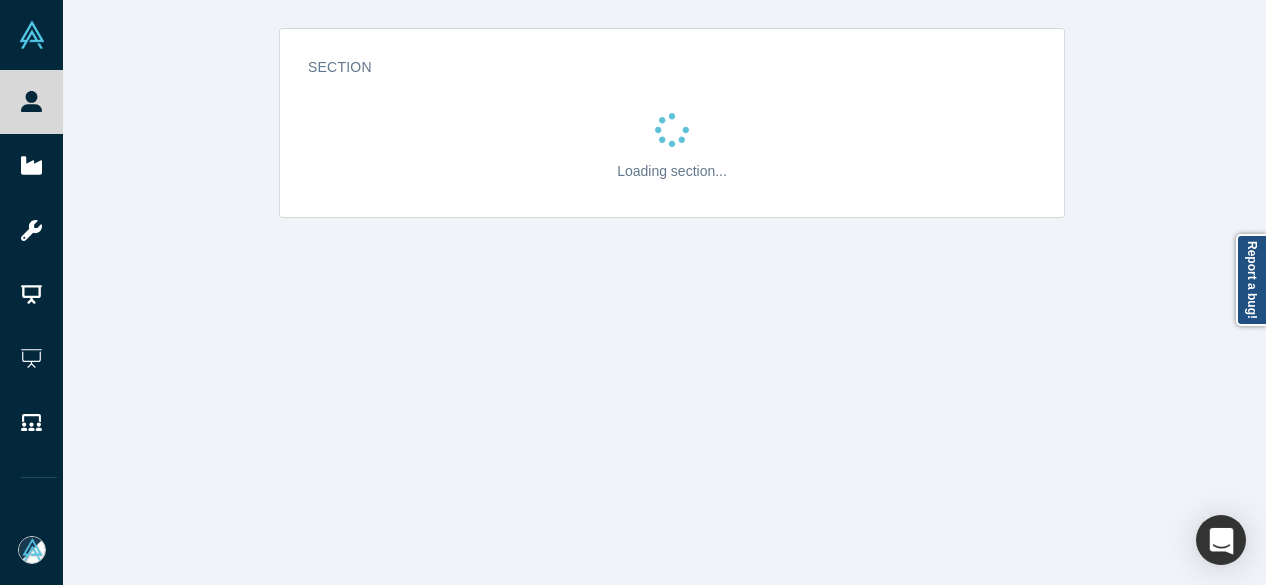 scroll, scrollTop: 0, scrollLeft: 0, axis: both 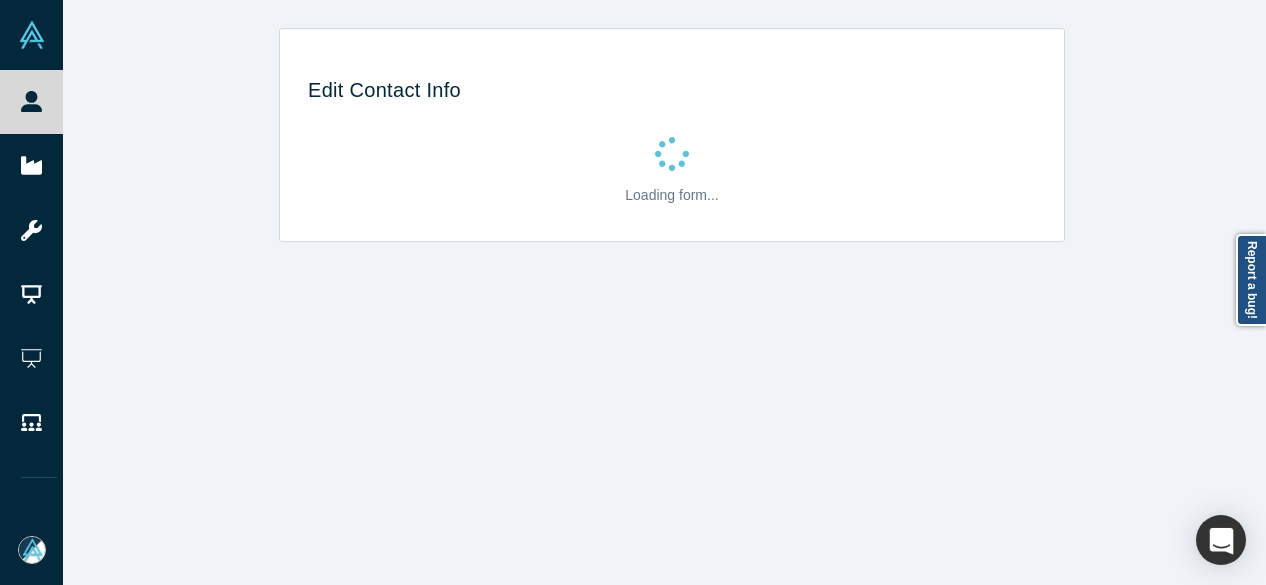select on "US" 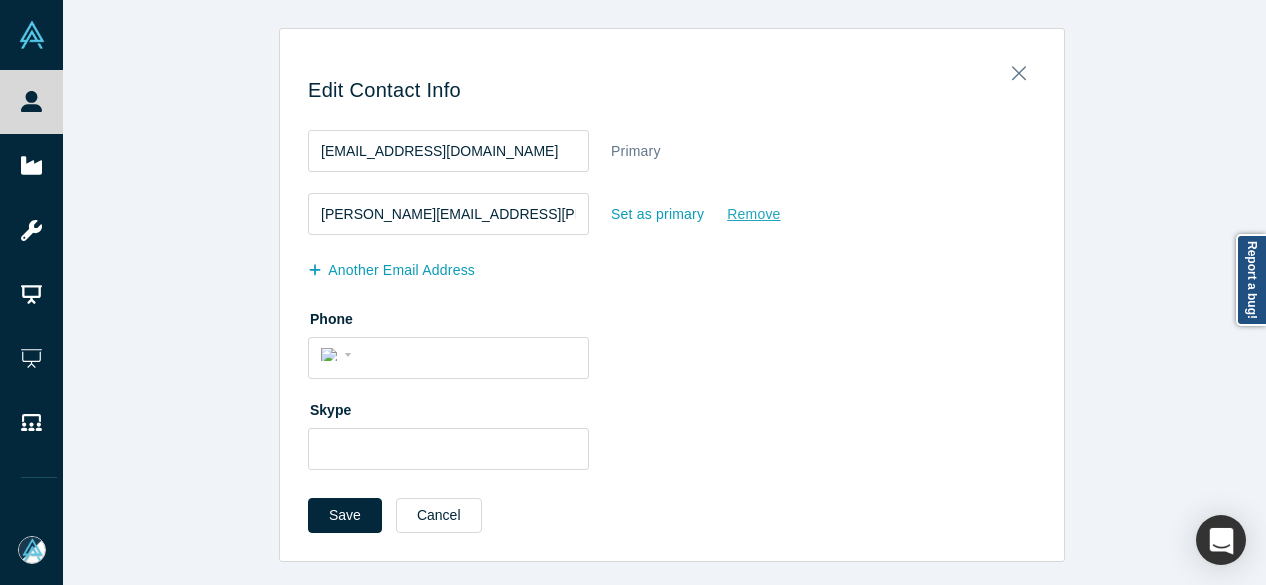 click on "Remove" at bounding box center [753, 214] 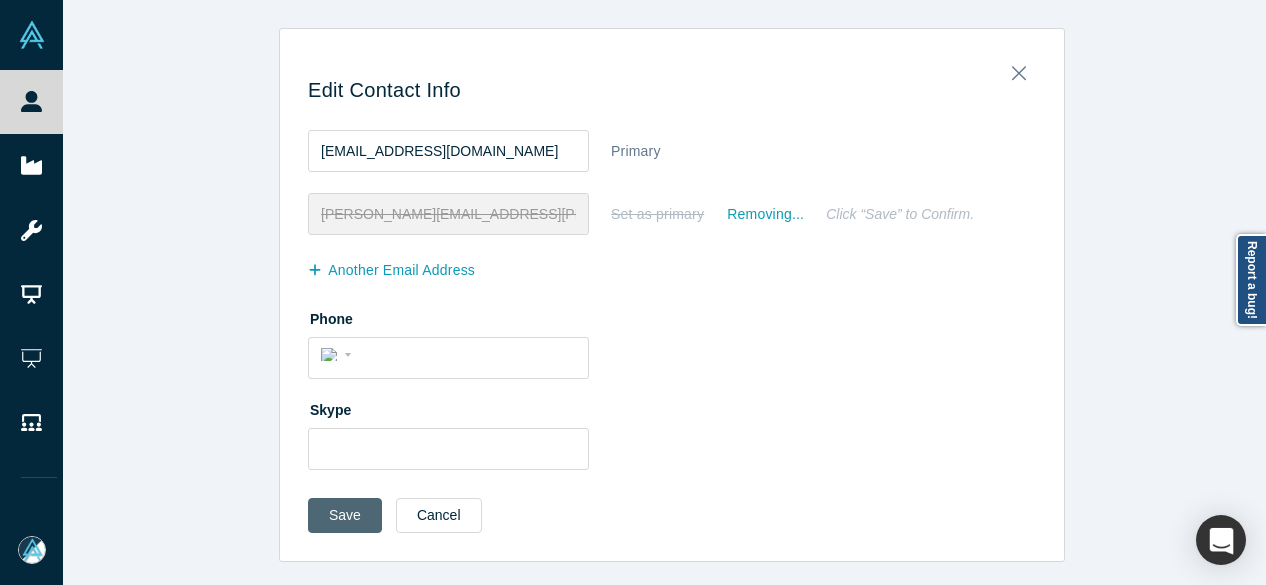 click on "Save" at bounding box center [345, 515] 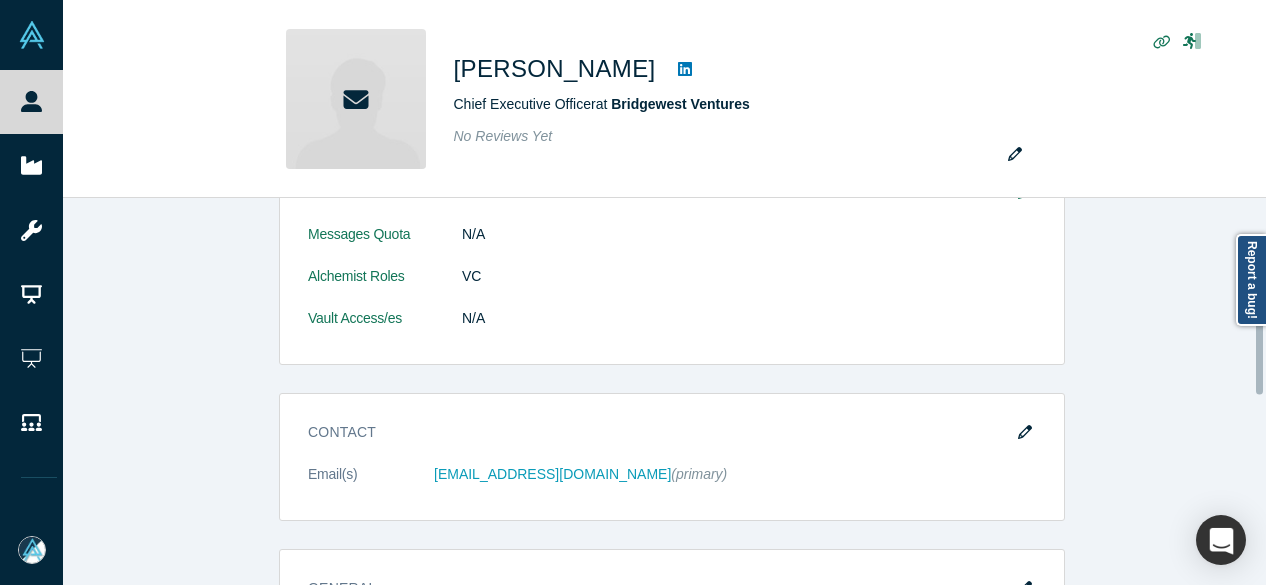 scroll, scrollTop: 800, scrollLeft: 0, axis: vertical 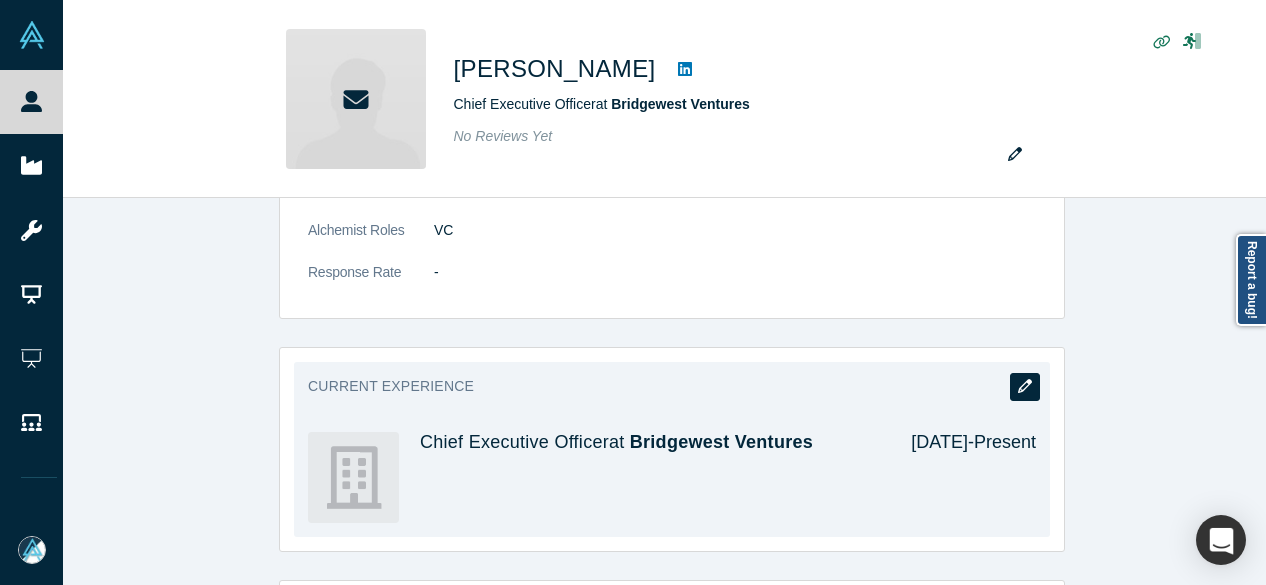 click at bounding box center [1025, 387] 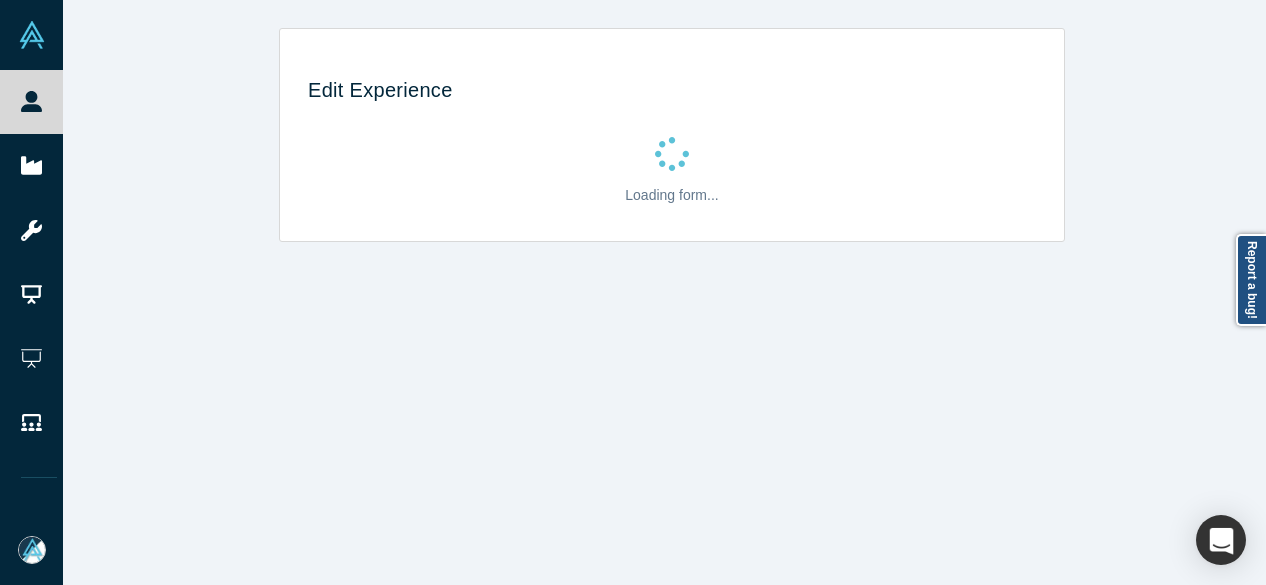 scroll, scrollTop: 0, scrollLeft: 0, axis: both 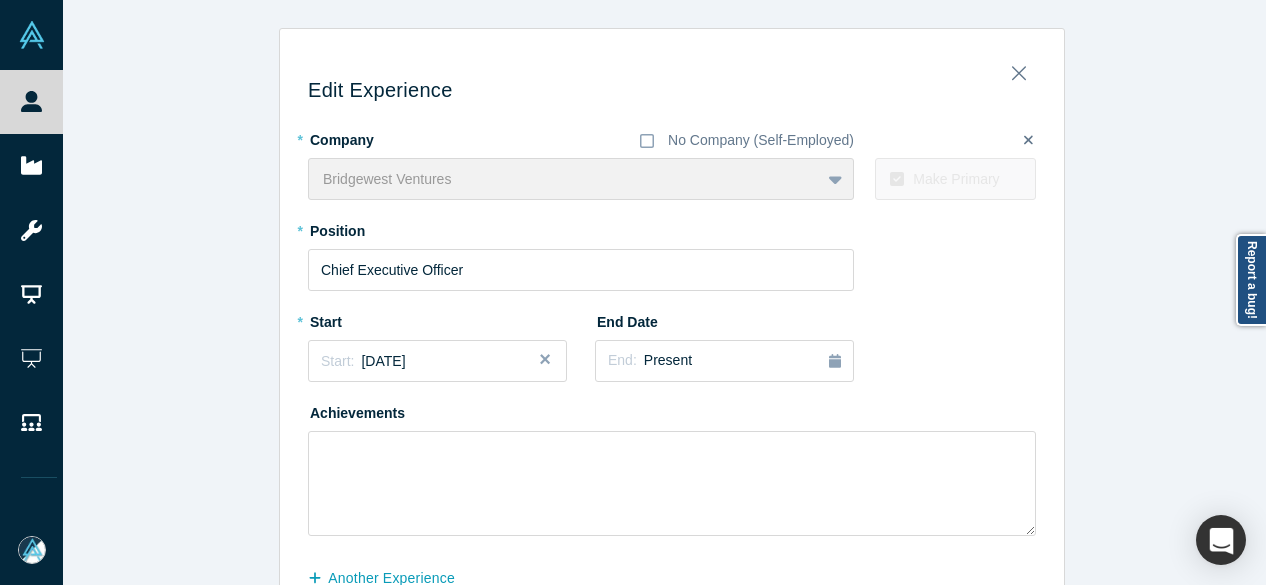 drag, startPoint x: 428, startPoint y: 574, endPoint x: 435, endPoint y: 559, distance: 16.552946 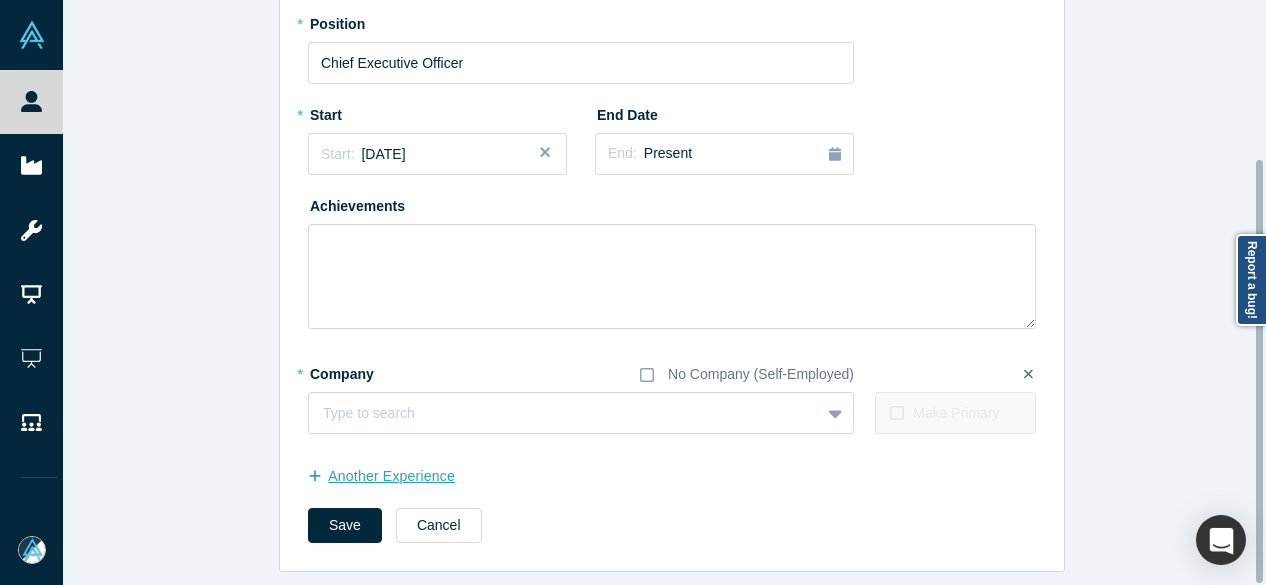scroll, scrollTop: 220, scrollLeft: 0, axis: vertical 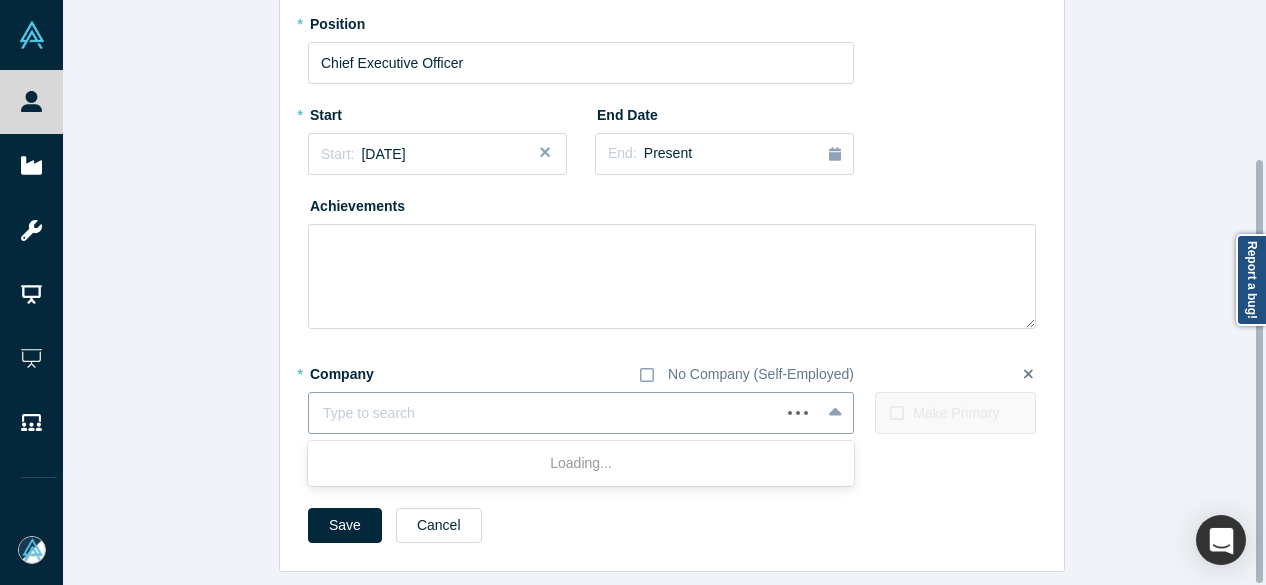click at bounding box center [544, 413] 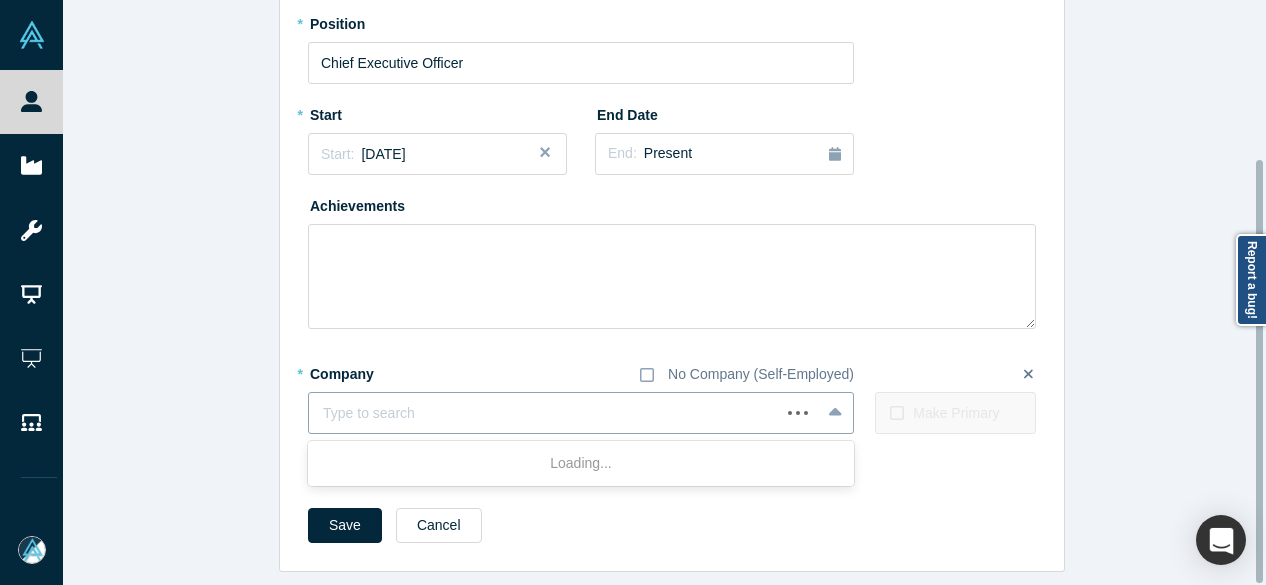 paste on "CFO CFO Bridgewest Group" 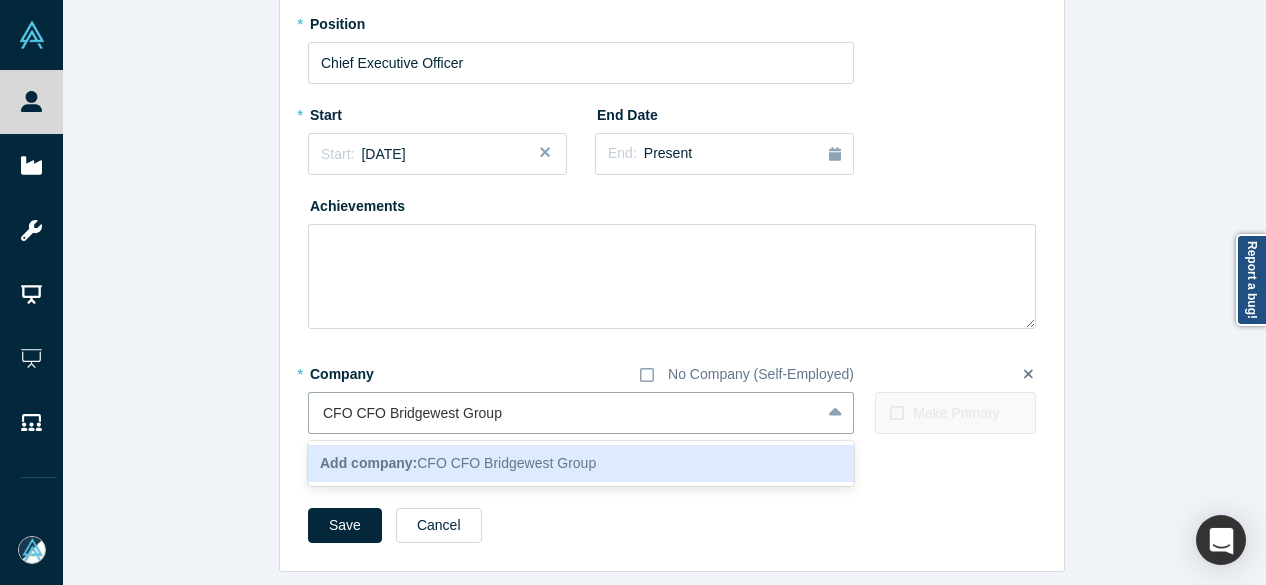 drag, startPoint x: 377, startPoint y: 404, endPoint x: 286, endPoint y: 407, distance: 91.04944 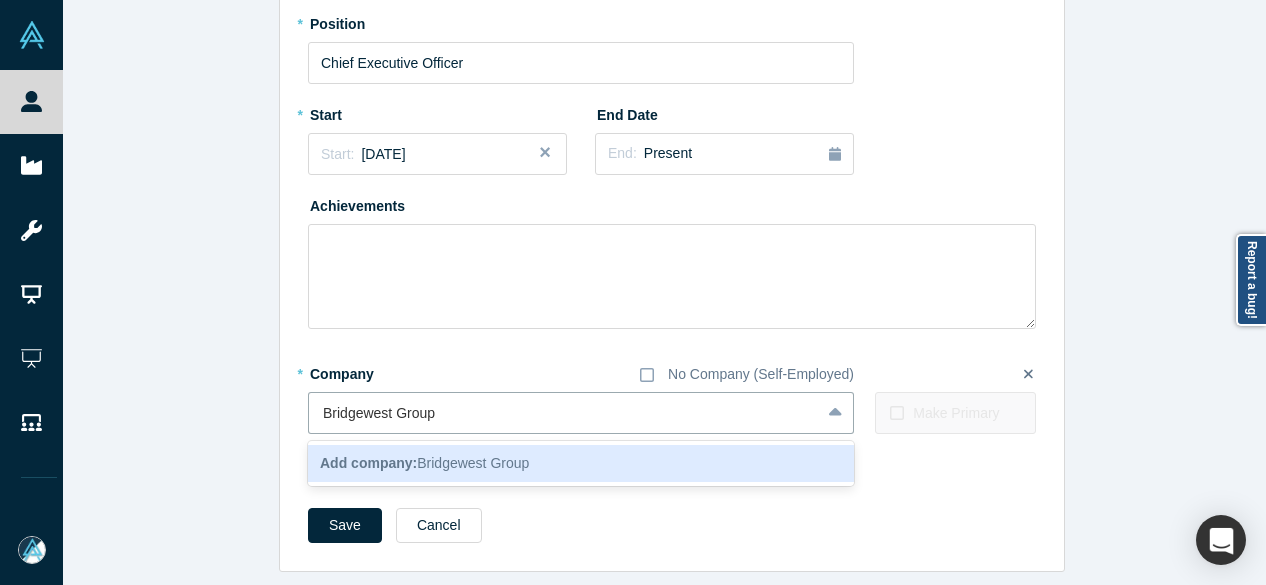 click on "Add company:" at bounding box center (368, 463) 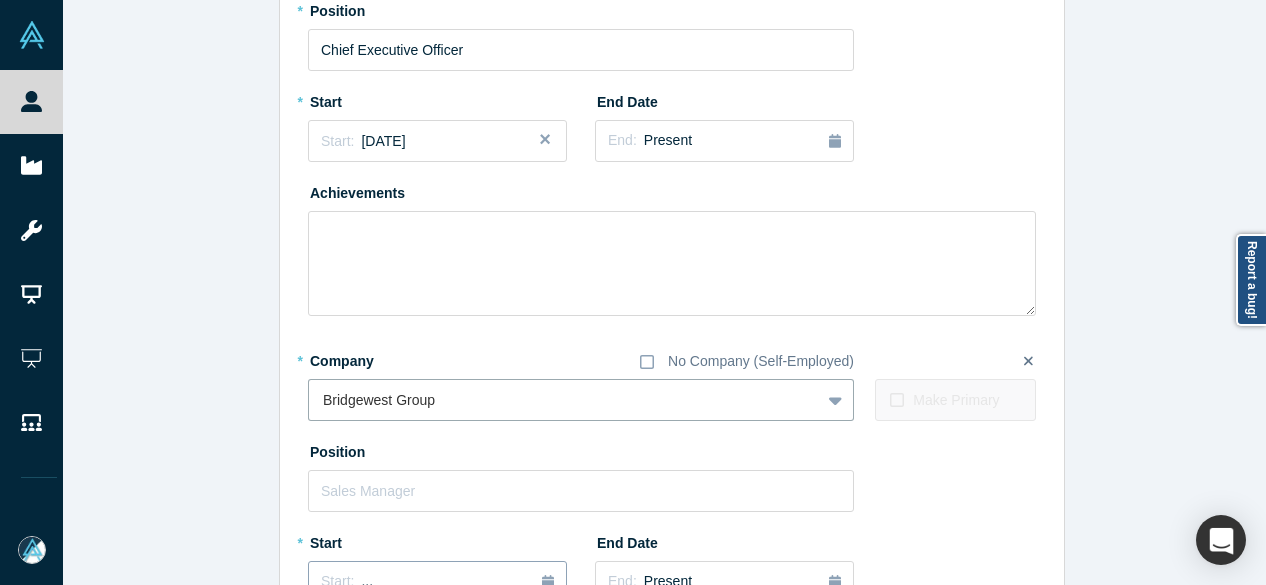 click on "Start: ..." at bounding box center (347, 582) 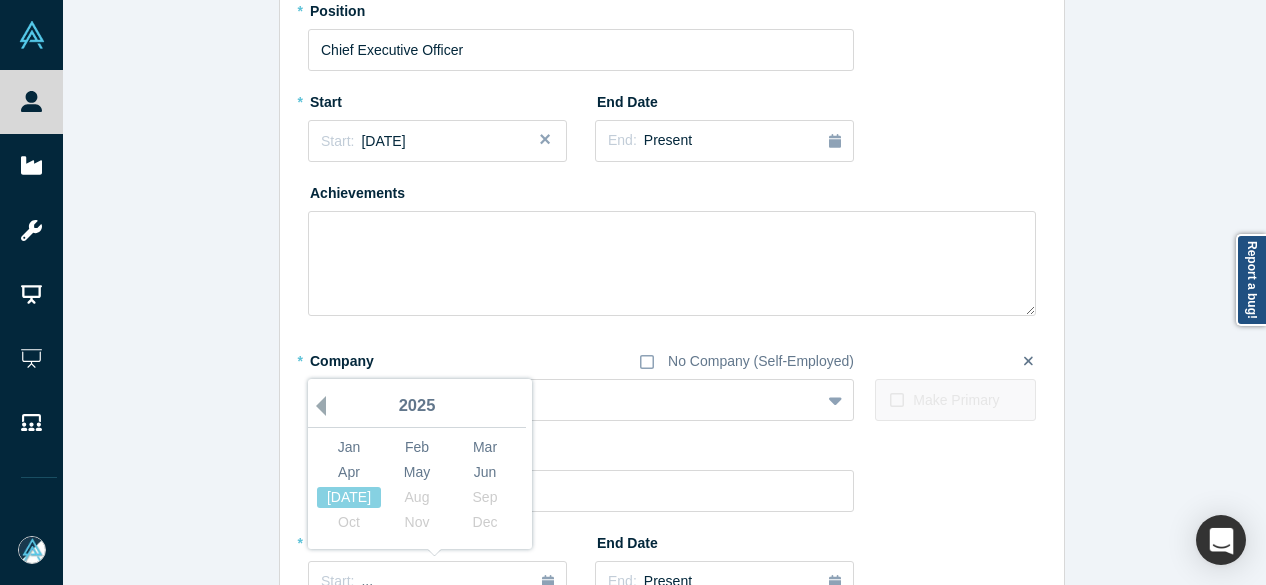 click on "Previous Year" at bounding box center (316, 406) 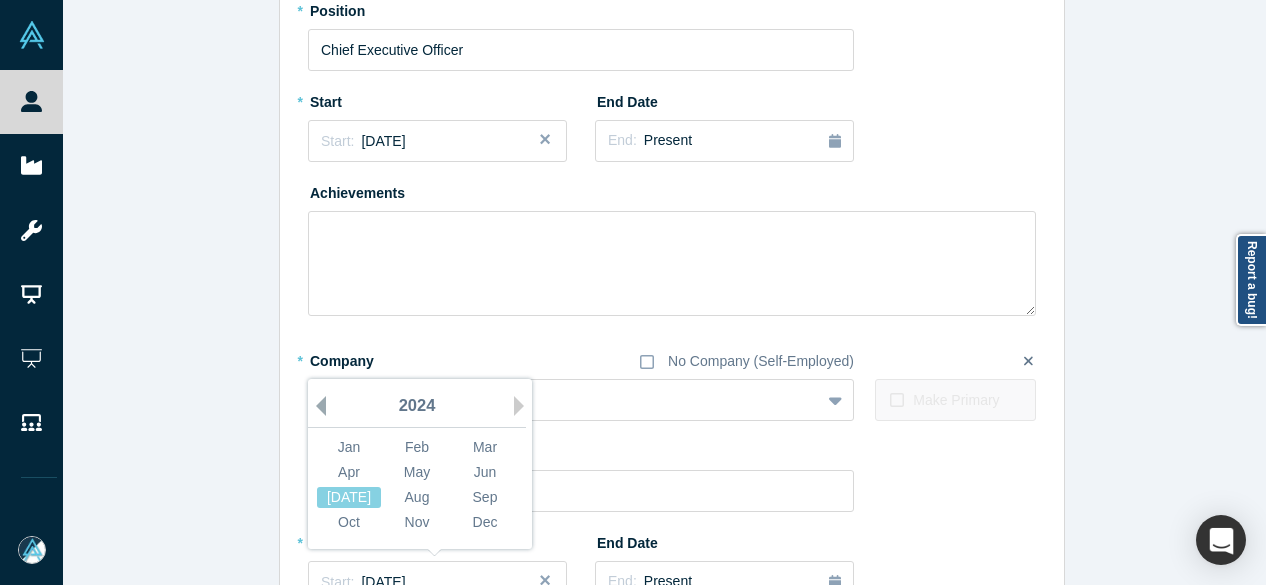 click on "Previous Year" at bounding box center [316, 406] 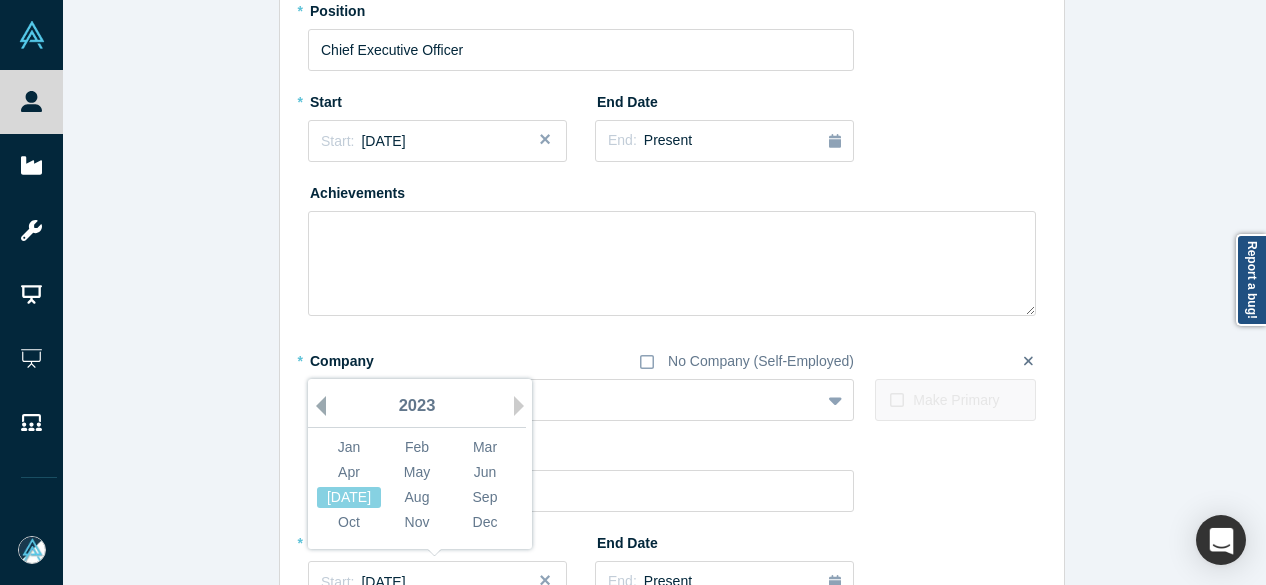 click on "Previous Year" at bounding box center [316, 406] 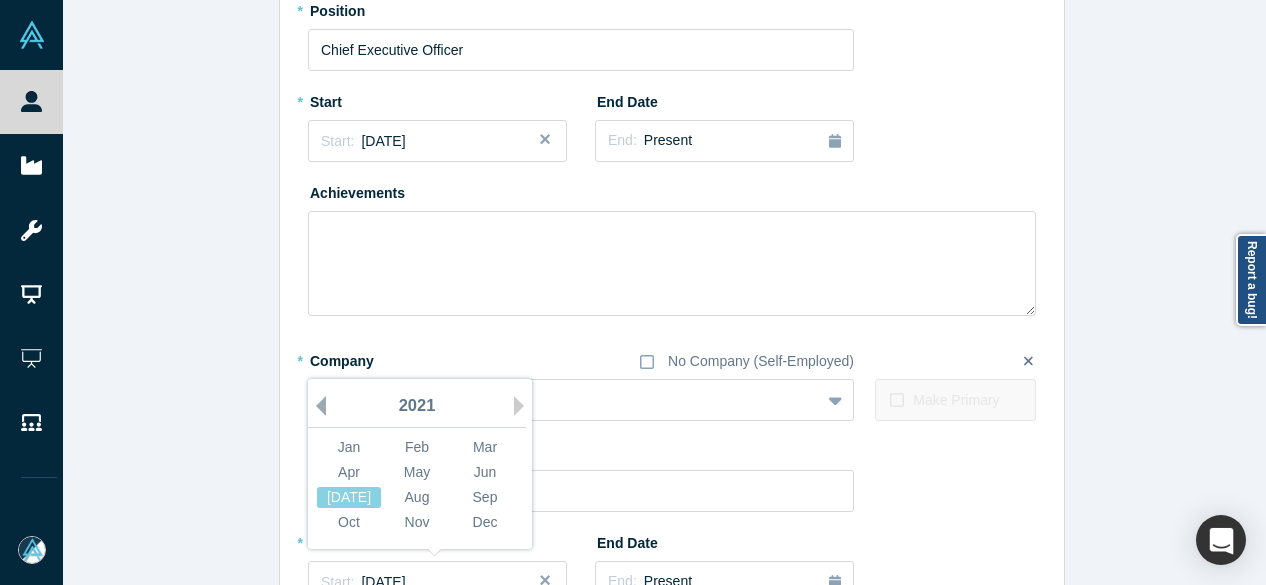 click on "Previous Year" at bounding box center (316, 406) 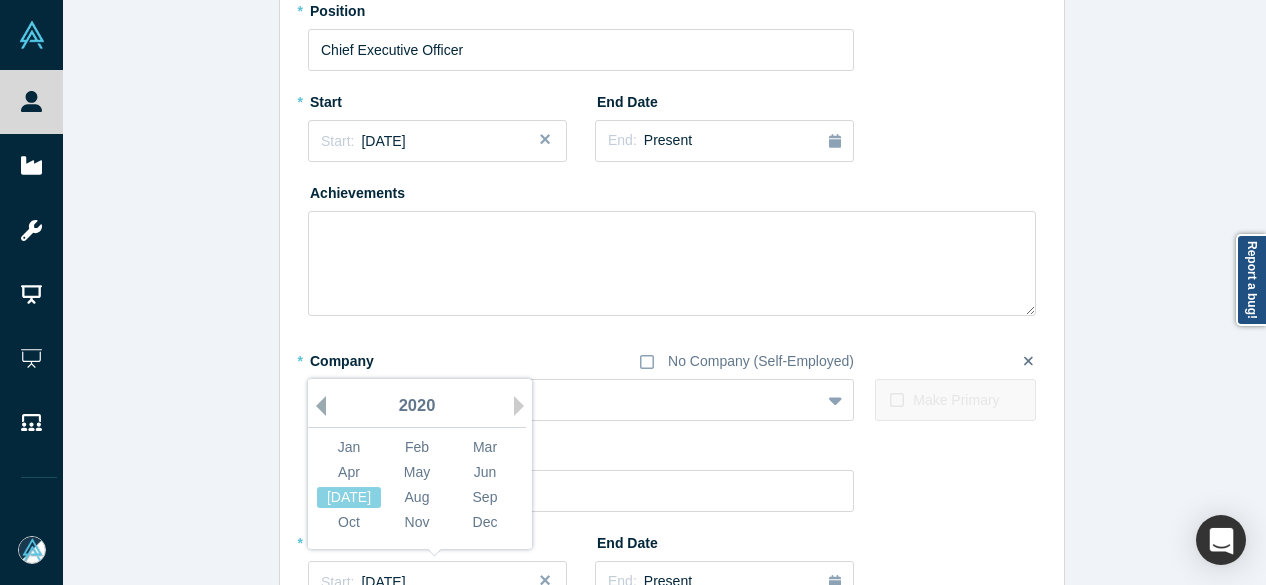 click on "Previous Year" at bounding box center (316, 406) 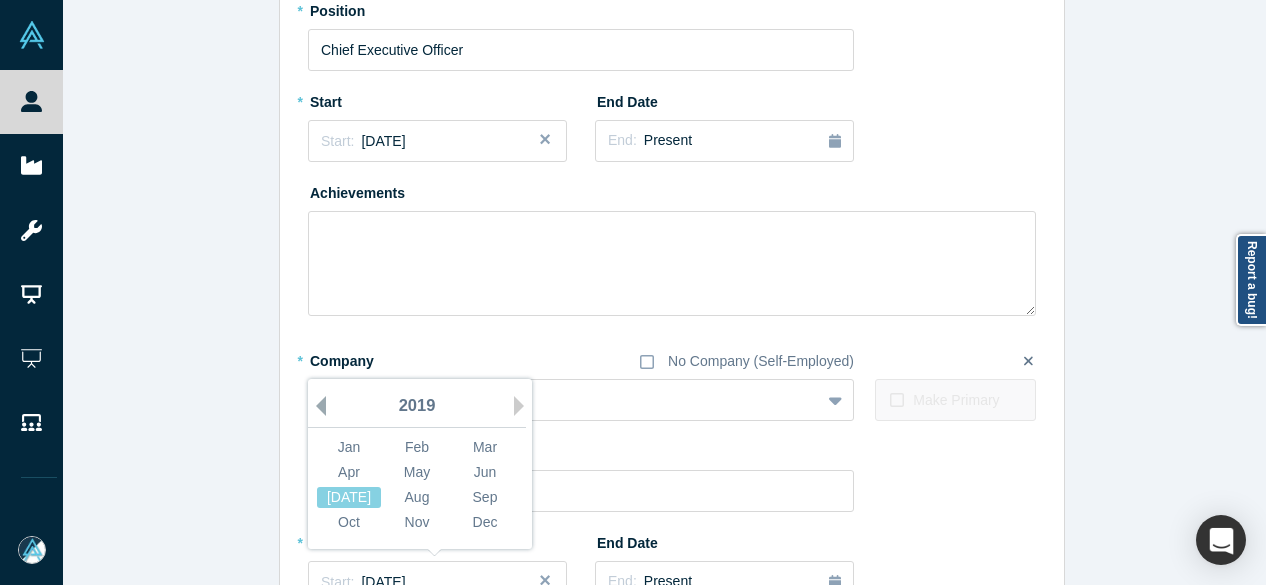 click on "Previous Year" at bounding box center [316, 406] 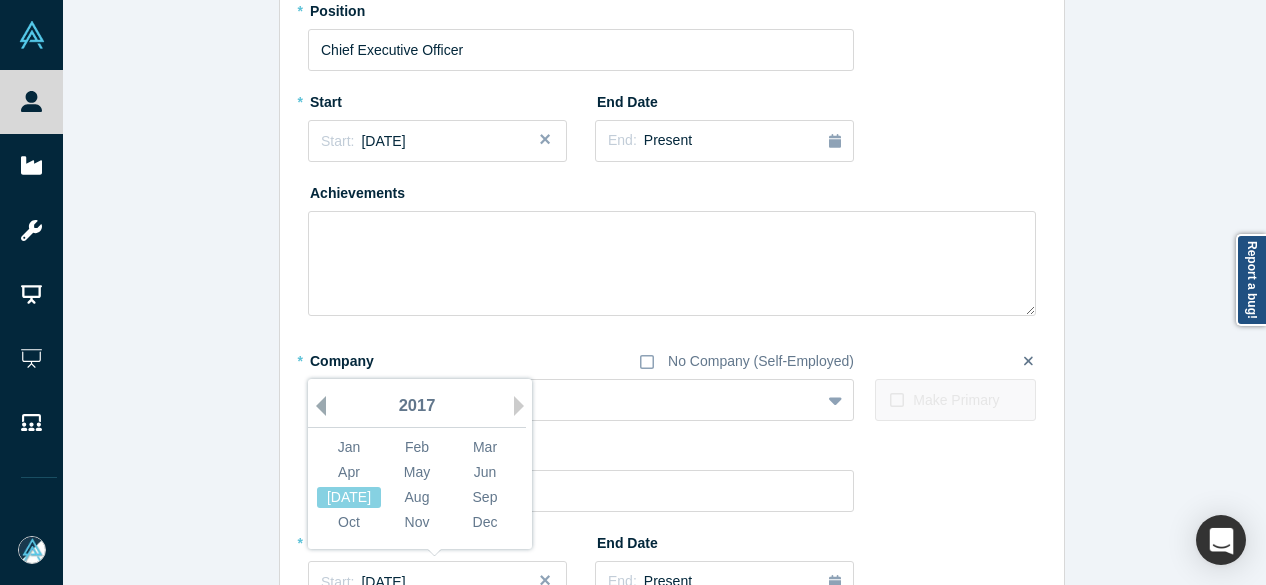 click on "Previous Year" at bounding box center (316, 406) 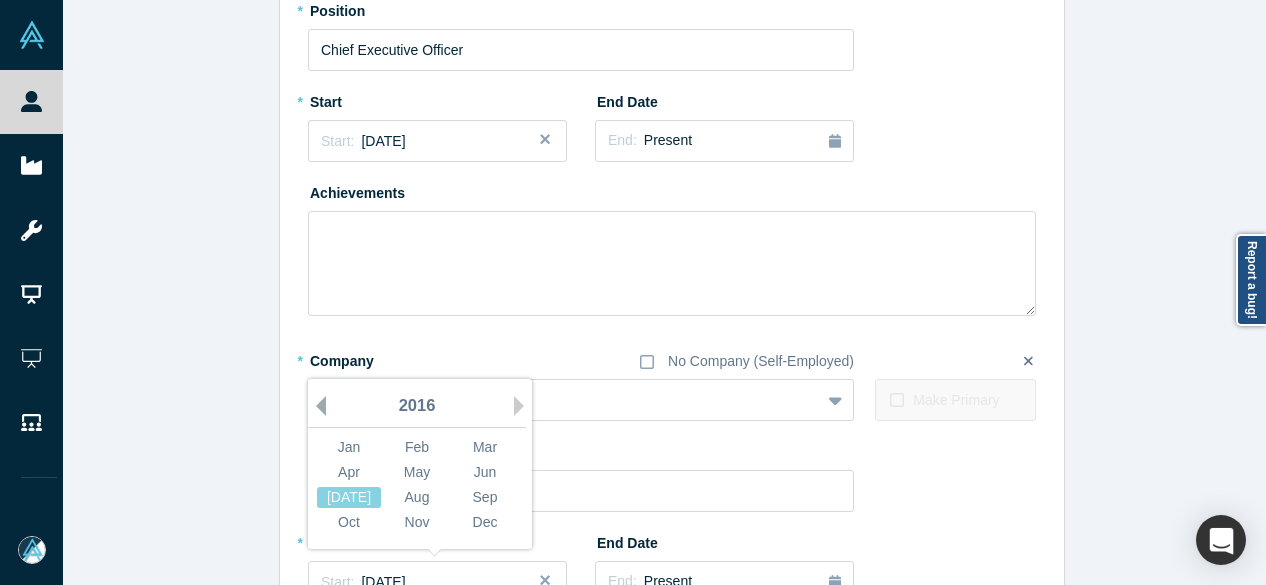 click on "Previous Year" at bounding box center [316, 406] 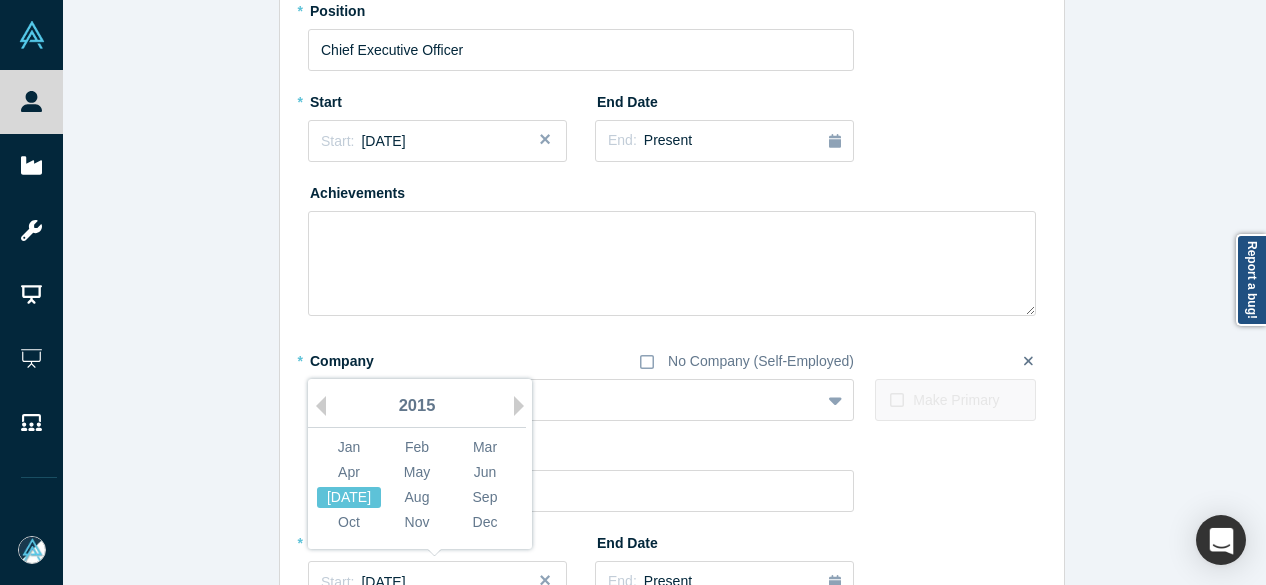 click on "[DATE]" at bounding box center (349, 497) 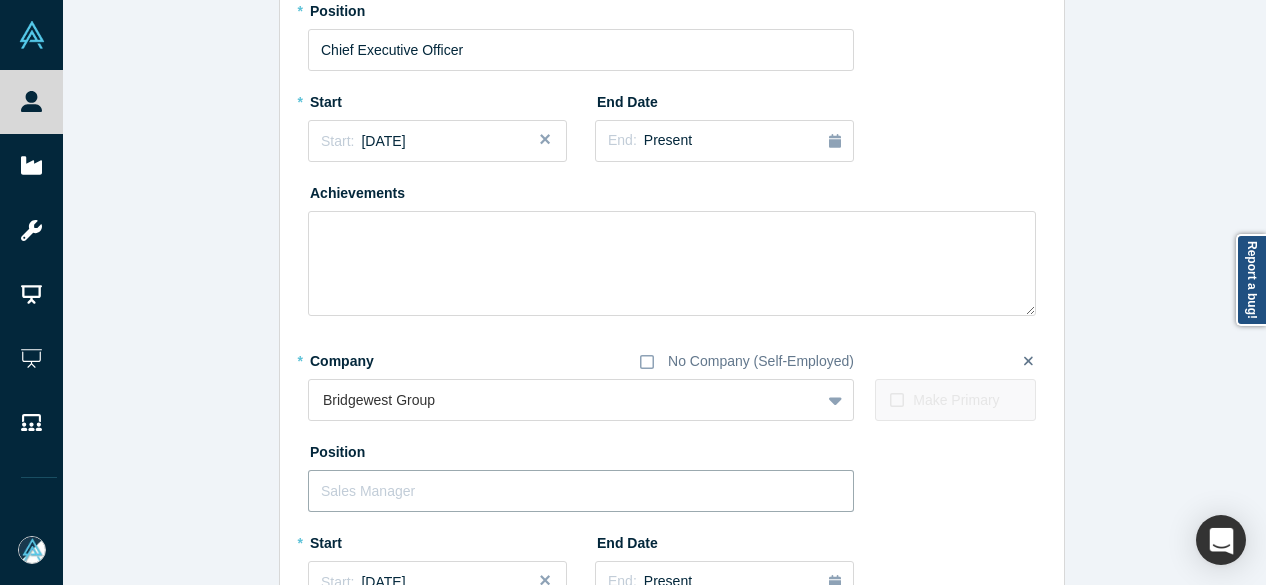 click at bounding box center (581, 491) 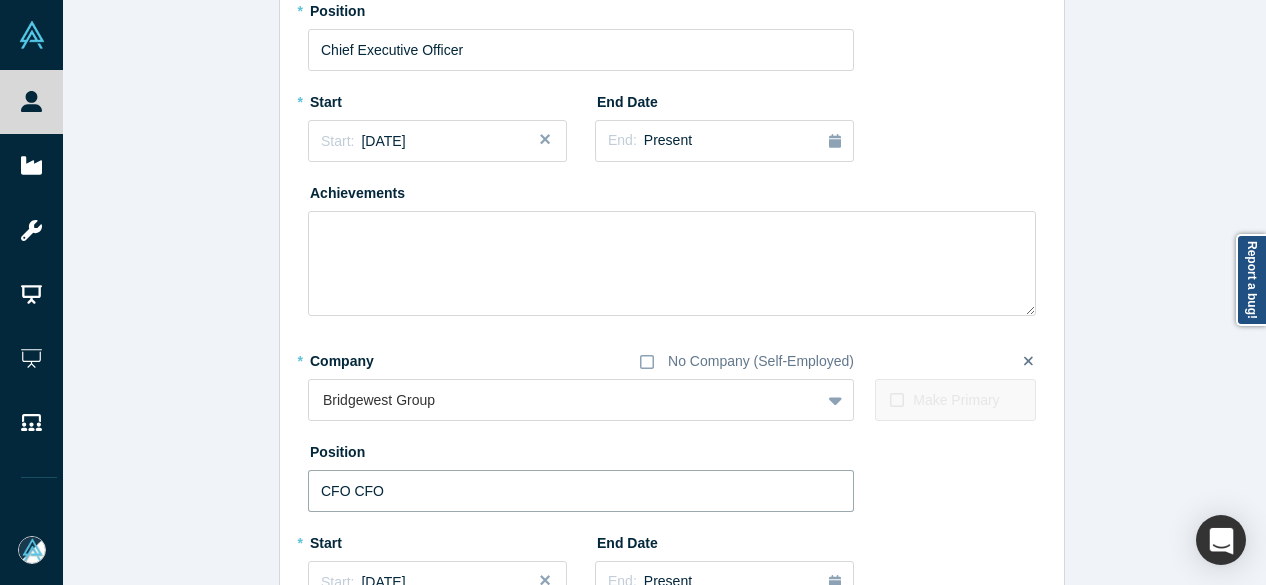 drag, startPoint x: 338, startPoint y: 482, endPoint x: 470, endPoint y: 482, distance: 132 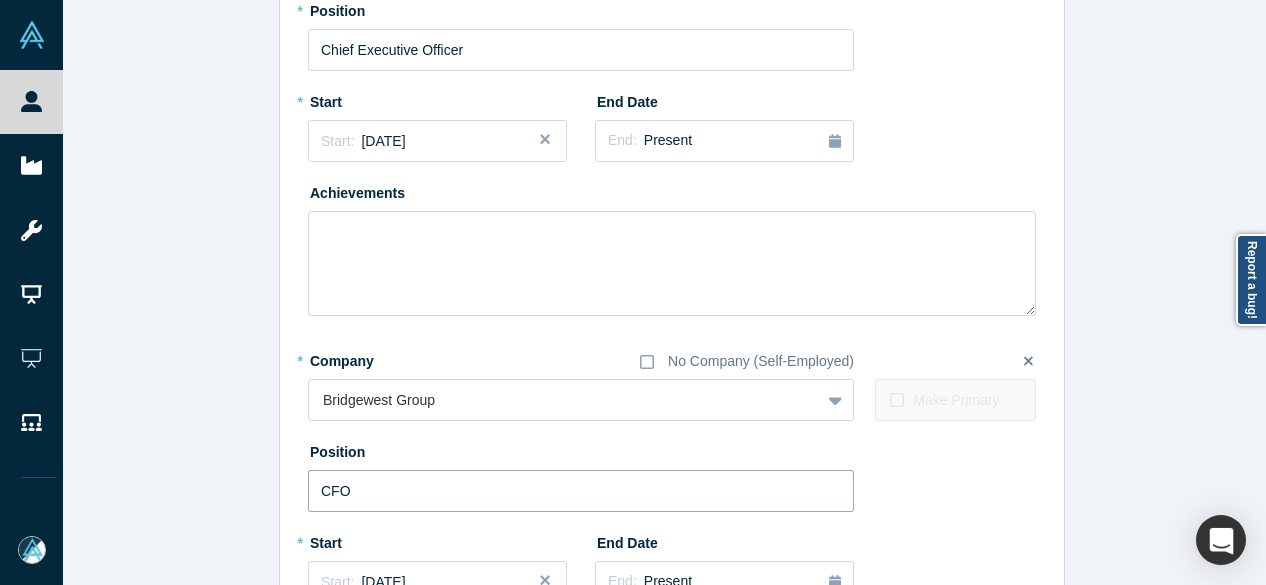 type on "CFO" 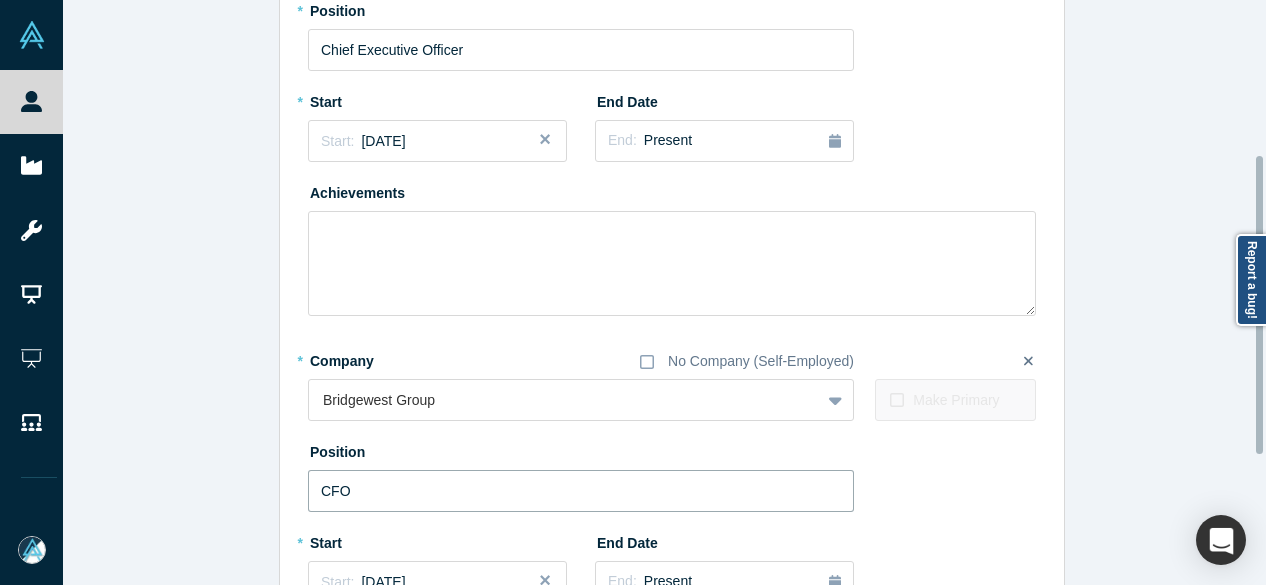 scroll, scrollTop: 556, scrollLeft: 0, axis: vertical 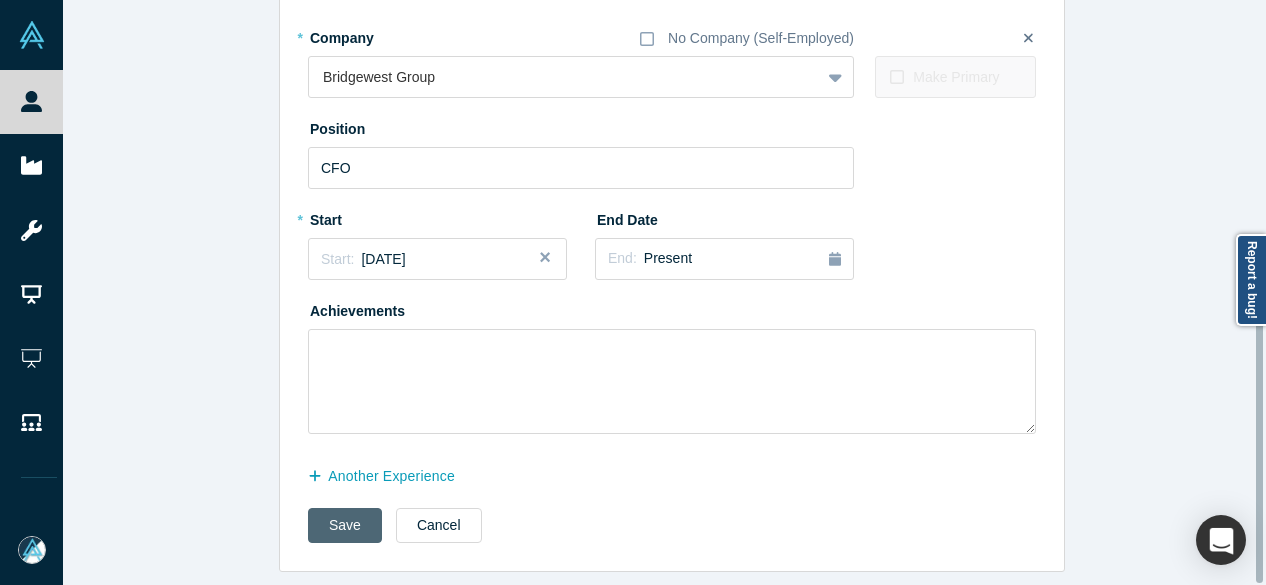 click on "Save" at bounding box center [345, 525] 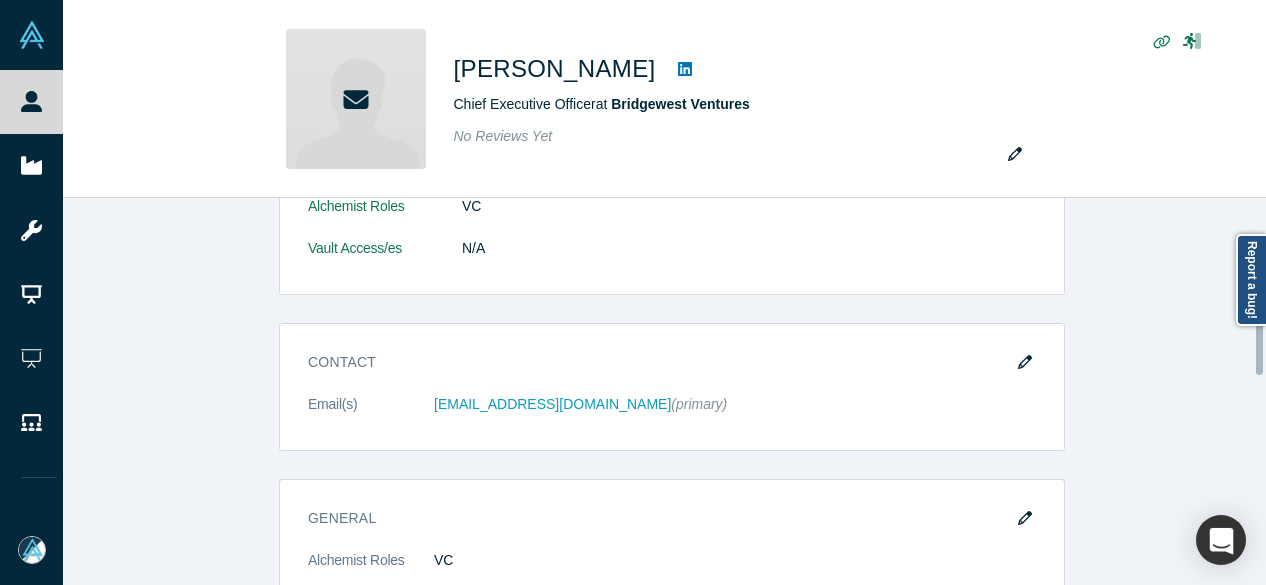 scroll, scrollTop: 500, scrollLeft: 0, axis: vertical 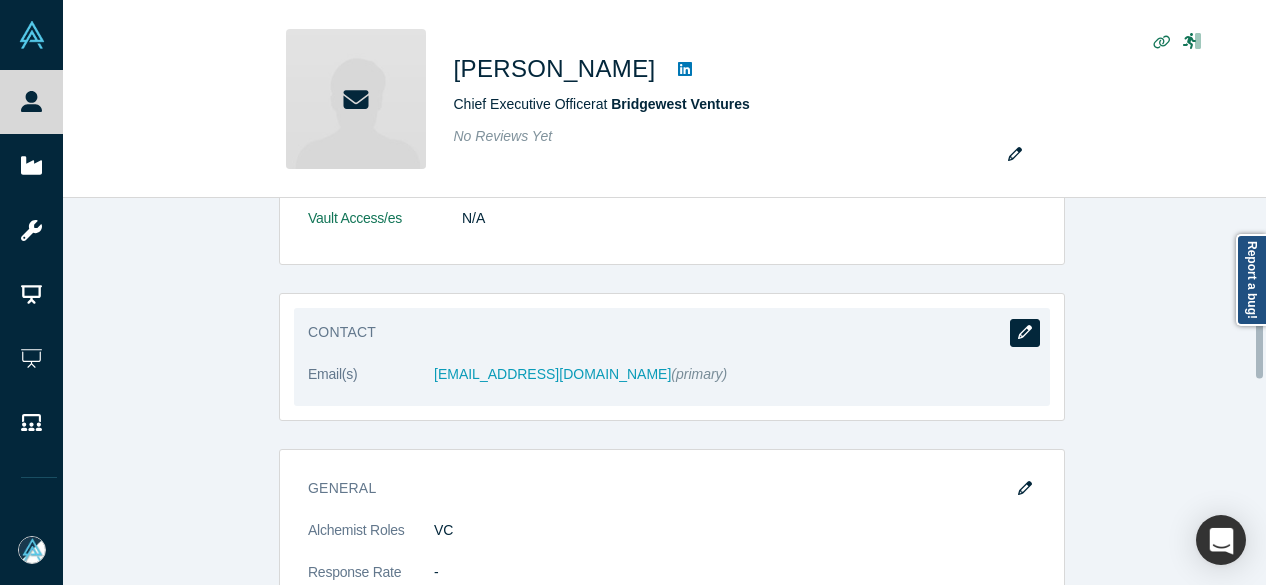 click 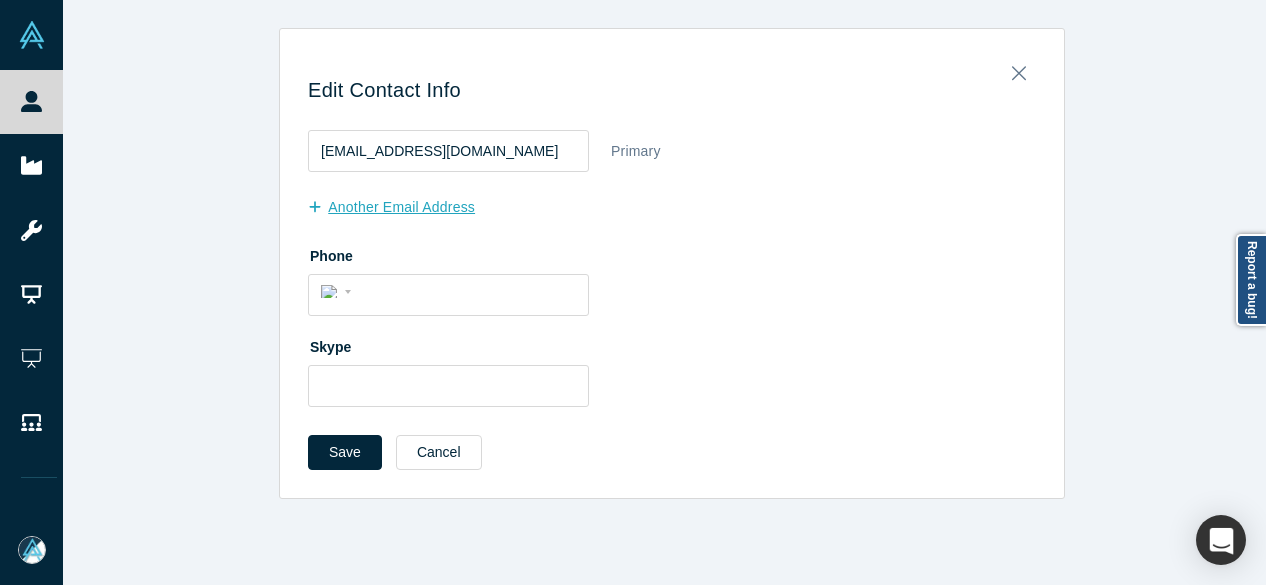 scroll, scrollTop: 0, scrollLeft: 0, axis: both 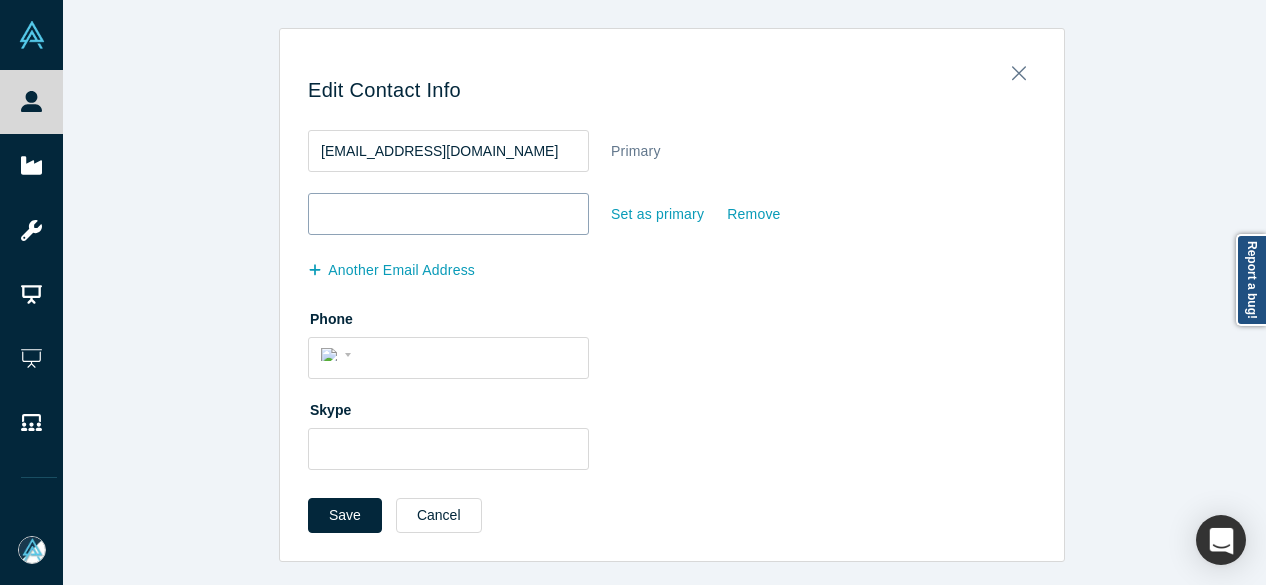 type 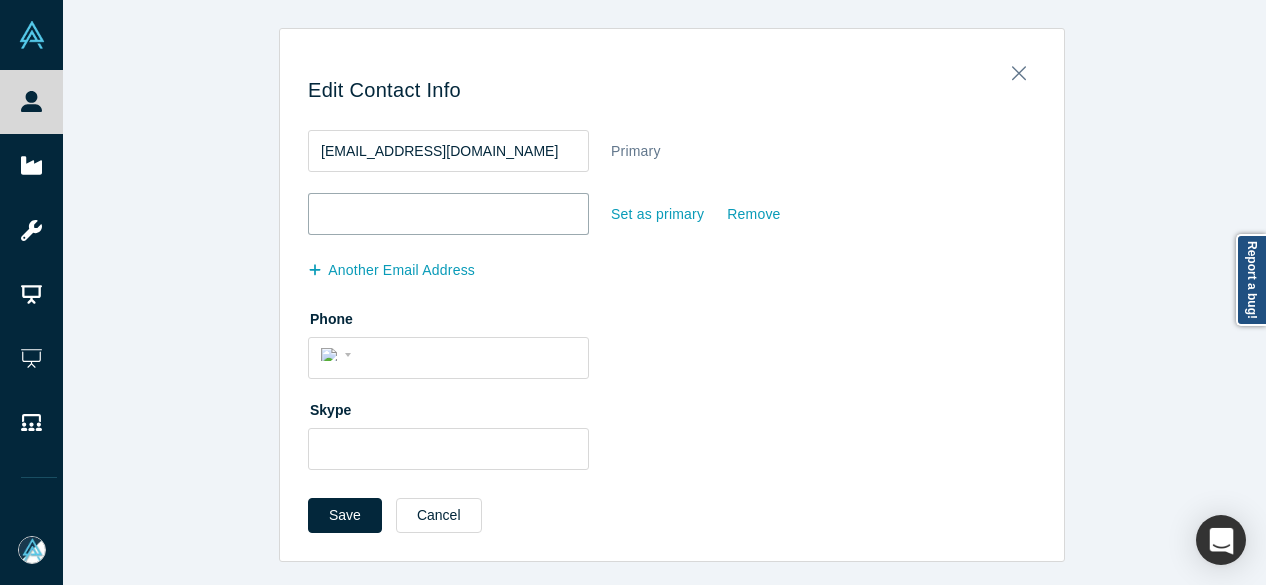click at bounding box center (448, 214) 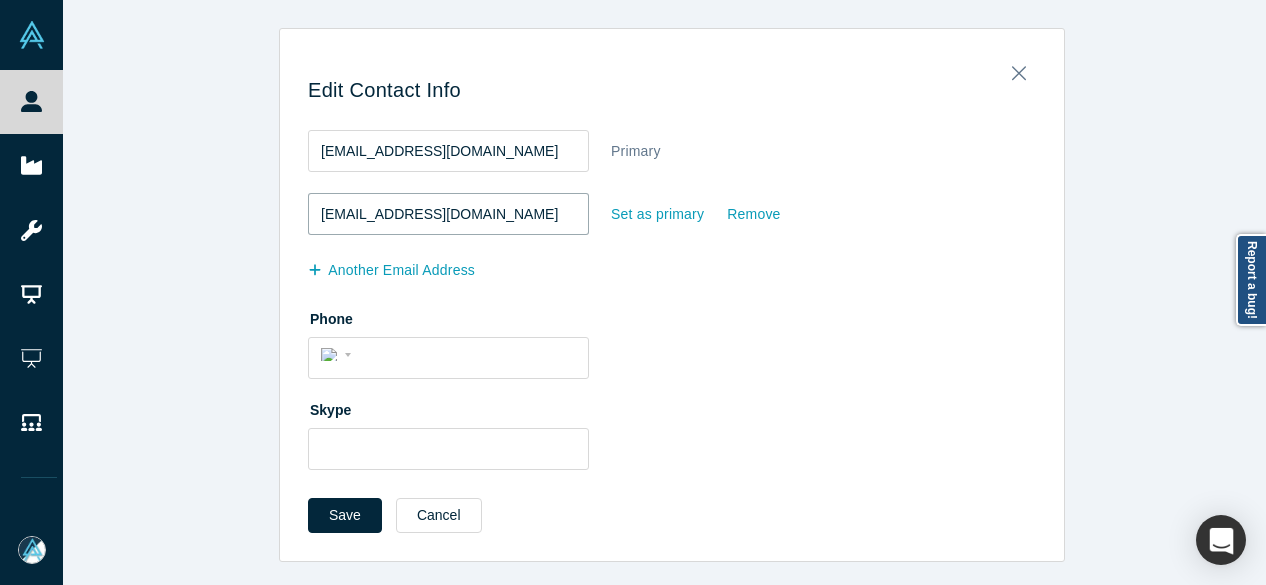 type on "saumsd@gmail.com" 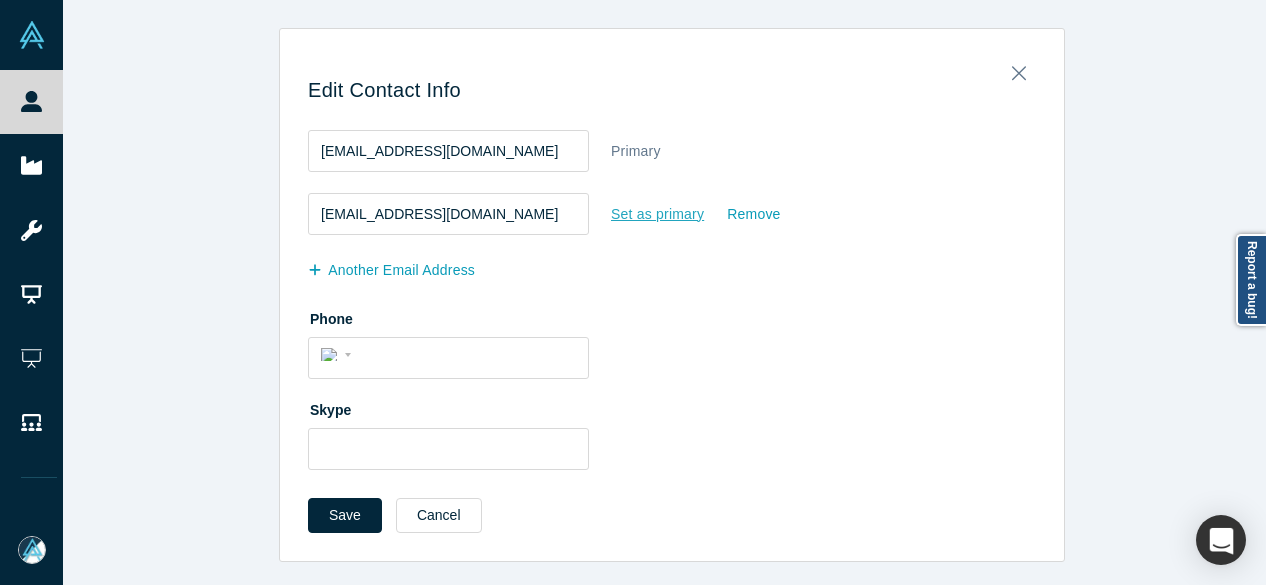 click on "Set as primary" at bounding box center [657, 214] 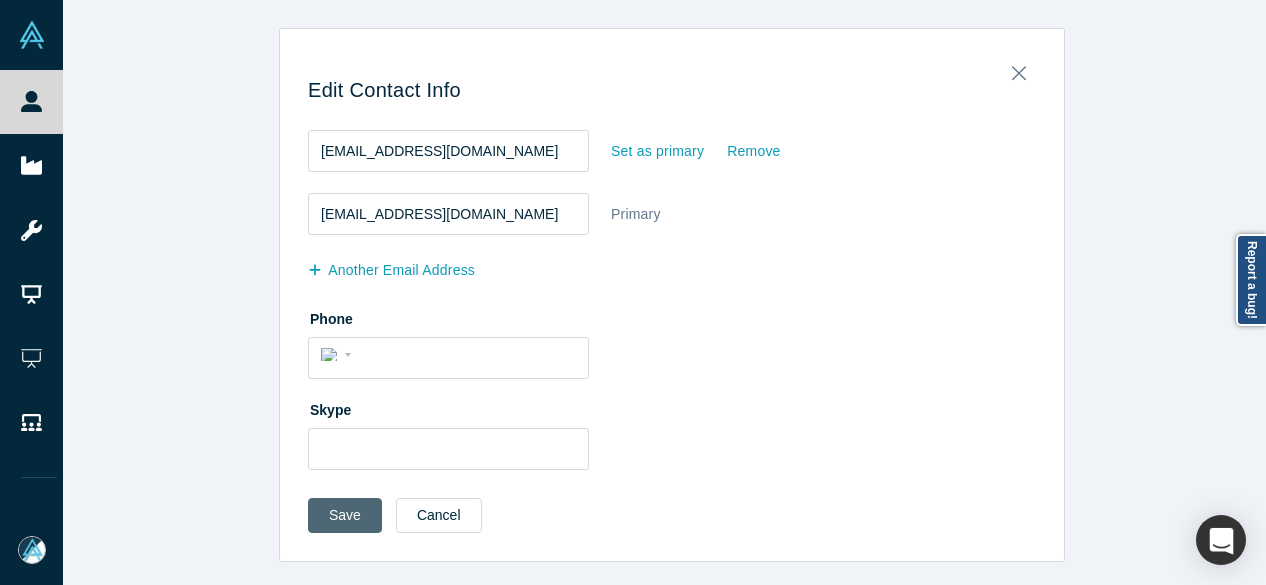 click on "Save" at bounding box center [345, 515] 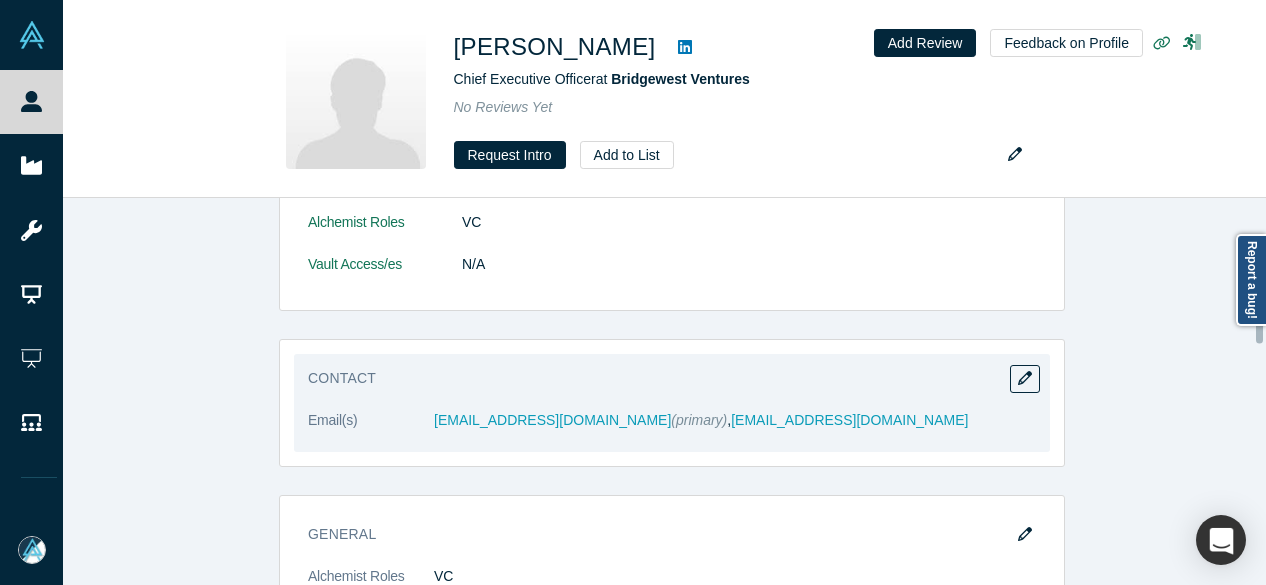 scroll, scrollTop: 300, scrollLeft: 0, axis: vertical 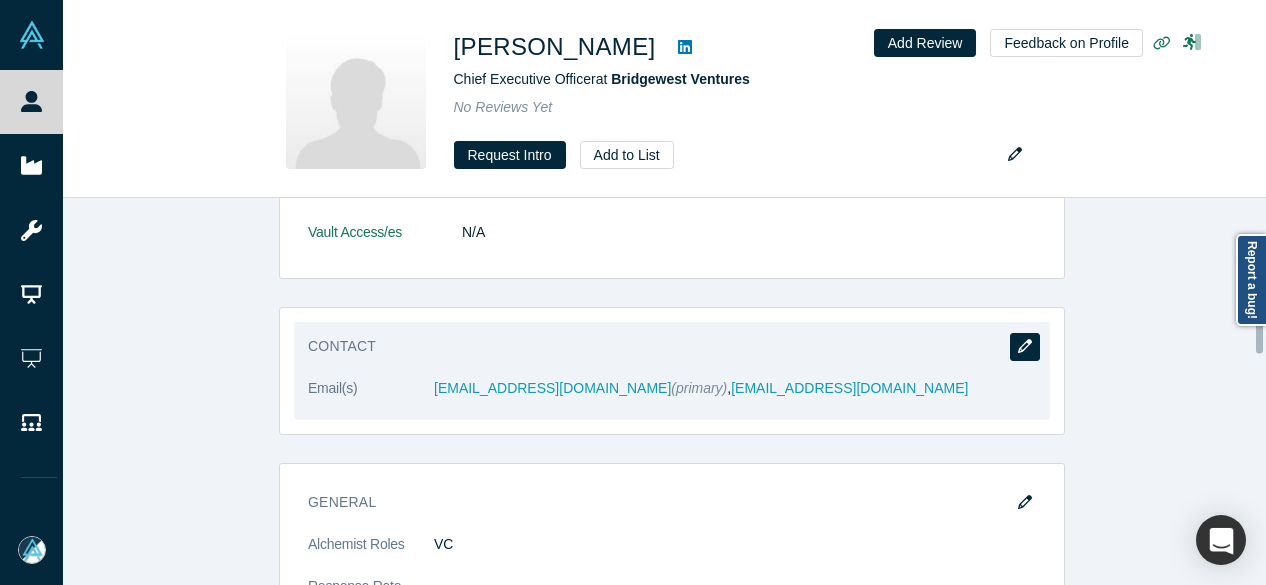 click 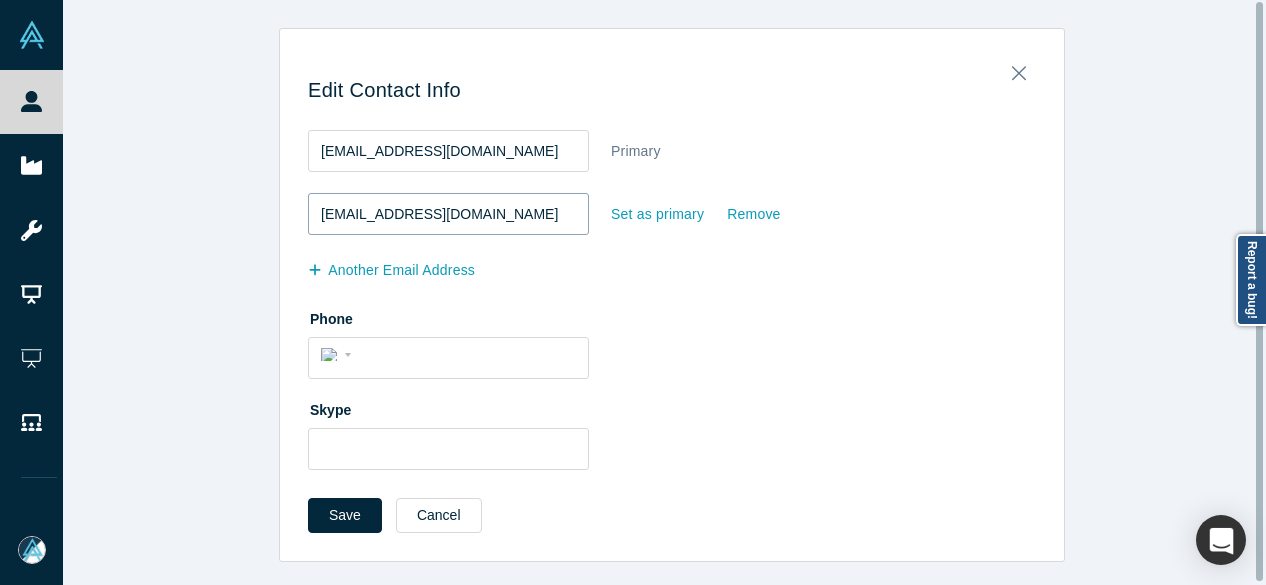 scroll, scrollTop: 0, scrollLeft: 0, axis: both 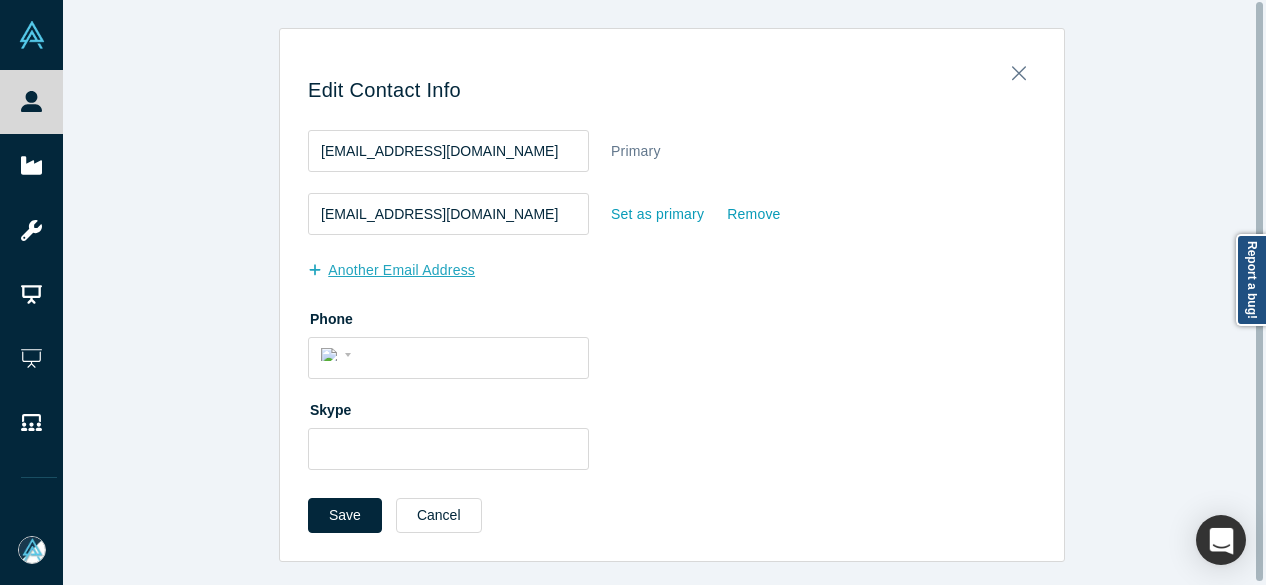 click on "another Email Address" at bounding box center [402, 270] 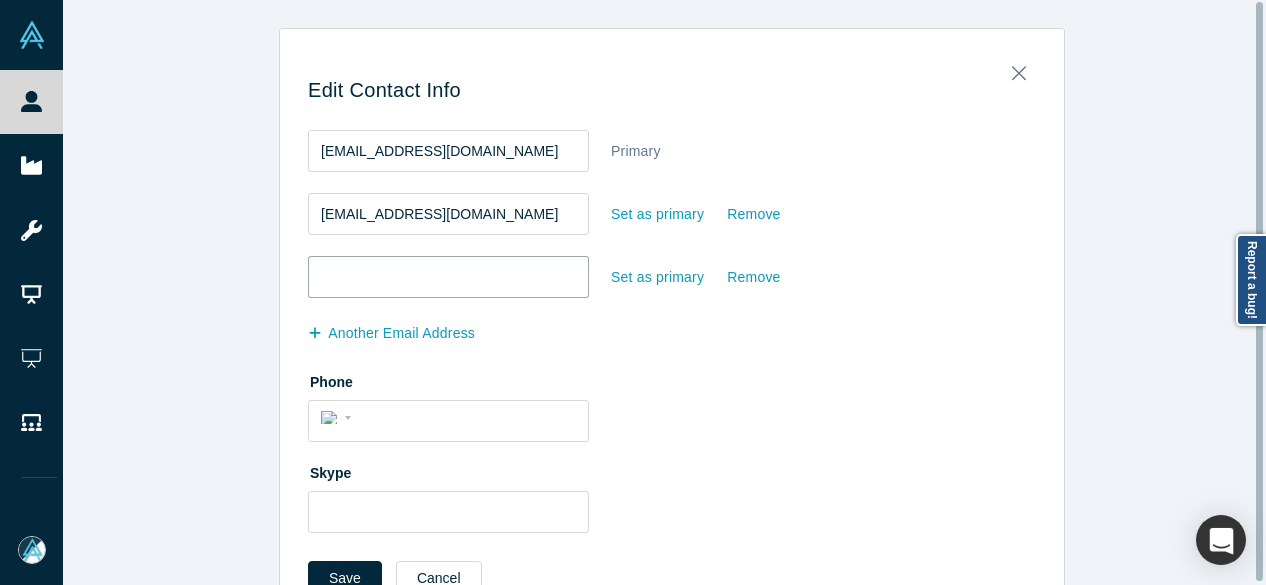 click at bounding box center [448, 277] 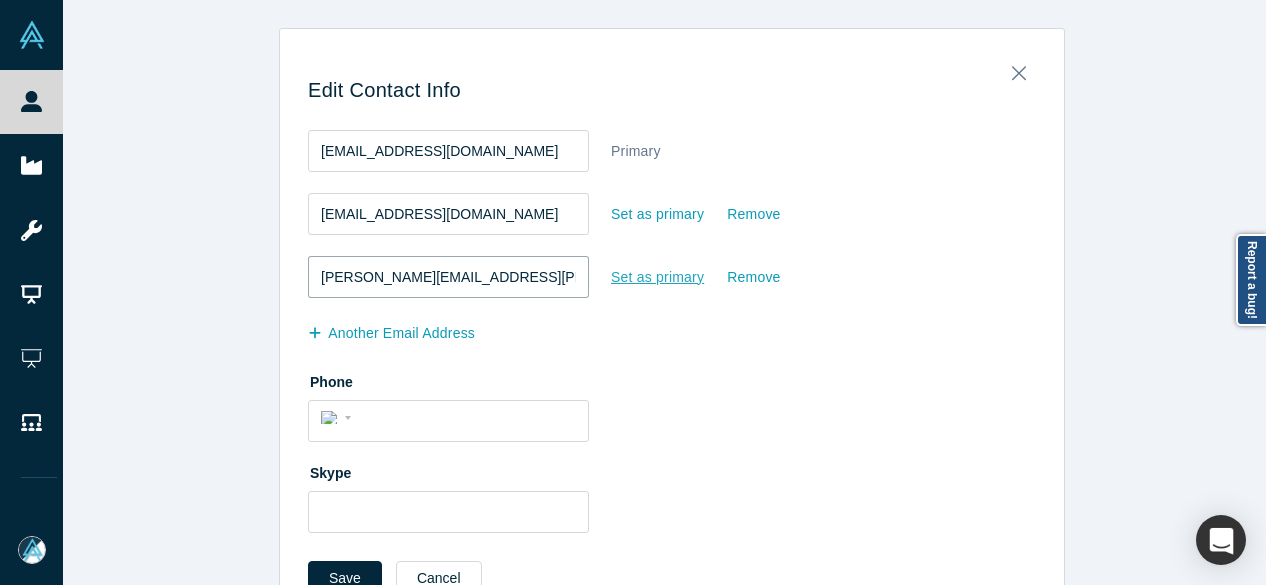 type on "saum.vahdat@enduratechnologies.com" 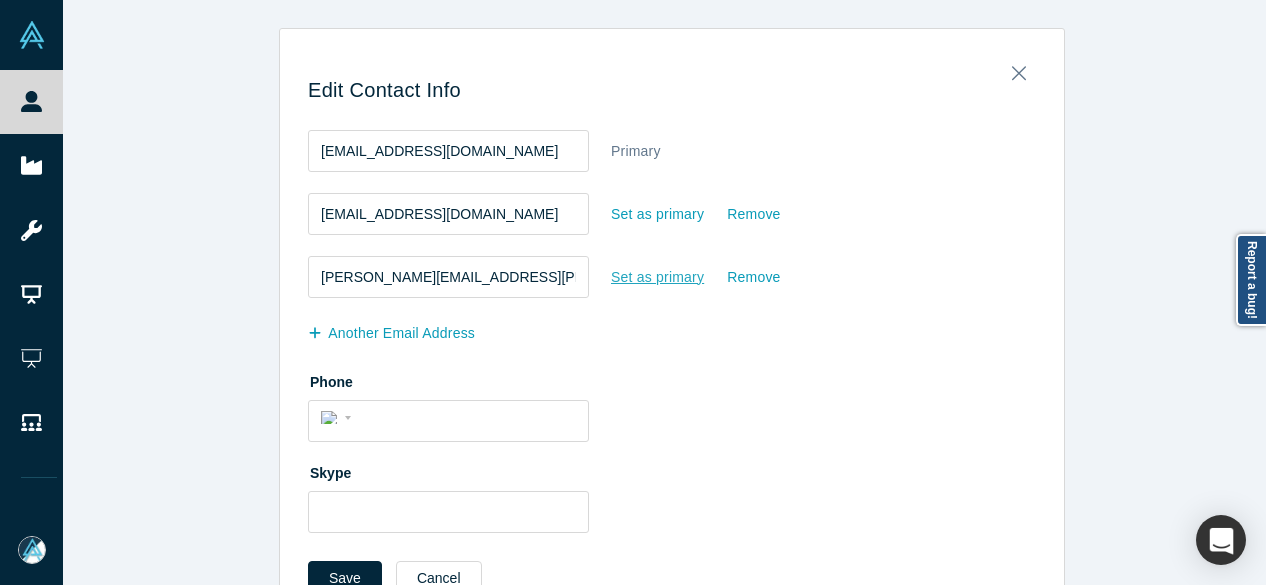 click on "Set as primary" at bounding box center (657, 277) 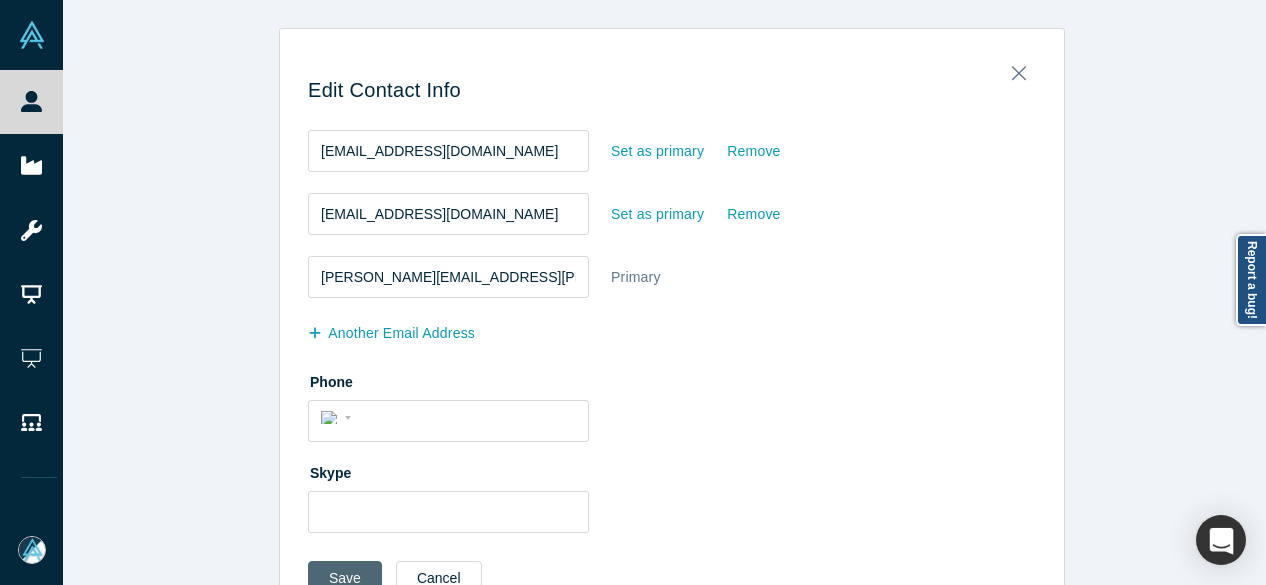 click on "Save" at bounding box center [345, 578] 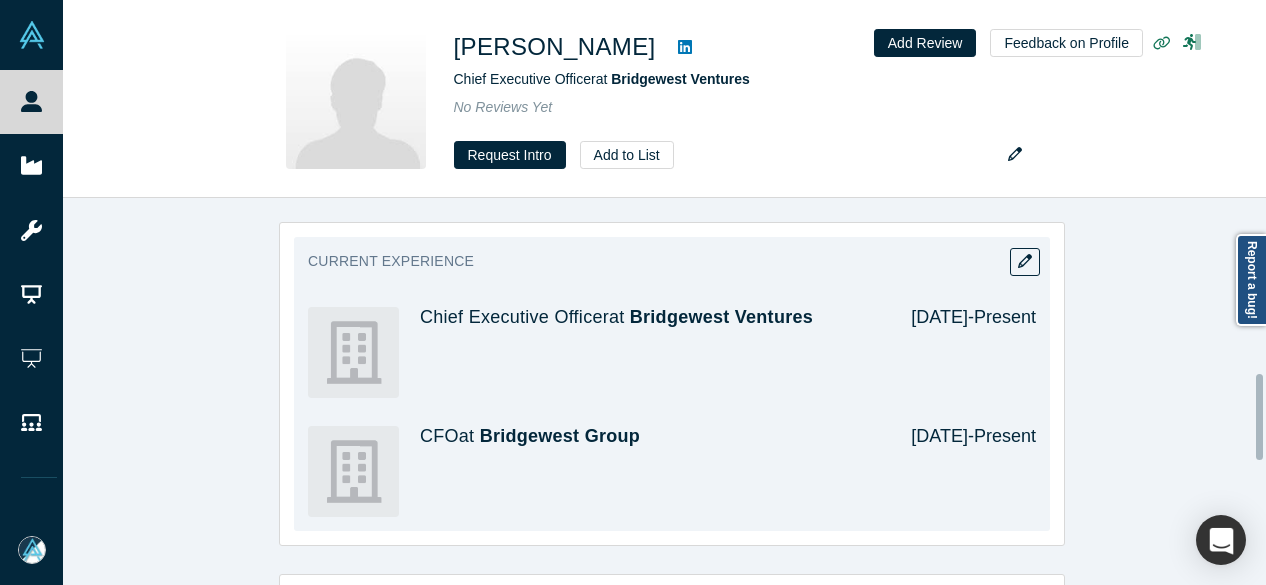 scroll, scrollTop: 700, scrollLeft: 0, axis: vertical 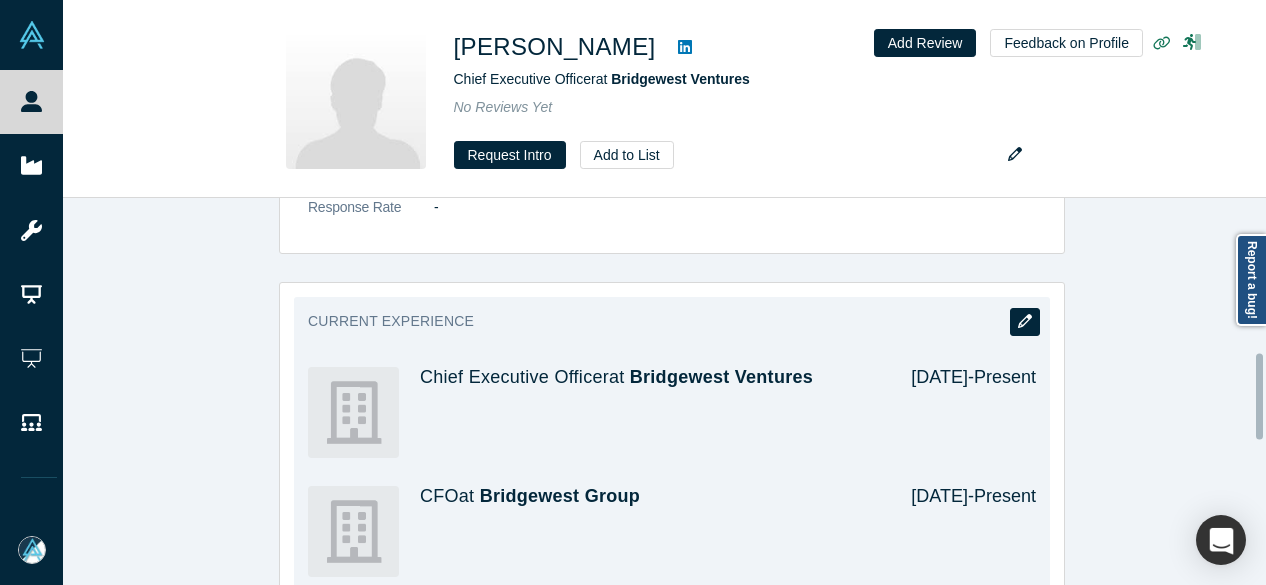 click 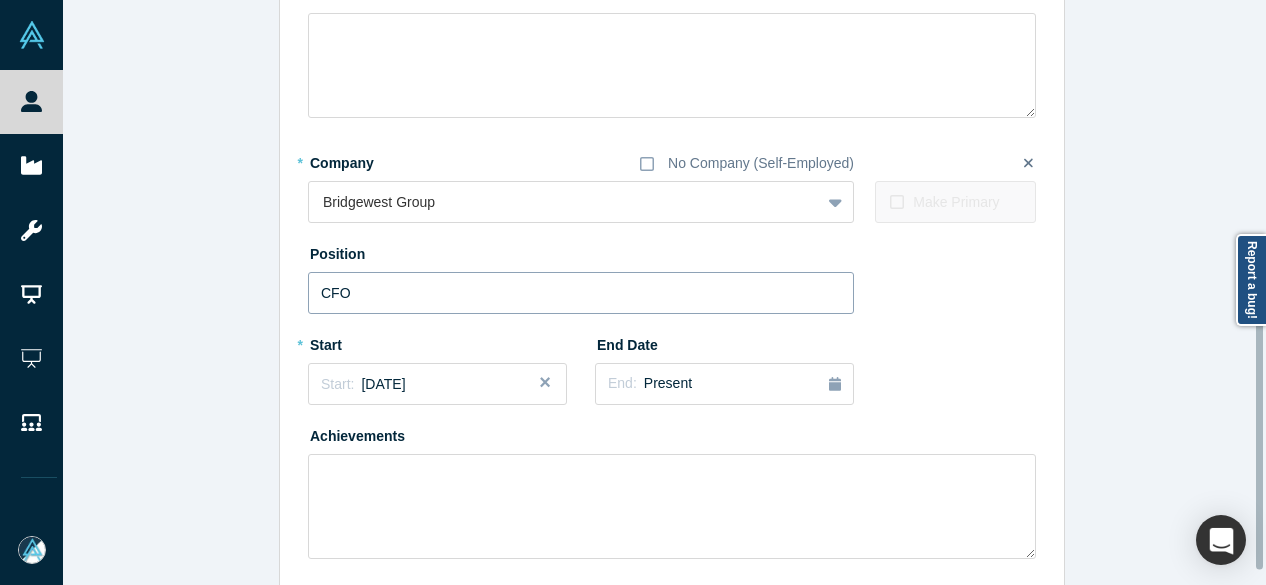 scroll, scrollTop: 556, scrollLeft: 0, axis: vertical 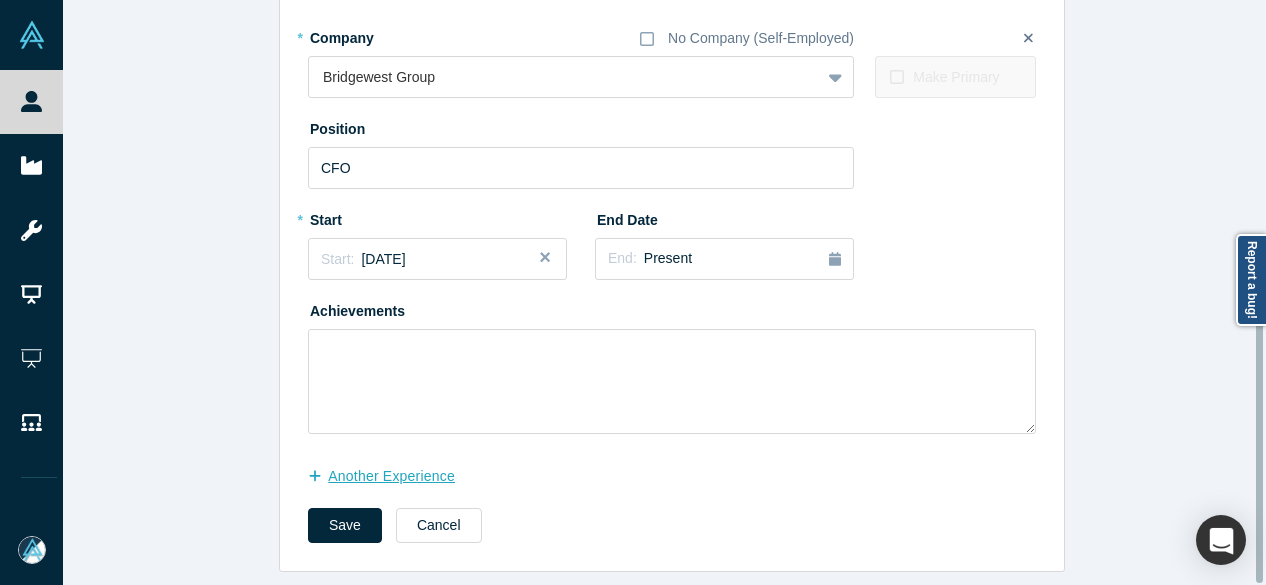 click on "another Experience" at bounding box center (392, 476) 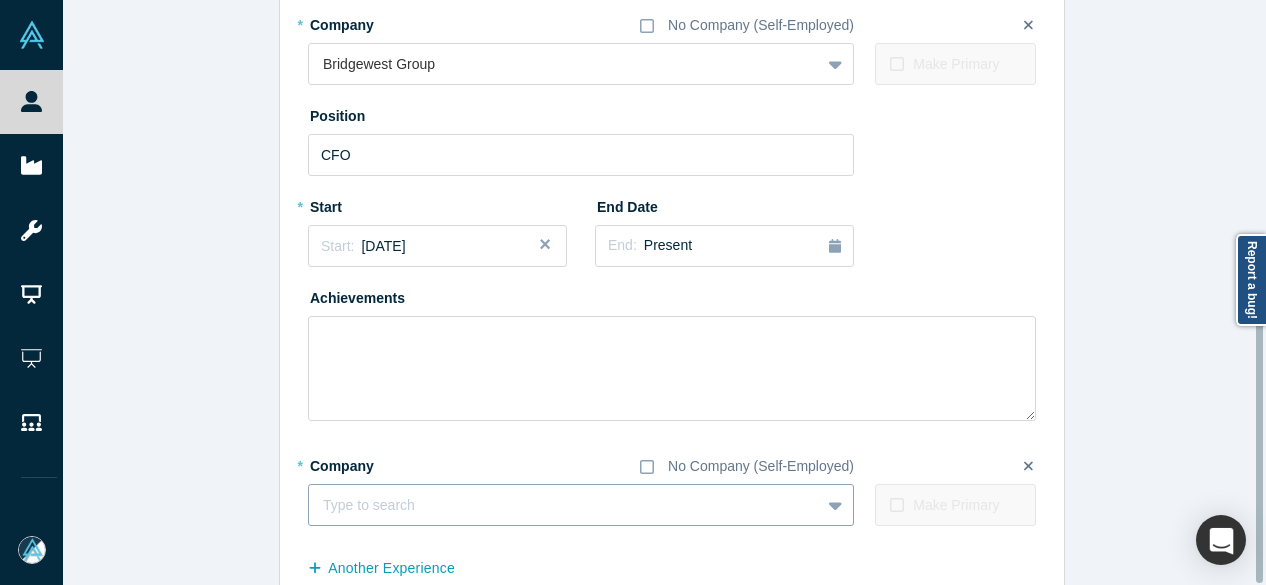 type 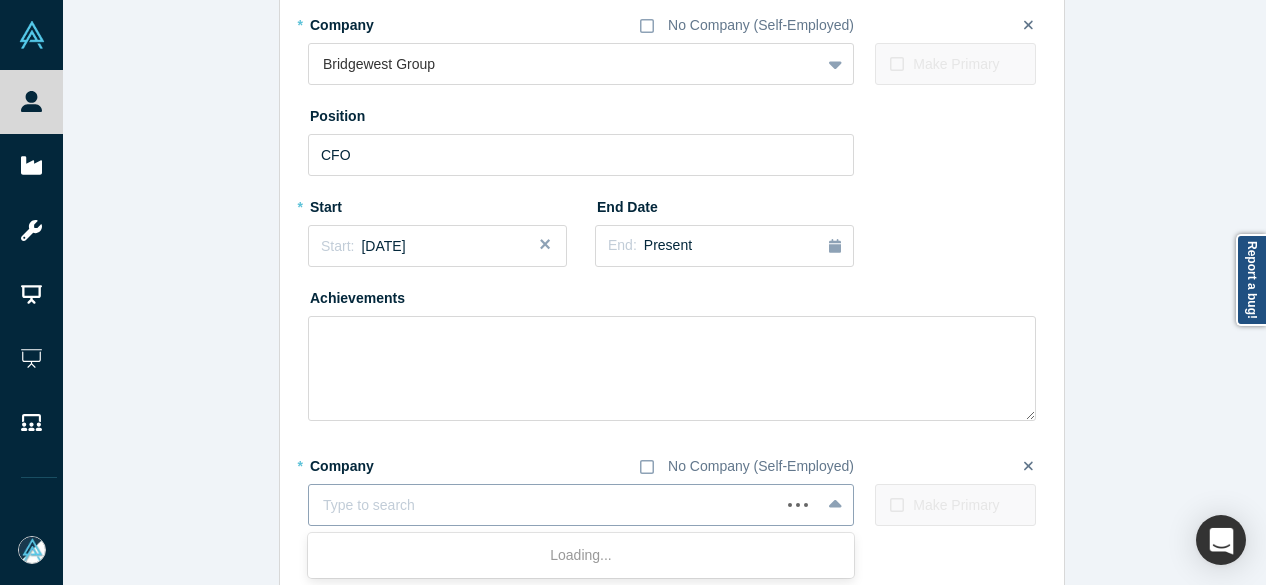 paste on "Director, Finance and Corporate Strategy Director, Finance and Corporate Strategy Endura Technologies" 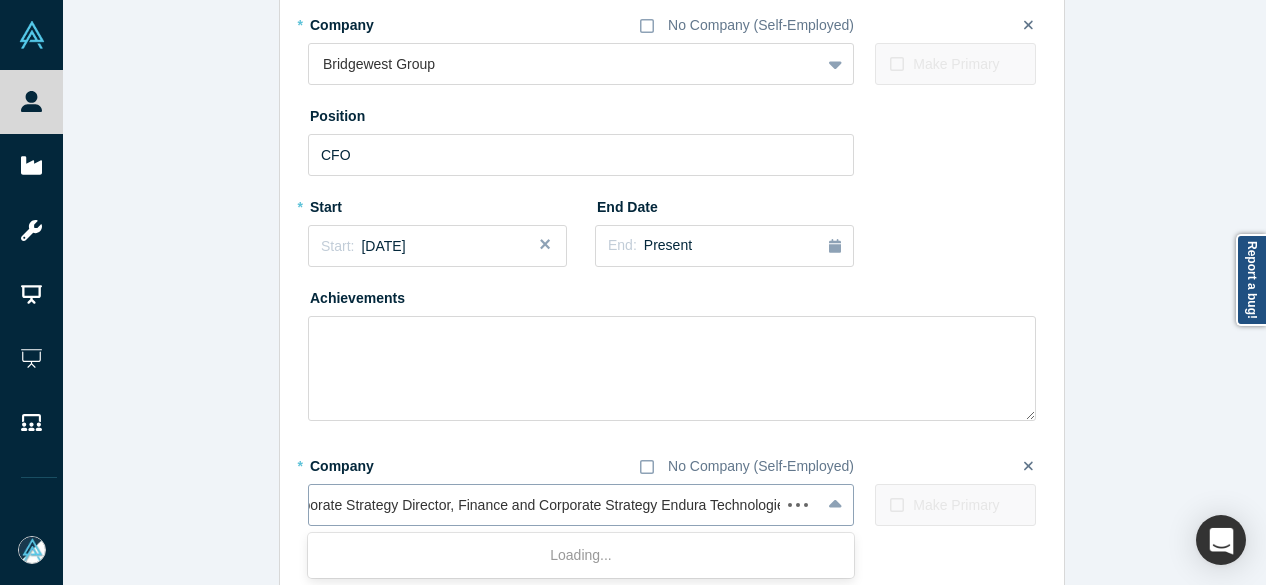 scroll, scrollTop: 0, scrollLeft: 157, axis: horizontal 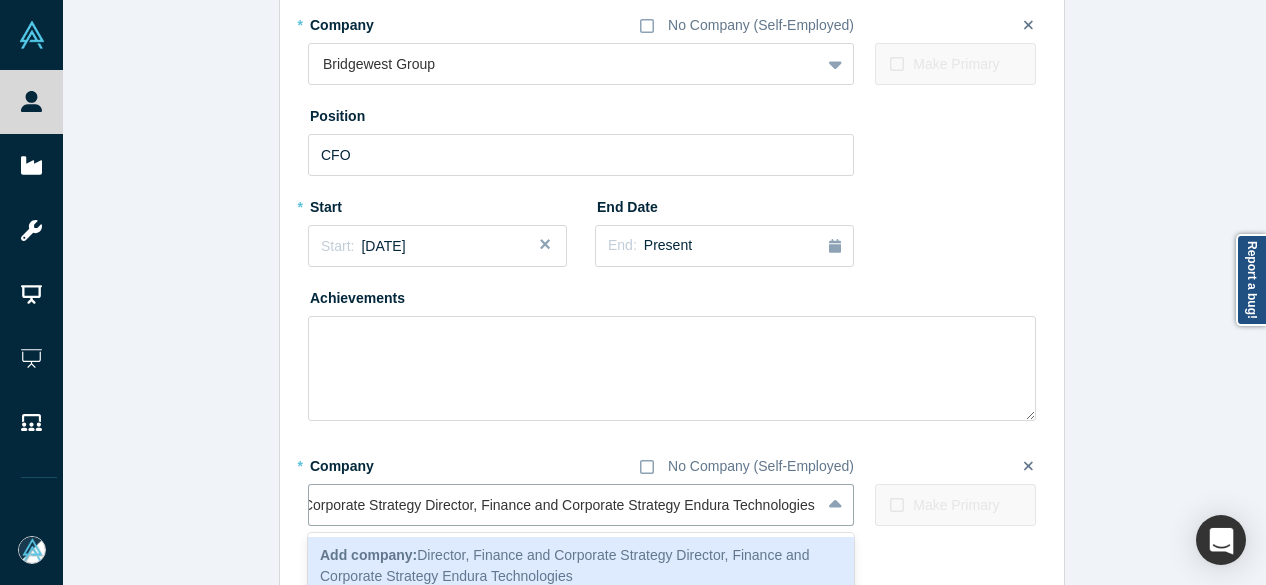 drag, startPoint x: 668, startPoint y: 507, endPoint x: 243, endPoint y: 513, distance: 425.04236 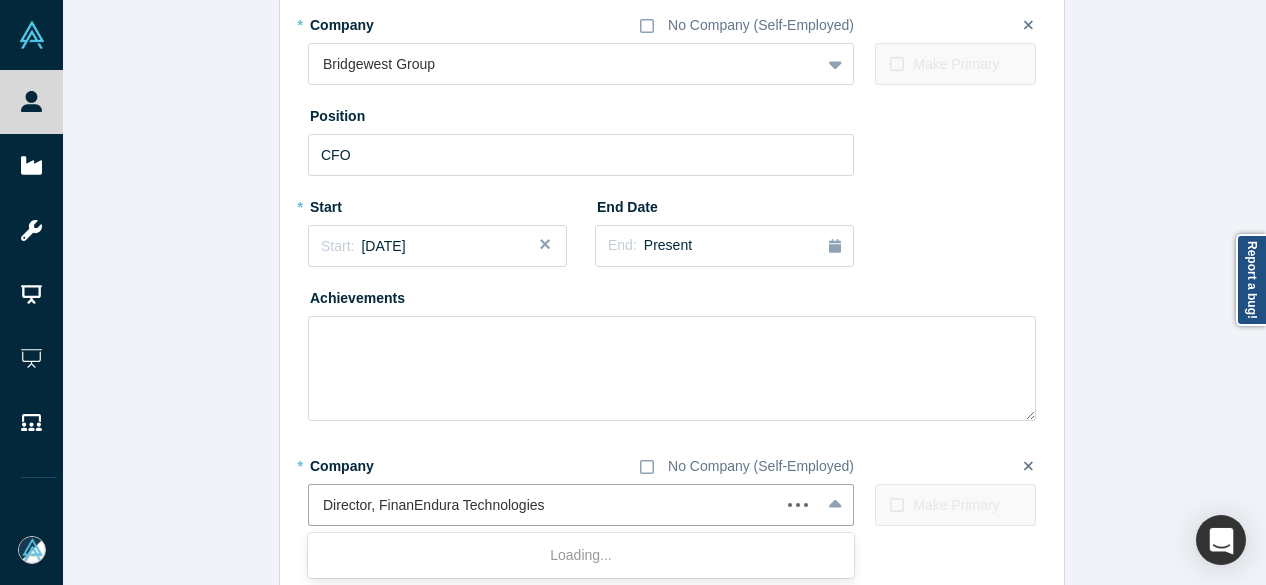 scroll, scrollTop: 0, scrollLeft: 0, axis: both 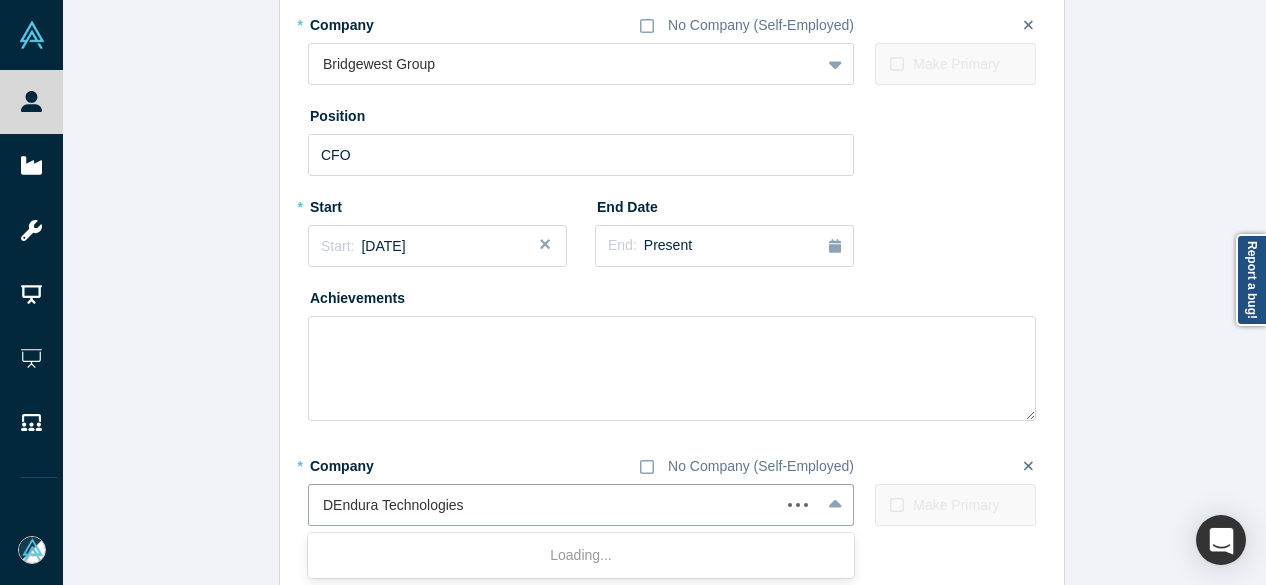 type on "Endura Technologies" 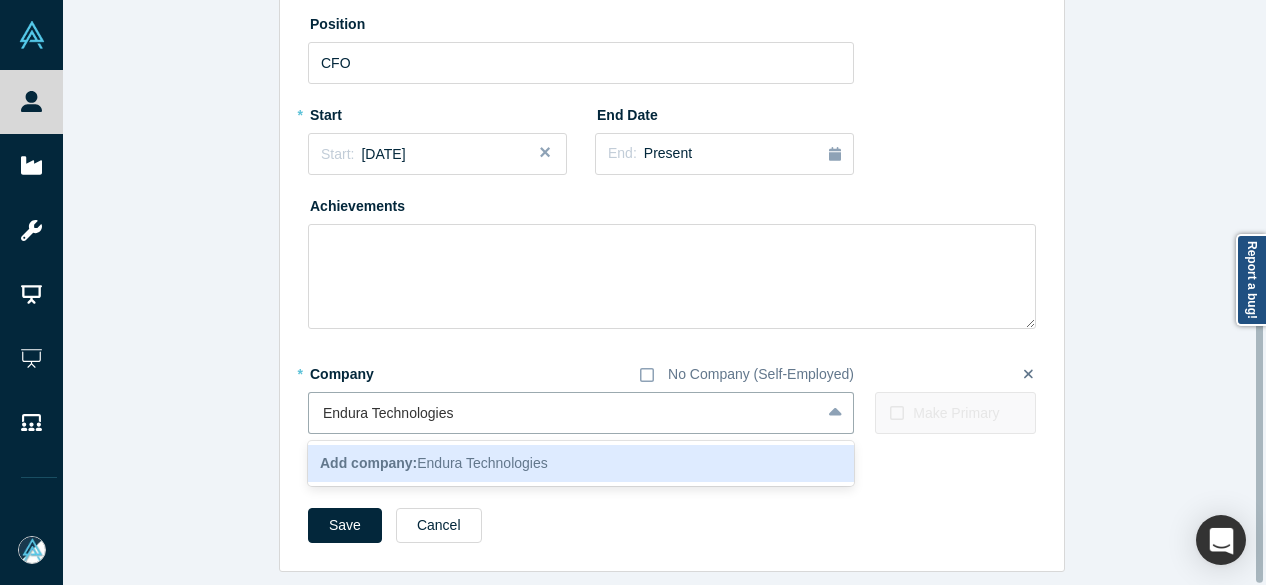 scroll, scrollTop: 660, scrollLeft: 0, axis: vertical 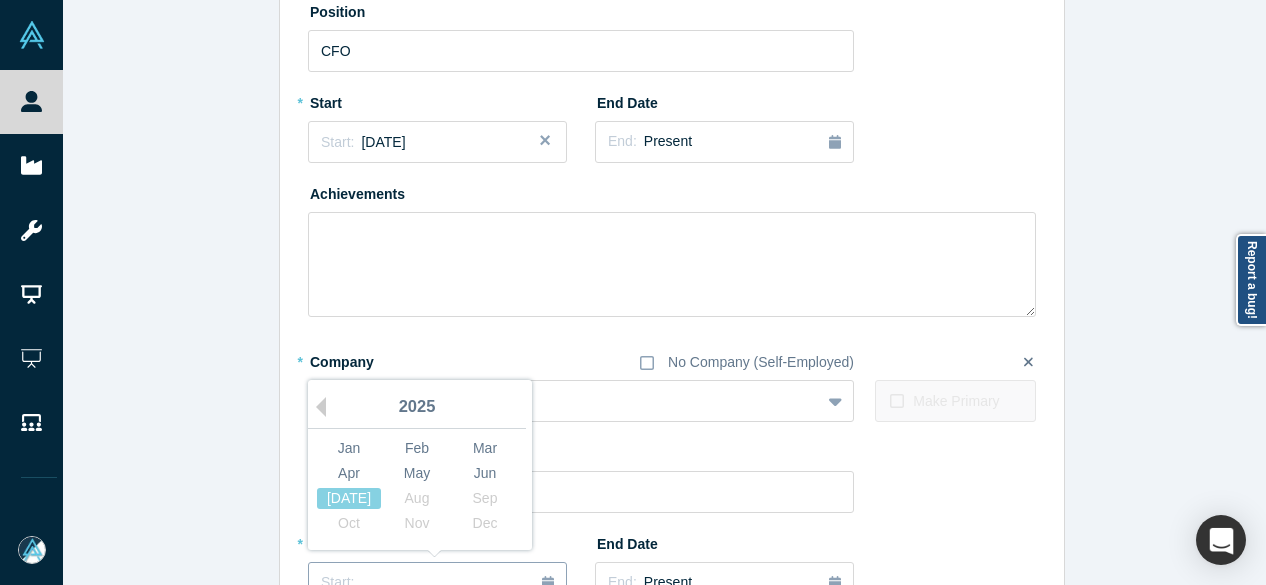 click on "Start: ..." at bounding box center (437, 583) 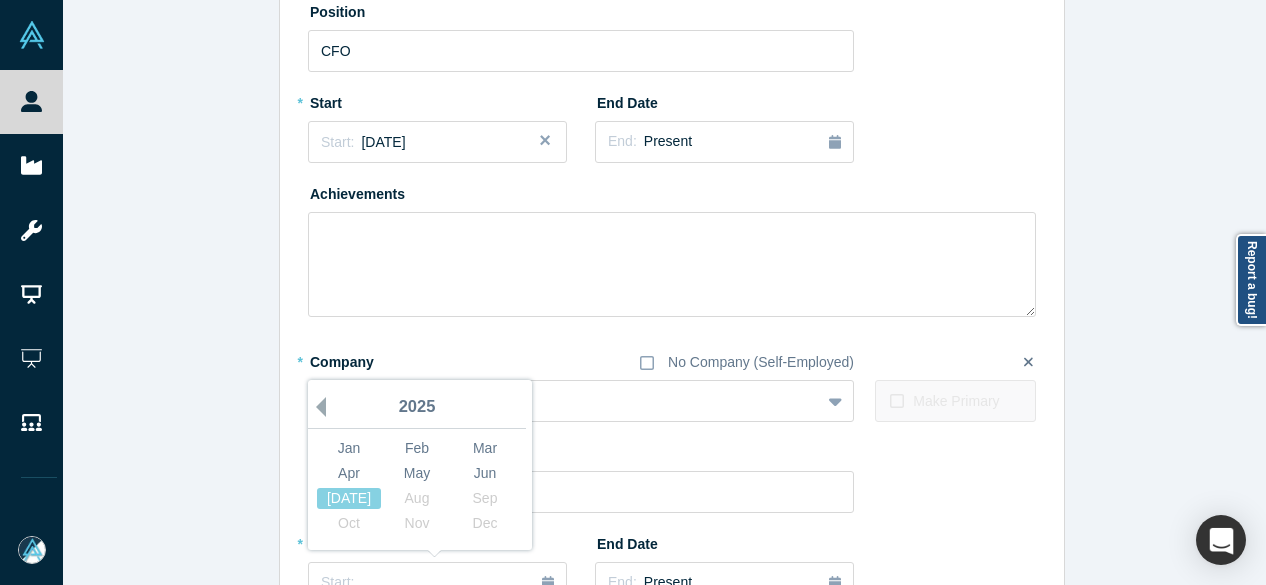 click on "Previous Year" at bounding box center [316, 407] 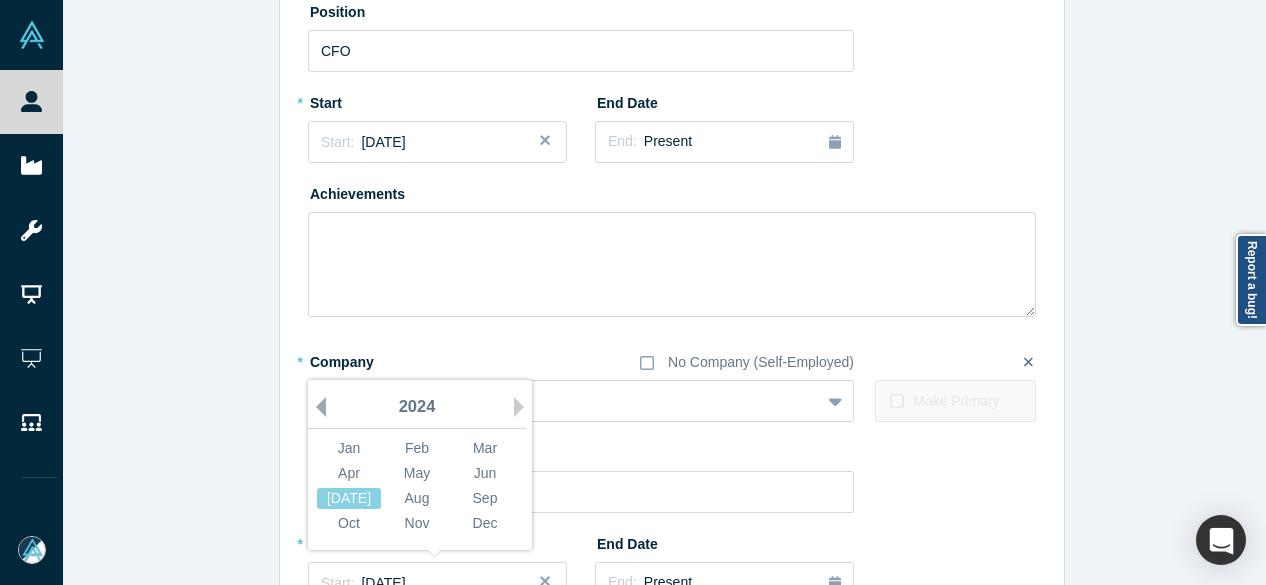click on "Previous Year" at bounding box center [316, 407] 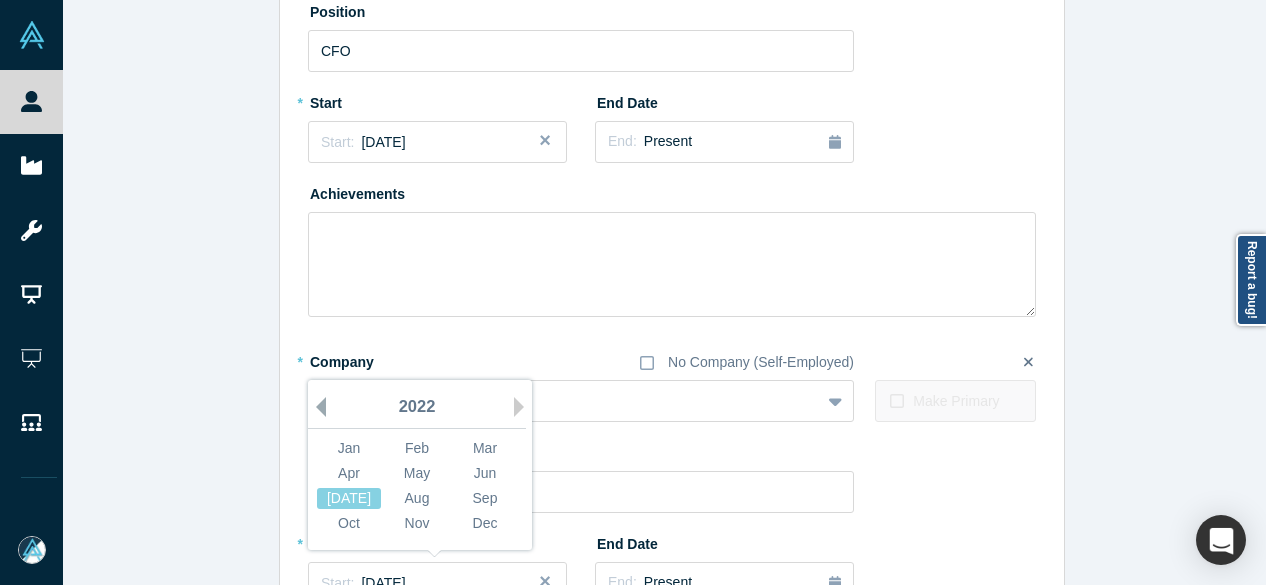 click on "Previous Year" at bounding box center [316, 407] 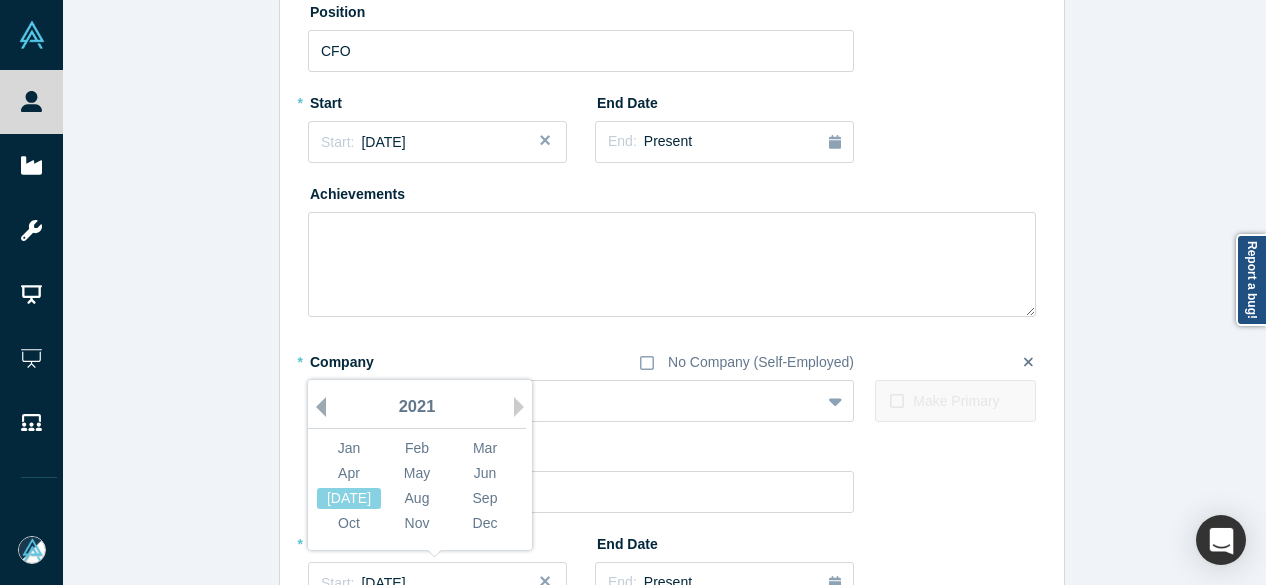 click on "Previous Year" at bounding box center [316, 407] 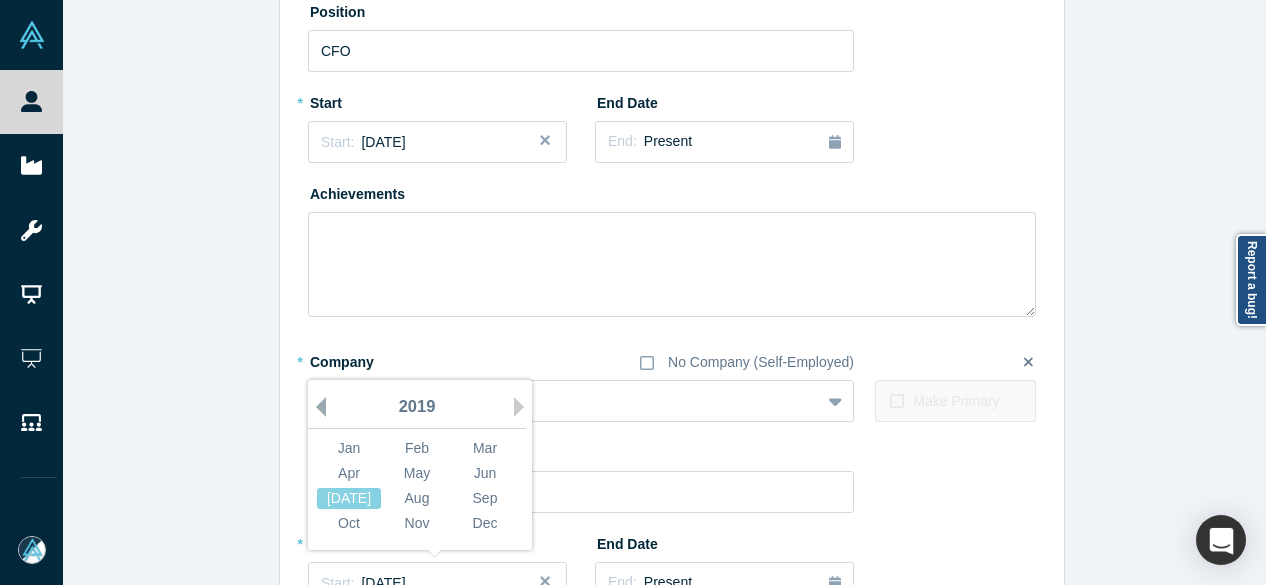 click on "Previous Year" at bounding box center [316, 407] 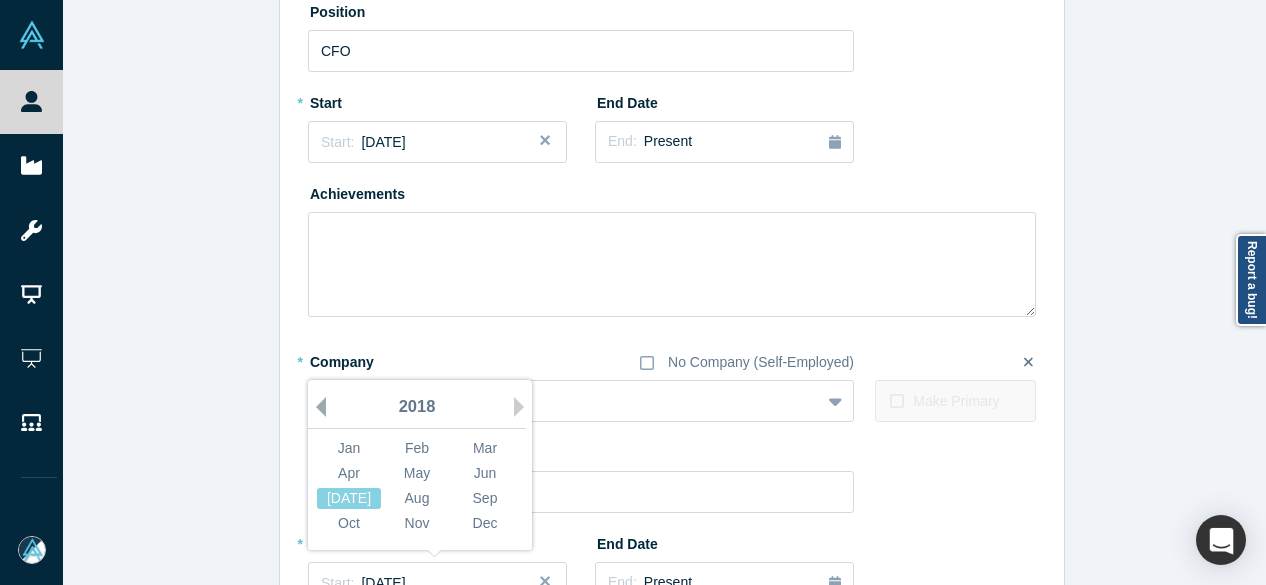 click on "Previous Year" at bounding box center (316, 407) 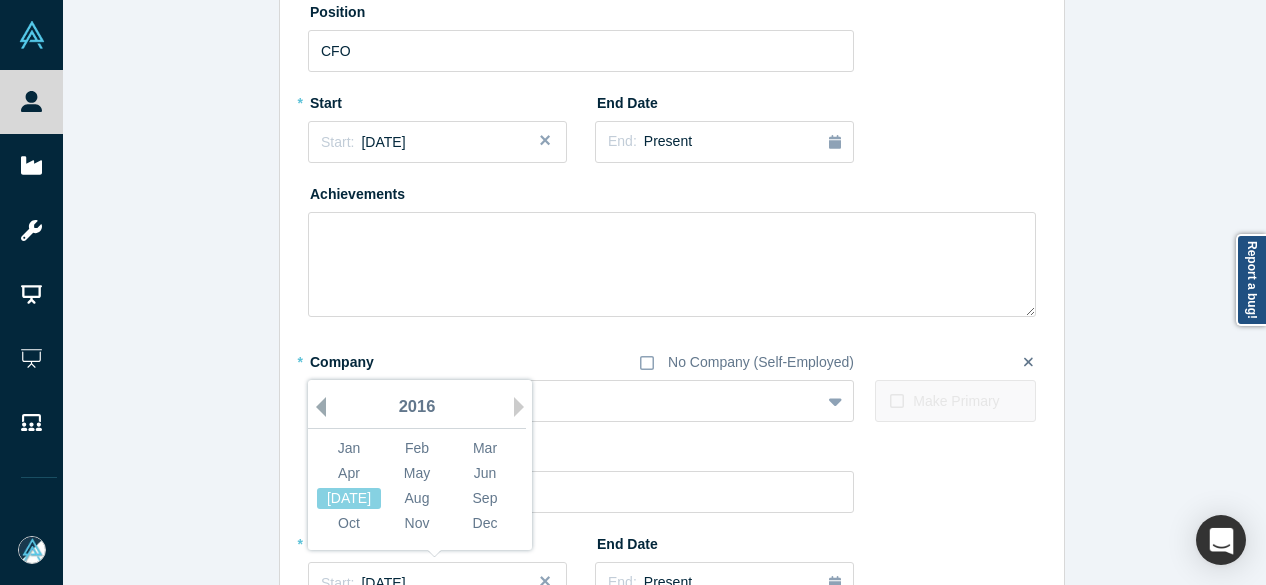 click on "Previous Year" at bounding box center (316, 407) 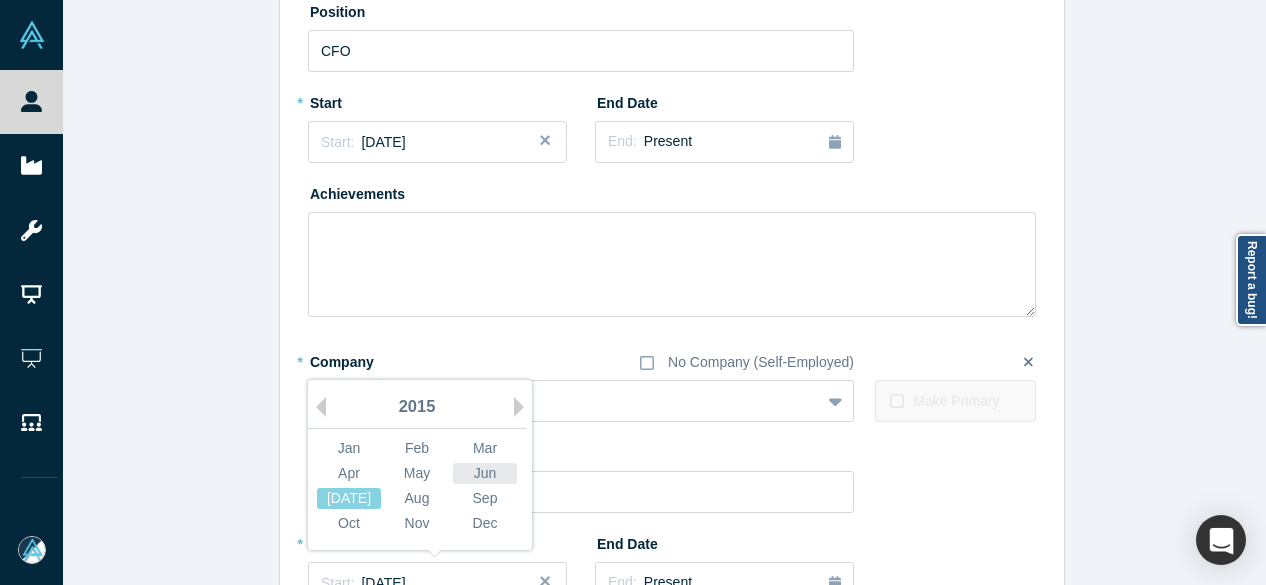 click on "Jun" at bounding box center (485, 473) 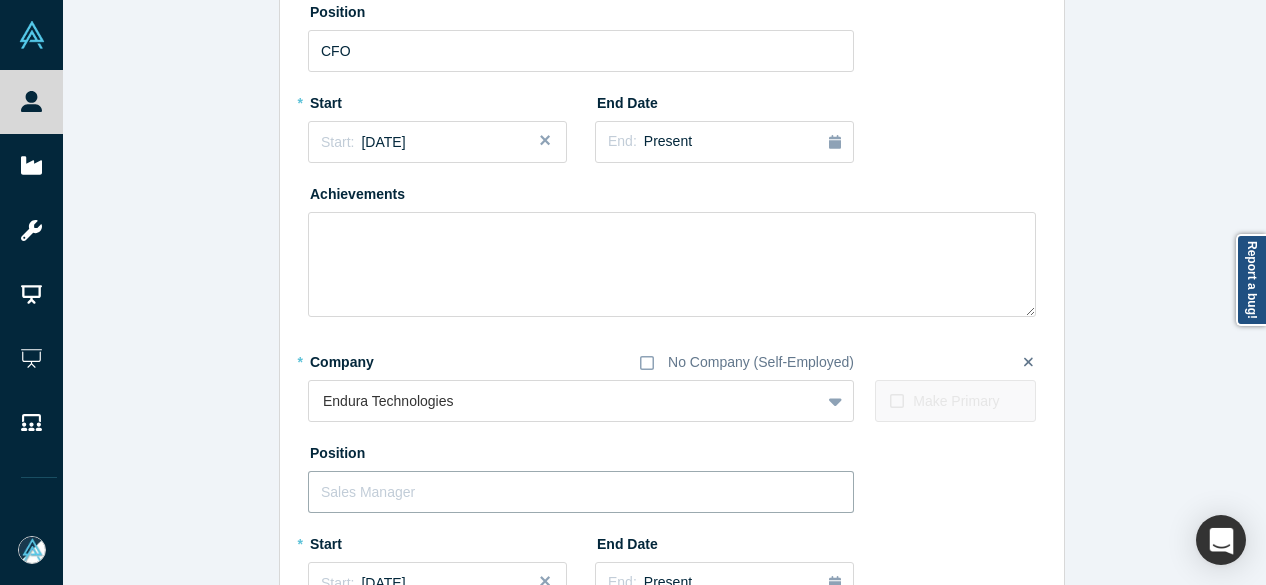 click at bounding box center (581, 492) 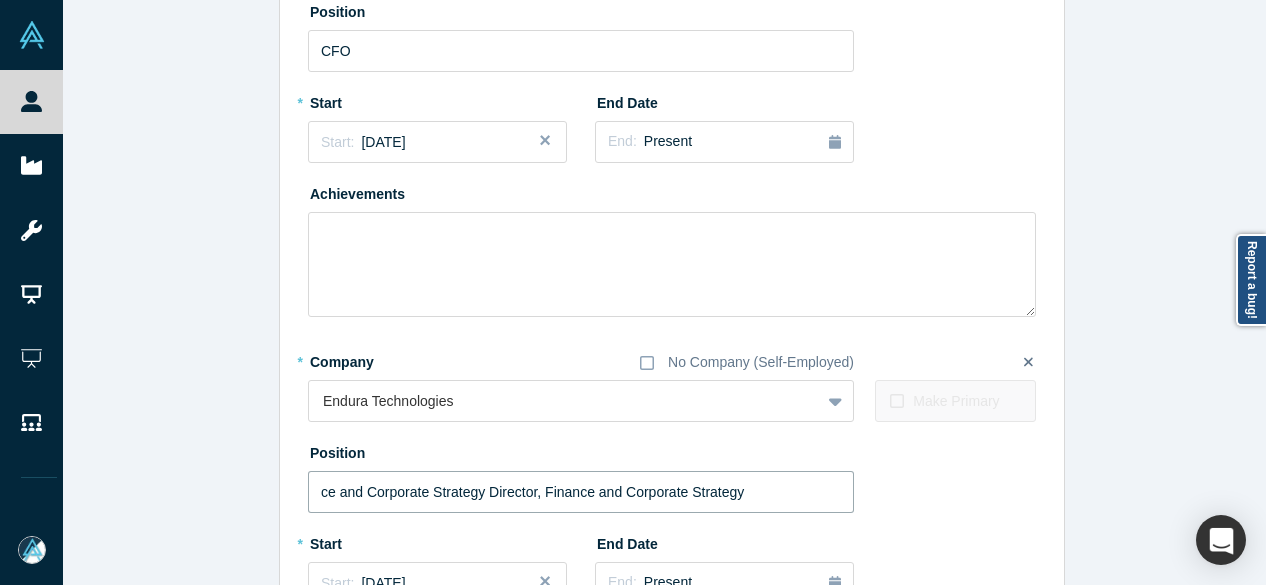 drag, startPoint x: 480, startPoint y: 491, endPoint x: 175, endPoint y: 491, distance: 305 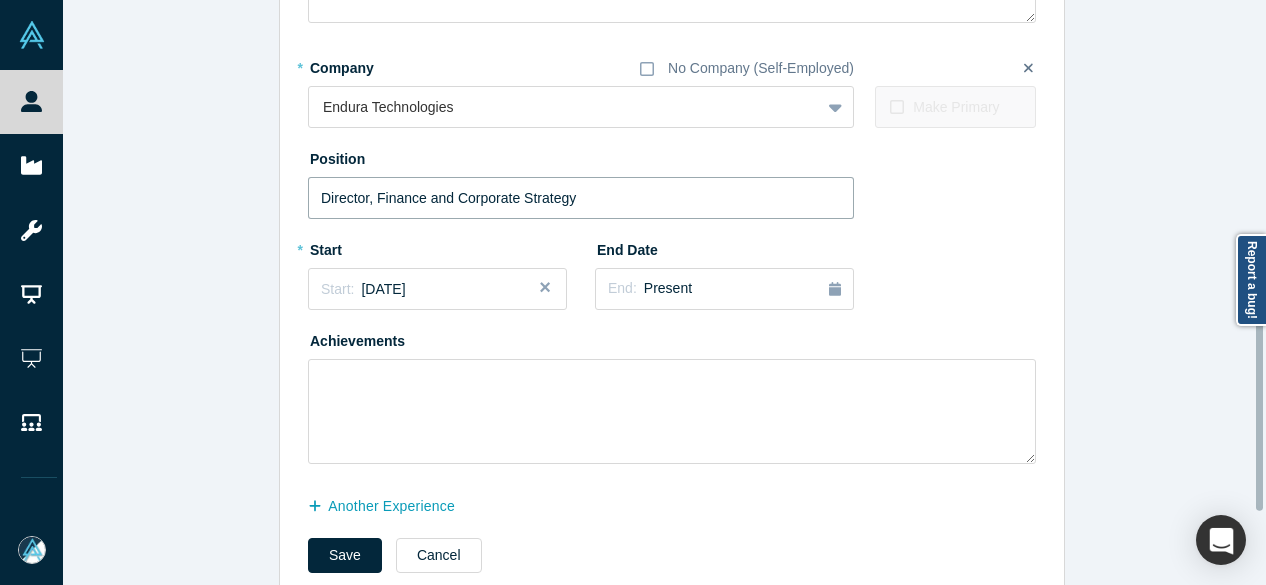 scroll, scrollTop: 960, scrollLeft: 0, axis: vertical 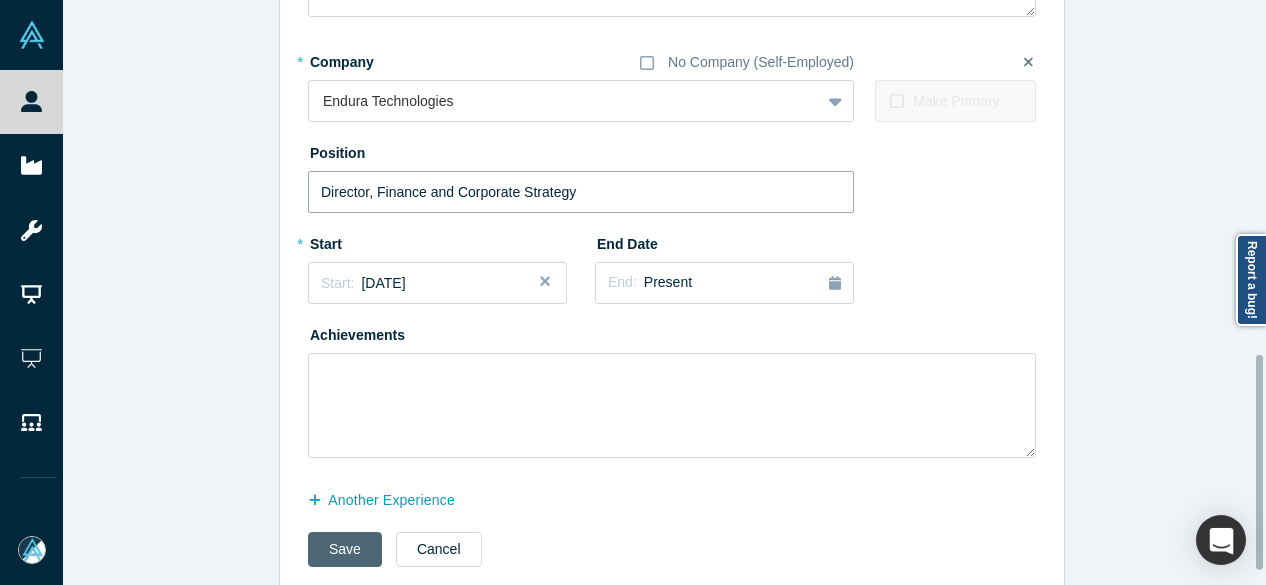 type on "Director, Finance and Corporate Strategy" 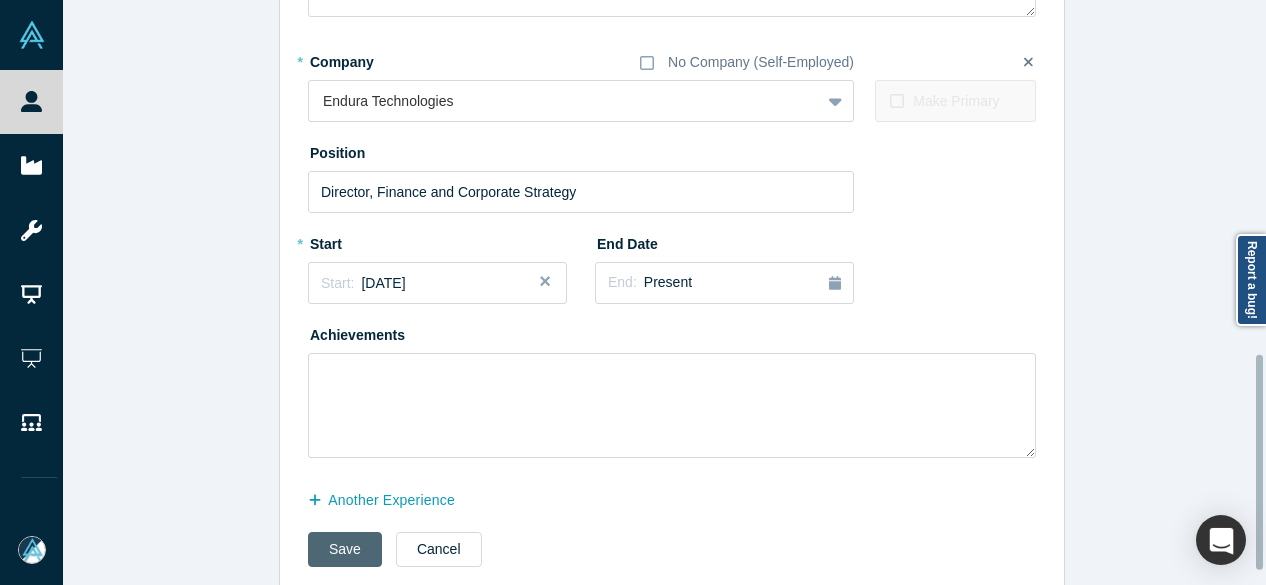 click on "Save" at bounding box center [345, 549] 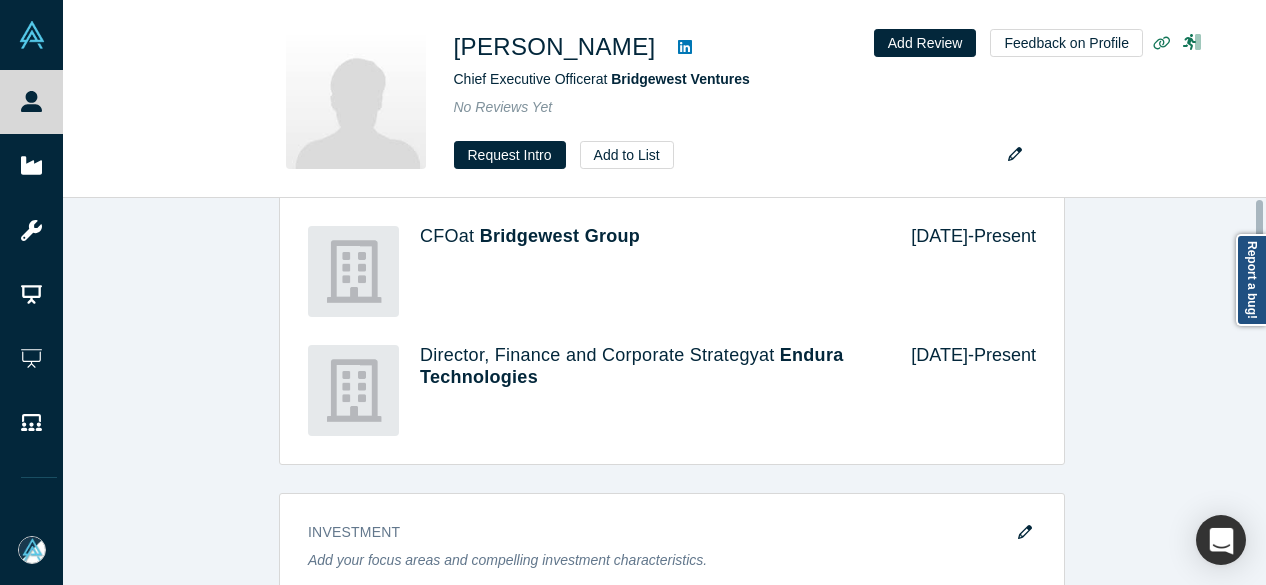 scroll, scrollTop: 0, scrollLeft: 0, axis: both 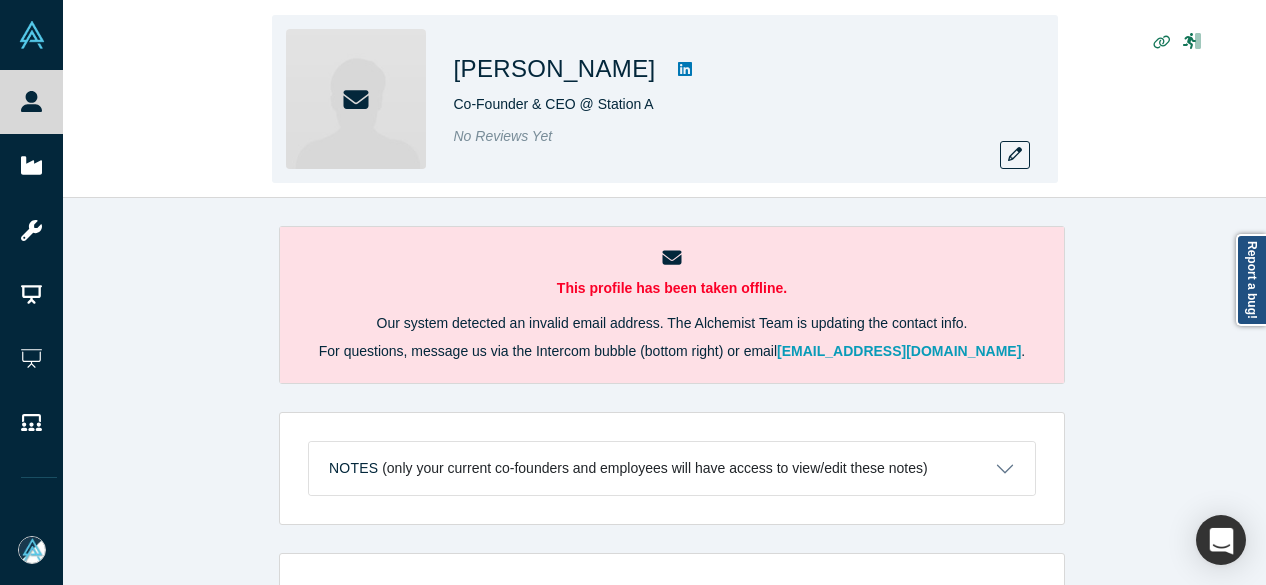 drag, startPoint x: 445, startPoint y: 72, endPoint x: 646, endPoint y: 73, distance: 201.00249 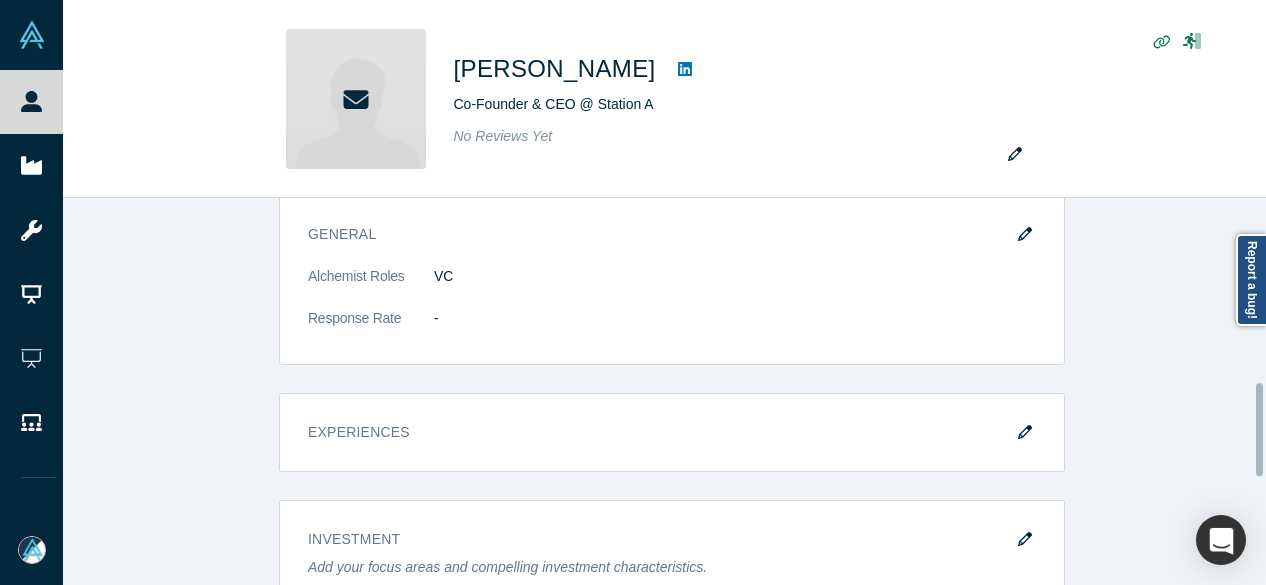 scroll, scrollTop: 800, scrollLeft: 0, axis: vertical 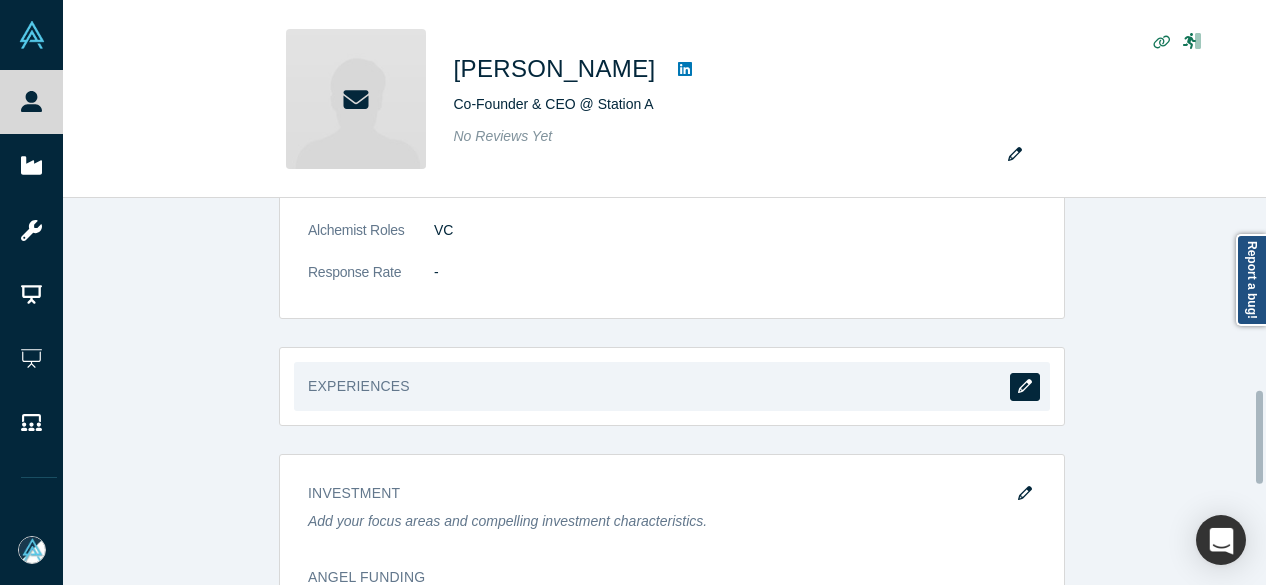 click at bounding box center [1025, 387] 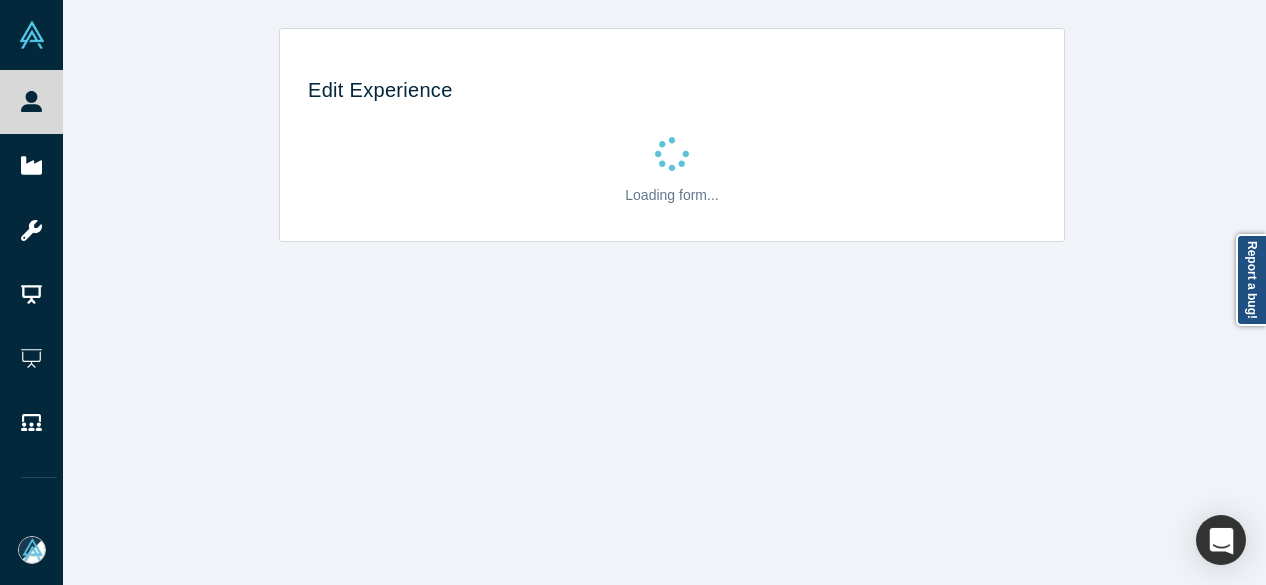 scroll, scrollTop: 0, scrollLeft: 0, axis: both 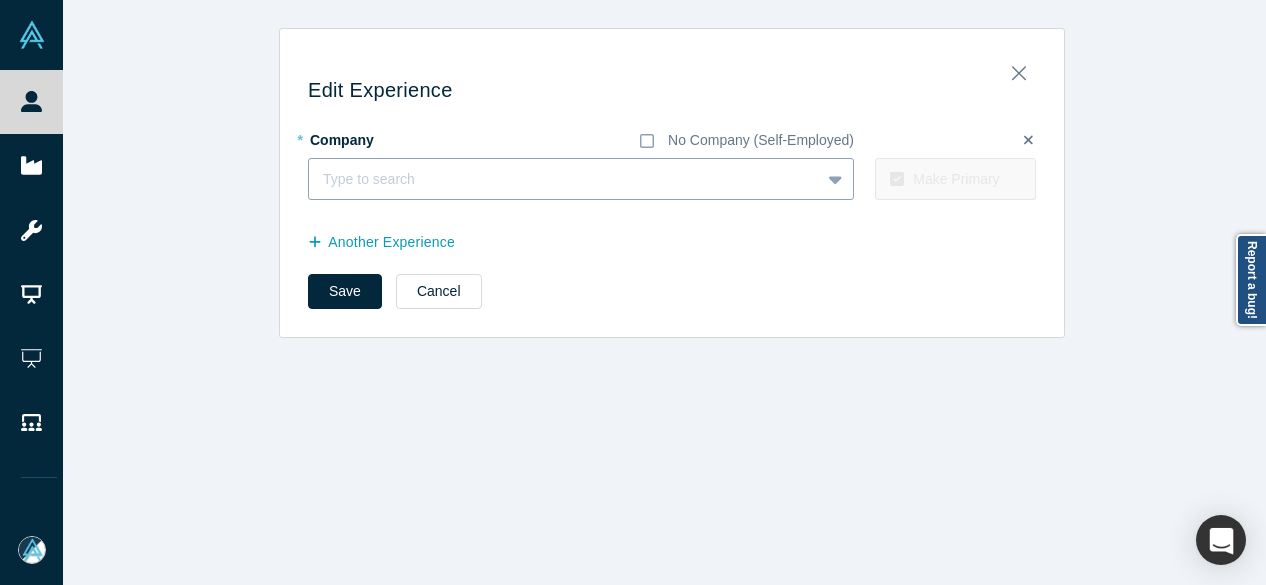 click at bounding box center [564, 179] 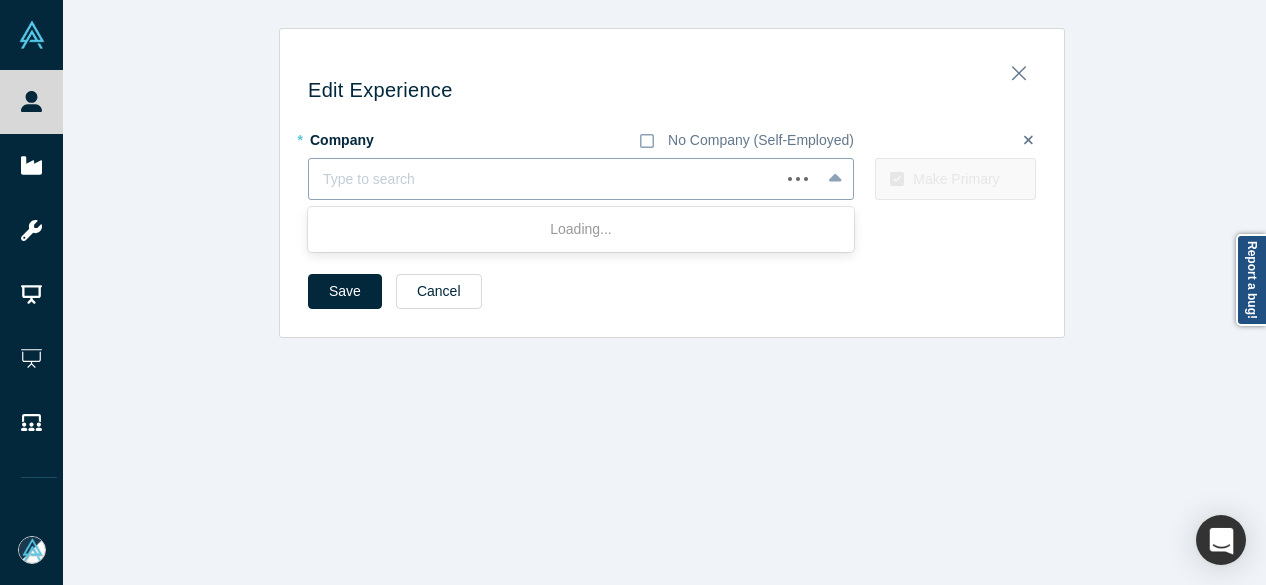 paste on "Co-Founder & CEO Co-Founder & CEO Station A" 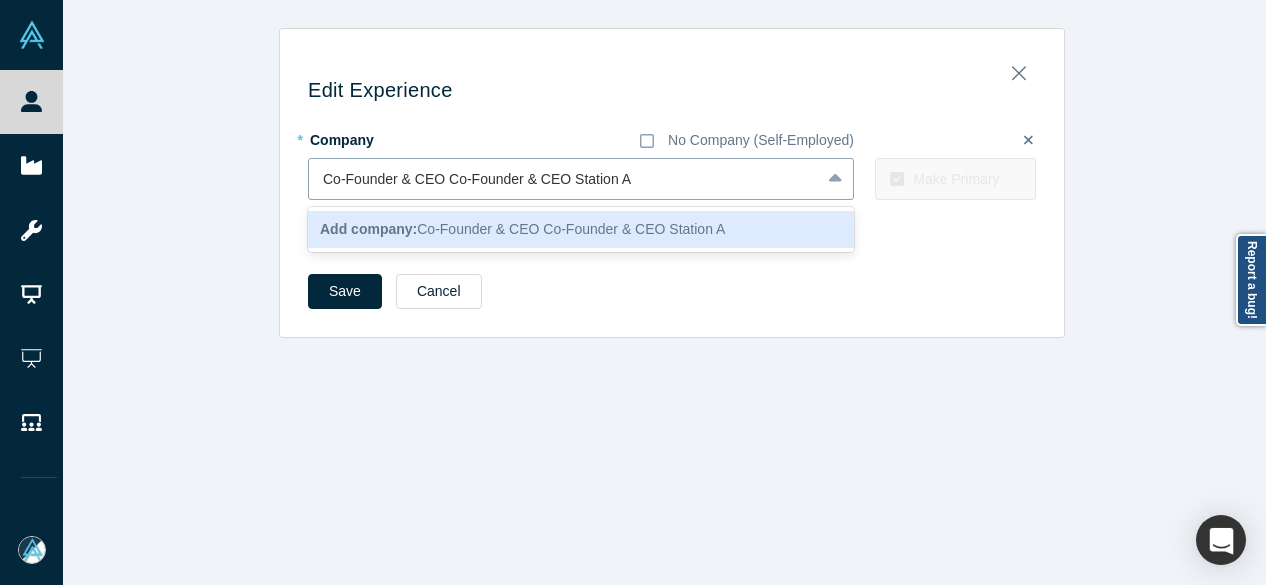 drag, startPoint x: 562, startPoint y: 186, endPoint x: 302, endPoint y: 186, distance: 260 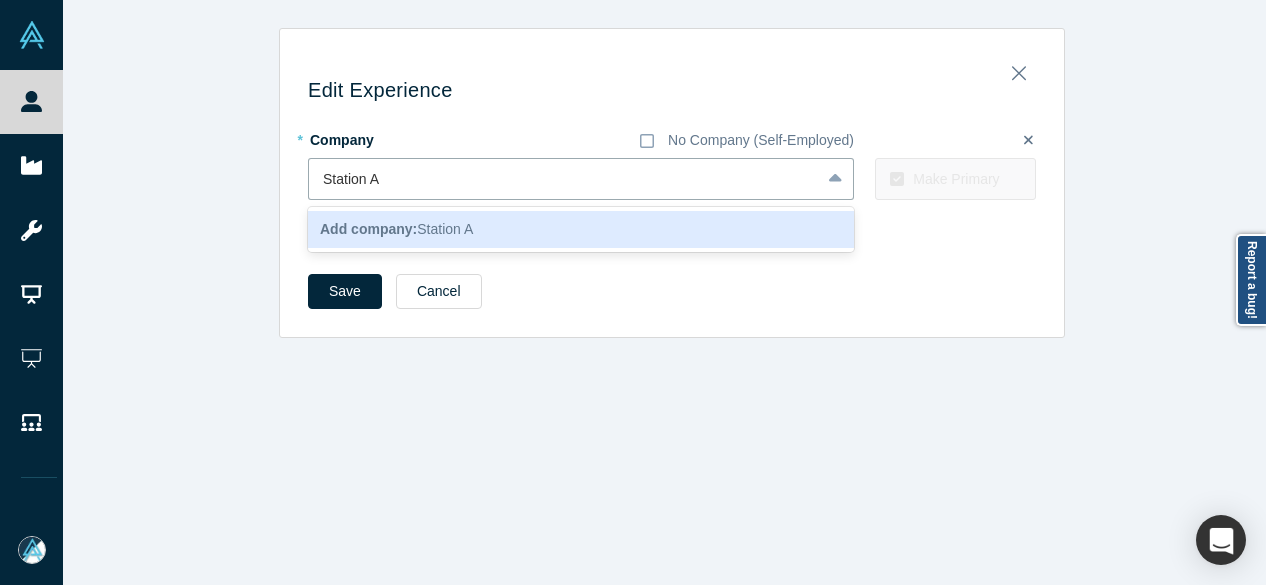 click on "Add company:  Station A" at bounding box center [581, 229] 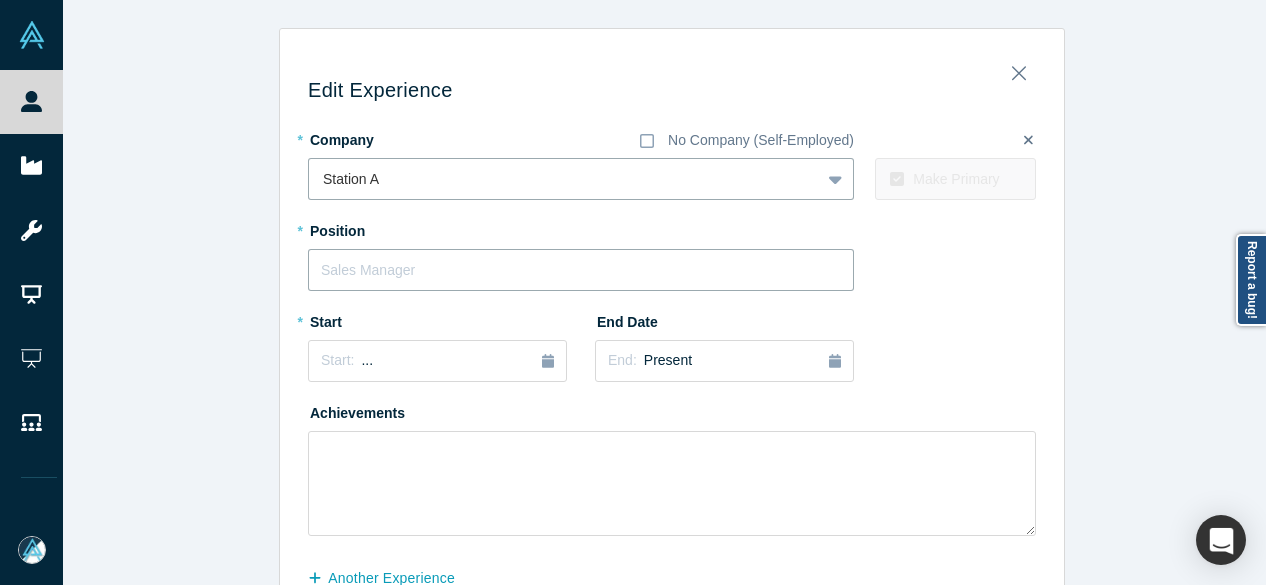 click at bounding box center [581, 270] 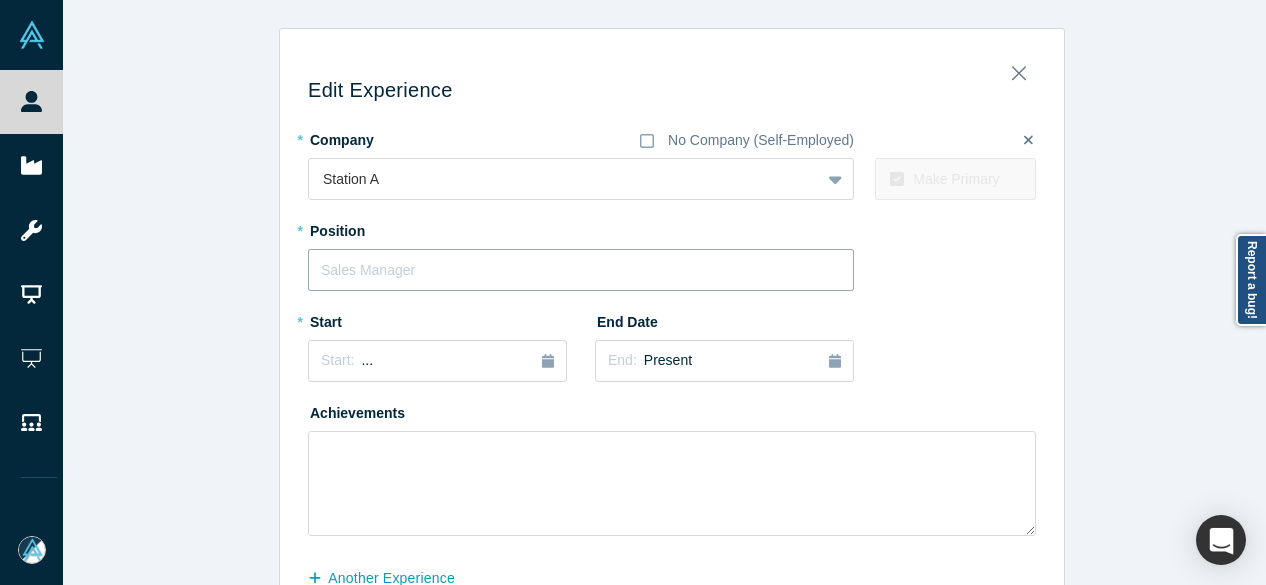 paste on "Co-Founder & CEO Co-Founder & CEO" 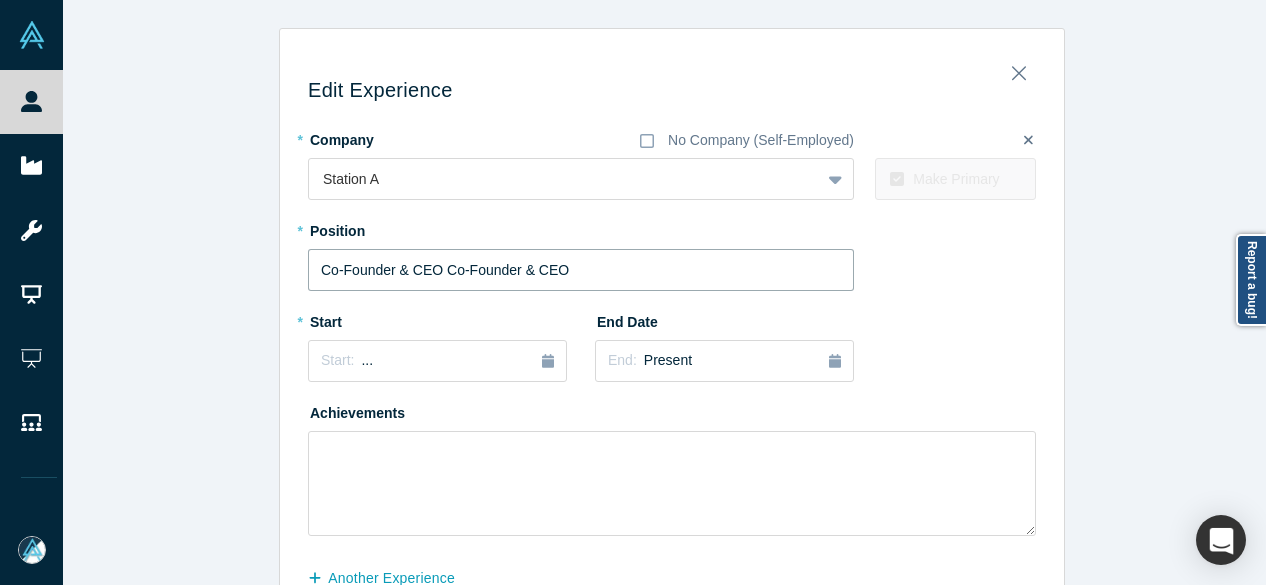 drag, startPoint x: 430, startPoint y: 265, endPoint x: 608, endPoint y: 271, distance: 178.10109 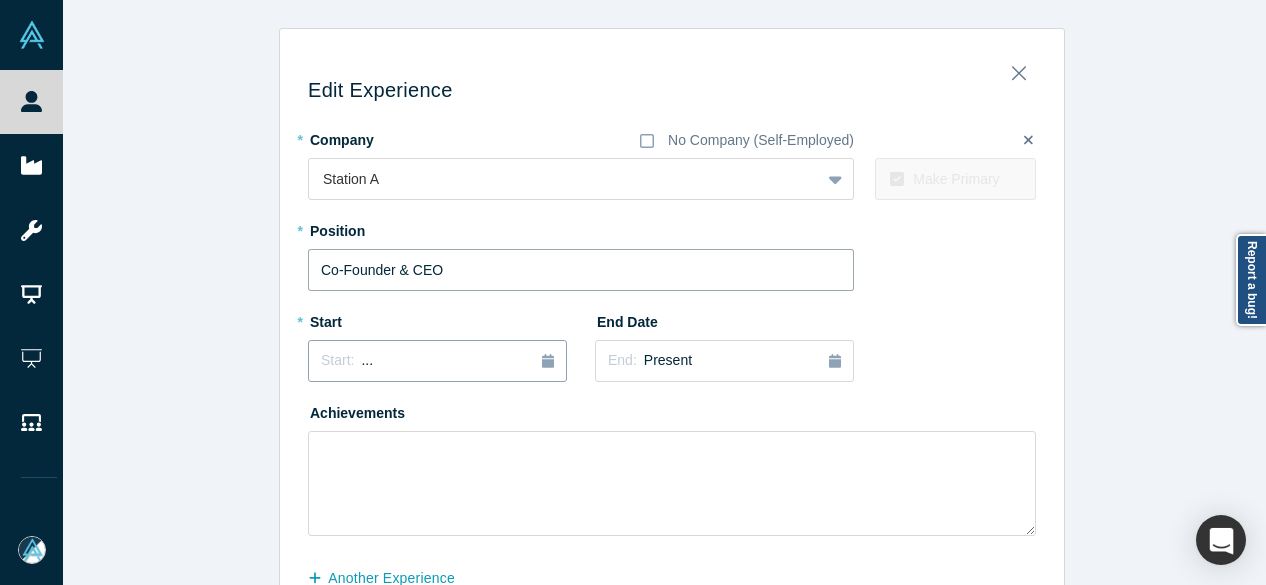 type on "Co-Founder & CEO" 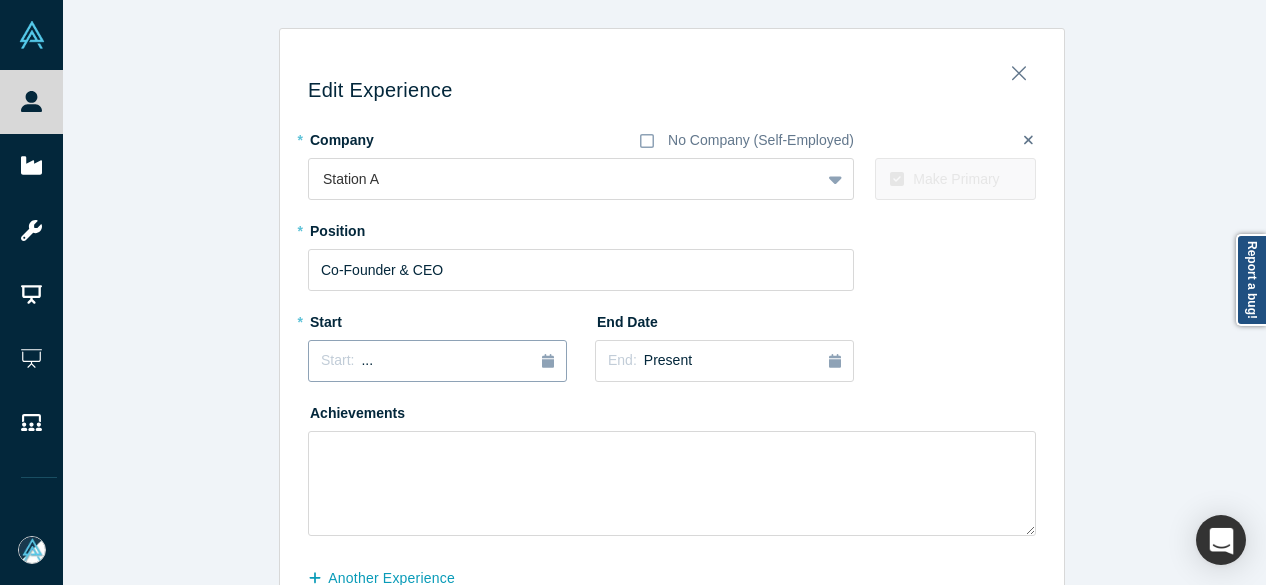 click on "Start: ..." at bounding box center [437, 361] 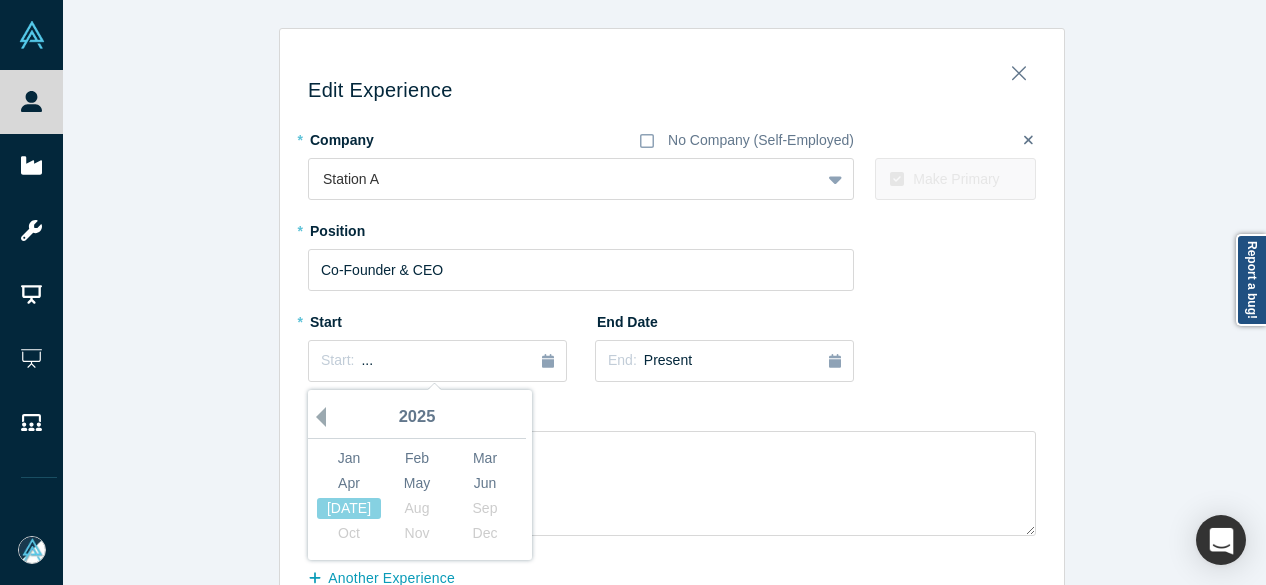click on "Previous Year" at bounding box center (316, 417) 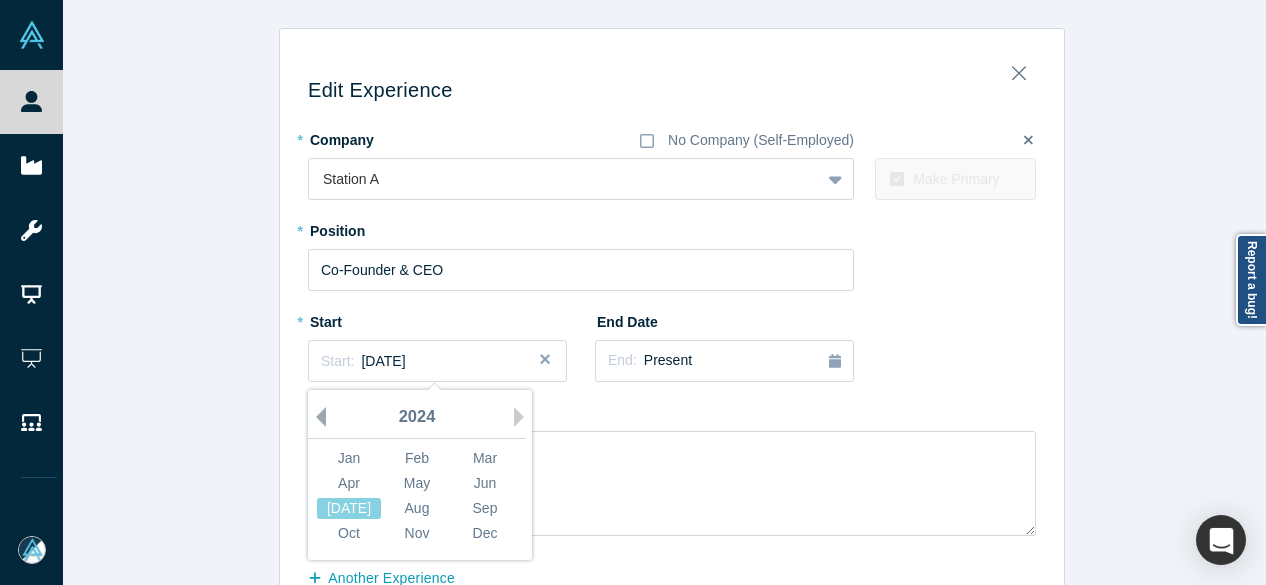 click on "Previous Year" at bounding box center (316, 417) 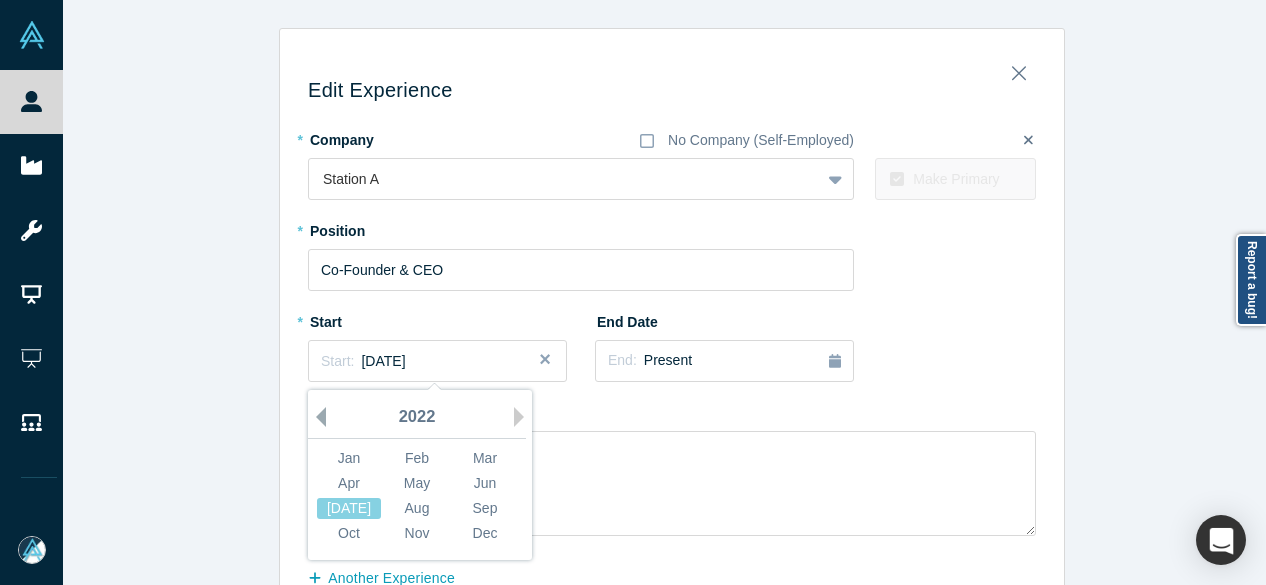 click on "Previous Year" at bounding box center (316, 417) 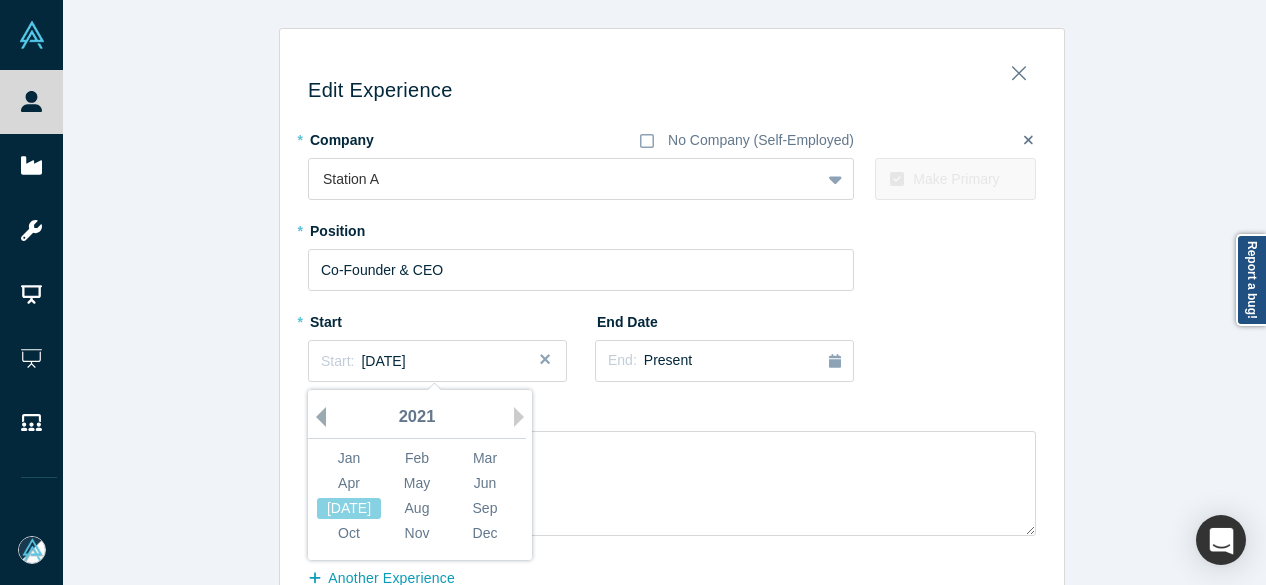 click on "Previous Year" at bounding box center [316, 417] 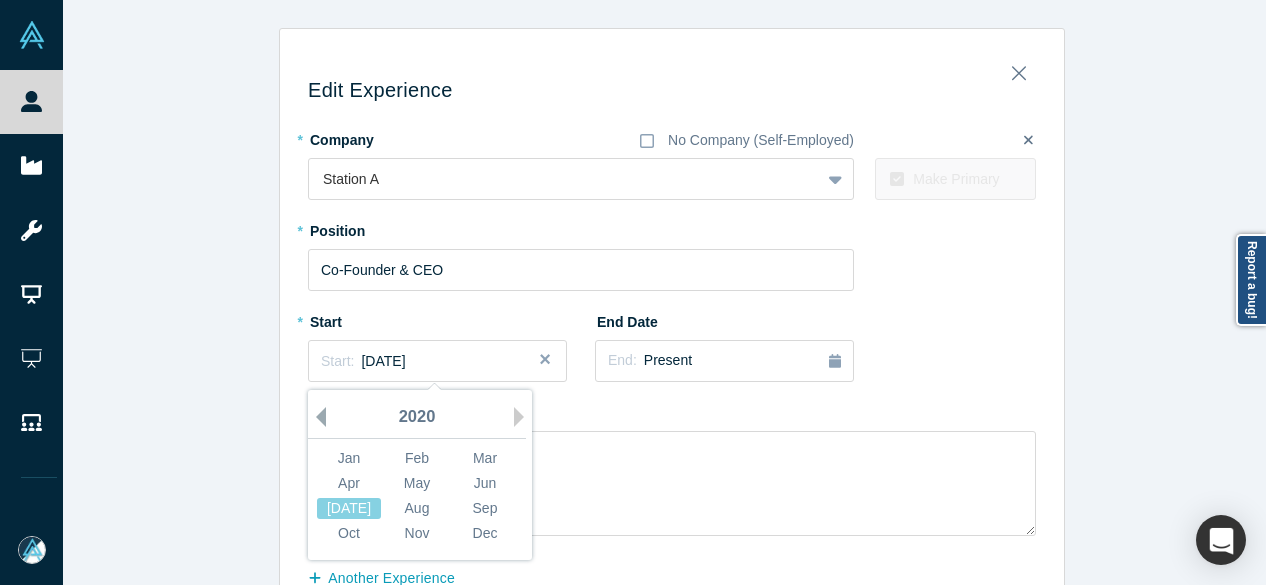 click on "Previous Year" at bounding box center (316, 417) 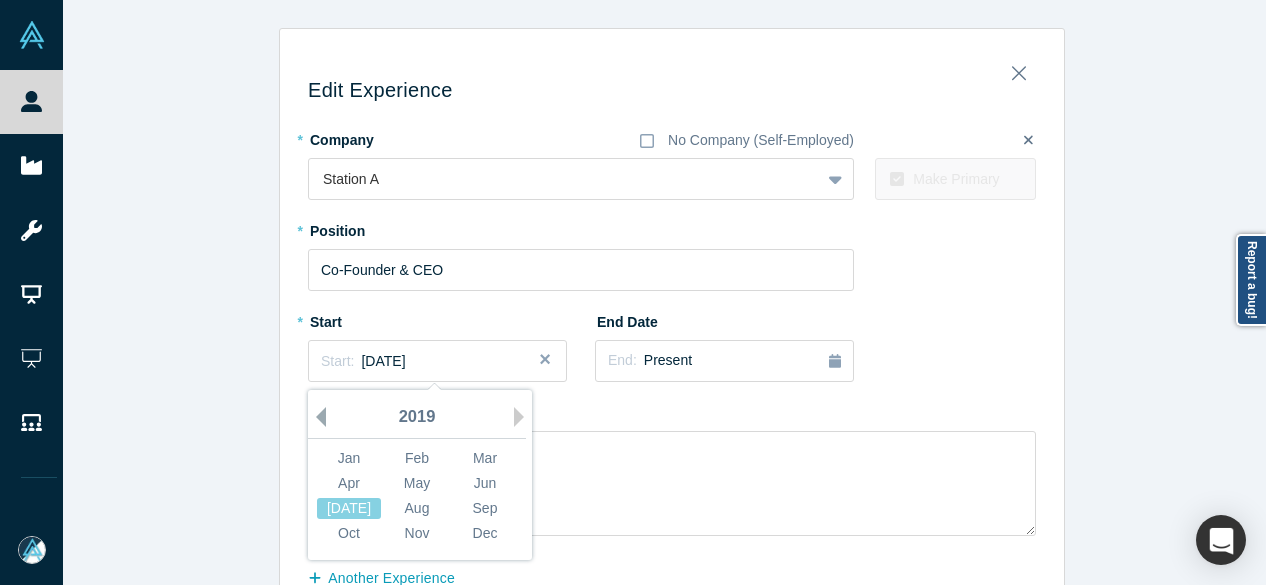 click on "Previous Year" at bounding box center (316, 417) 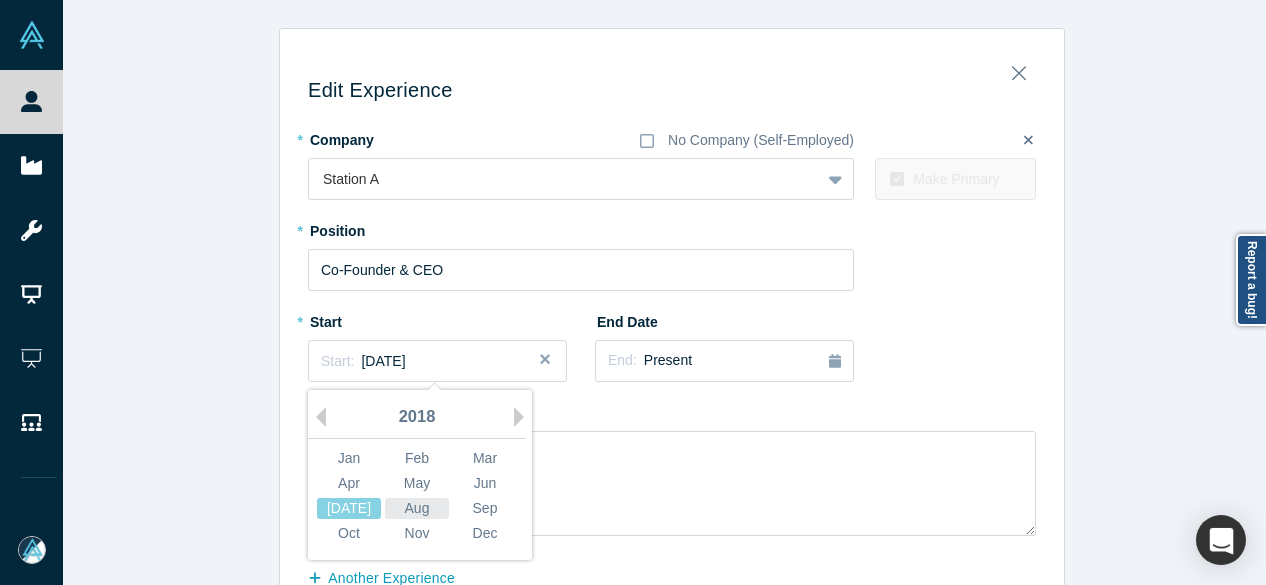 click on "Aug" at bounding box center (417, 508) 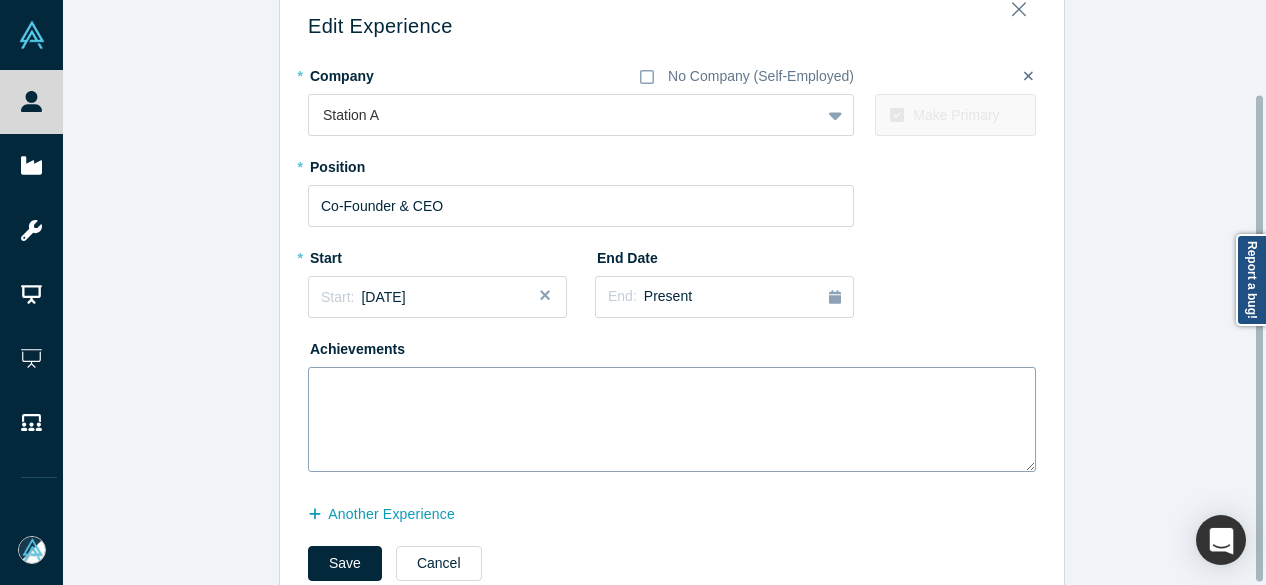 scroll, scrollTop: 114, scrollLeft: 0, axis: vertical 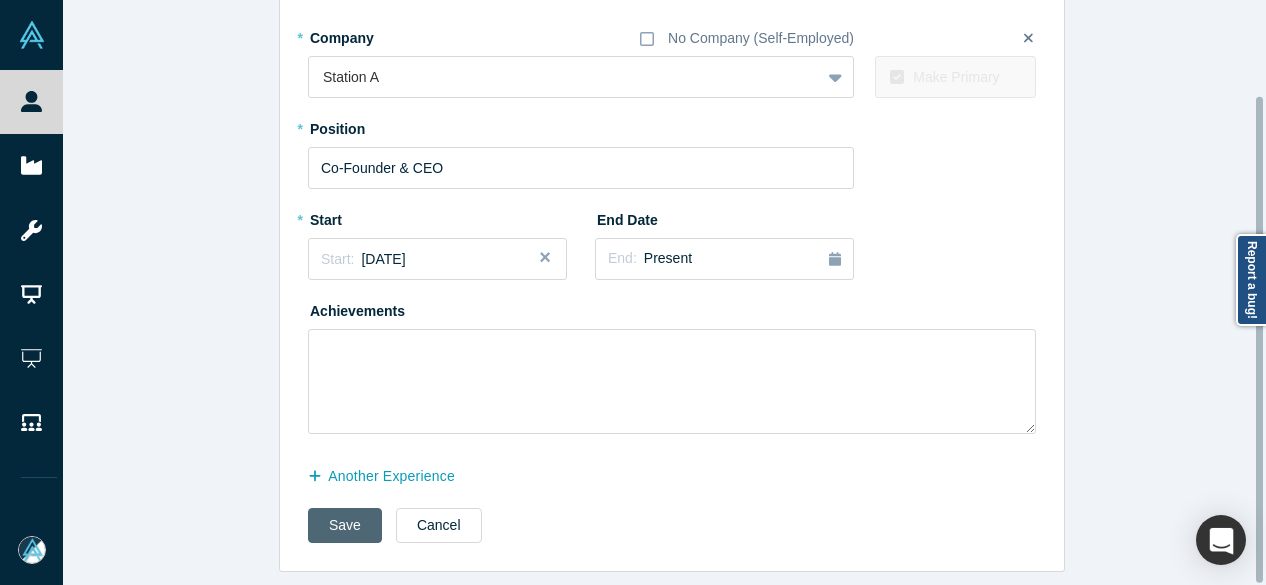 click on "Save" at bounding box center (345, 525) 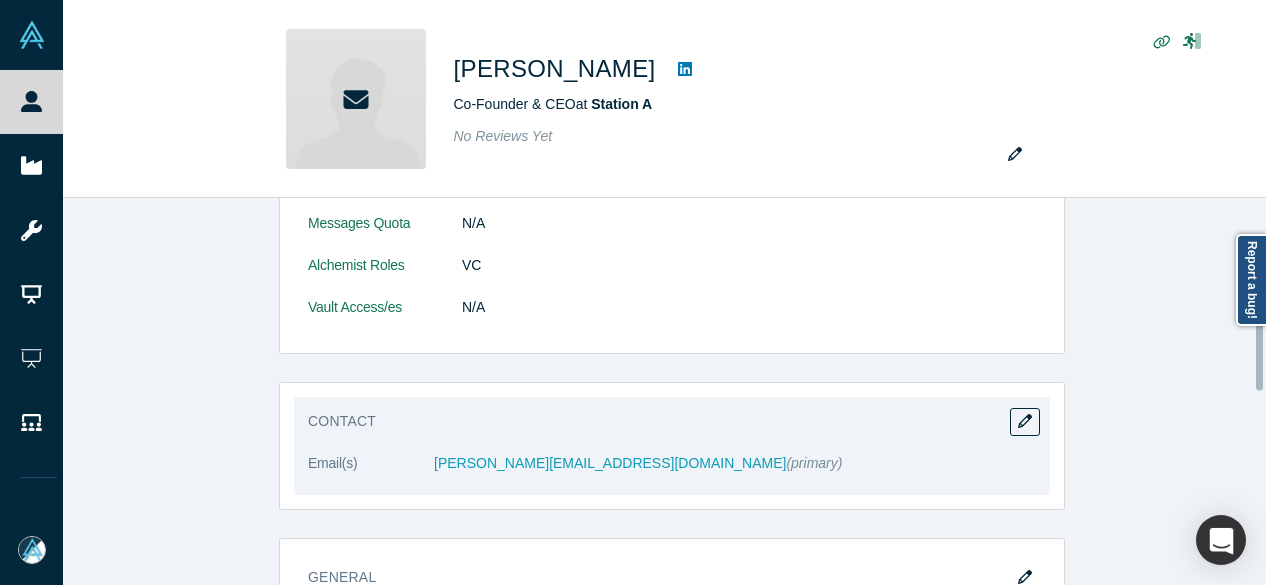 scroll, scrollTop: 500, scrollLeft: 0, axis: vertical 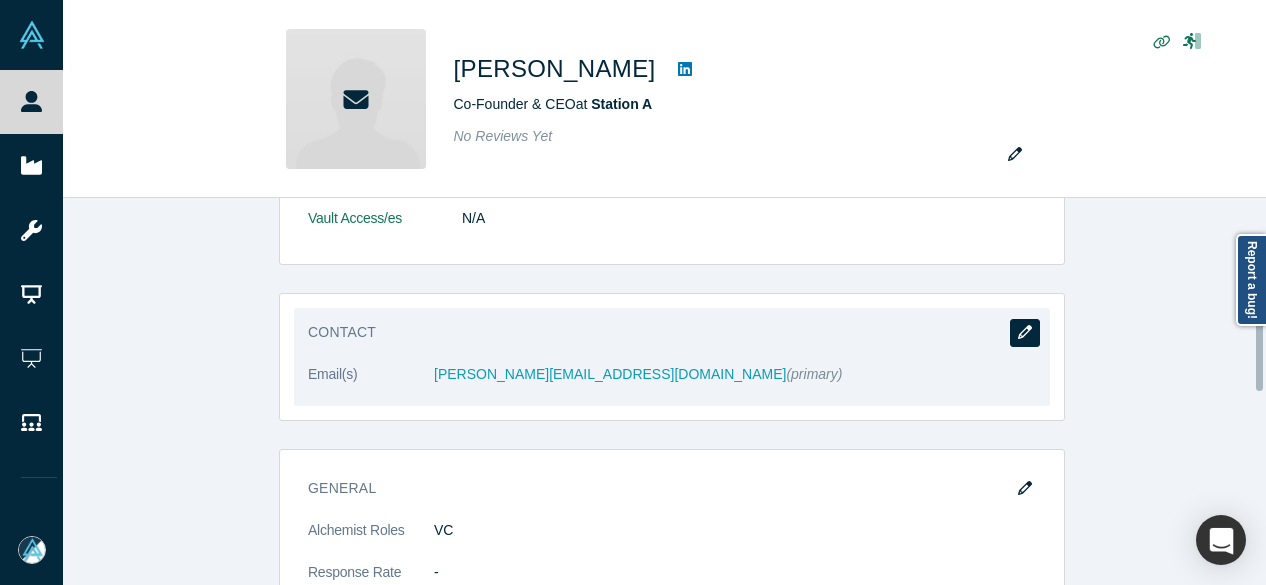 click 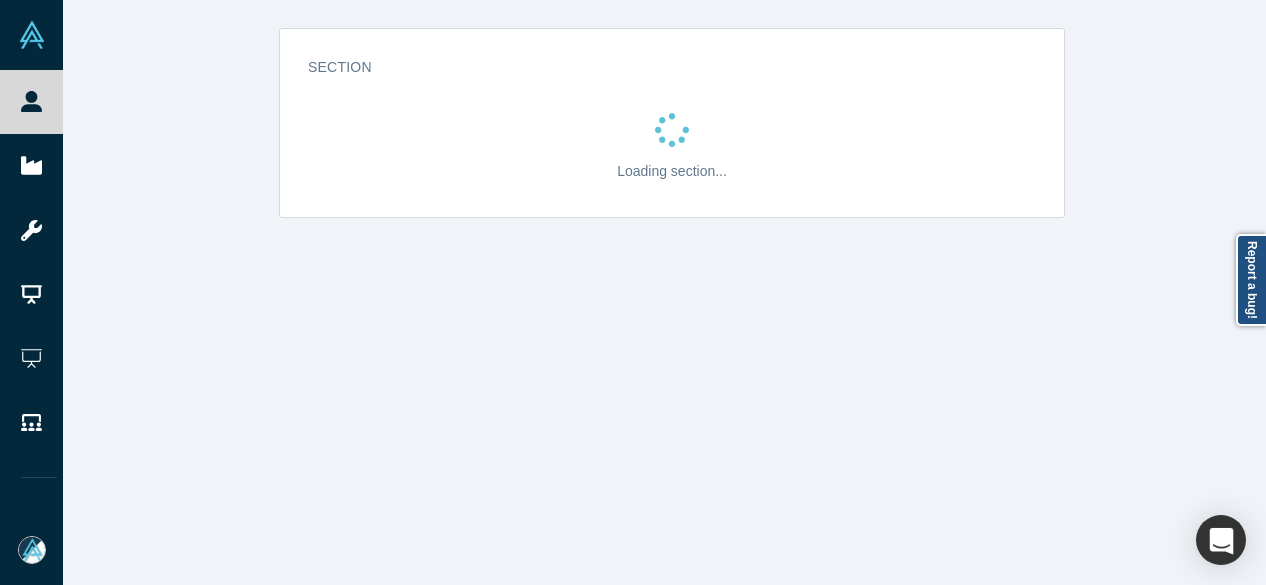 scroll, scrollTop: 0, scrollLeft: 0, axis: both 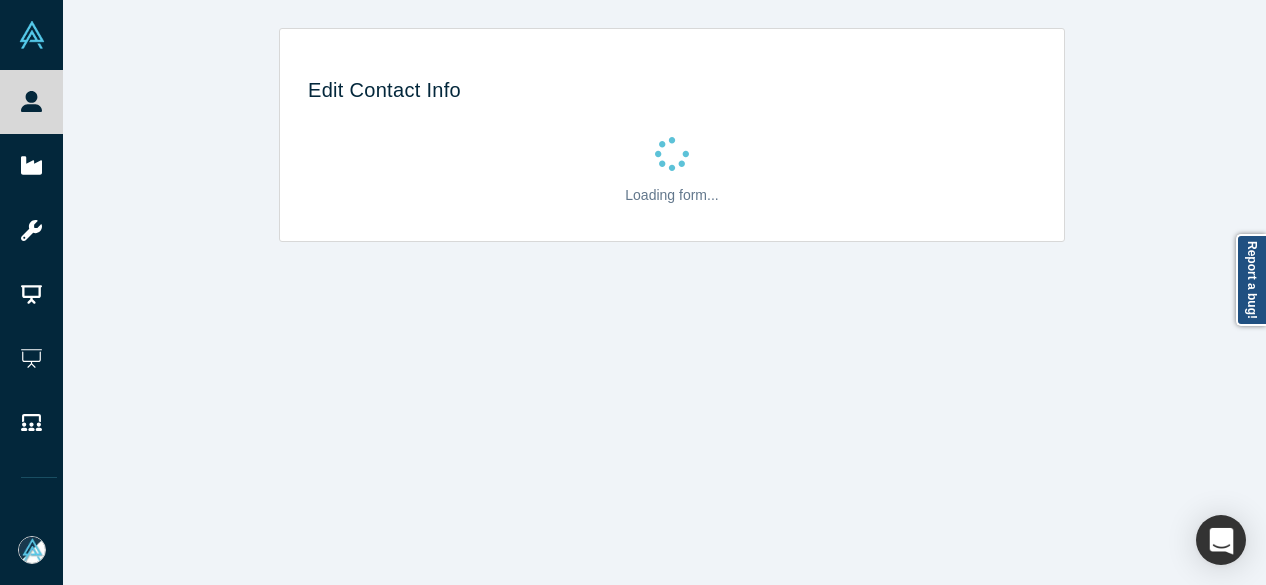 select on "US" 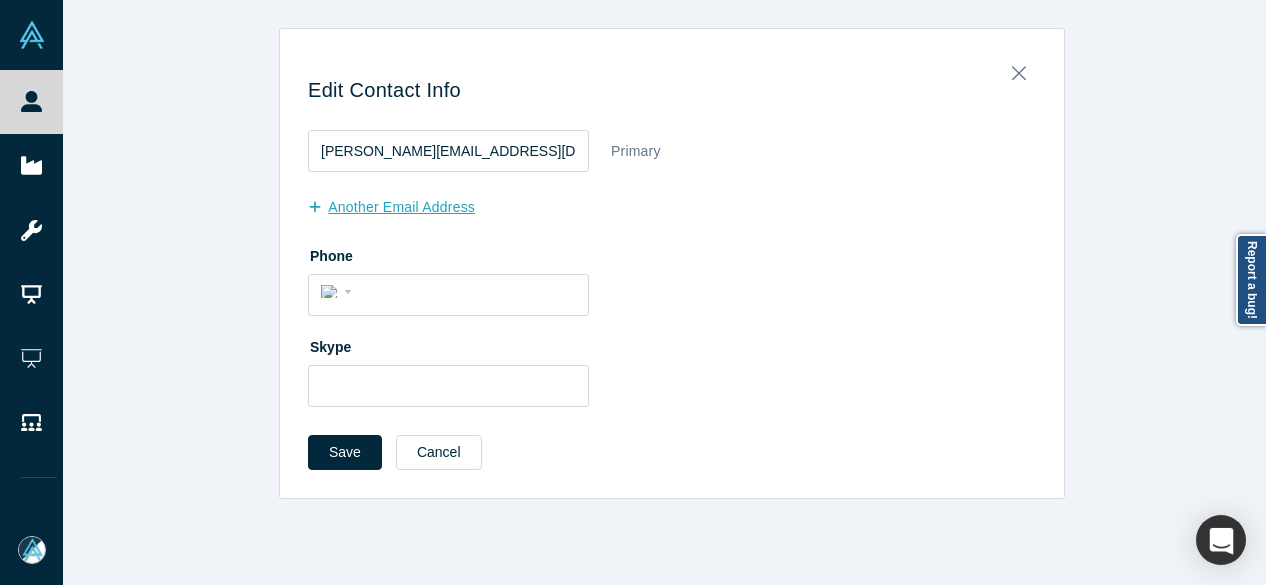 click on "another Email Address" at bounding box center [402, 207] 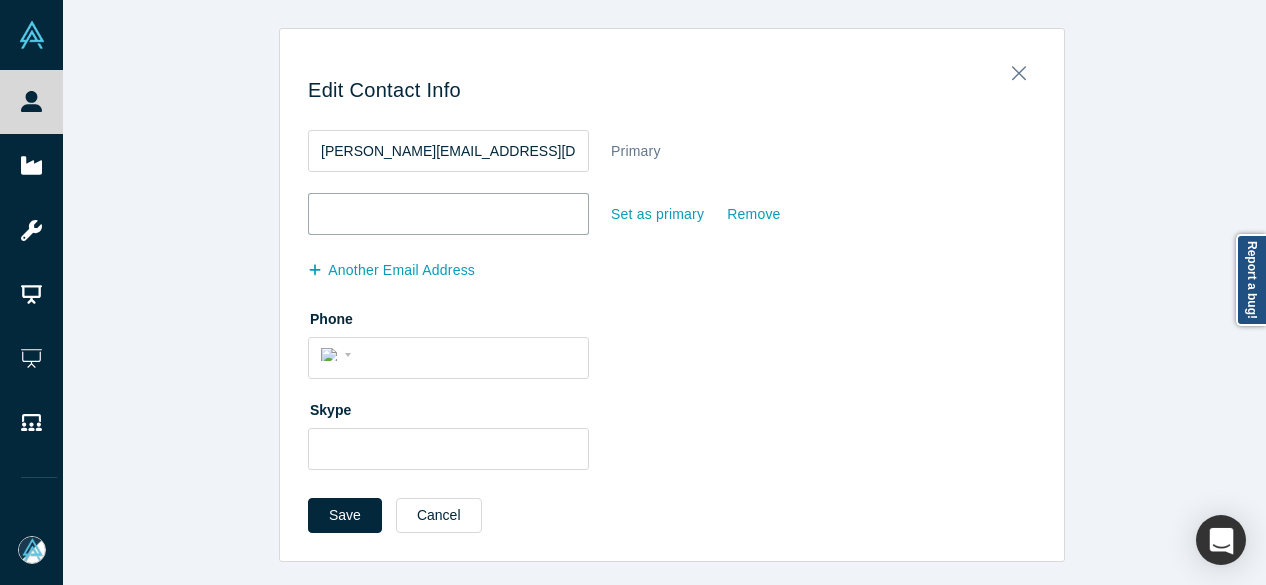 click at bounding box center (448, 214) 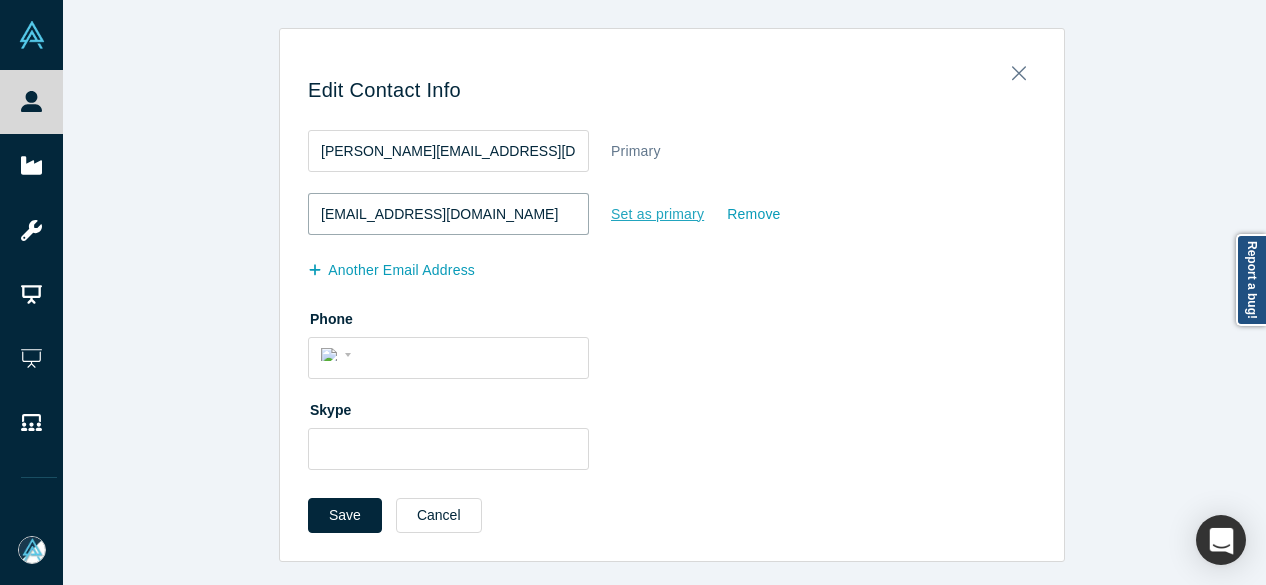 type on "[EMAIL_ADDRESS][DOMAIN_NAME]" 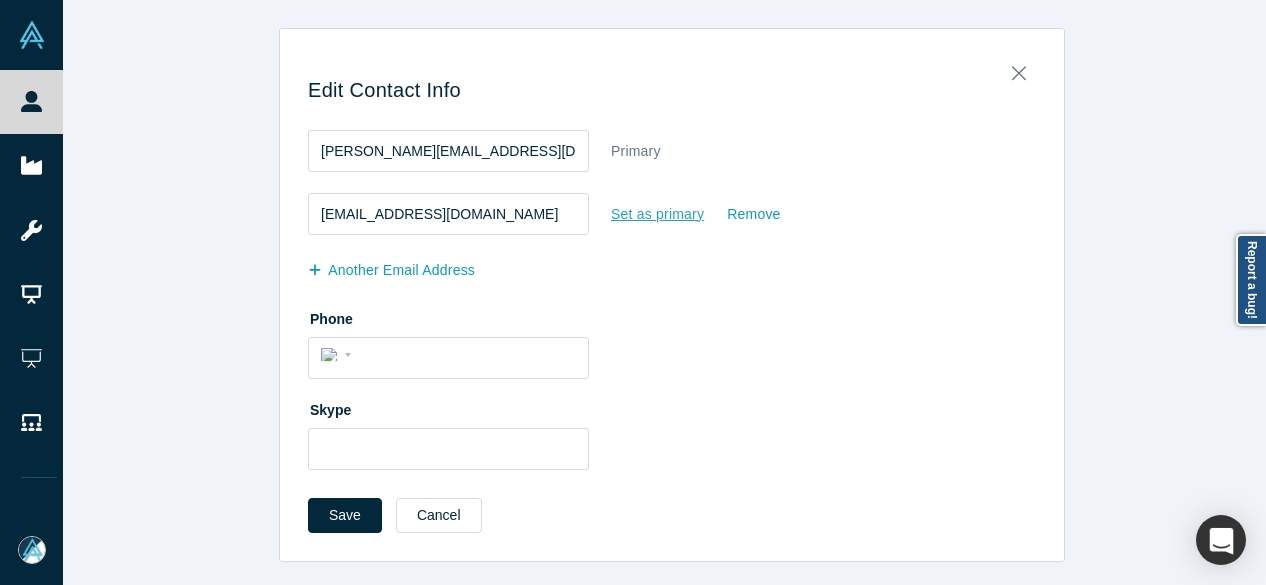 click on "Set as primary" at bounding box center [657, 214] 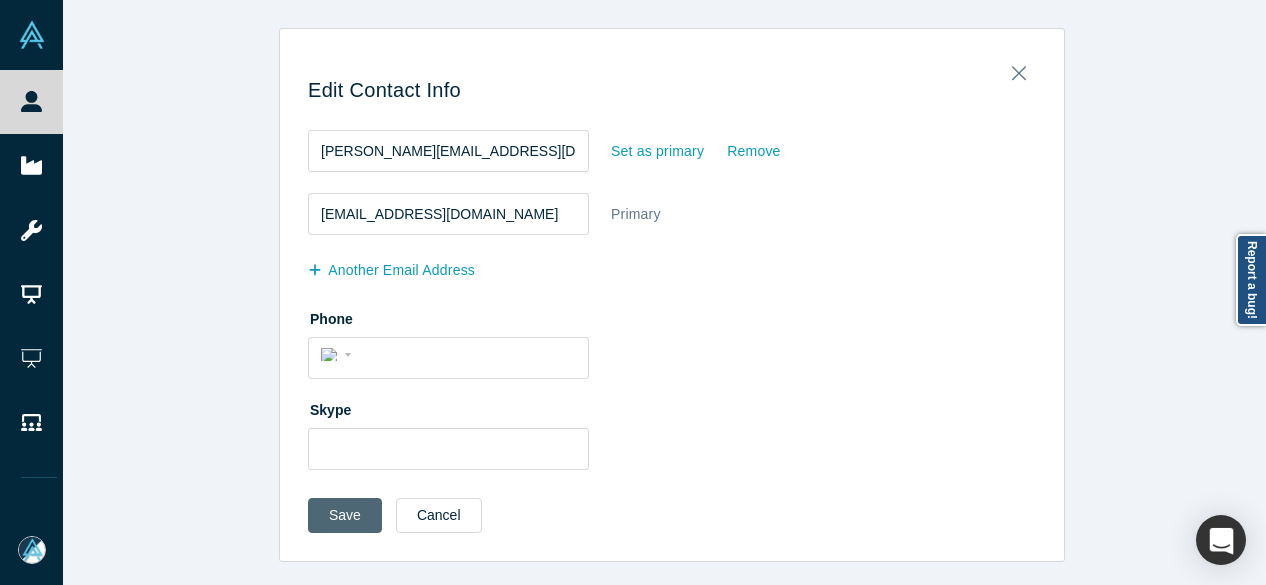 click on "Save" at bounding box center [345, 515] 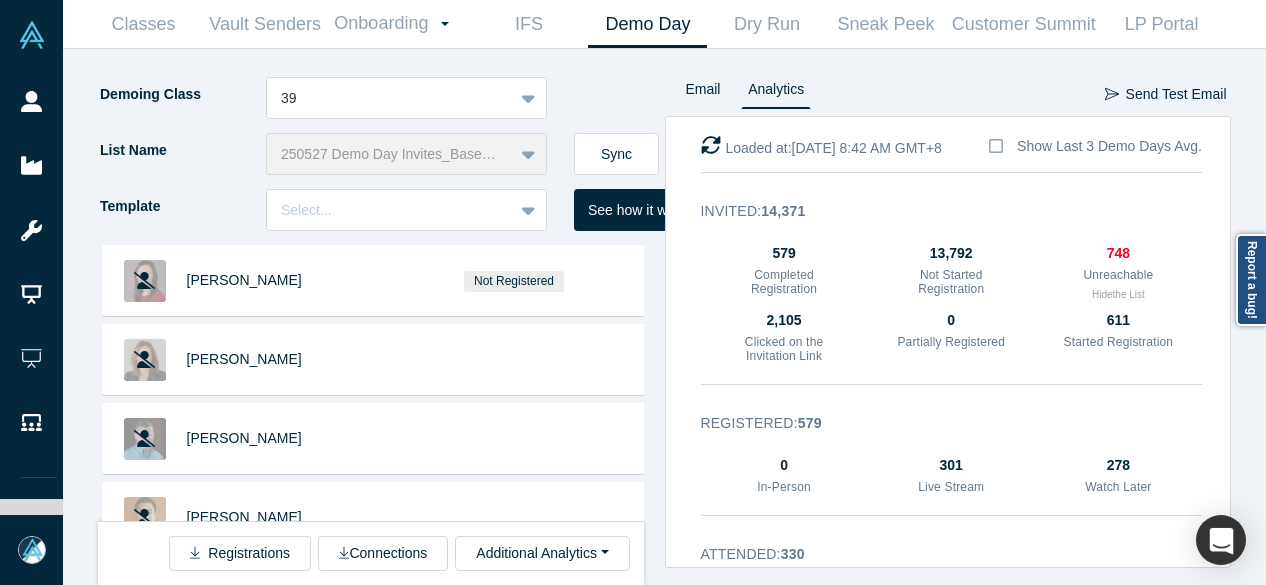 scroll, scrollTop: 0, scrollLeft: 0, axis: both 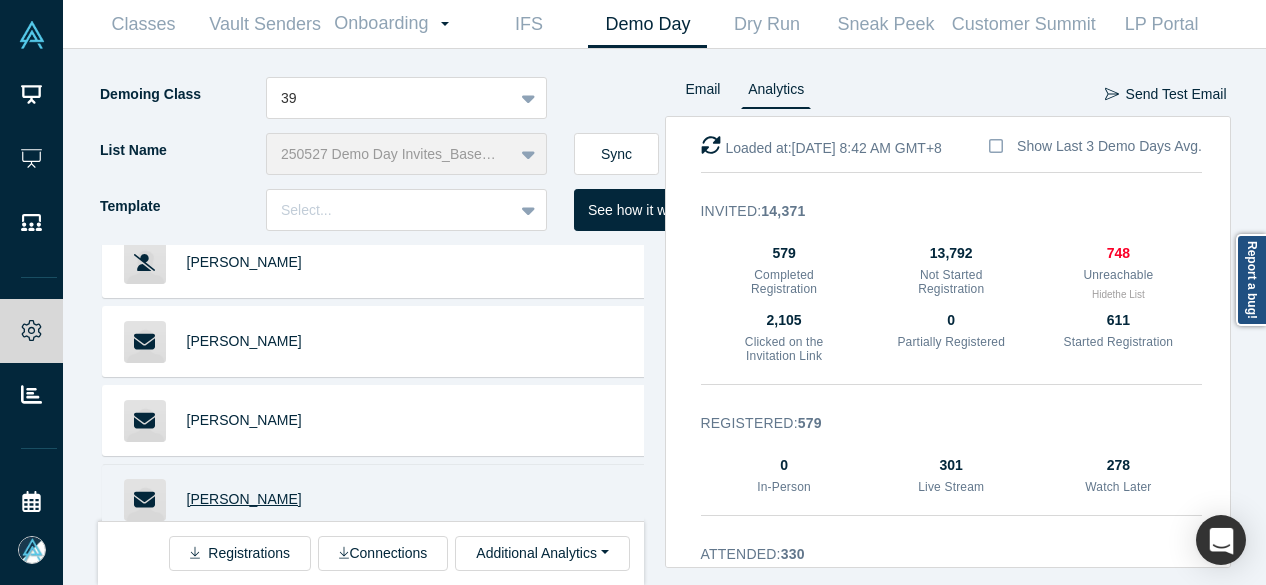 click on "[PERSON_NAME]" at bounding box center [244, 499] 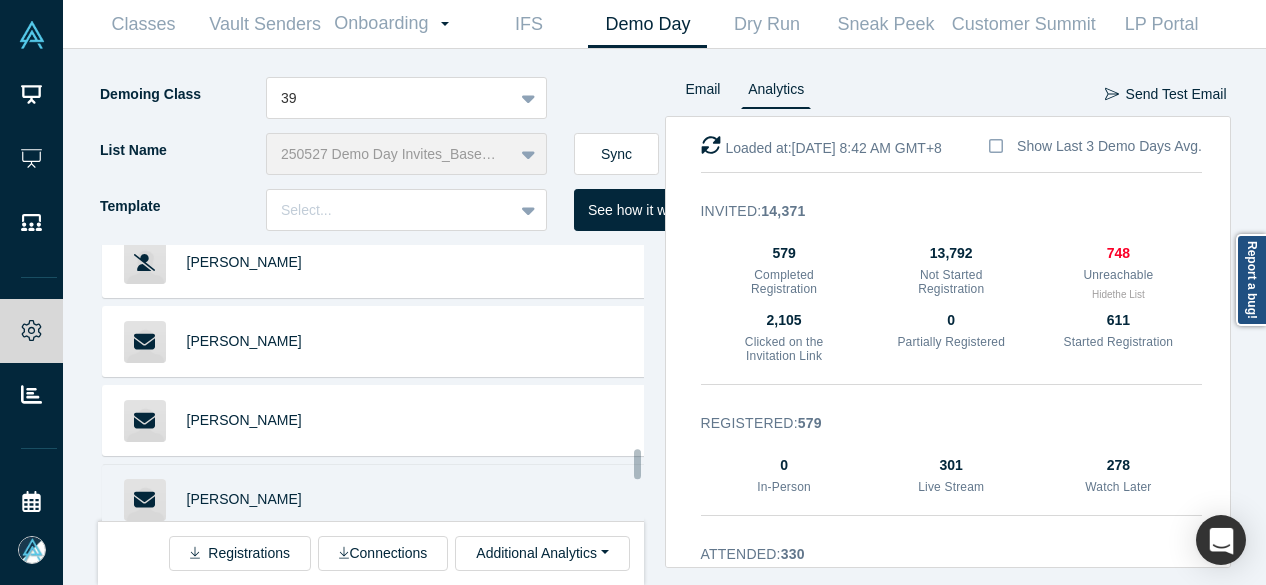 scroll, scrollTop: 7623, scrollLeft: 0, axis: vertical 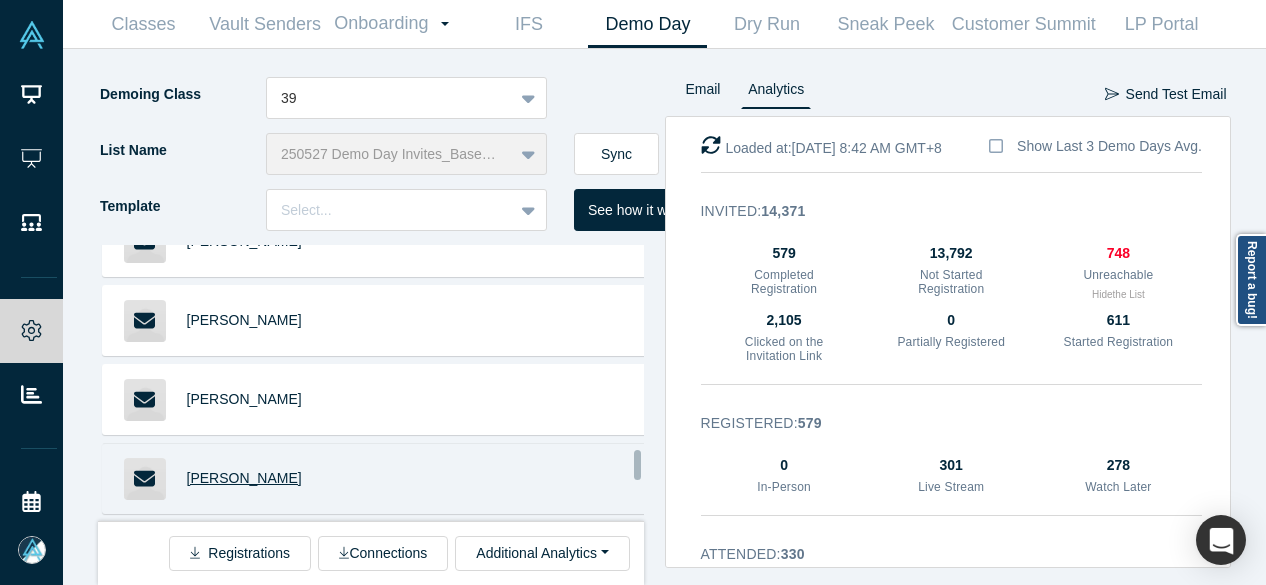 click on "[PERSON_NAME]" at bounding box center [244, 478] 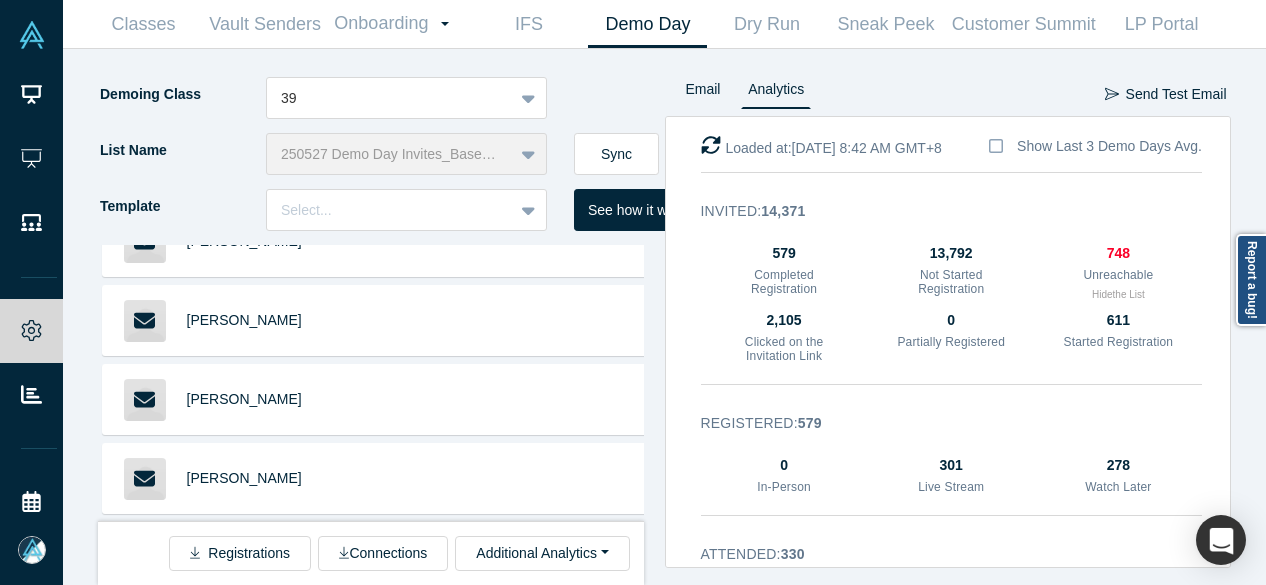 click on "Zeshan Gondal" at bounding box center [244, 557] 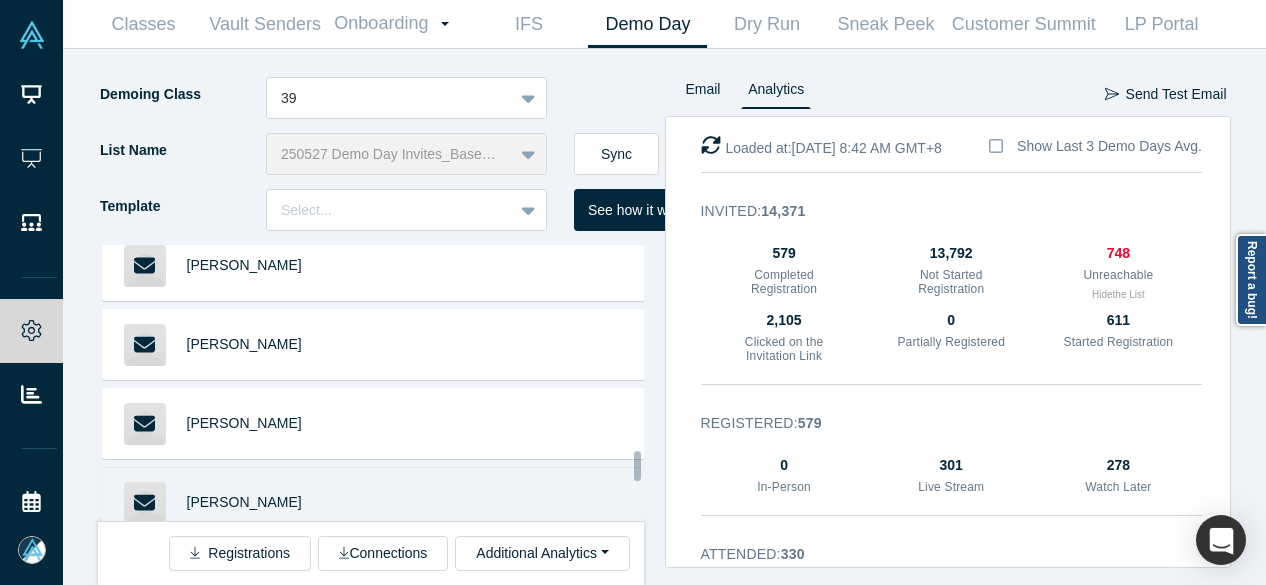 scroll, scrollTop: 7723, scrollLeft: 0, axis: vertical 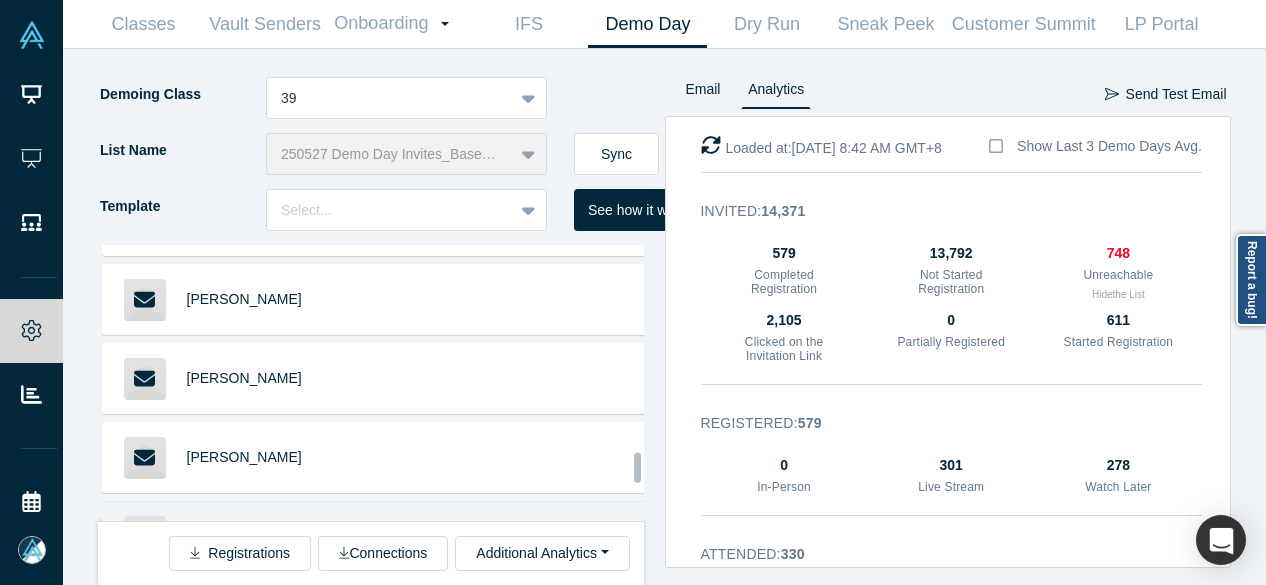 click on "Payam Zamani" at bounding box center (244, 536) 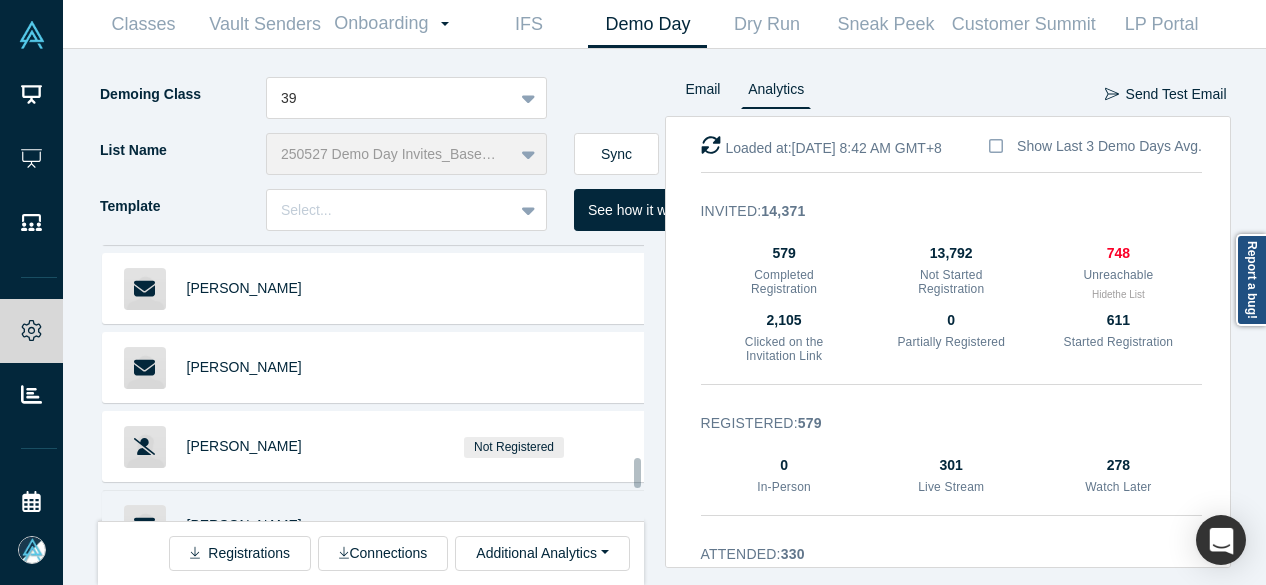 scroll, scrollTop: 7923, scrollLeft: 0, axis: vertical 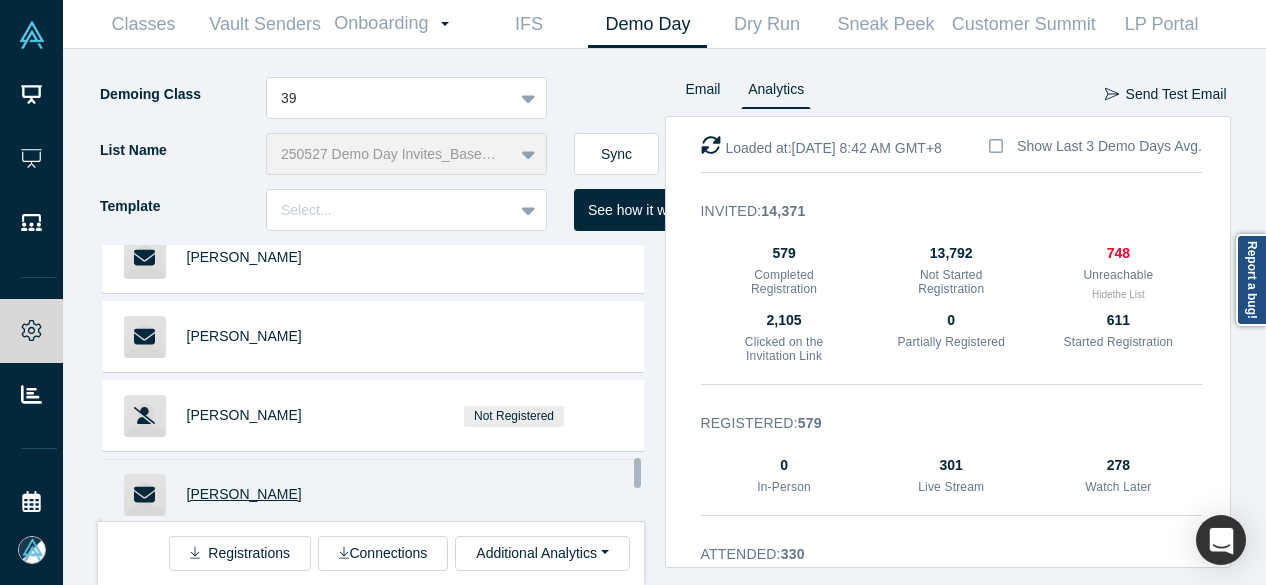 click on "Ravi Mohan" at bounding box center [244, 494] 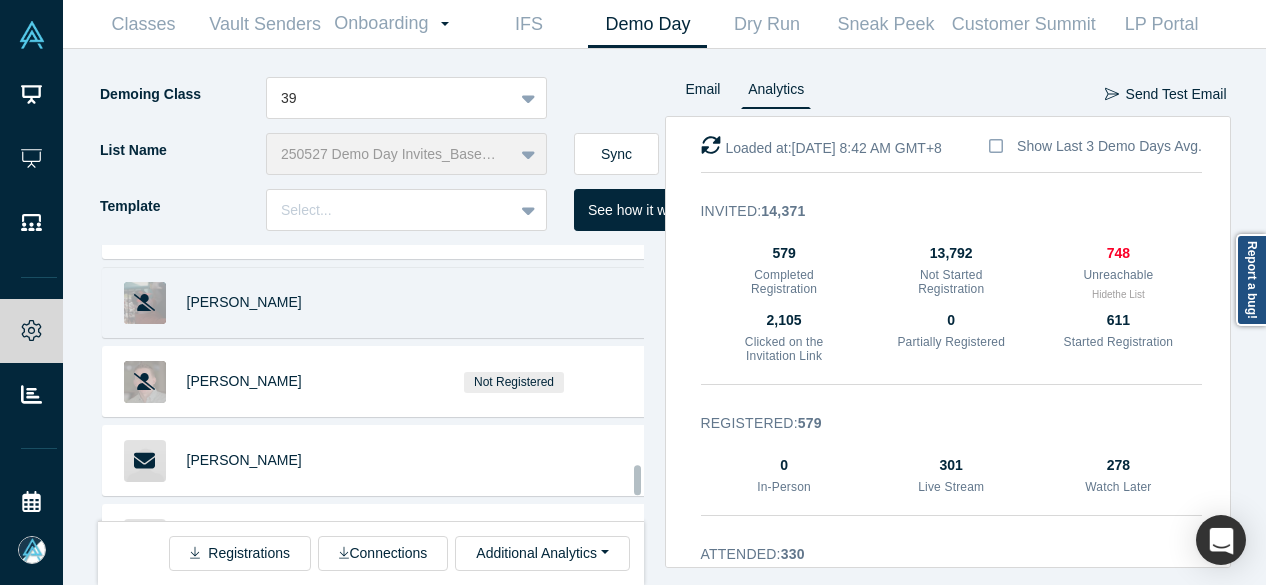 scroll, scrollTop: 8223, scrollLeft: 0, axis: vertical 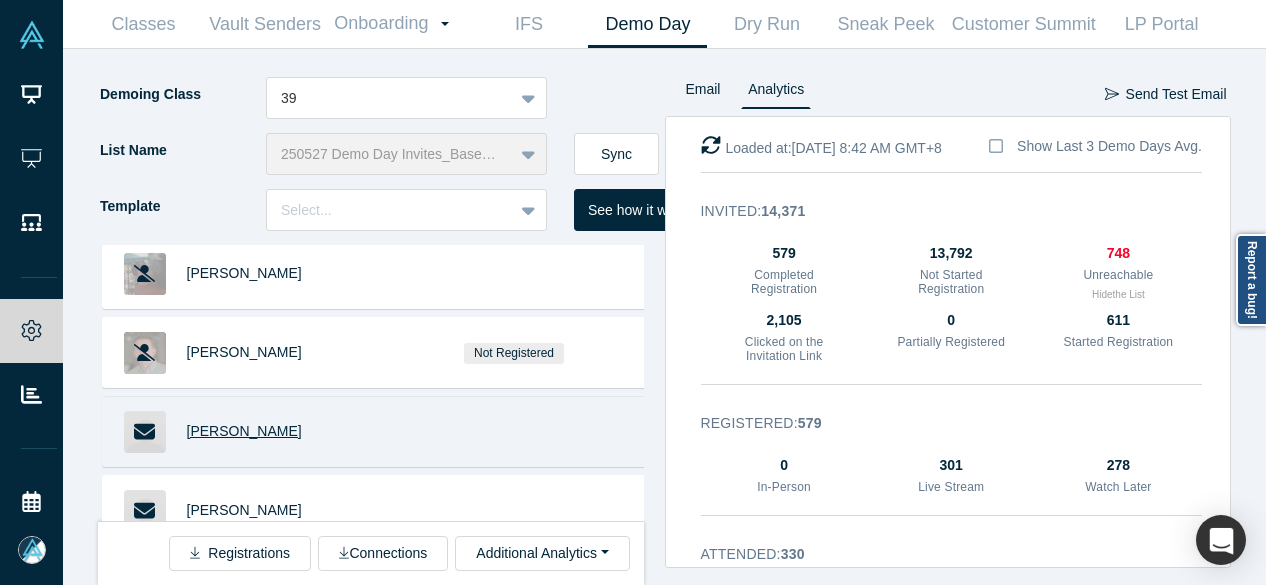 click on "Justin Stevens" at bounding box center [244, 431] 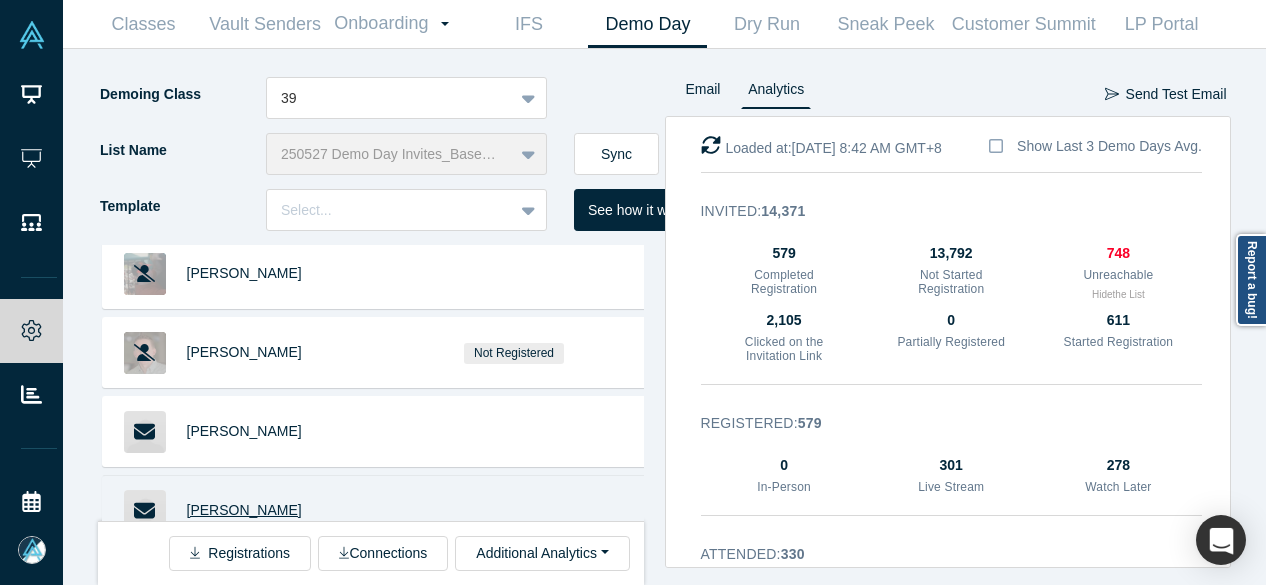 click on "Sebastian Thrun" at bounding box center (244, 510) 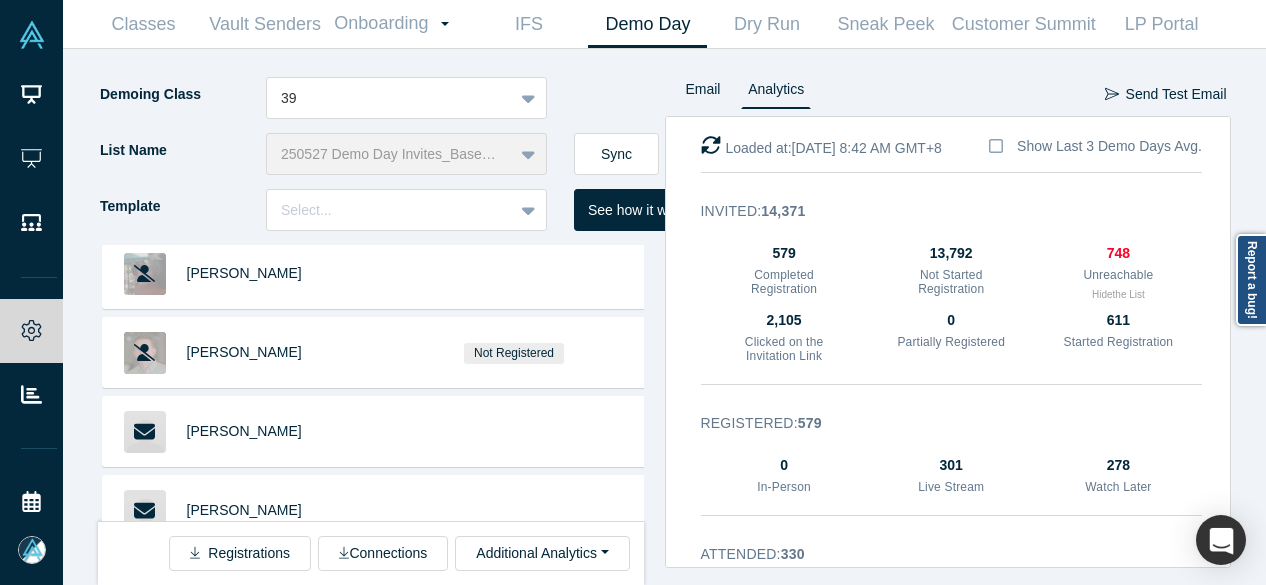 click on "R. Carter Freeman" at bounding box center (295, 589) 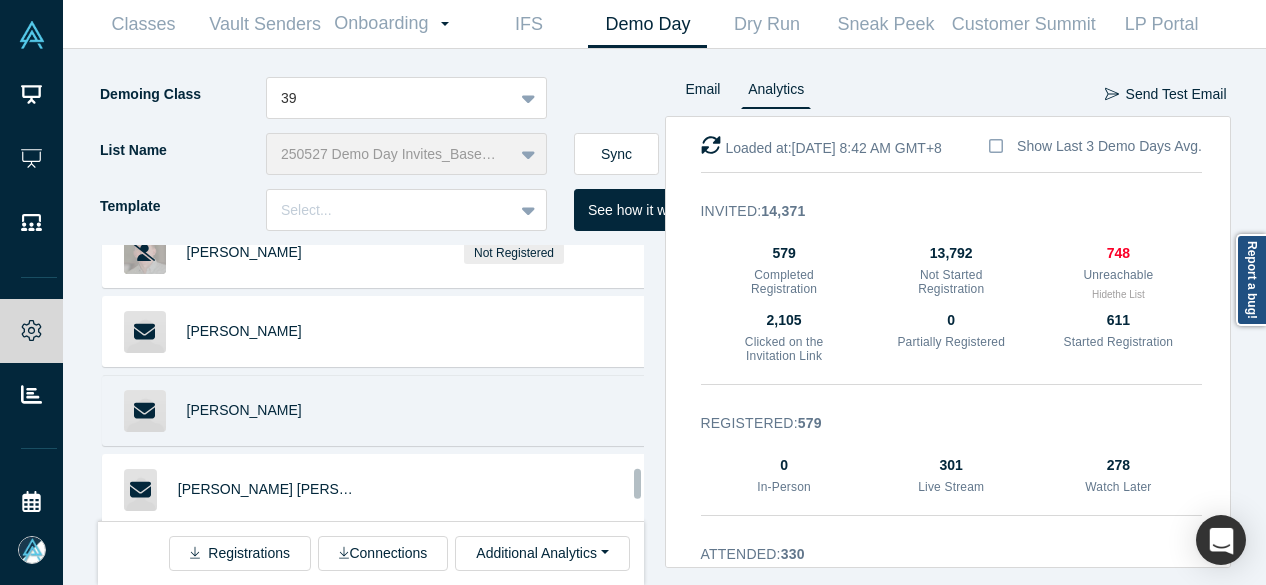 scroll, scrollTop: 8423, scrollLeft: 0, axis: vertical 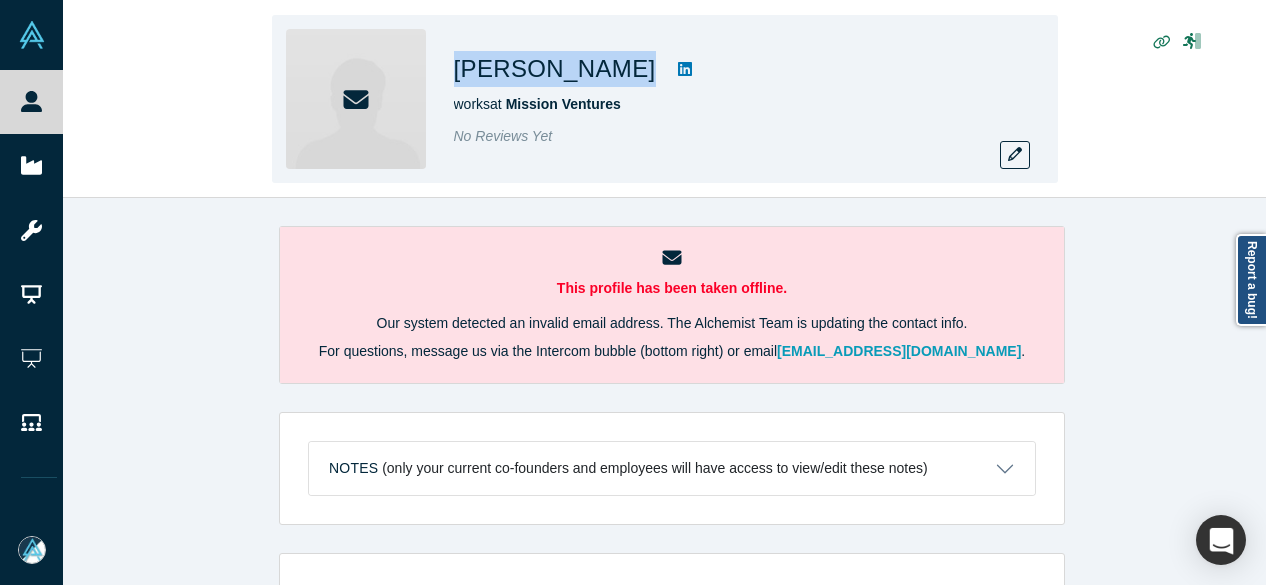 drag, startPoint x: 452, startPoint y: 68, endPoint x: 600, endPoint y: 73, distance: 148.08444 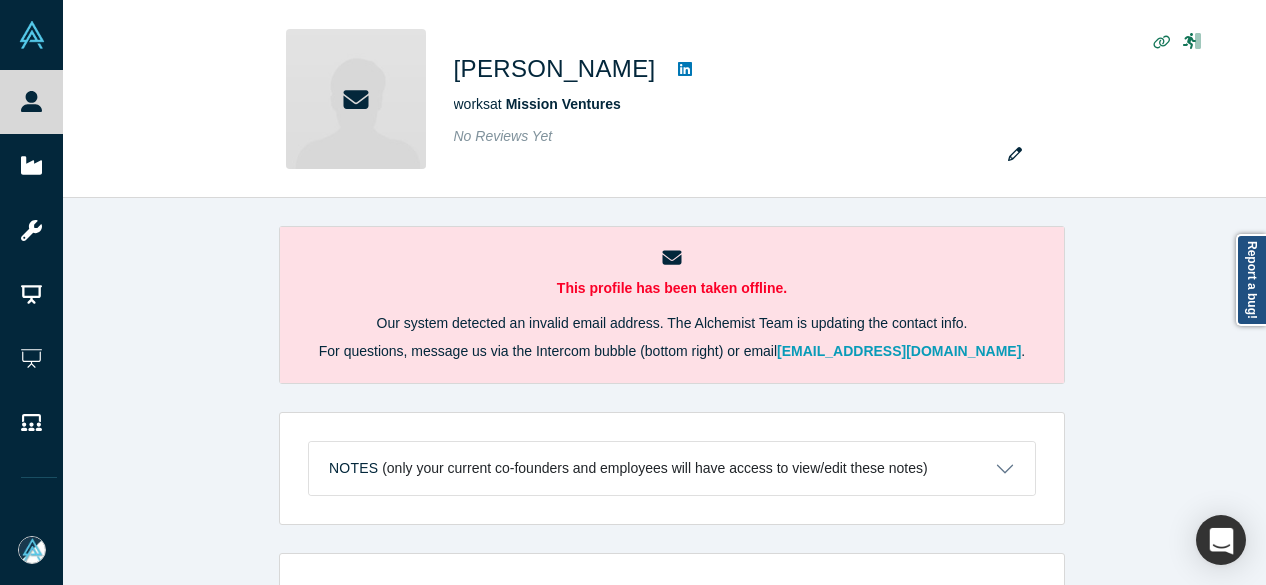 drag, startPoint x: 633, startPoint y: 73, endPoint x: 1089, endPoint y: 393, distance: 557.07806 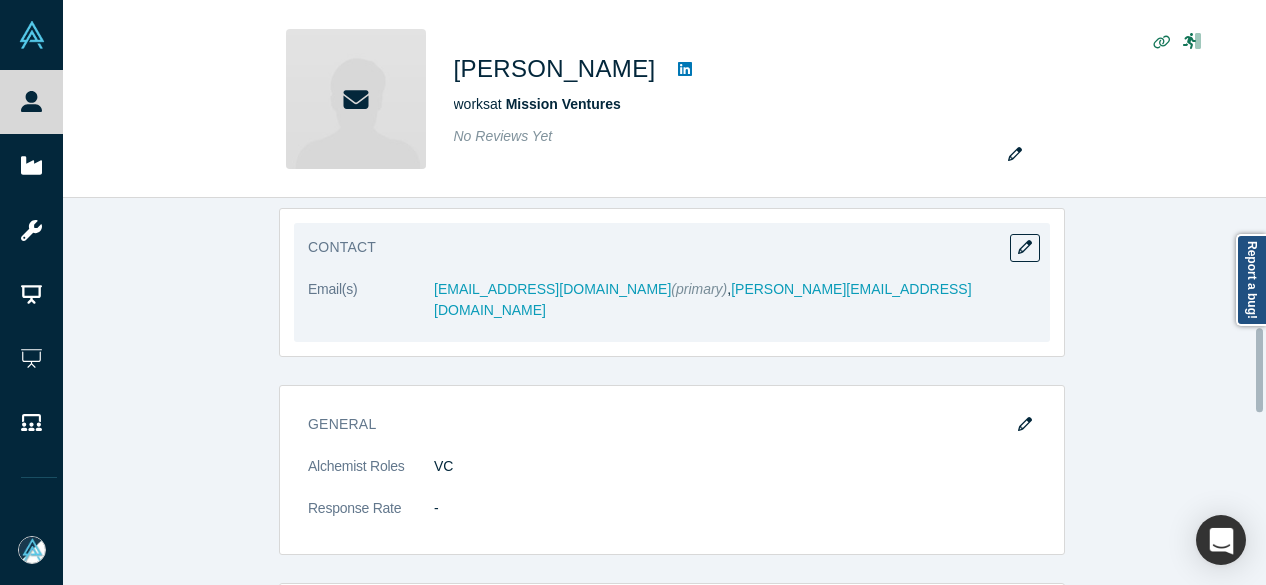 scroll, scrollTop: 600, scrollLeft: 0, axis: vertical 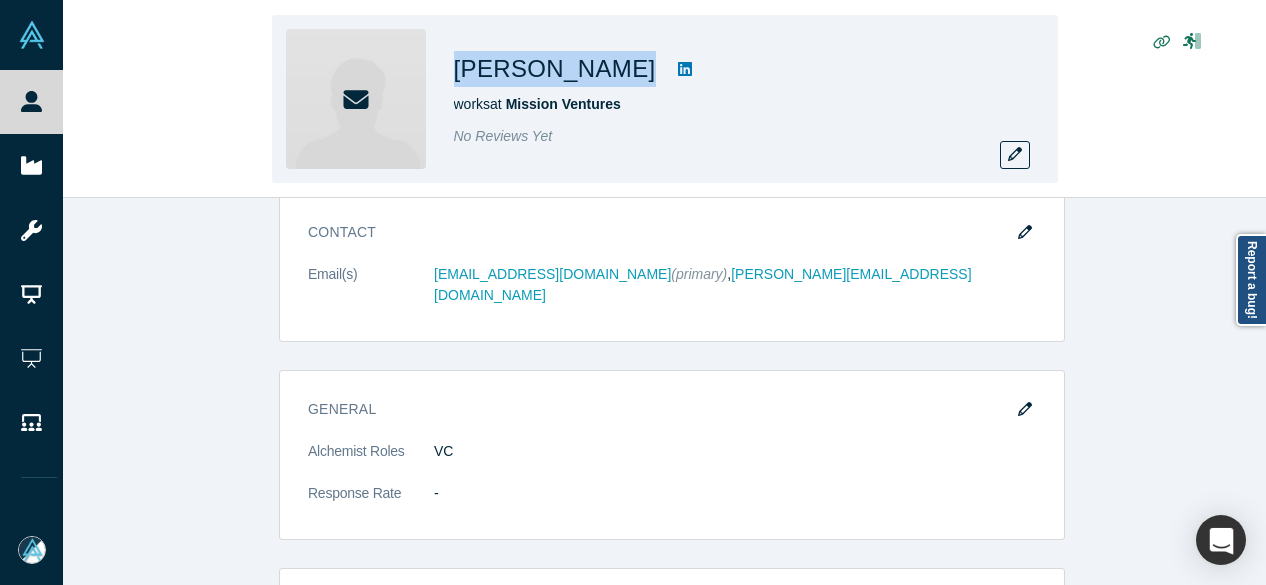 drag, startPoint x: 456, startPoint y: 67, endPoint x: 606, endPoint y: 67, distance: 150 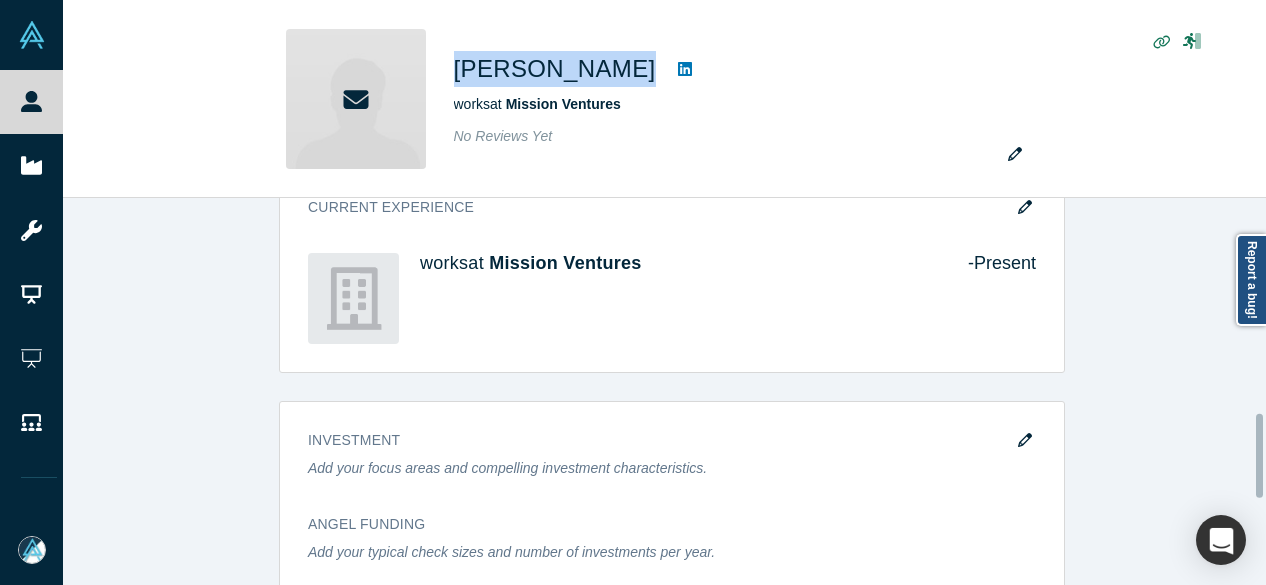 scroll, scrollTop: 900, scrollLeft: 0, axis: vertical 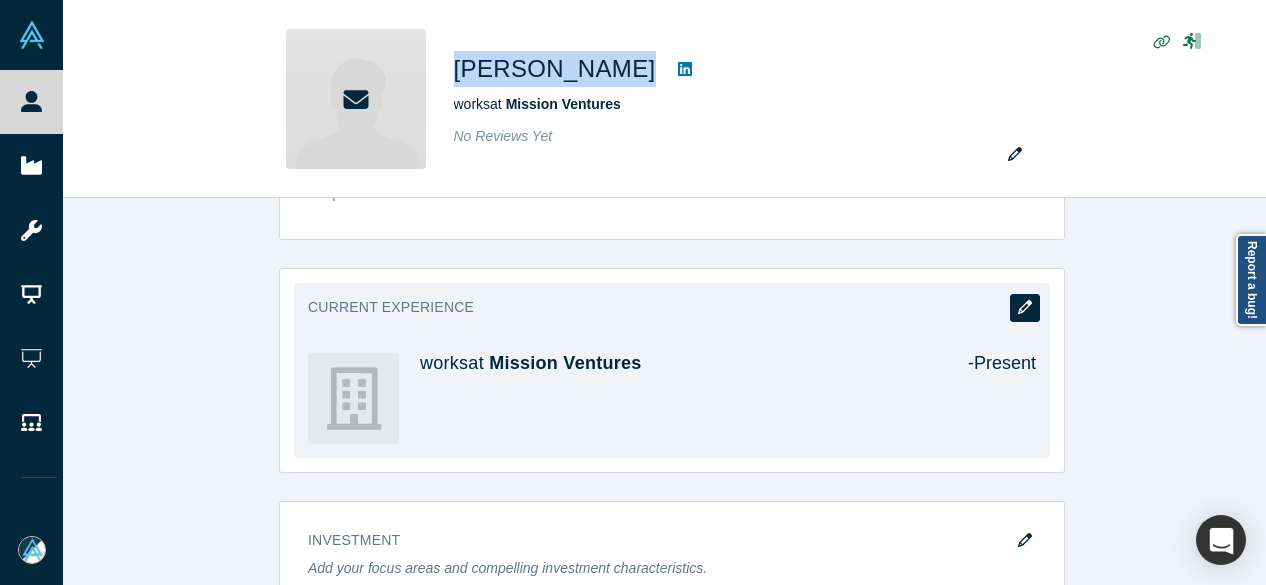 click at bounding box center [1025, 308] 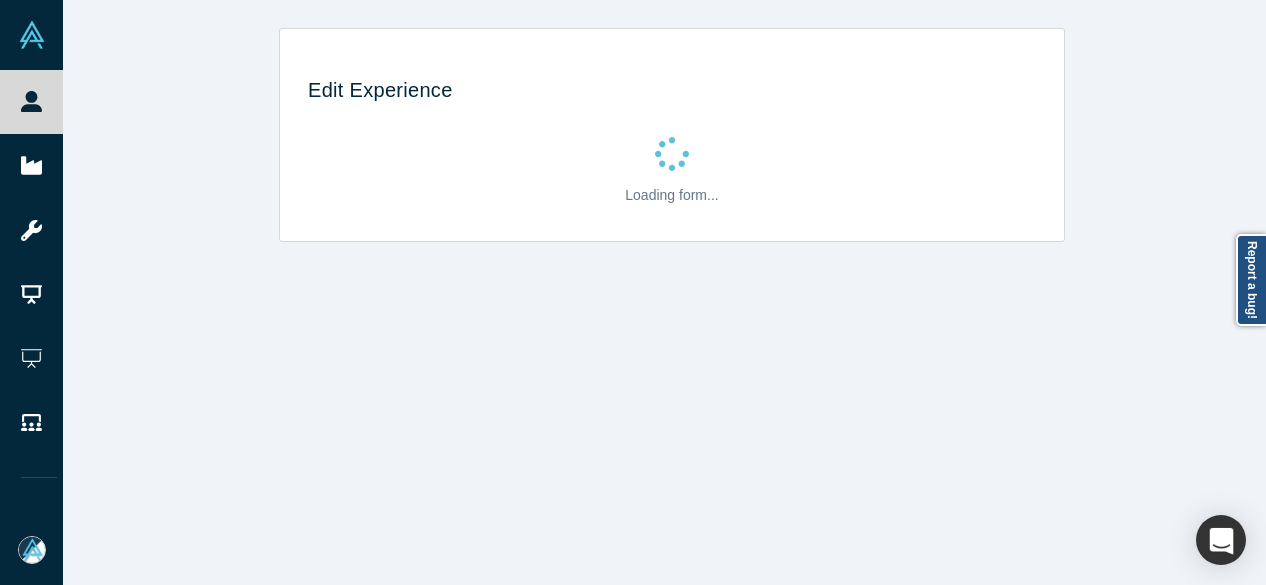 scroll, scrollTop: 0, scrollLeft: 0, axis: both 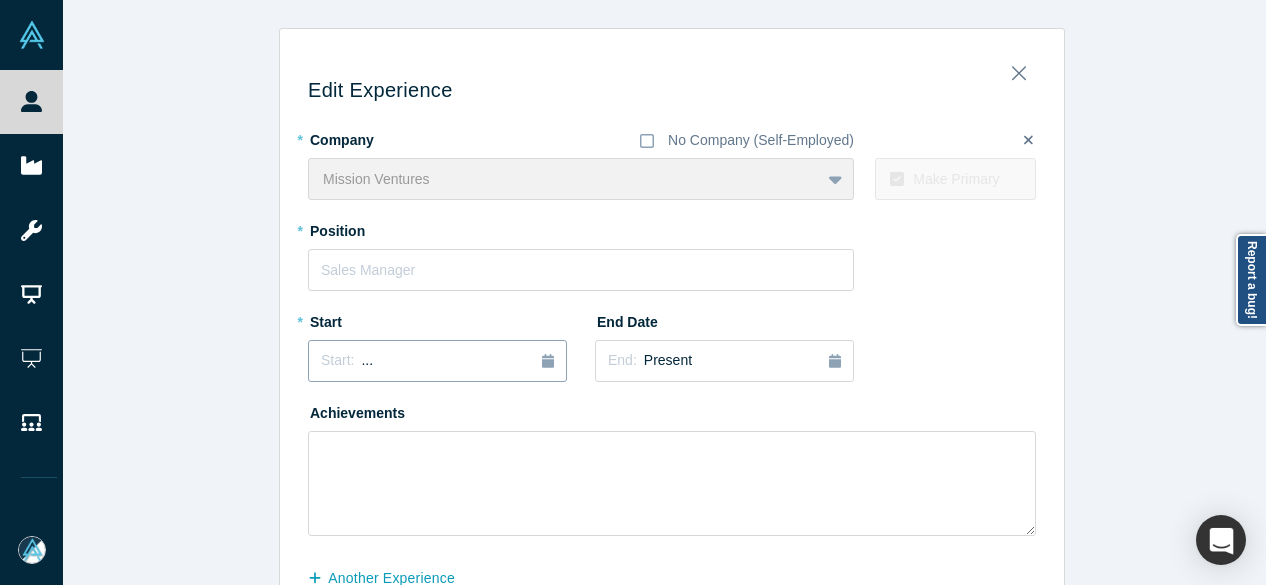 click on "Start: ..." at bounding box center [437, 361] 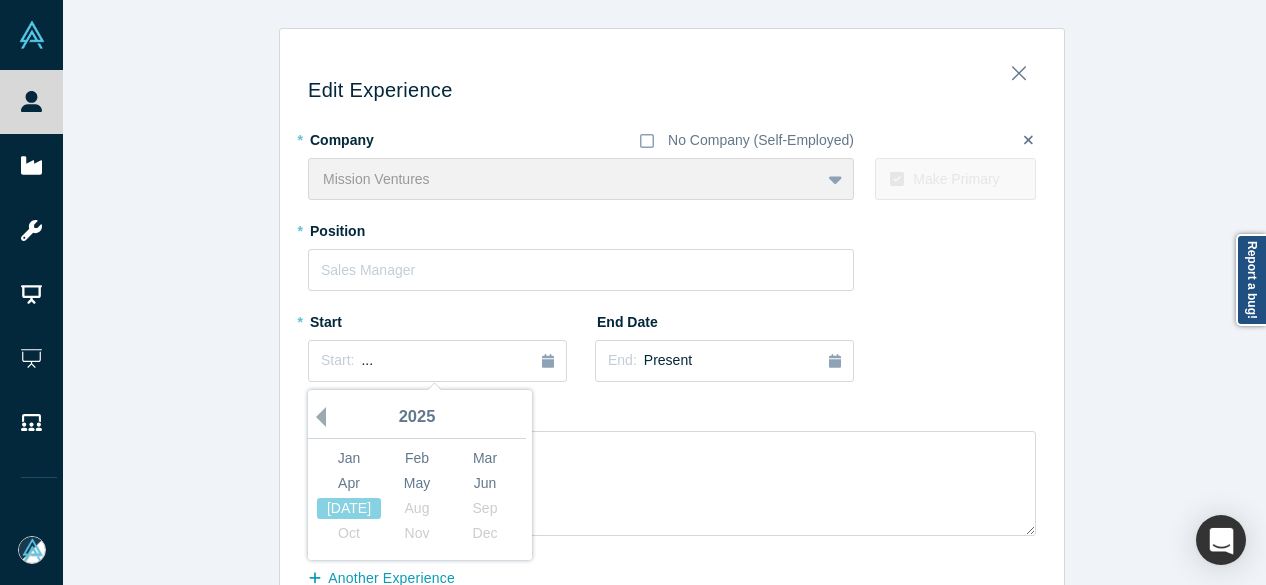 click on "Previous Year" at bounding box center [316, 417] 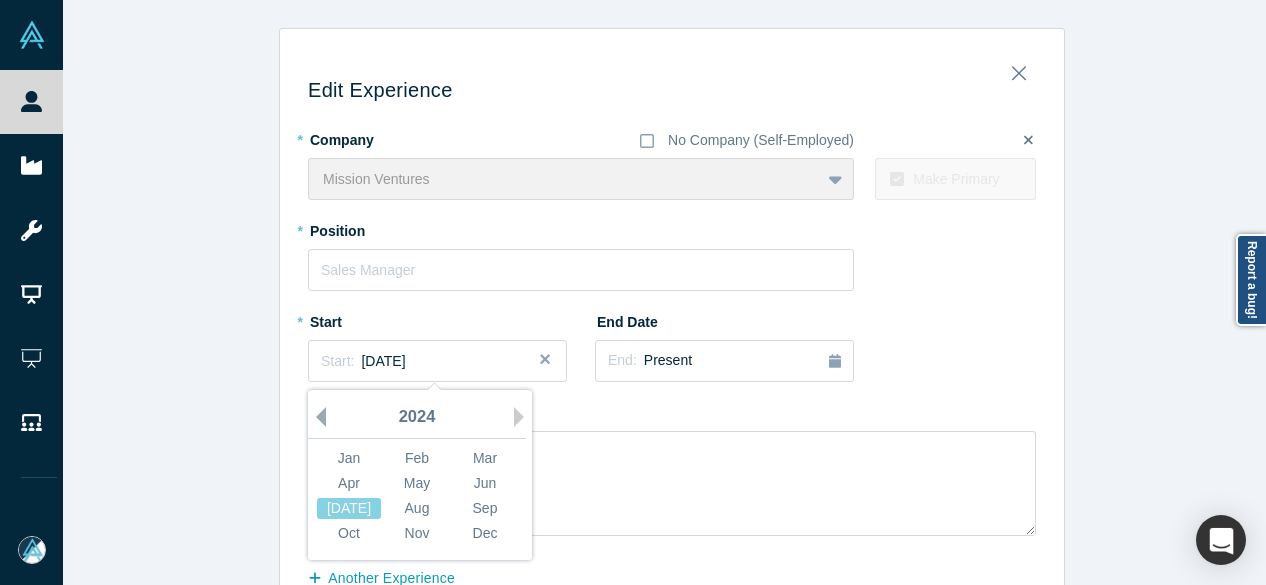 click on "Previous Year" at bounding box center [316, 417] 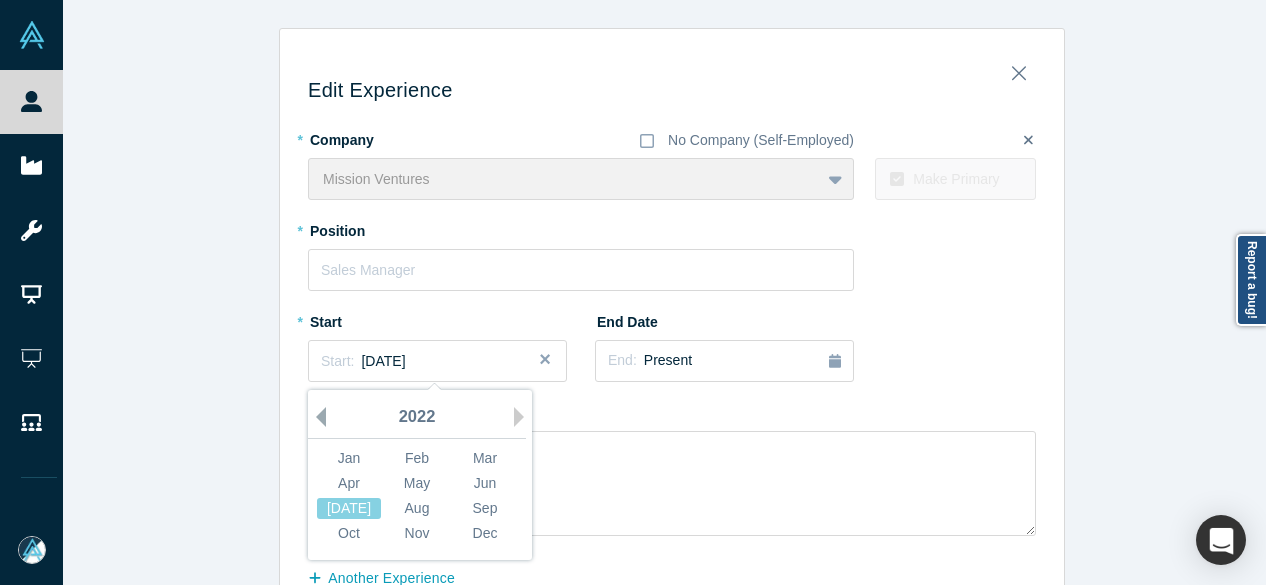 click on "Previous Year" at bounding box center [316, 417] 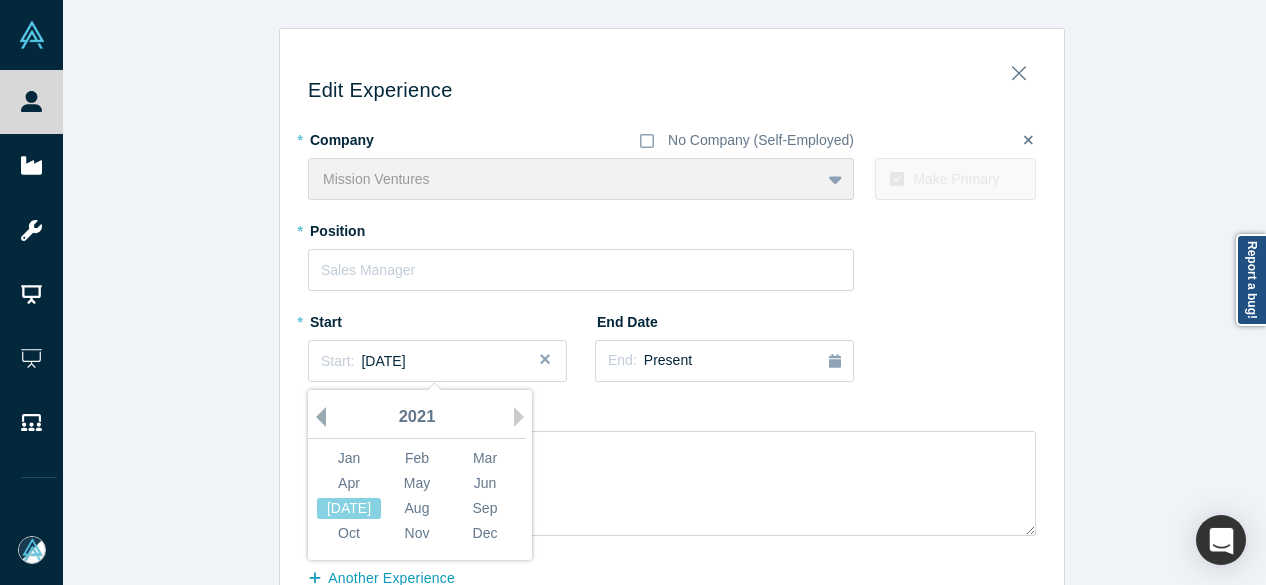 click on "Previous Year" at bounding box center [316, 417] 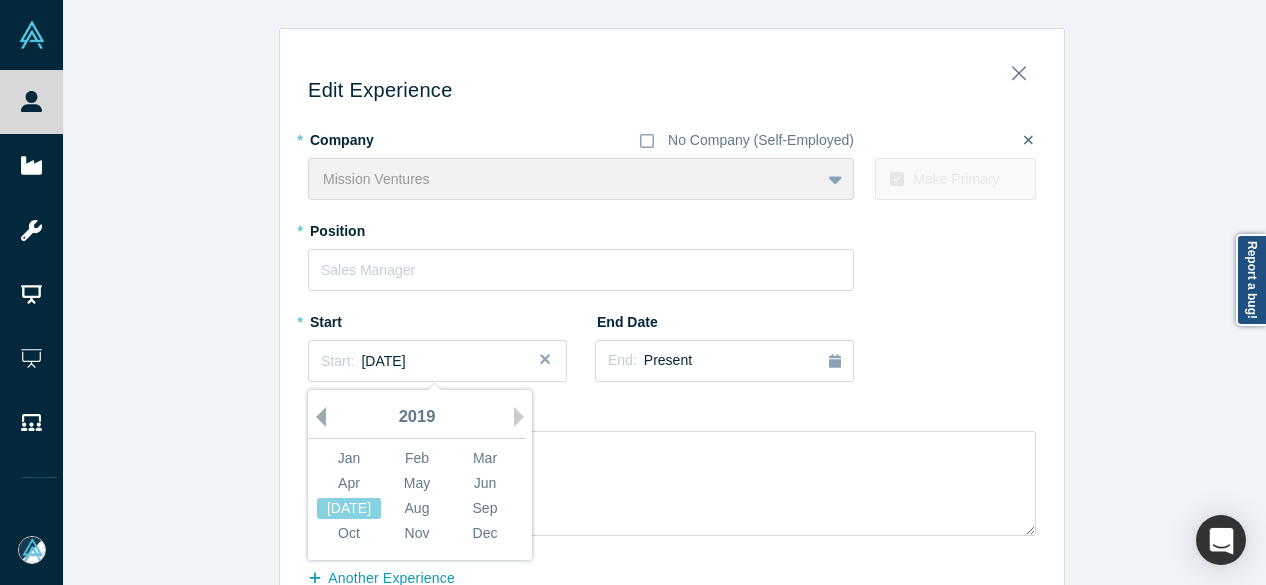 click on "Previous Year" at bounding box center [316, 417] 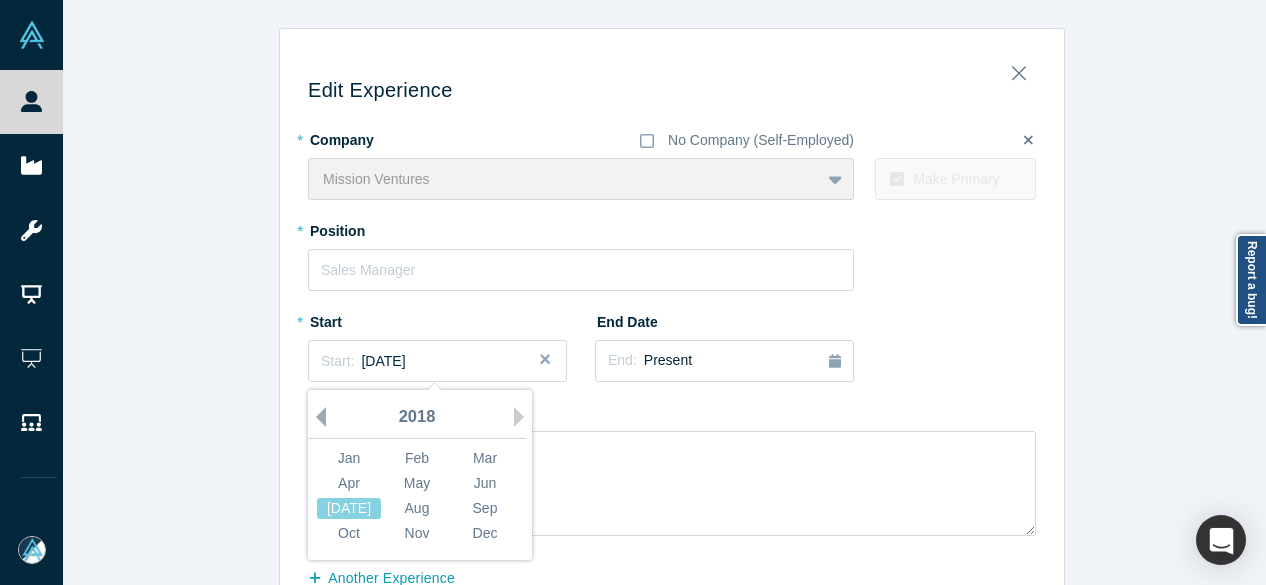 click on "Previous Year" at bounding box center (316, 417) 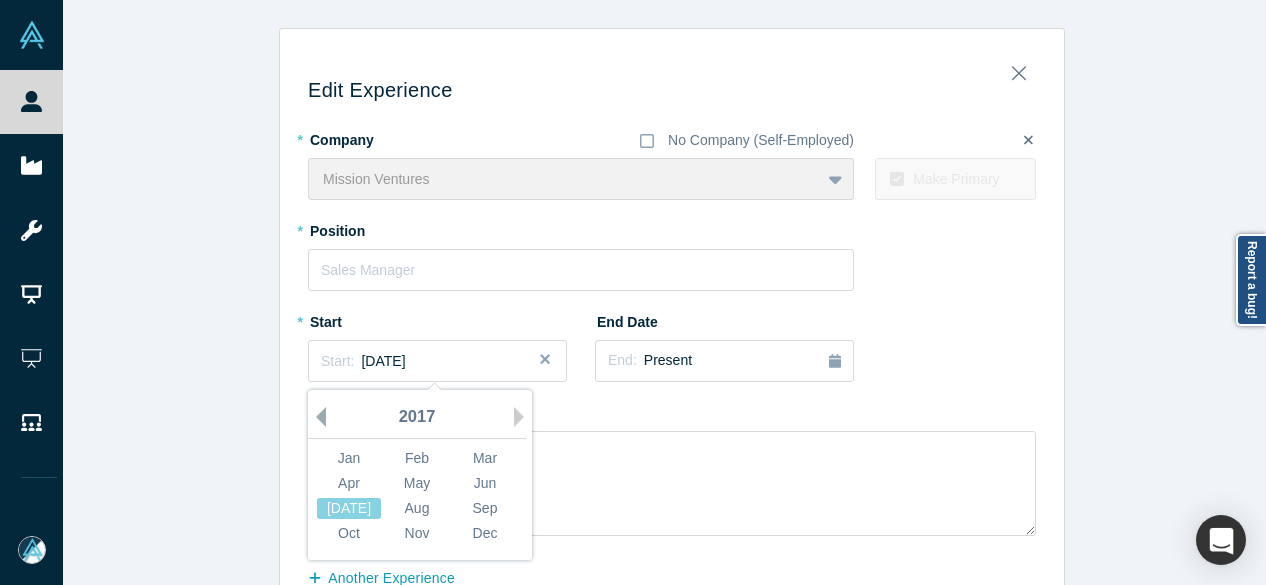 click on "Previous Year" at bounding box center [316, 417] 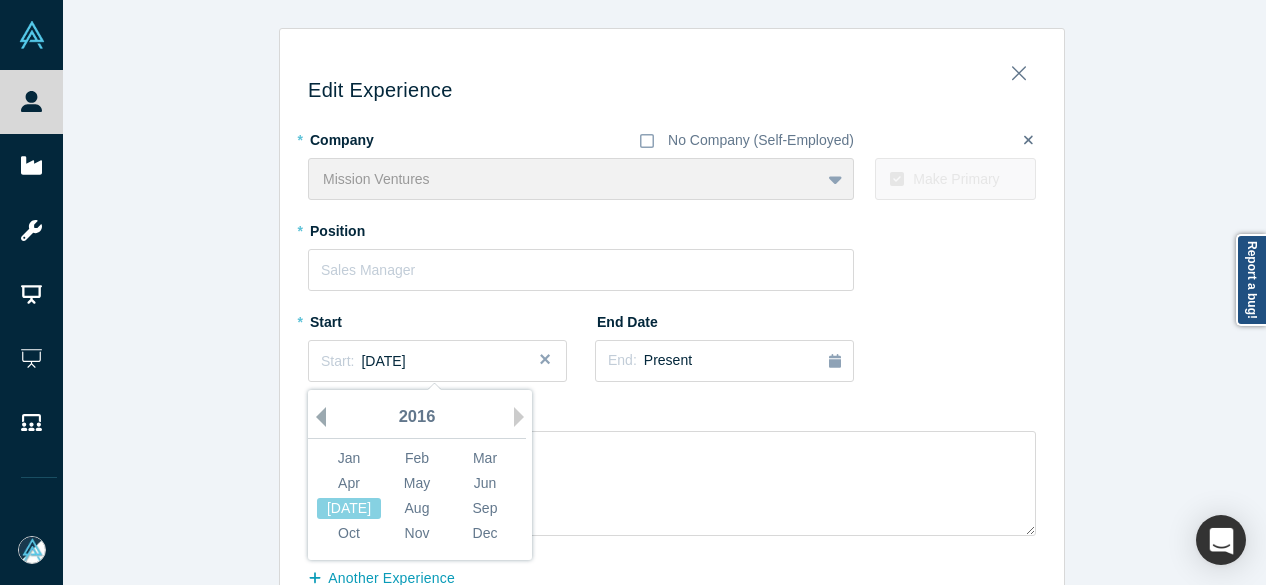 click on "Previous Year" at bounding box center (316, 417) 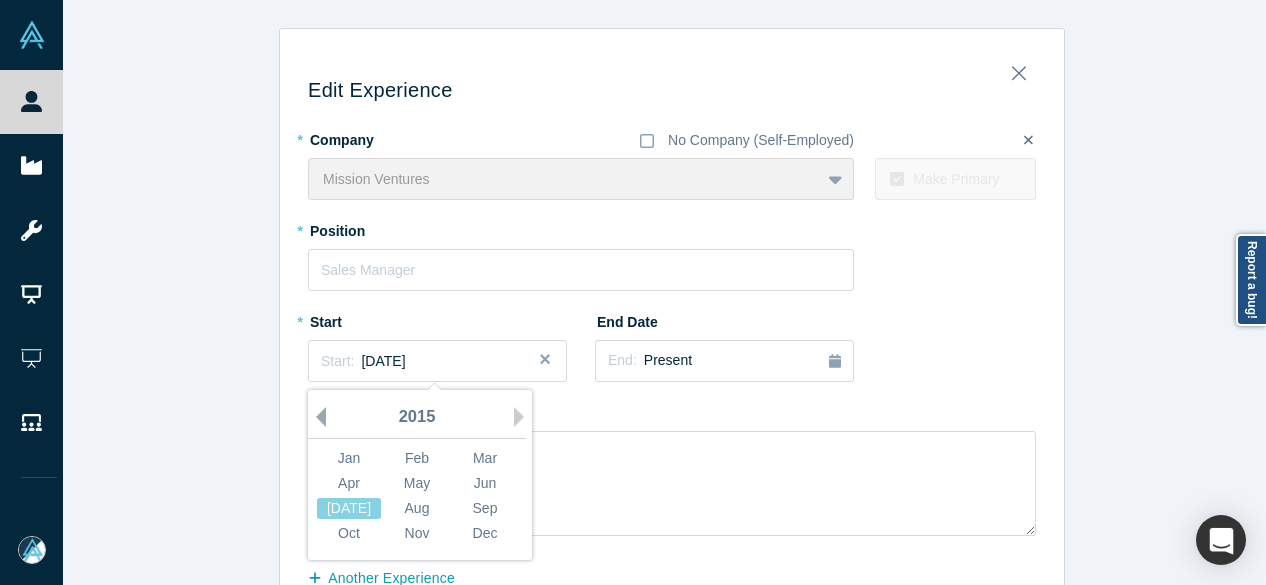 click on "Previous Year" at bounding box center (316, 417) 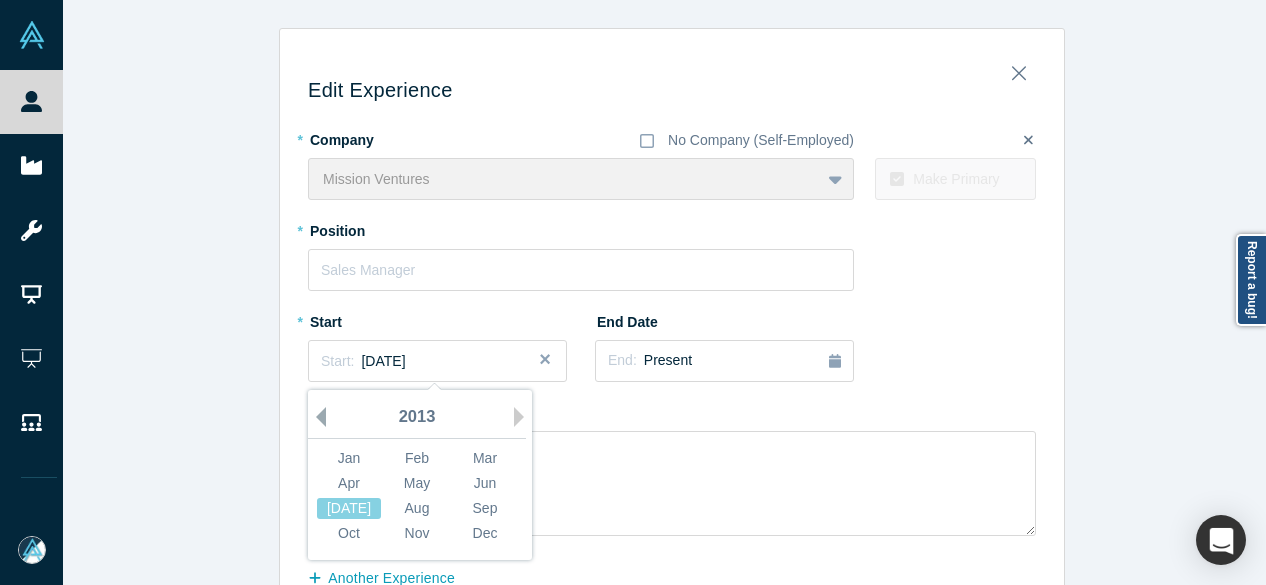 click on "Previous Year" at bounding box center [316, 417] 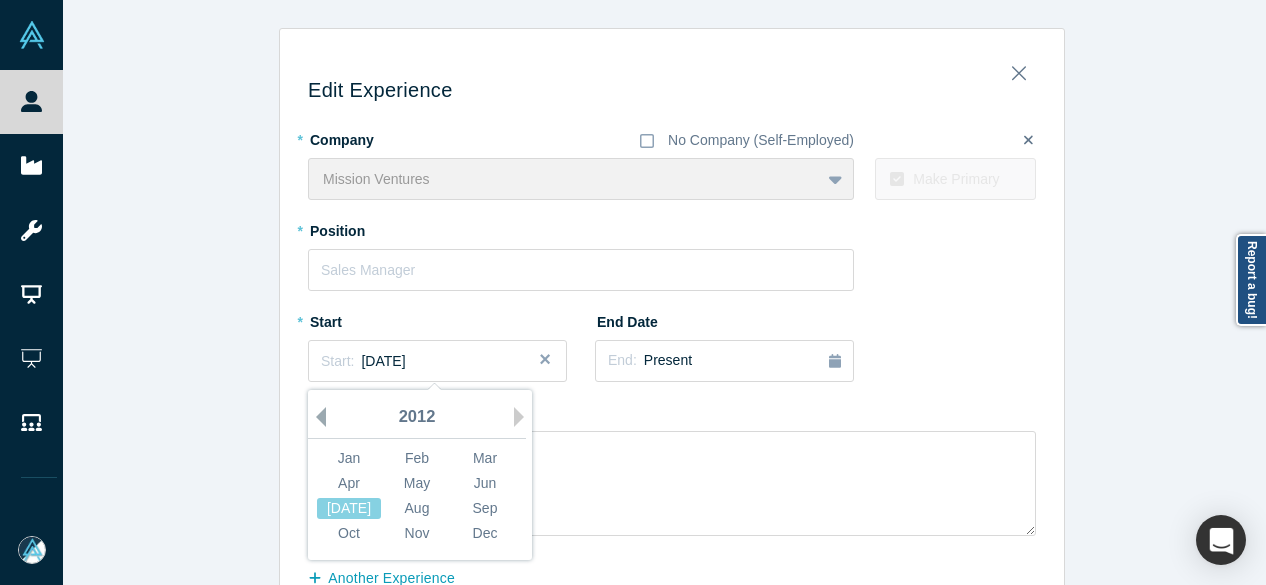 click on "Previous Year" at bounding box center (316, 417) 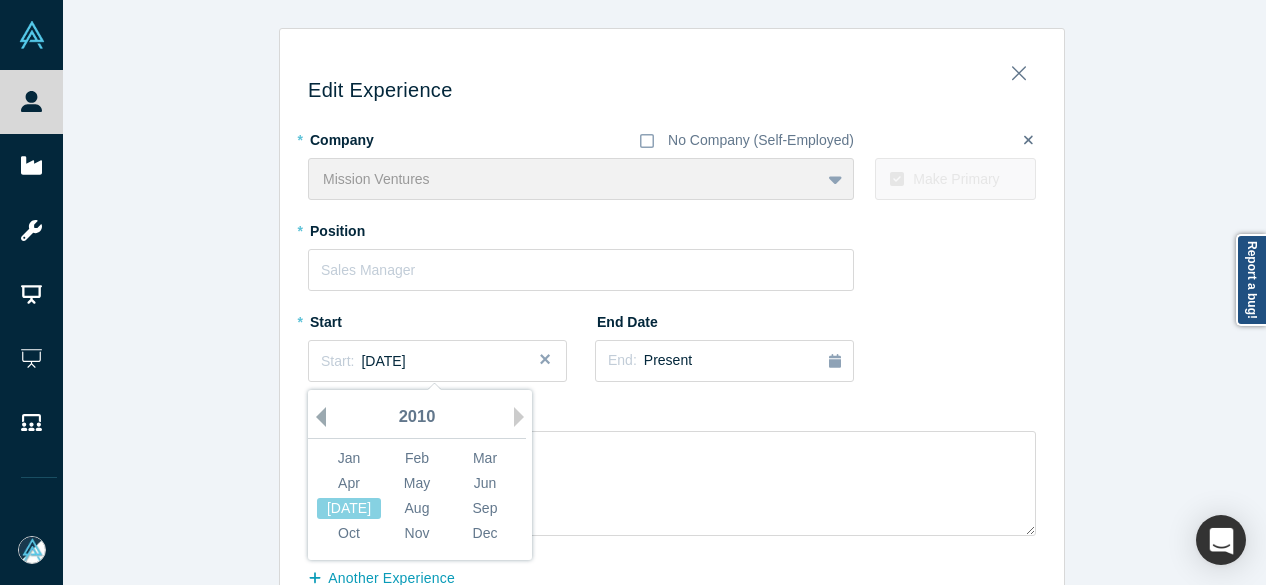 click on "Previous Year" at bounding box center [316, 417] 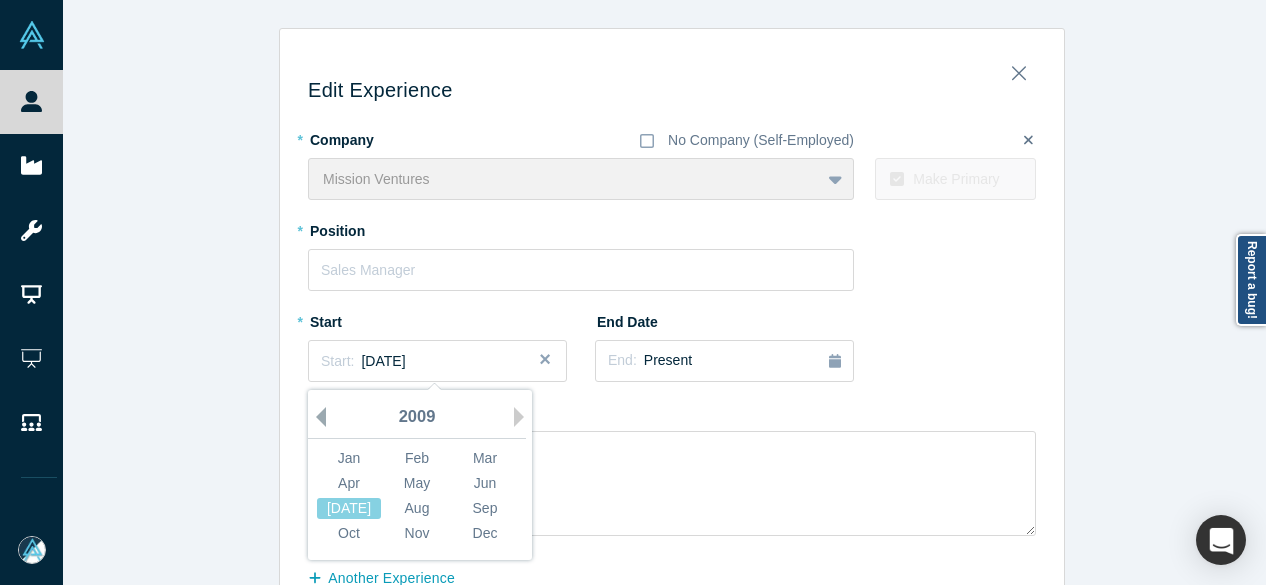 click on "Previous Year" at bounding box center (316, 417) 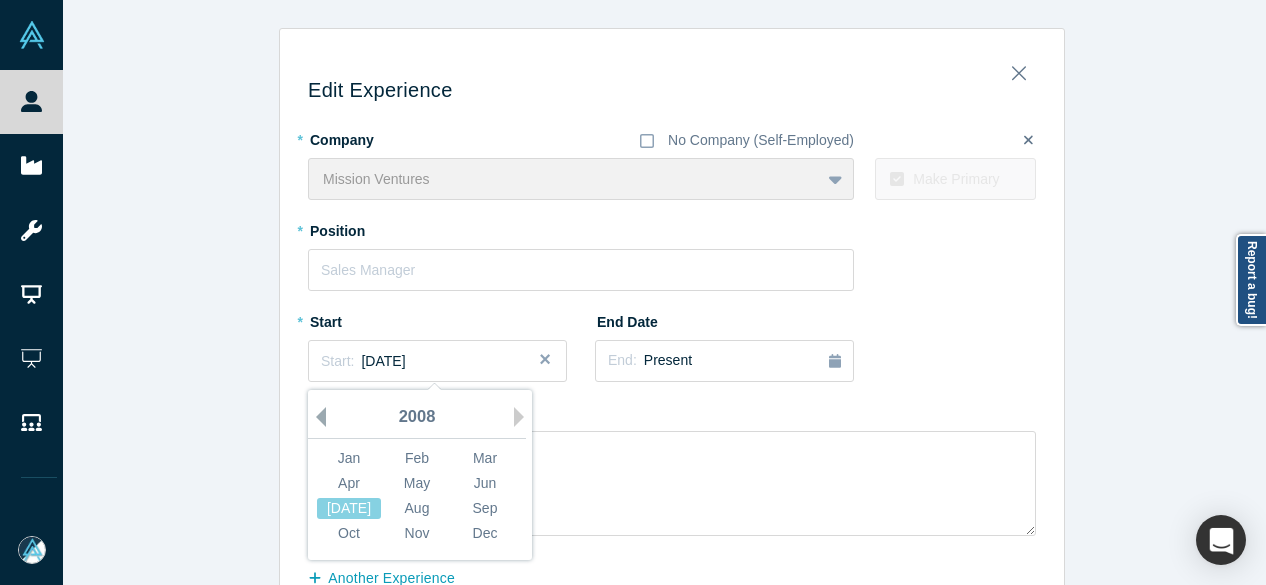 click on "Previous Year" at bounding box center (316, 417) 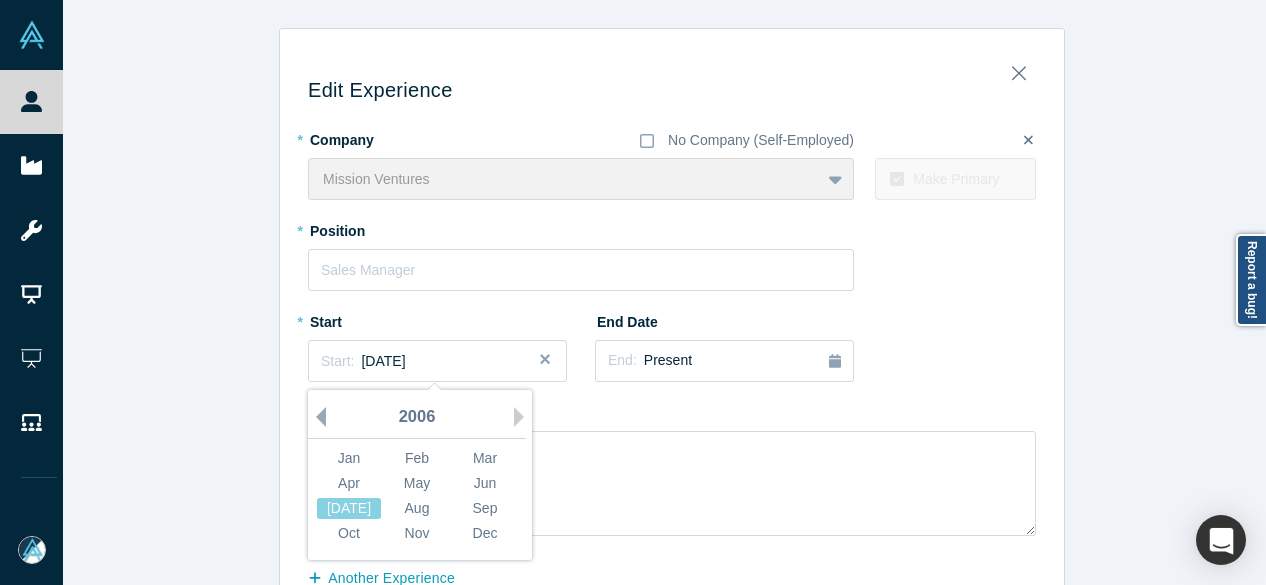 click on "Previous Year" at bounding box center (316, 417) 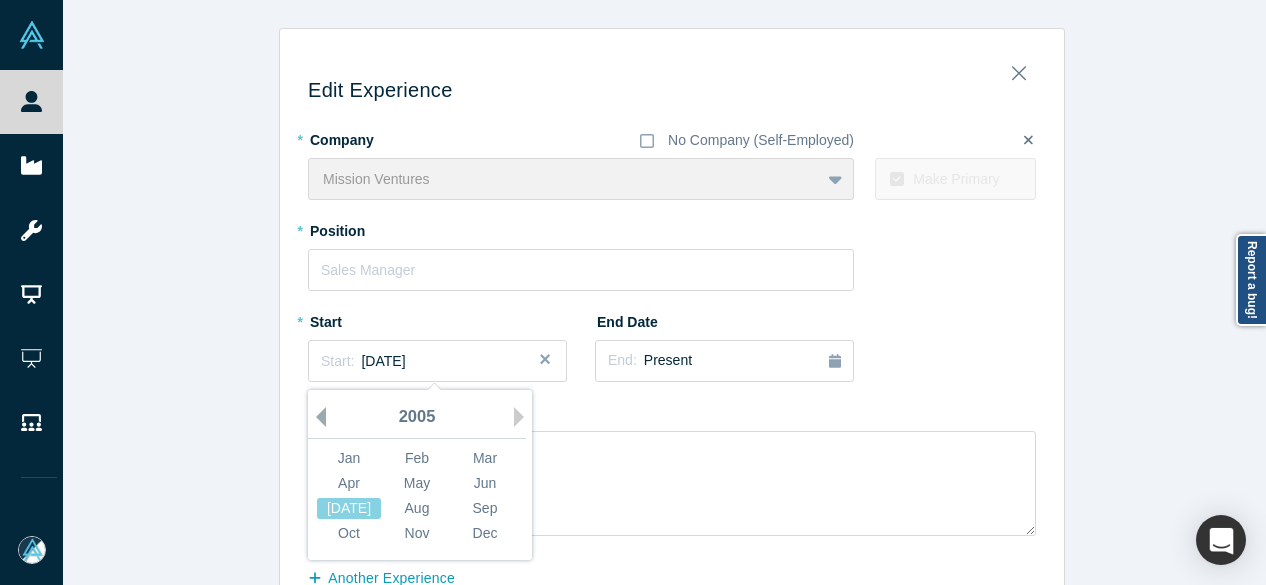 click on "Previous Year" at bounding box center [316, 417] 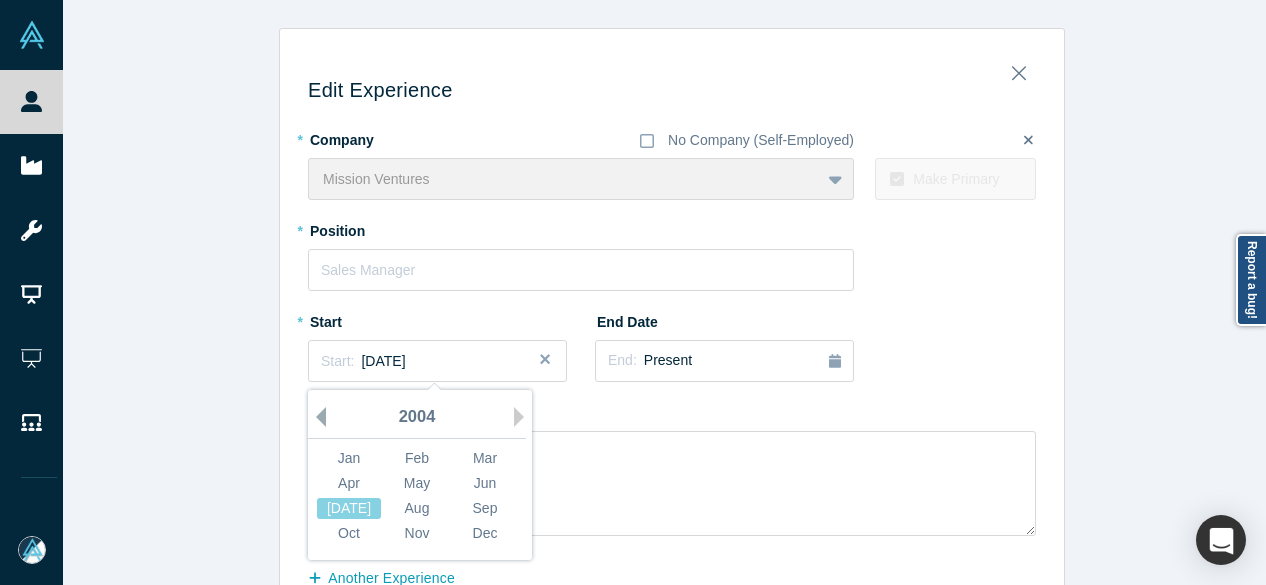 click on "Previous Year" at bounding box center (316, 417) 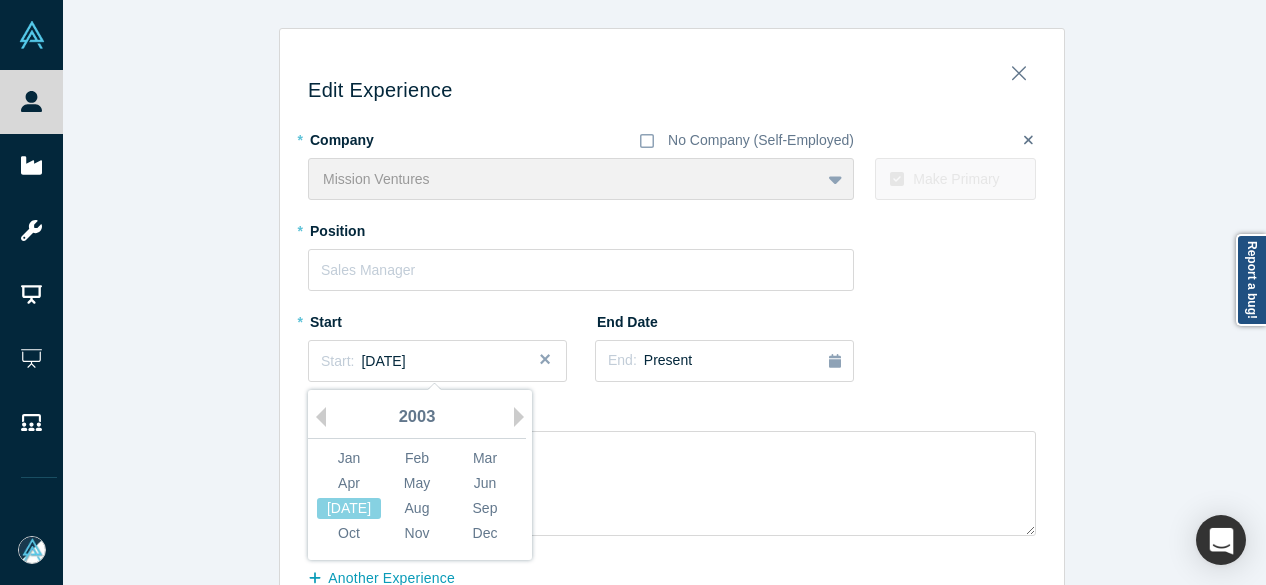 click on "Previous Year Next Year 2003 Jan Feb Mar Apr May Jun Jul Aug Sep Oct Nov Dec" at bounding box center (420, 475) 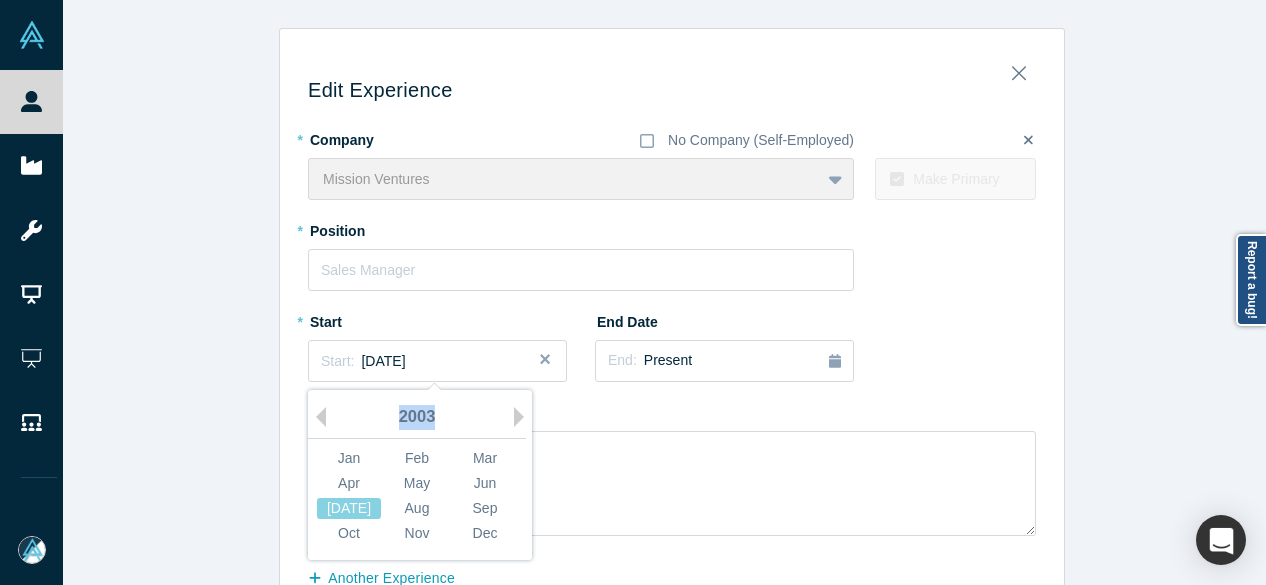 click on "2003" at bounding box center [417, 418] 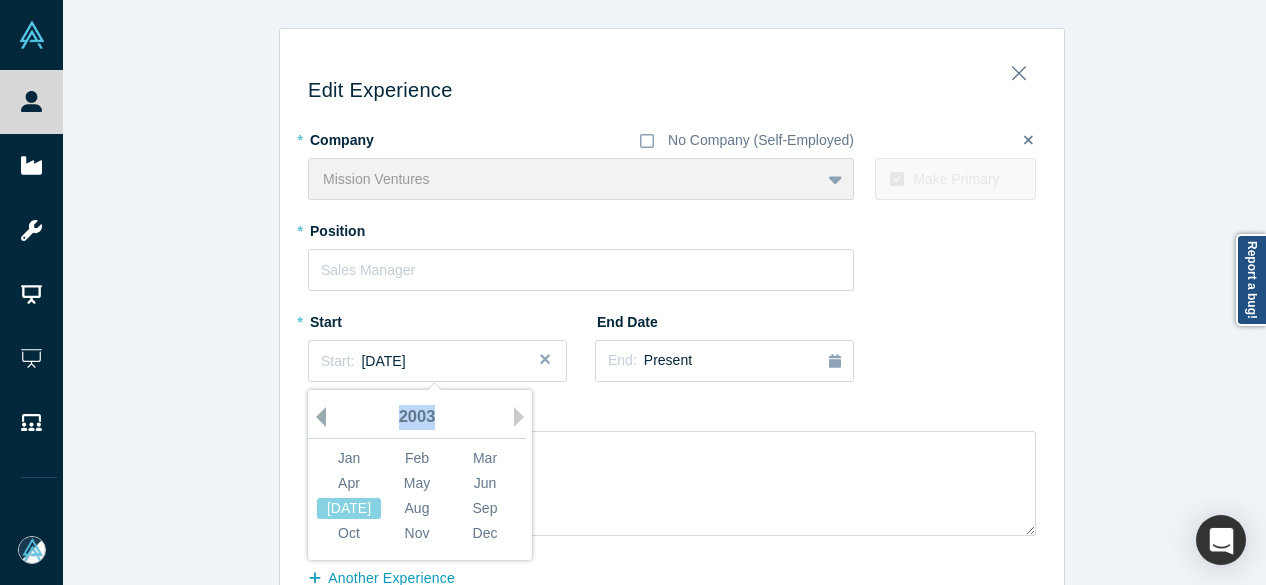 click on "Previous Year" at bounding box center (316, 417) 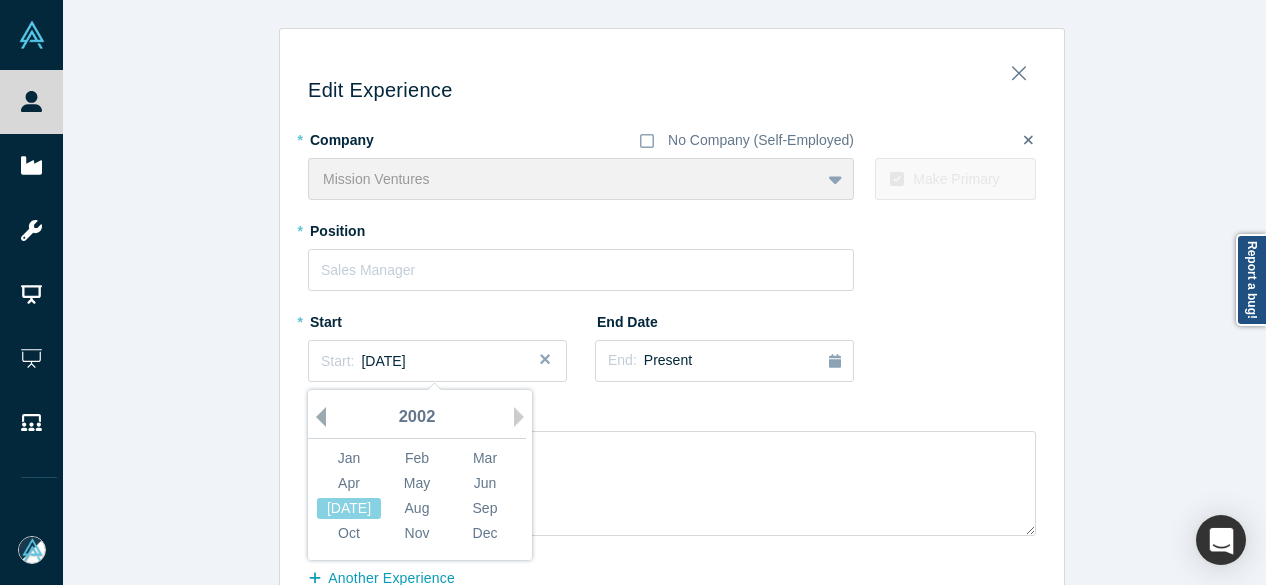 click on "Previous Year" at bounding box center (316, 417) 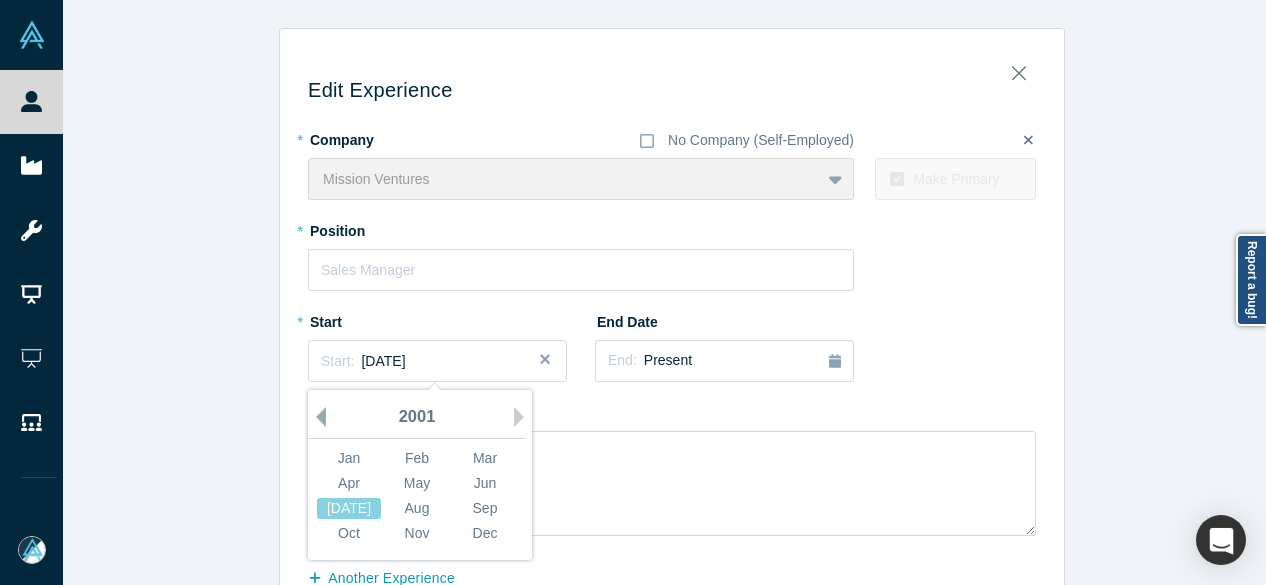 click on "Previous Year" at bounding box center (316, 417) 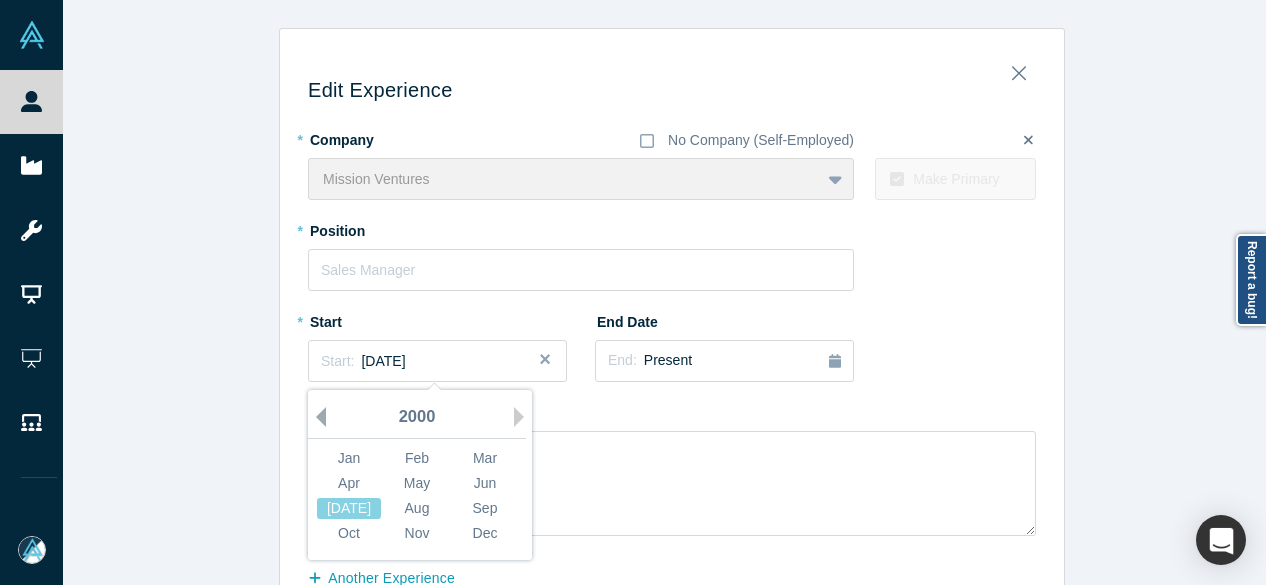 click on "Previous Year" at bounding box center [316, 417] 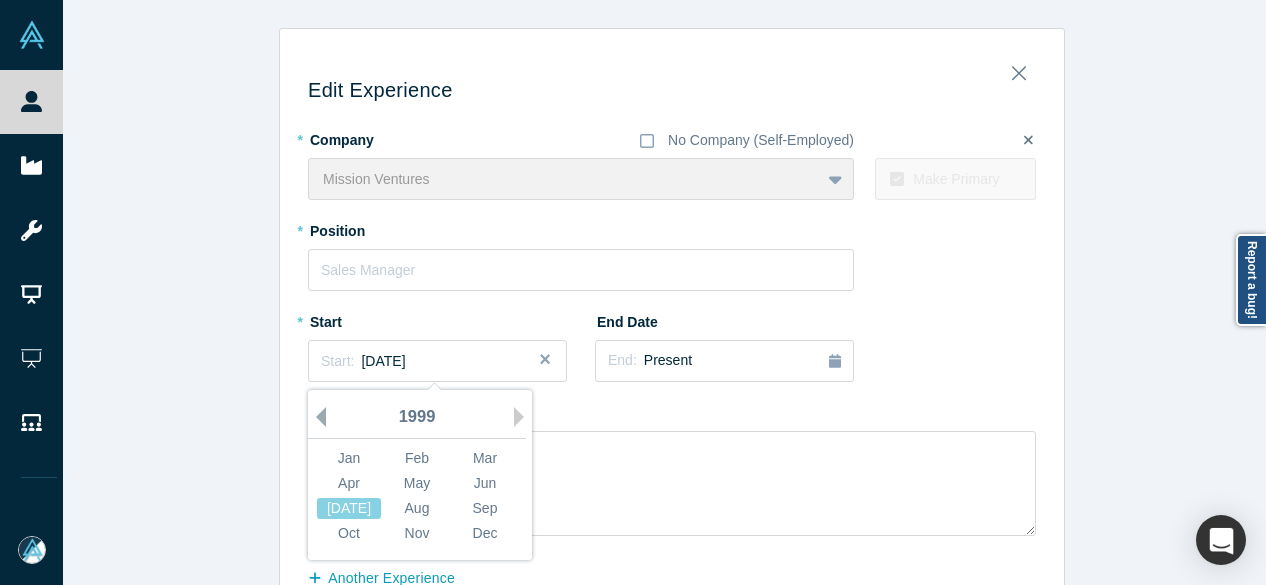 click on "Previous Year" at bounding box center [316, 417] 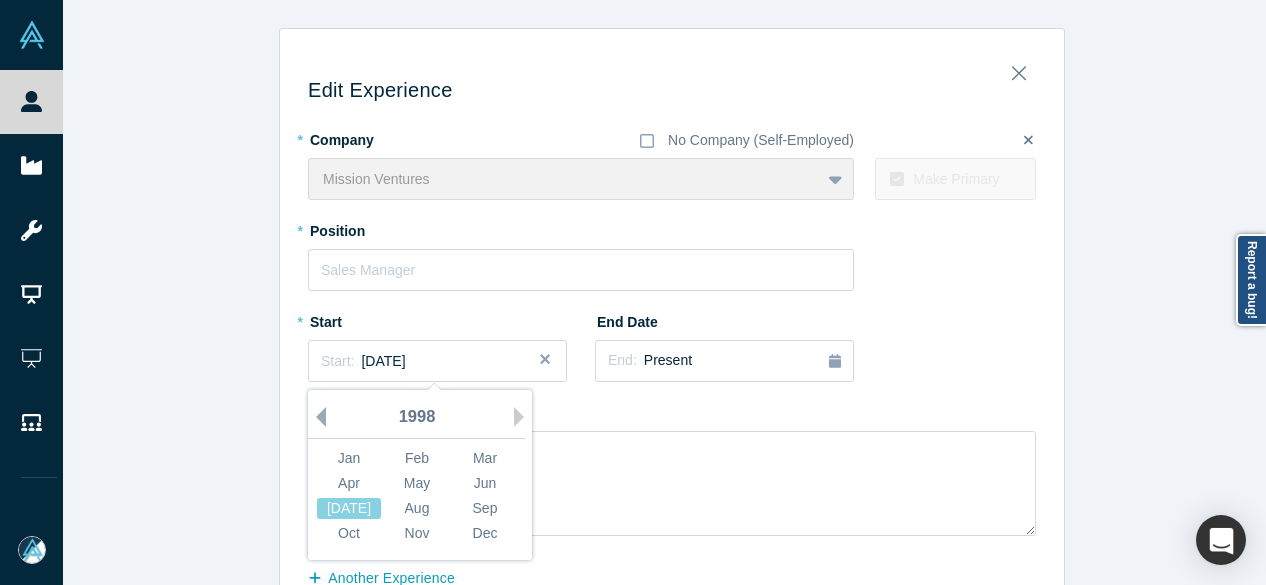 click on "Previous Year" at bounding box center [316, 417] 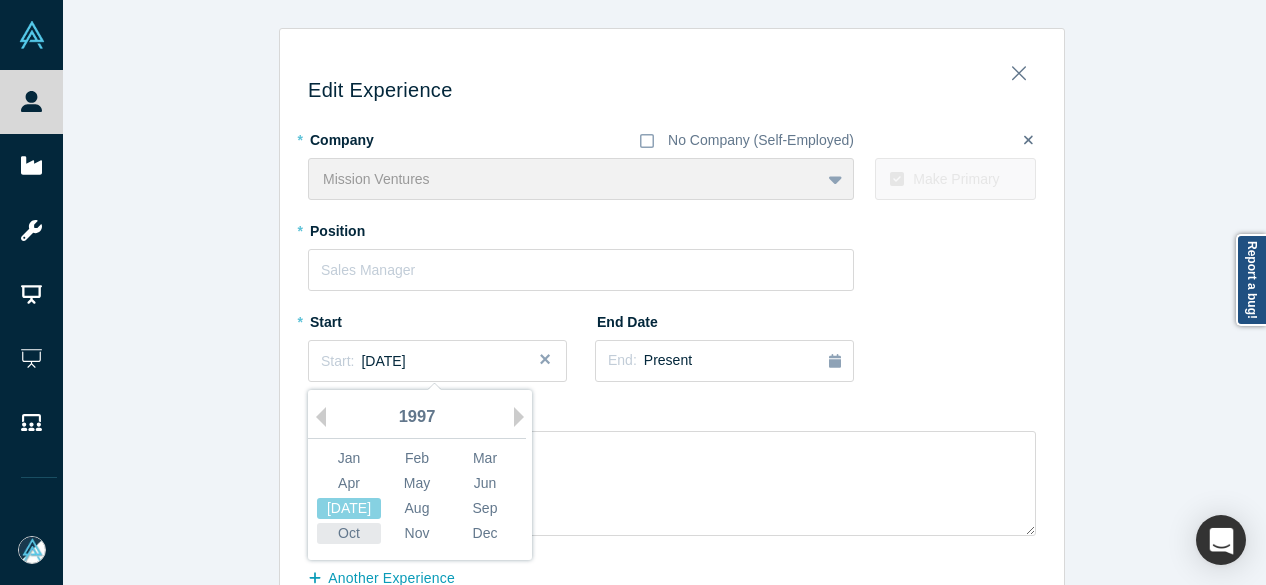 click on "Oct" at bounding box center [349, 533] 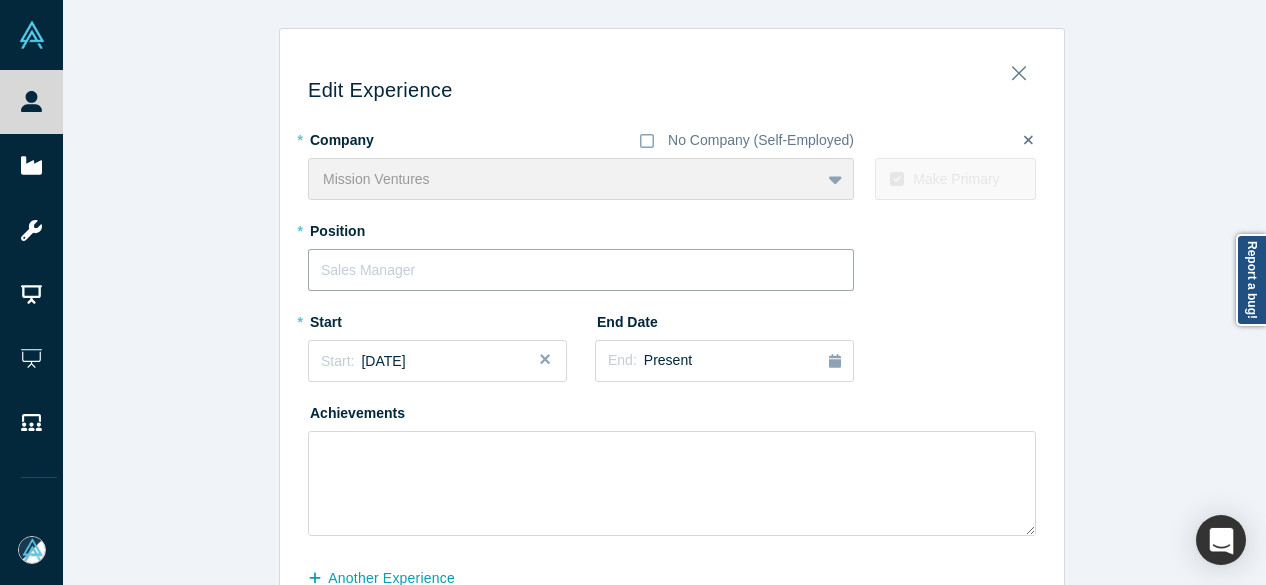 click at bounding box center [581, 270] 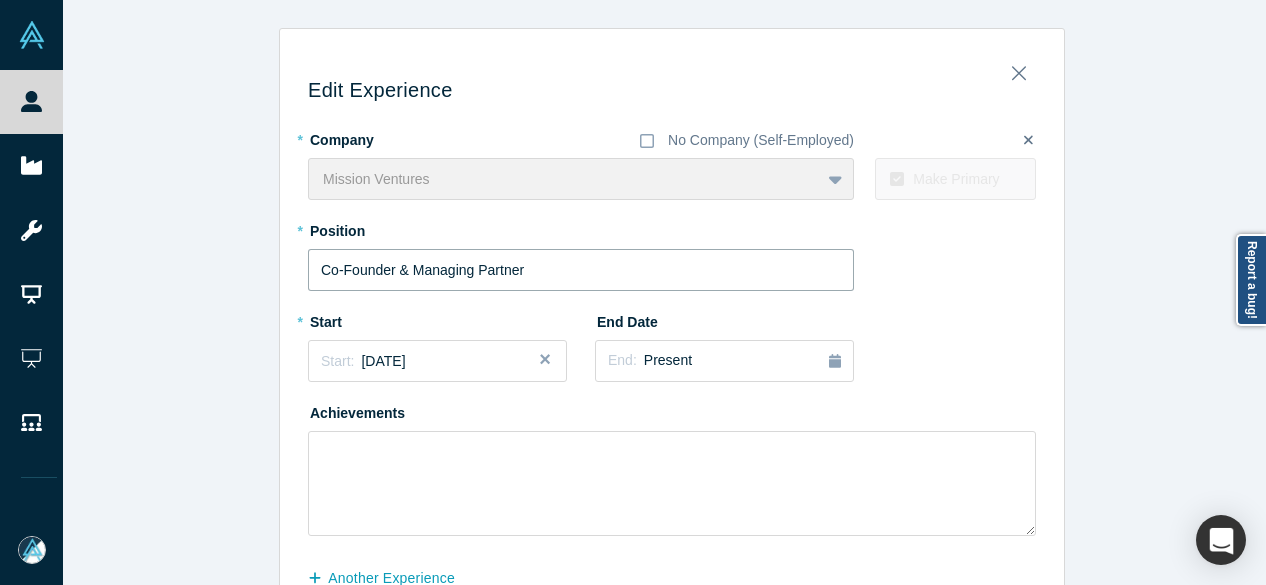 click on "Co-Founder & Managing Partner" at bounding box center [581, 270] 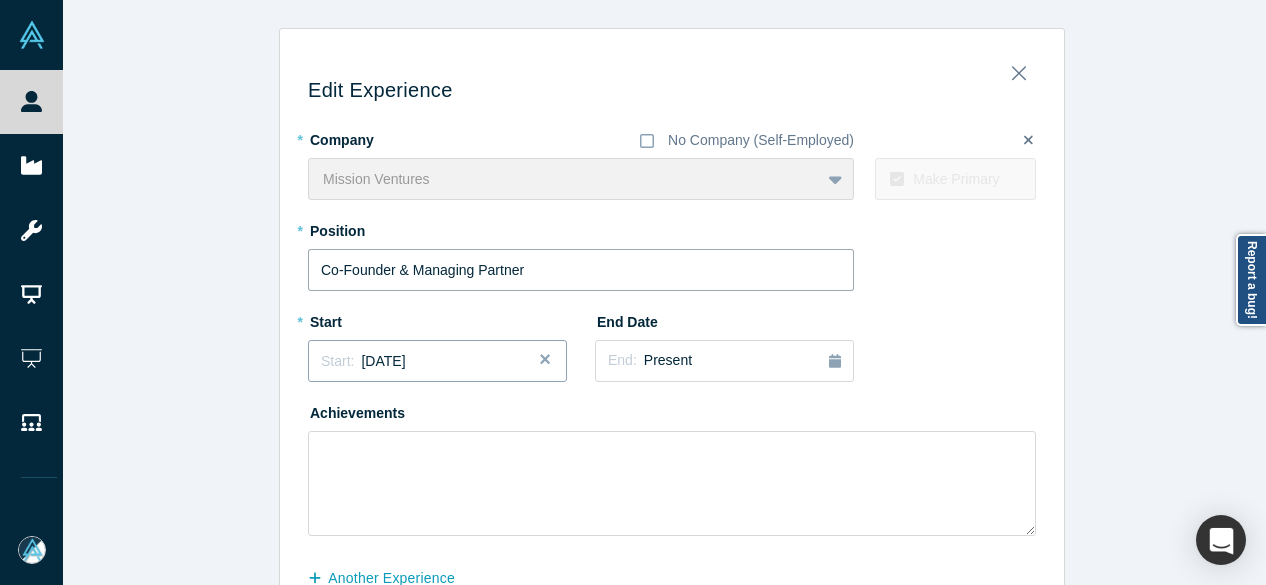 scroll, scrollTop: 114, scrollLeft: 0, axis: vertical 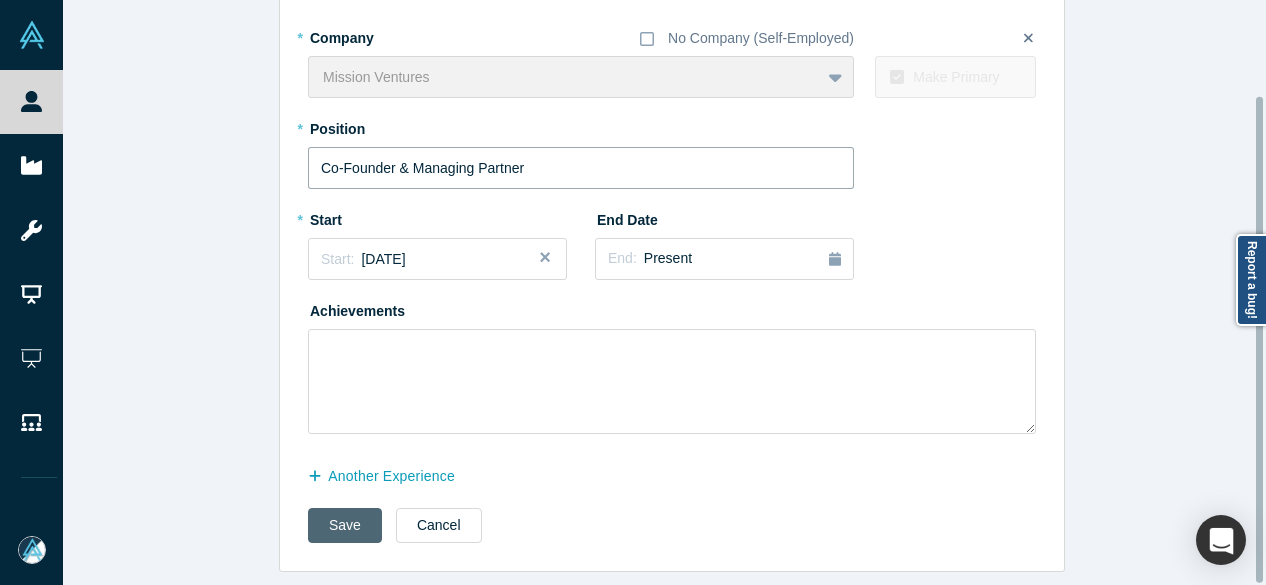 type on "Co-Founder & Managing Partner" 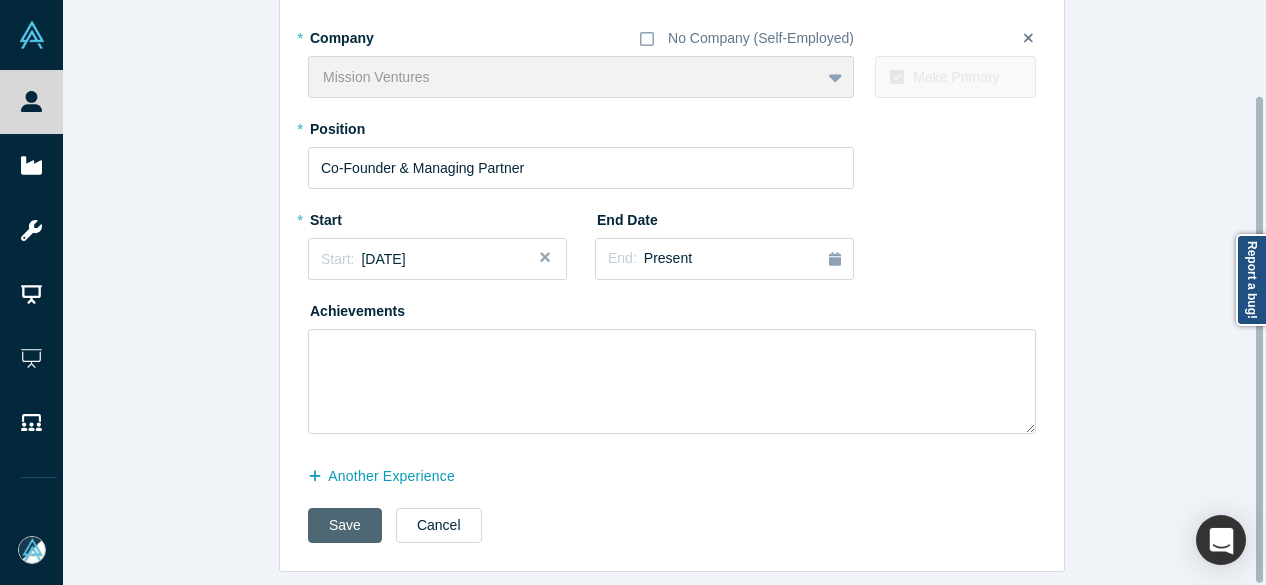 click on "Save" at bounding box center [345, 525] 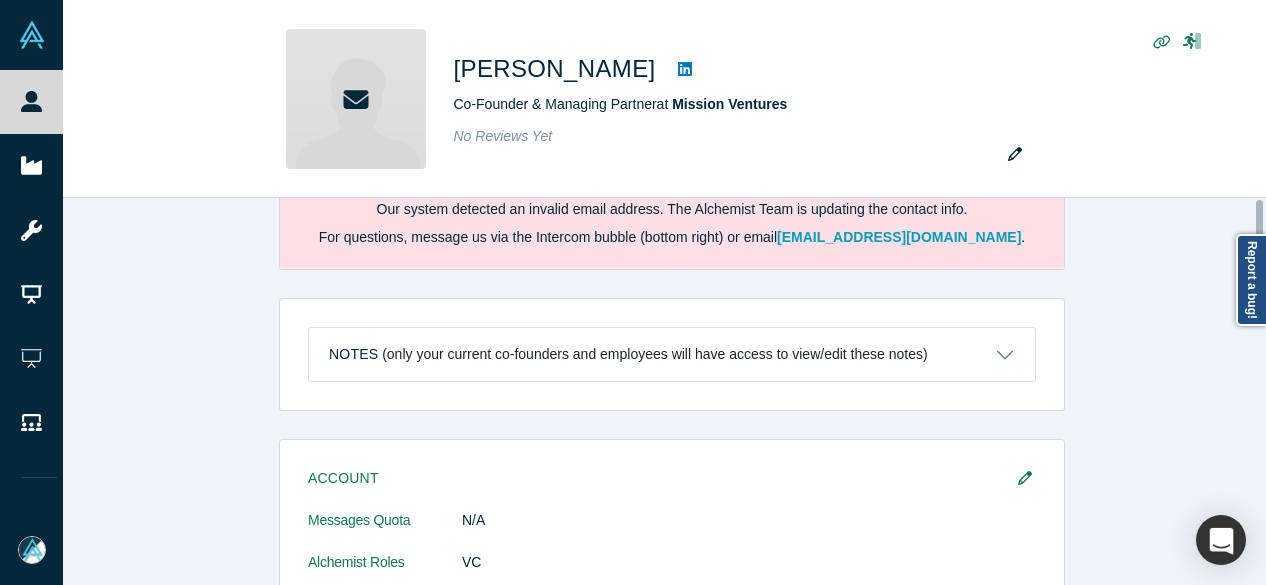 scroll, scrollTop: 0, scrollLeft: 0, axis: both 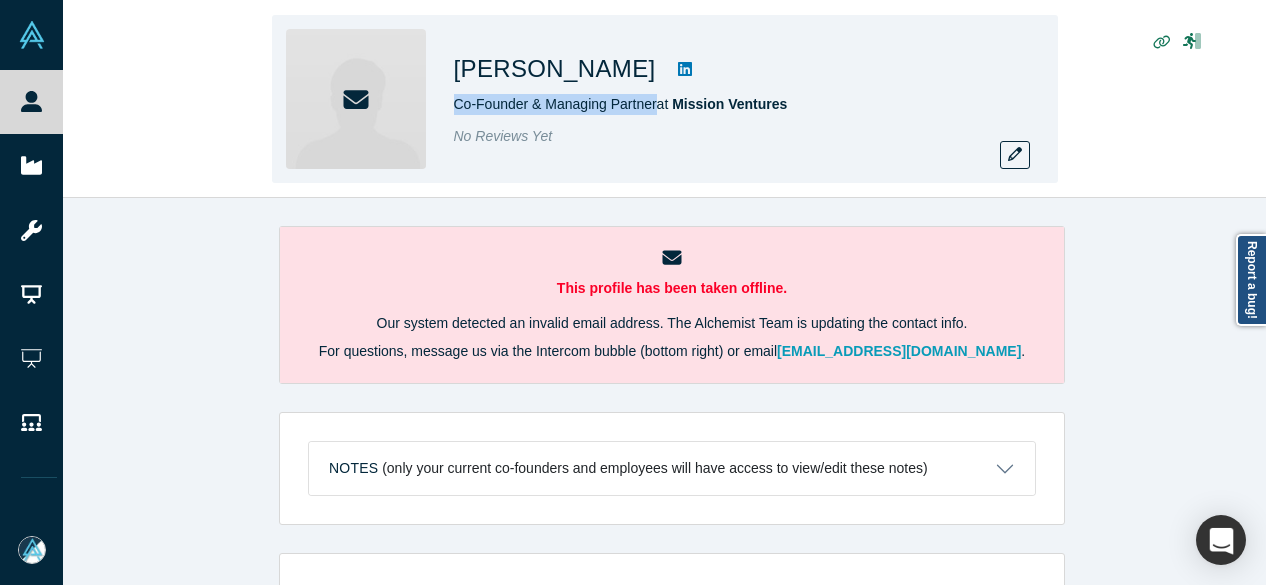 drag, startPoint x: 450, startPoint y: 107, endPoint x: 655, endPoint y: 109, distance: 205.00975 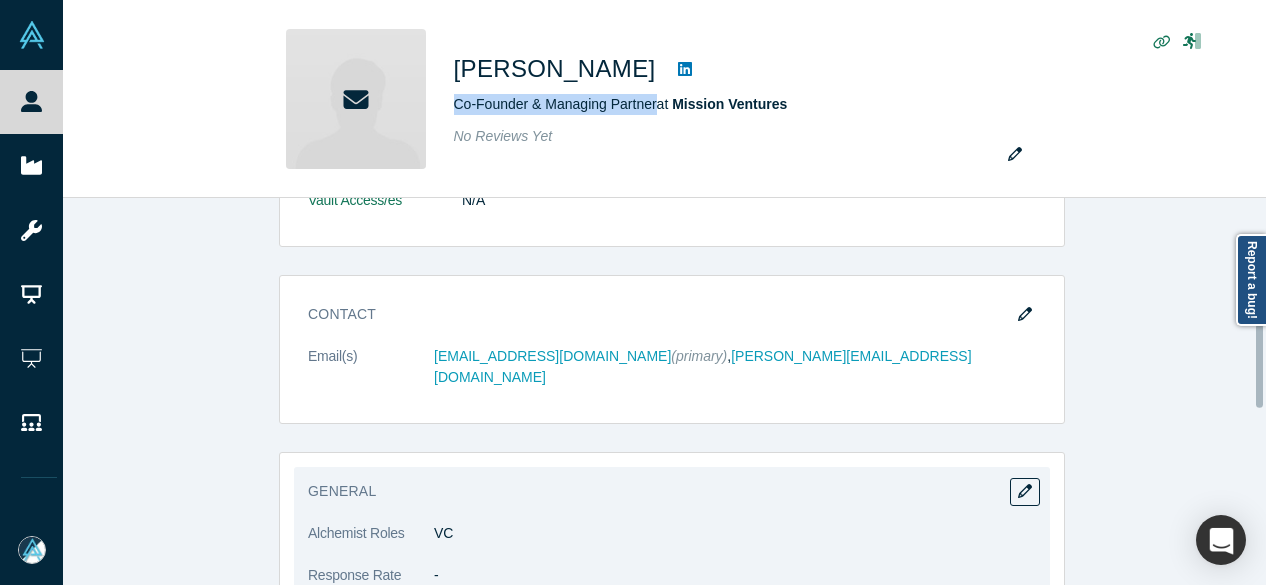 scroll, scrollTop: 500, scrollLeft: 0, axis: vertical 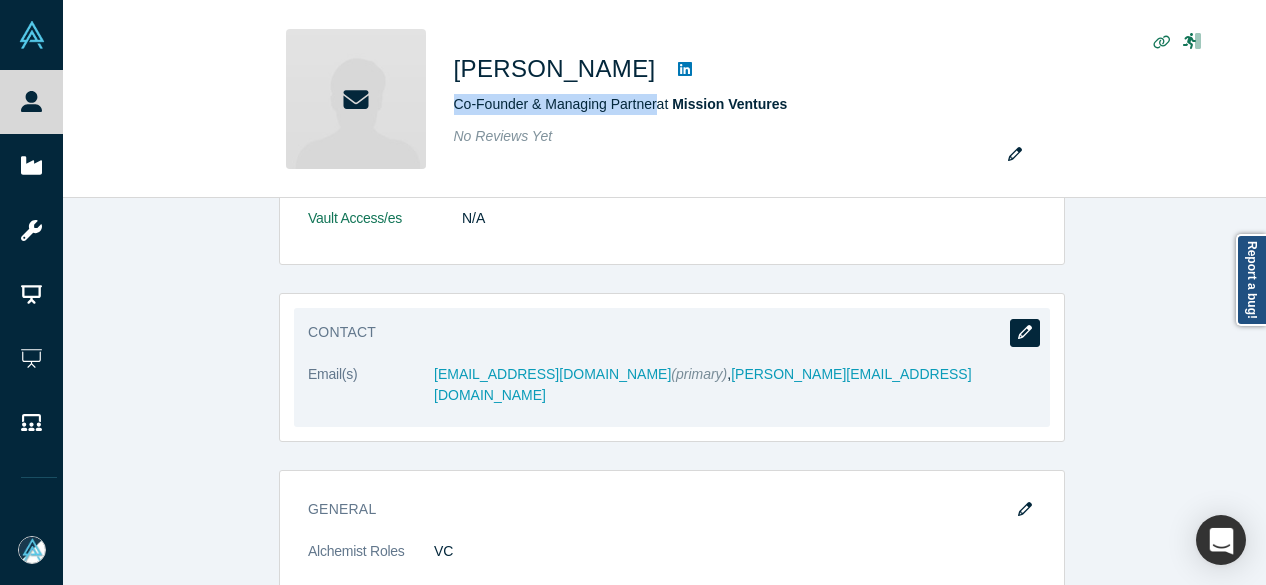 click at bounding box center [1025, 333] 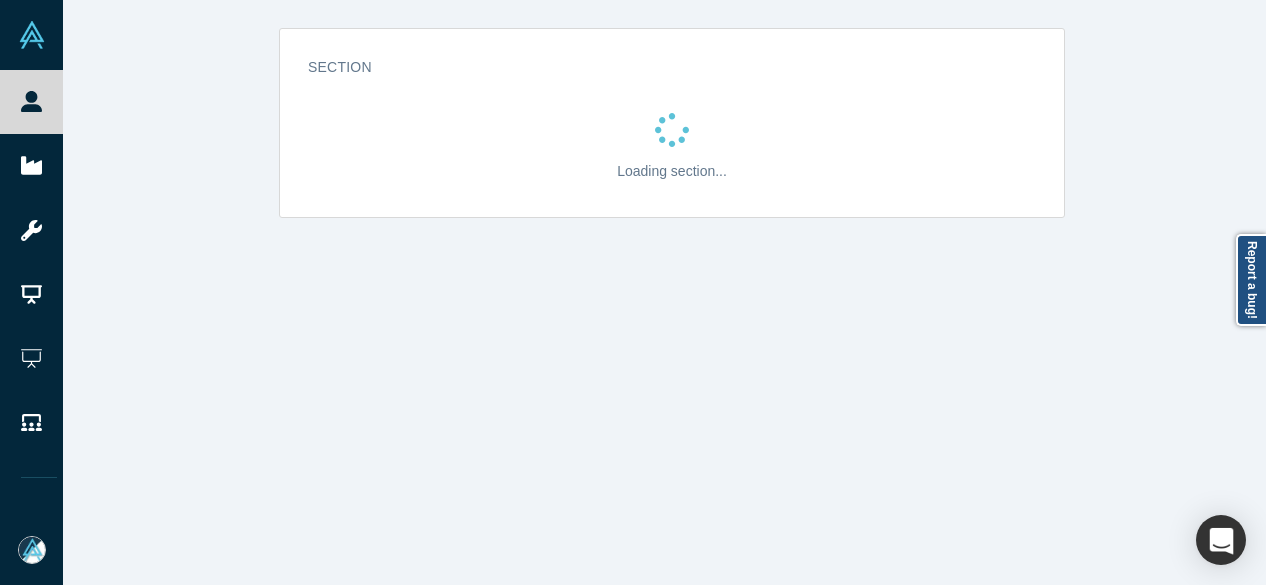 scroll, scrollTop: 0, scrollLeft: 0, axis: both 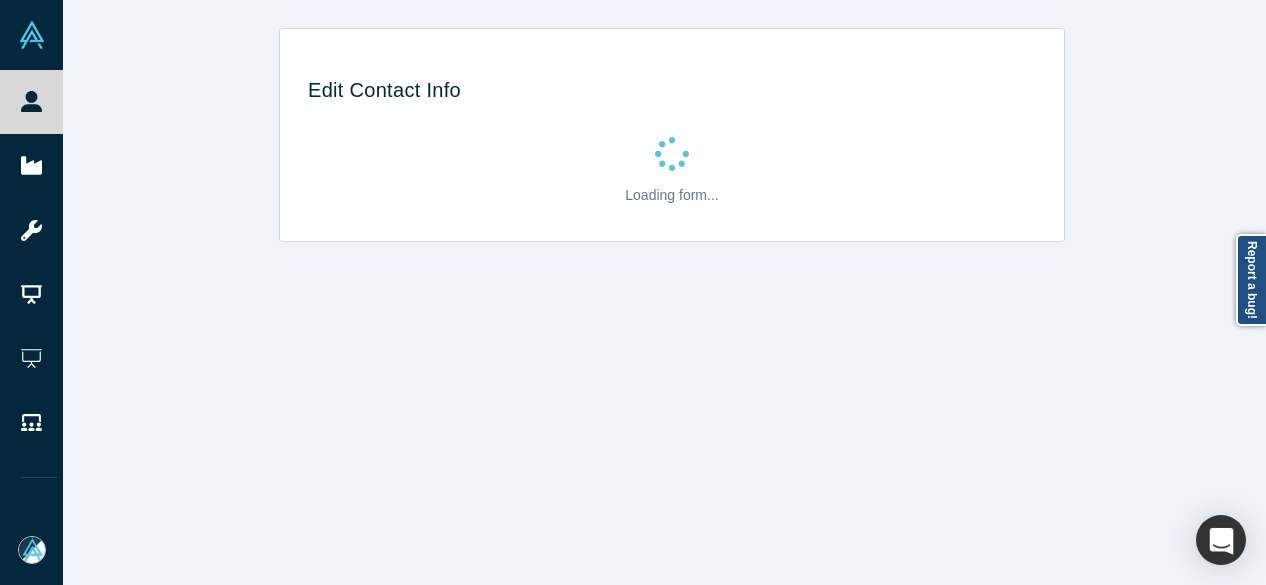 select on "US" 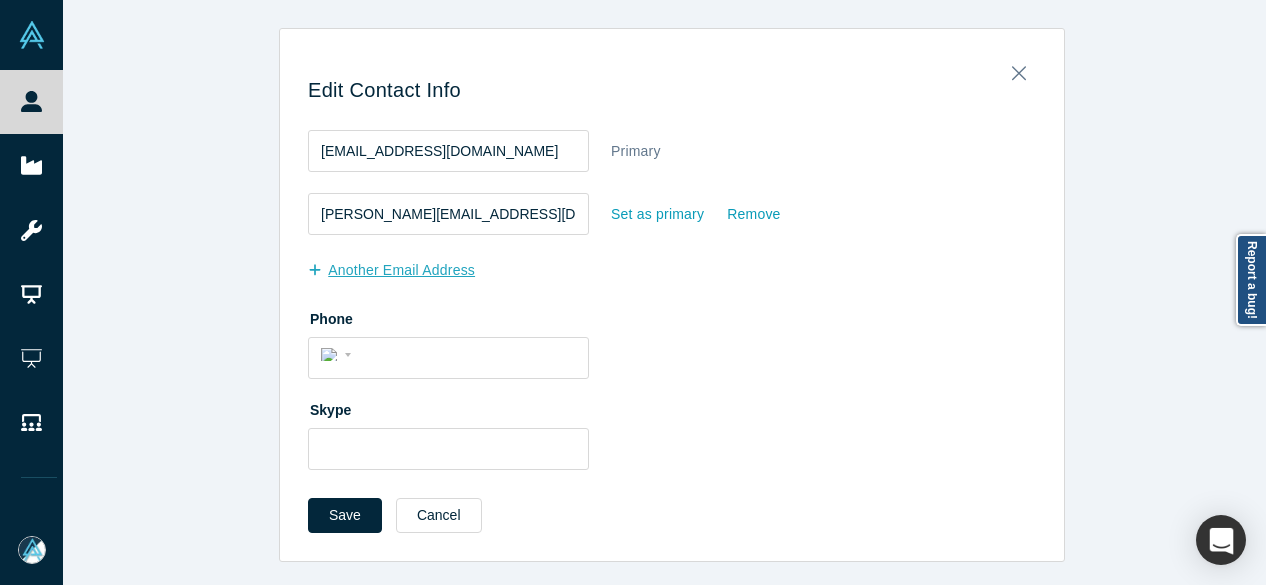 click on "another Email Address" at bounding box center (402, 270) 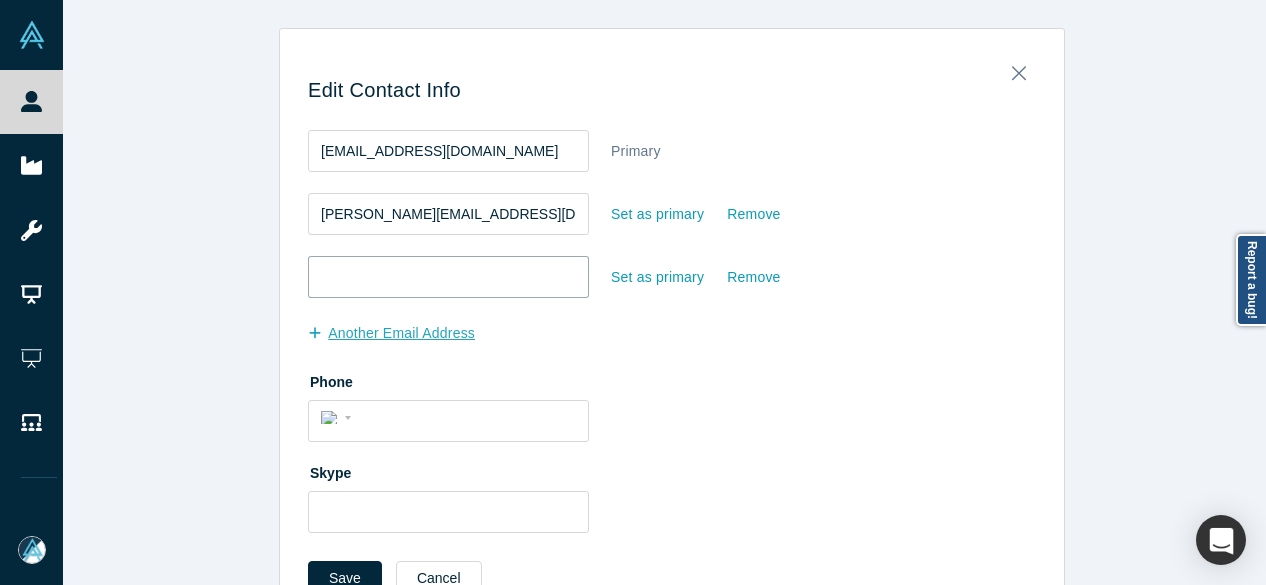 click at bounding box center (448, 277) 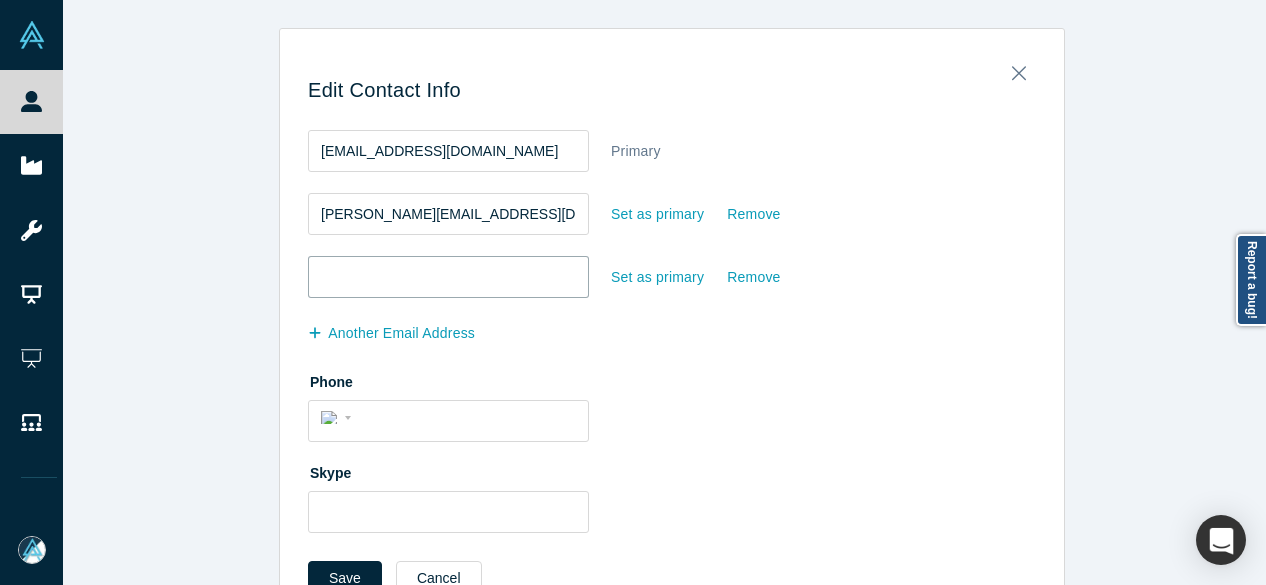 paste on "rkibble@gmail.com" 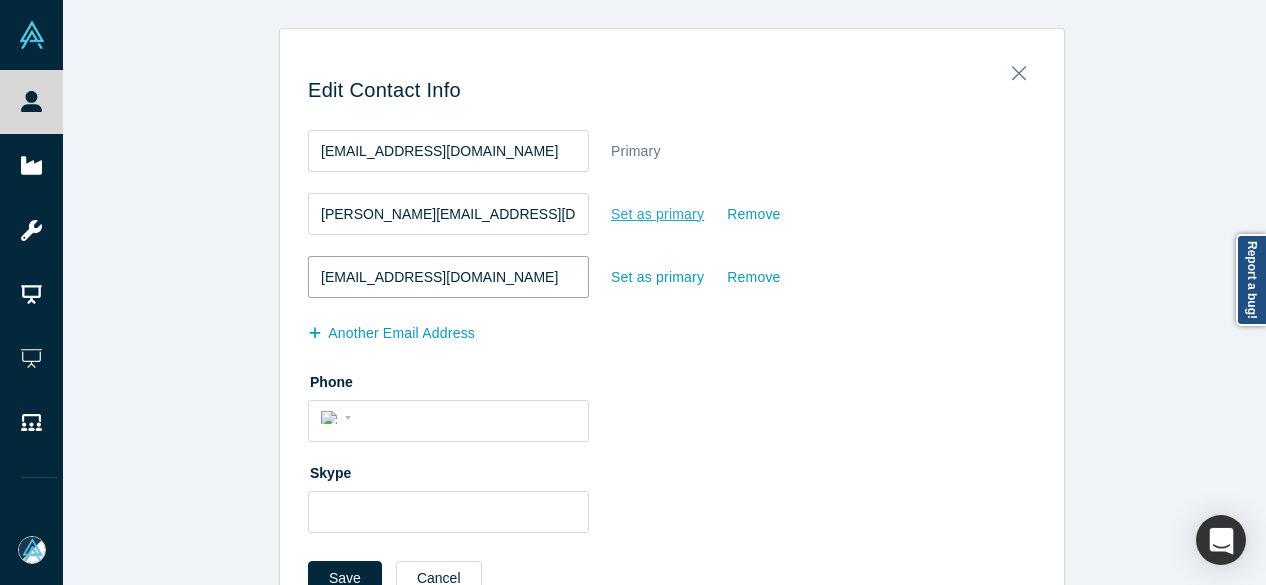 type on "rkibble@gmail.com" 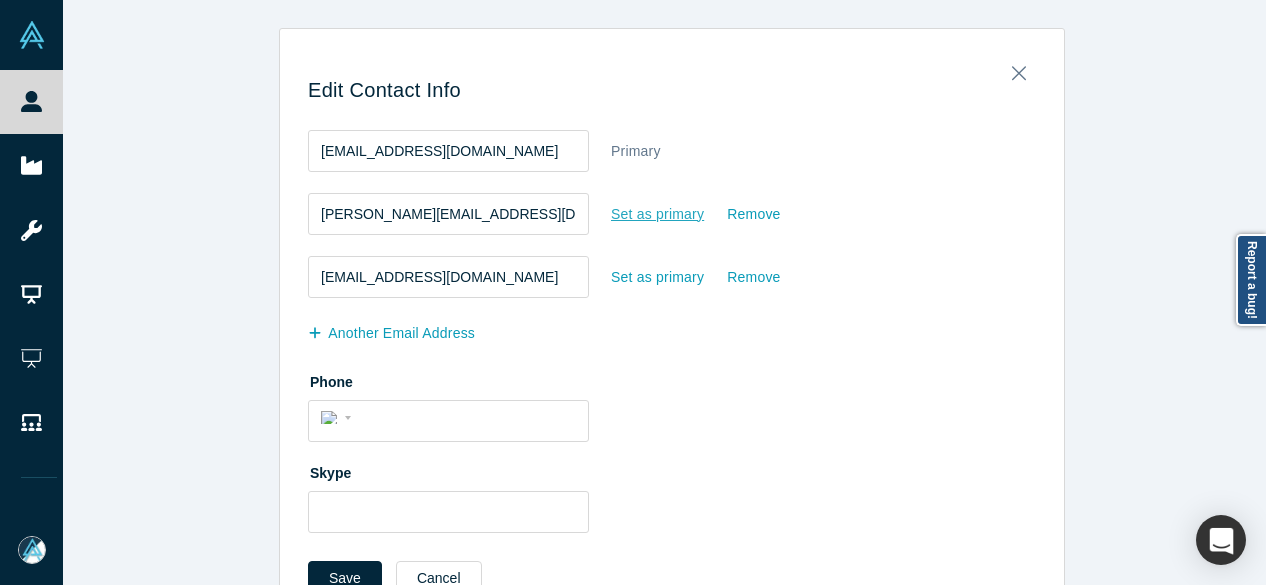 click on "Set as primary" at bounding box center [657, 214] 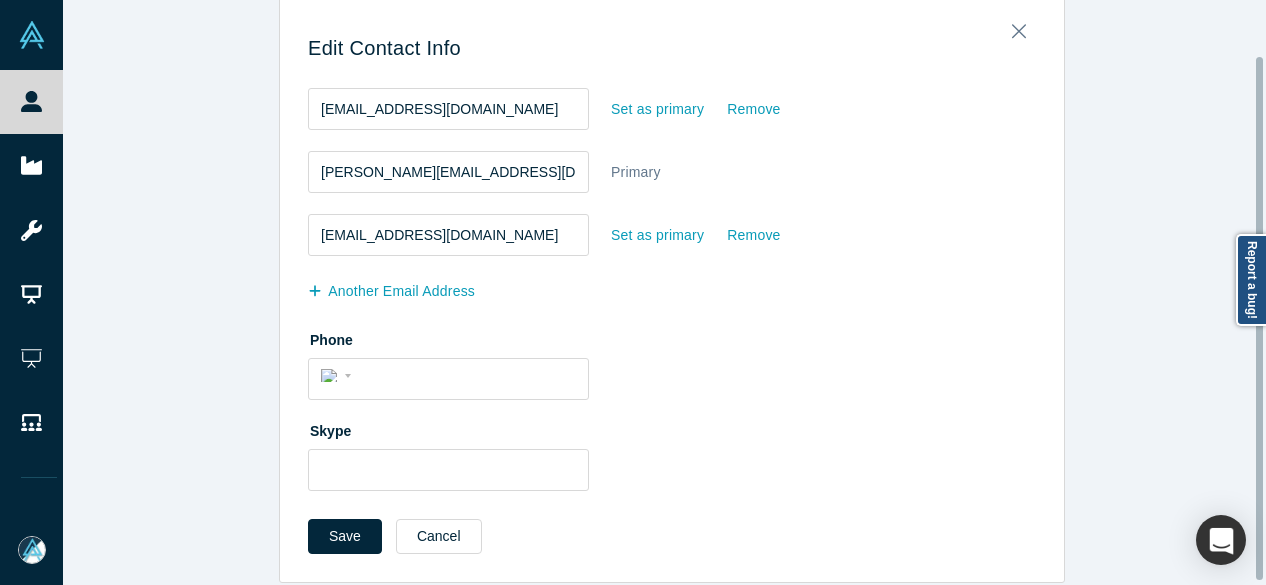 scroll, scrollTop: 66, scrollLeft: 0, axis: vertical 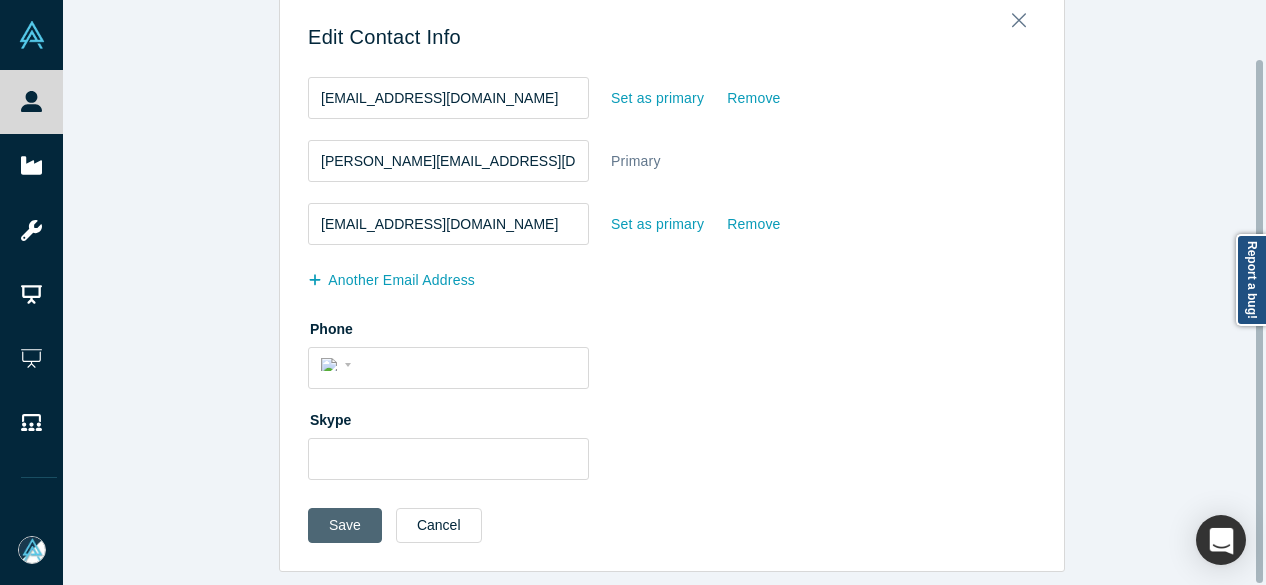 click on "Save" at bounding box center [345, 525] 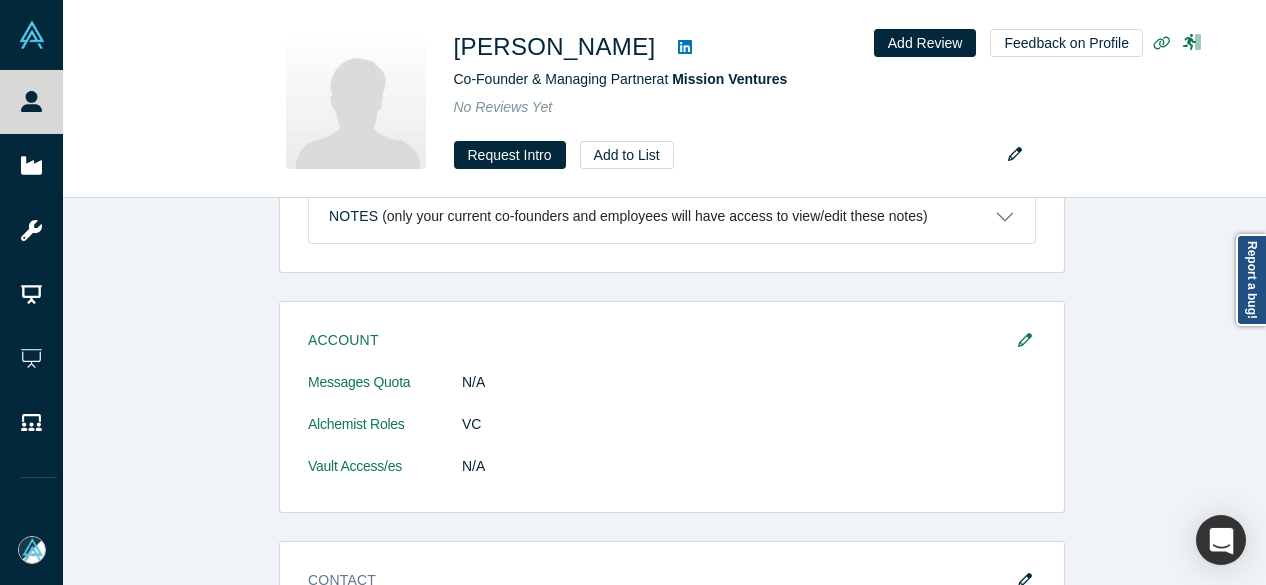 scroll, scrollTop: 0, scrollLeft: 0, axis: both 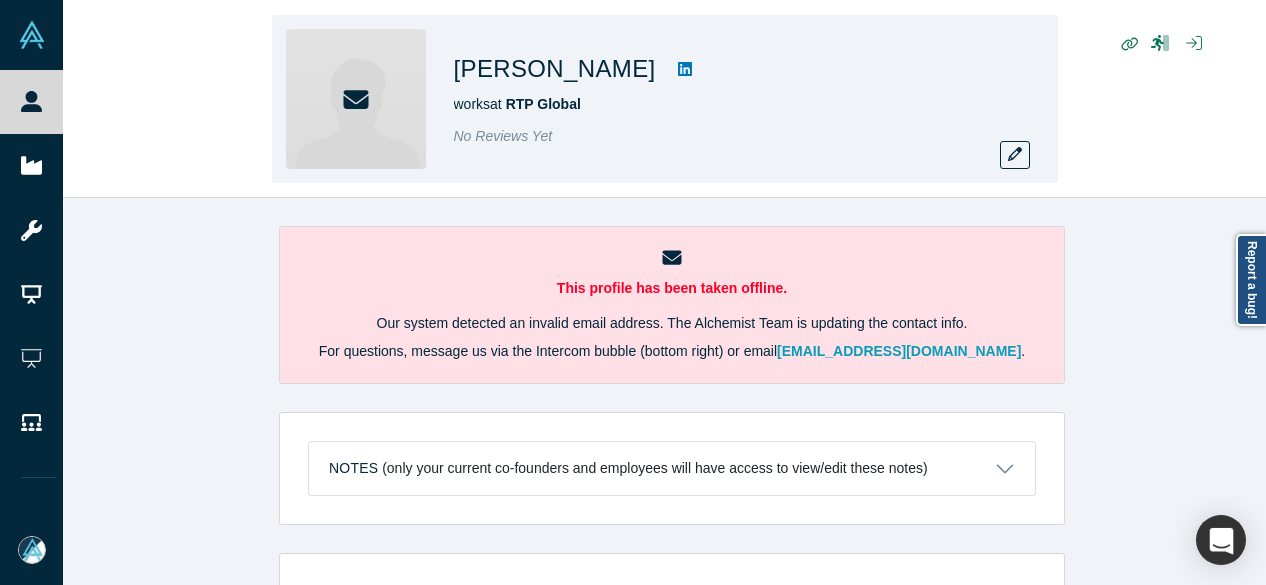 drag, startPoint x: 448, startPoint y: 69, endPoint x: 606, endPoint y: 72, distance: 158.02847 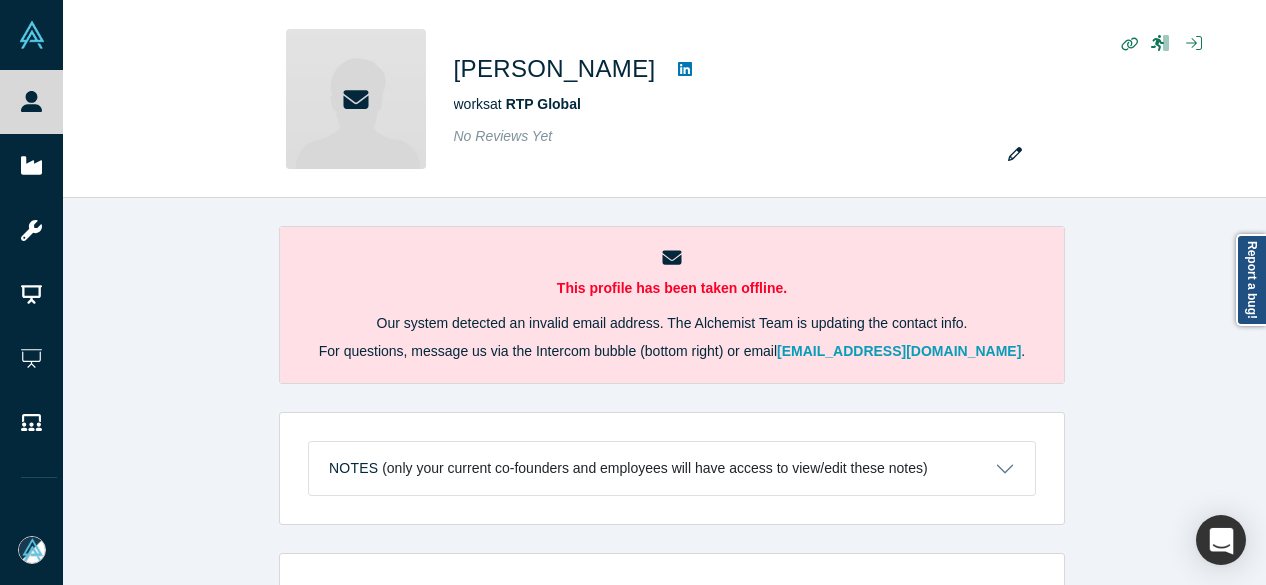 click on "This profile has been taken offline. Our system detected an invalid email address. The Alchemist Team is updating the contact info. For questions, message us via the Intercom bubble (bottom right) or email  [EMAIL_ADDRESS][DOMAIN_NAME] . Notes   (only your current co-founders and employees will have access to view/edit these notes) Notes will be visible only to your current co-founders. Save Cancel Account   Messages Quota 20 Alchemist Roles VC Vault Access/es N/A Contact   Email(s) [EMAIL_ADDRESS][DOMAIN_NAME]  (primary) General   Alchemist Roles VC Response Rate - Current Experience   works  at   RTP Global  -  Present Investment   Add your focus areas and compelling investment characteristics. Angel Funding   Add your typical check sizes and number of investments per year. RTP Global funding   Type Institutional Stages Seed · Series A · Series B Fund Size $650,000,000 Vintage Year [DATE] Typical Check $4,000,000 Maximum Check $8,000,000 Minimum Check $2,000,000 Estimated Dry Powder $-534,000,000 12 or more" at bounding box center (672, 399) 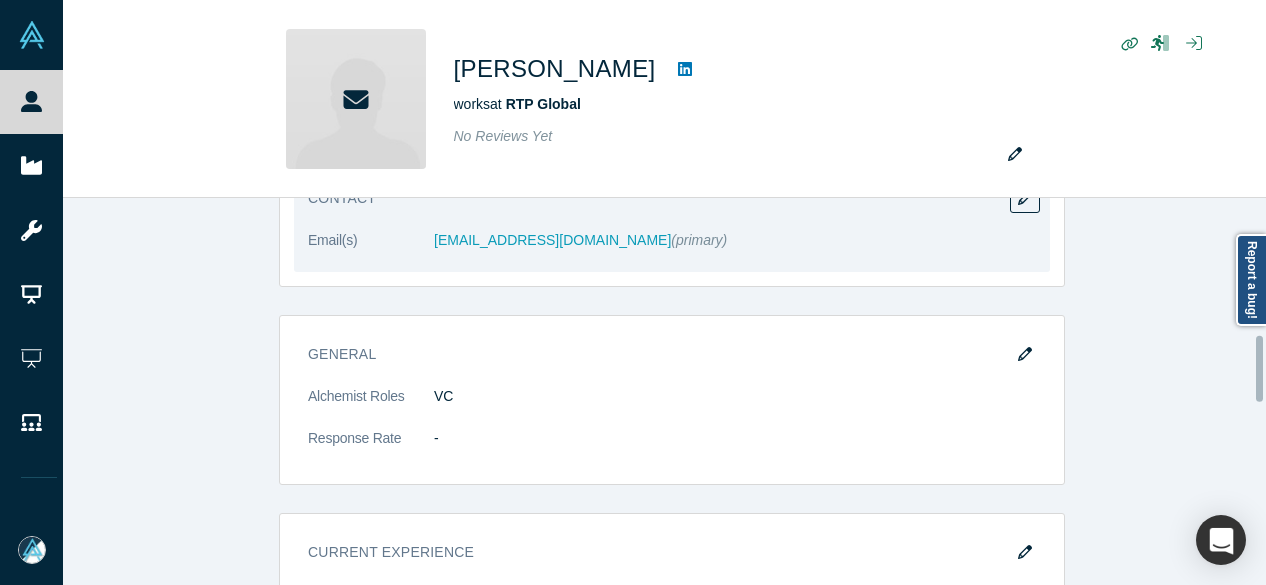 scroll, scrollTop: 800, scrollLeft: 0, axis: vertical 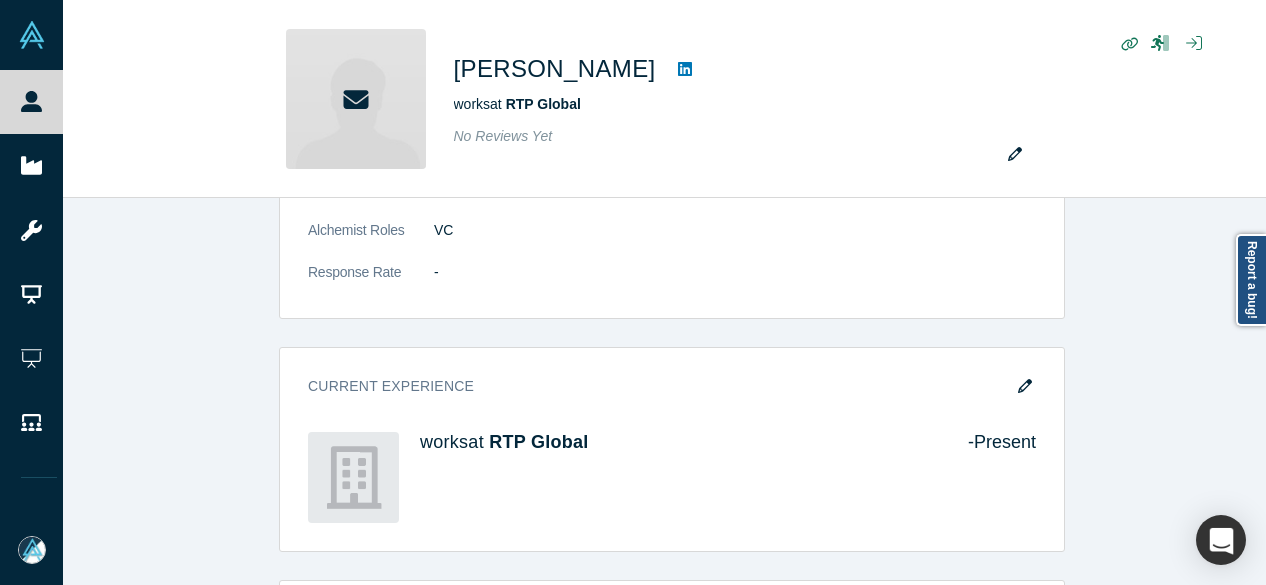drag, startPoint x: 1021, startPoint y: 378, endPoint x: 672, endPoint y: 419, distance: 351.40005 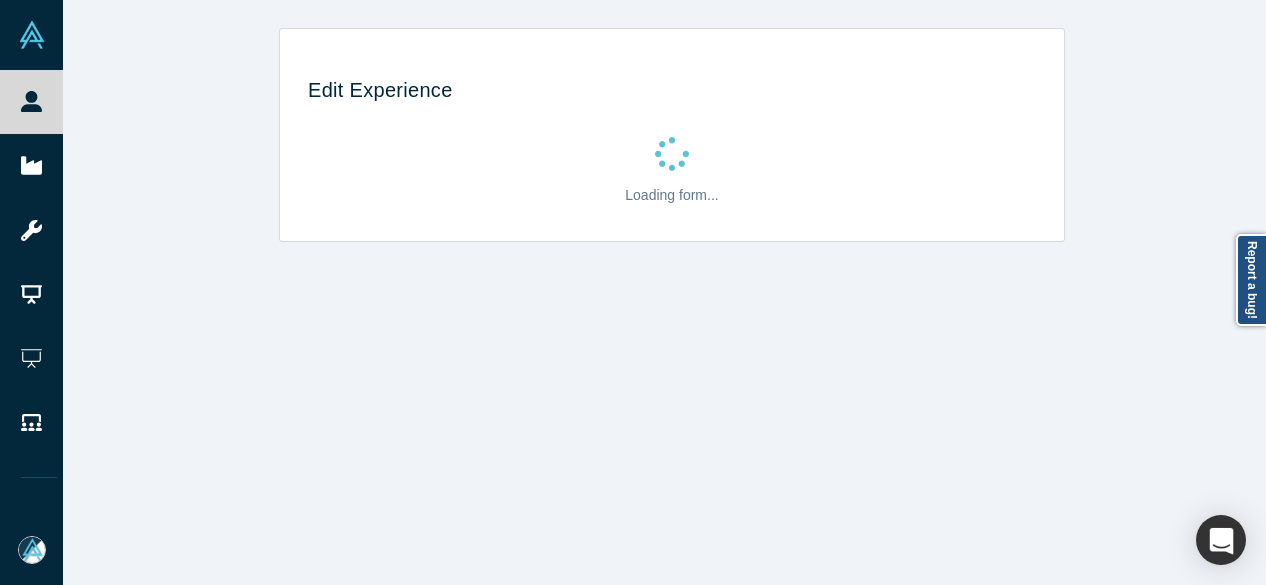 scroll, scrollTop: 0, scrollLeft: 0, axis: both 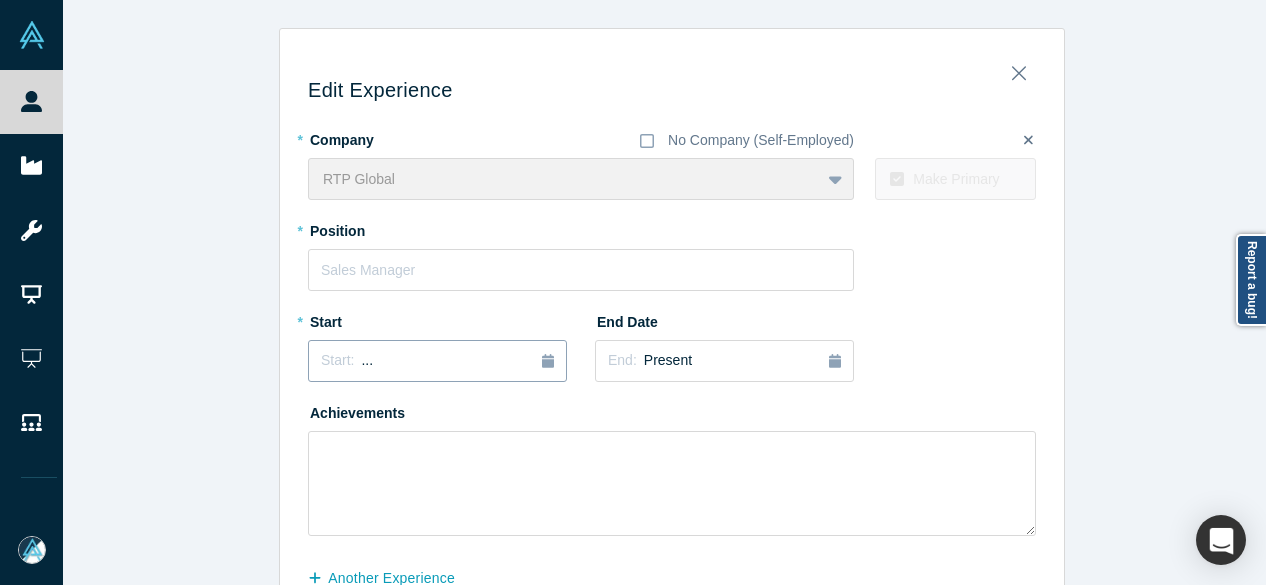 click on "Start: ..." at bounding box center [437, 361] 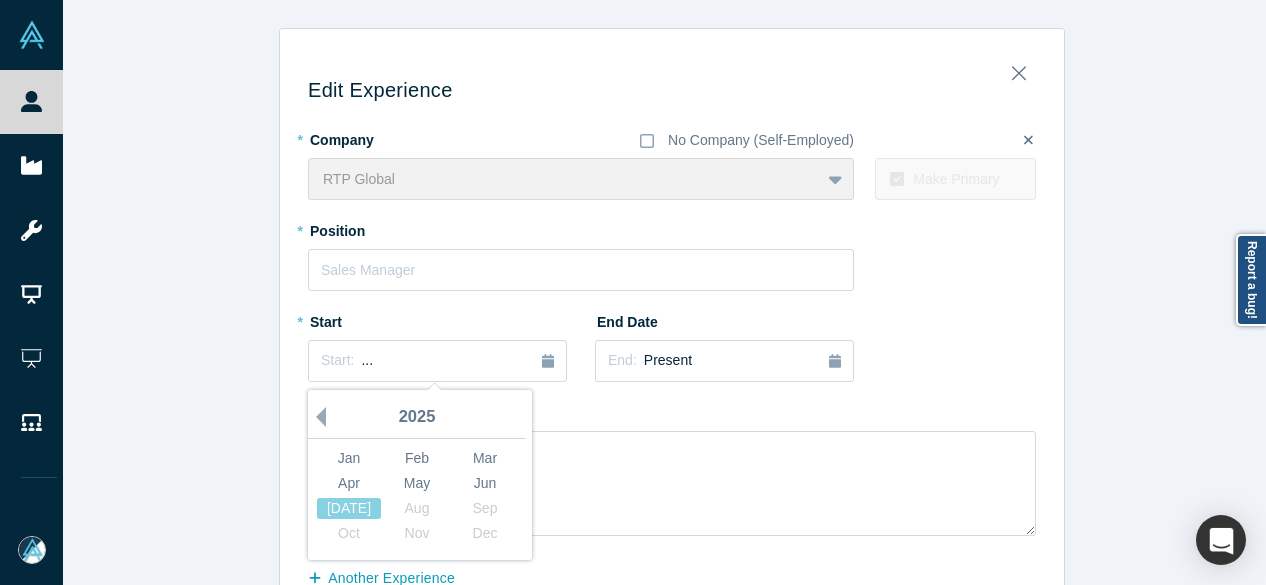 click on "Previous Year" at bounding box center (316, 417) 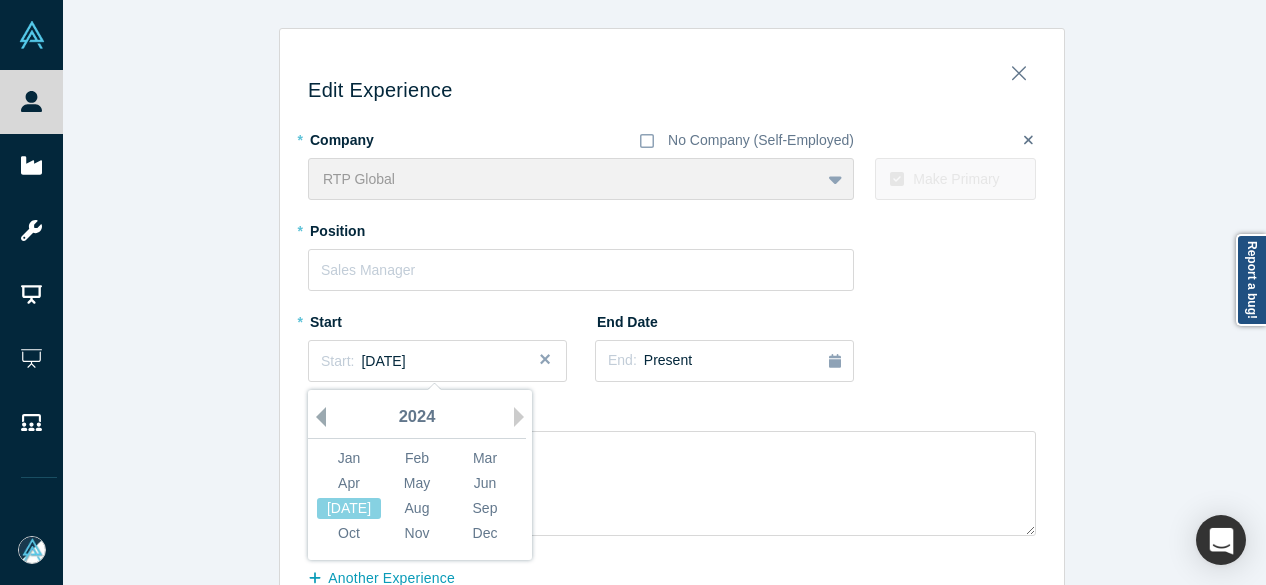click on "Previous Year" at bounding box center [316, 417] 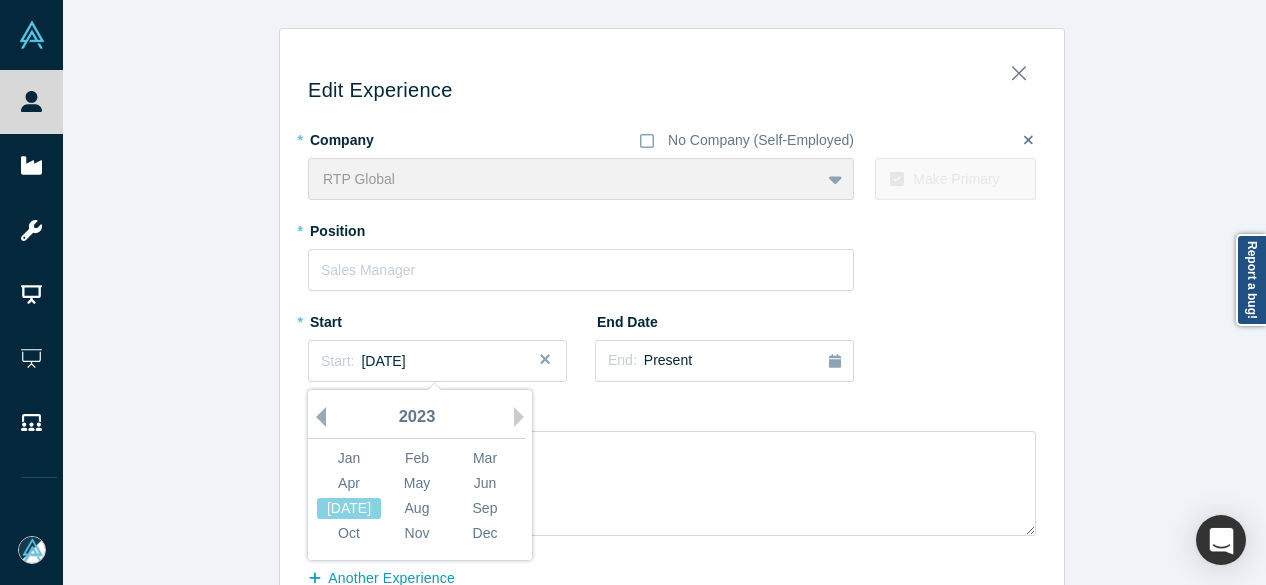 click on "Previous Year" at bounding box center [316, 417] 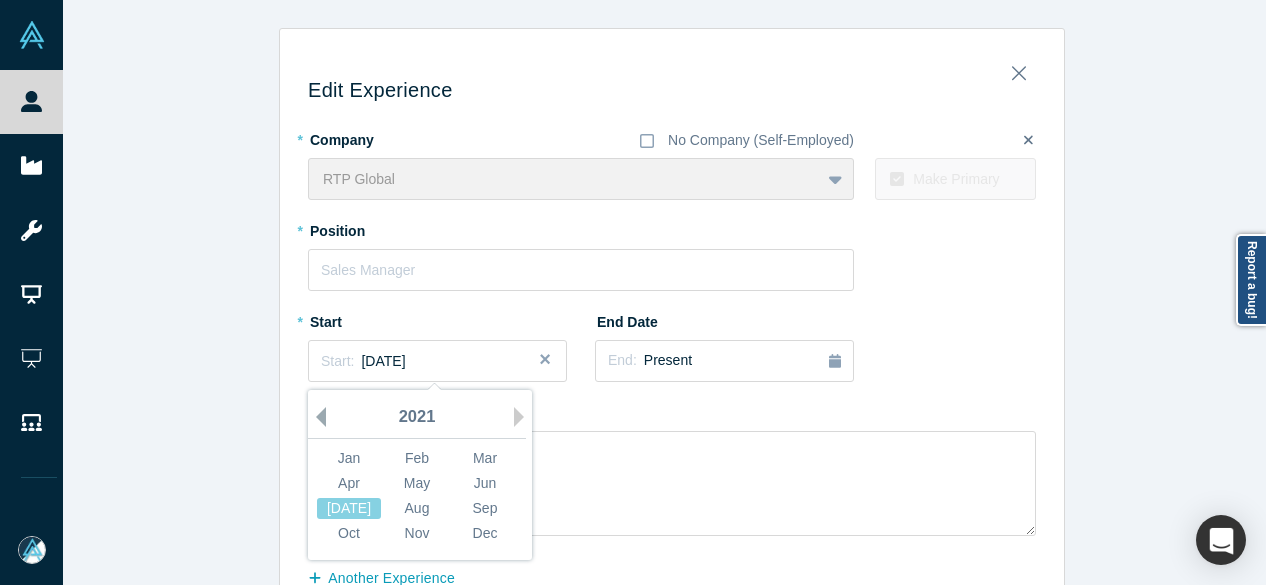 click on "Previous Year" at bounding box center [316, 417] 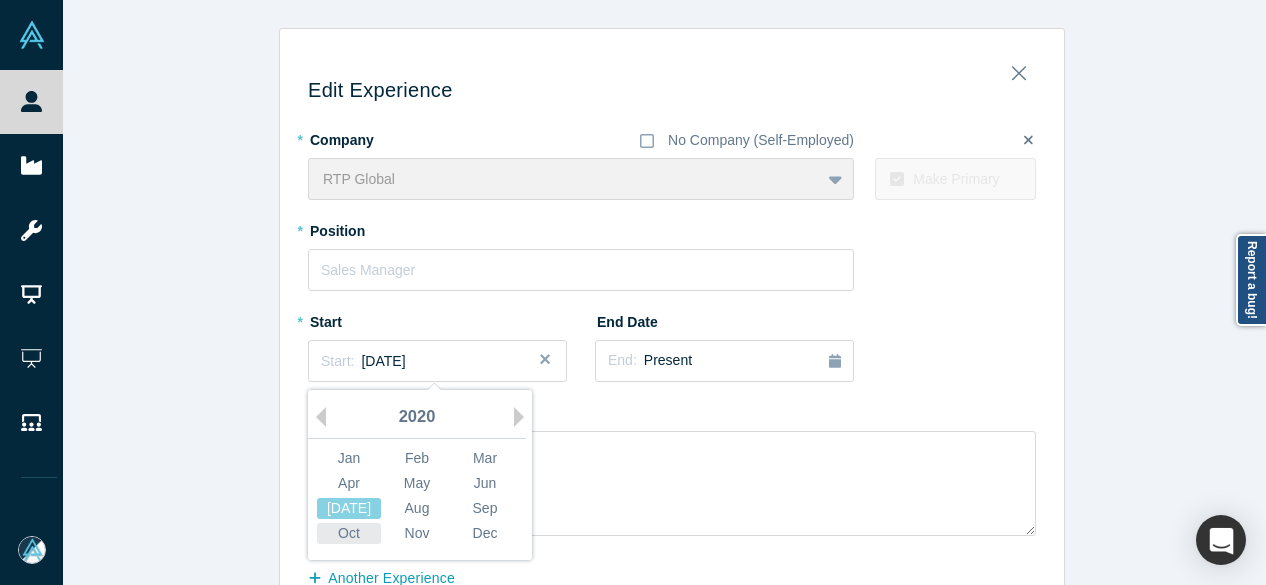 click on "Oct" at bounding box center [349, 533] 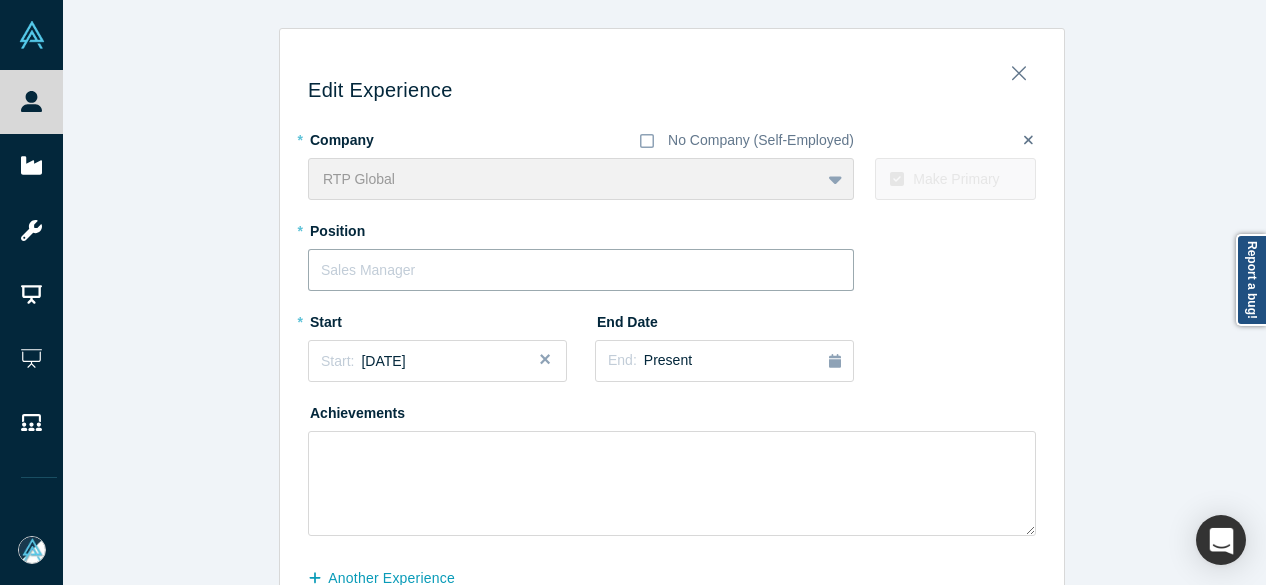 click at bounding box center (581, 270) 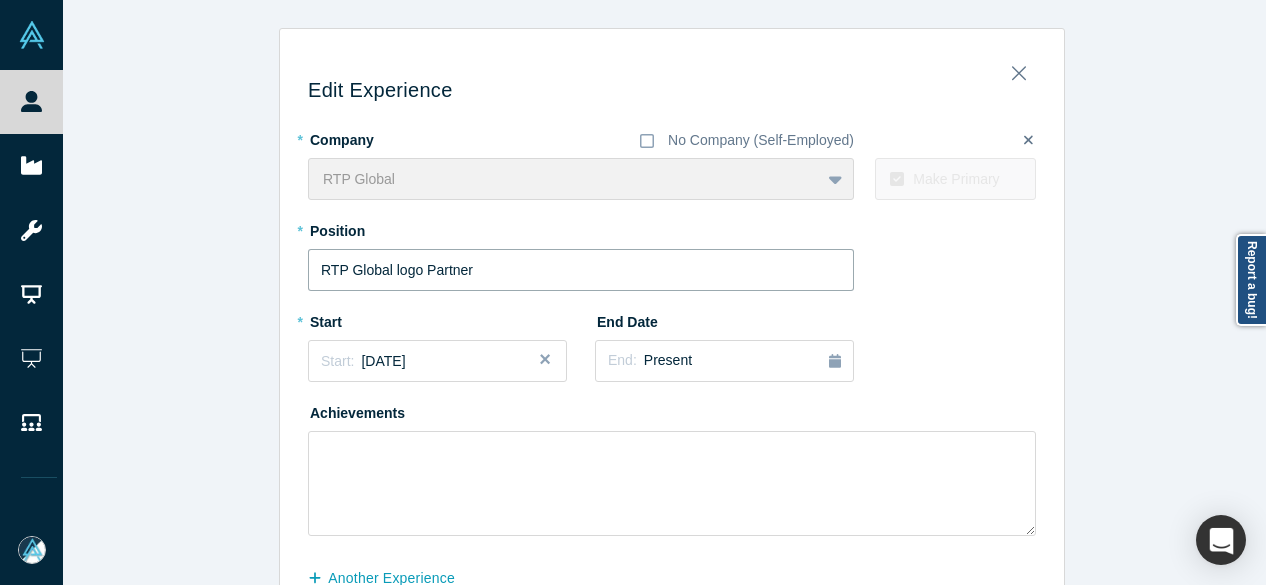 drag, startPoint x: 418, startPoint y: 270, endPoint x: 272, endPoint y: 271, distance: 146.00342 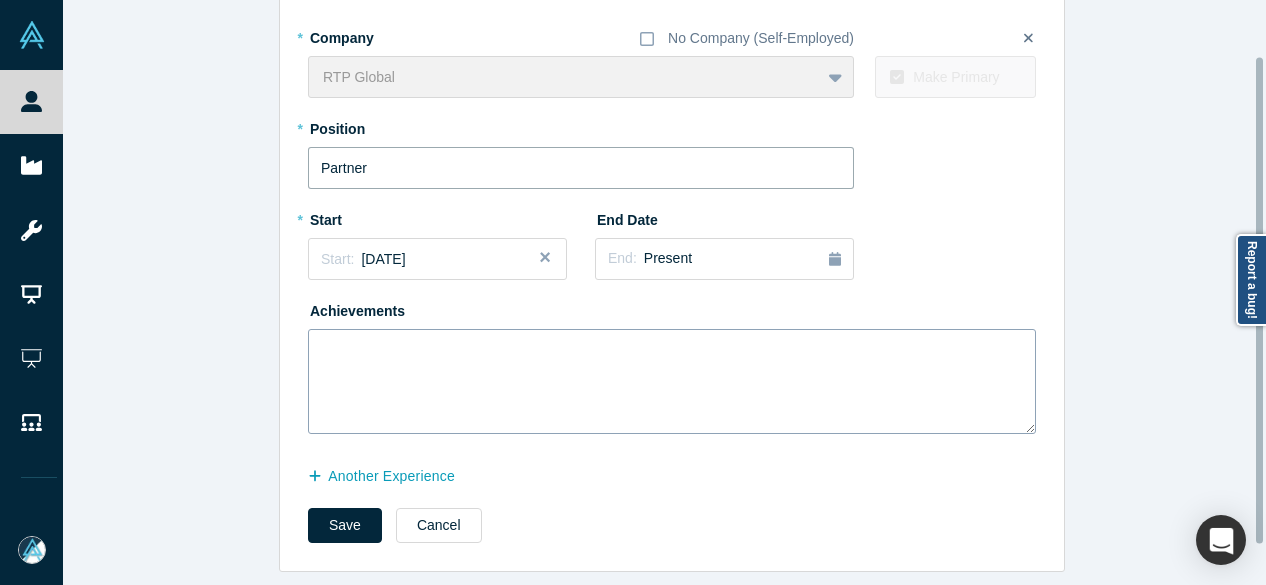 scroll, scrollTop: 114, scrollLeft: 0, axis: vertical 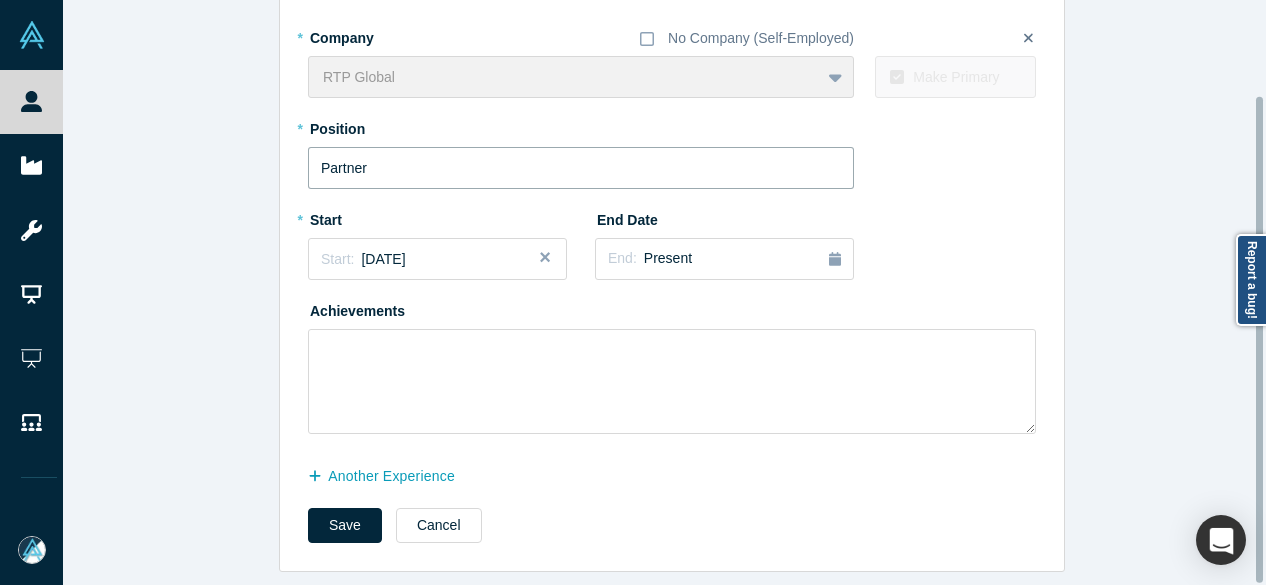type on "Partner" 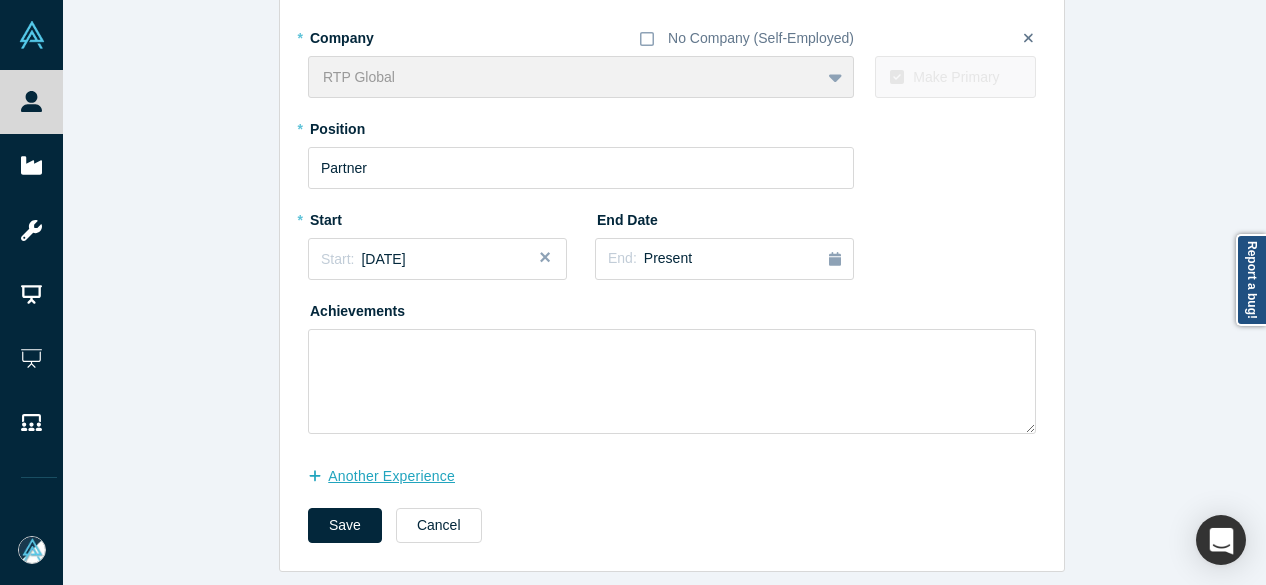 click on "another Experience" at bounding box center (392, 476) 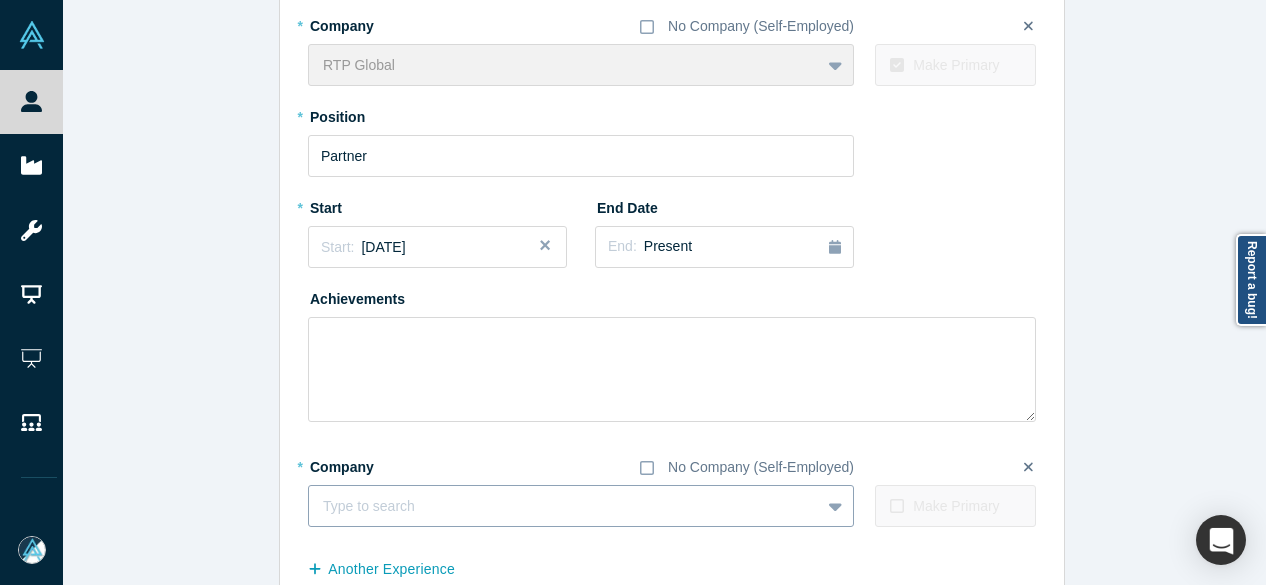 click at bounding box center [564, 506] 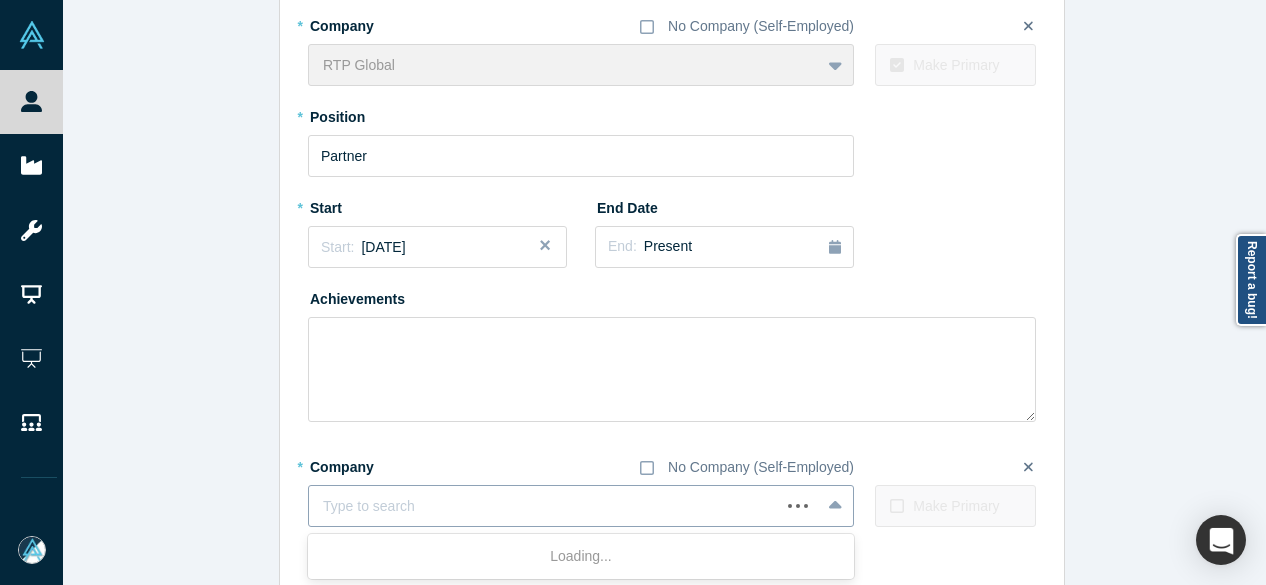 paste on "Board Member Board Member DoControl" 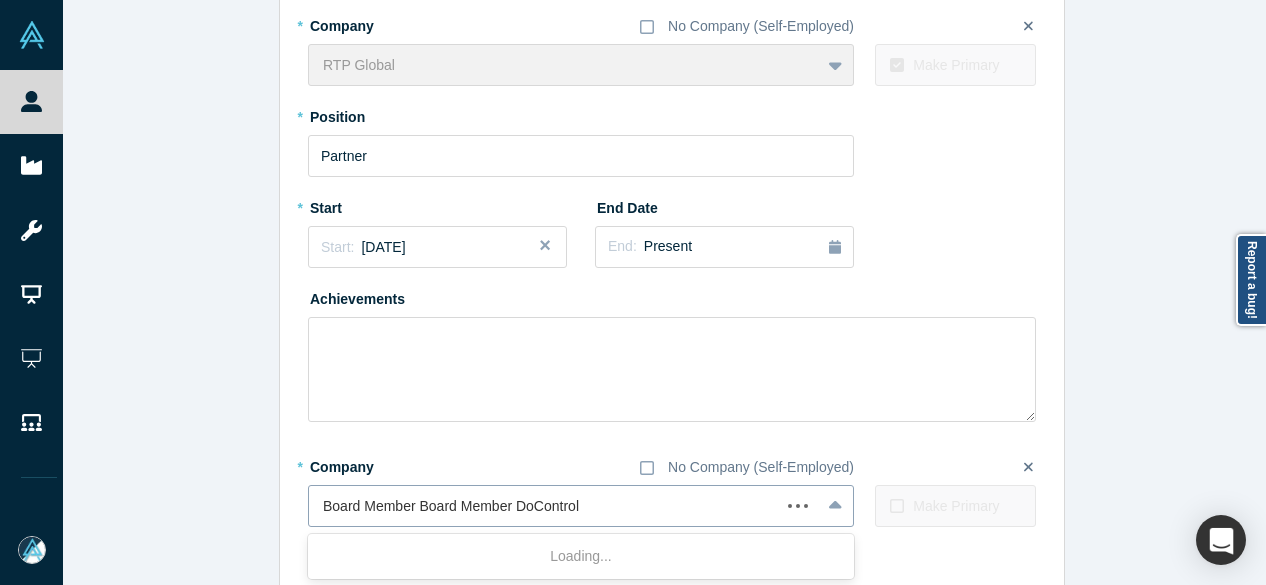 click on "Board Member Board Member DoControl" at bounding box center (453, 506) 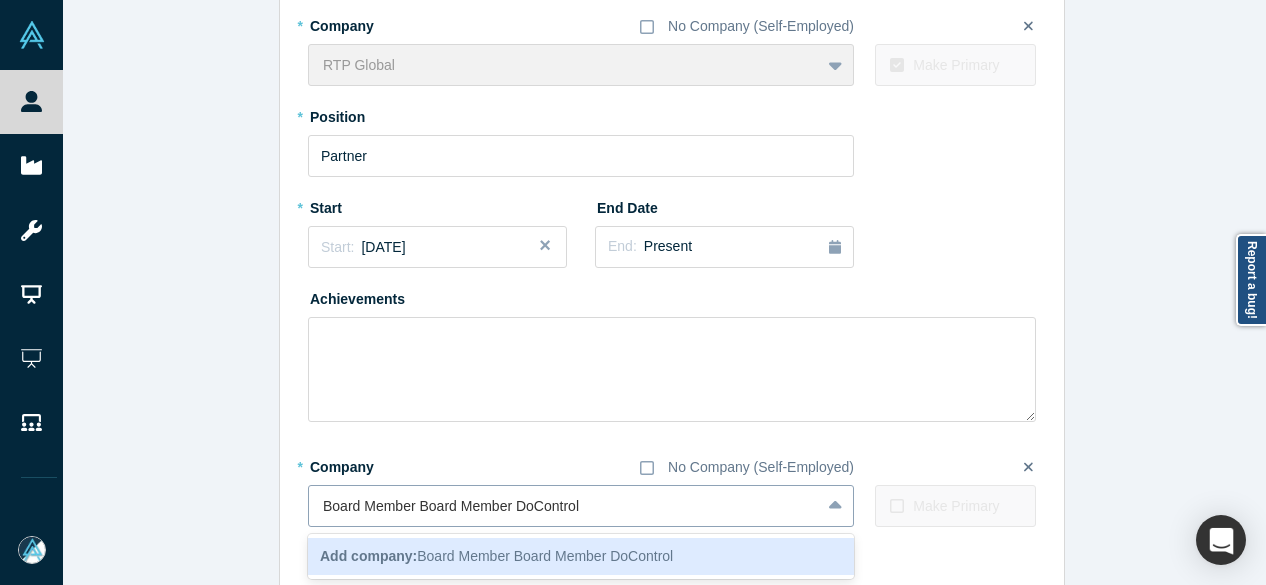 drag, startPoint x: 507, startPoint y: 507, endPoint x: 301, endPoint y: 505, distance: 206.0097 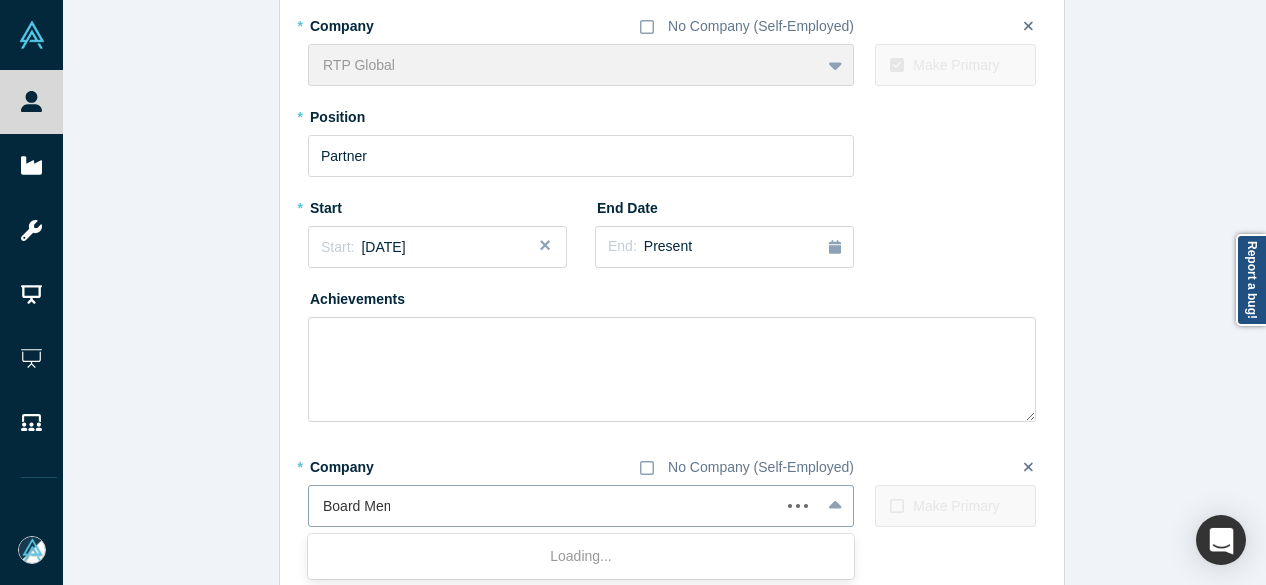 type on "DoControl" 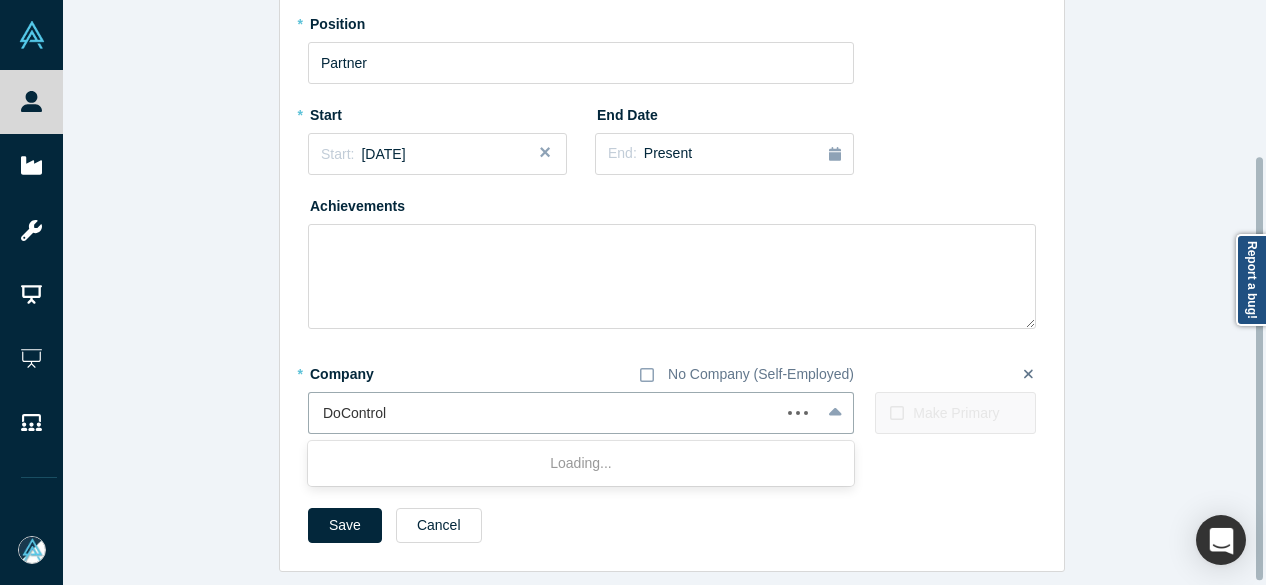 scroll, scrollTop: 220, scrollLeft: 0, axis: vertical 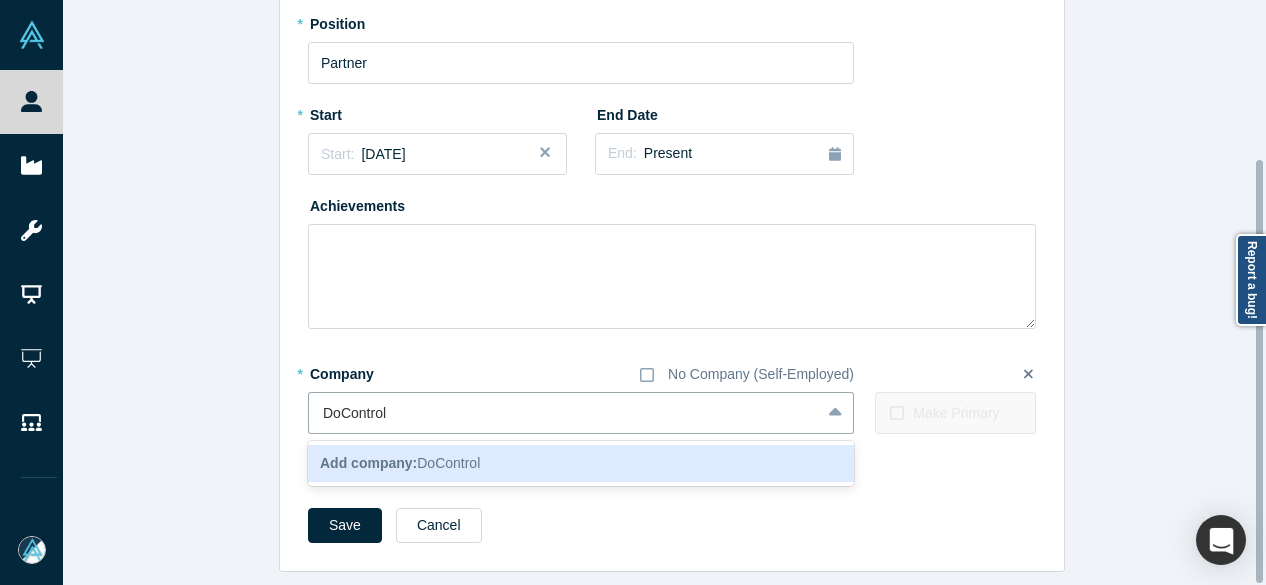 click on "Add company:  DoControl" at bounding box center [581, 463] 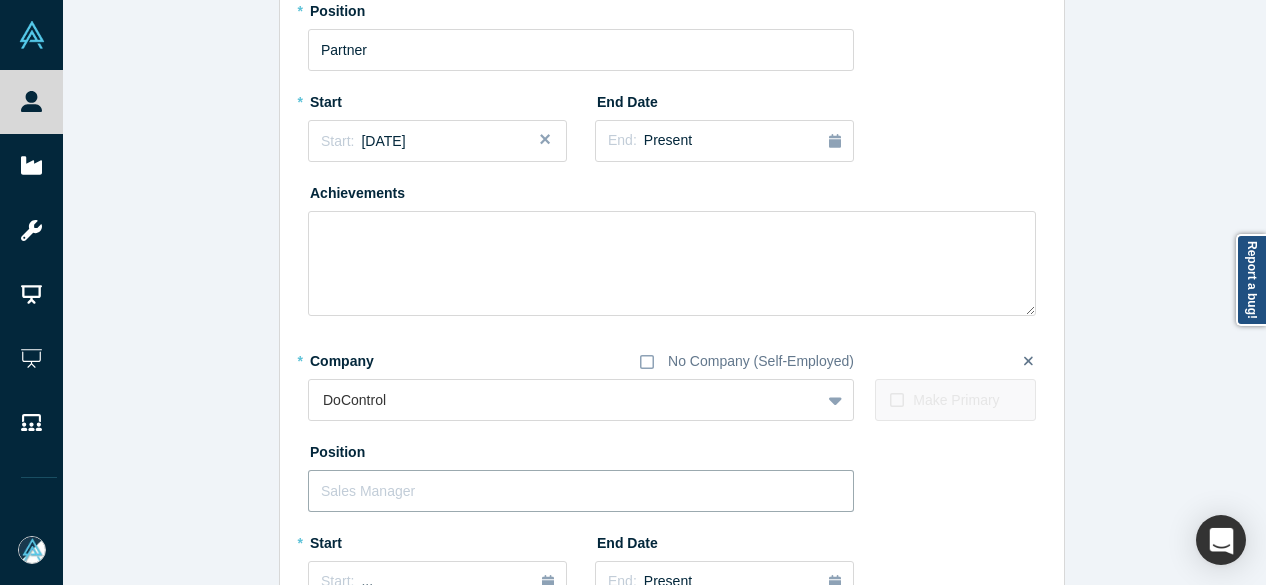 click at bounding box center (581, 491) 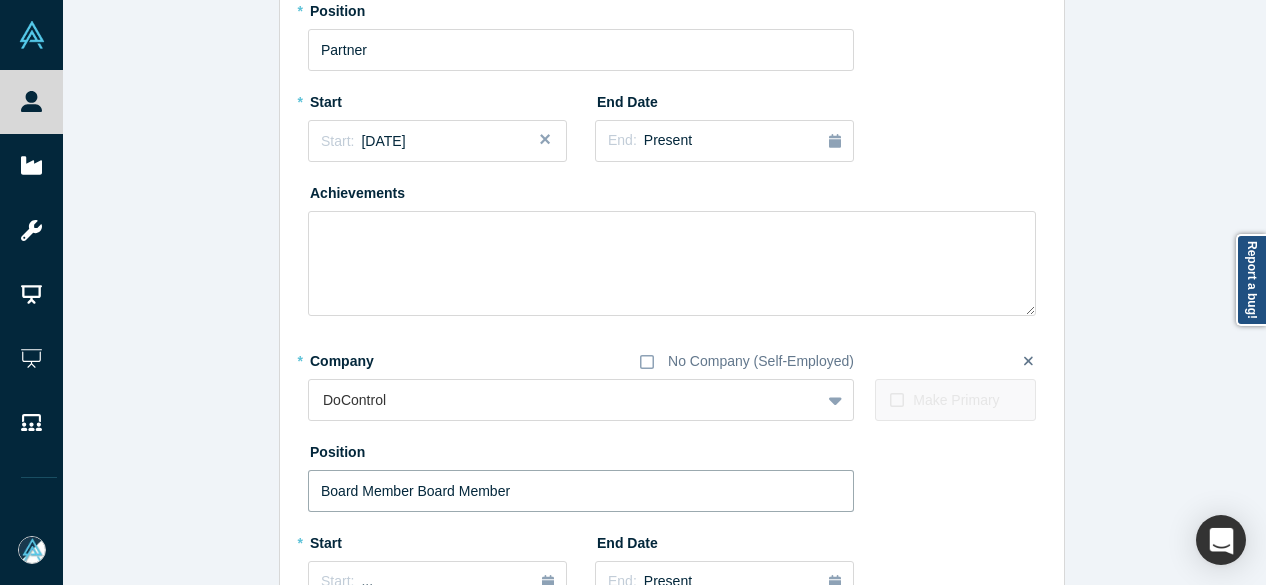 drag, startPoint x: 409, startPoint y: 496, endPoint x: 551, endPoint y: 490, distance: 142.12671 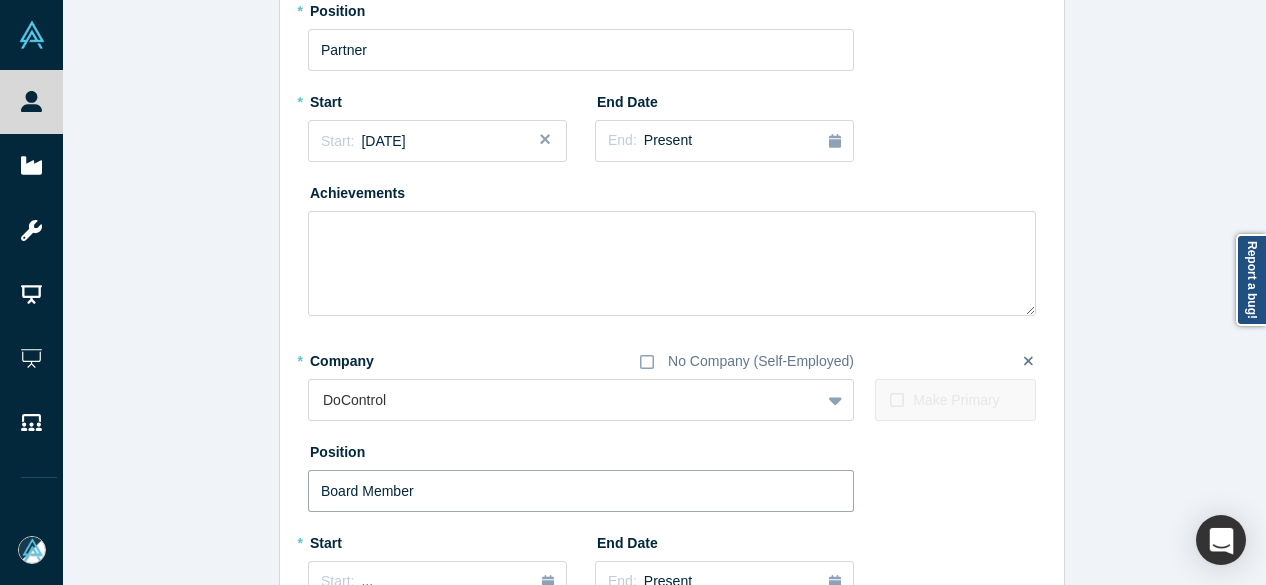 type on "Board Member" 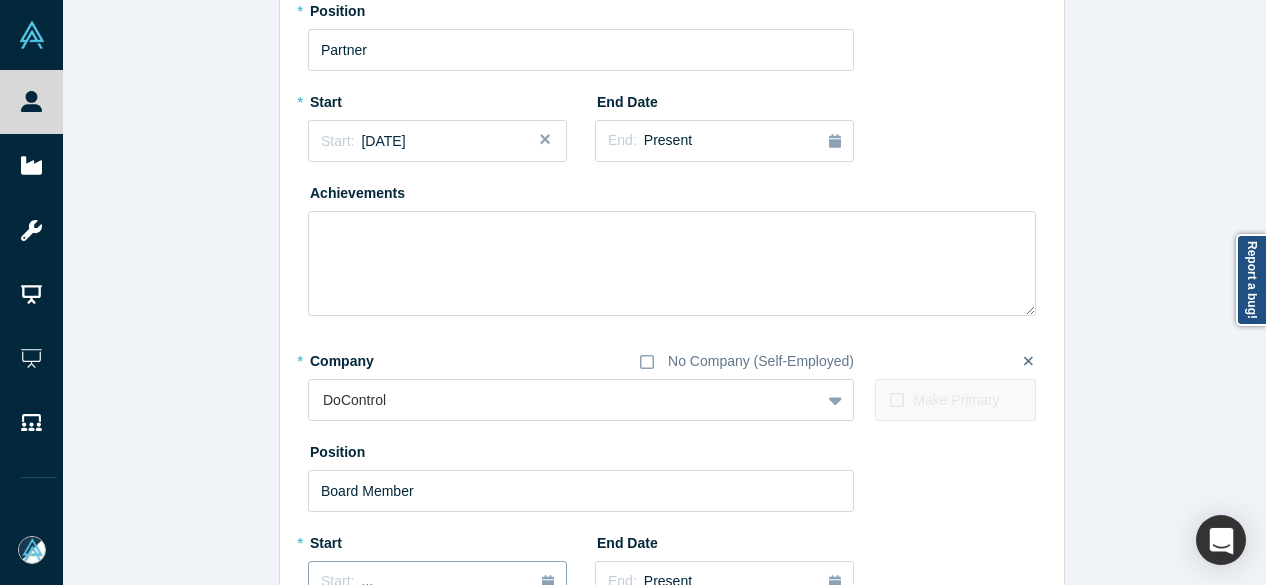 click on "Start: ..." at bounding box center (437, 582) 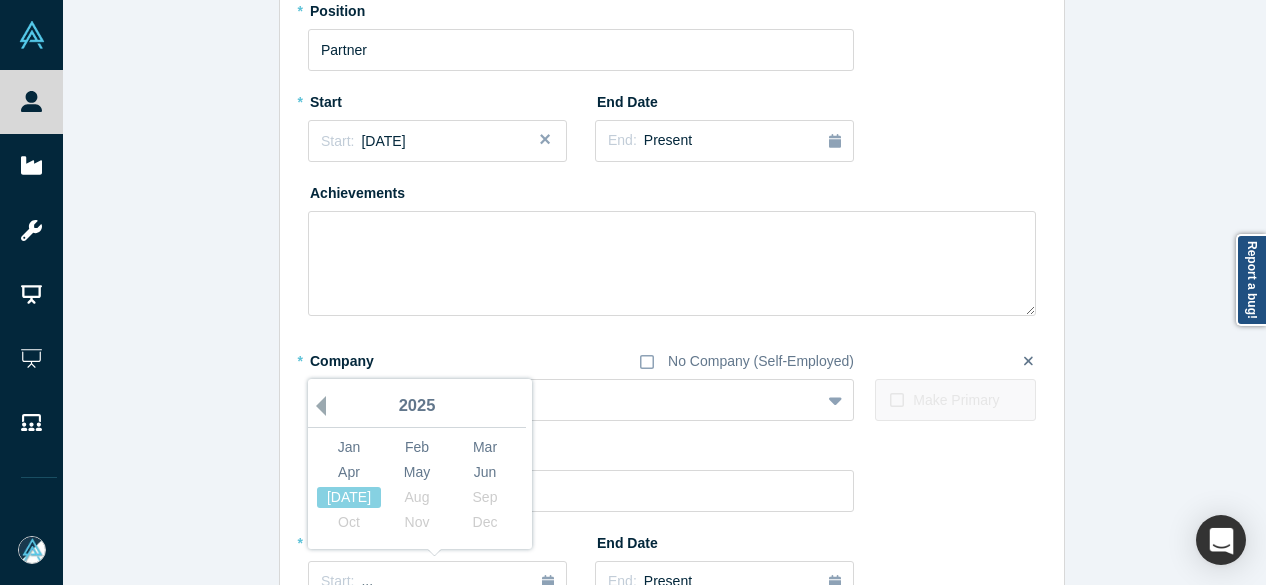 click on "Previous Year" at bounding box center [316, 406] 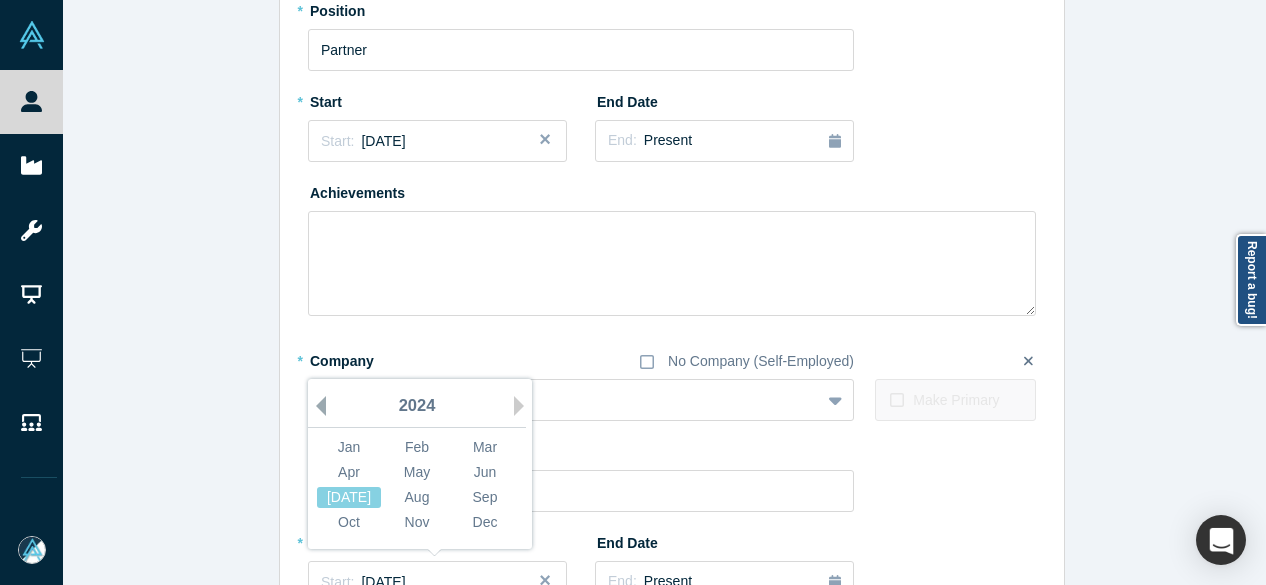 click on "Previous Year" at bounding box center (316, 406) 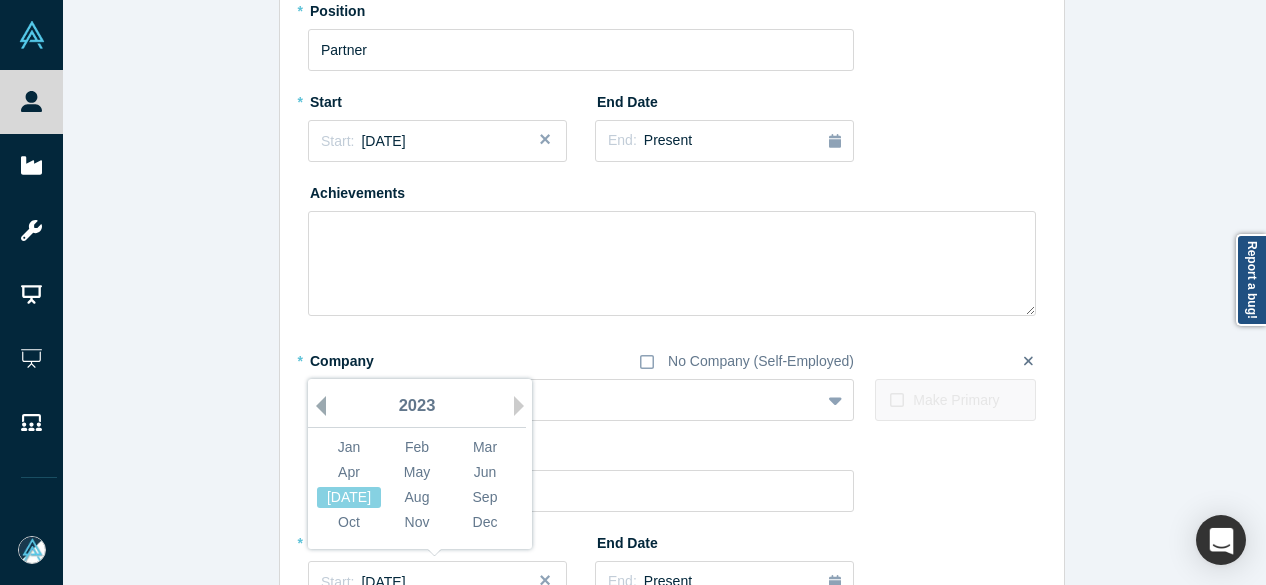 click on "Previous Year" at bounding box center [316, 406] 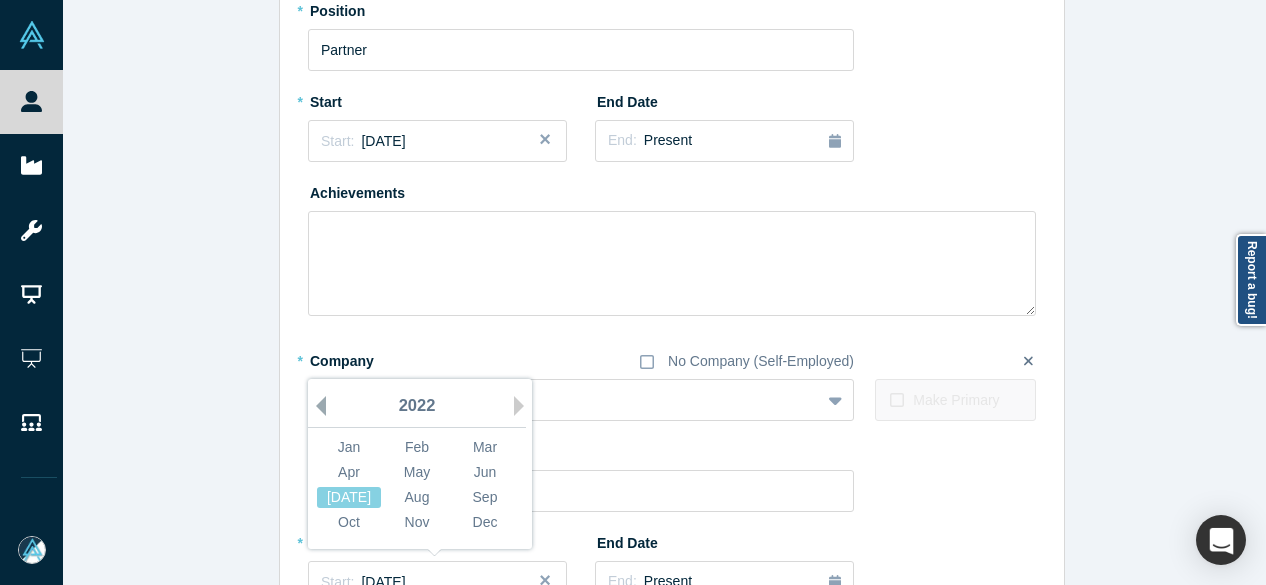 click on "Previous Year" at bounding box center [316, 406] 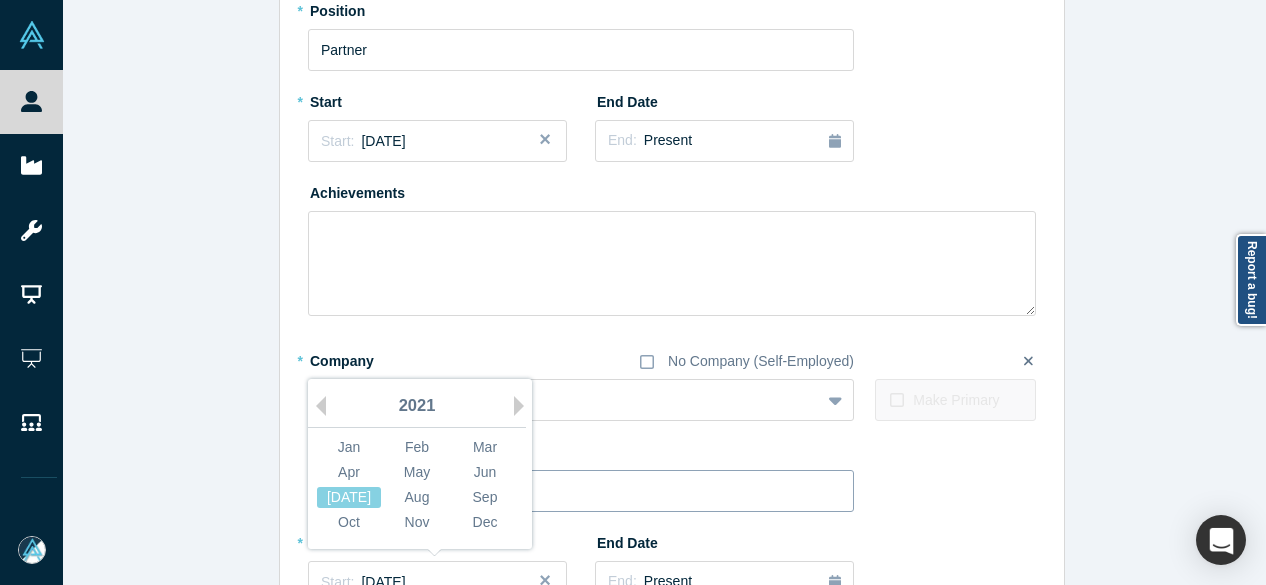 click on "Jul" at bounding box center [349, 497] 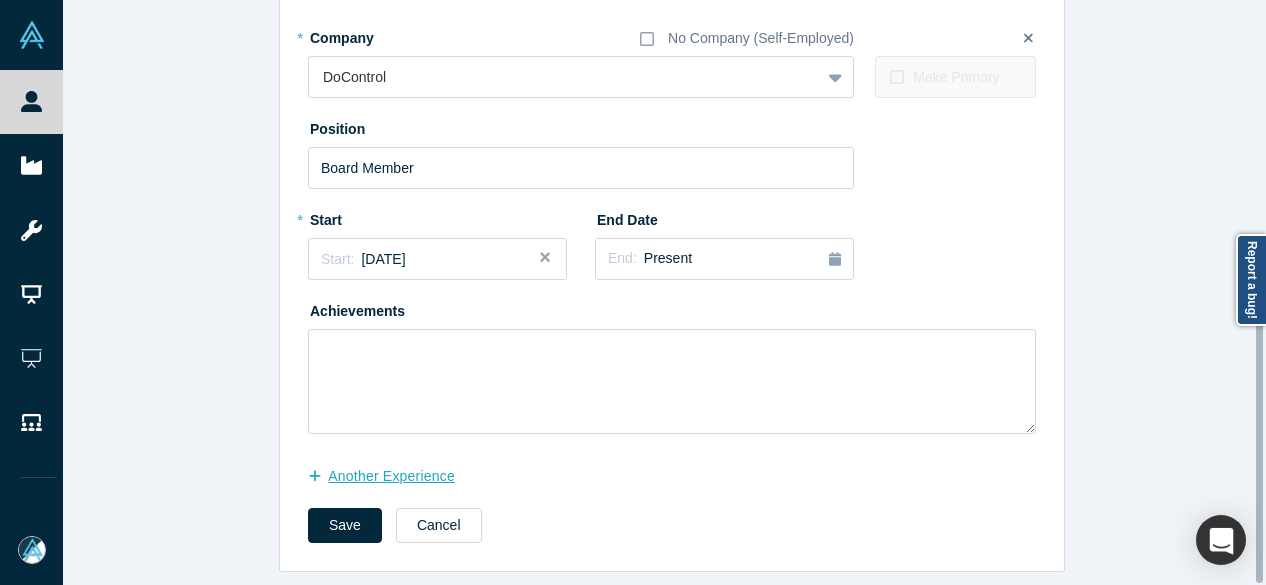 scroll, scrollTop: 556, scrollLeft: 0, axis: vertical 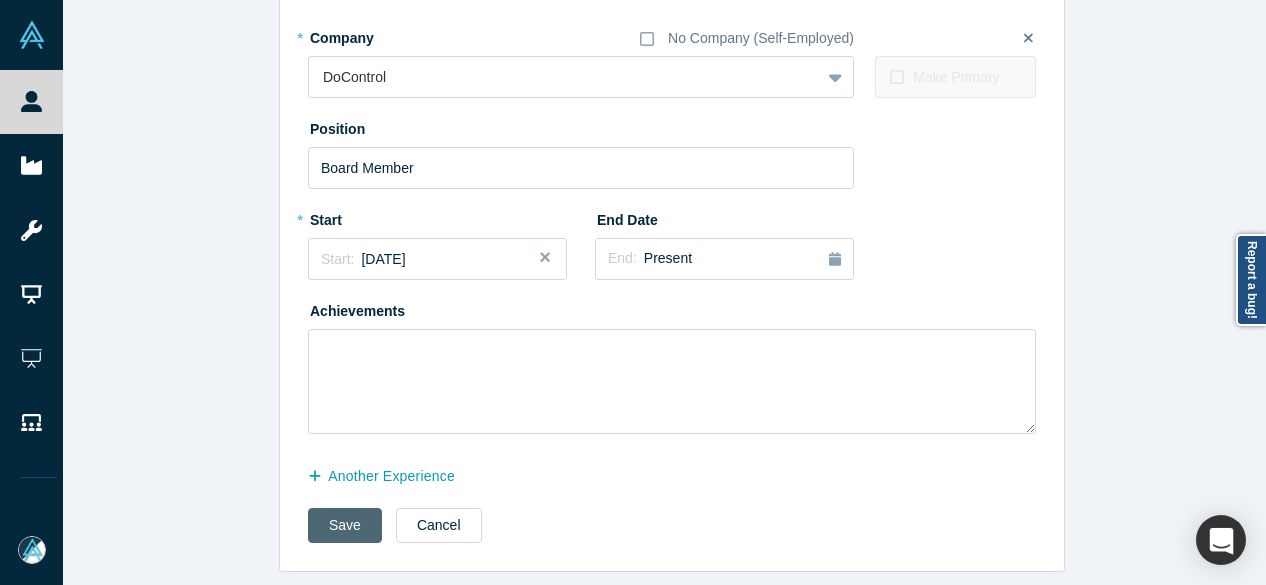 click on "Save" at bounding box center (345, 525) 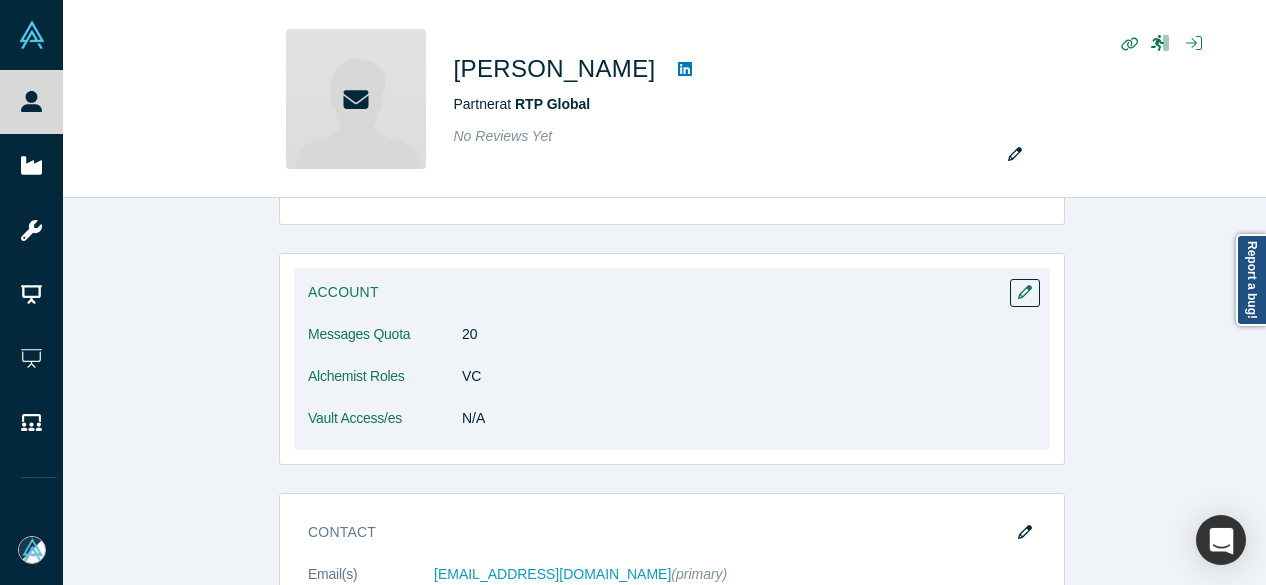 scroll, scrollTop: 500, scrollLeft: 0, axis: vertical 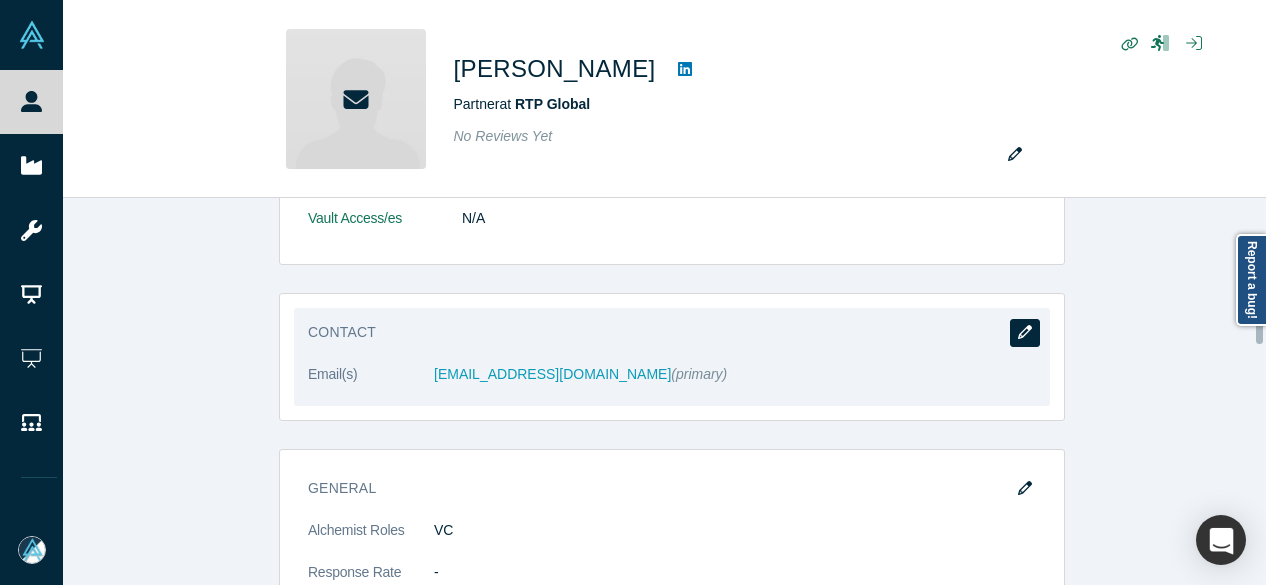 click 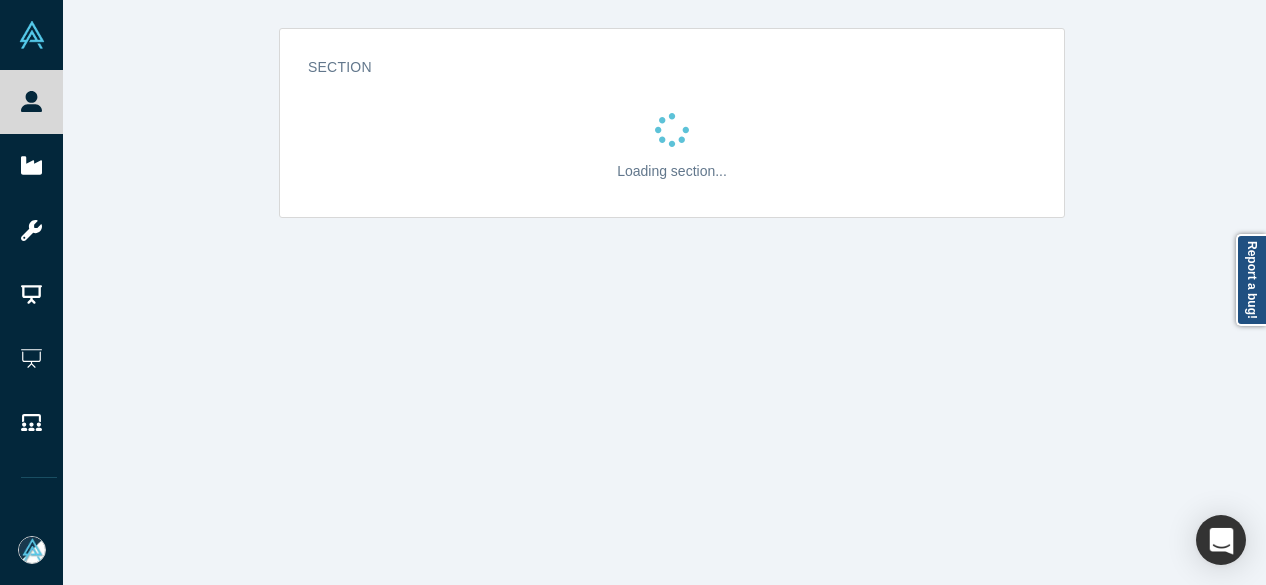 scroll, scrollTop: 0, scrollLeft: 0, axis: both 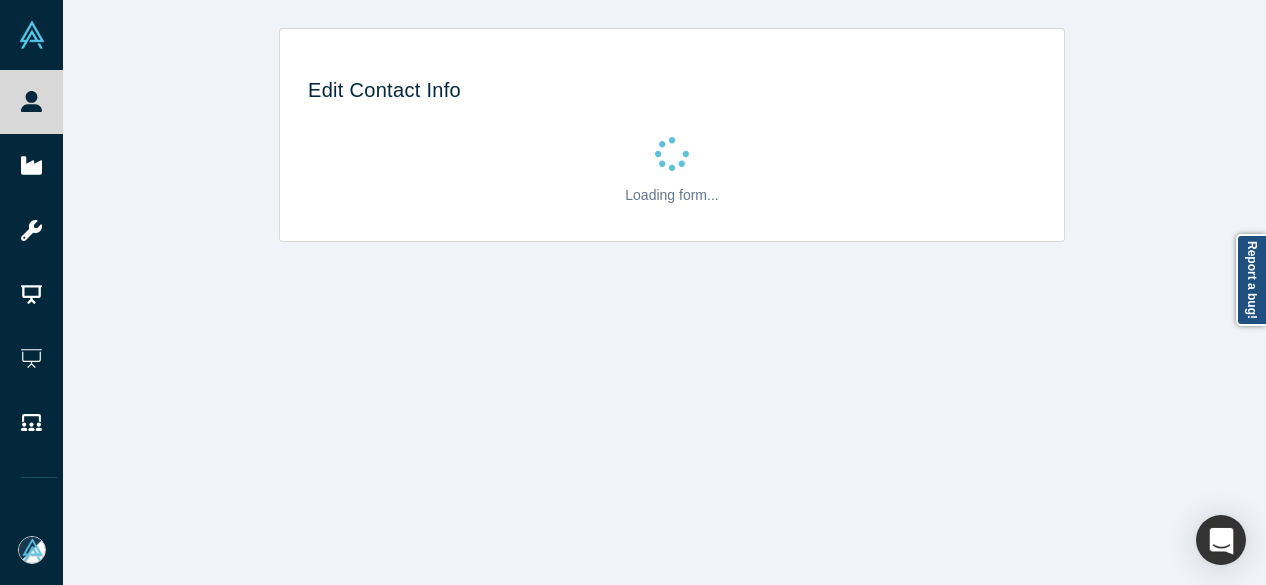 select on "US" 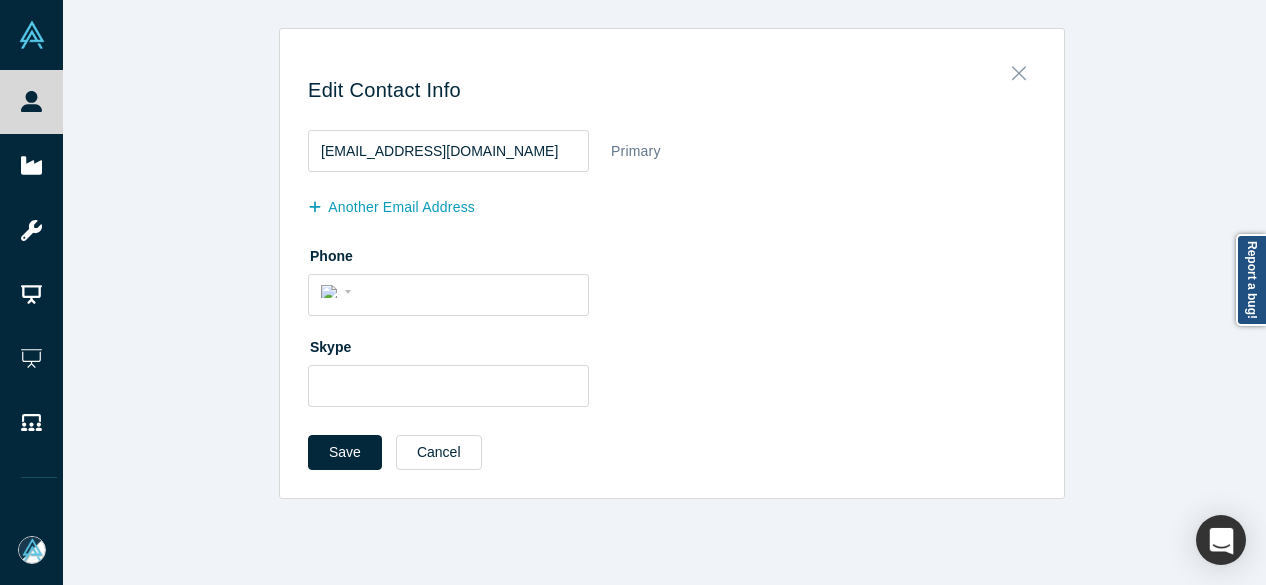 click 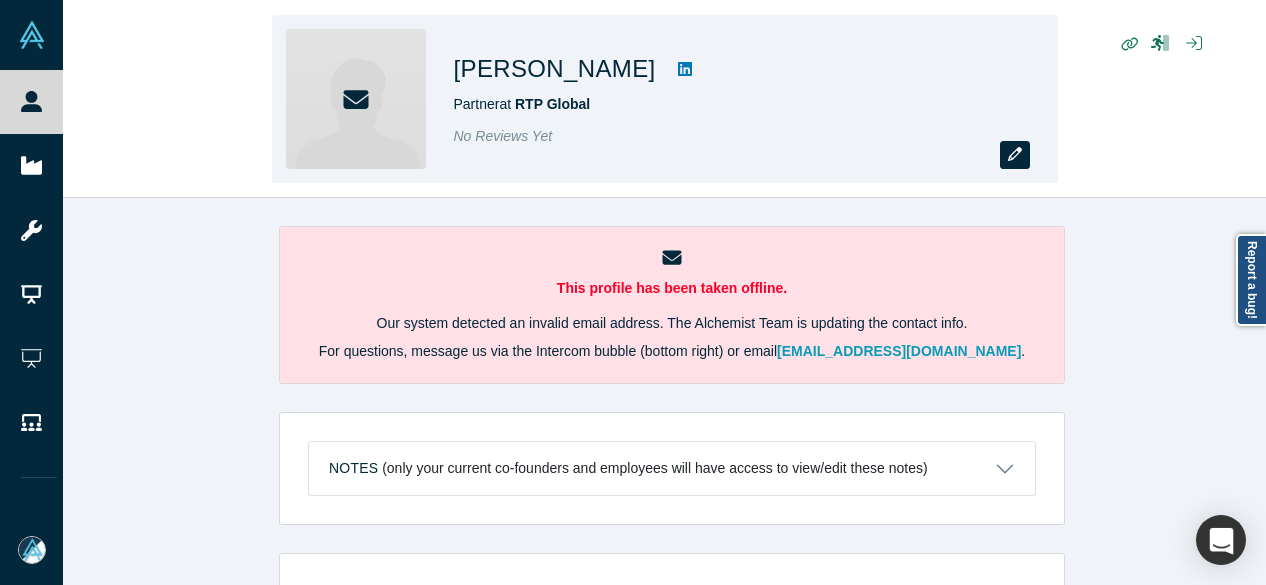 click at bounding box center [1015, 155] 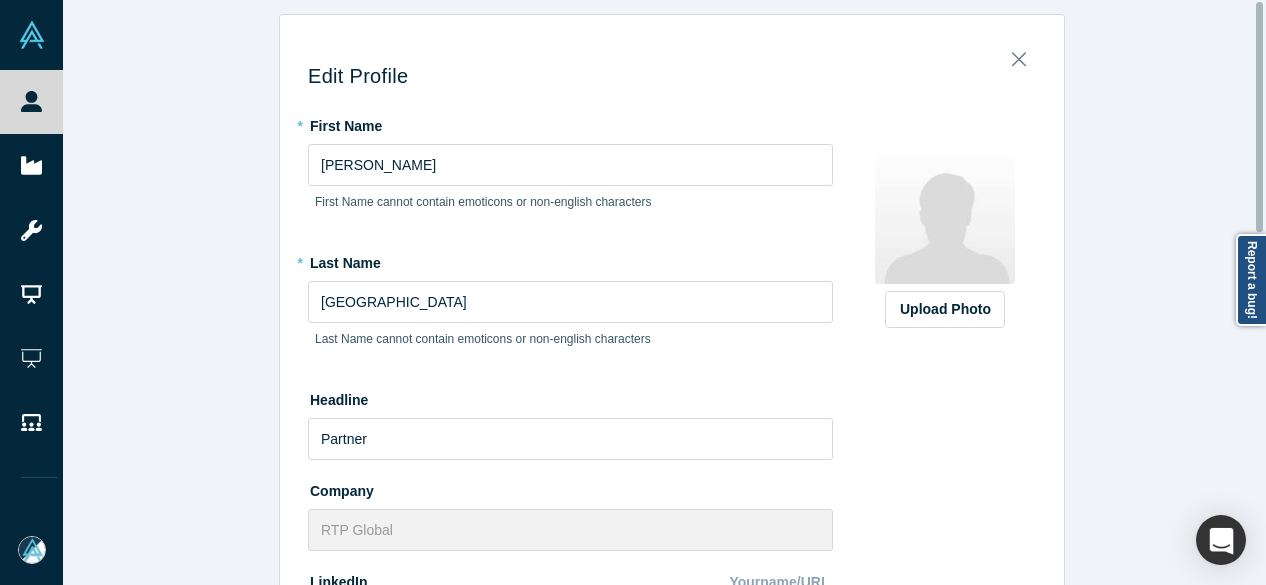 scroll, scrollTop: 0, scrollLeft: 0, axis: both 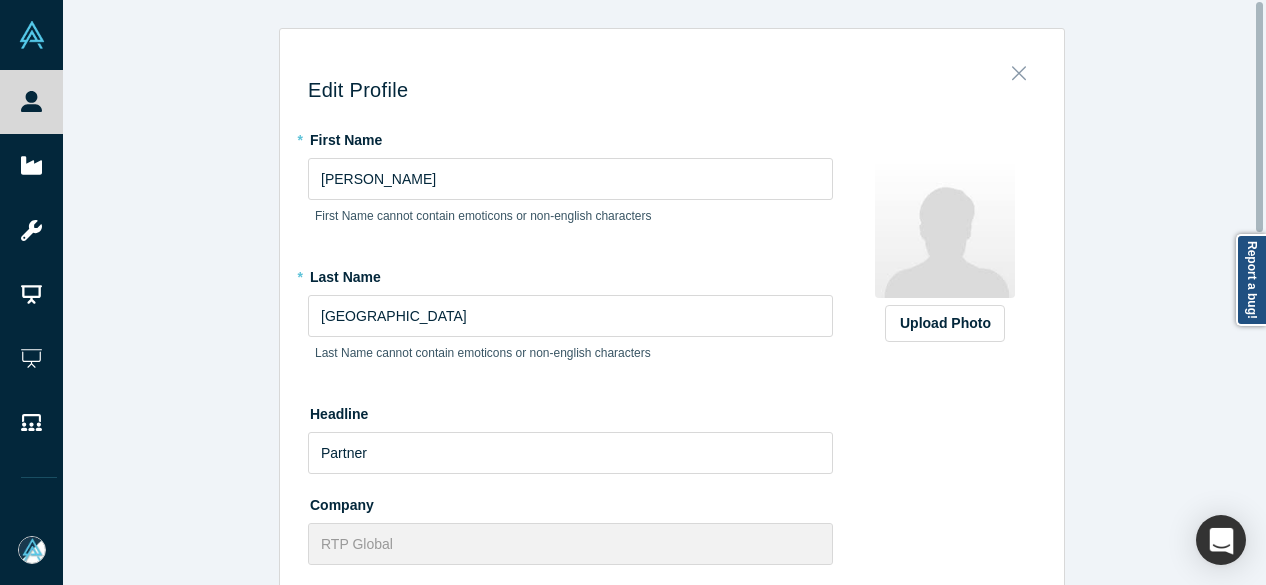 click 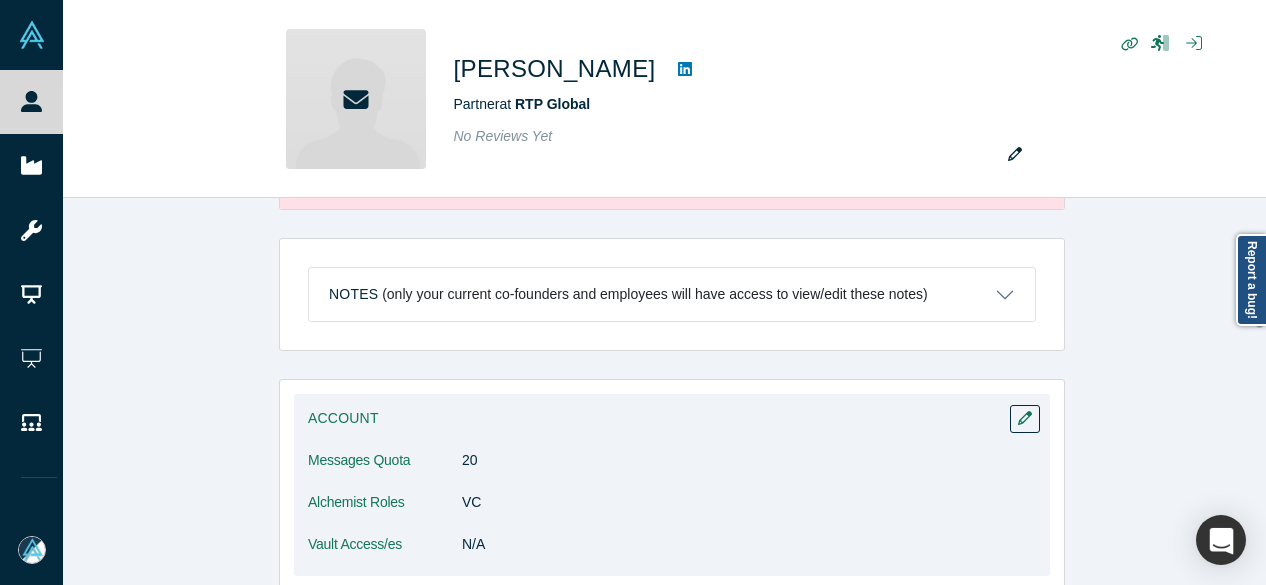 scroll, scrollTop: 400, scrollLeft: 0, axis: vertical 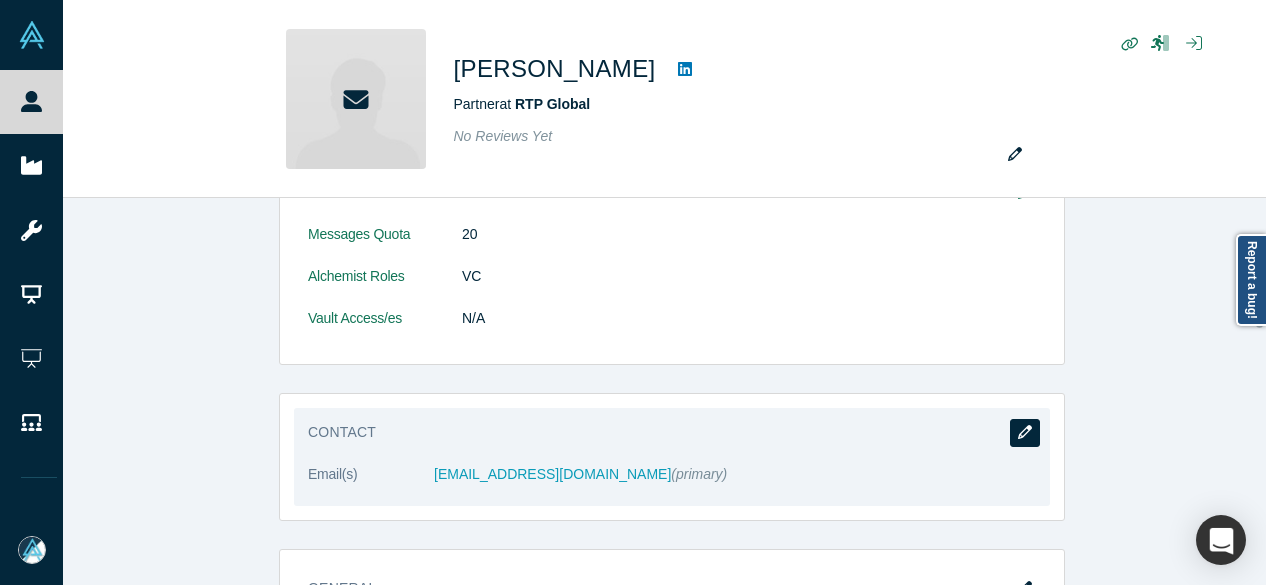 click 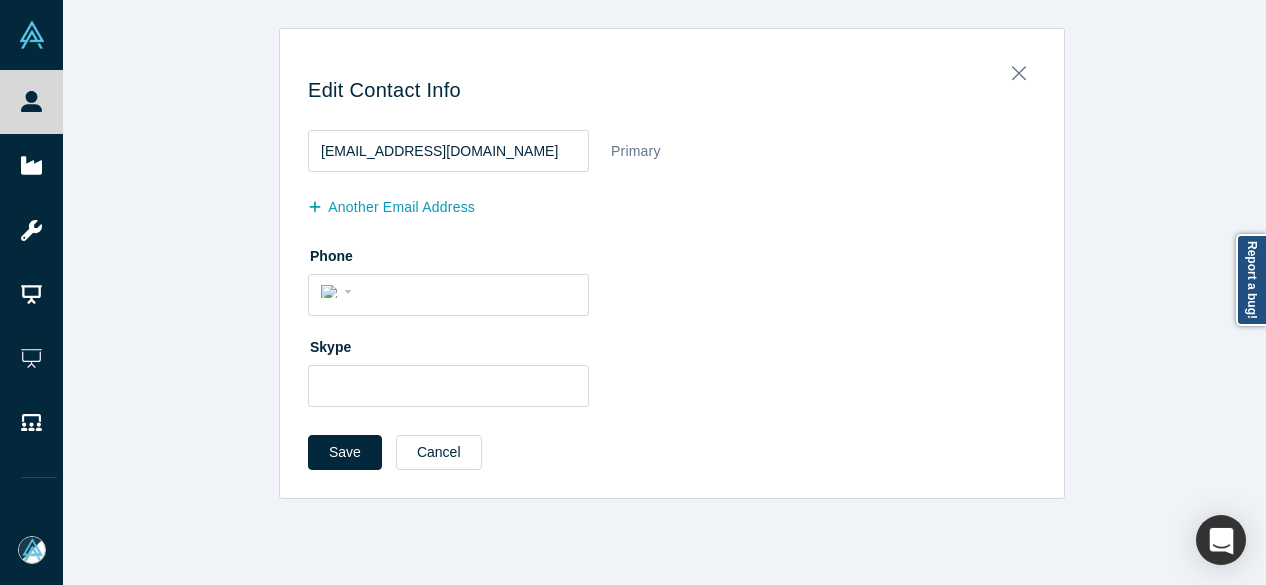scroll, scrollTop: 0, scrollLeft: 0, axis: both 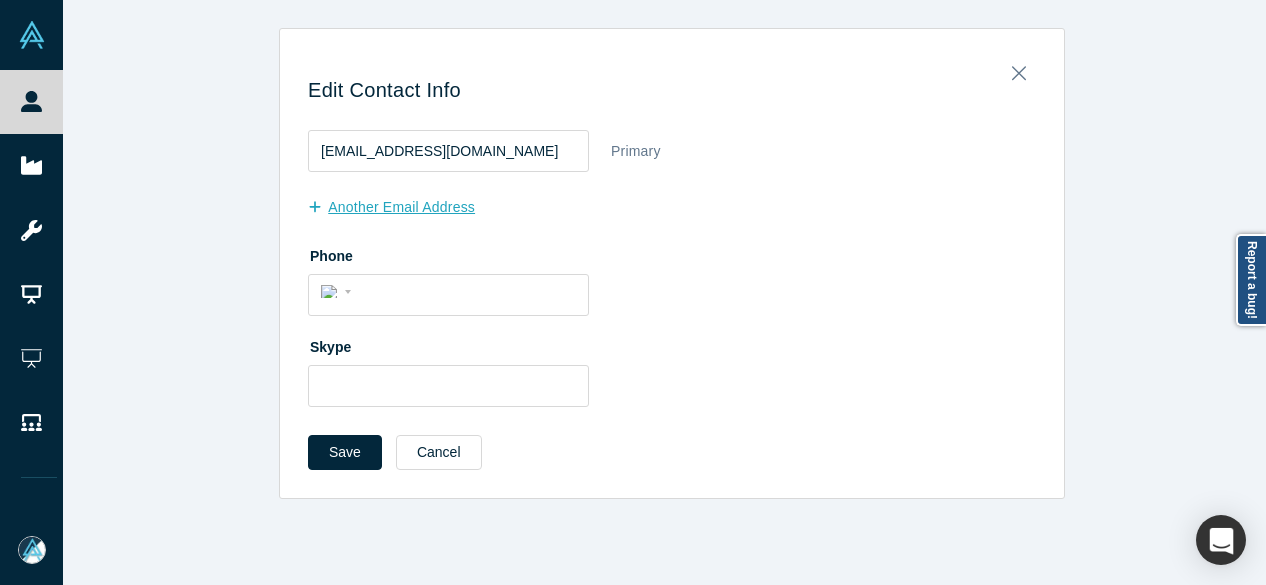 click on "another Email Address" at bounding box center [402, 207] 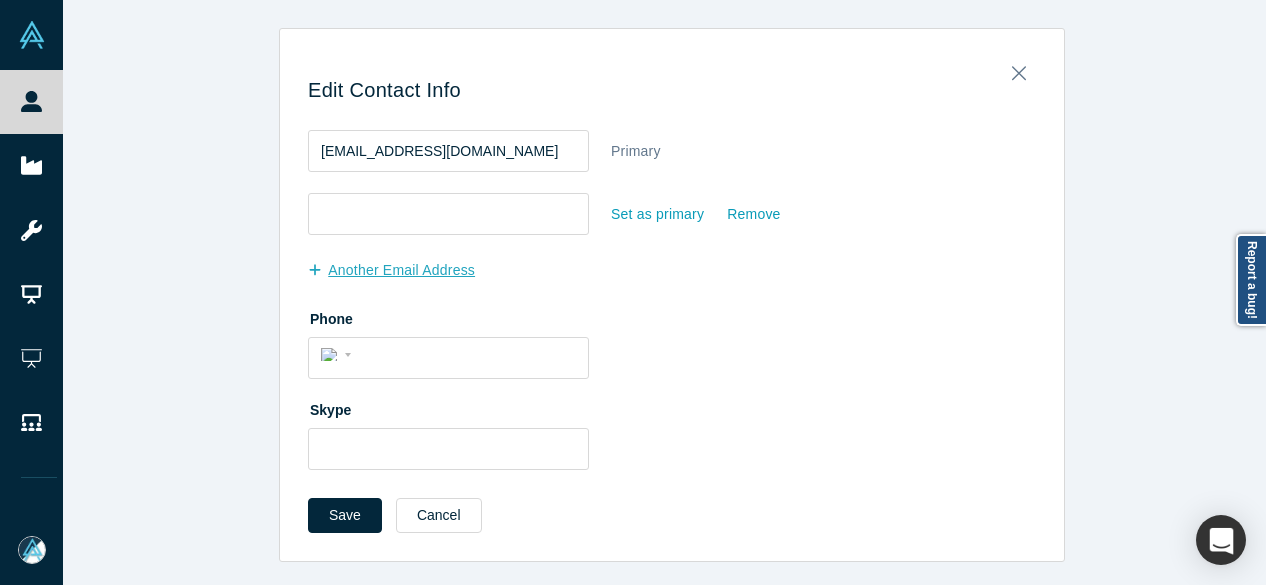 click at bounding box center [448, 214] 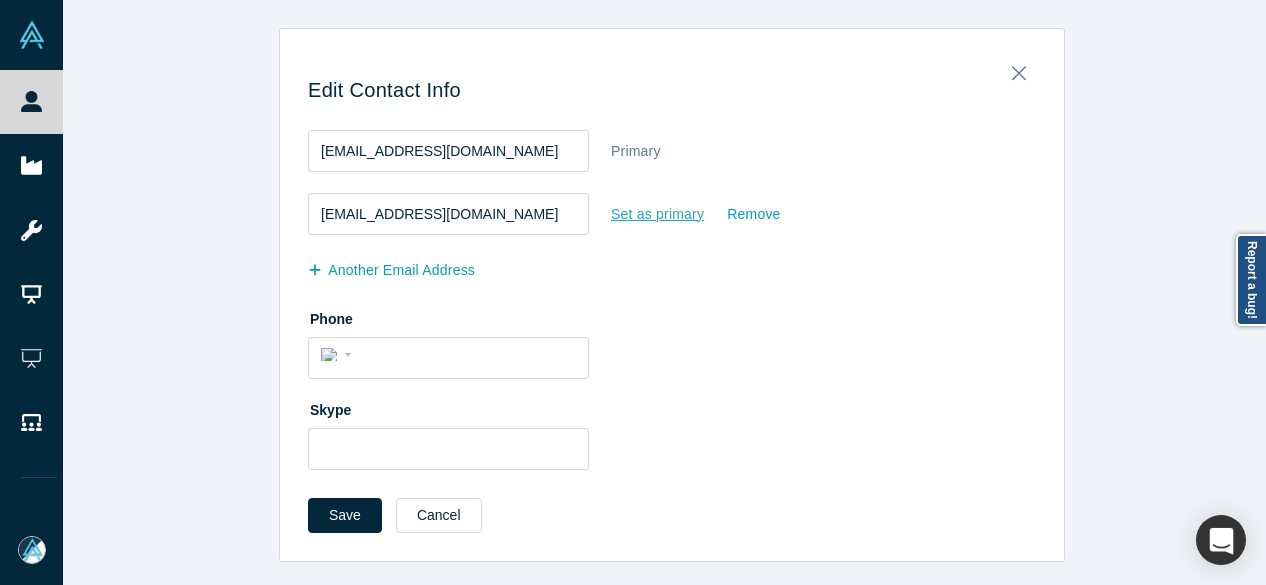 type on "schwerinj@gmail.com" 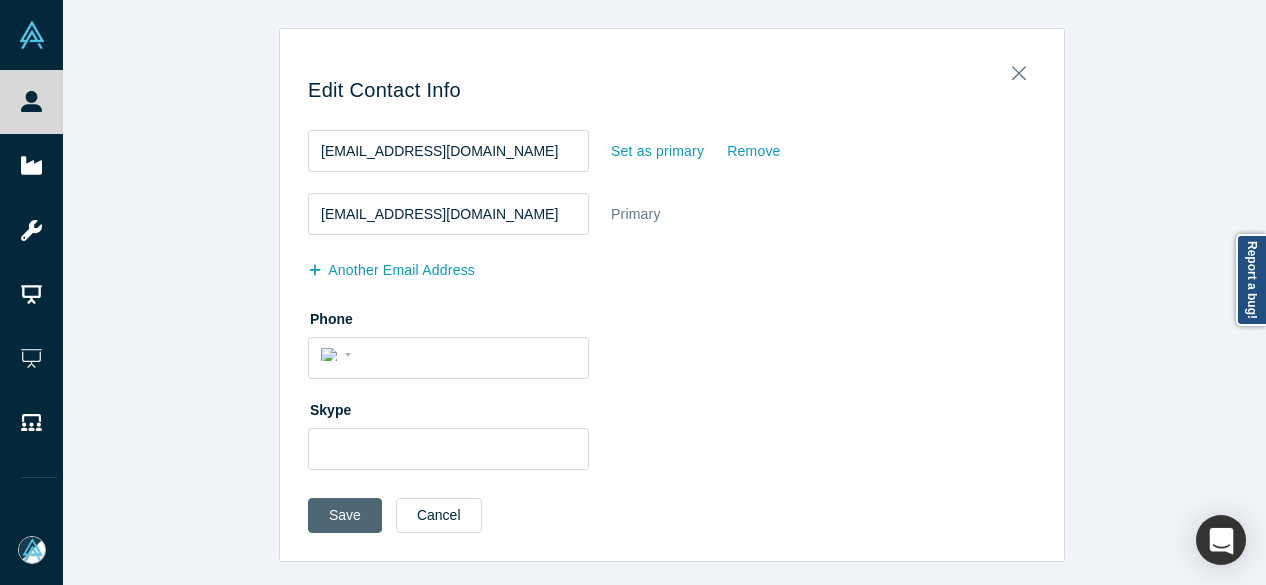 drag, startPoint x: 310, startPoint y: 521, endPoint x: 312, endPoint y: 499, distance: 22.090721 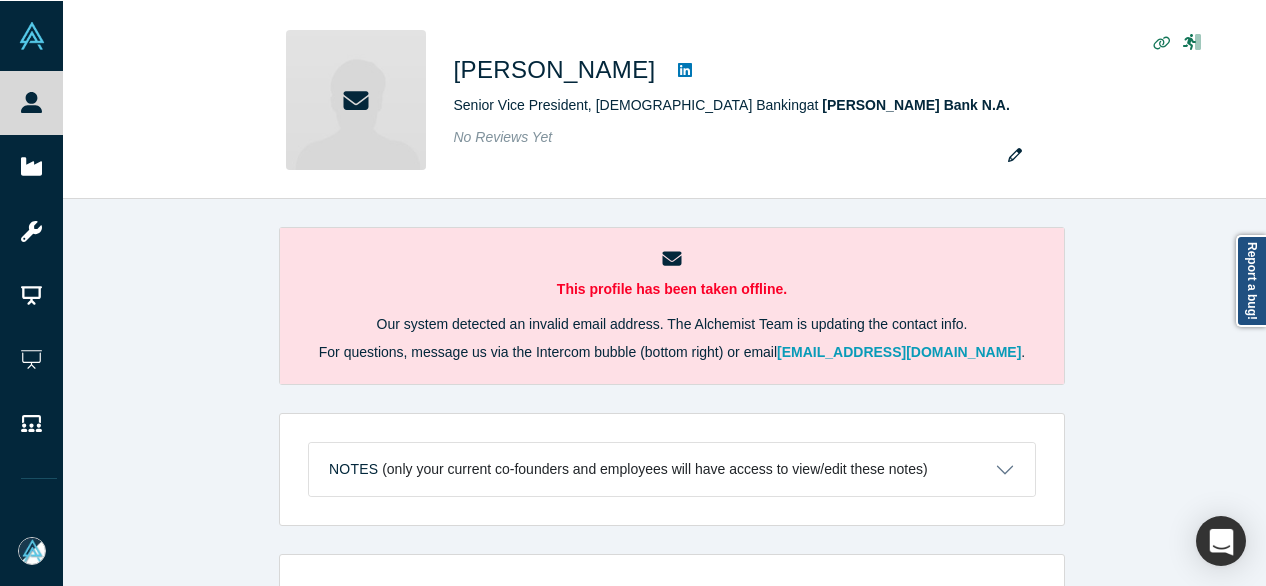 scroll, scrollTop: 0, scrollLeft: 0, axis: both 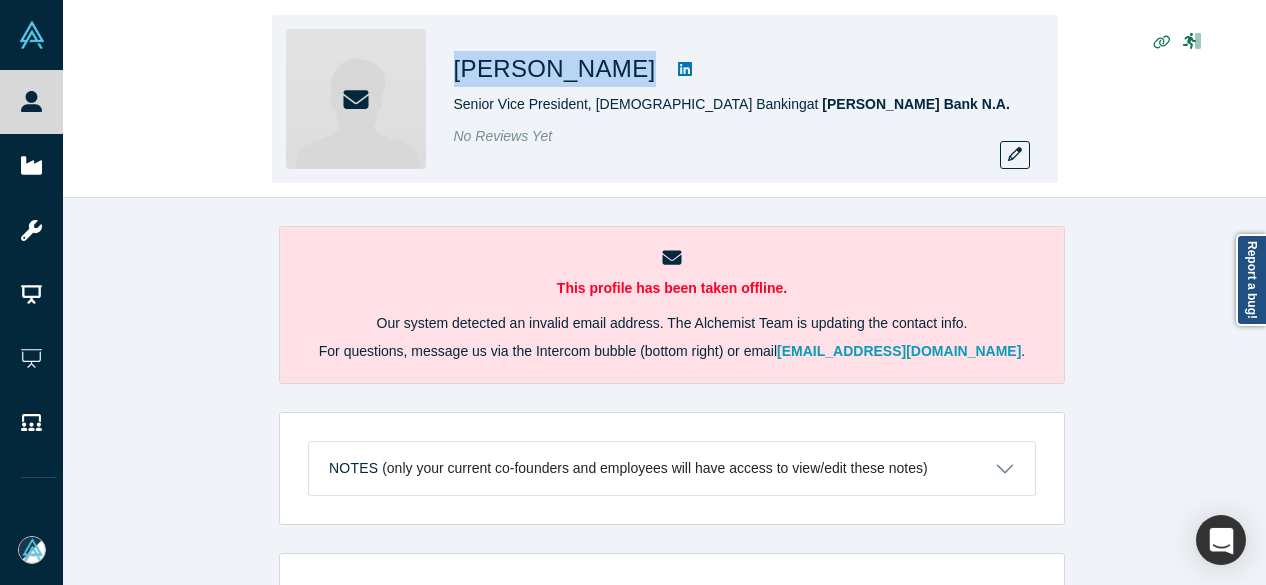 drag, startPoint x: 452, startPoint y: 78, endPoint x: 614, endPoint y: 82, distance: 162.04938 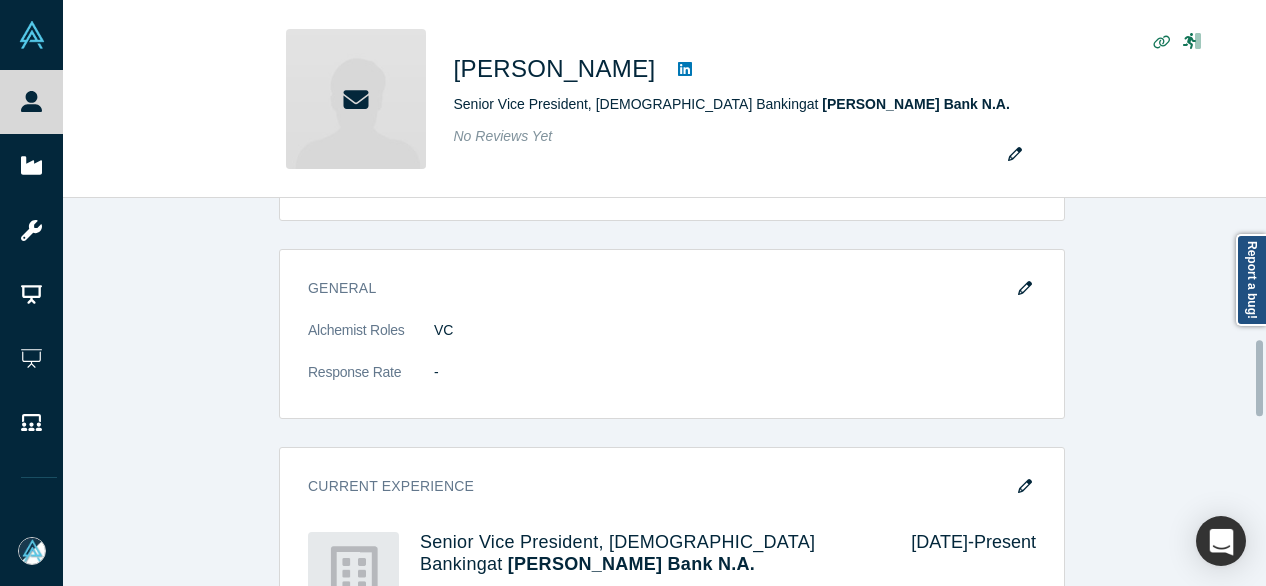 scroll, scrollTop: 800, scrollLeft: 0, axis: vertical 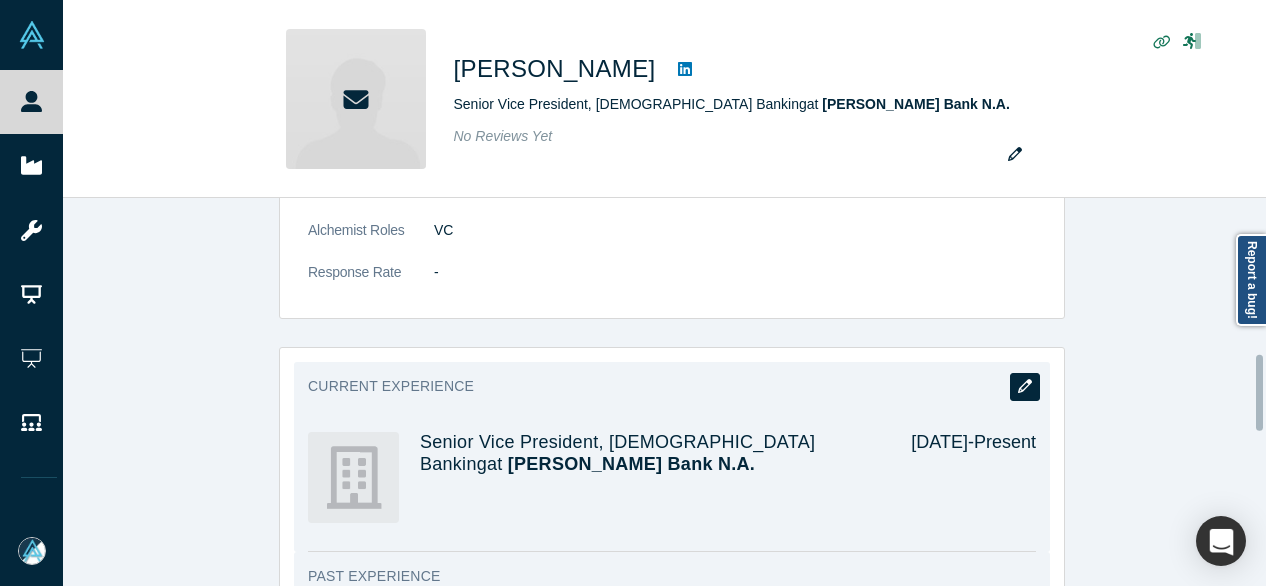 click at bounding box center (1025, 387) 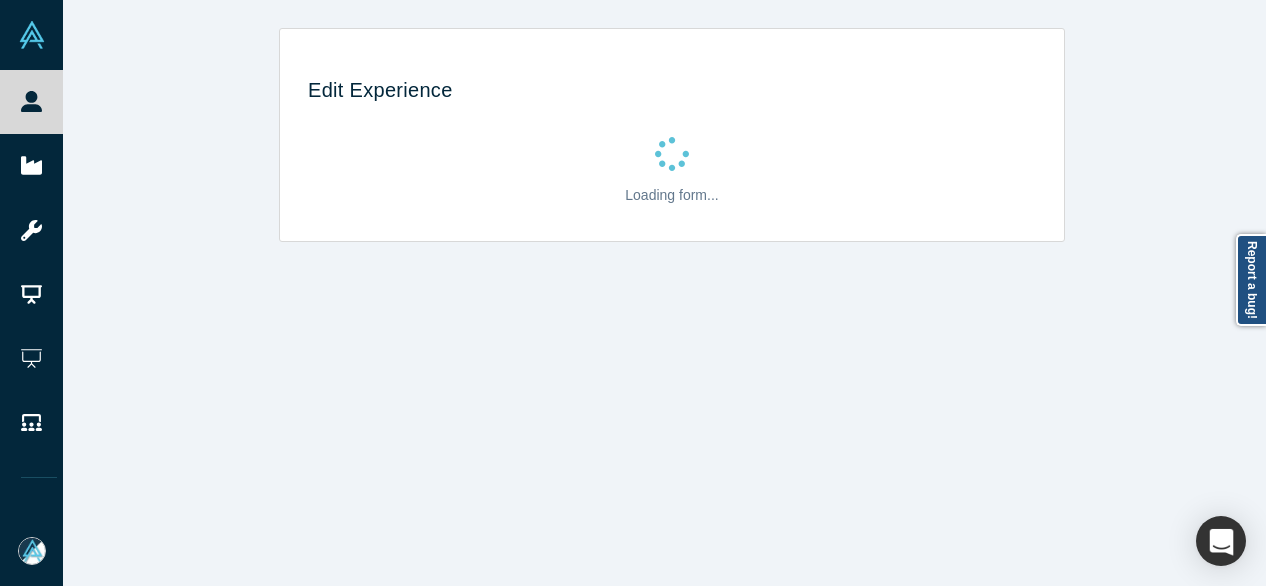 scroll, scrollTop: 0, scrollLeft: 0, axis: both 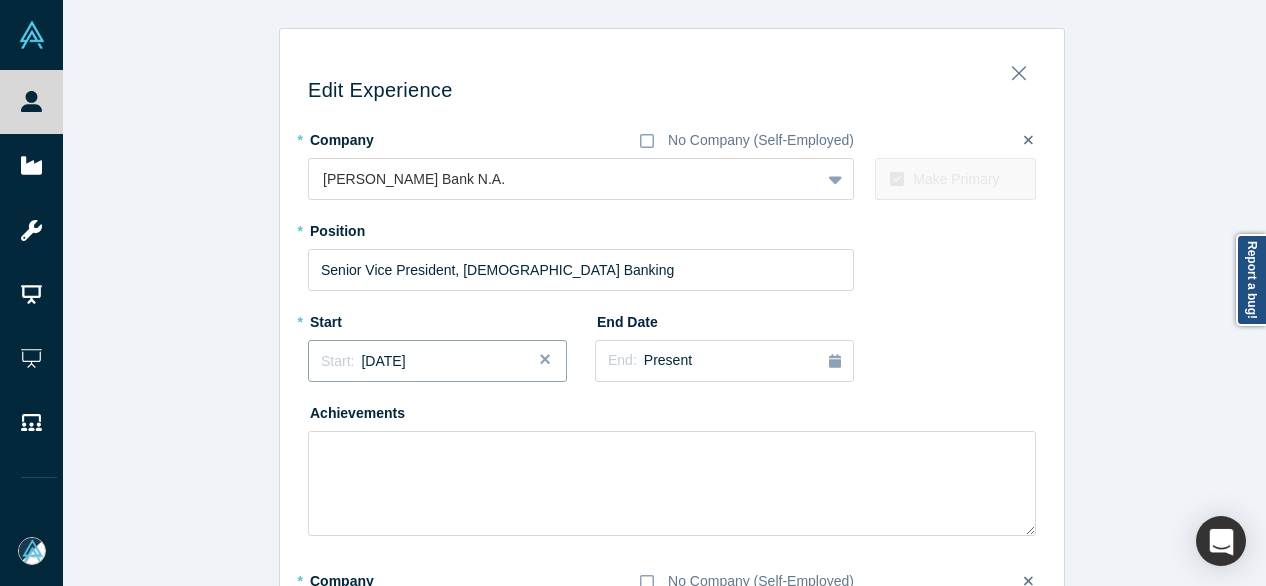 click on "Start: January 2024" at bounding box center (363, 361) 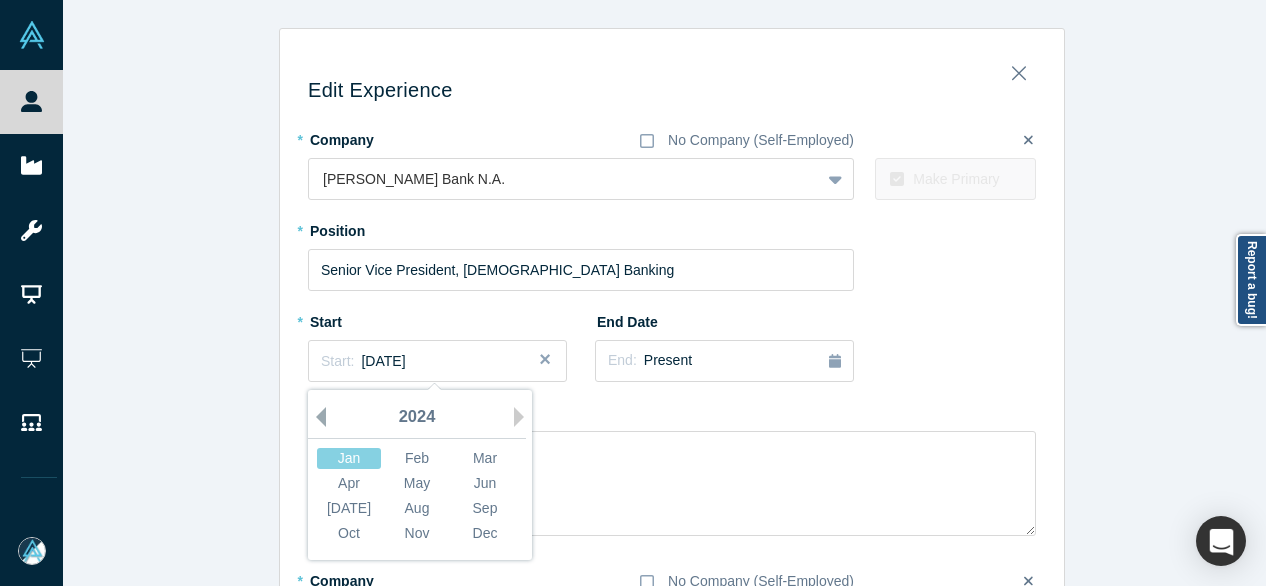 click on "Previous Year" at bounding box center [316, 417] 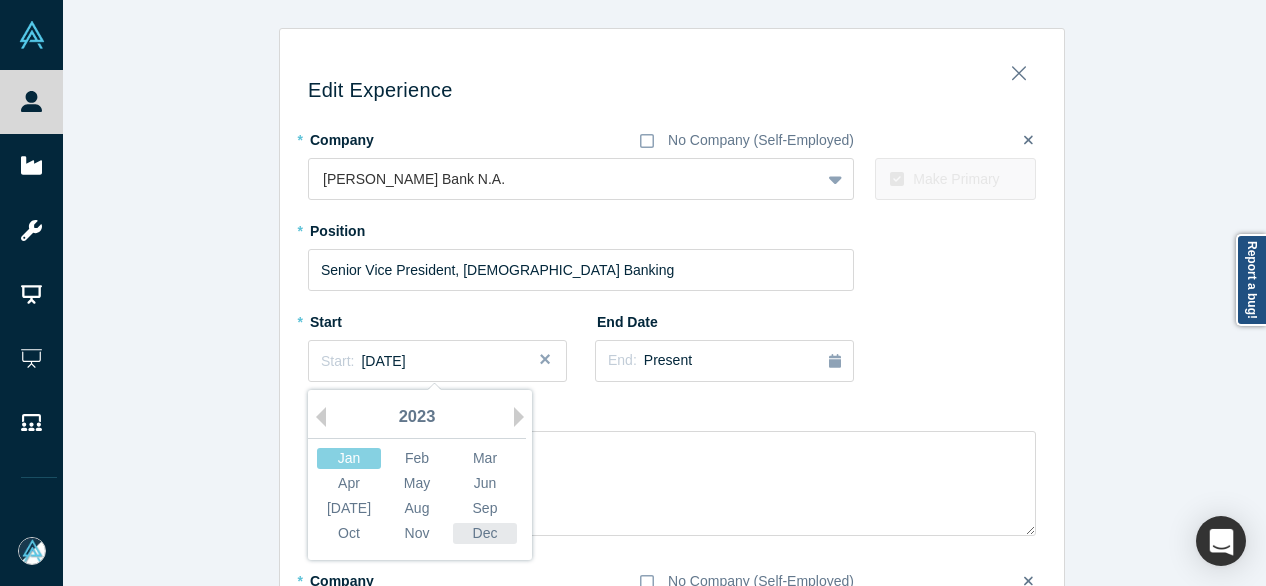 click on "Dec" at bounding box center [485, 533] 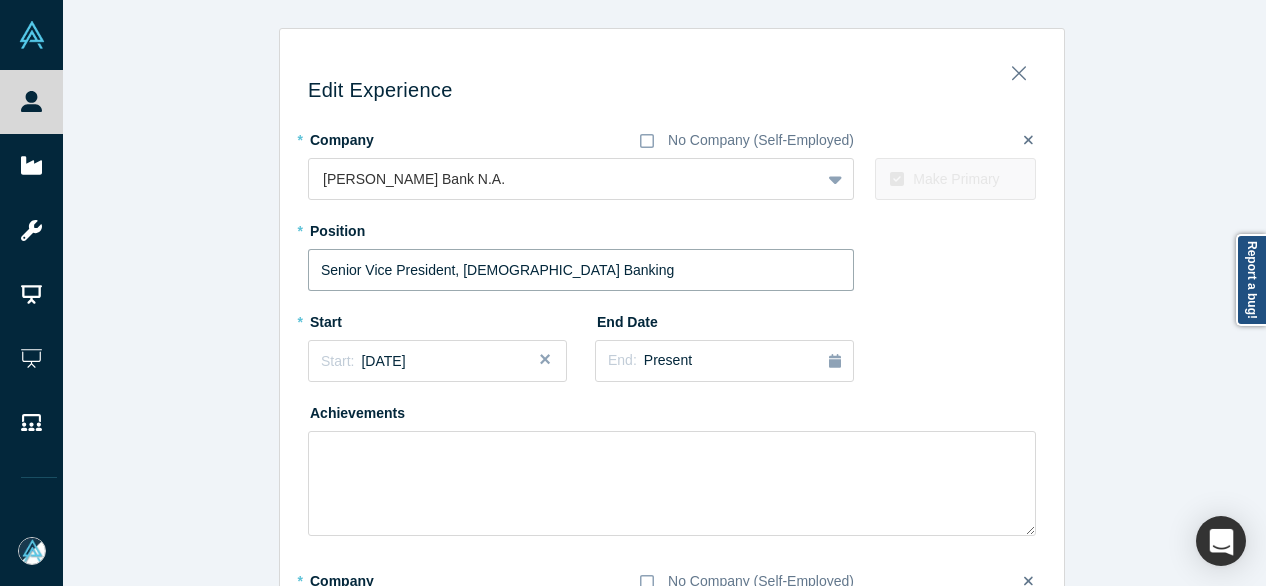 drag, startPoint x: 522, startPoint y: 275, endPoint x: 288, endPoint y: 272, distance: 234.01923 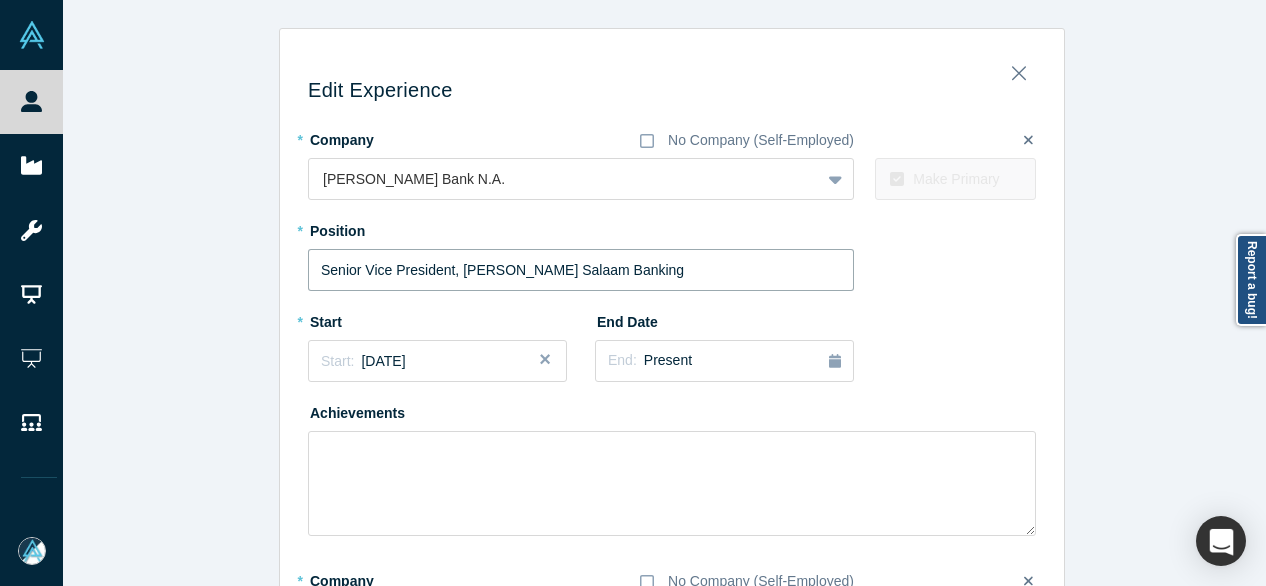 type on "Senior Vice President, Stearns Salaam Banking" 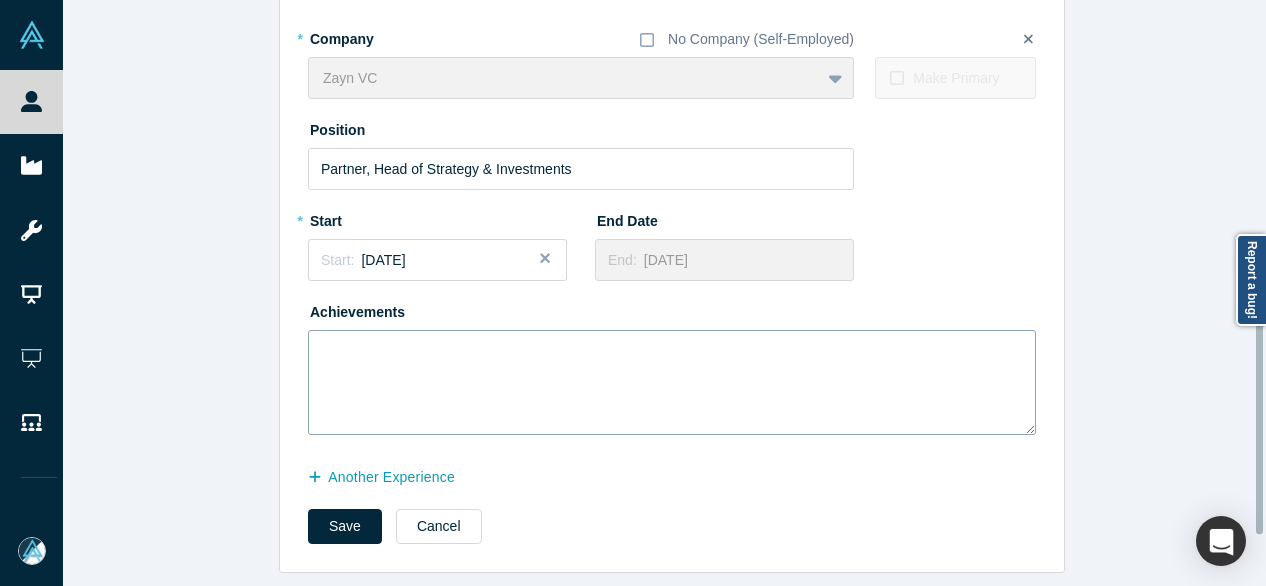 scroll, scrollTop: 555, scrollLeft: 0, axis: vertical 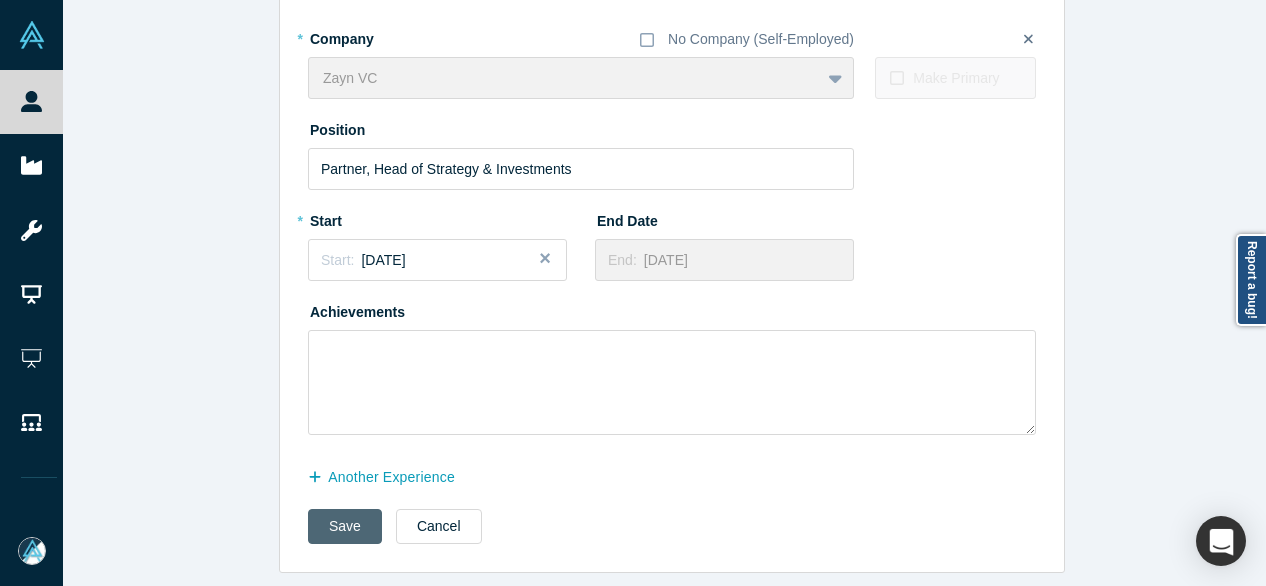 click on "Save" at bounding box center [345, 526] 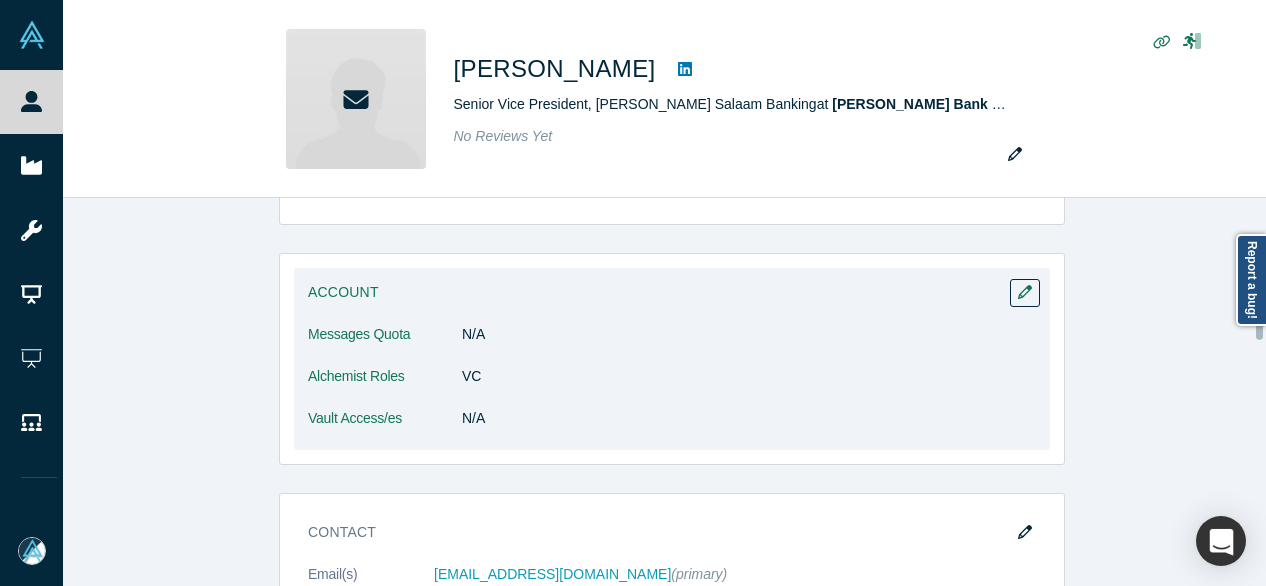 scroll, scrollTop: 500, scrollLeft: 0, axis: vertical 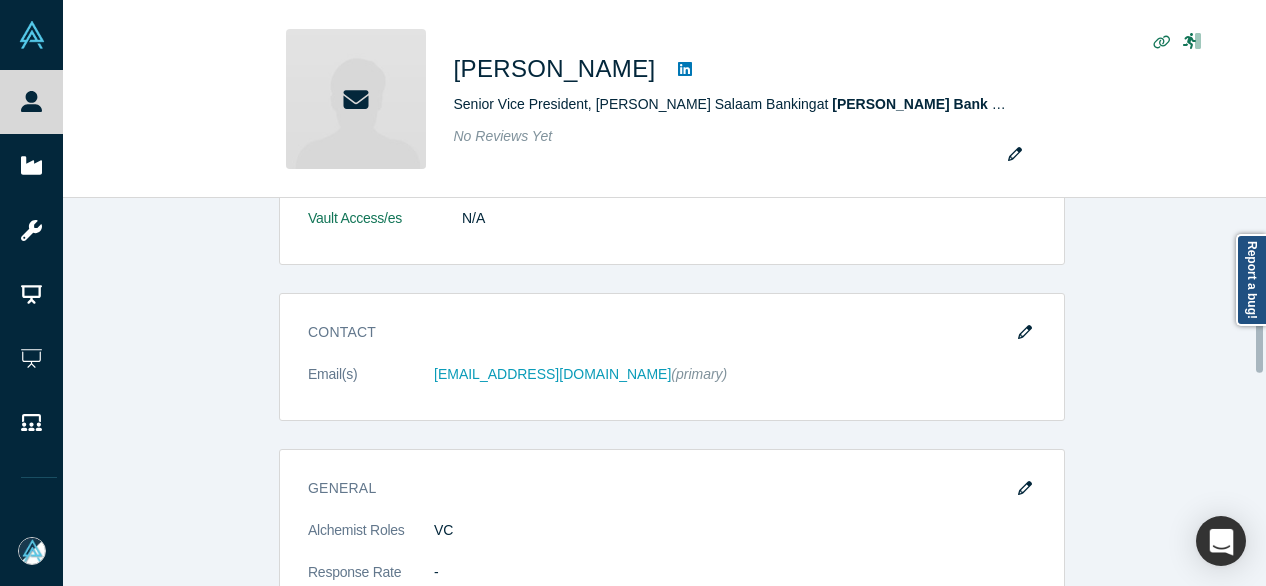 click 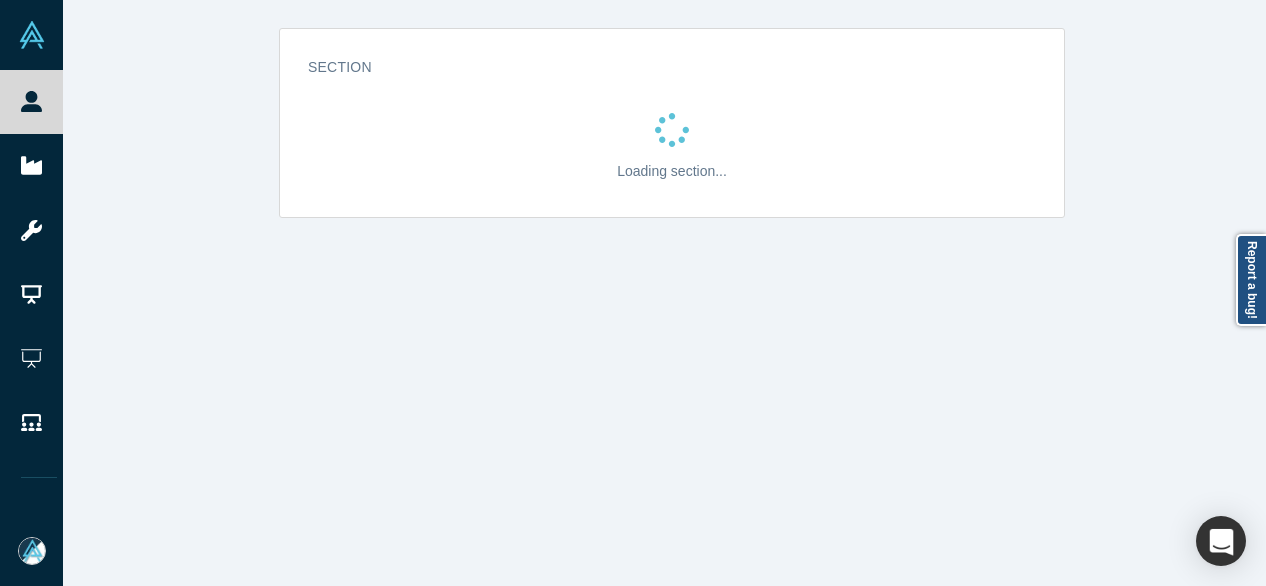 scroll, scrollTop: 0, scrollLeft: 0, axis: both 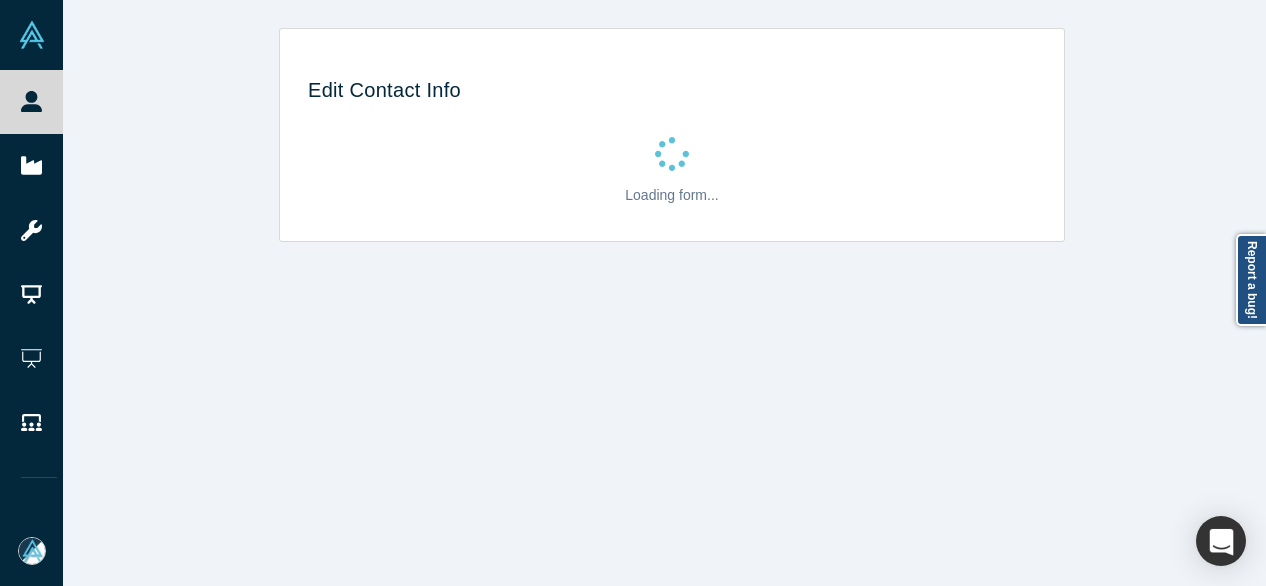 select on "US" 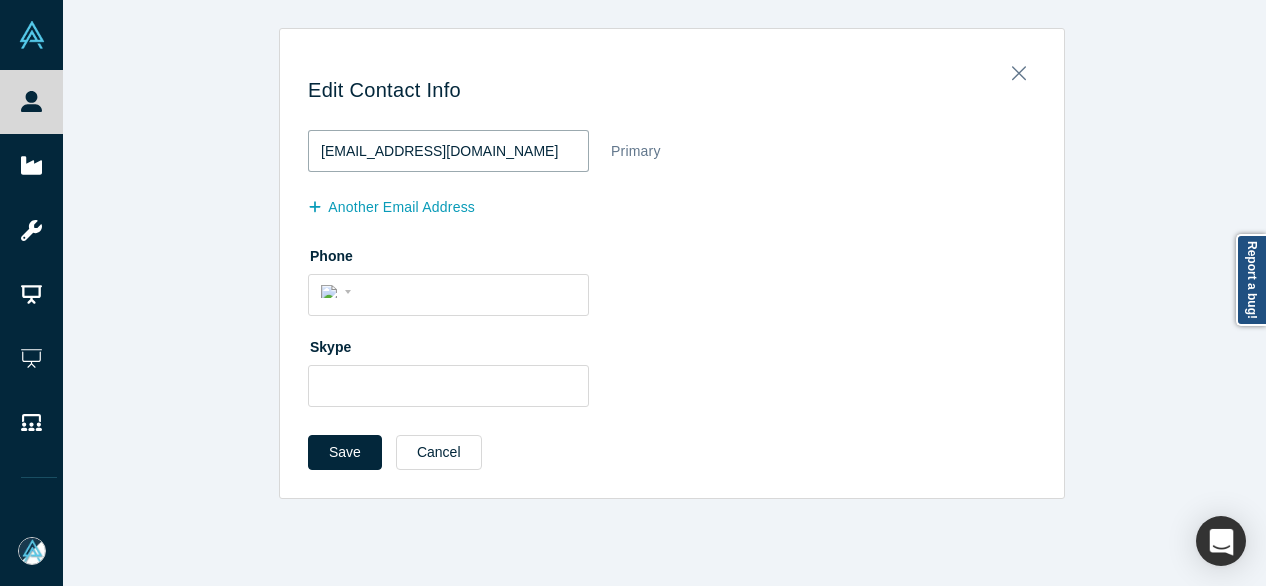 drag, startPoint x: 470, startPoint y: 149, endPoint x: 292, endPoint y: 149, distance: 178 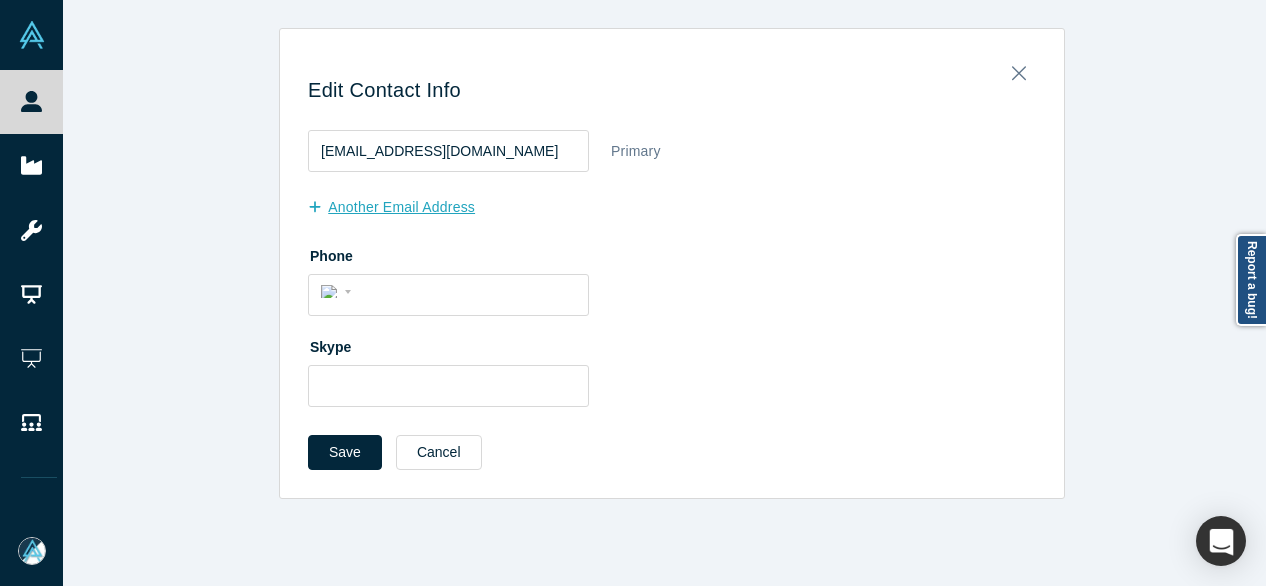 click on "another Email Address" at bounding box center (402, 207) 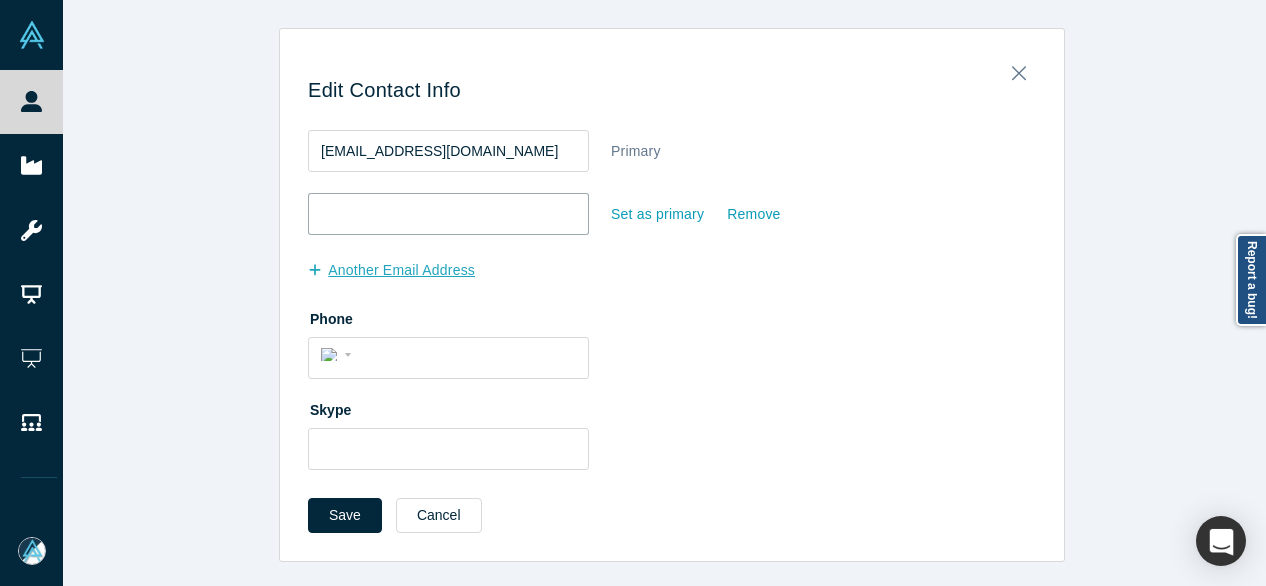 click at bounding box center [448, 214] 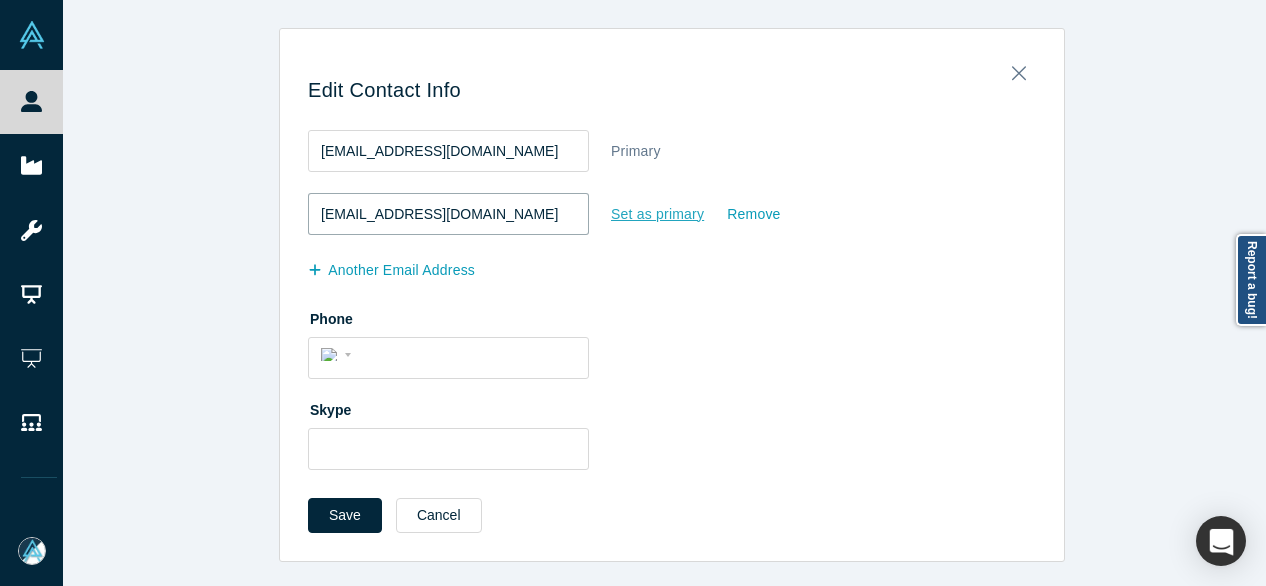 type on "zeshangondal@gmail.com" 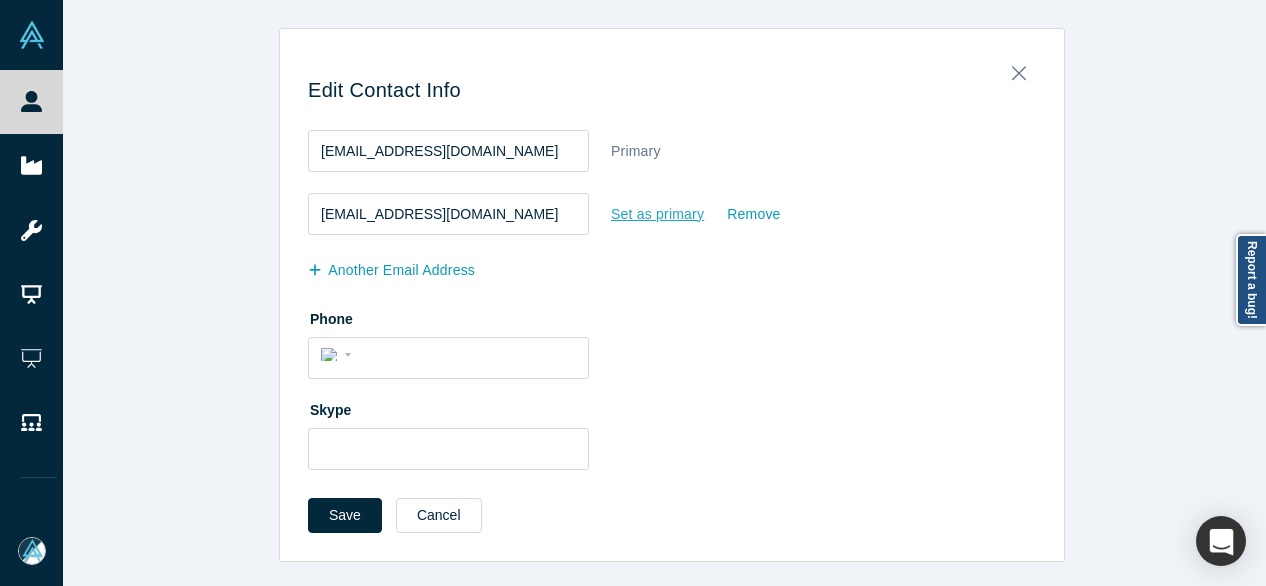 click on "Set as primary" at bounding box center [657, 214] 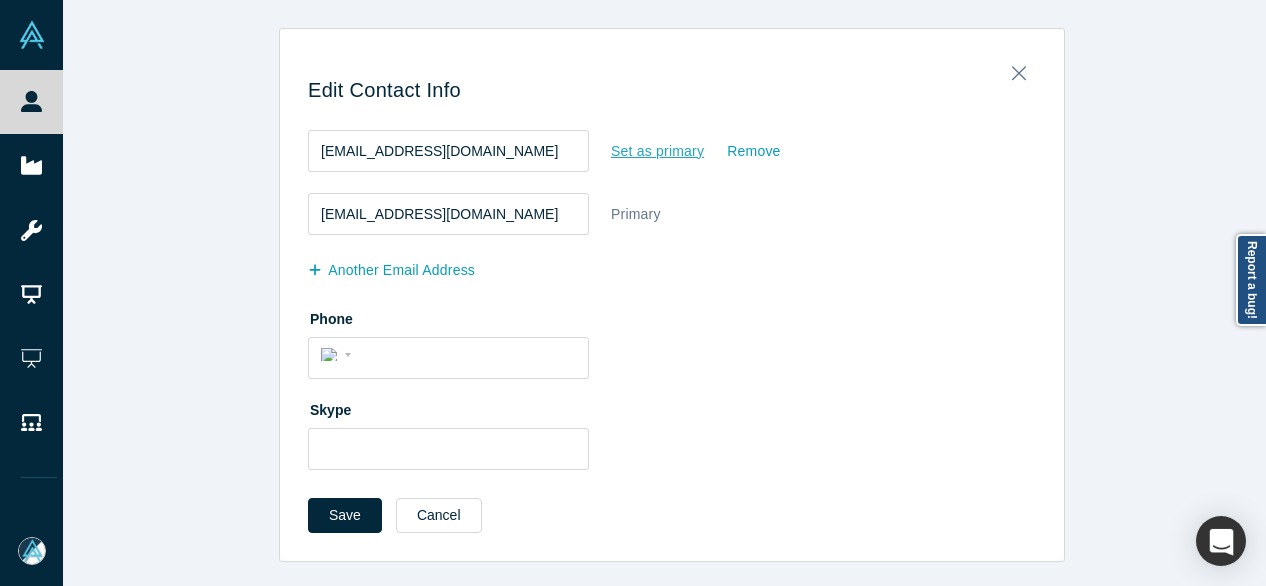 click on "Set as primary" at bounding box center [657, 151] 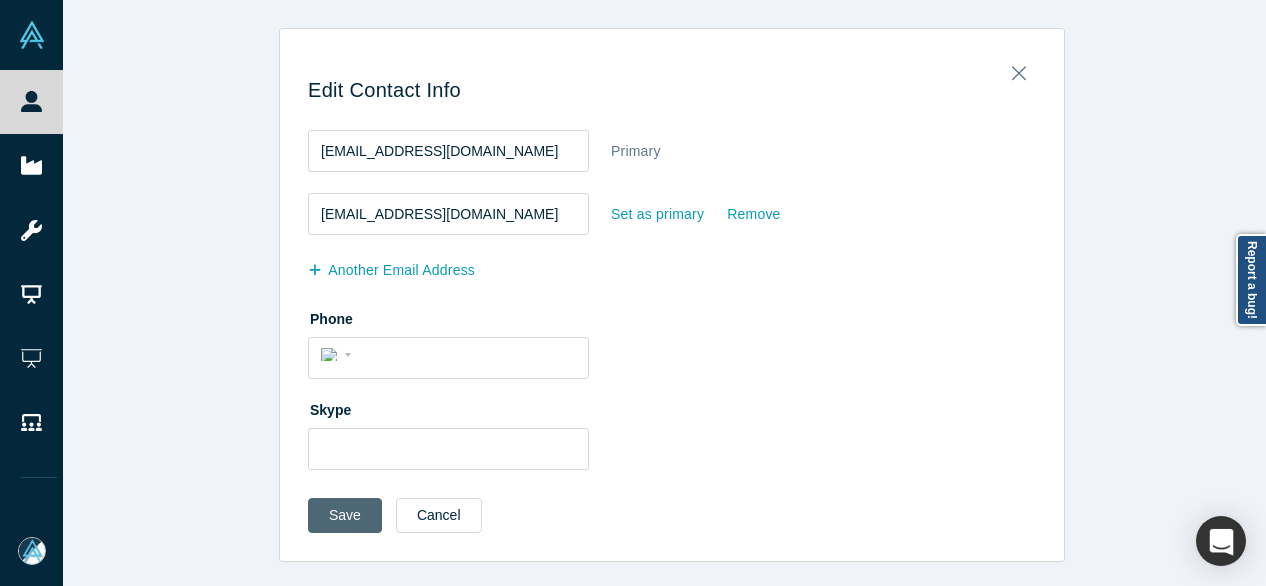 click on "Save" at bounding box center [345, 515] 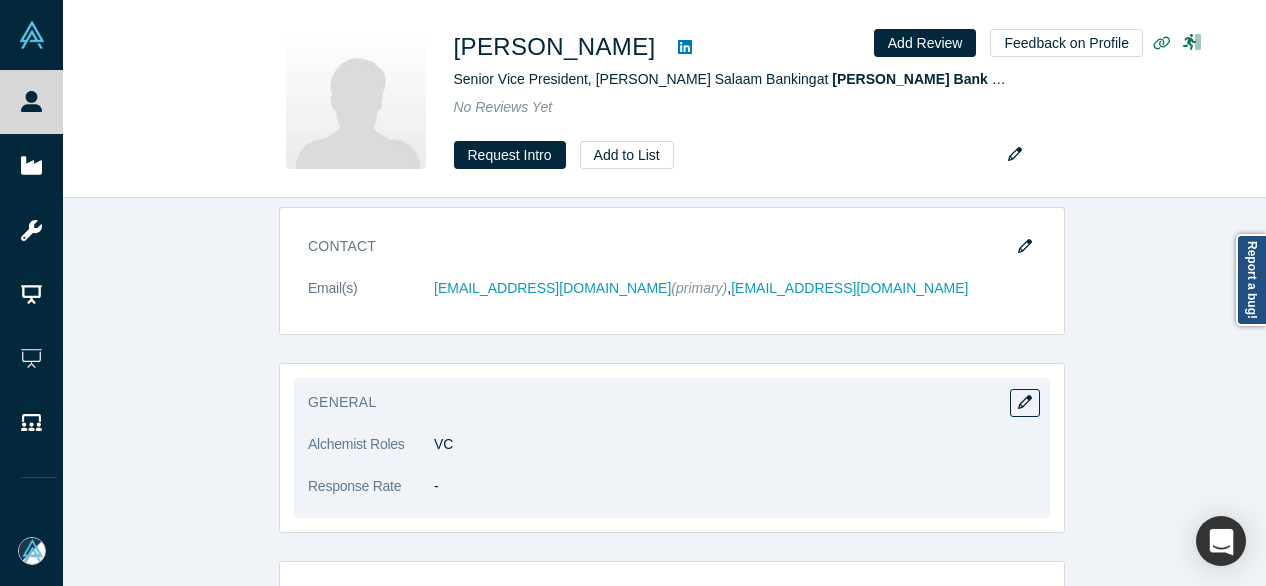 scroll, scrollTop: 500, scrollLeft: 0, axis: vertical 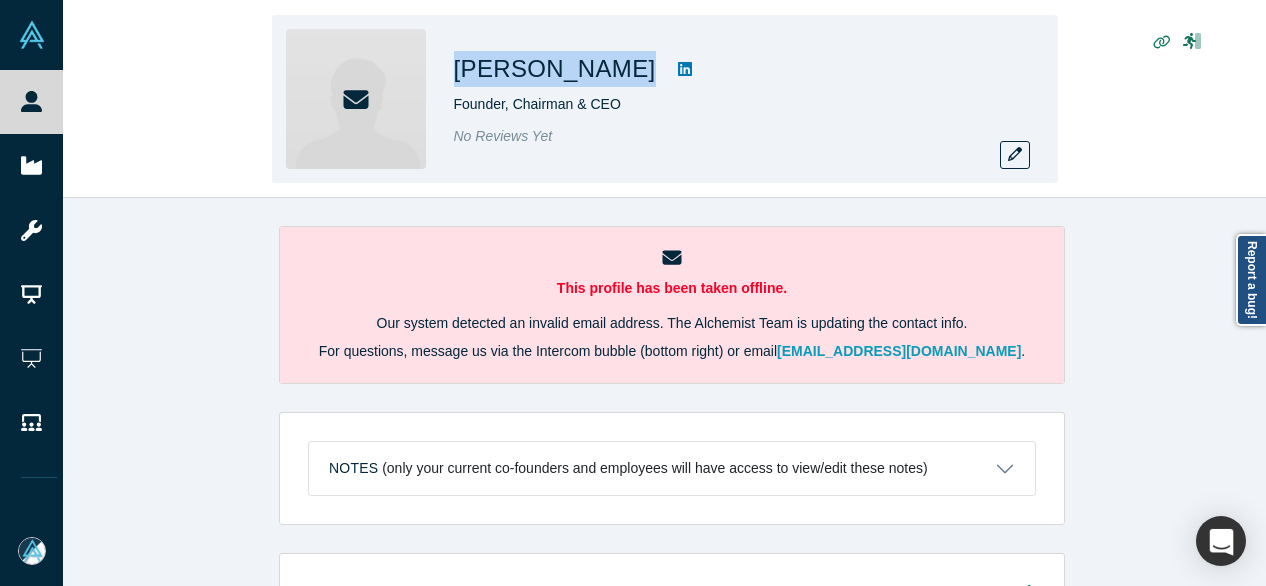 drag, startPoint x: 456, startPoint y: 67, endPoint x: 618, endPoint y: 85, distance: 162.99693 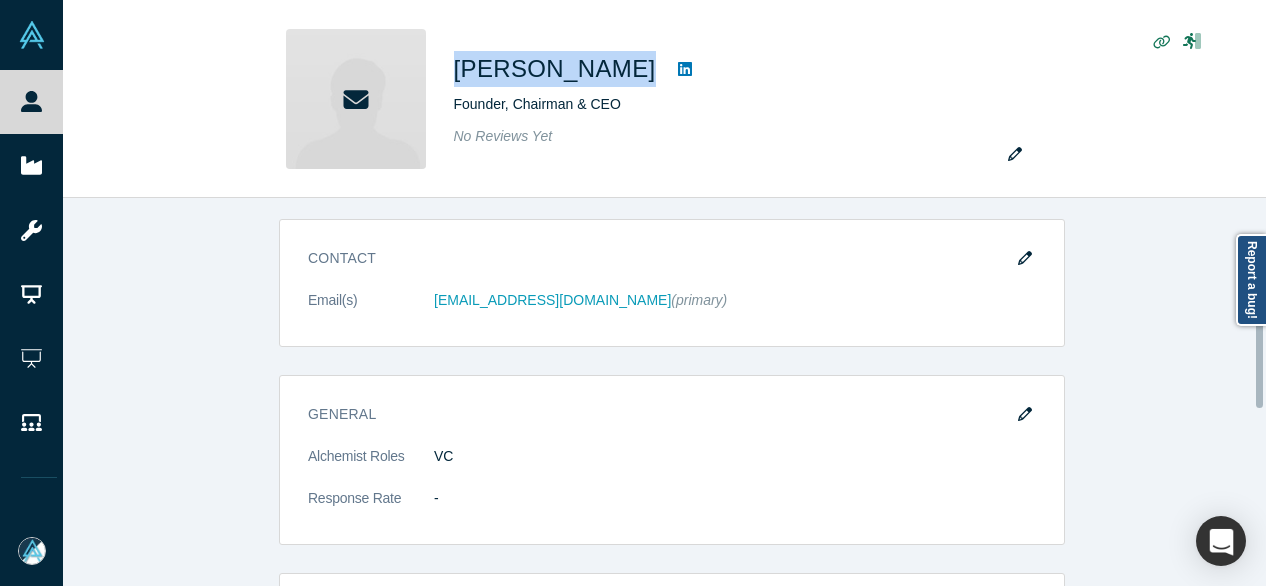scroll, scrollTop: 700, scrollLeft: 0, axis: vertical 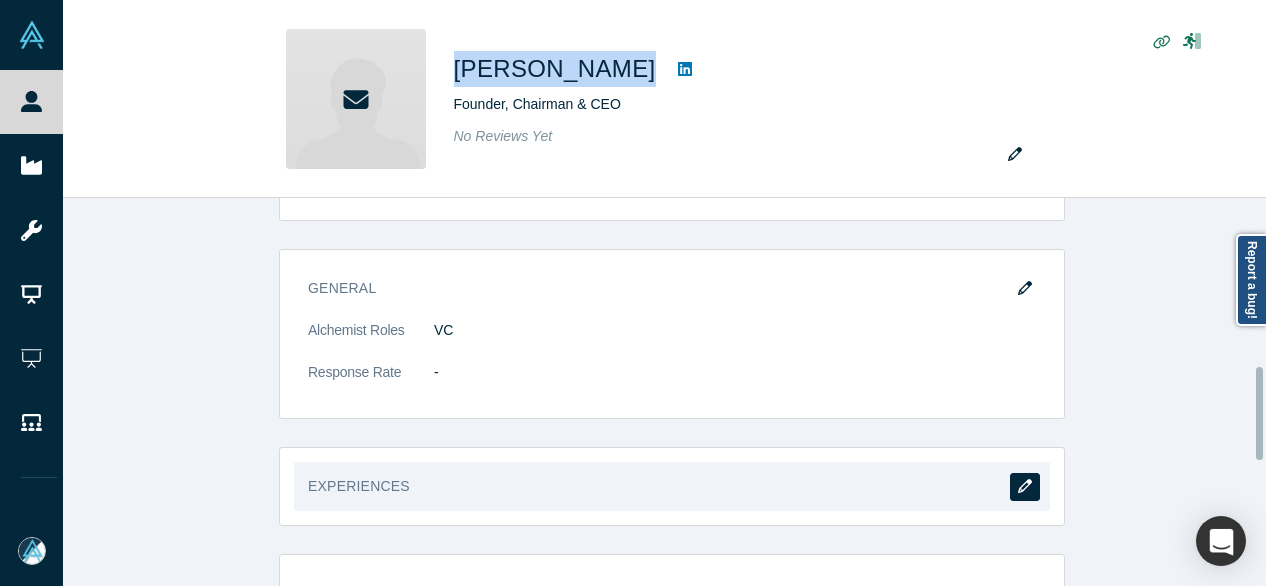 click at bounding box center [1025, 487] 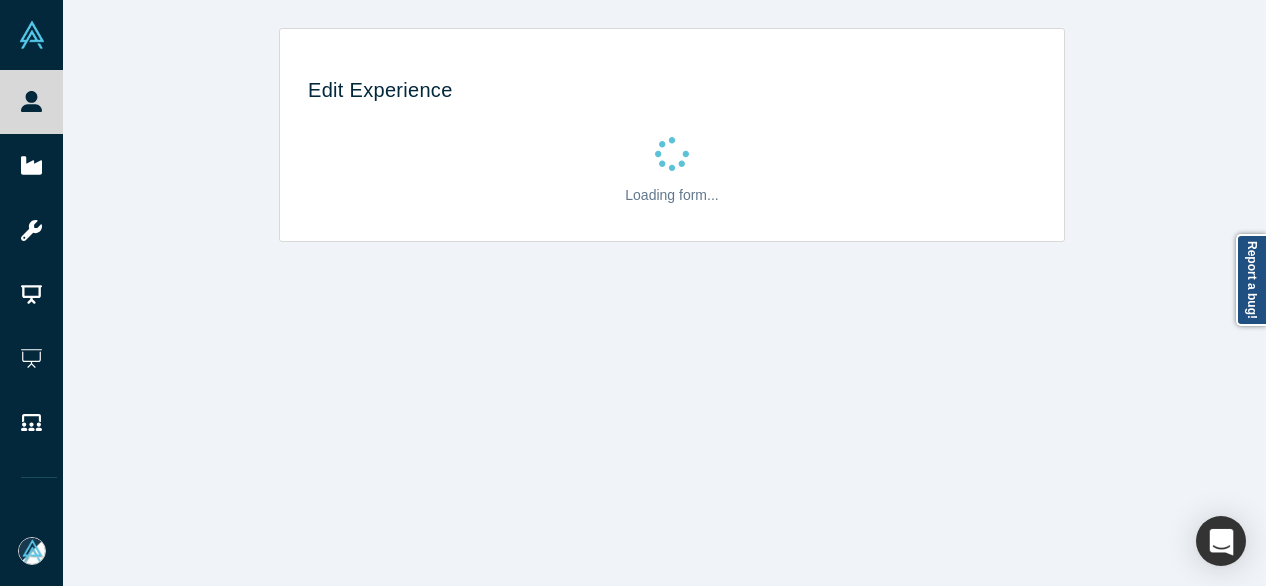 scroll, scrollTop: 0, scrollLeft: 0, axis: both 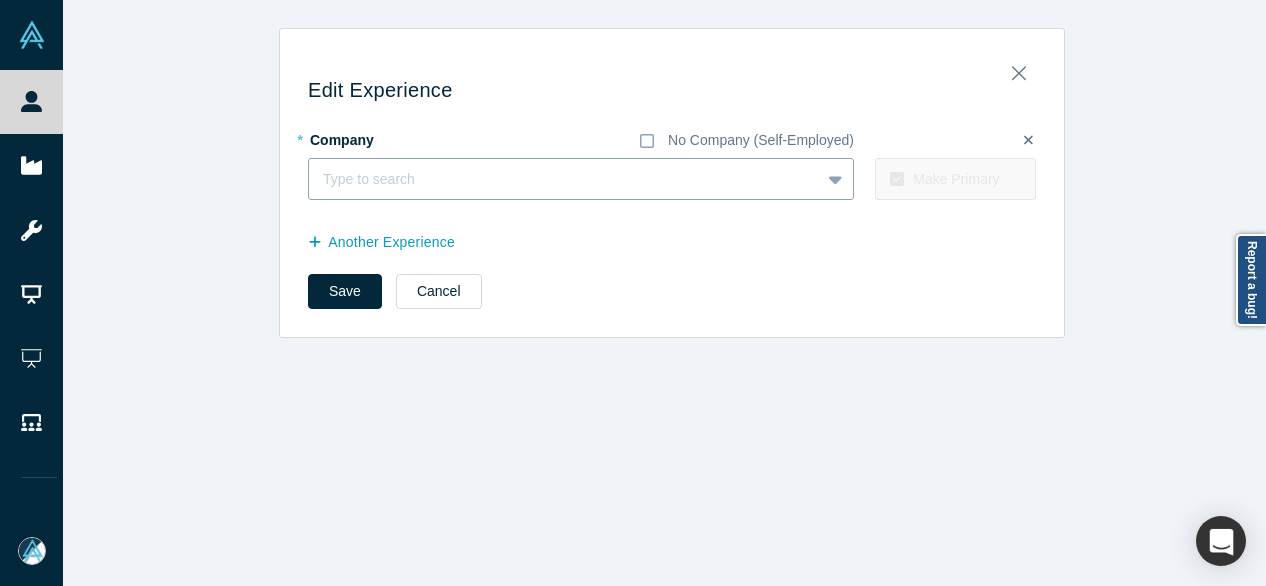 click at bounding box center (564, 179) 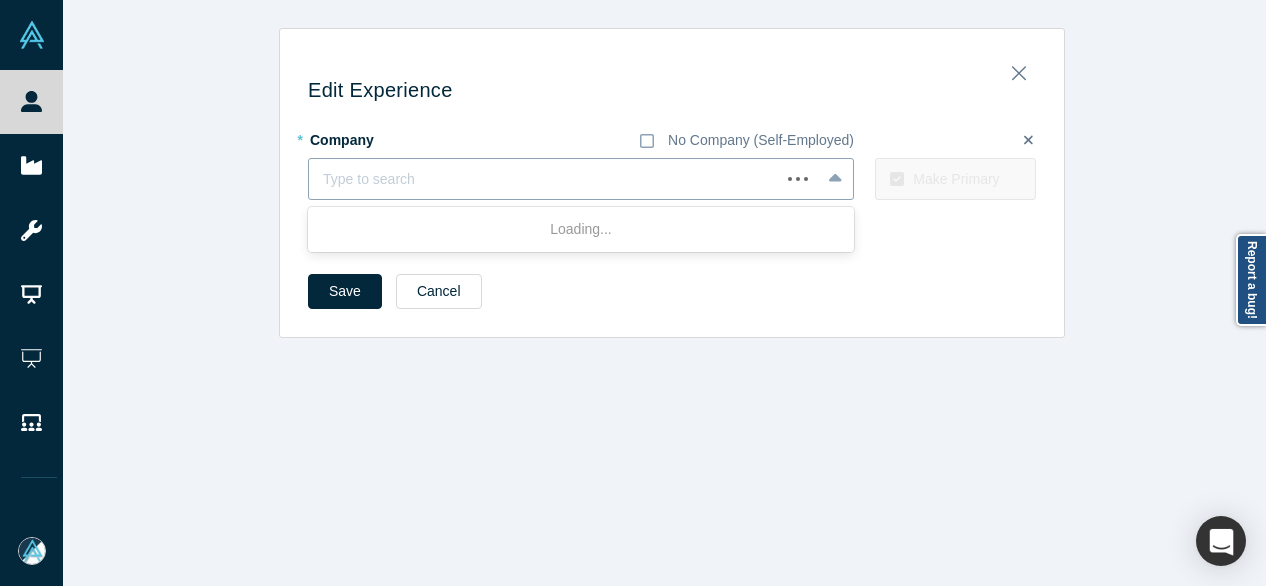 paste on "Founder, Chairman & CEO Founder, Chairman & CEO One Planet Group" 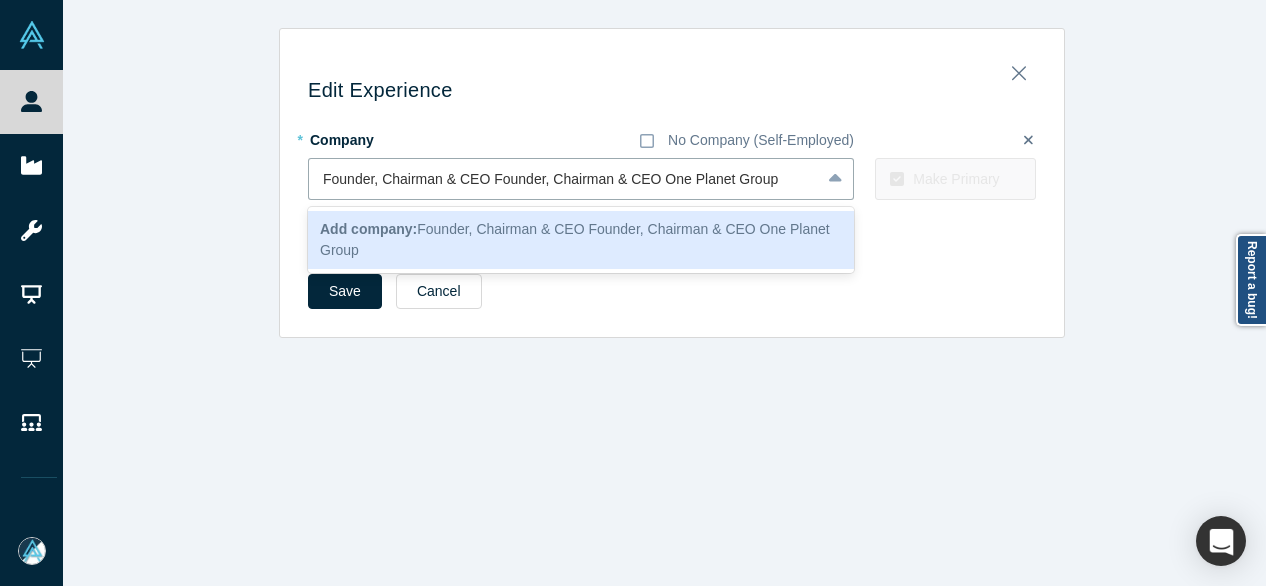 drag, startPoint x: 649, startPoint y: 186, endPoint x: 287, endPoint y: 187, distance: 362.00137 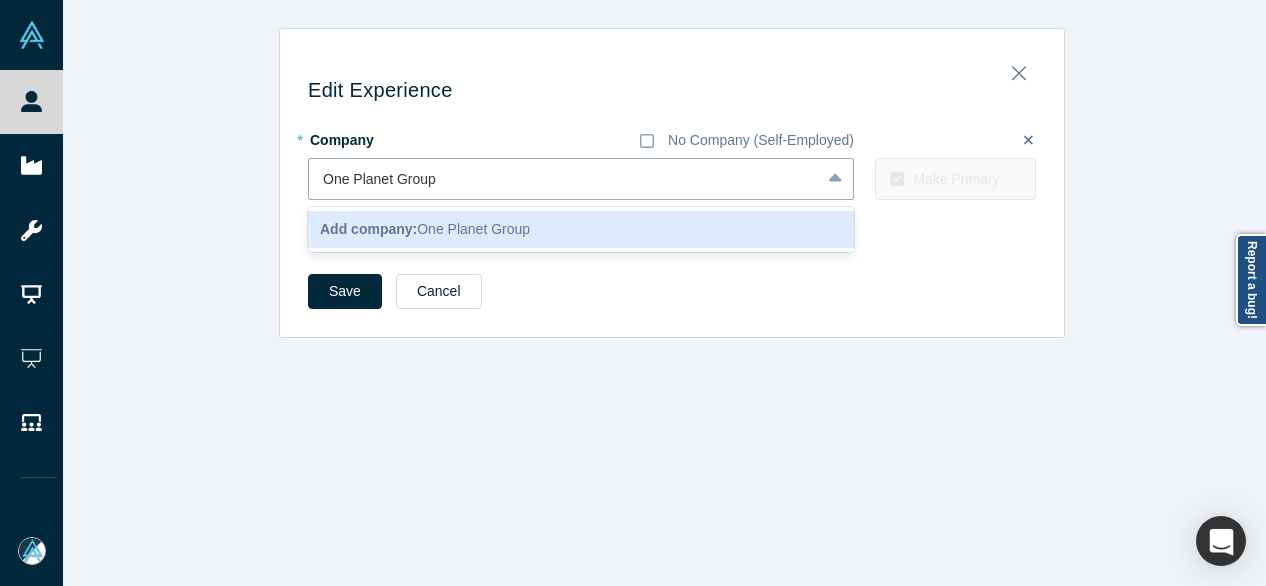 click on "Add company:  One Planet Group" at bounding box center (581, 229) 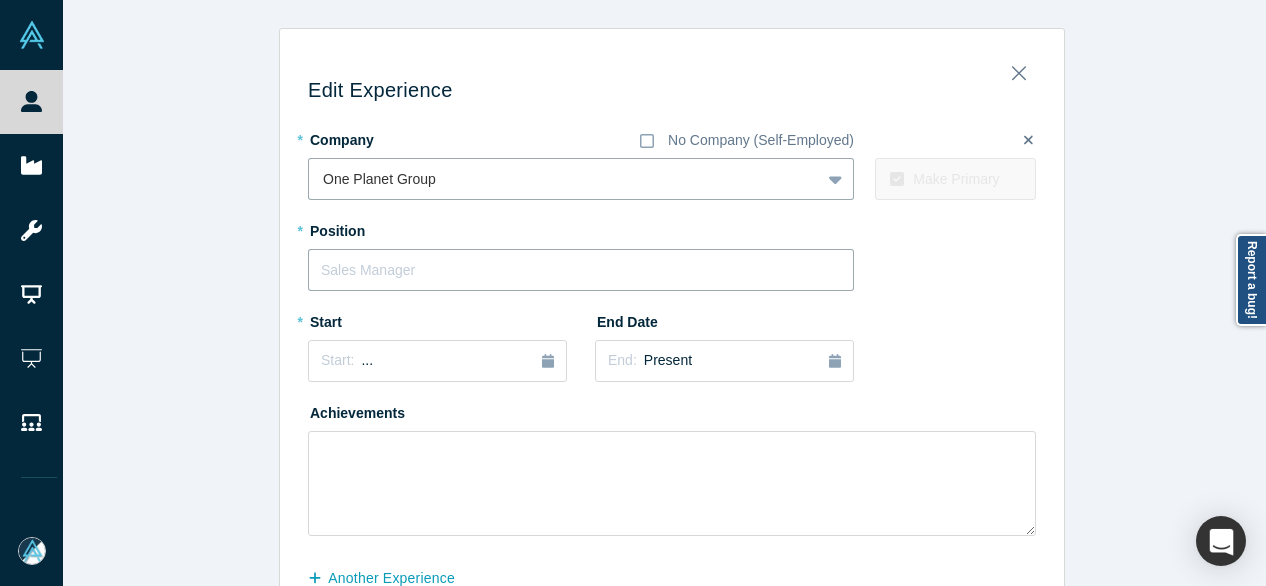 click at bounding box center (581, 270) 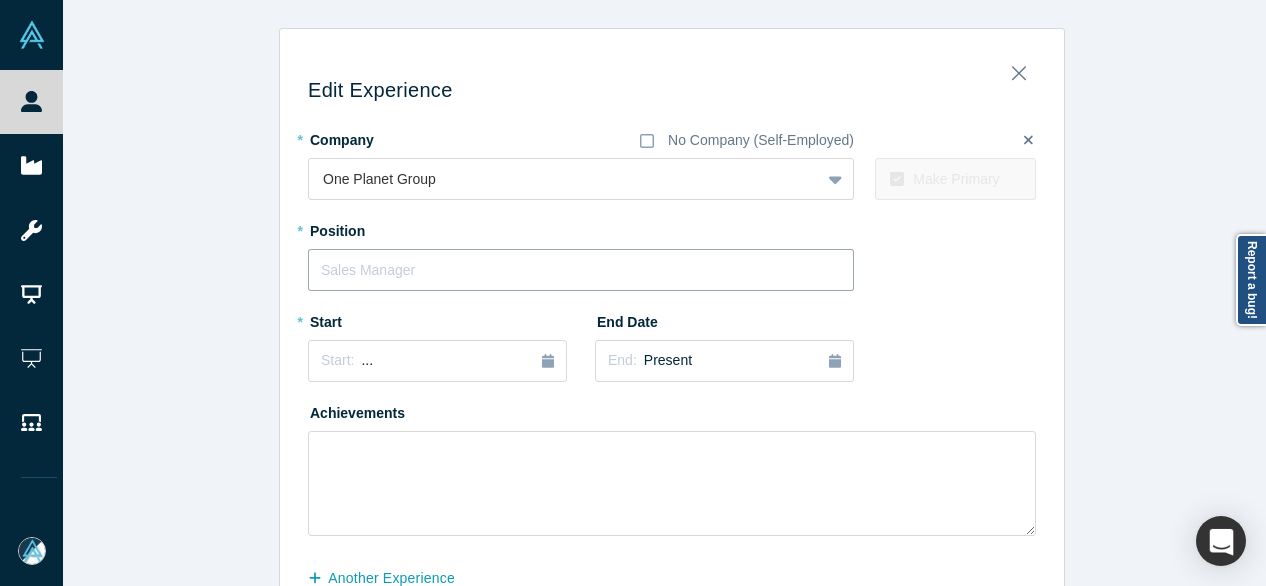 paste on "Founder, Chairman & CEO Founder, Chairman & CEO" 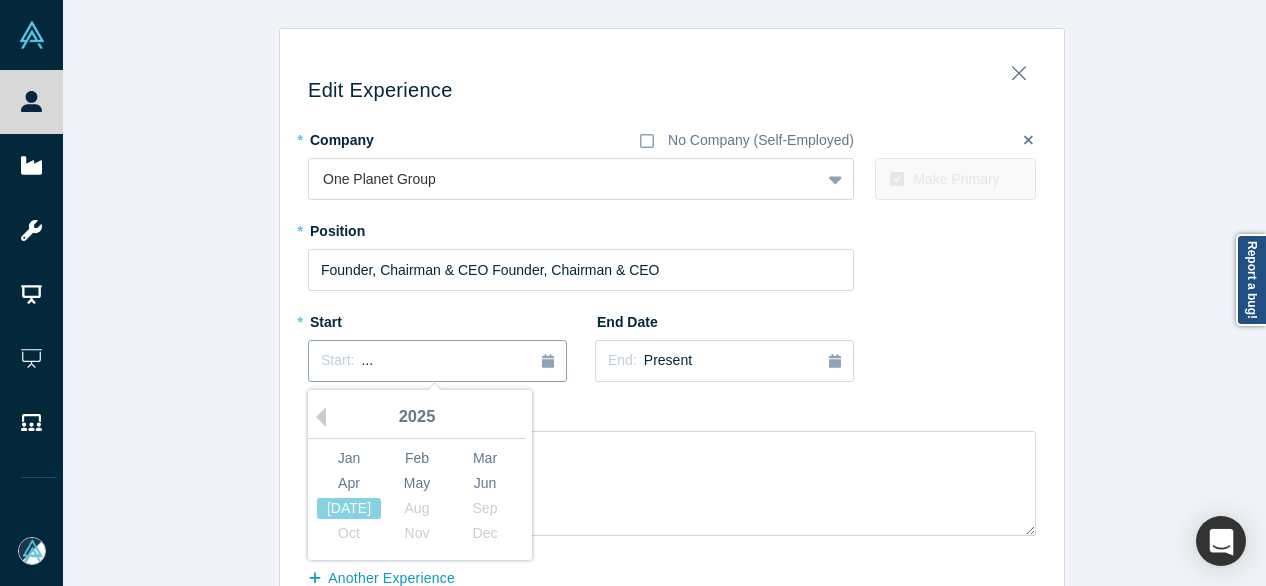 drag, startPoint x: 428, startPoint y: 376, endPoint x: 390, endPoint y: 397, distance: 43.416588 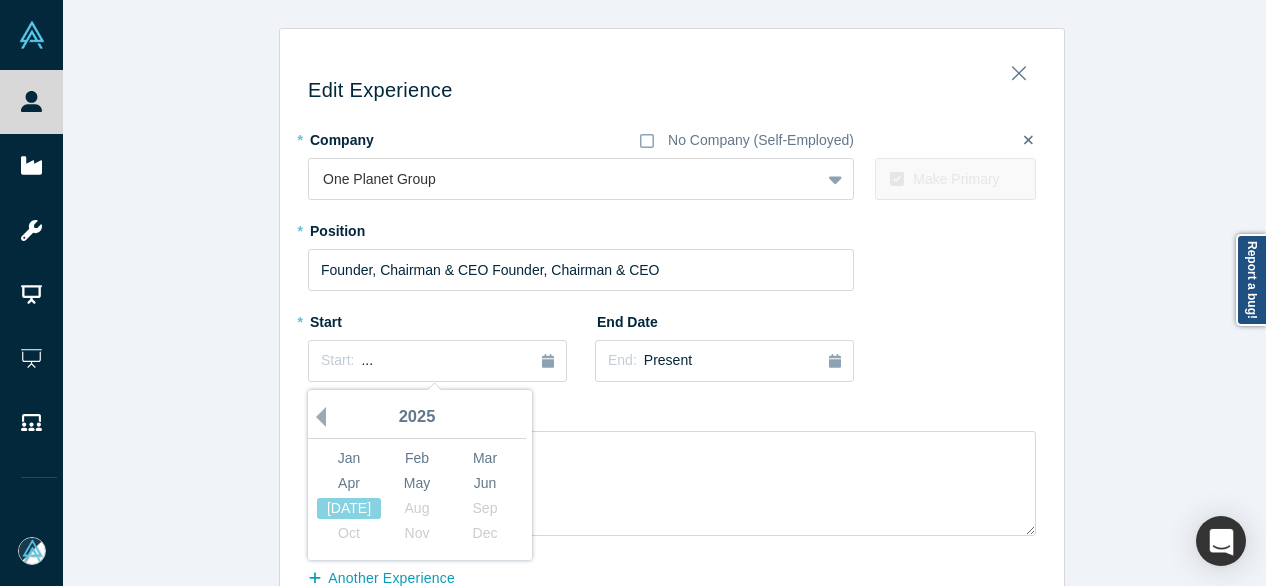 click on "Previous Year" at bounding box center (316, 417) 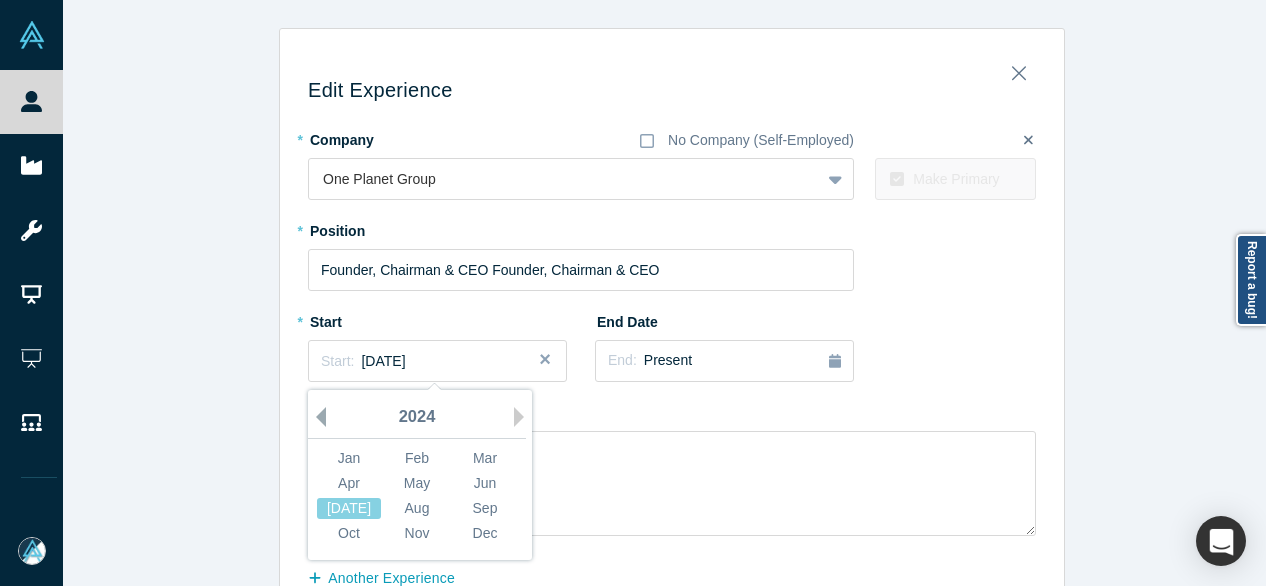click on "Previous Year" at bounding box center [316, 417] 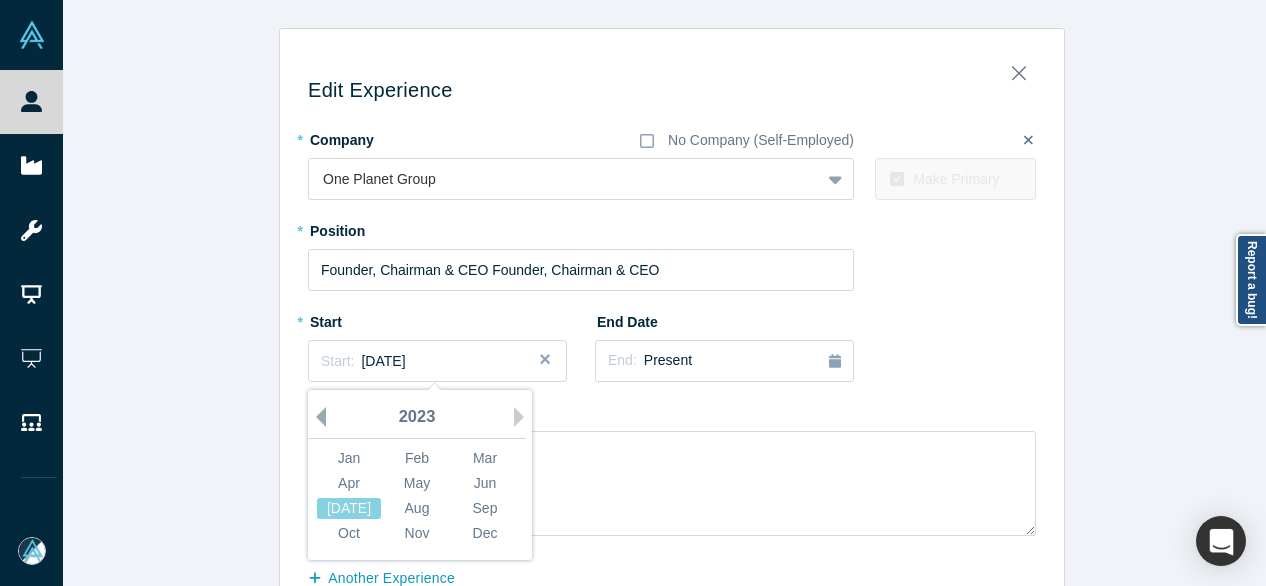 click on "Previous Year" at bounding box center (316, 417) 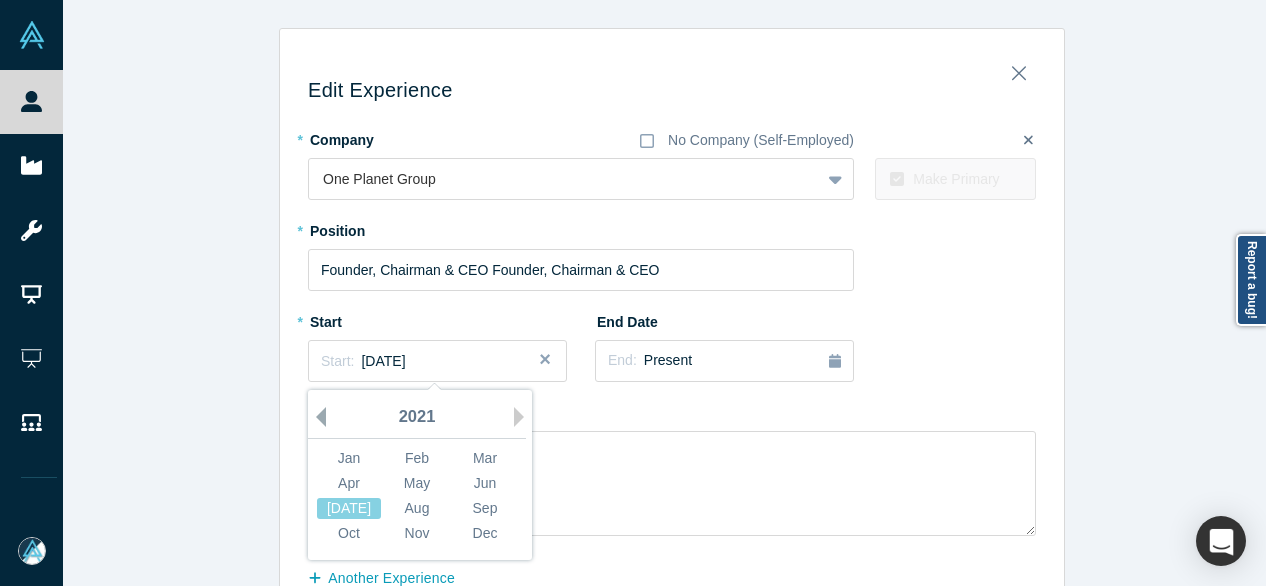 click on "Previous Year" at bounding box center (316, 417) 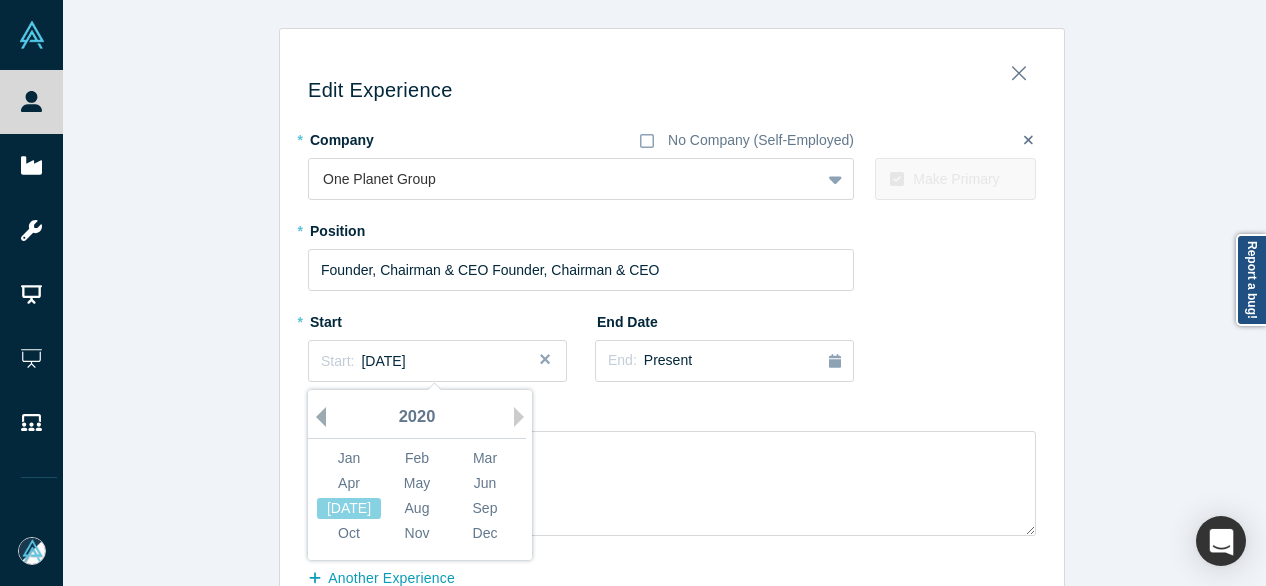 click on "Previous Year" at bounding box center (316, 417) 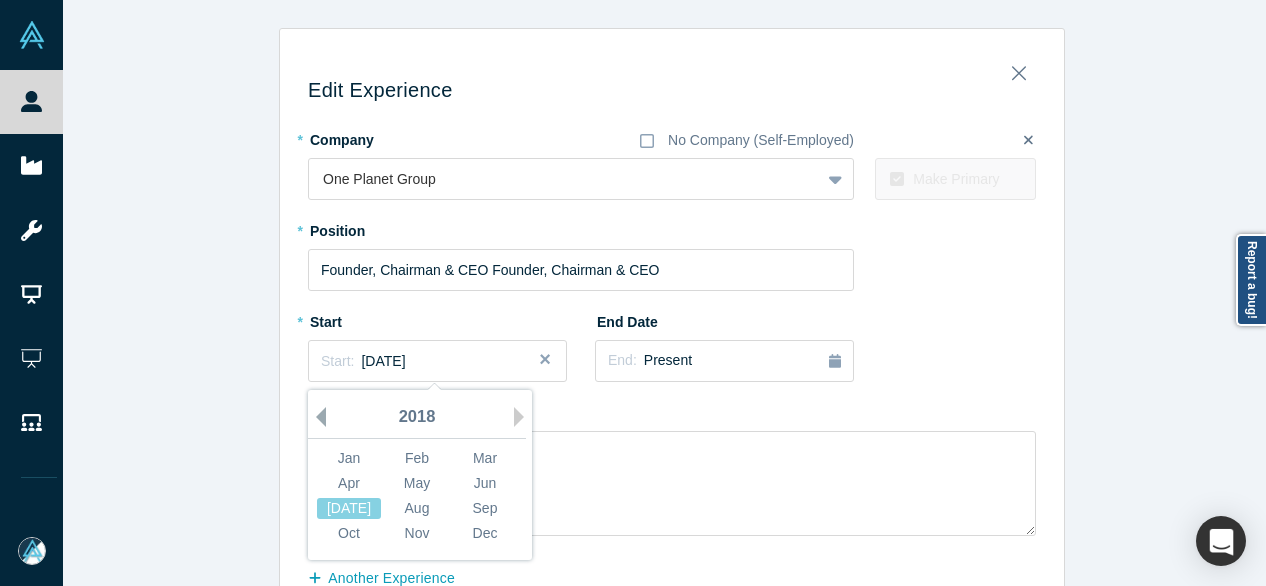 click on "Previous Year" at bounding box center (316, 417) 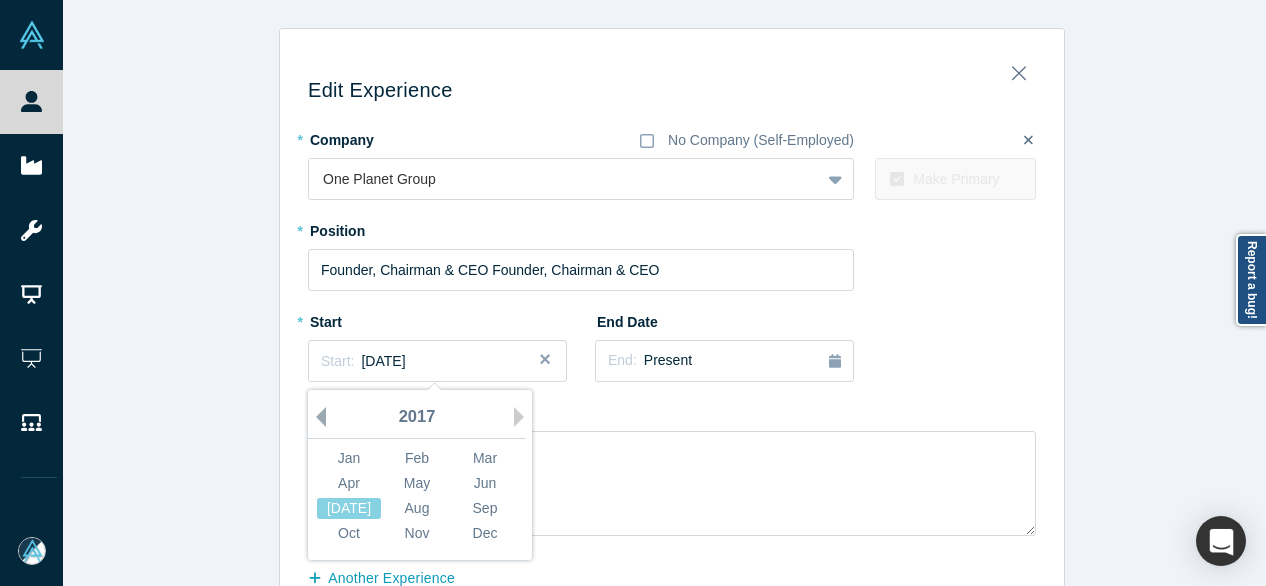 click on "Previous Year" at bounding box center (316, 417) 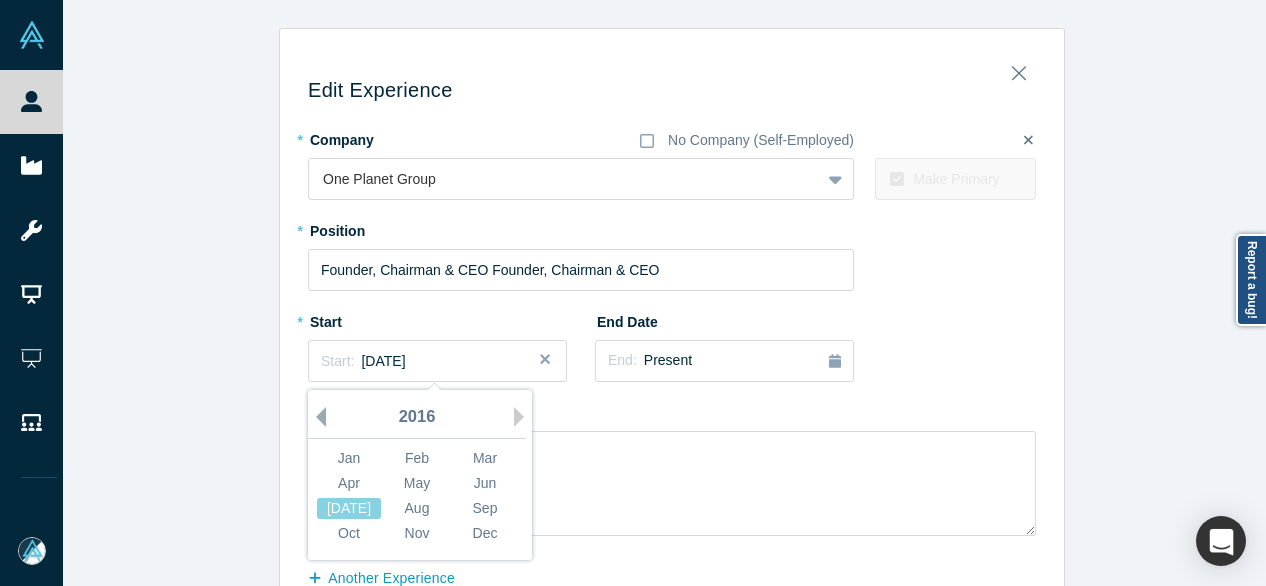 click on "Previous Year" at bounding box center (316, 417) 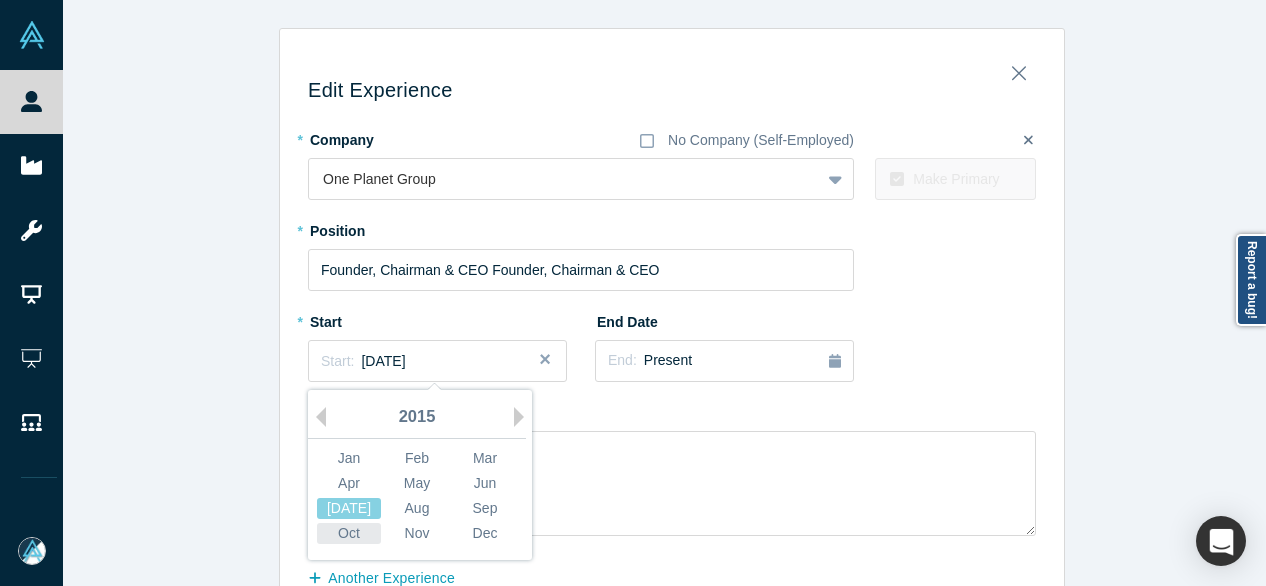 click on "Oct" at bounding box center [349, 533] 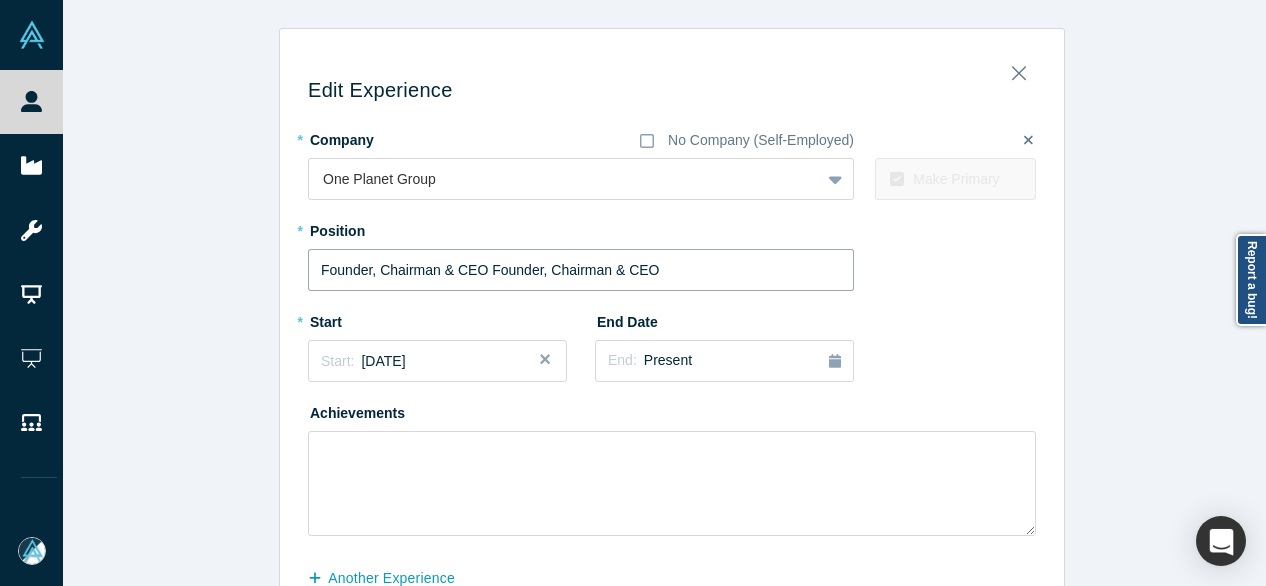 drag, startPoint x: 478, startPoint y: 273, endPoint x: 721, endPoint y: 267, distance: 243.07407 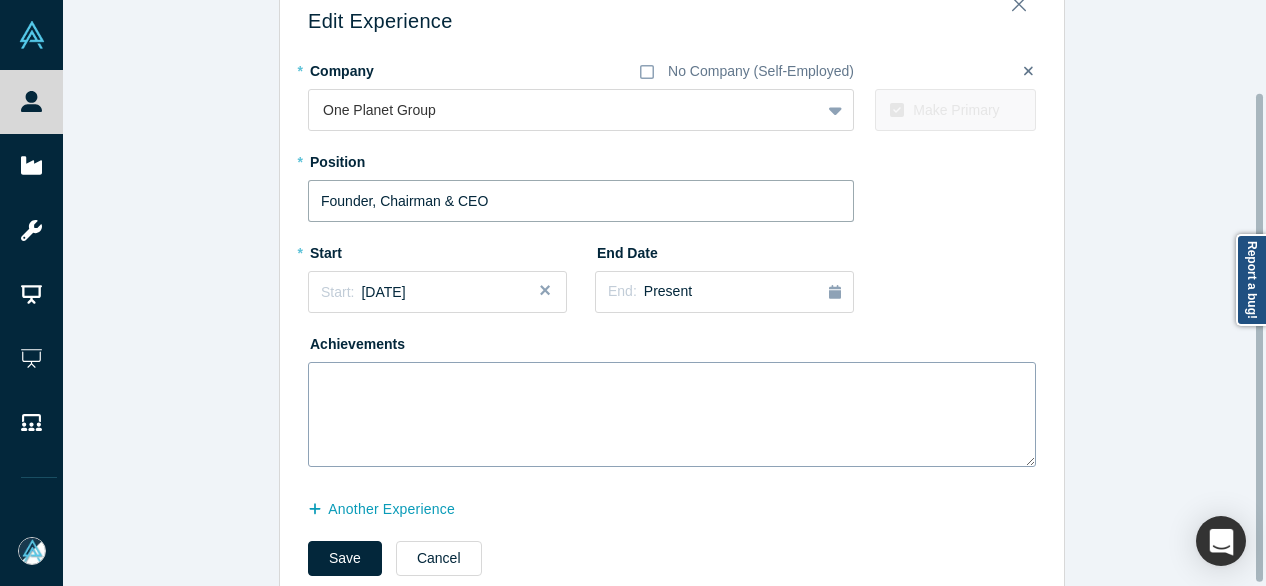 scroll, scrollTop: 114, scrollLeft: 0, axis: vertical 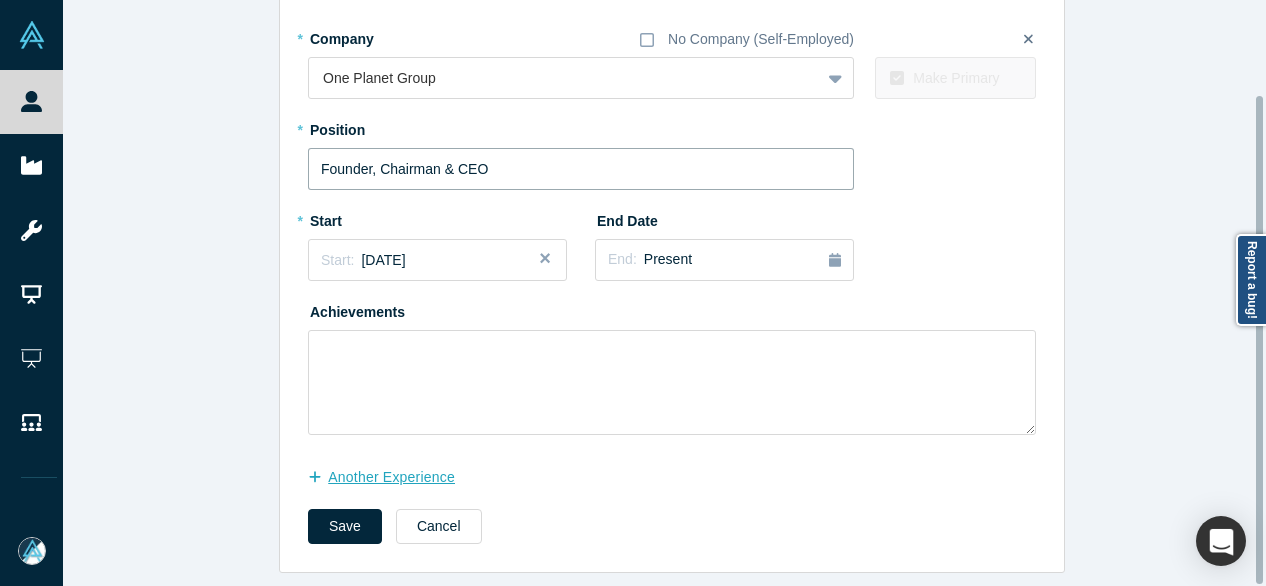 type on "Founder, Chairman & CEO" 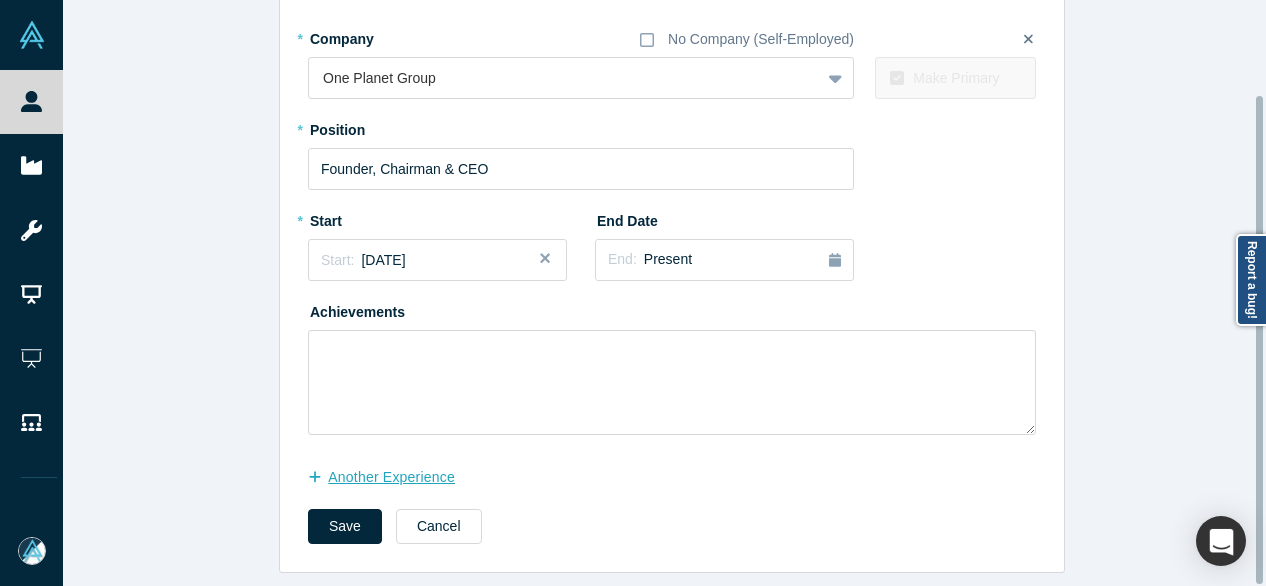 click on "another Experience" at bounding box center [392, 477] 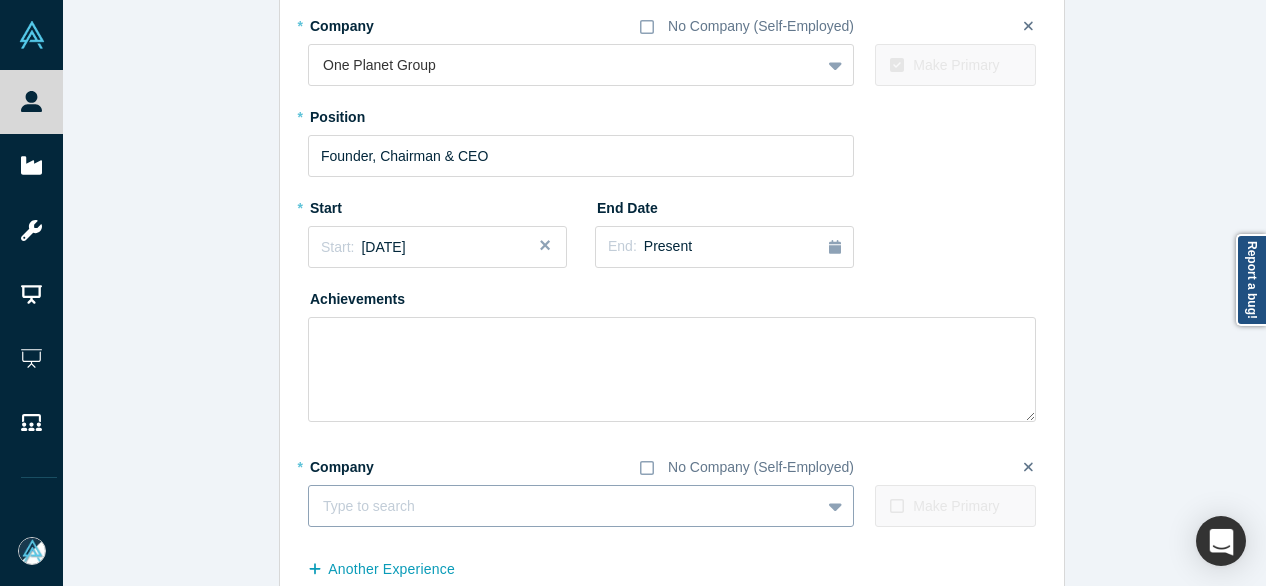 click at bounding box center (564, 506) 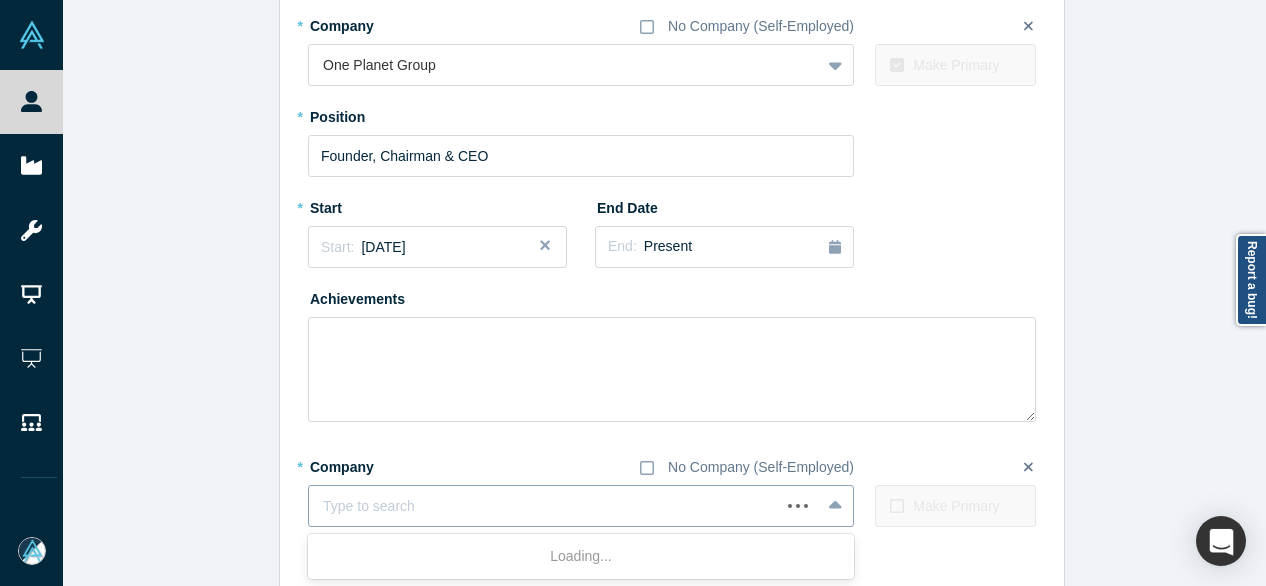paste on "Founder, Chairman & CEO Founder, Chairman & CEO Buyerlink" 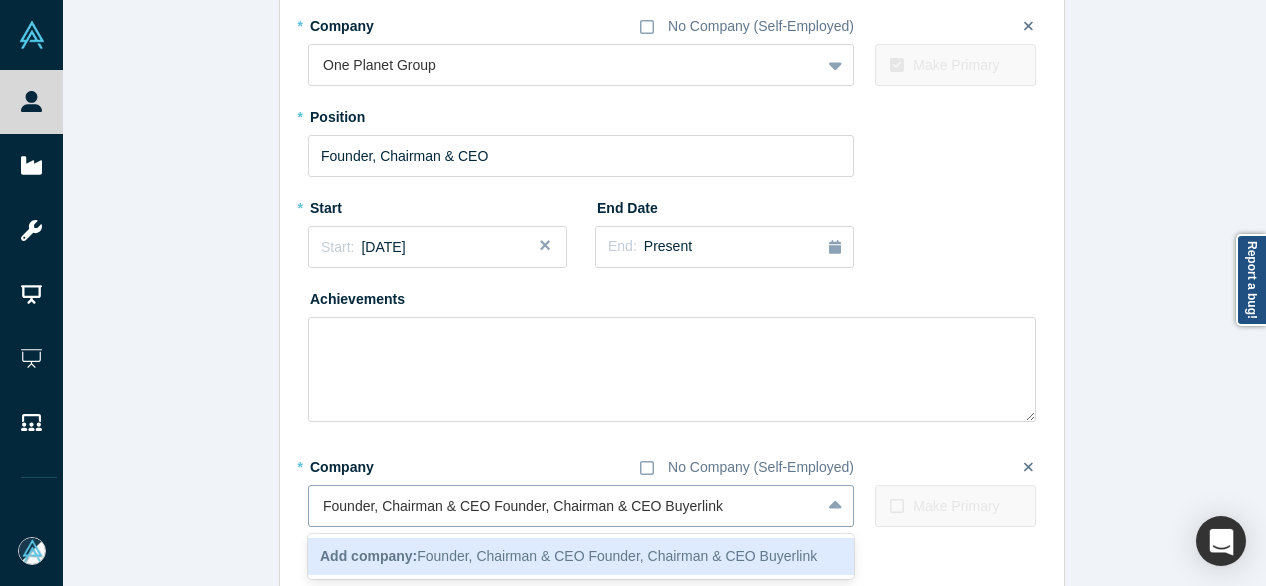 drag, startPoint x: 648, startPoint y: 509, endPoint x: 301, endPoint y: 514, distance: 347.036 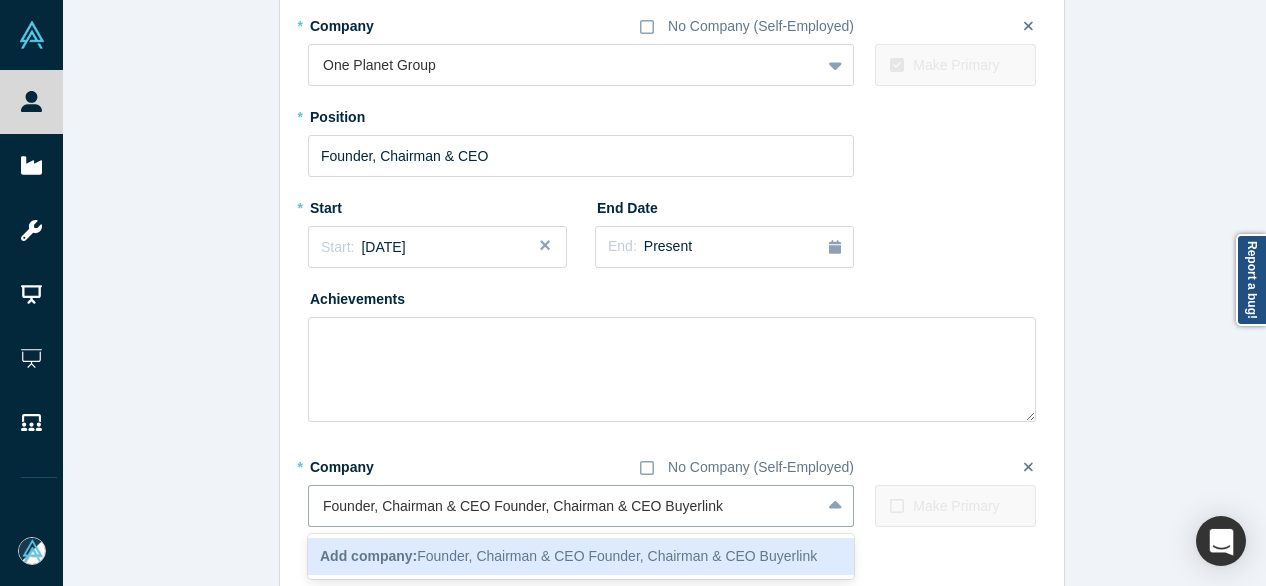 type on "Buyerlink" 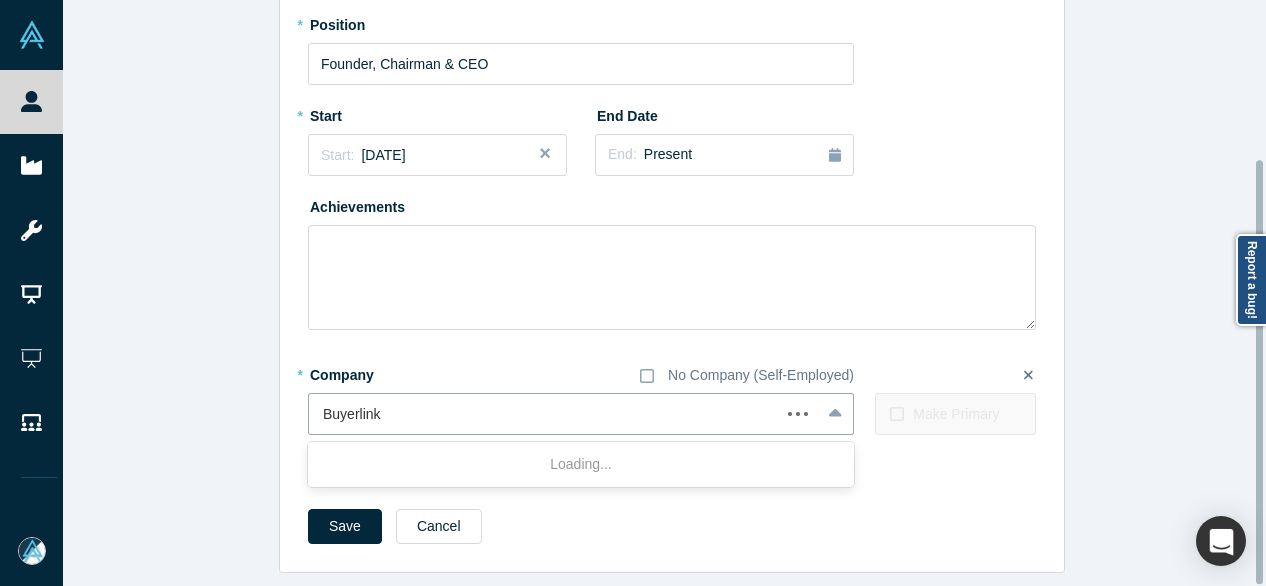 scroll, scrollTop: 219, scrollLeft: 0, axis: vertical 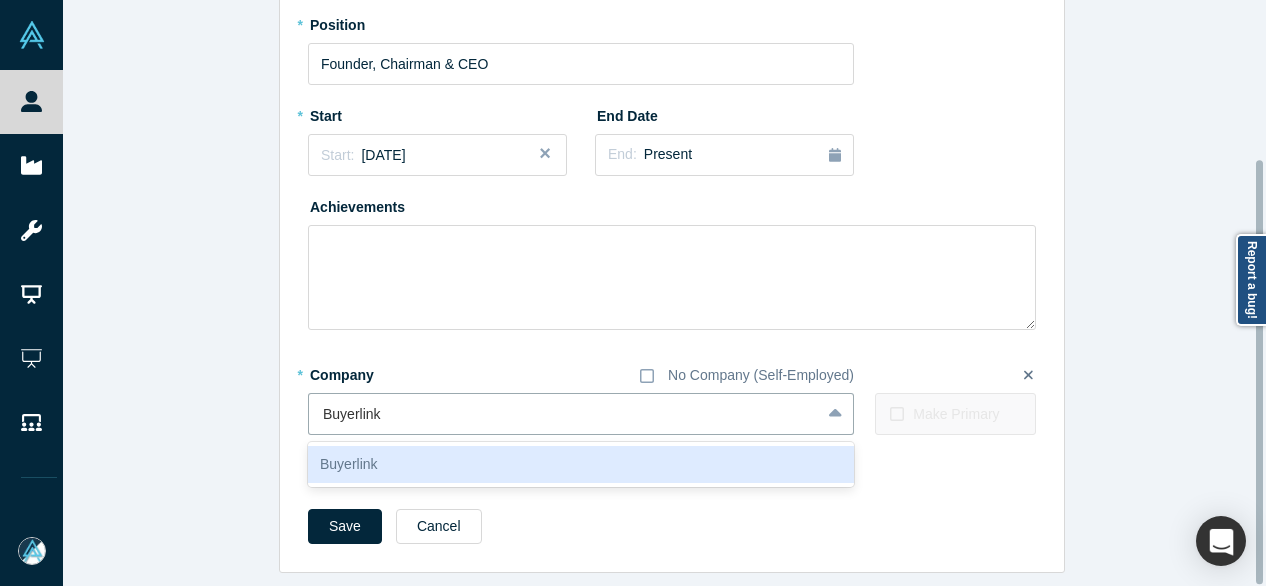 click on "Buyerlink" at bounding box center [581, 464] 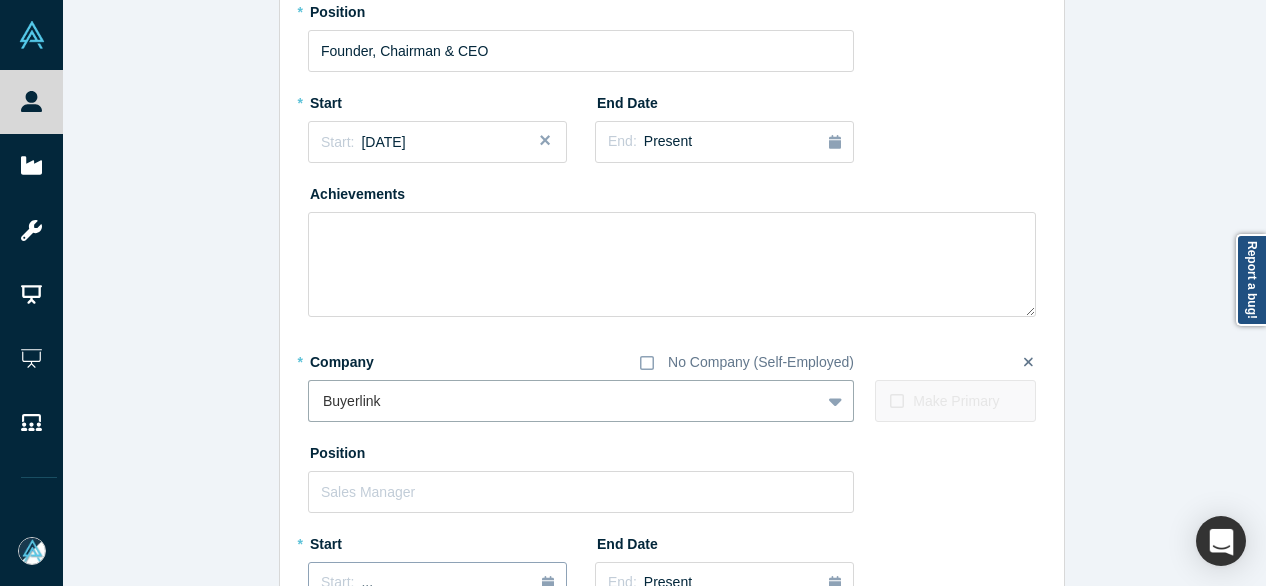click on "Start: ..." at bounding box center [437, 583] 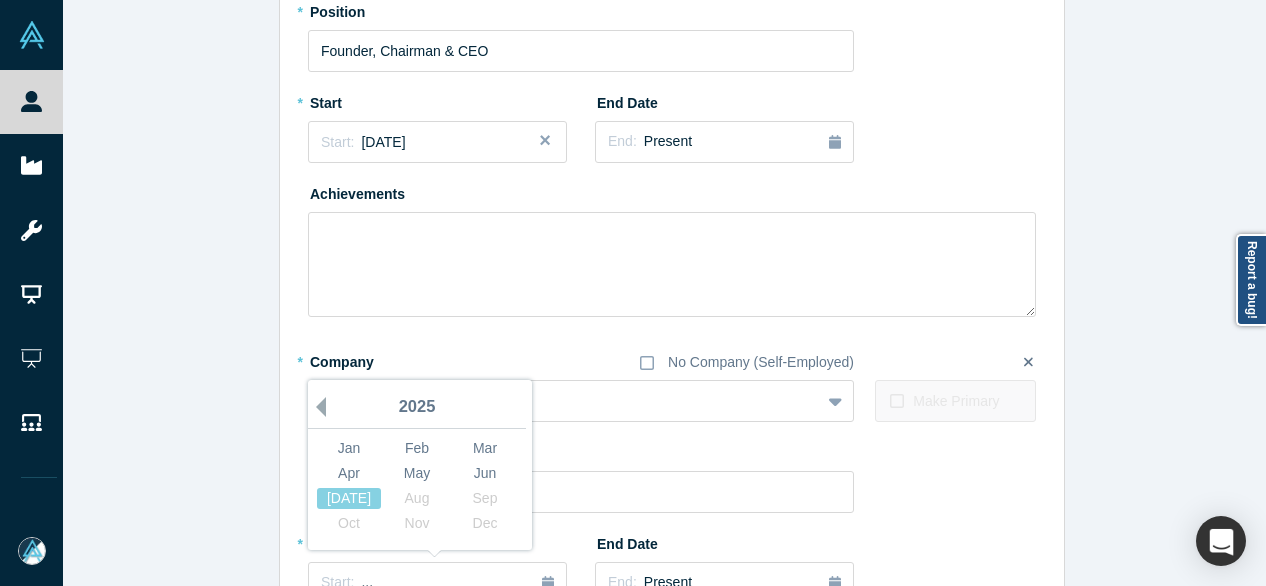 click on "Previous Year" at bounding box center (316, 407) 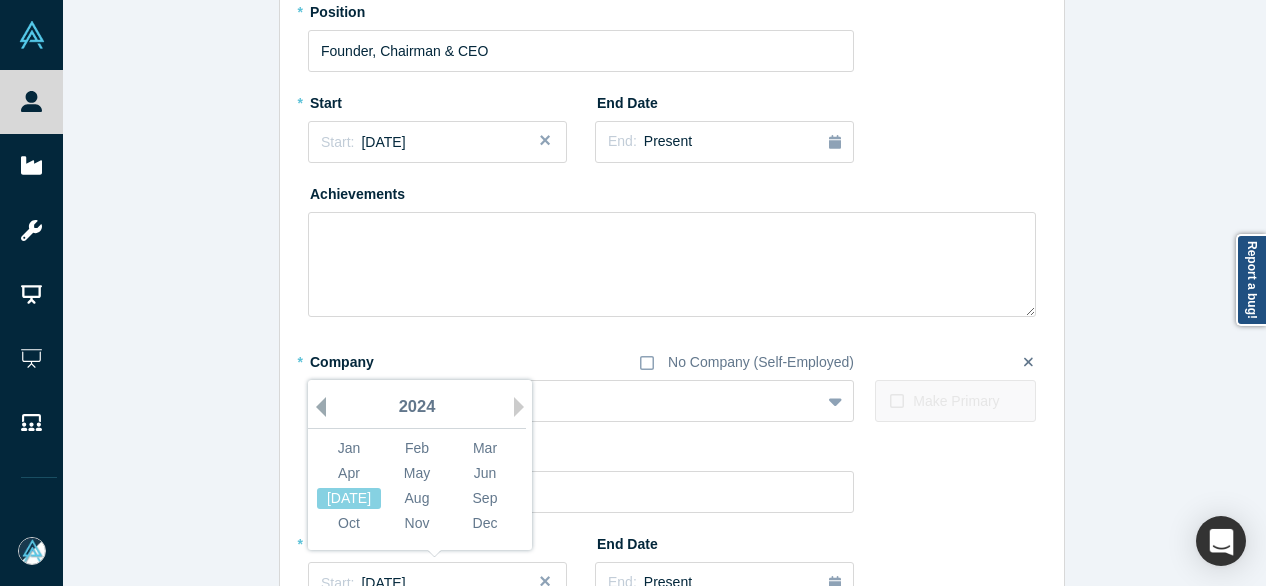 click on "Previous Year" at bounding box center [316, 407] 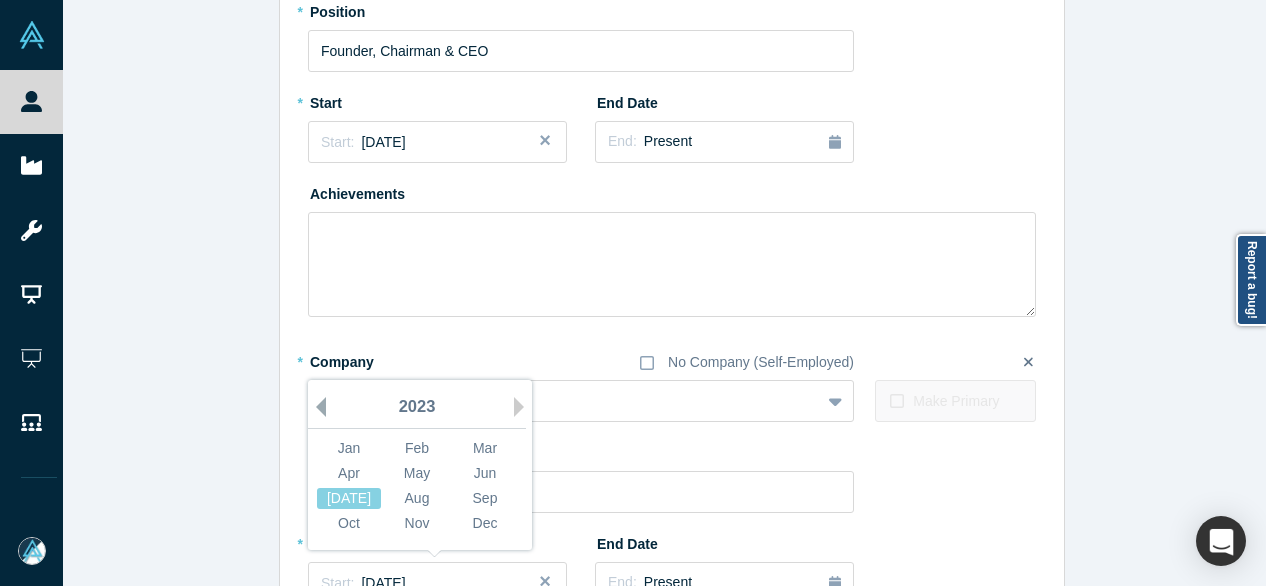 click on "Previous Year" at bounding box center (316, 407) 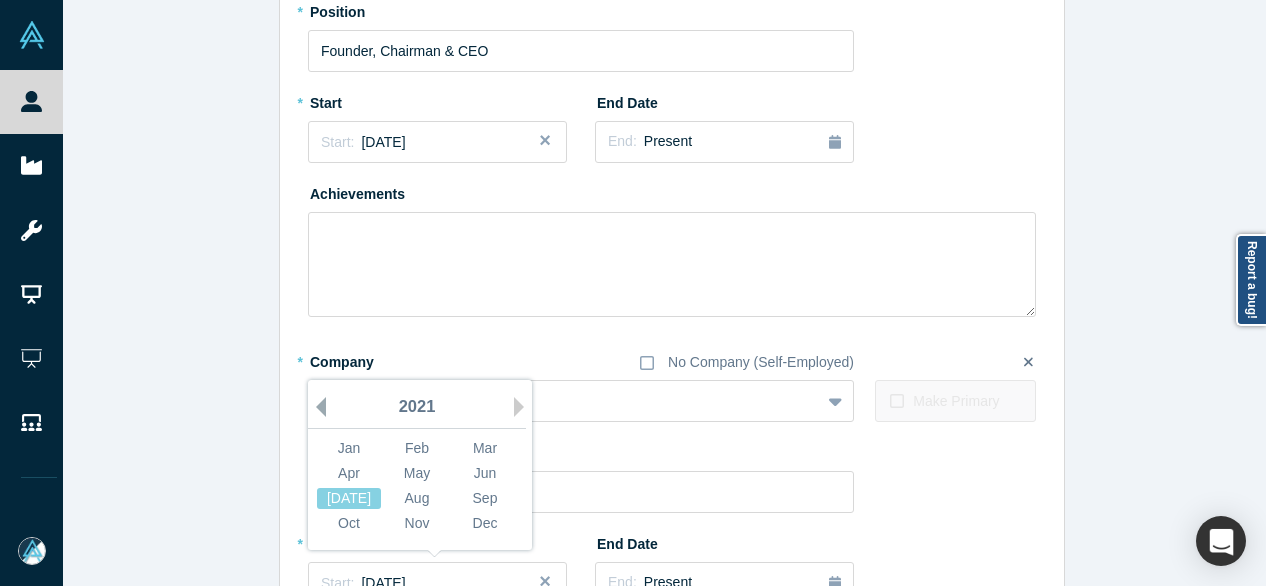 click on "Previous Year" at bounding box center (316, 407) 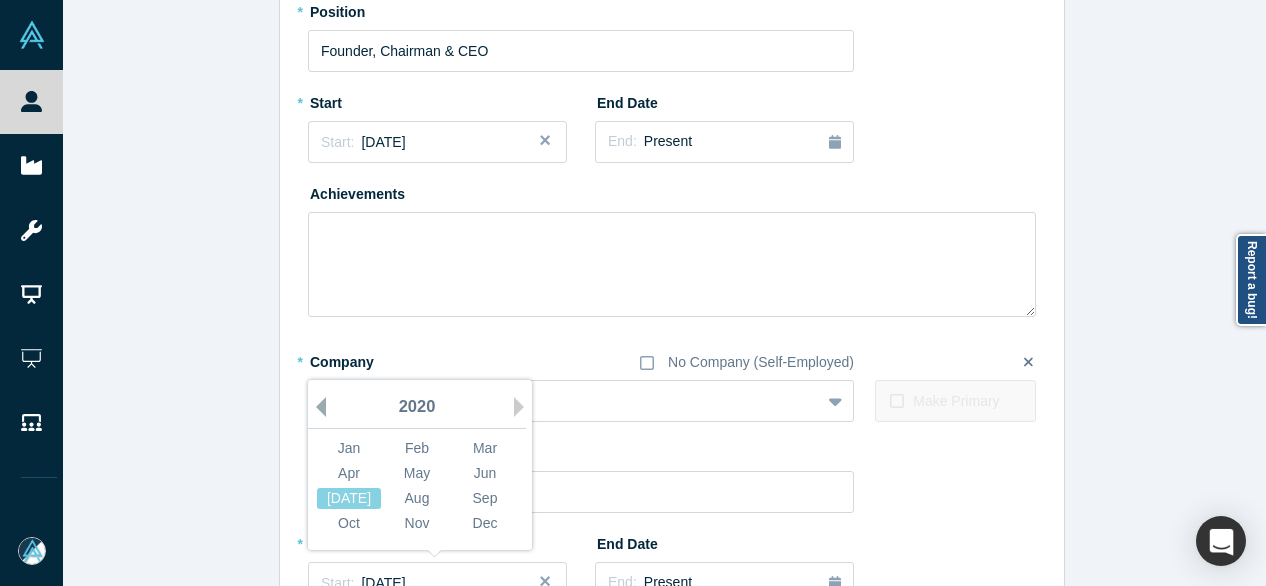 click on "Previous Year" at bounding box center [316, 407] 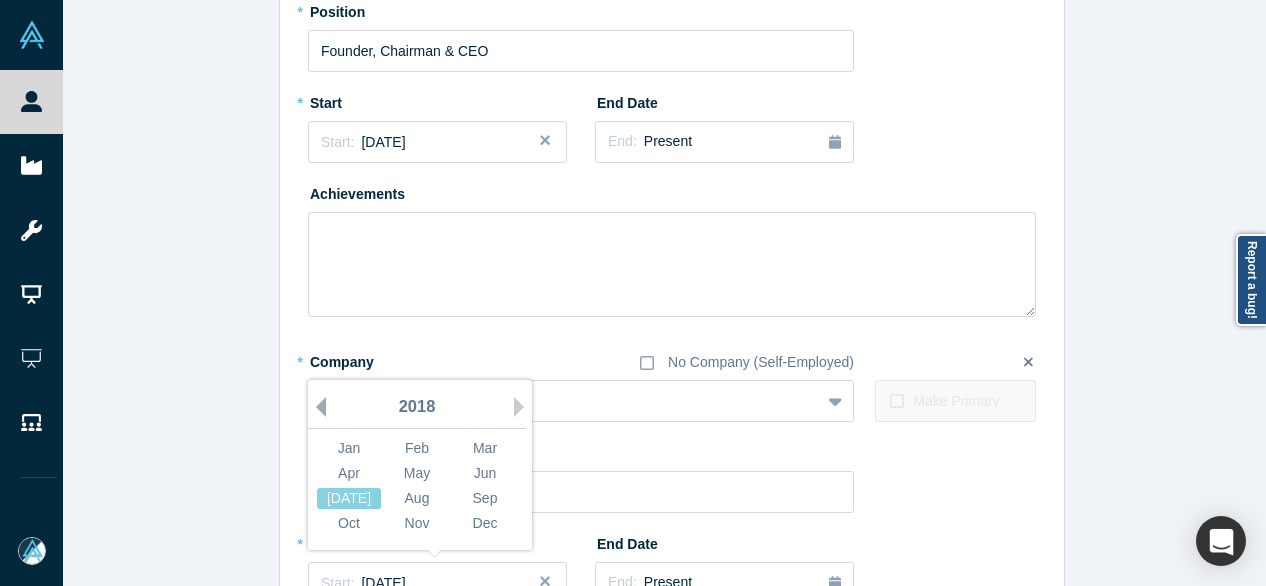 click on "Previous Year" at bounding box center [316, 407] 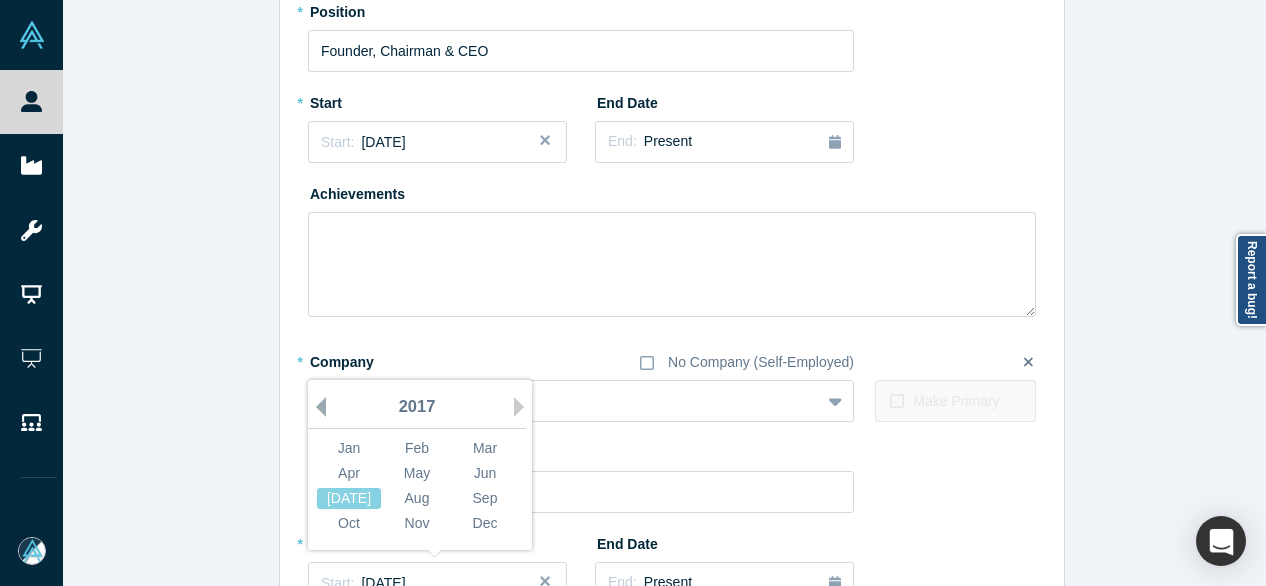 click on "Previous Year" at bounding box center (316, 407) 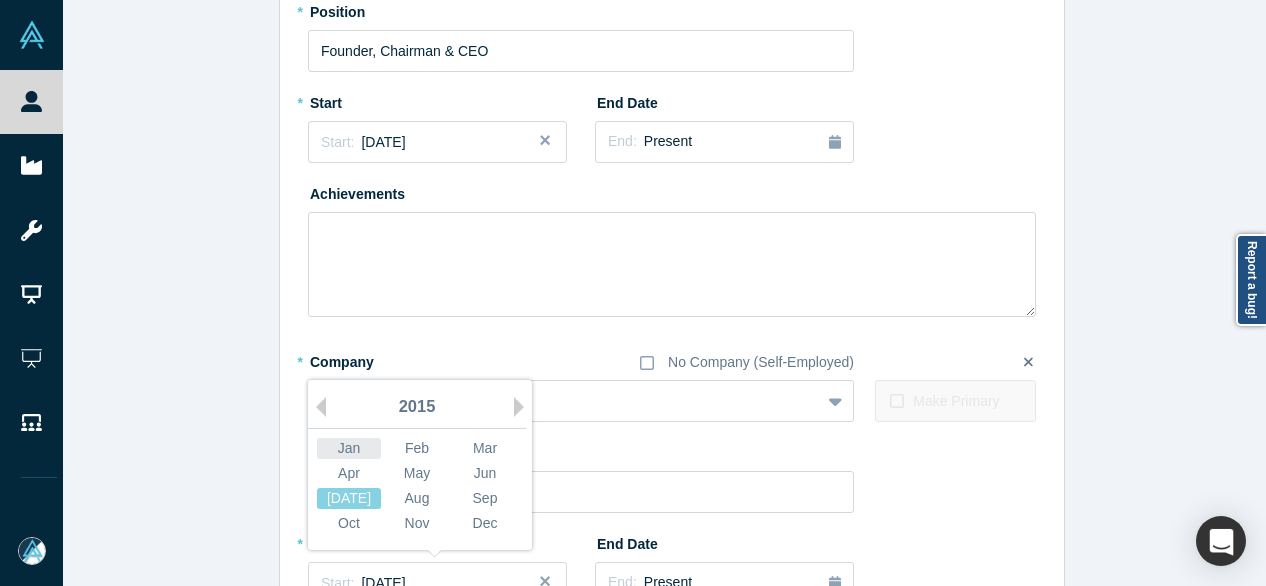 click on "Jan" at bounding box center [349, 448] 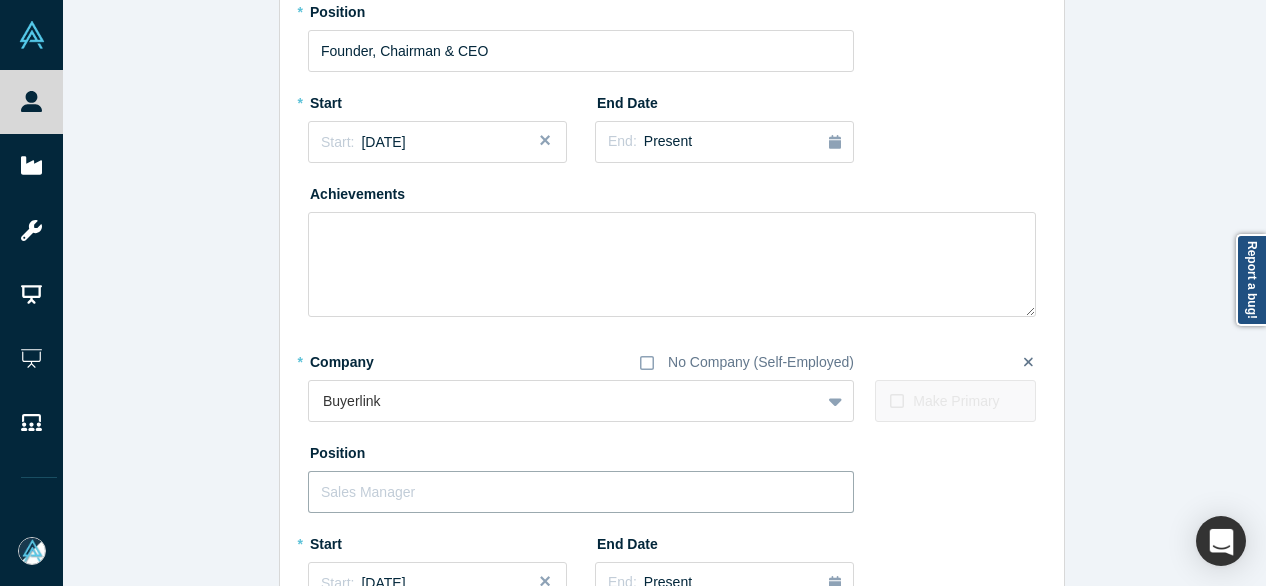 click at bounding box center [581, 492] 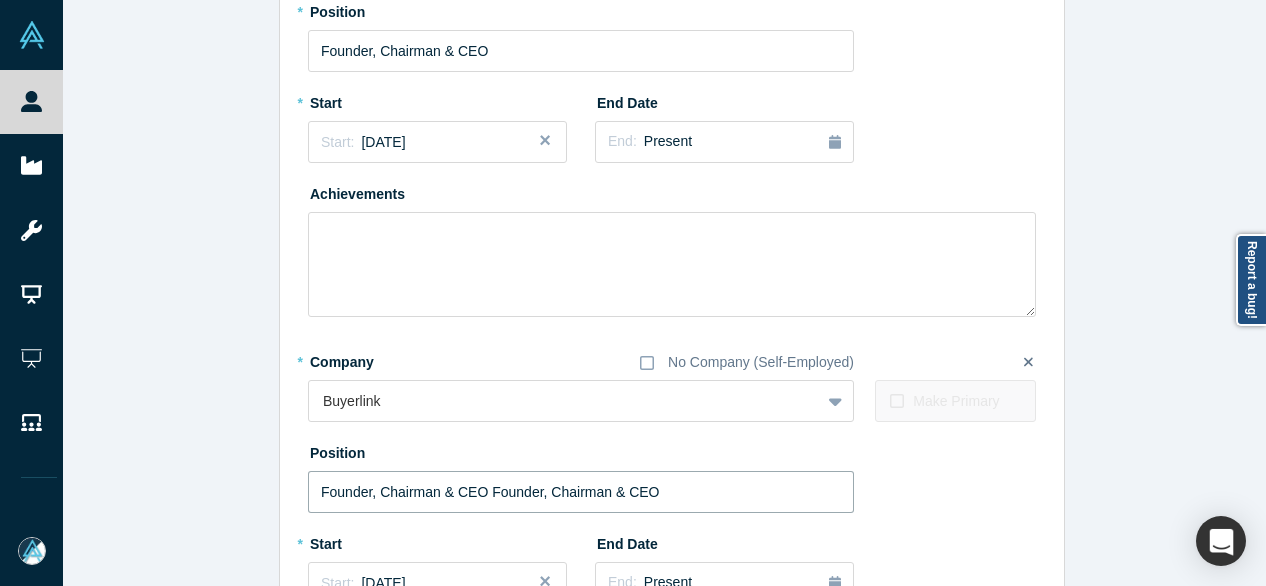 drag, startPoint x: 471, startPoint y: 493, endPoint x: 680, endPoint y: 495, distance: 209.00957 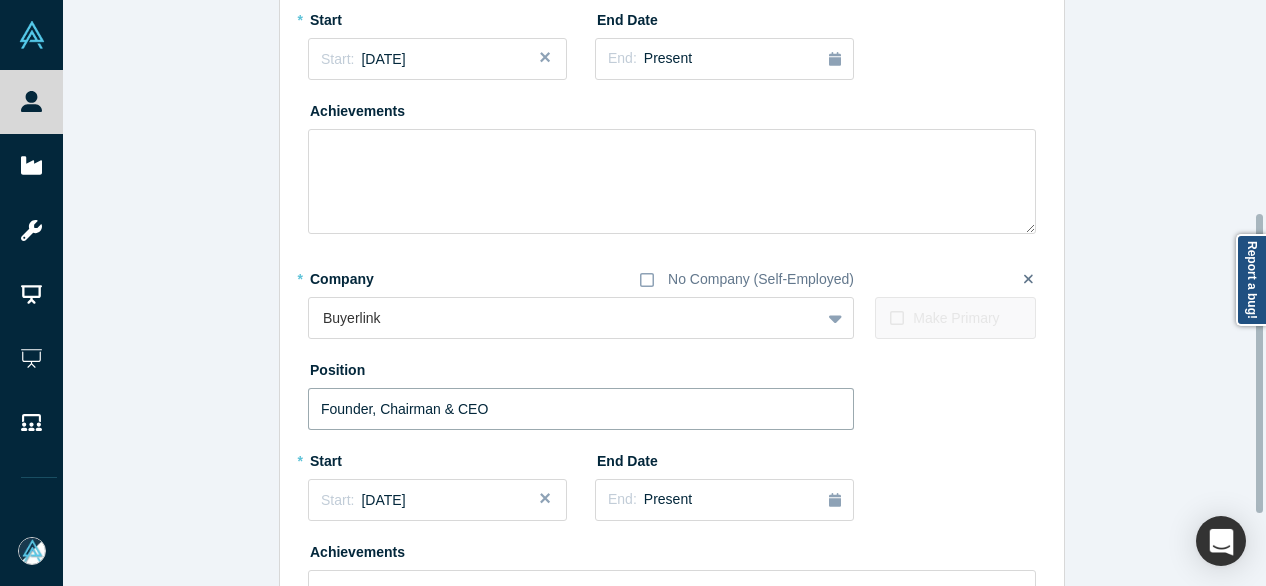 scroll, scrollTop: 555, scrollLeft: 0, axis: vertical 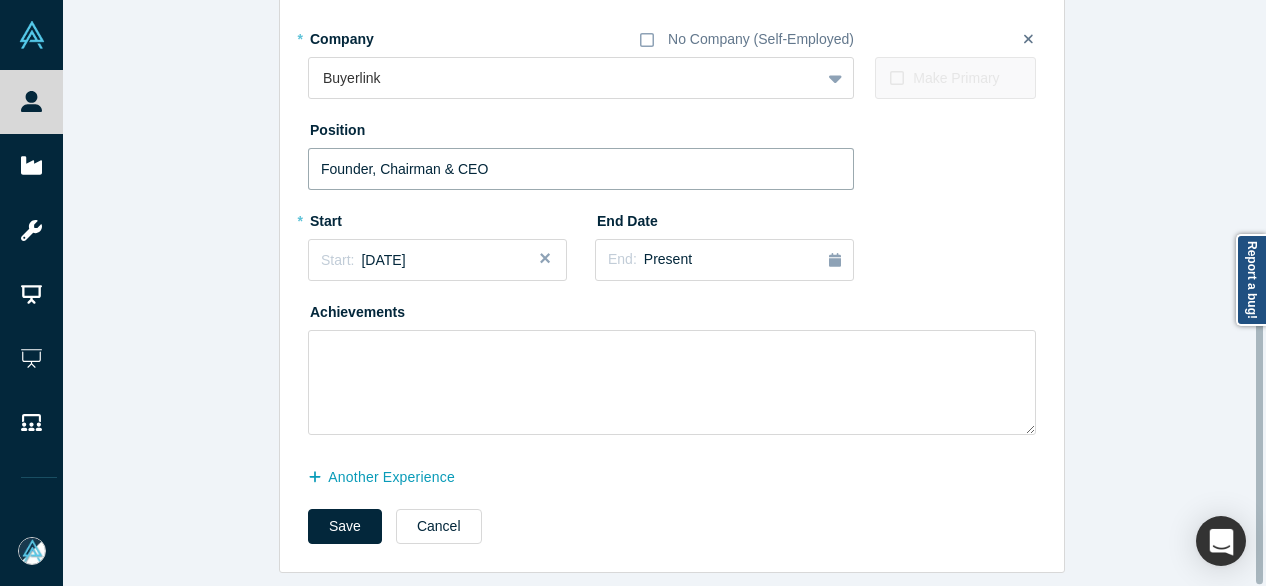 type on "Founder, Chairman & CEO" 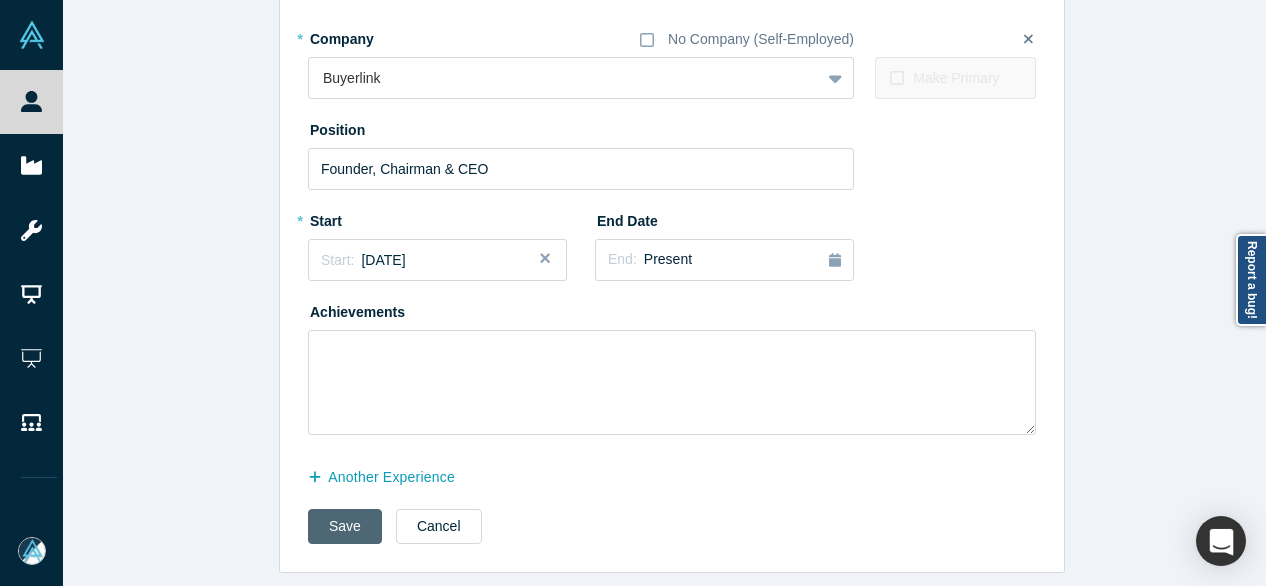 click on "Save" at bounding box center [345, 526] 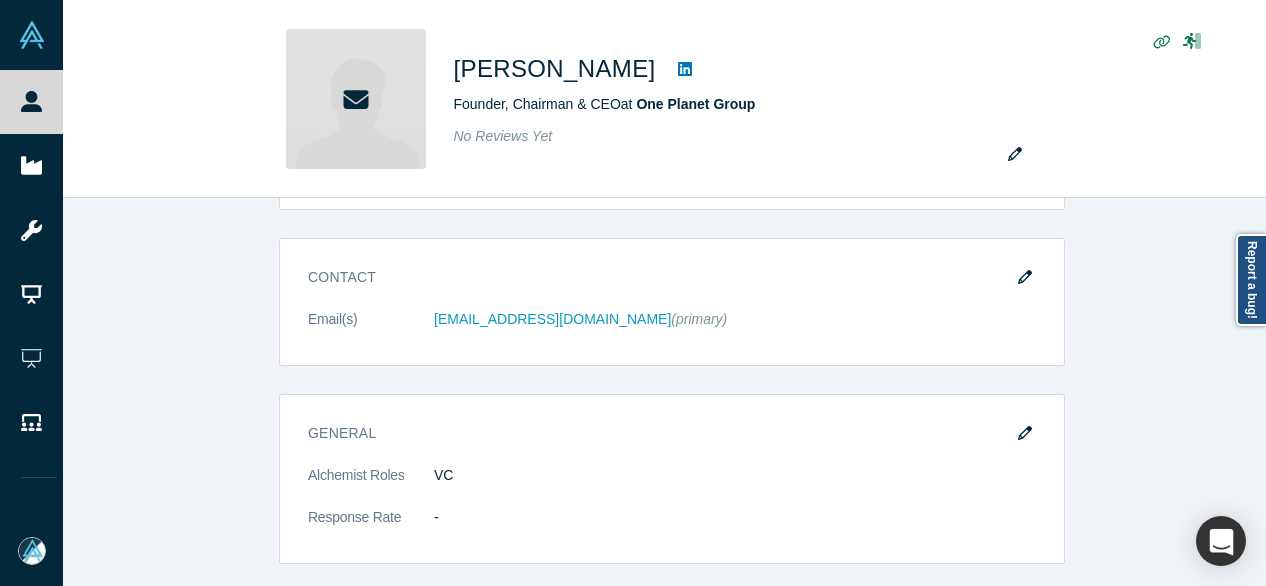scroll, scrollTop: 0, scrollLeft: 0, axis: both 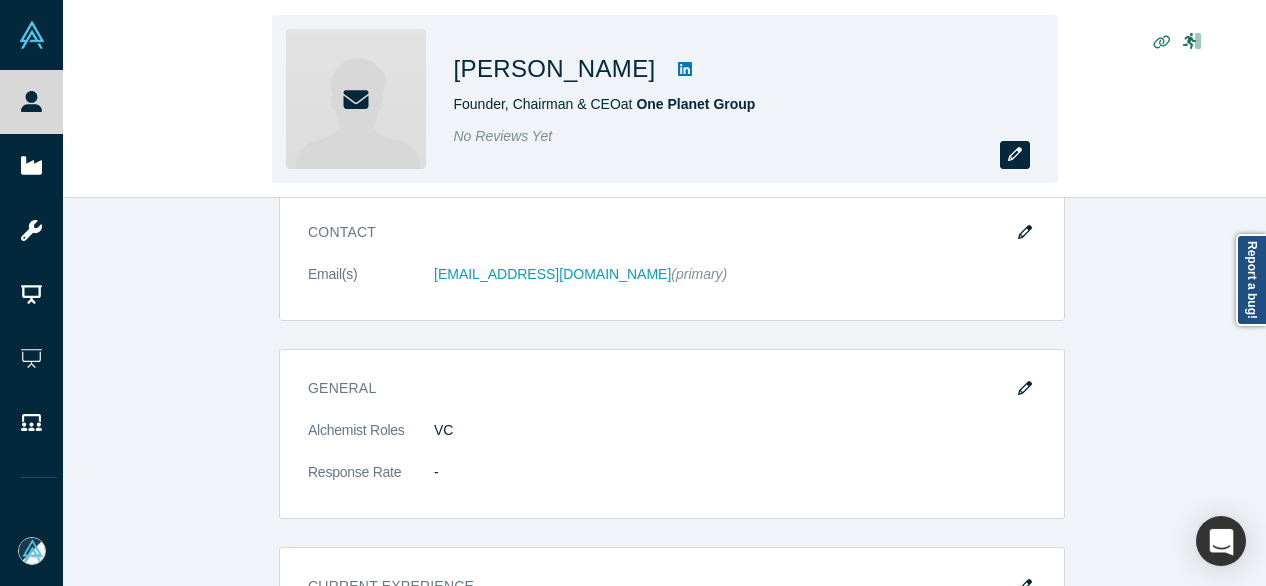 click 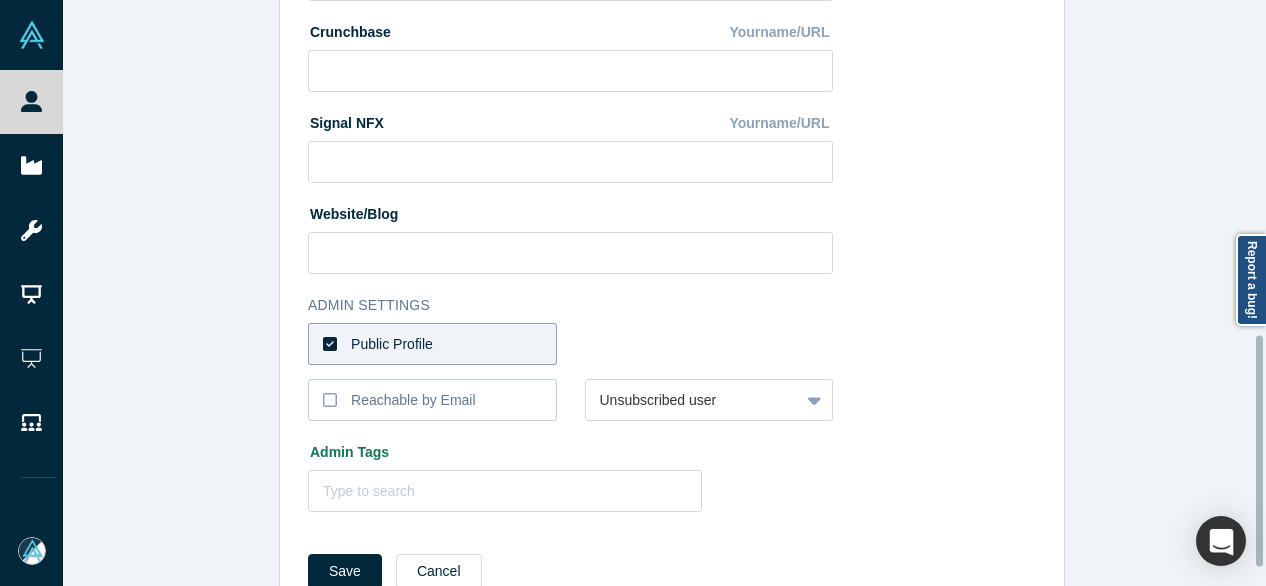 scroll, scrollTop: 896, scrollLeft: 0, axis: vertical 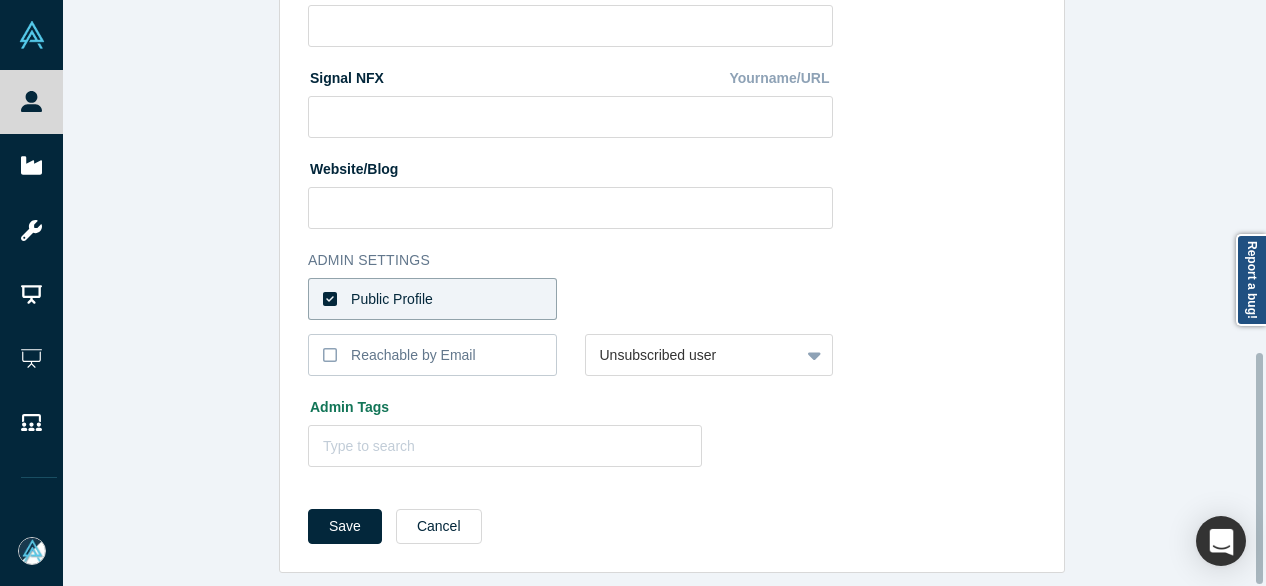 click on "Public Profile" at bounding box center [392, 299] 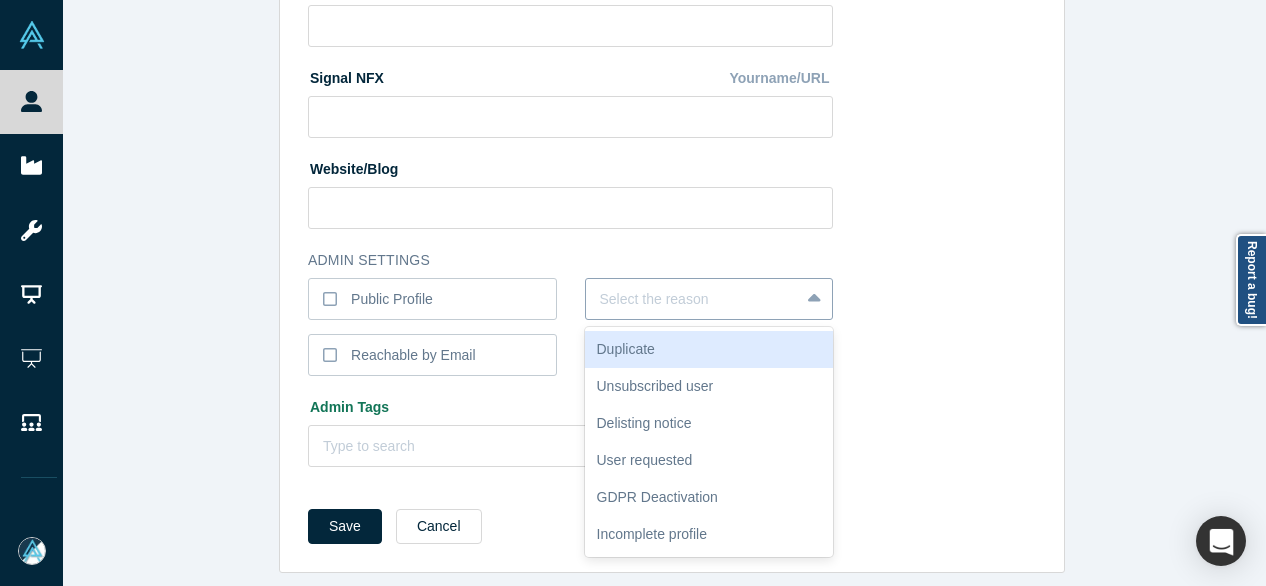 click at bounding box center [693, 299] 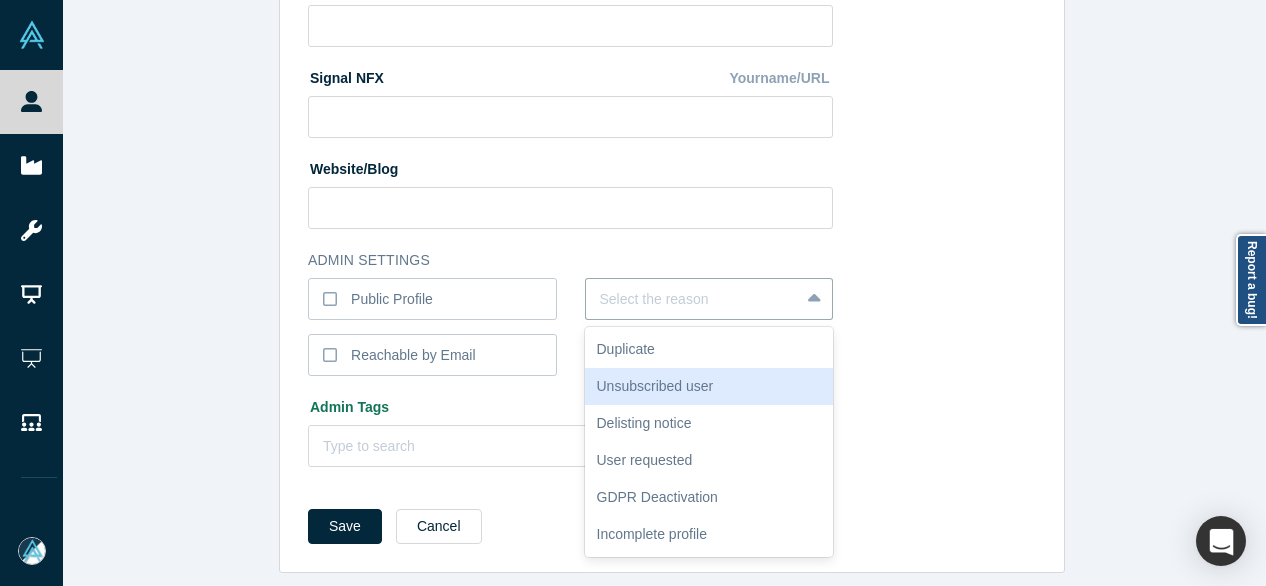 click on "Unsubscribed user" at bounding box center (709, 386) 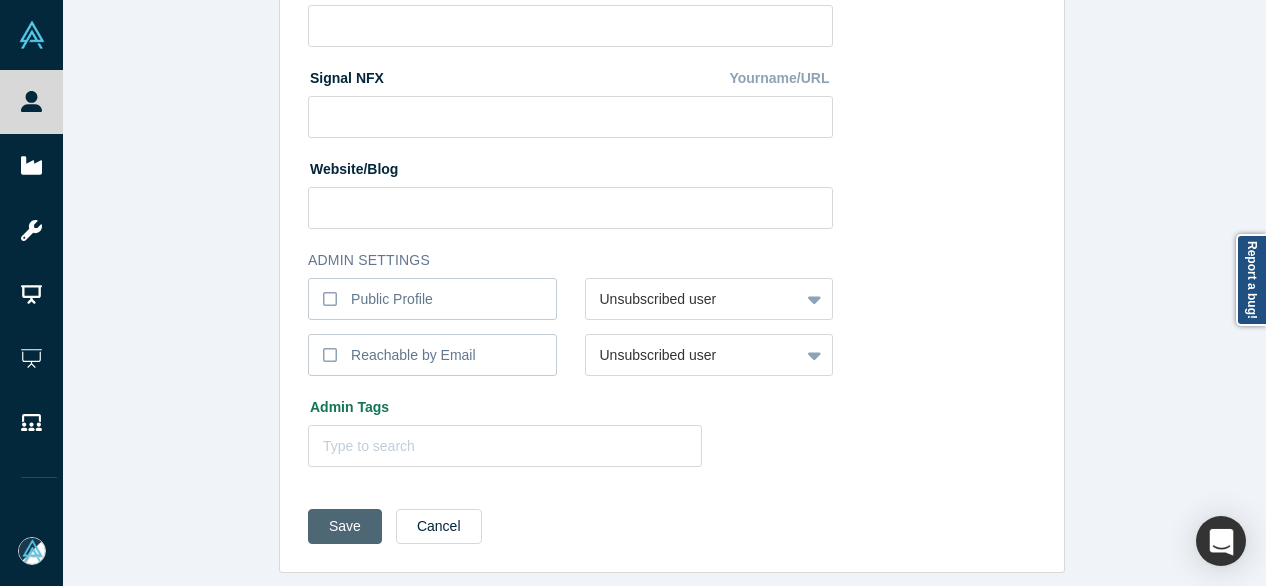 click on "Save" at bounding box center [345, 526] 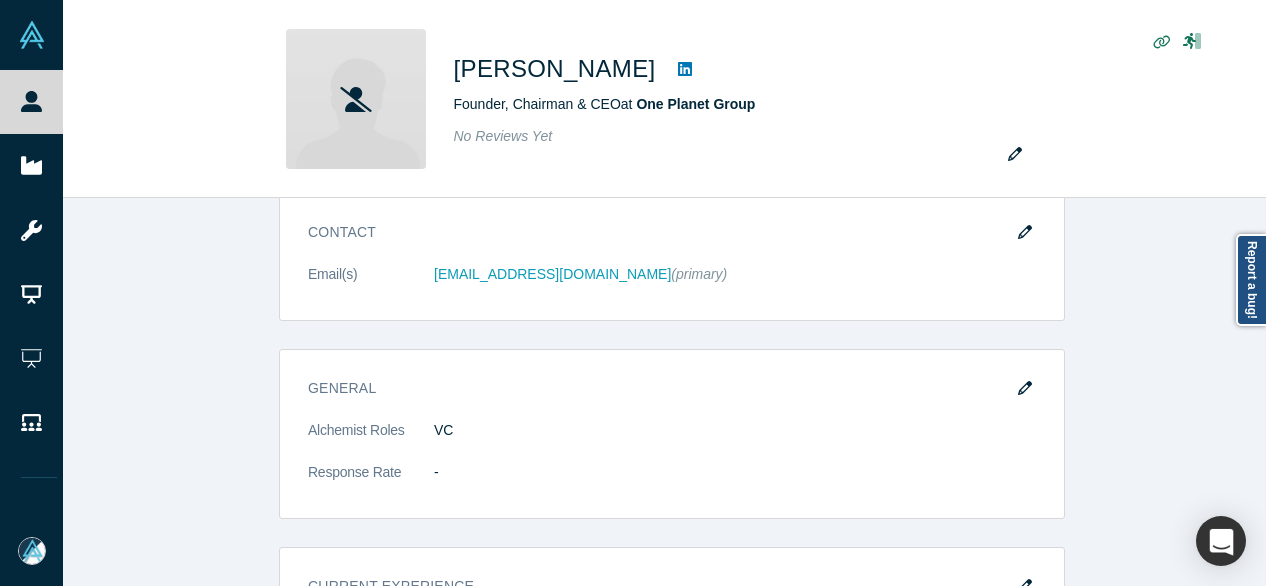 scroll, scrollTop: 0, scrollLeft: 0, axis: both 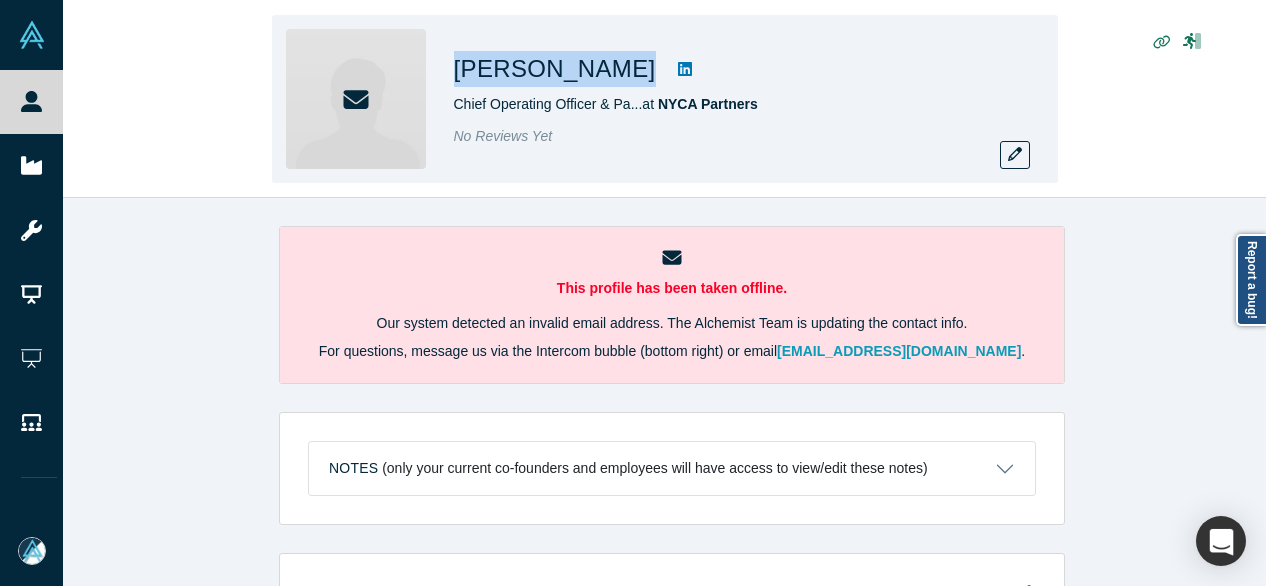 drag, startPoint x: 454, startPoint y: 65, endPoint x: 589, endPoint y: 82, distance: 136.06616 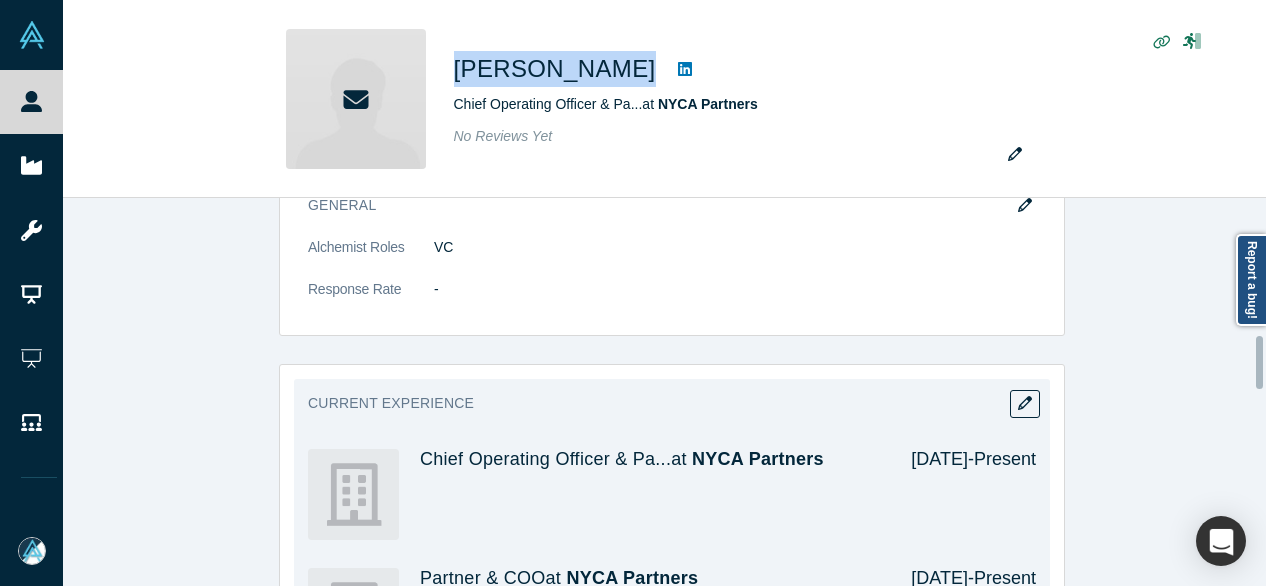 scroll, scrollTop: 1000, scrollLeft: 0, axis: vertical 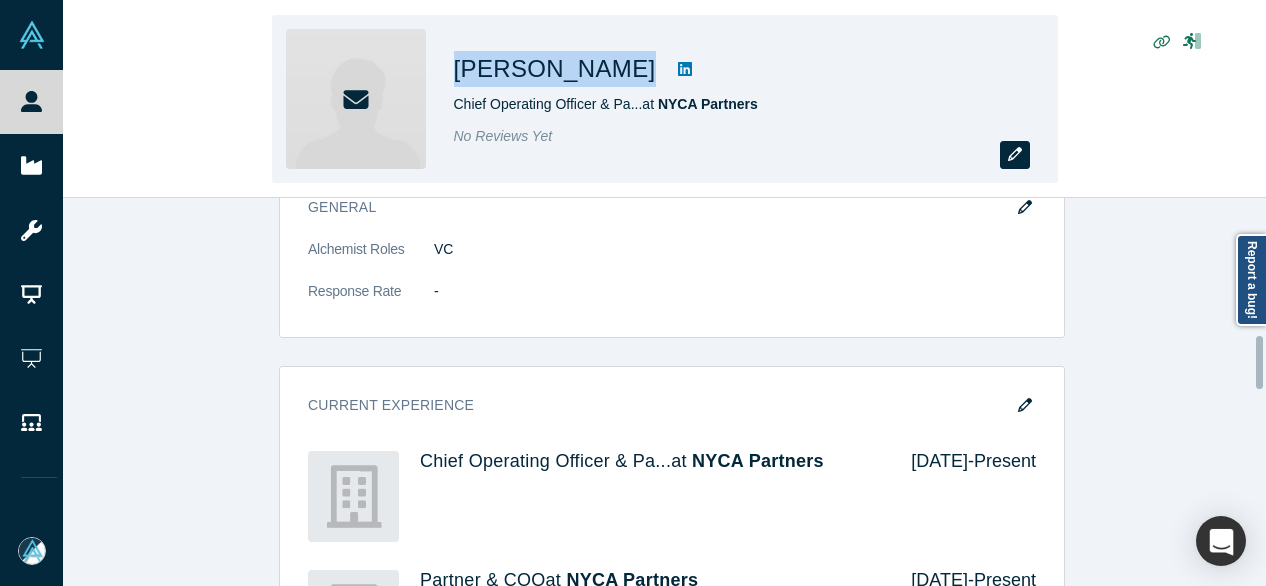 click 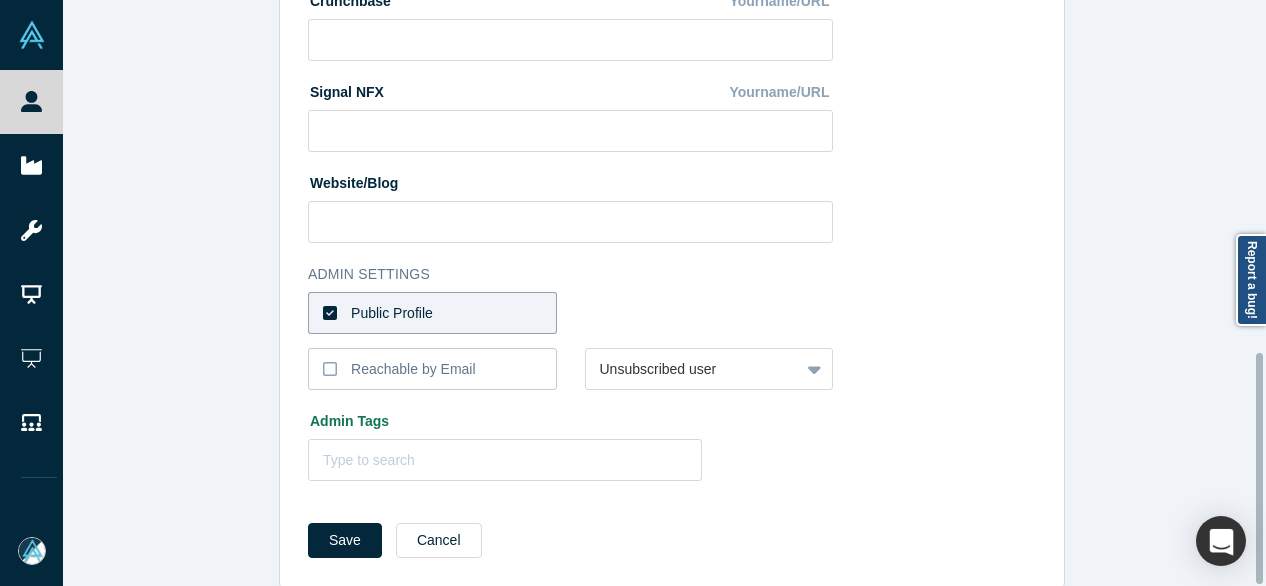 scroll, scrollTop: 896, scrollLeft: 0, axis: vertical 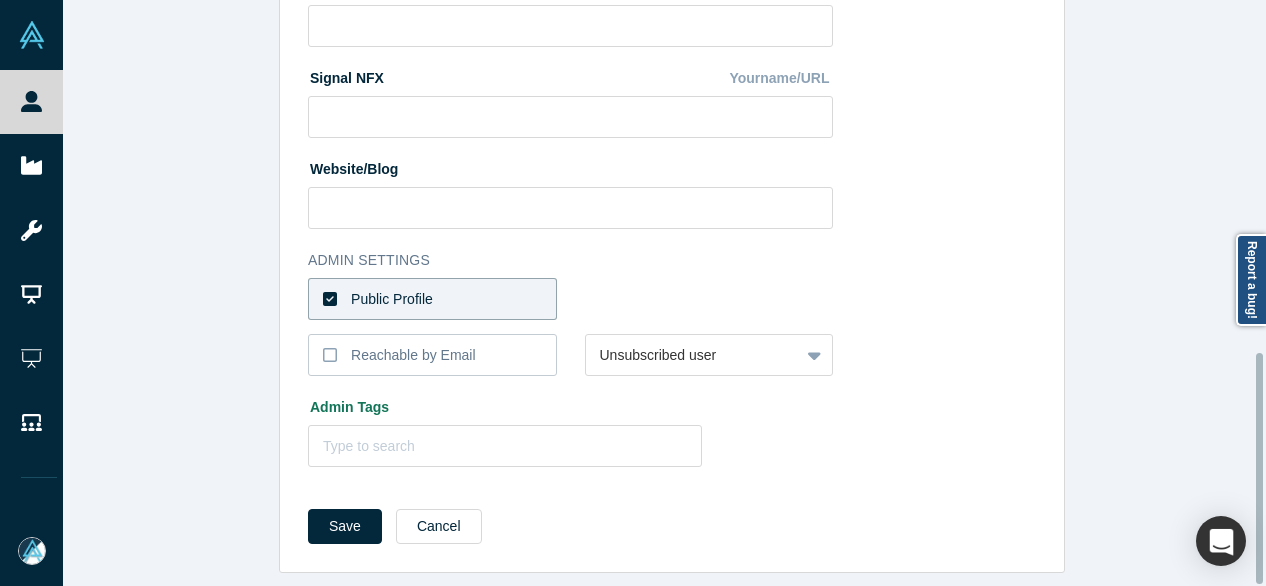 click on "Public Profile" at bounding box center [432, 299] 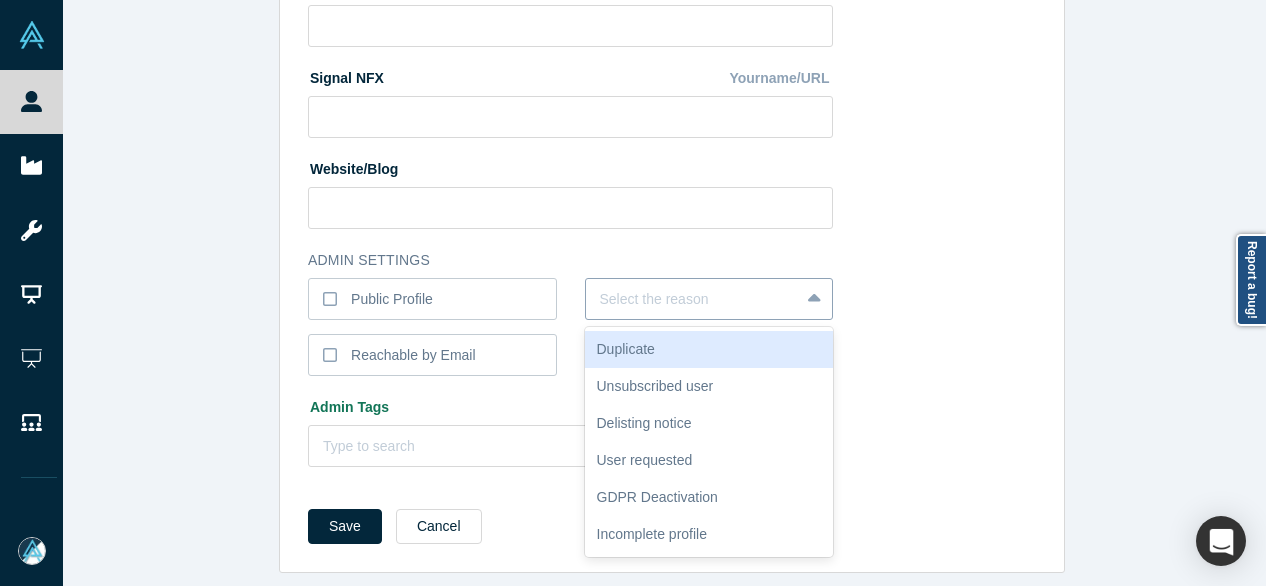 click at bounding box center [693, 299] 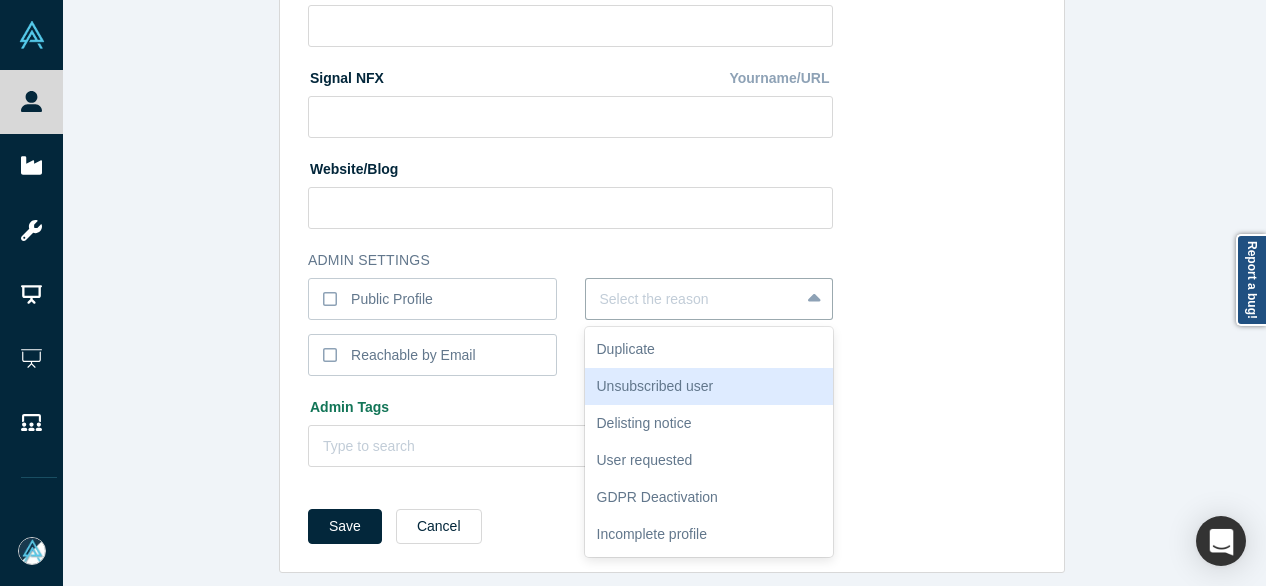 click on "Unsubscribed user" at bounding box center (709, 386) 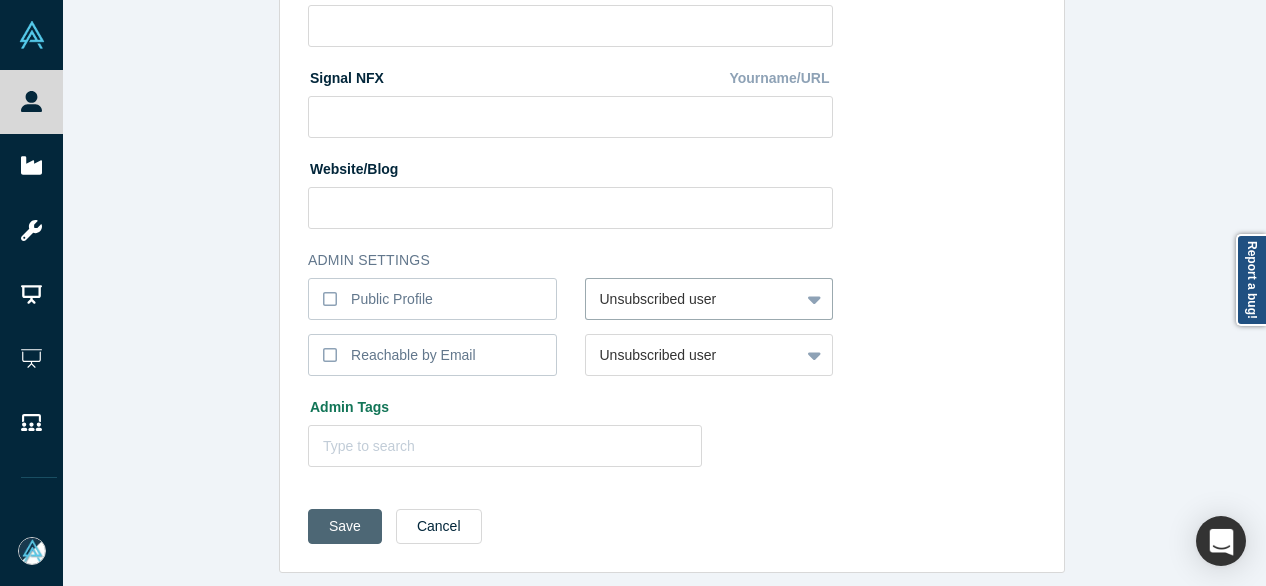 click on "Save" at bounding box center (345, 526) 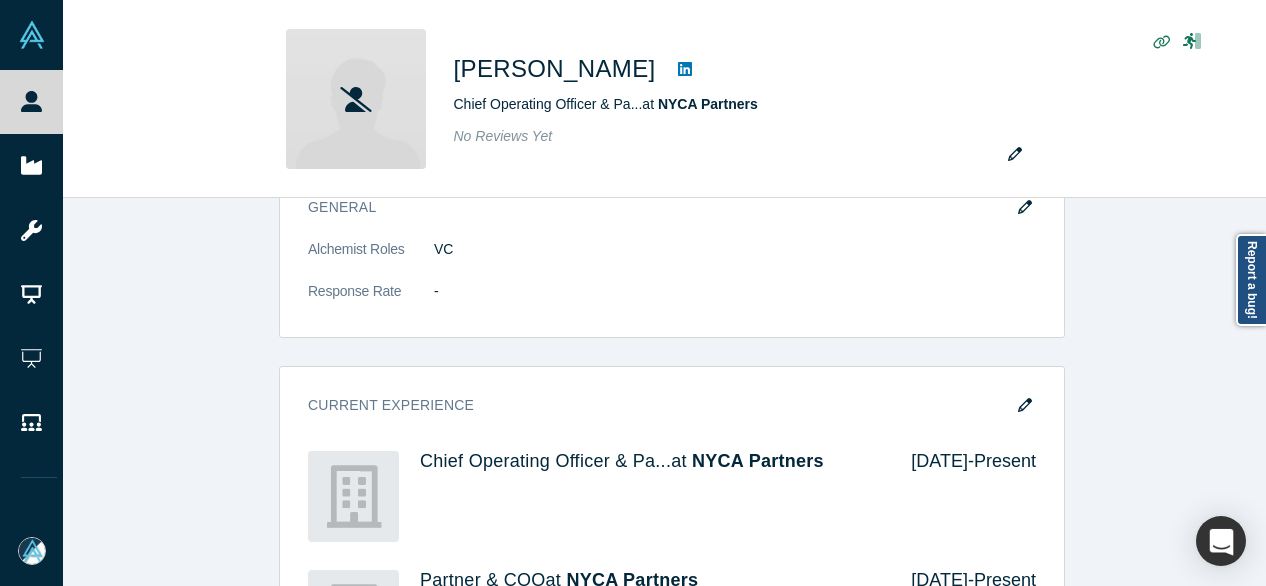 scroll, scrollTop: 0, scrollLeft: 0, axis: both 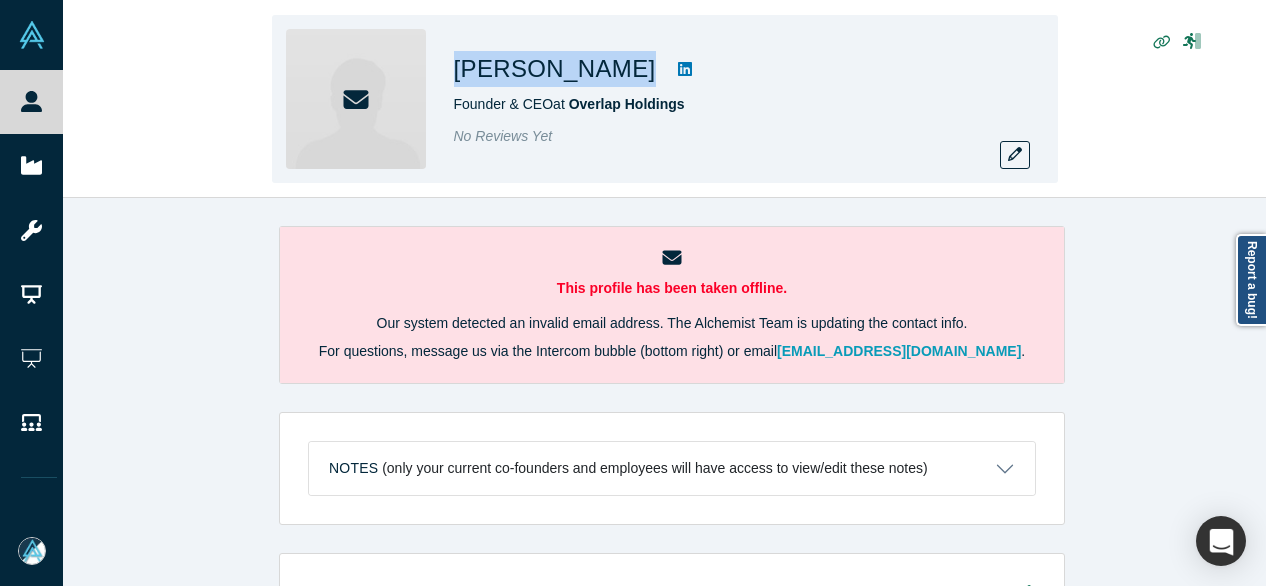 drag, startPoint x: 477, startPoint y: 74, endPoint x: 606, endPoint y: 78, distance: 129.062 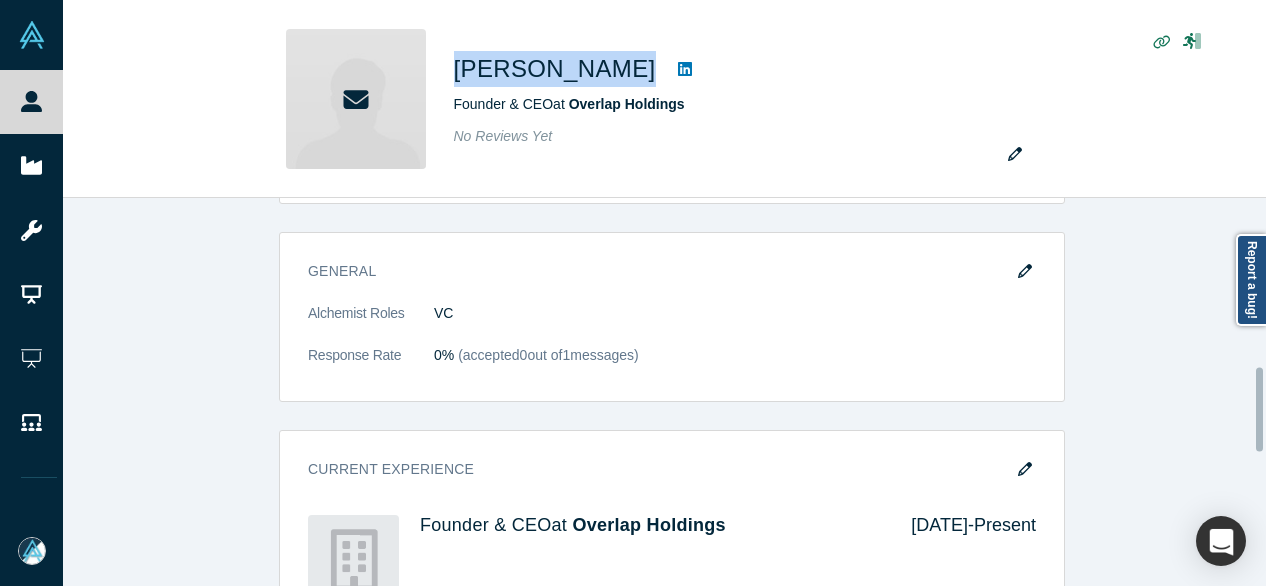 scroll, scrollTop: 900, scrollLeft: 0, axis: vertical 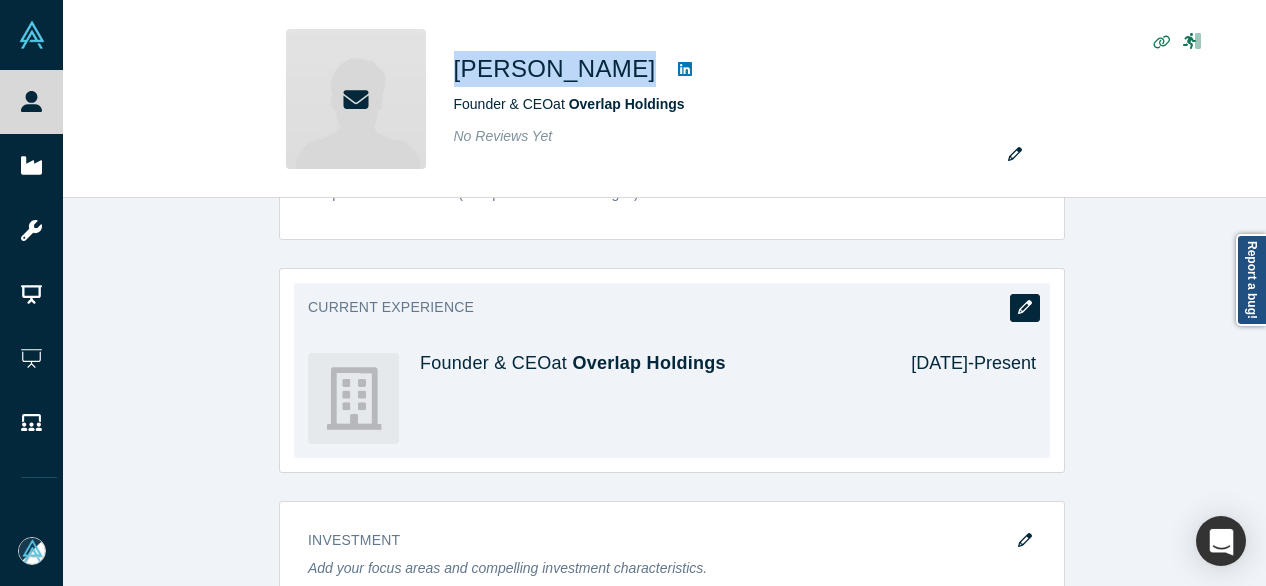 click 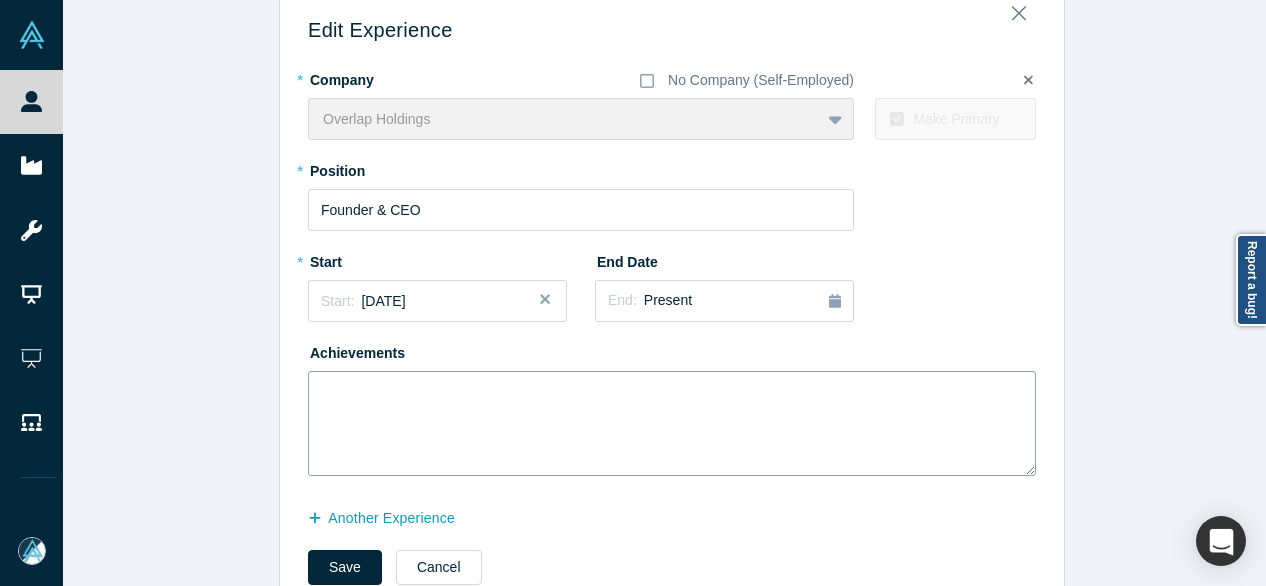 scroll, scrollTop: 114, scrollLeft: 0, axis: vertical 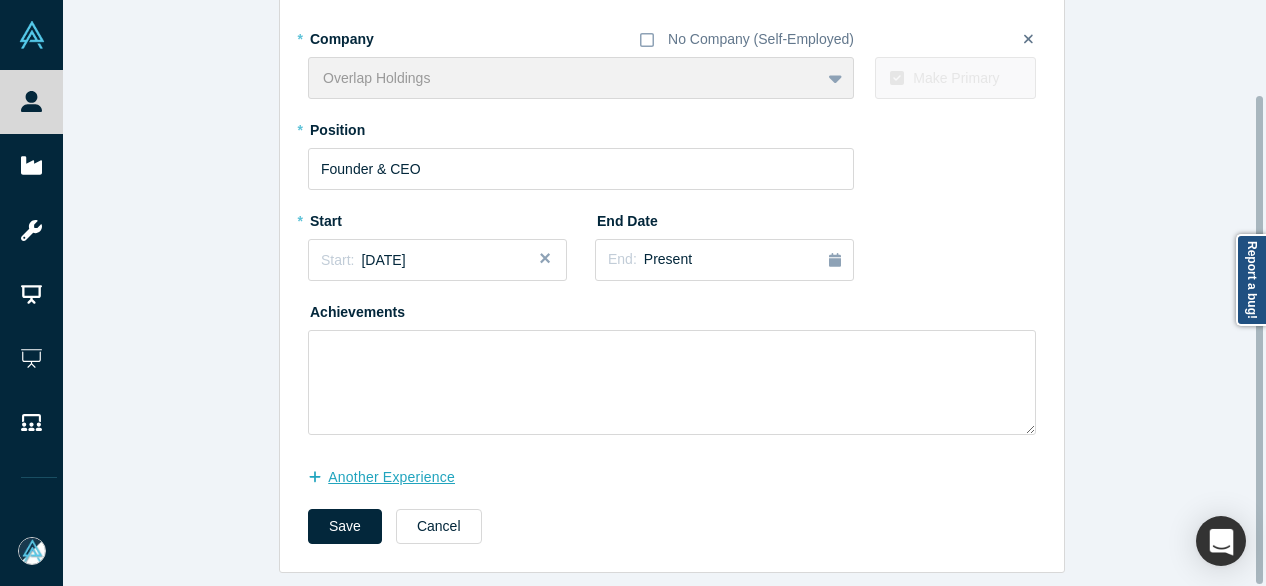 click on "another Experience" at bounding box center [392, 477] 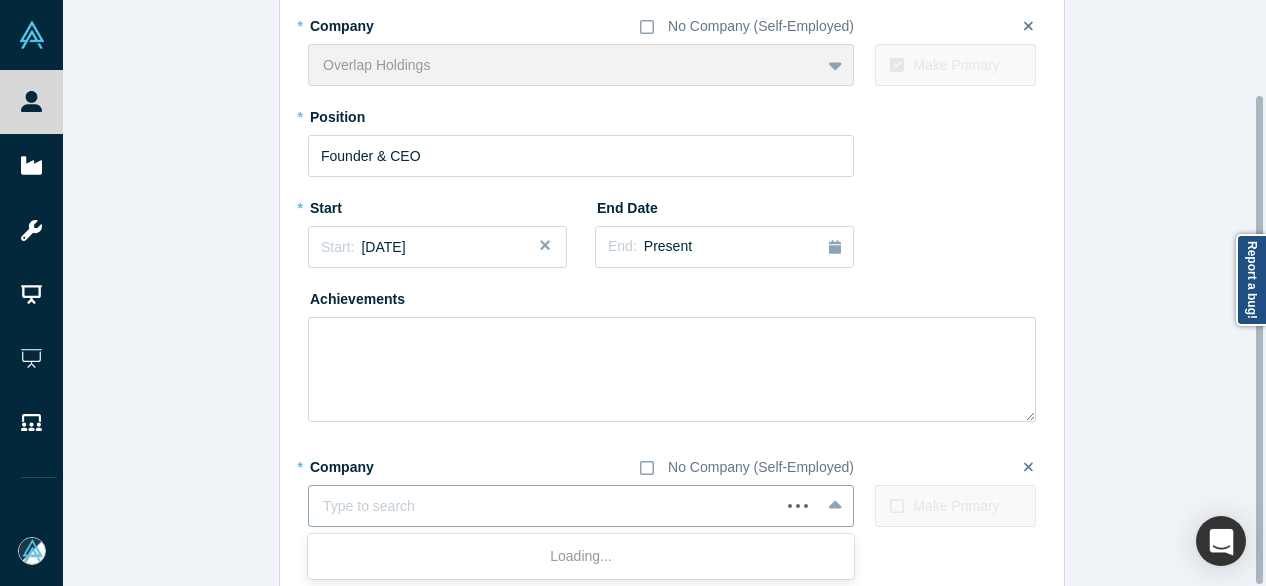 click at bounding box center (544, 506) 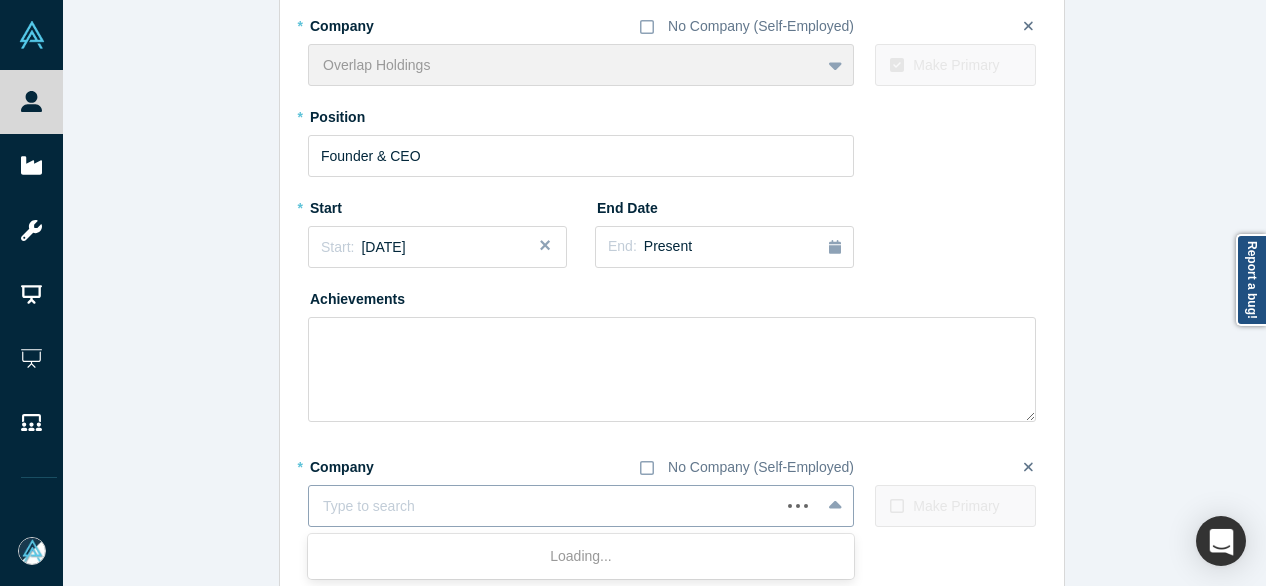 paste on "Advisor Advisor Impact America Fund" 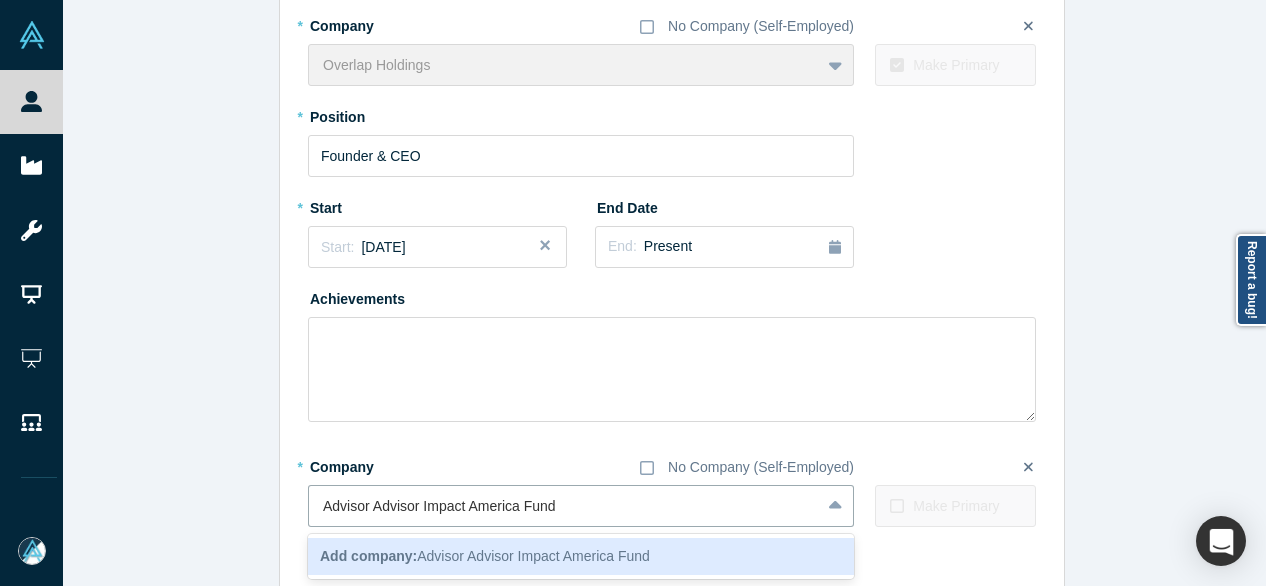 drag, startPoint x: 416, startPoint y: 511, endPoint x: 262, endPoint y: 511, distance: 154 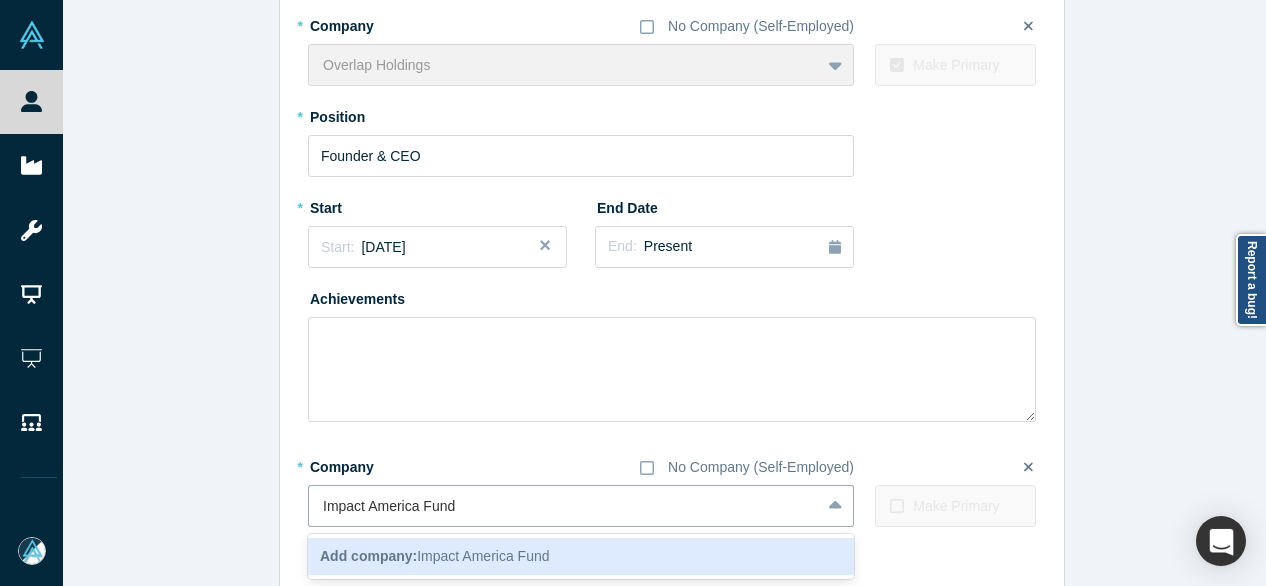 click on "Add company:" at bounding box center [368, 556] 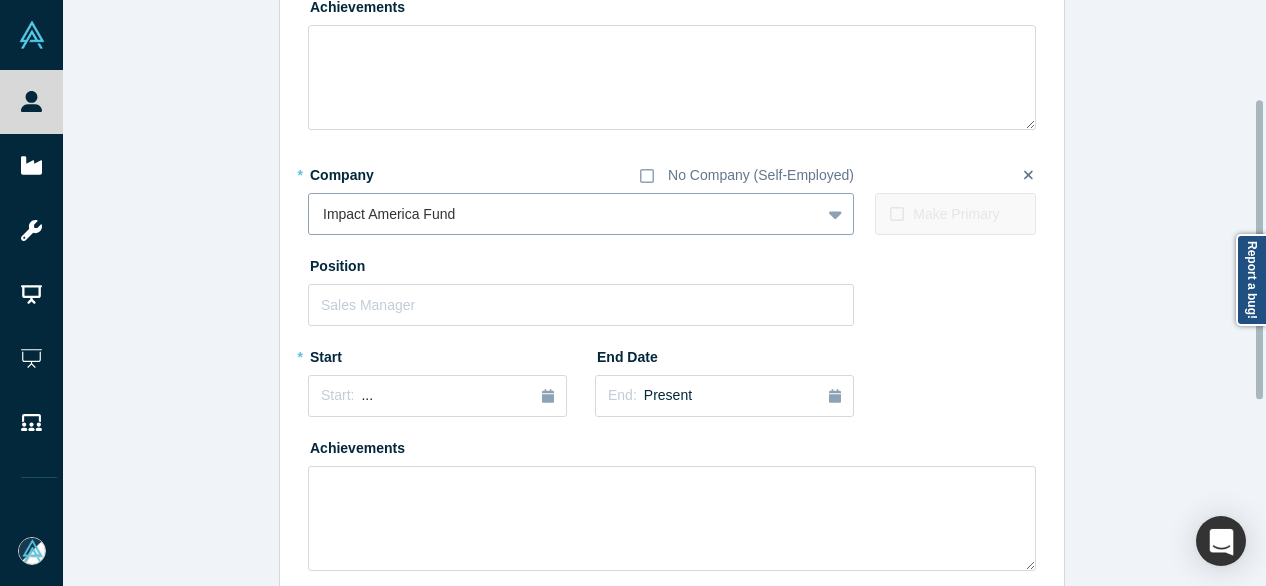 scroll, scrollTop: 414, scrollLeft: 0, axis: vertical 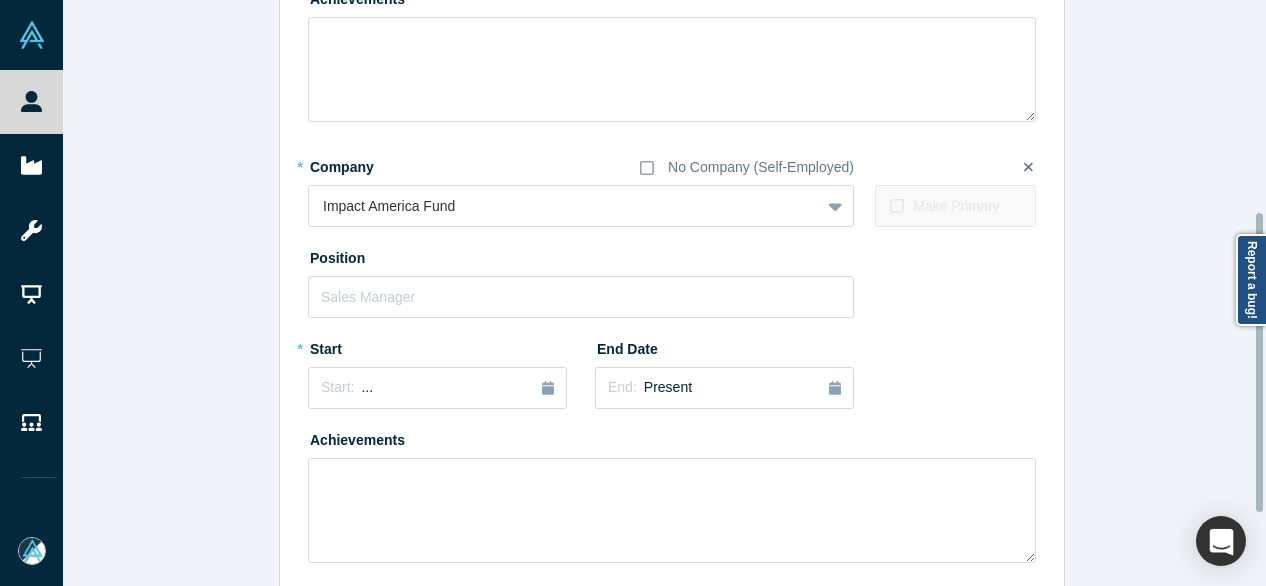click on "* Start Start: ..." at bounding box center (437, 377) 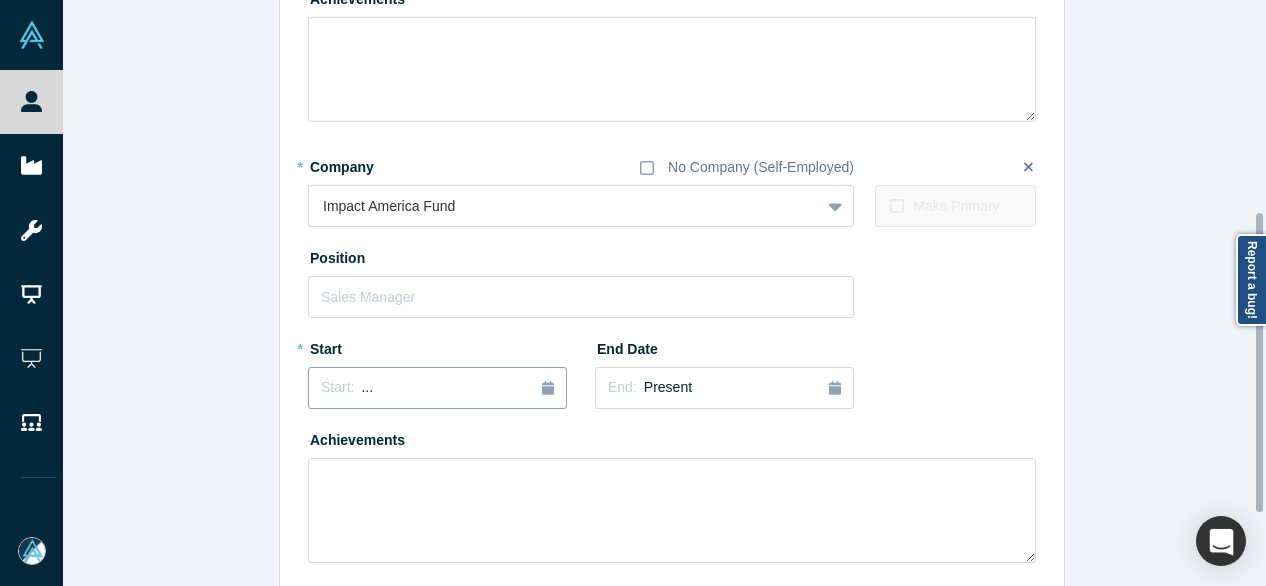 click on "Start:" at bounding box center (337, 387) 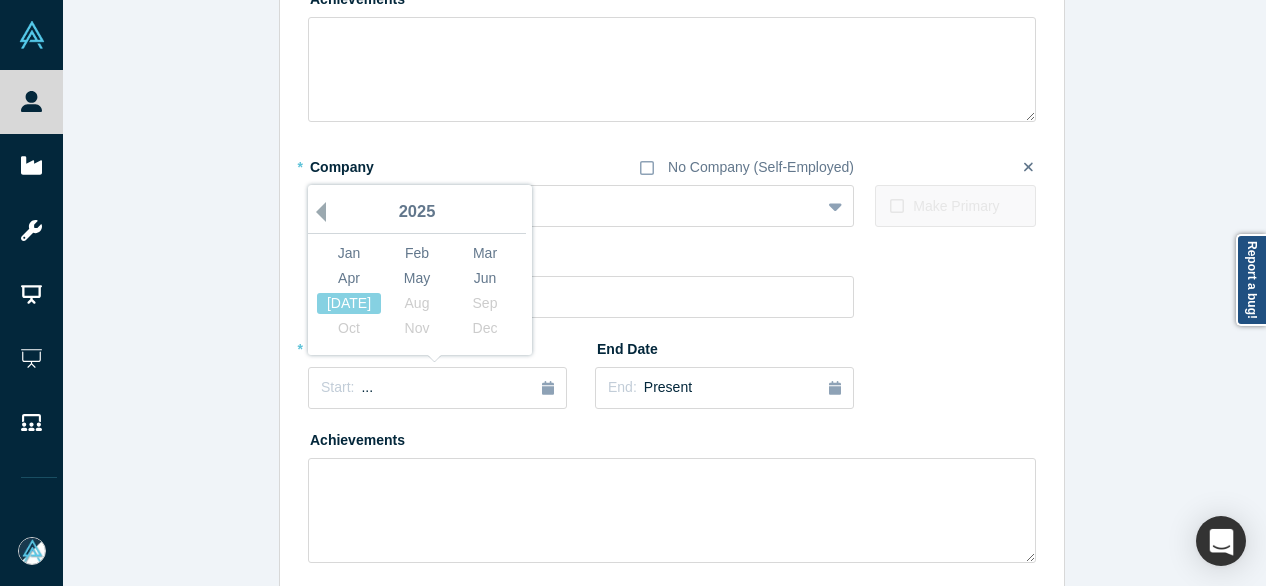 click on "Previous Year" at bounding box center [316, 212] 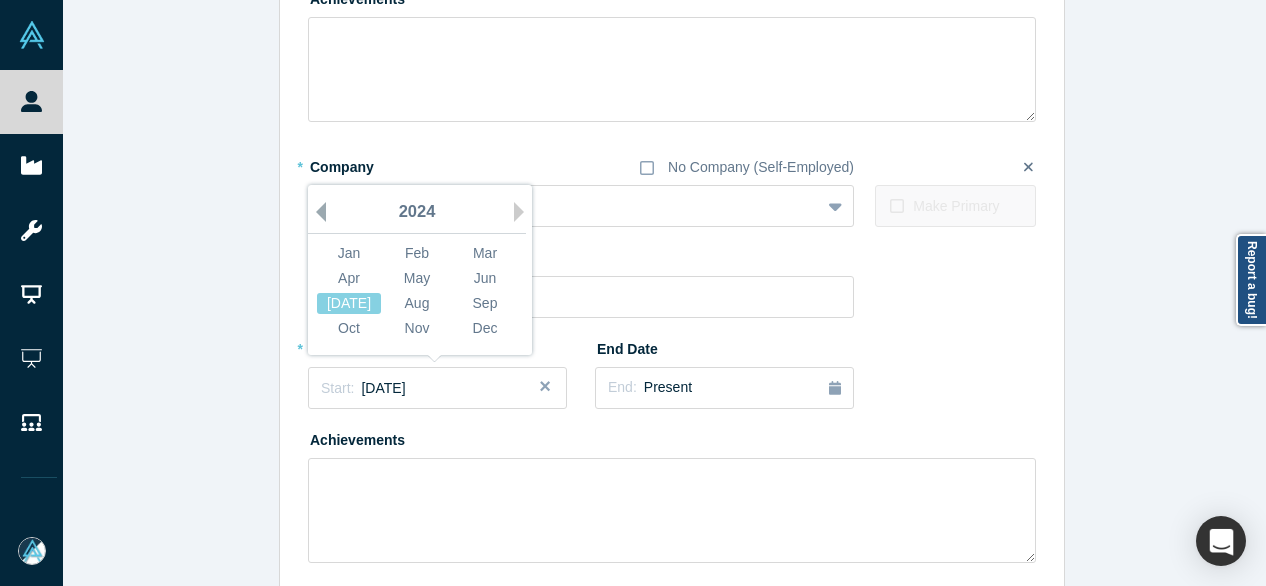 click on "Previous Year" at bounding box center [316, 212] 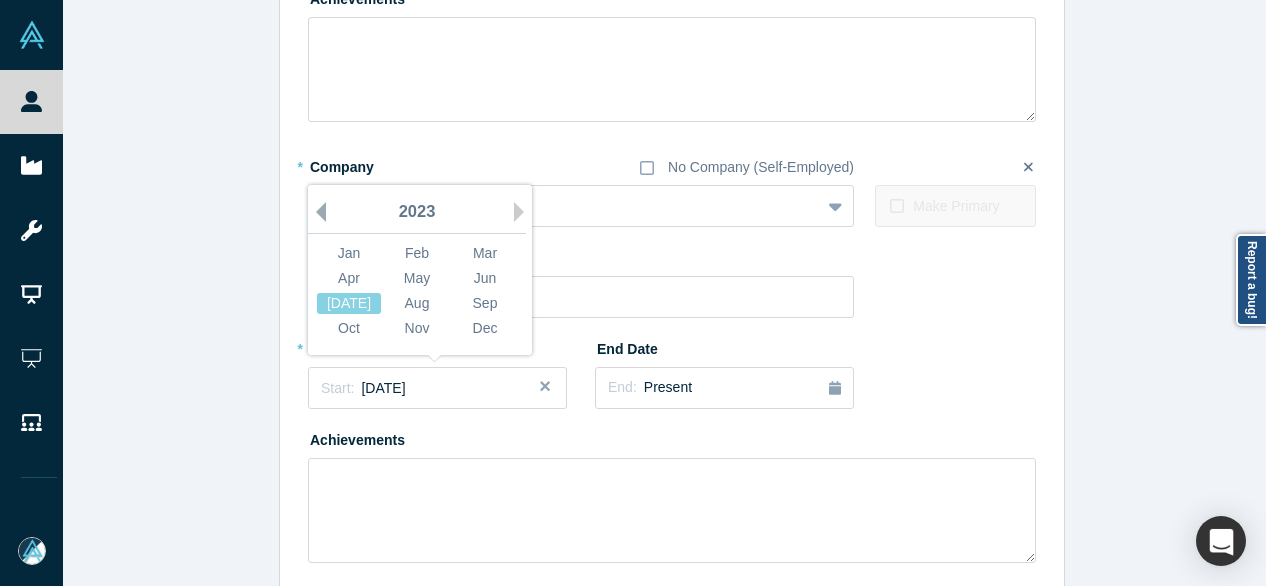 click on "Previous Year" at bounding box center [316, 212] 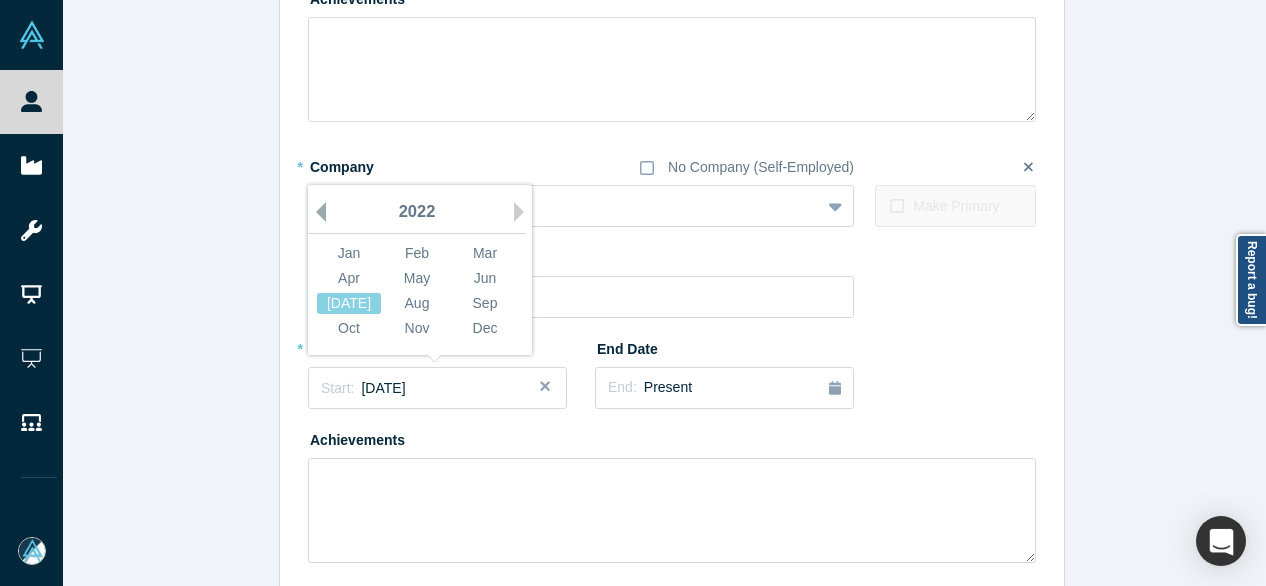 click on "Previous Year" at bounding box center (316, 212) 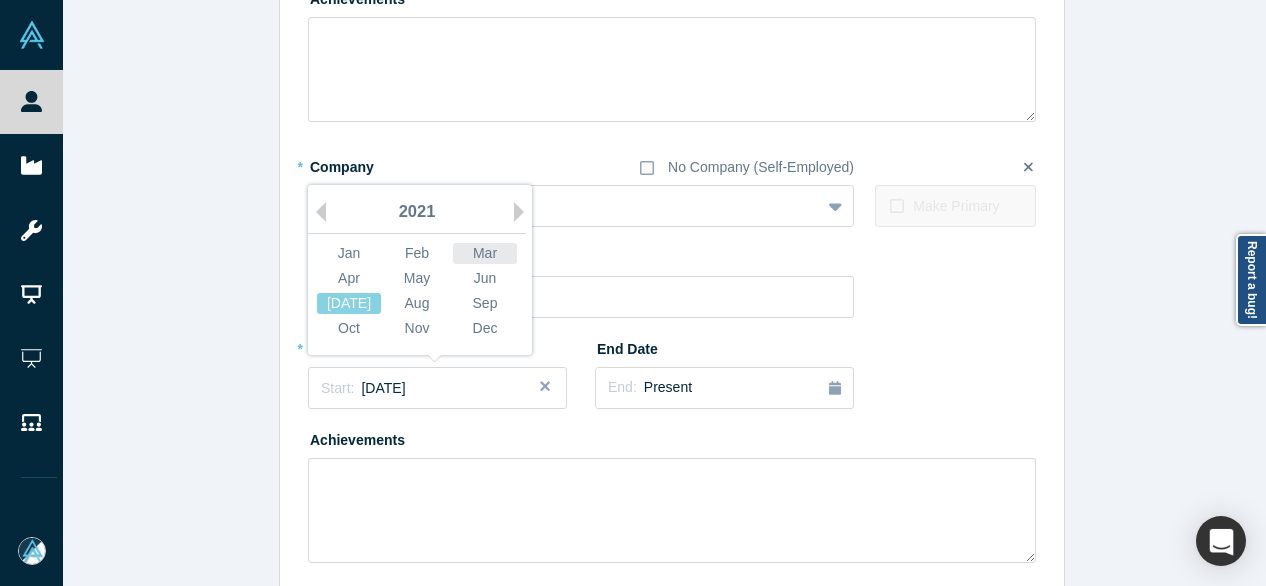click on "Mar" at bounding box center (485, 253) 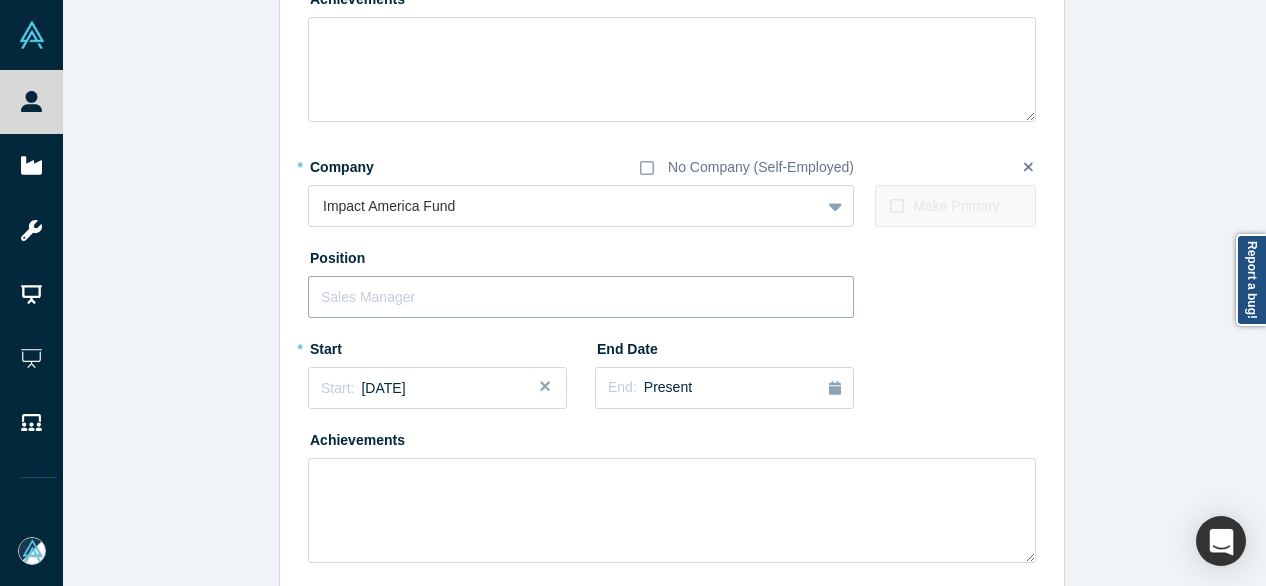 click at bounding box center (581, 297) 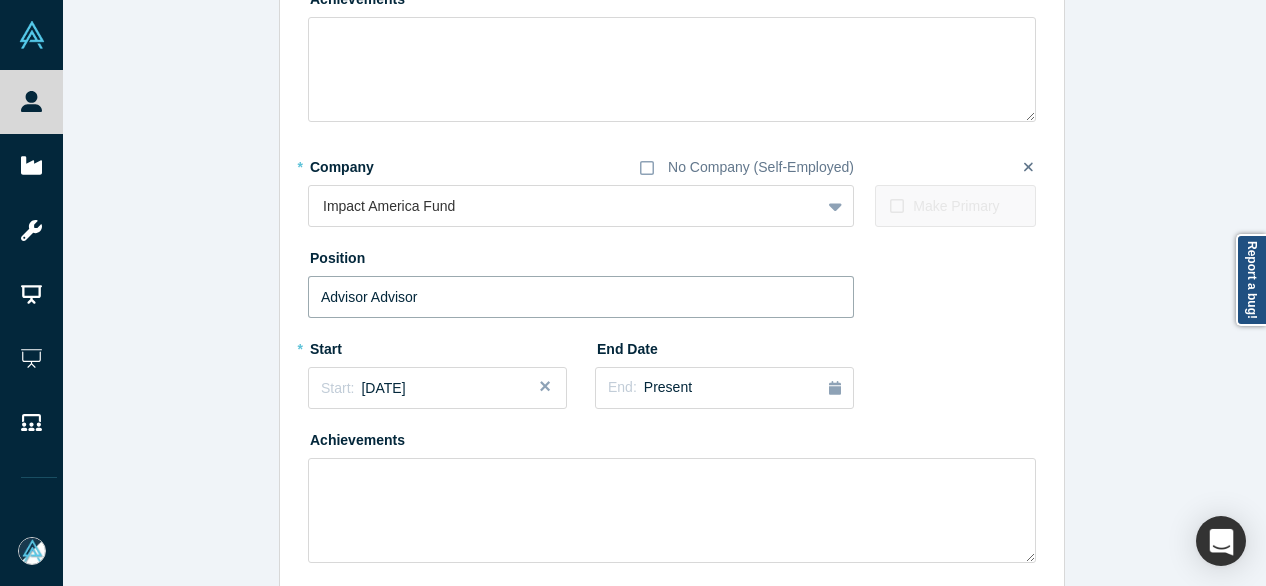 drag, startPoint x: 360, startPoint y: 299, endPoint x: 494, endPoint y: 301, distance: 134.01492 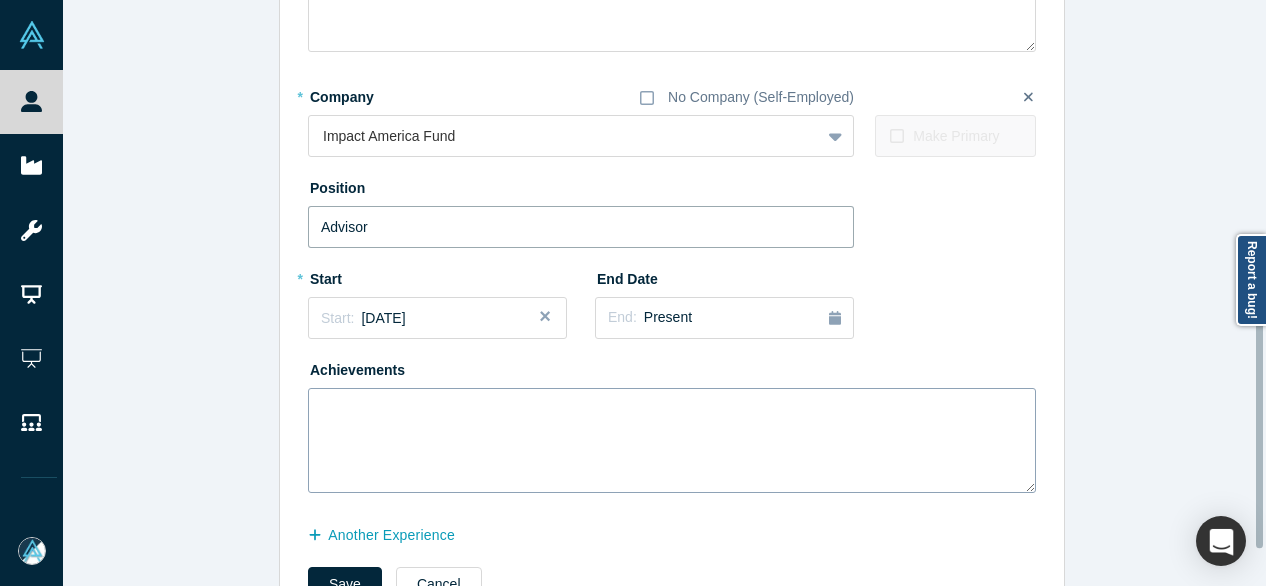 scroll, scrollTop: 555, scrollLeft: 0, axis: vertical 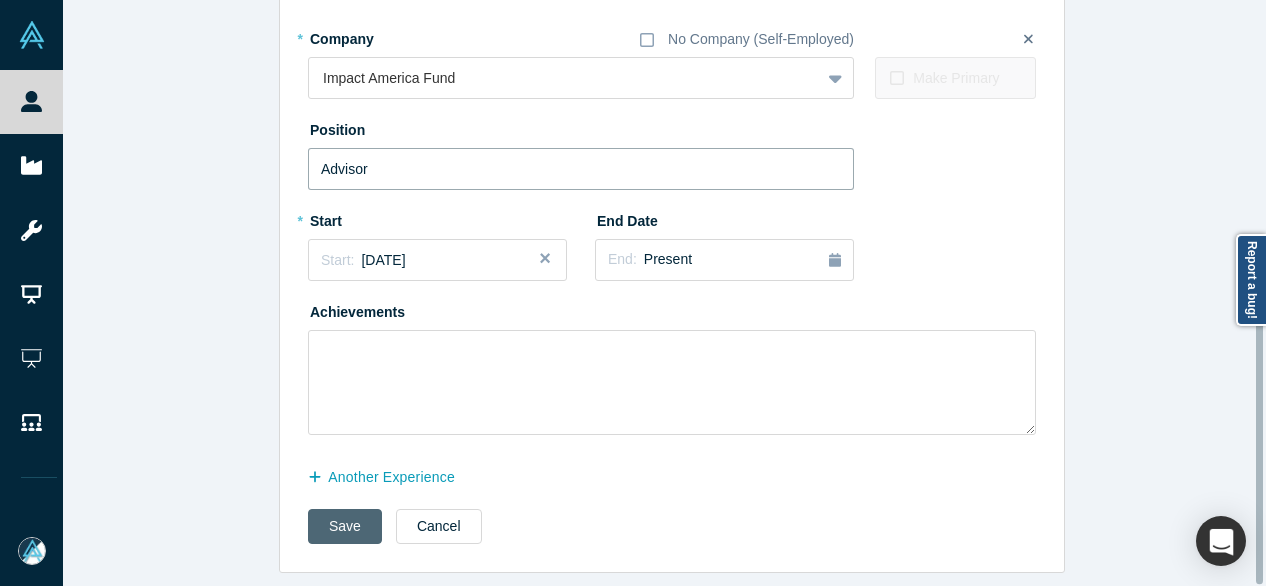 type on "Advisor" 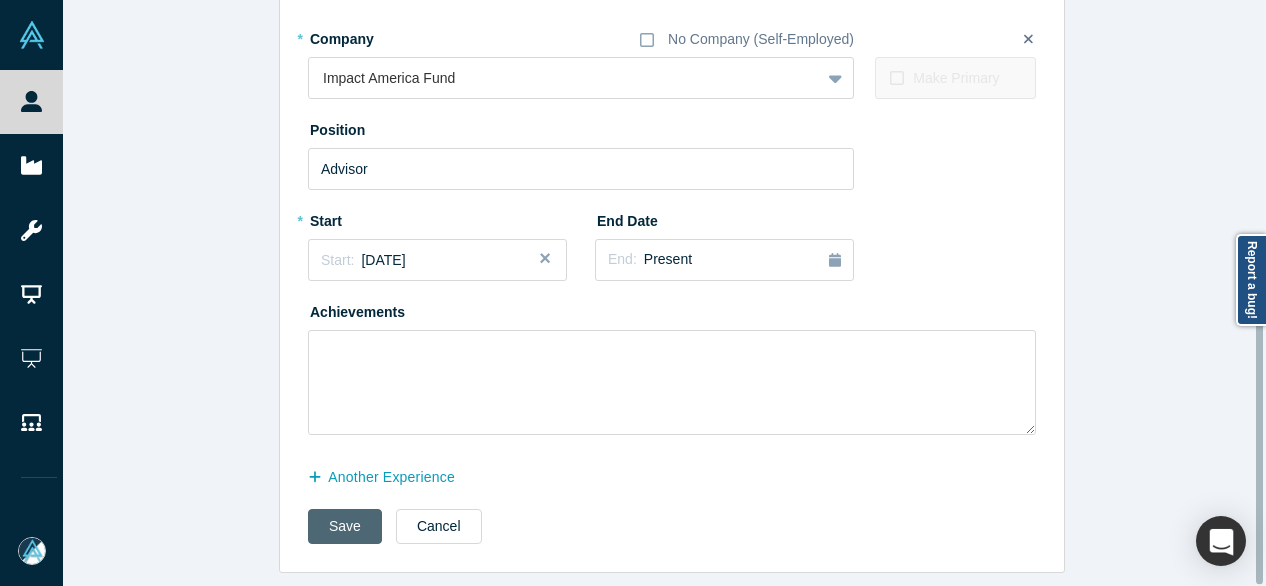 click on "Save" at bounding box center (345, 526) 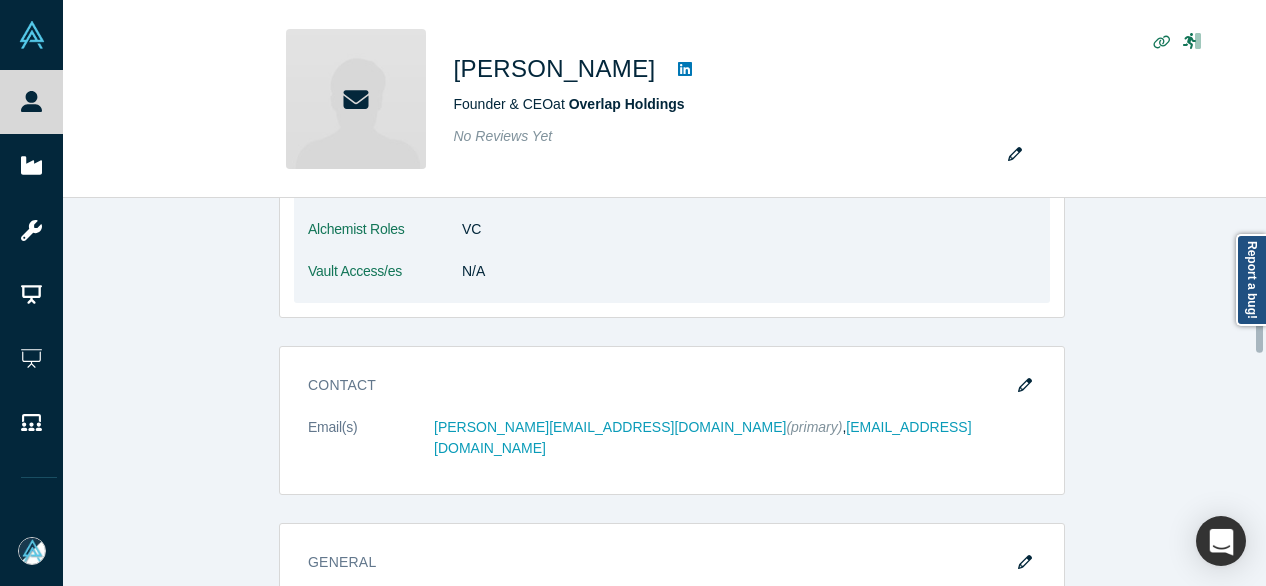 scroll, scrollTop: 500, scrollLeft: 0, axis: vertical 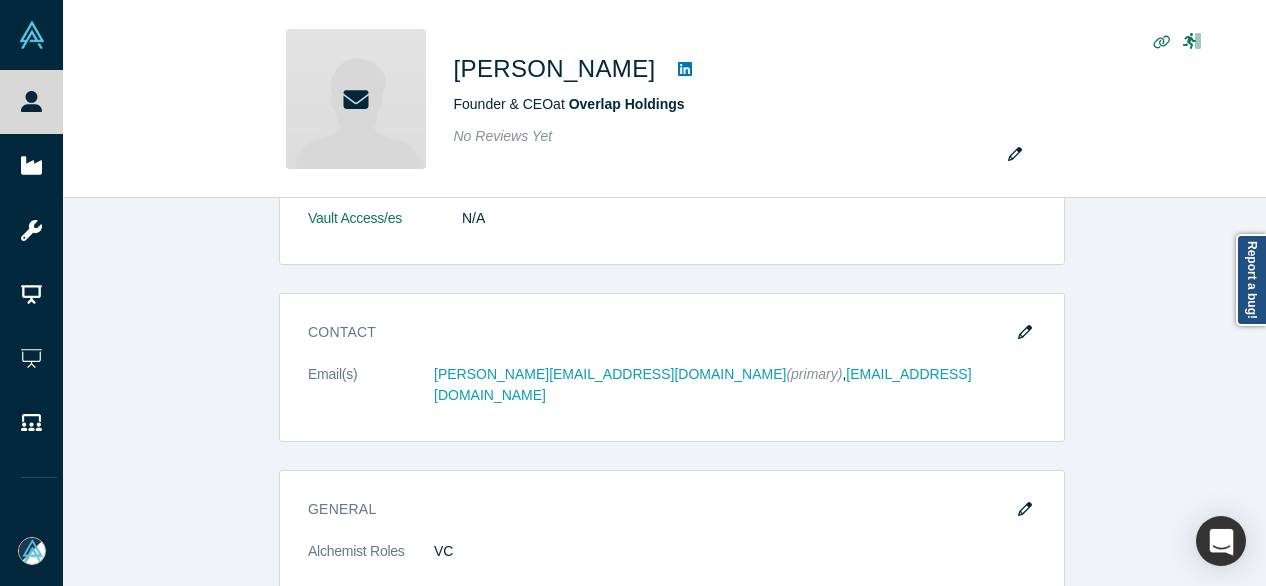 drag, startPoint x: 631, startPoint y: 75, endPoint x: 1018, endPoint y: 329, distance: 462.90927 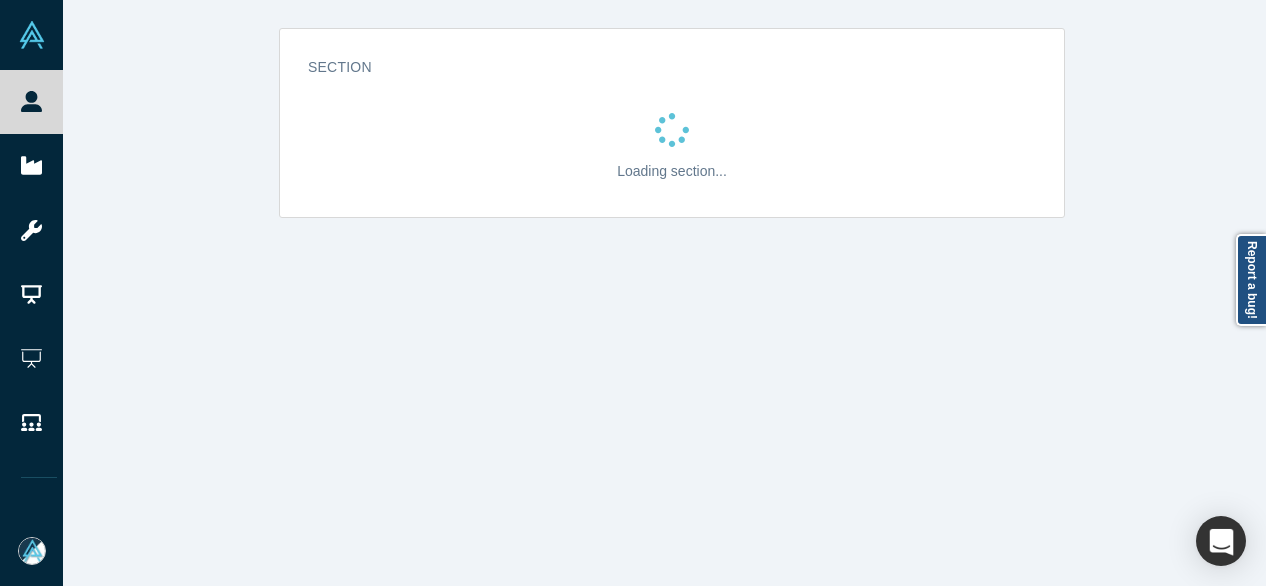 scroll, scrollTop: 0, scrollLeft: 0, axis: both 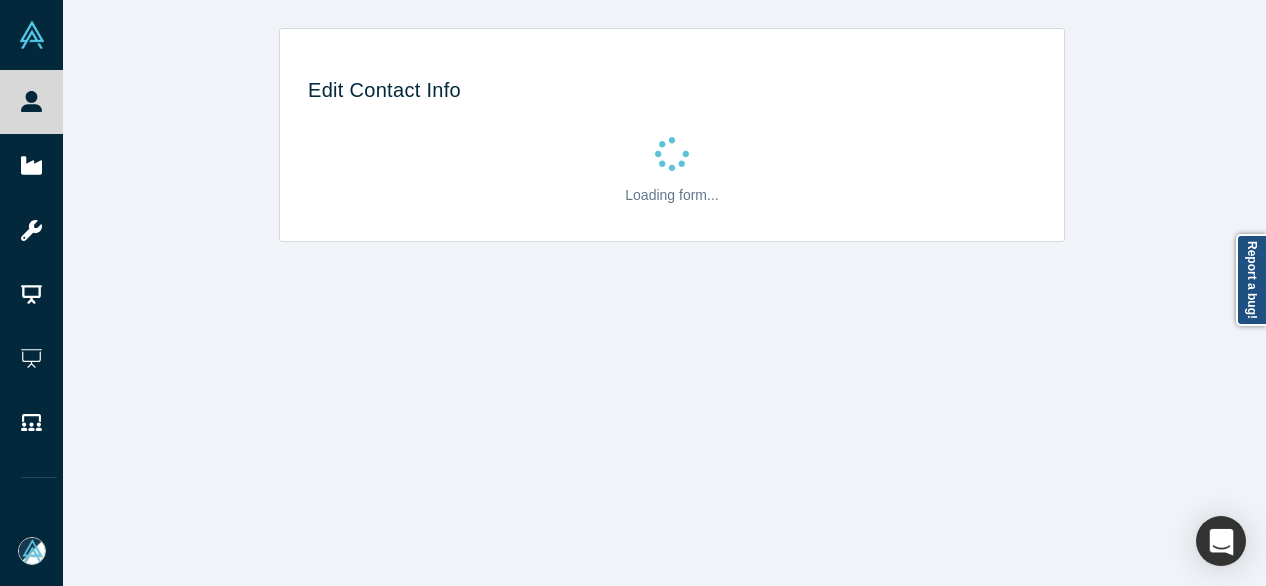 select on "US" 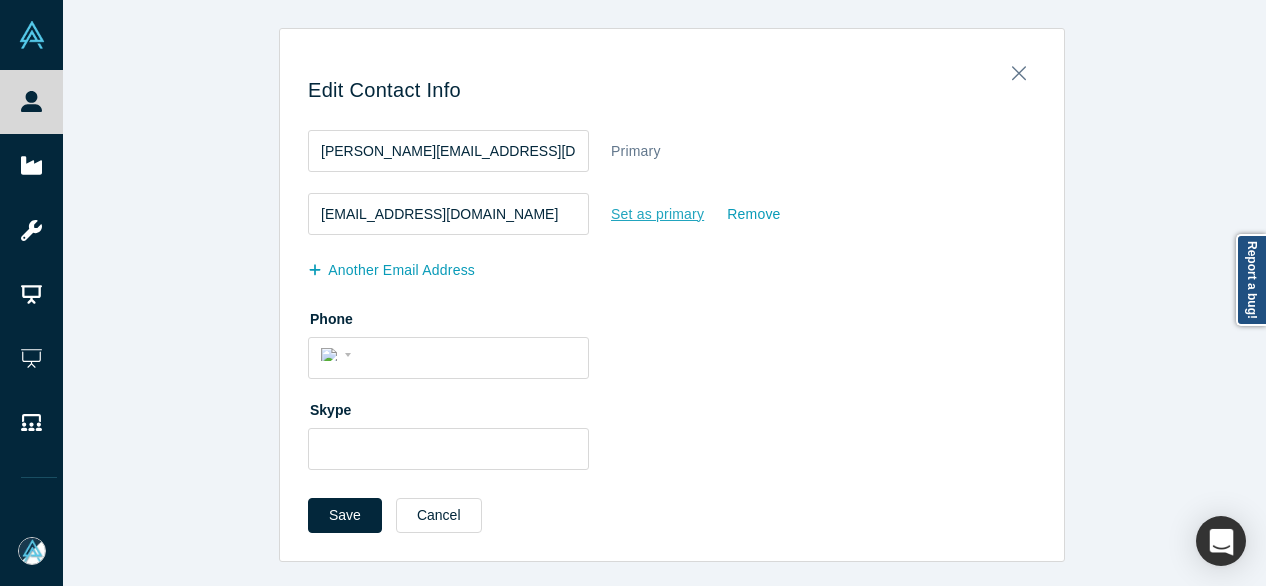 click on "Set as primary" at bounding box center (657, 214) 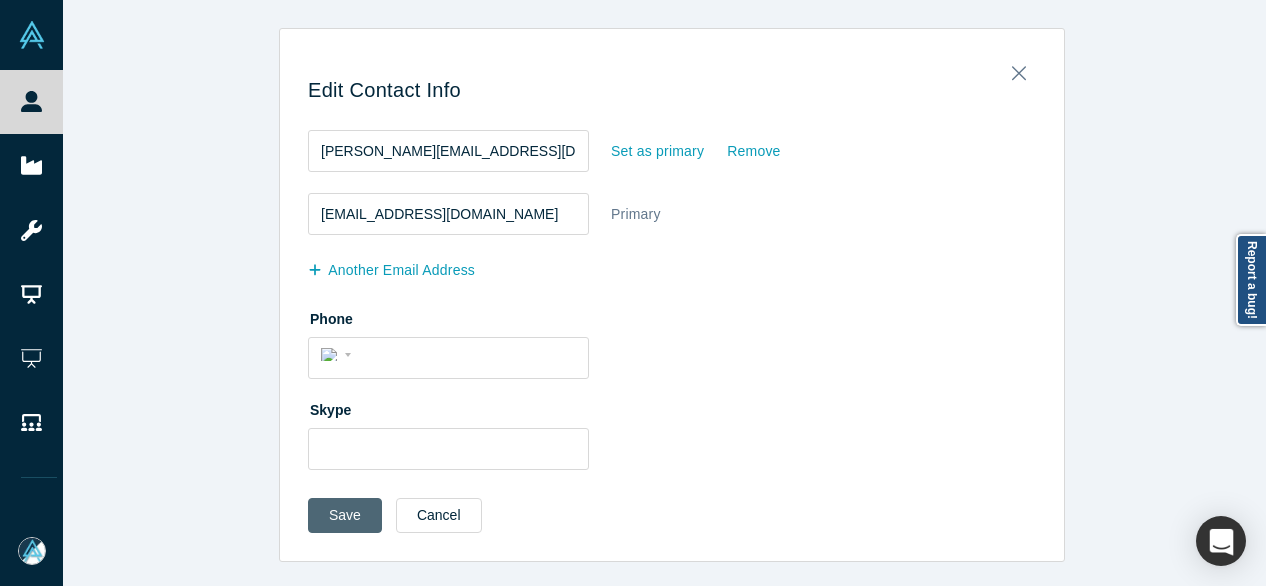 click on "Save" at bounding box center [345, 515] 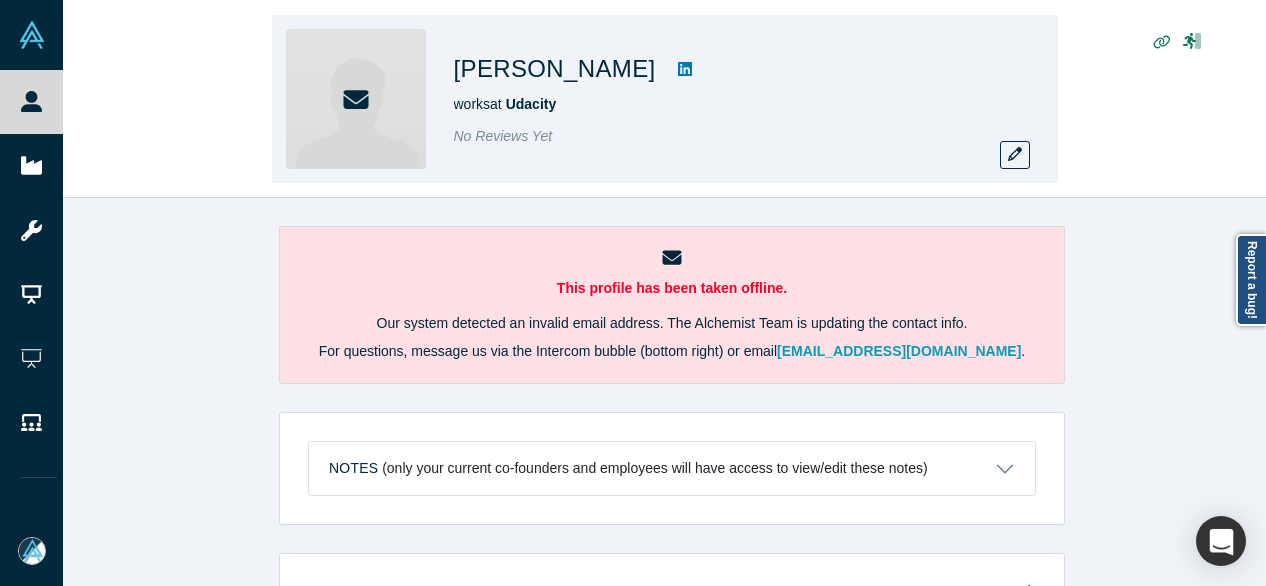 scroll, scrollTop: 0, scrollLeft: 0, axis: both 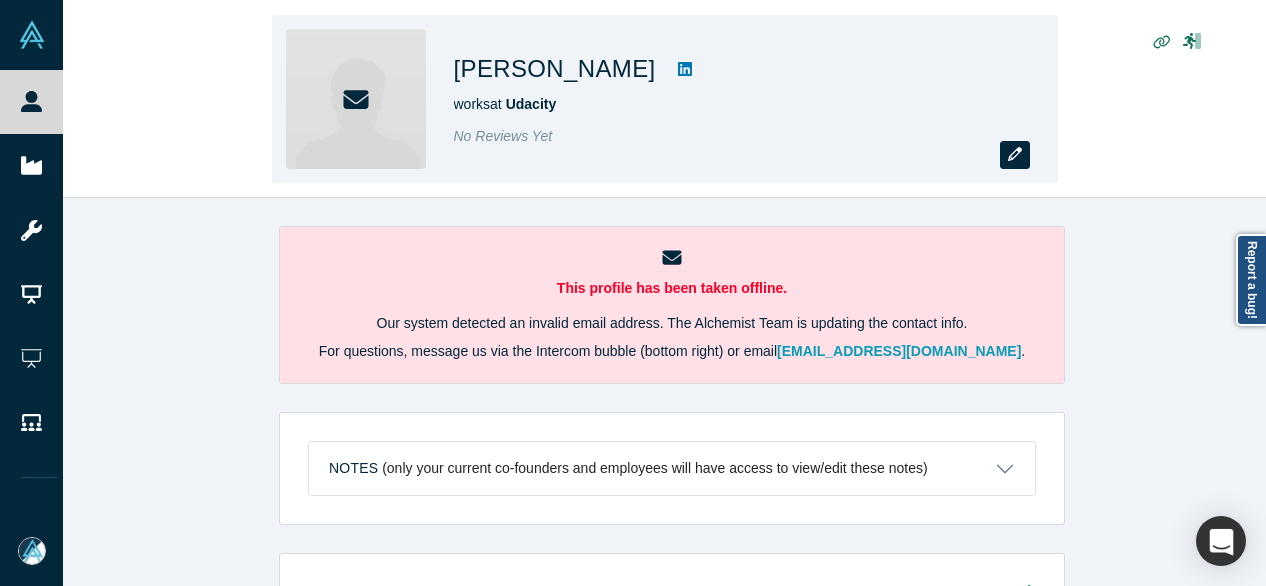 click 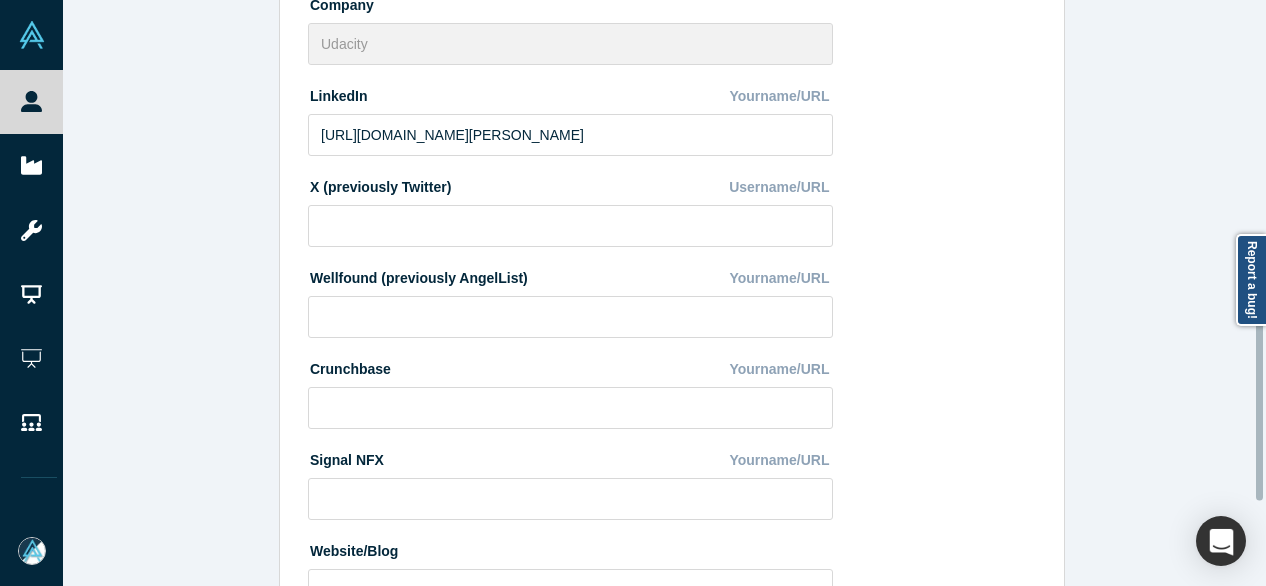 scroll, scrollTop: 896, scrollLeft: 0, axis: vertical 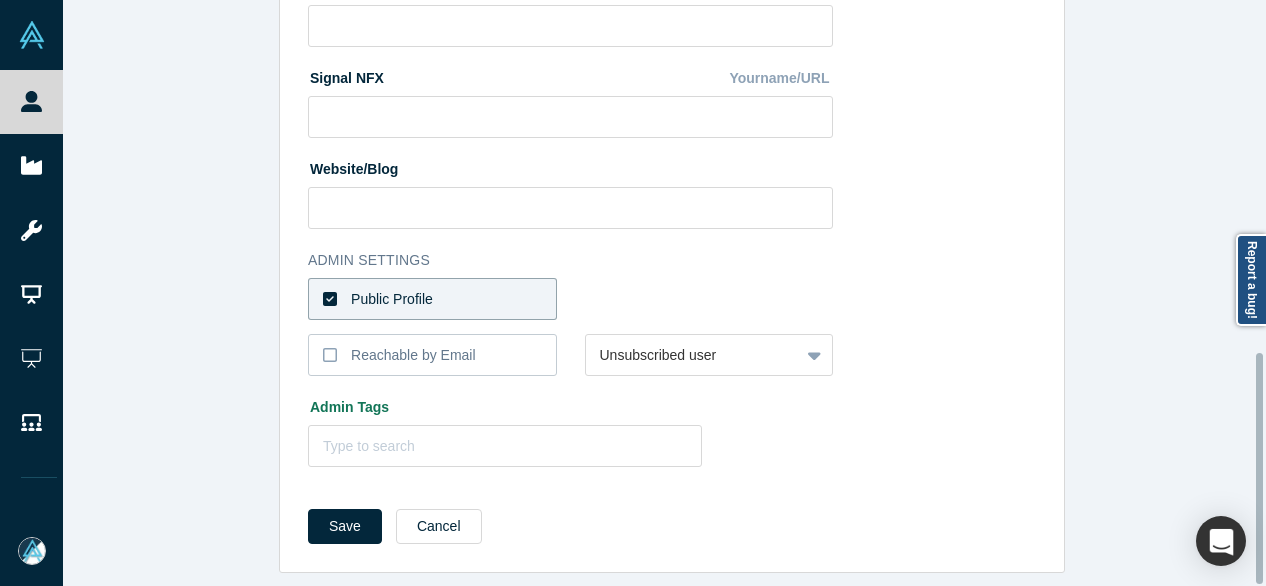 click on "Public Profile" at bounding box center (432, 299) 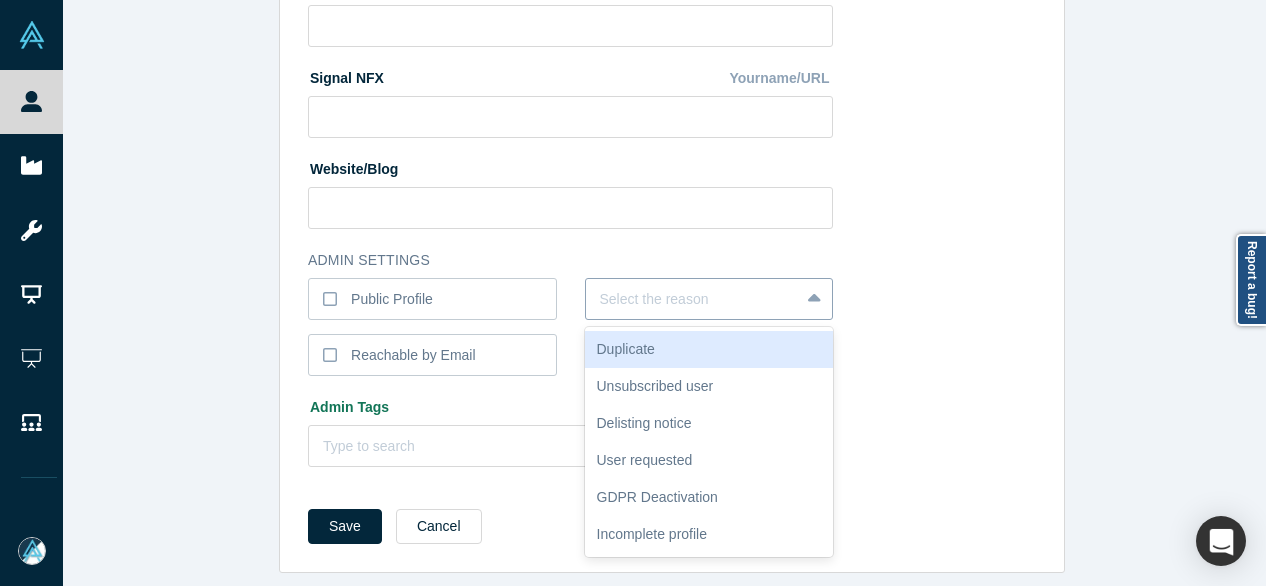 click at bounding box center [693, 299] 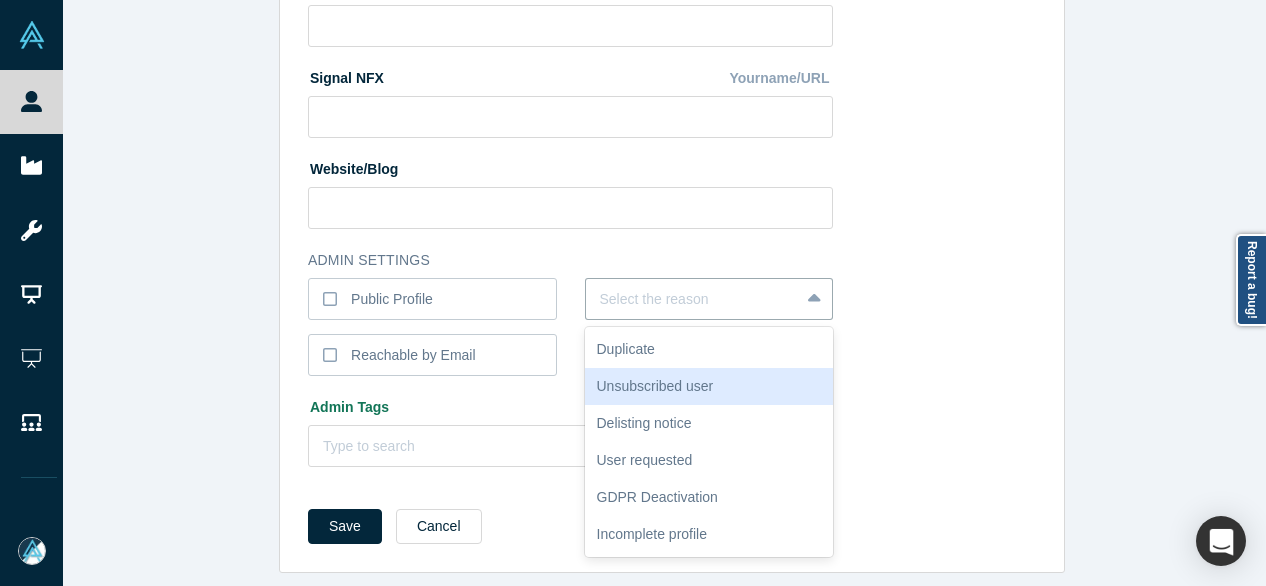 click on "Unsubscribed user" at bounding box center [709, 386] 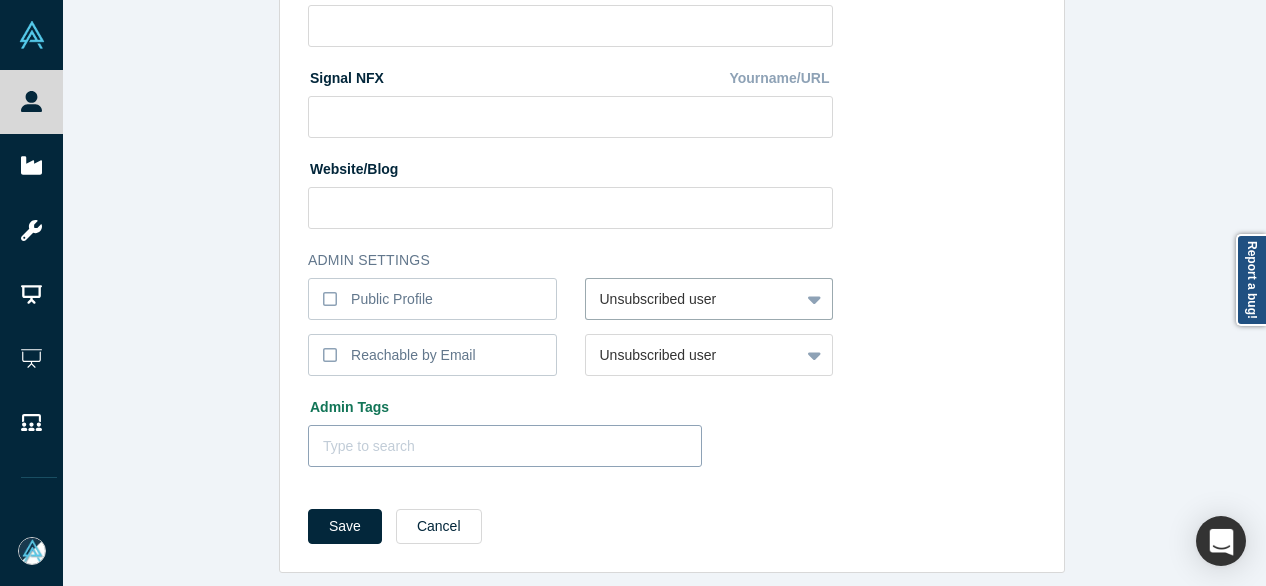 drag, startPoint x: 316, startPoint y: 515, endPoint x: 313, endPoint y: 429, distance: 86.05231 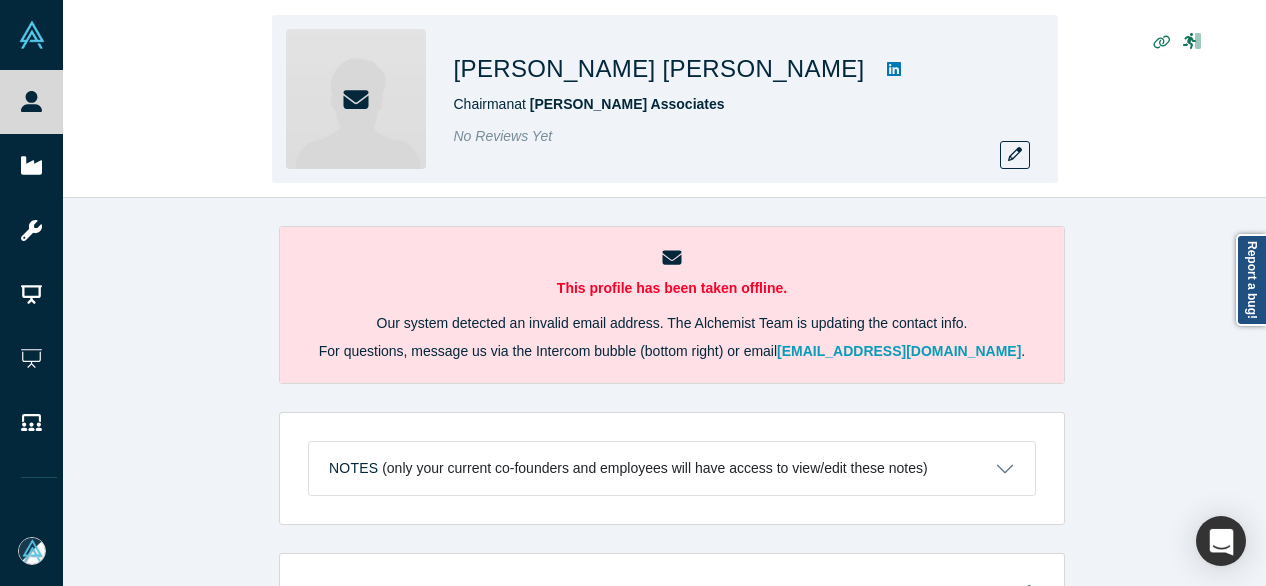 scroll, scrollTop: 0, scrollLeft: 0, axis: both 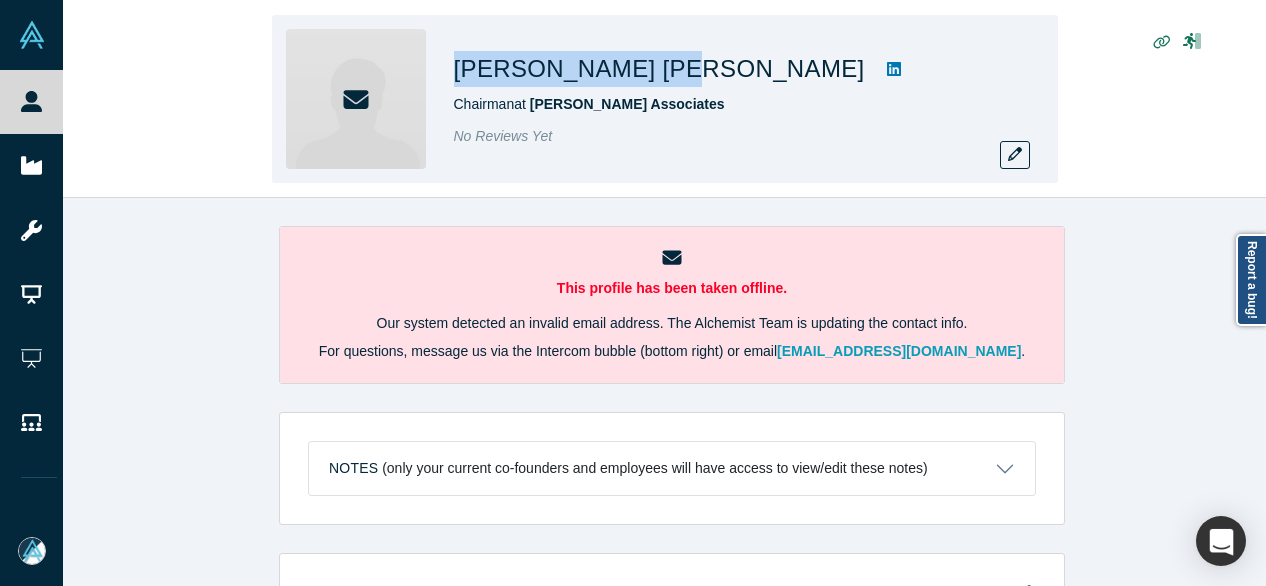 drag, startPoint x: 447, startPoint y: 76, endPoint x: 643, endPoint y: 75, distance: 196.00255 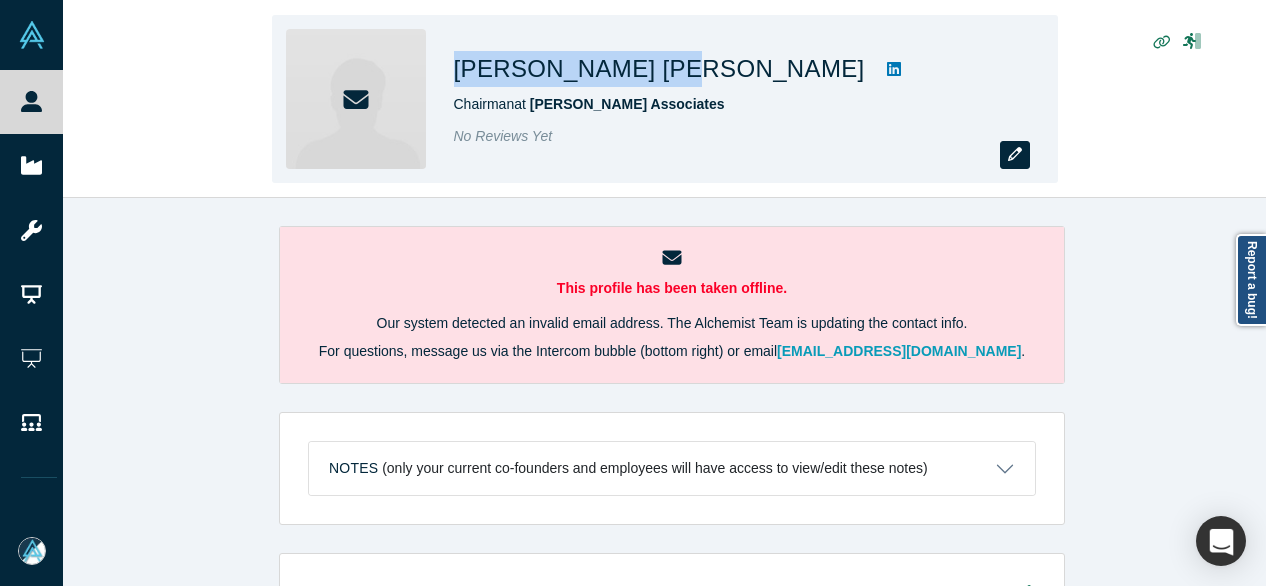 click 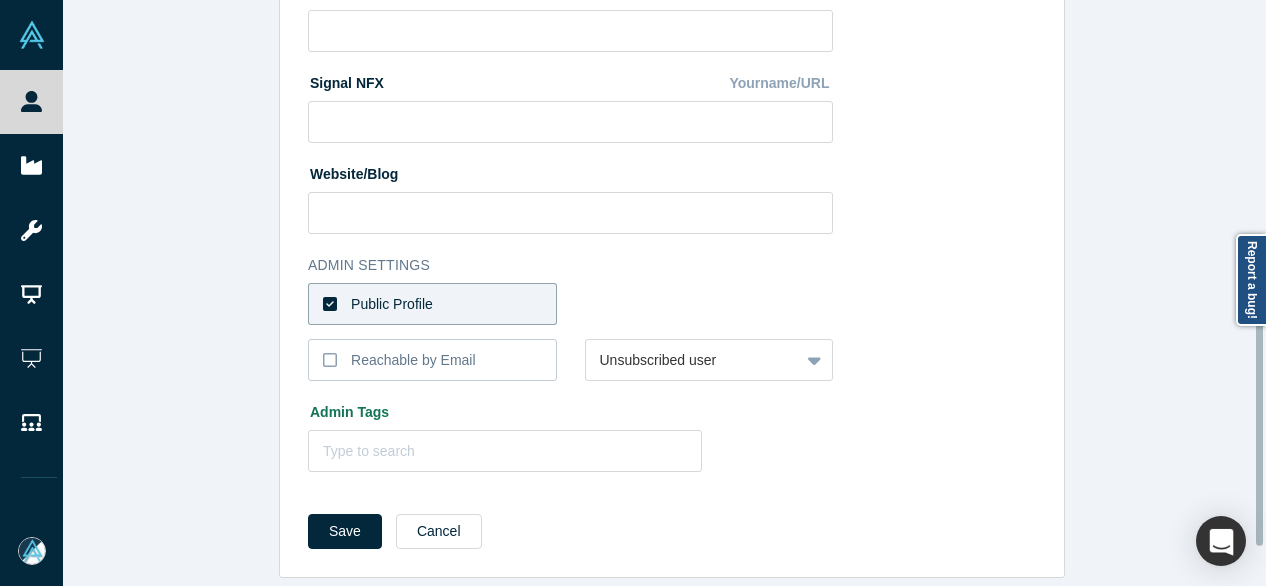 scroll, scrollTop: 878, scrollLeft: 0, axis: vertical 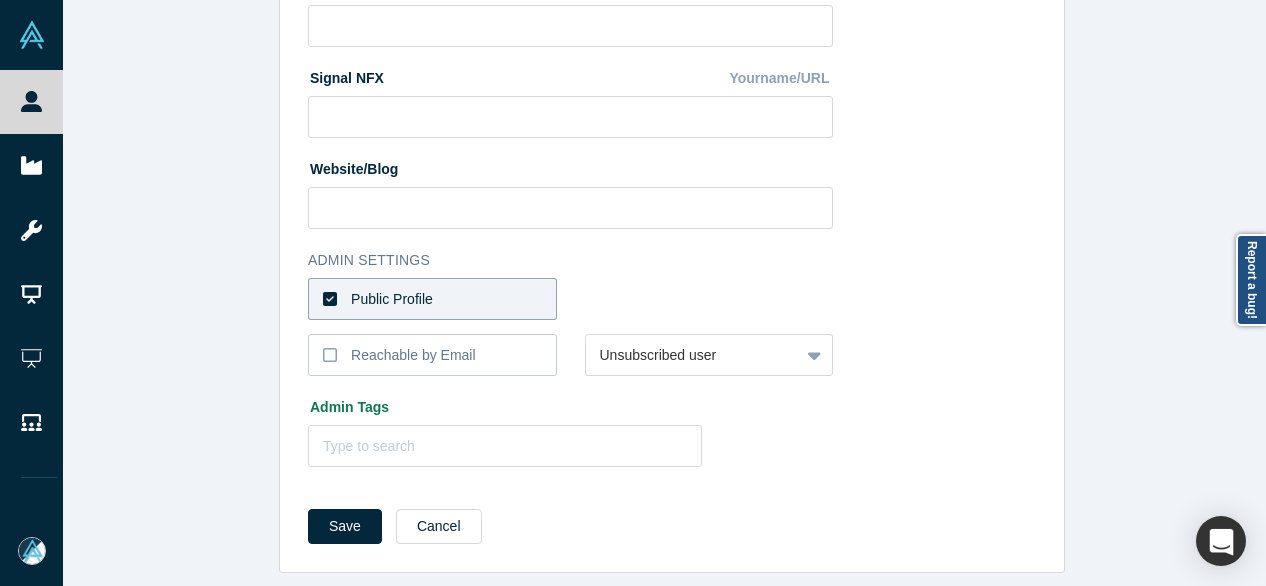 click on "Public Profile" at bounding box center (432, 299) 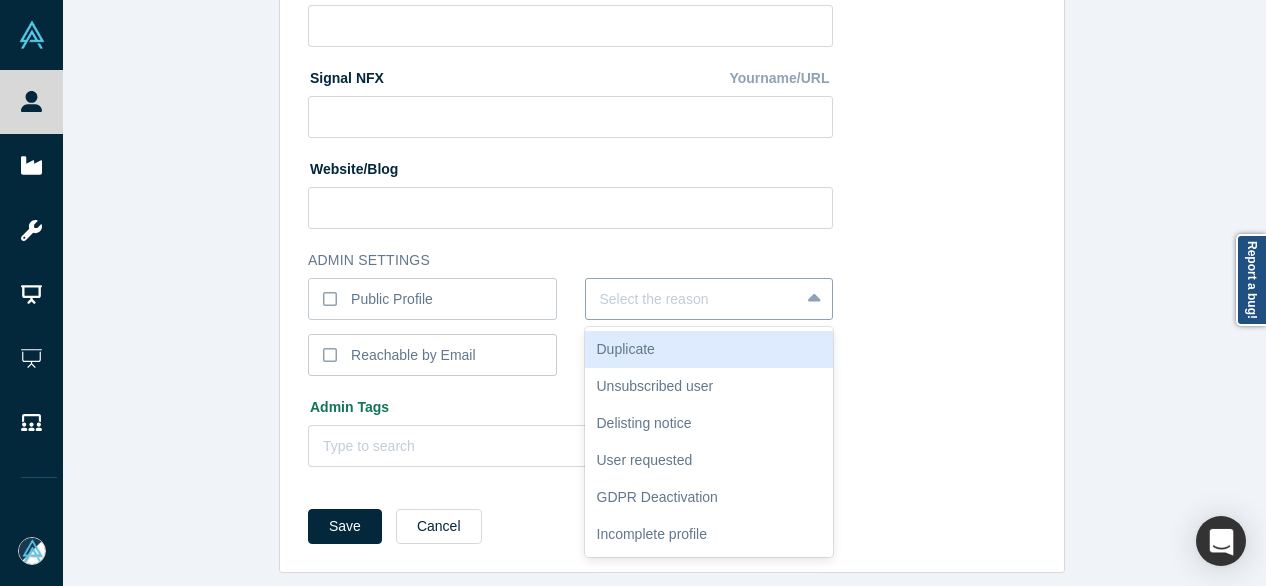 click at bounding box center (693, 299) 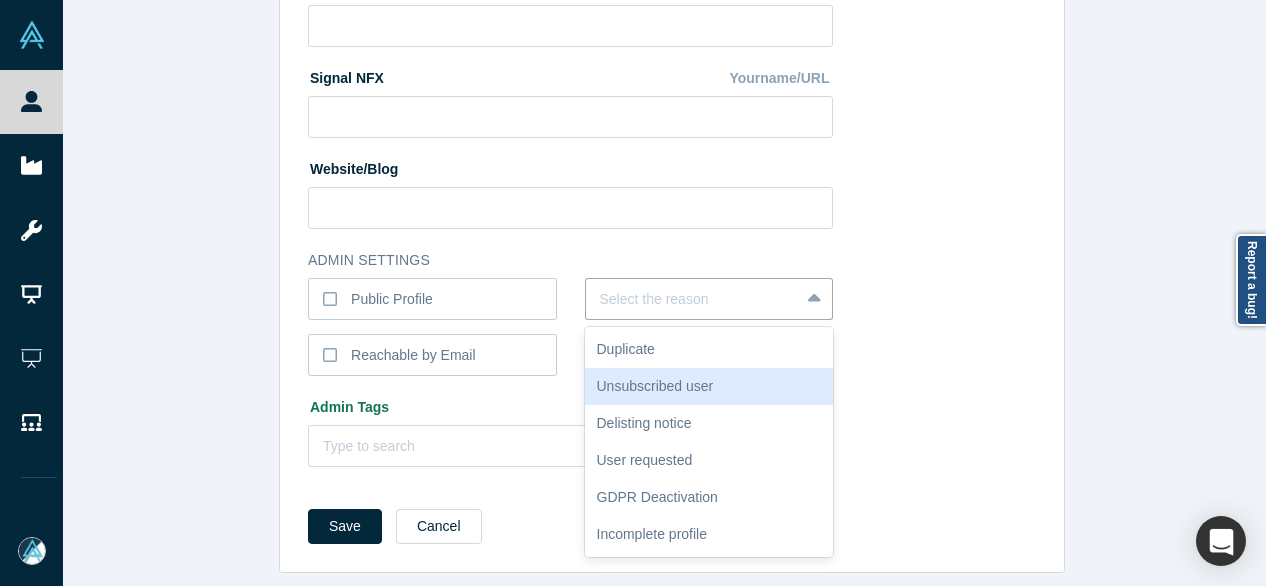 click on "Unsubscribed user" at bounding box center (709, 386) 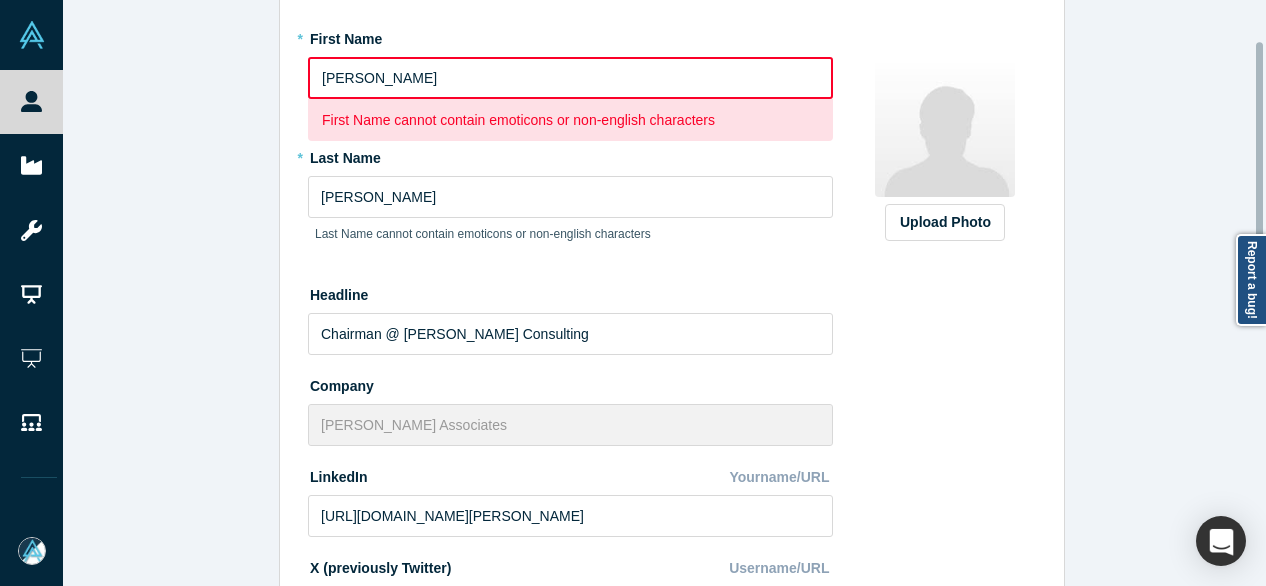 scroll, scrollTop: 0, scrollLeft: 0, axis: both 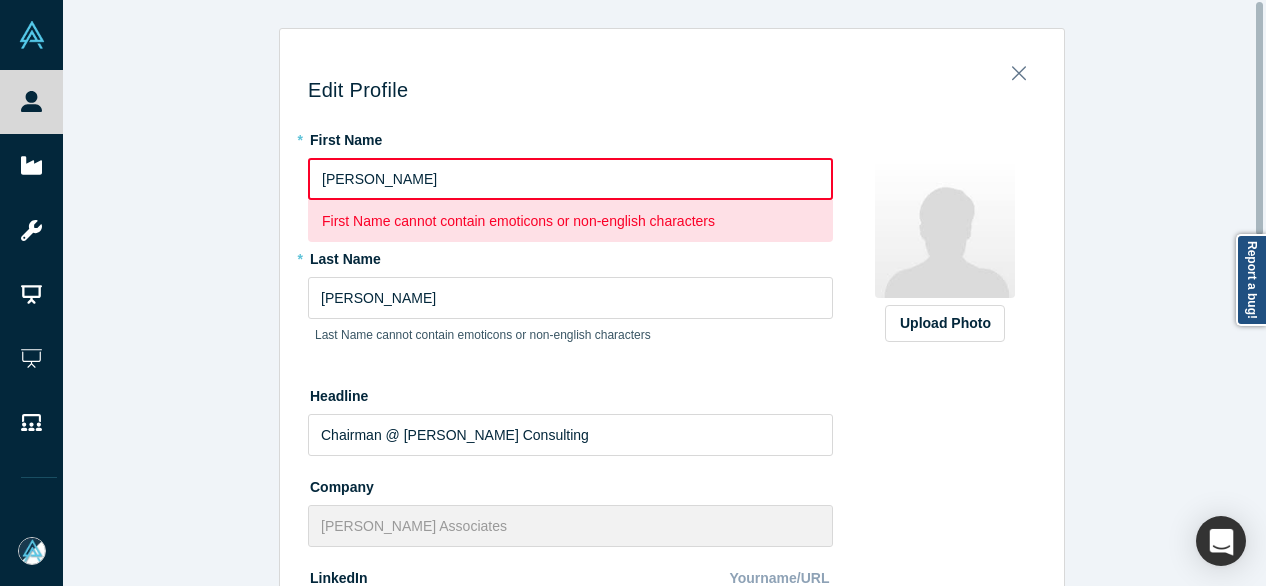 click on "R. Carter" at bounding box center (570, 179) 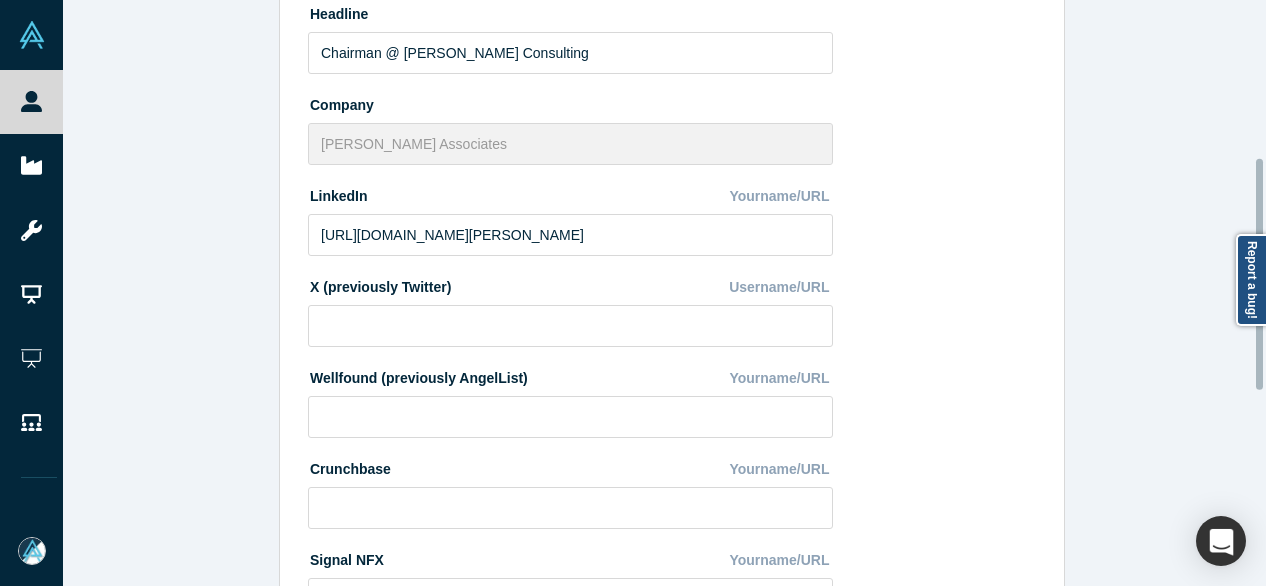 scroll, scrollTop: 896, scrollLeft: 0, axis: vertical 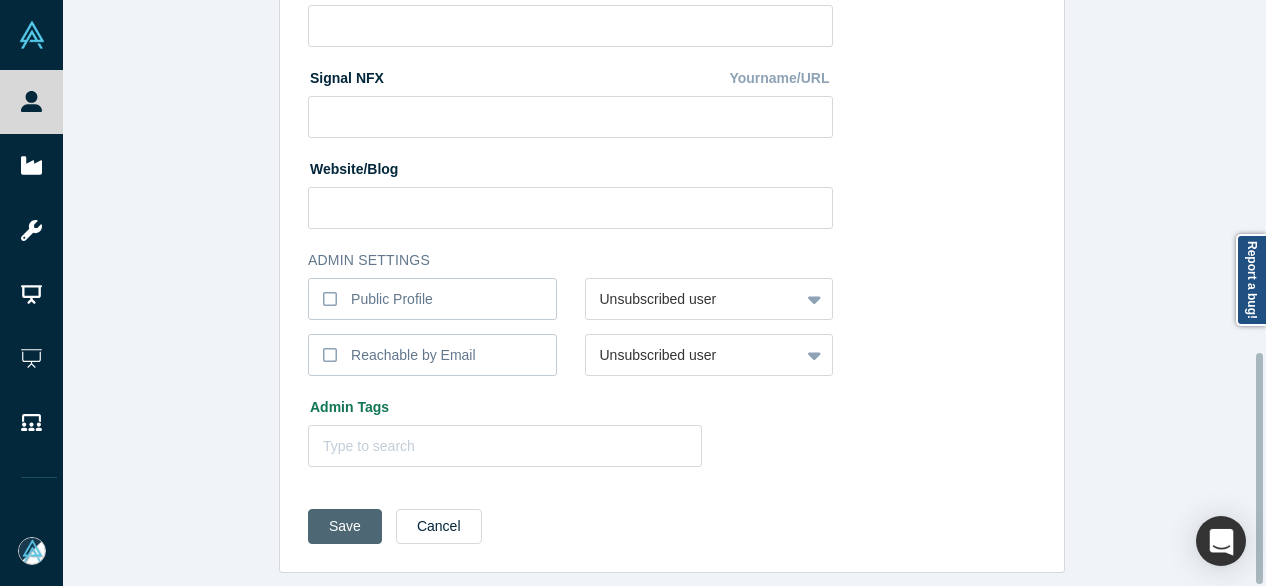type on "R Carter" 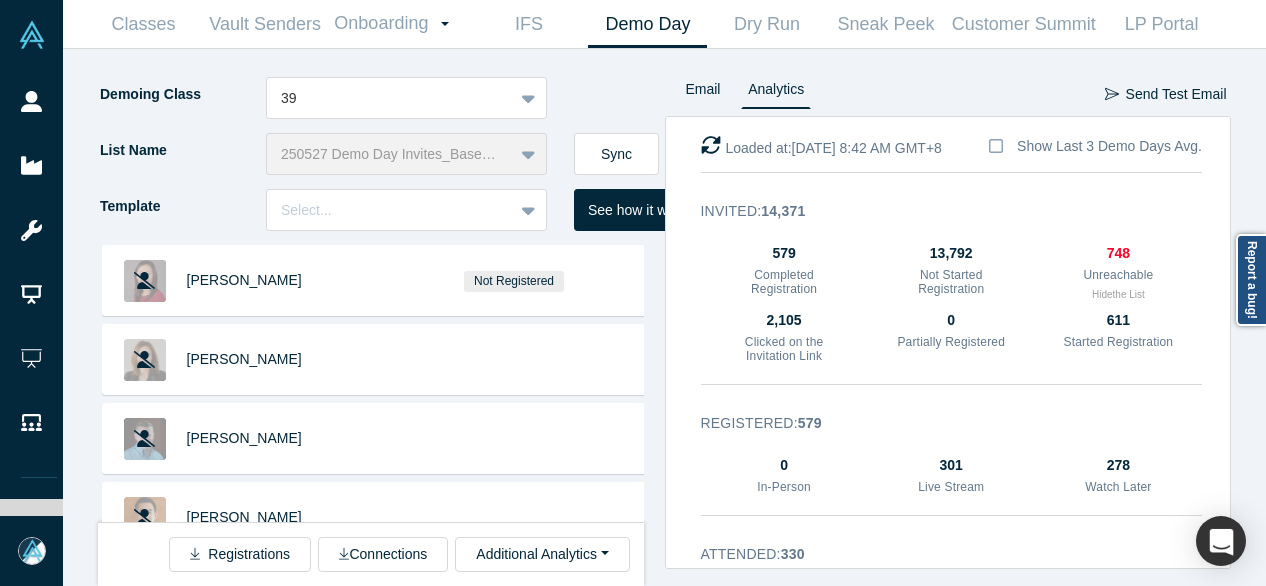 scroll, scrollTop: 0, scrollLeft: 0, axis: both 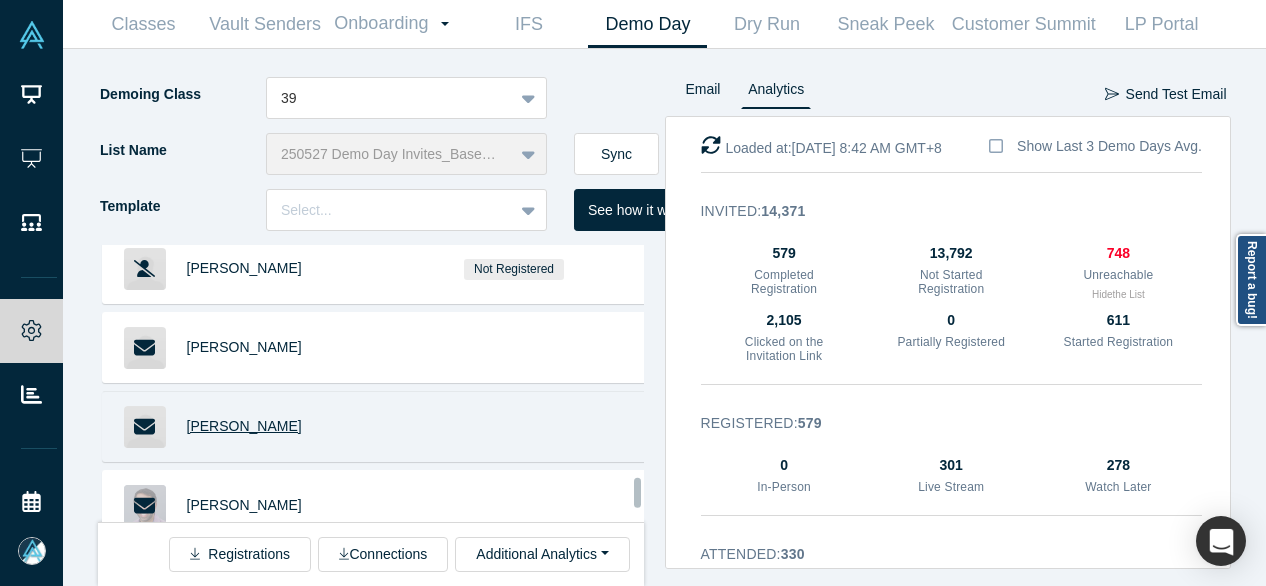 click on "Saurabh Bhansali" at bounding box center (244, 426) 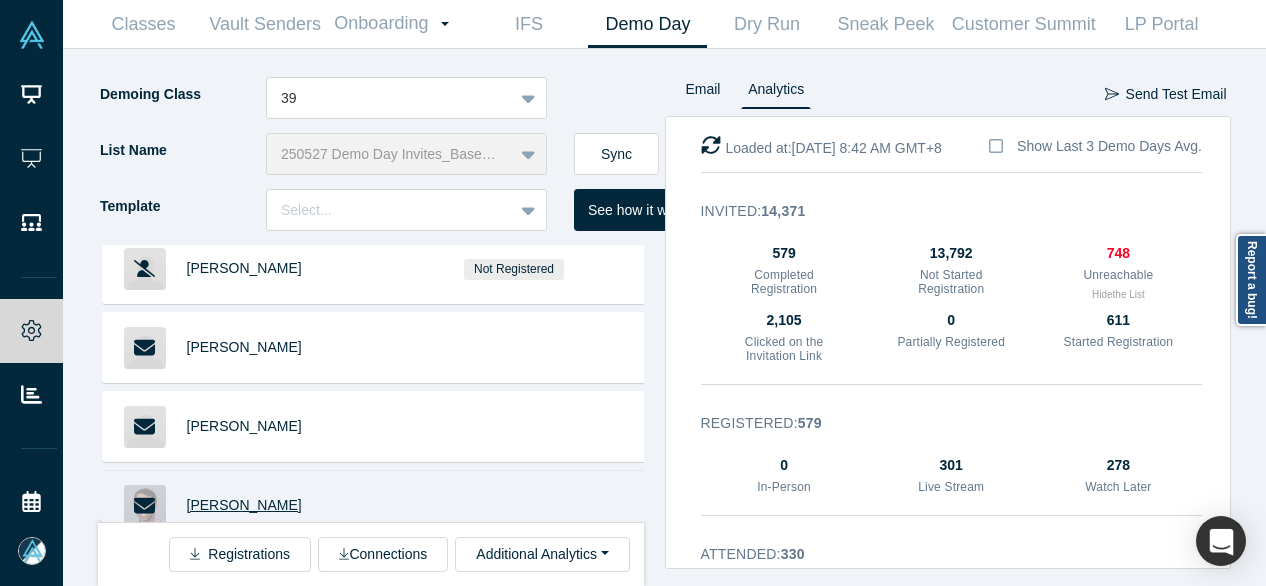 click on "Paul Sethi" at bounding box center (244, 505) 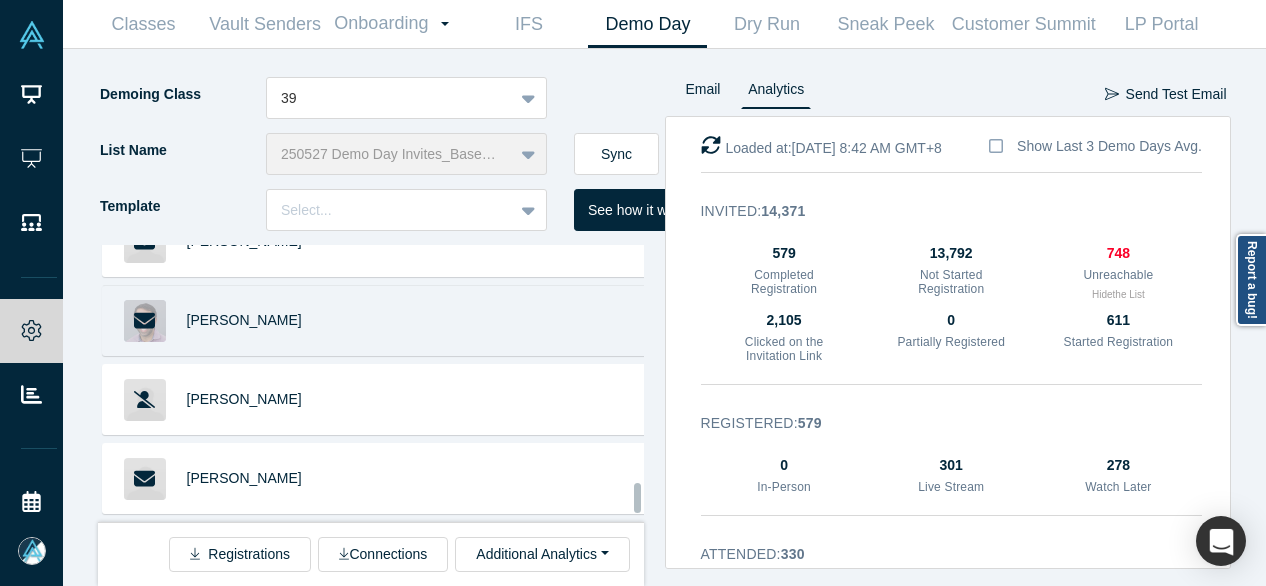 scroll, scrollTop: 8823, scrollLeft: 0, axis: vertical 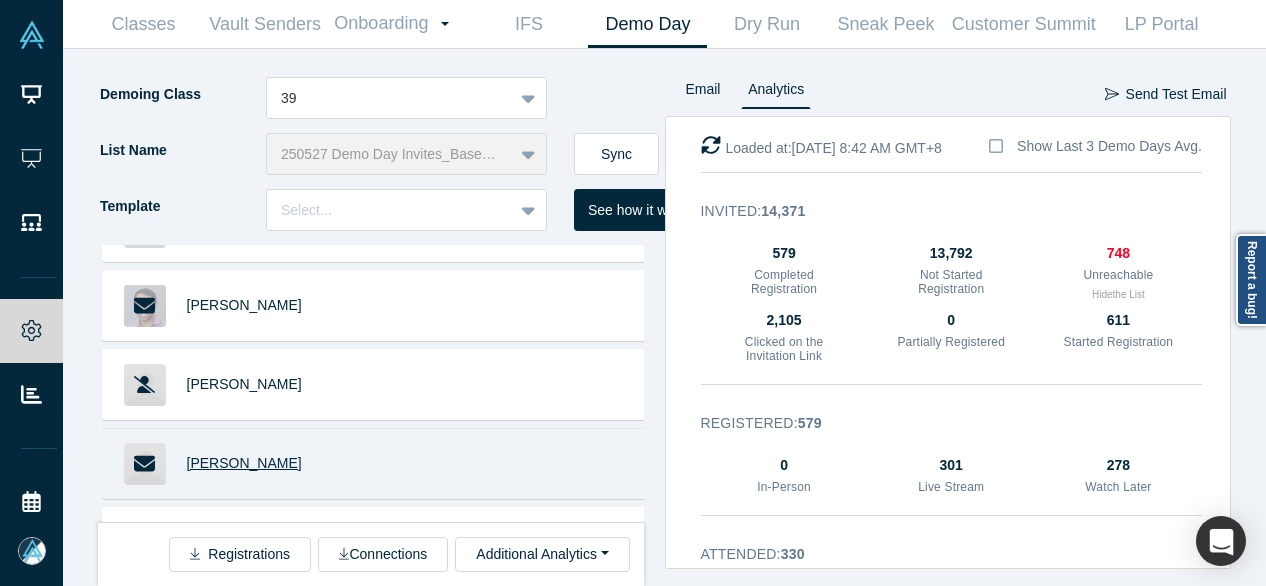 click on "Sam Landman" at bounding box center (244, 463) 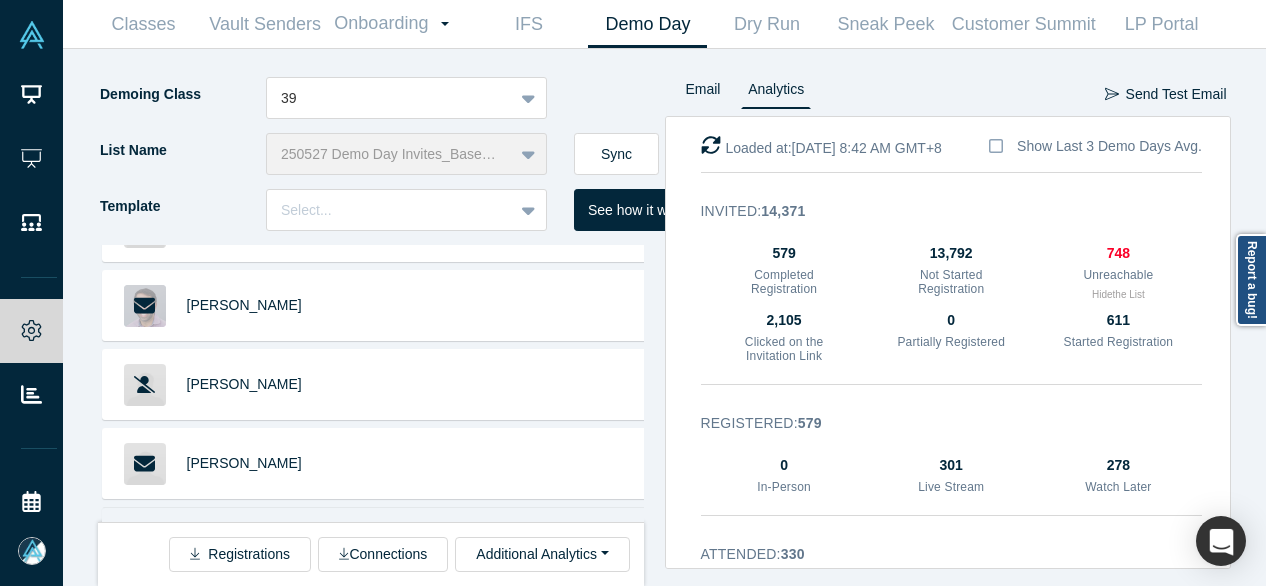 click on "Scott Kupor" at bounding box center [244, 542] 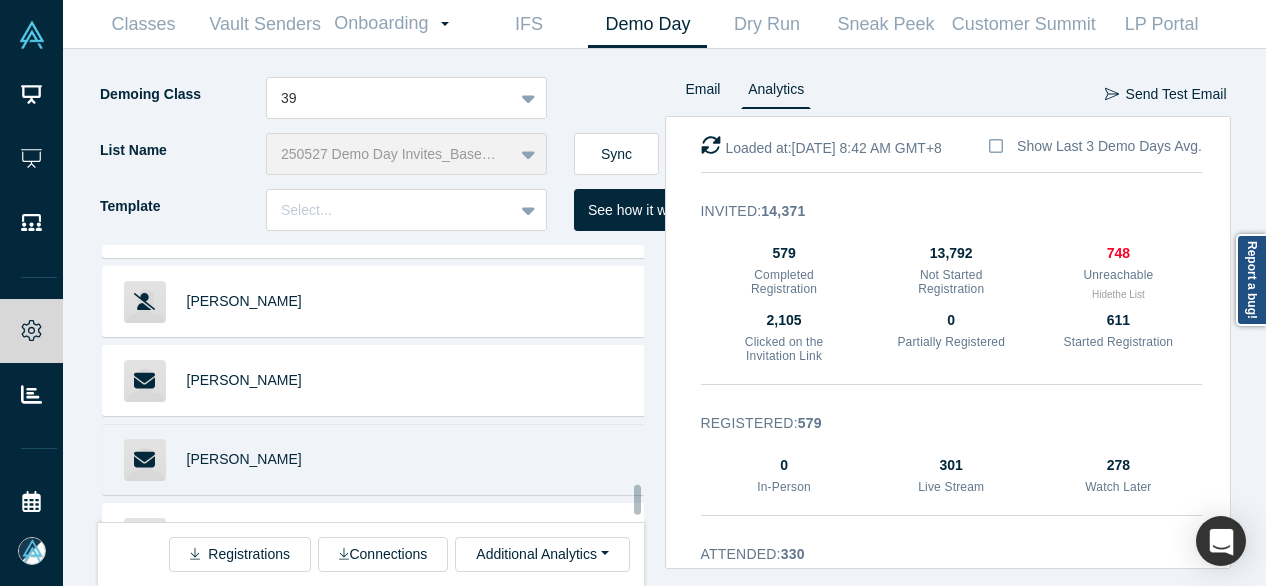 scroll, scrollTop: 8923, scrollLeft: 0, axis: vertical 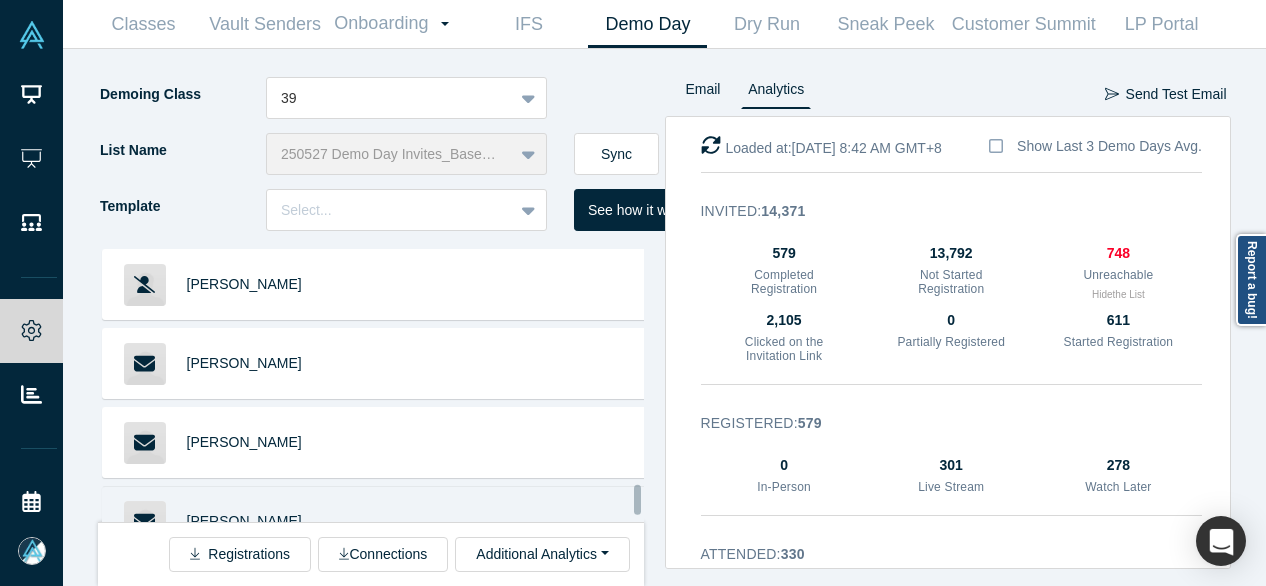 click on "Llyas Salahud-din" at bounding box center (244, 521) 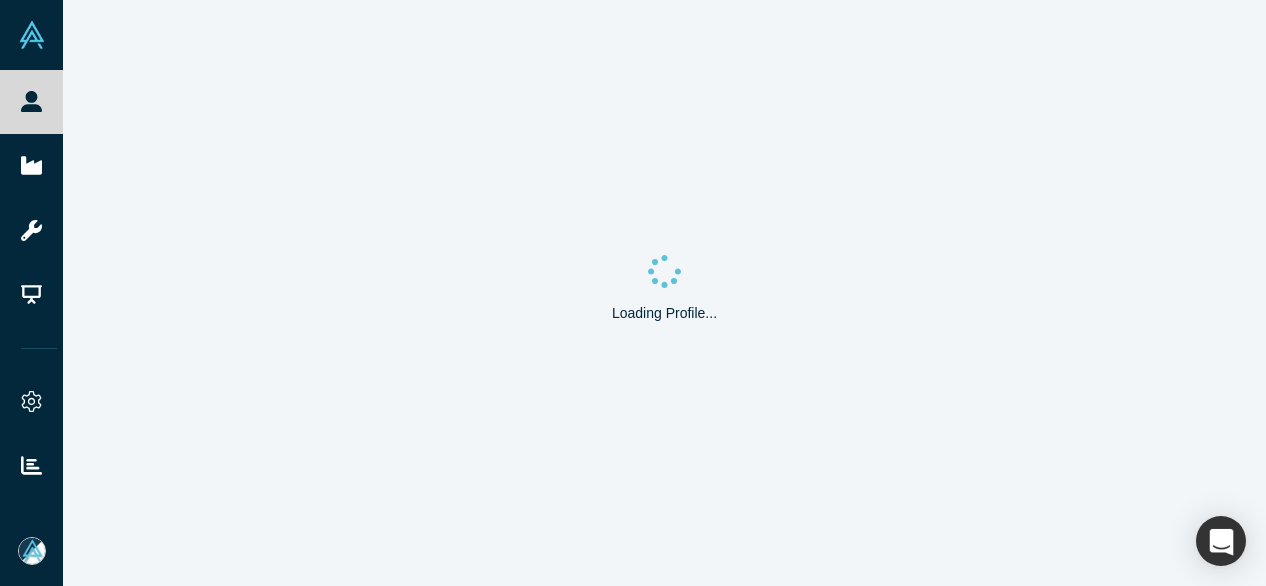 scroll, scrollTop: 0, scrollLeft: 0, axis: both 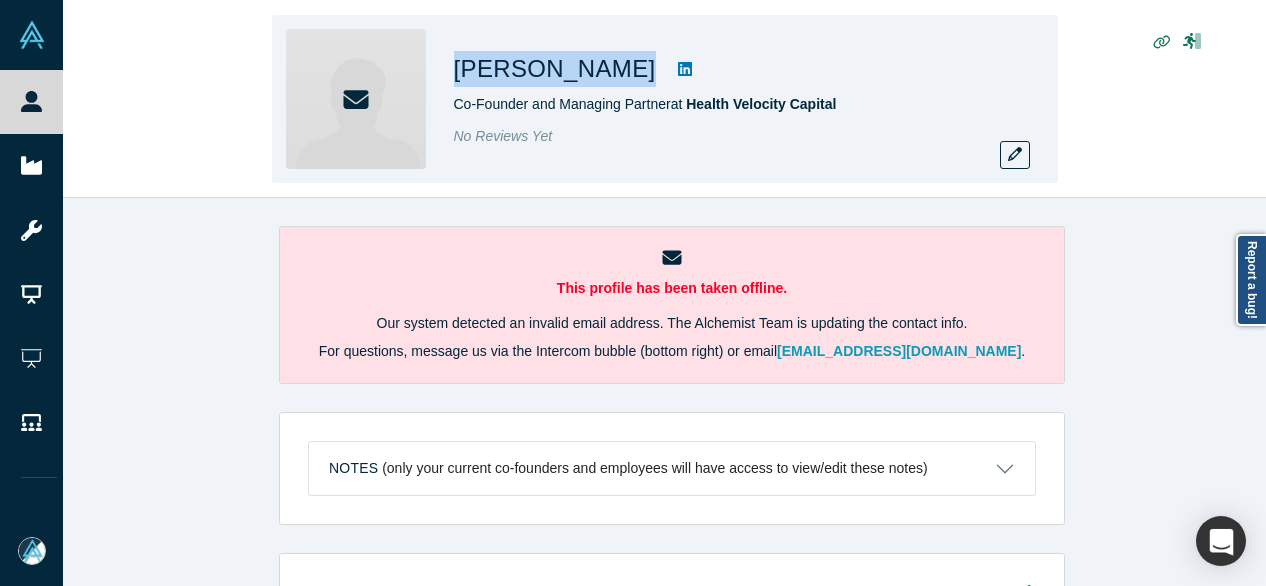 drag, startPoint x: 460, startPoint y: 71, endPoint x: 646, endPoint y: 79, distance: 186.17197 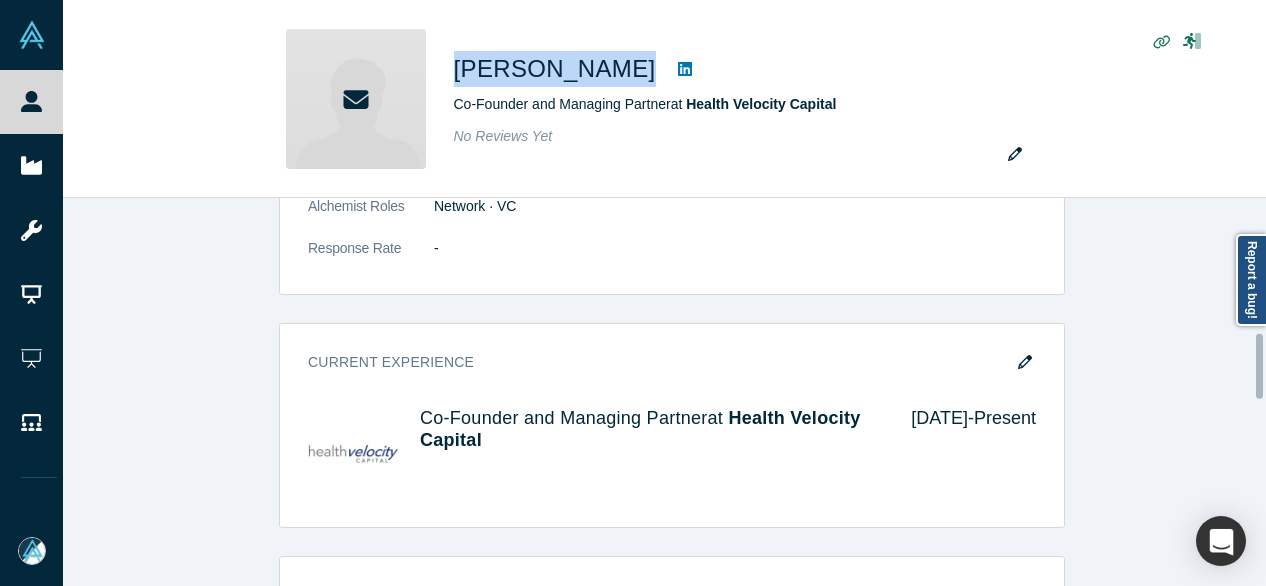 scroll, scrollTop: 900, scrollLeft: 0, axis: vertical 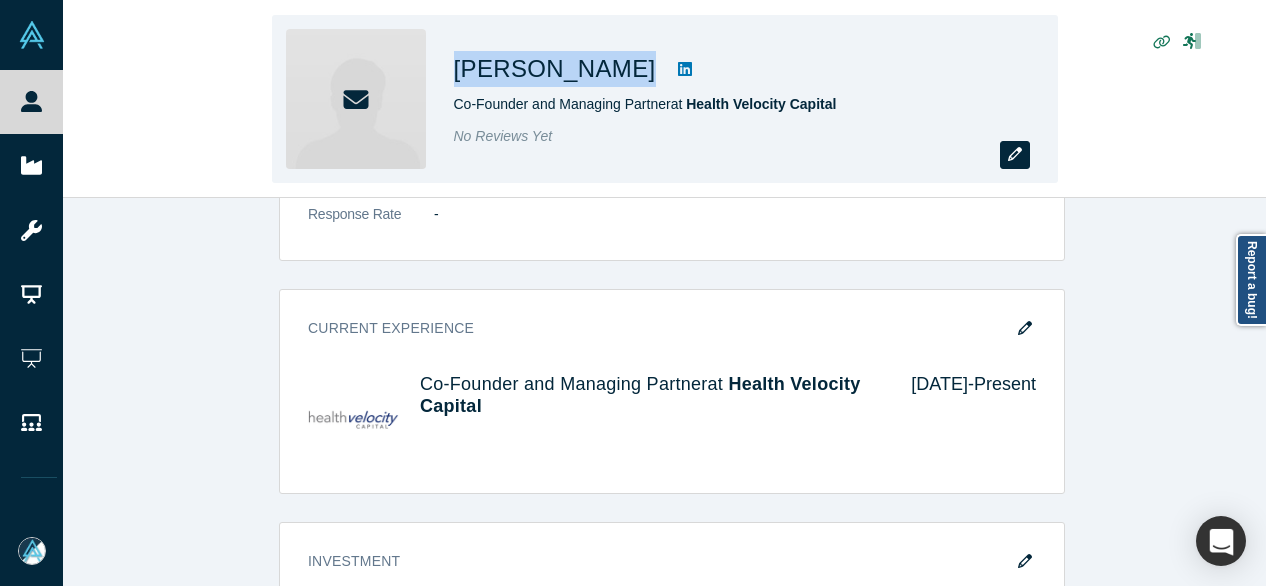 click at bounding box center [1015, 155] 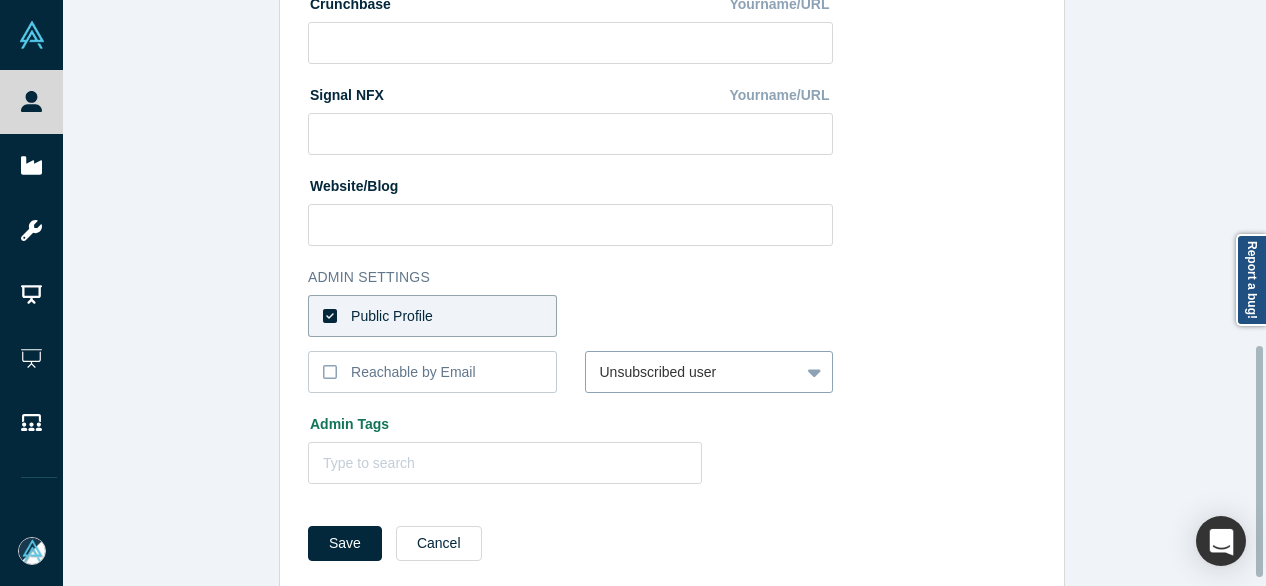 scroll, scrollTop: 896, scrollLeft: 0, axis: vertical 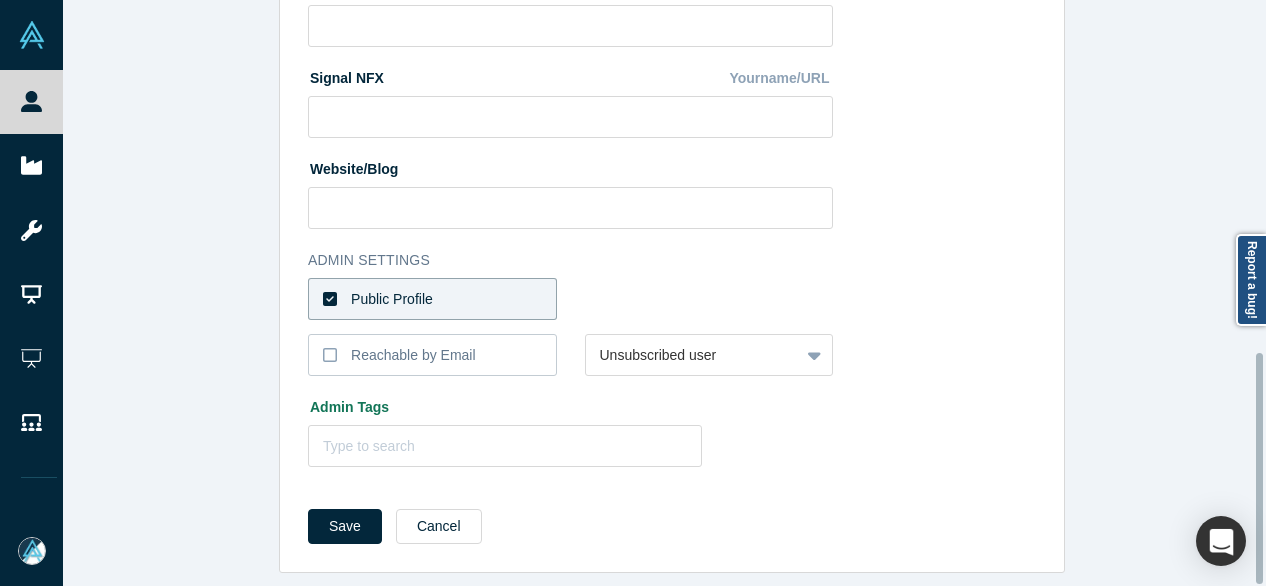click on "Public Profile" at bounding box center [432, 299] 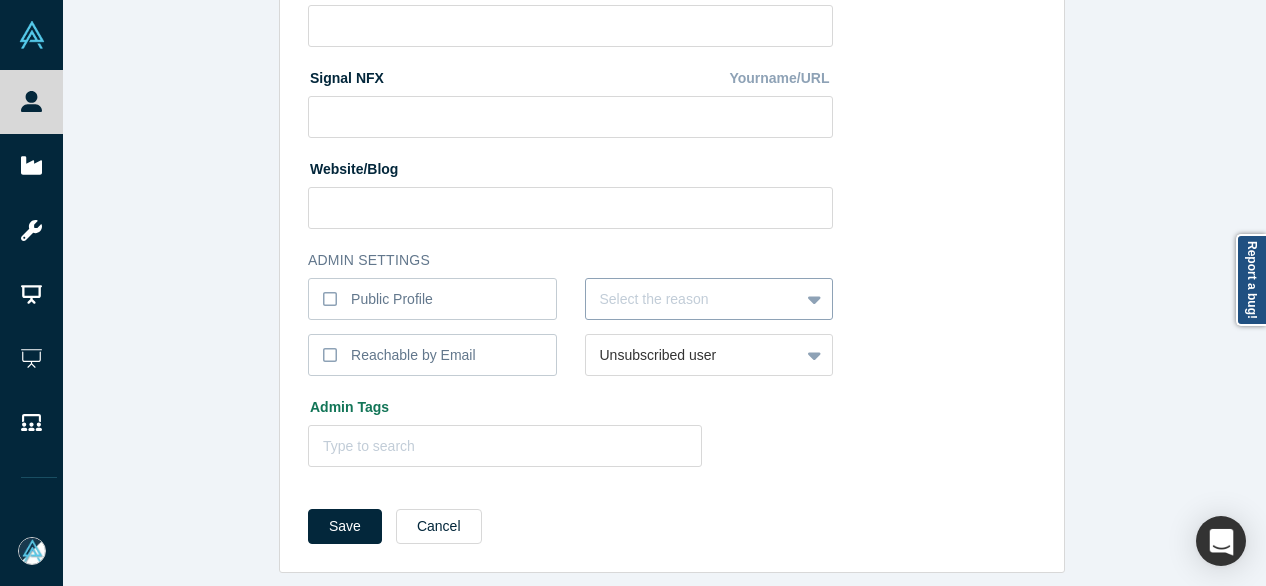 click at bounding box center [693, 299] 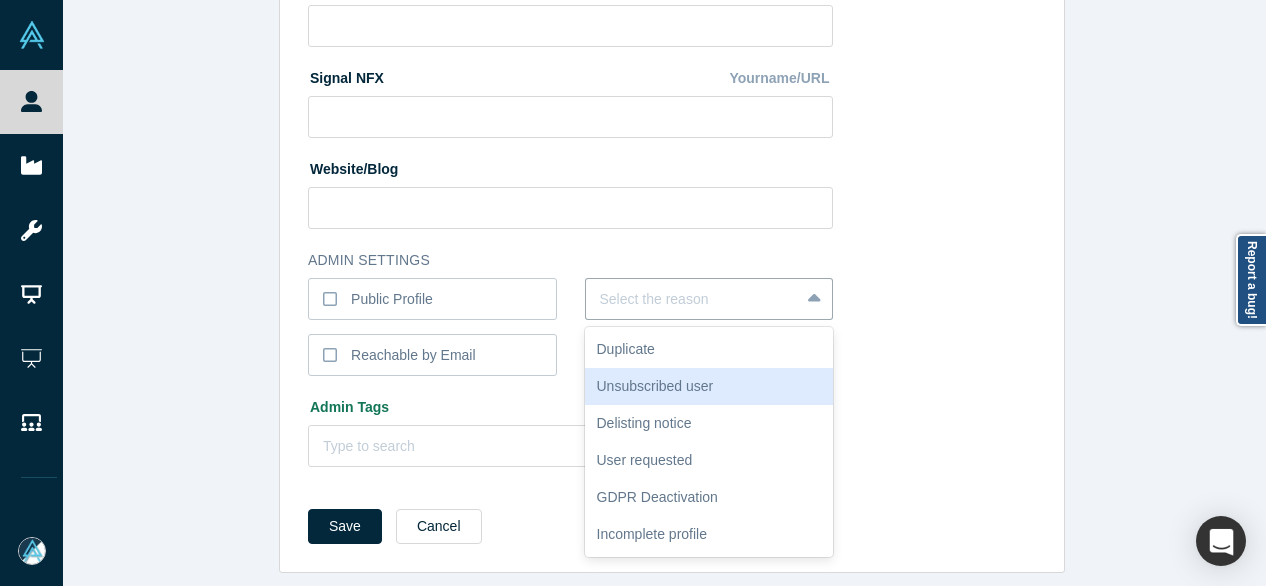 click on "Unsubscribed user" at bounding box center (709, 386) 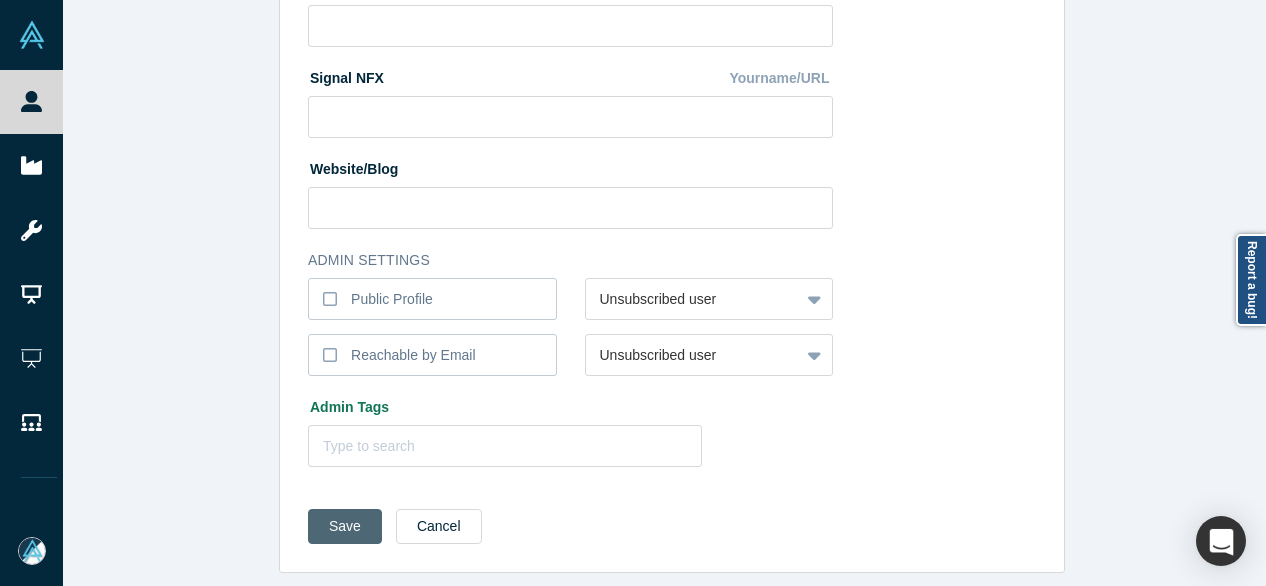 click on "Save" at bounding box center [345, 526] 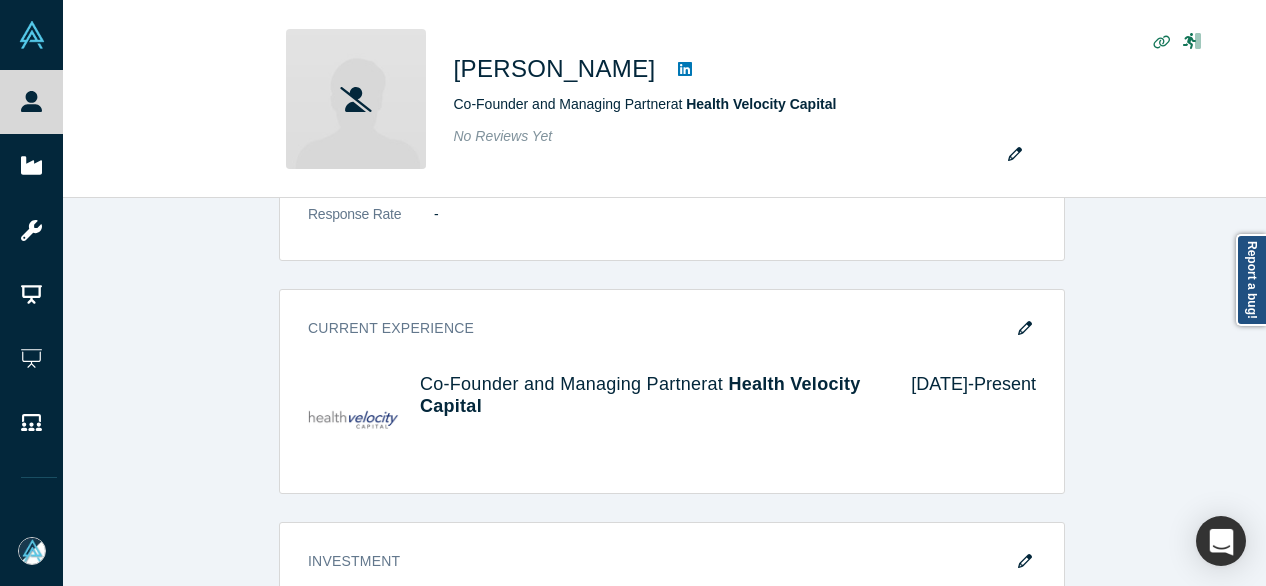 scroll, scrollTop: 0, scrollLeft: 0, axis: both 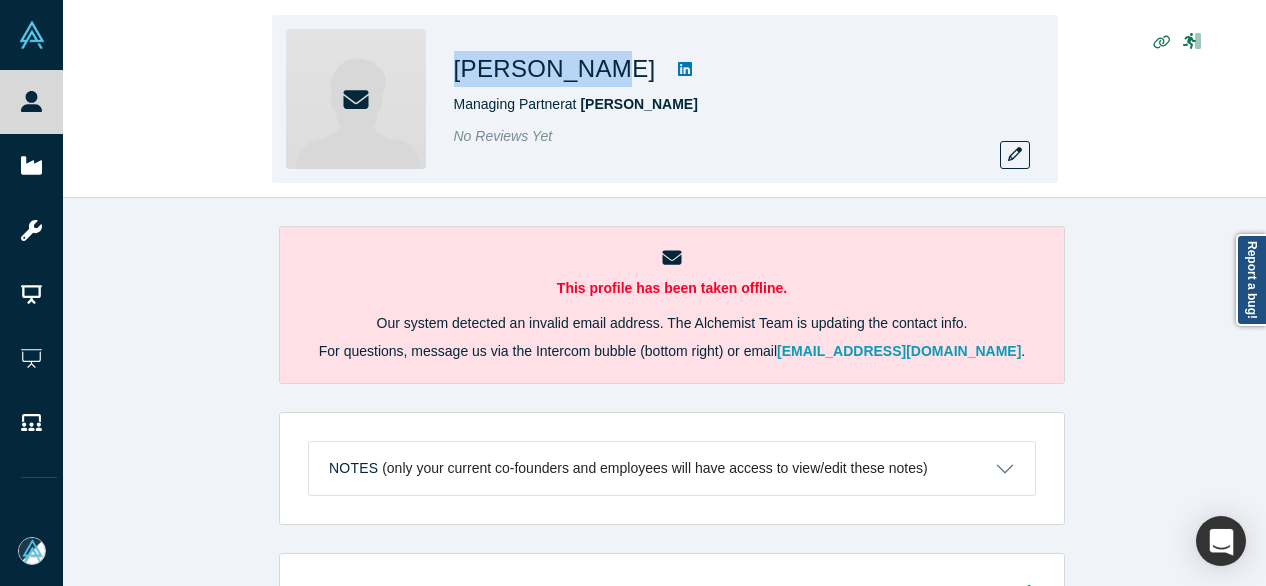 drag, startPoint x: 456, startPoint y: 67, endPoint x: 579, endPoint y: 84, distance: 124.16924 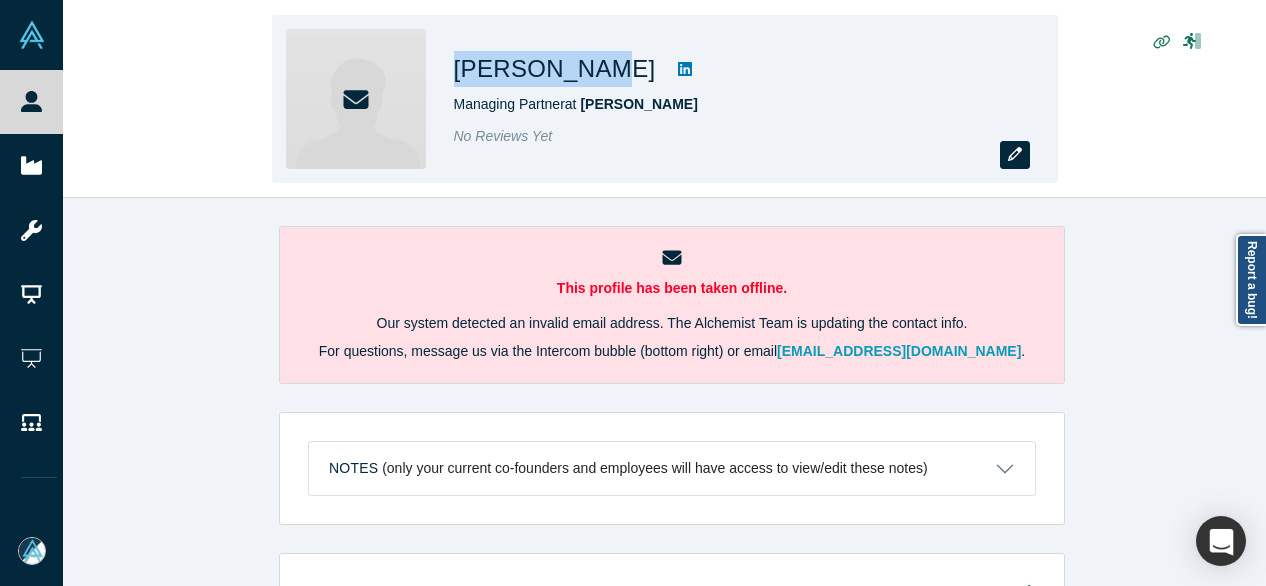 click 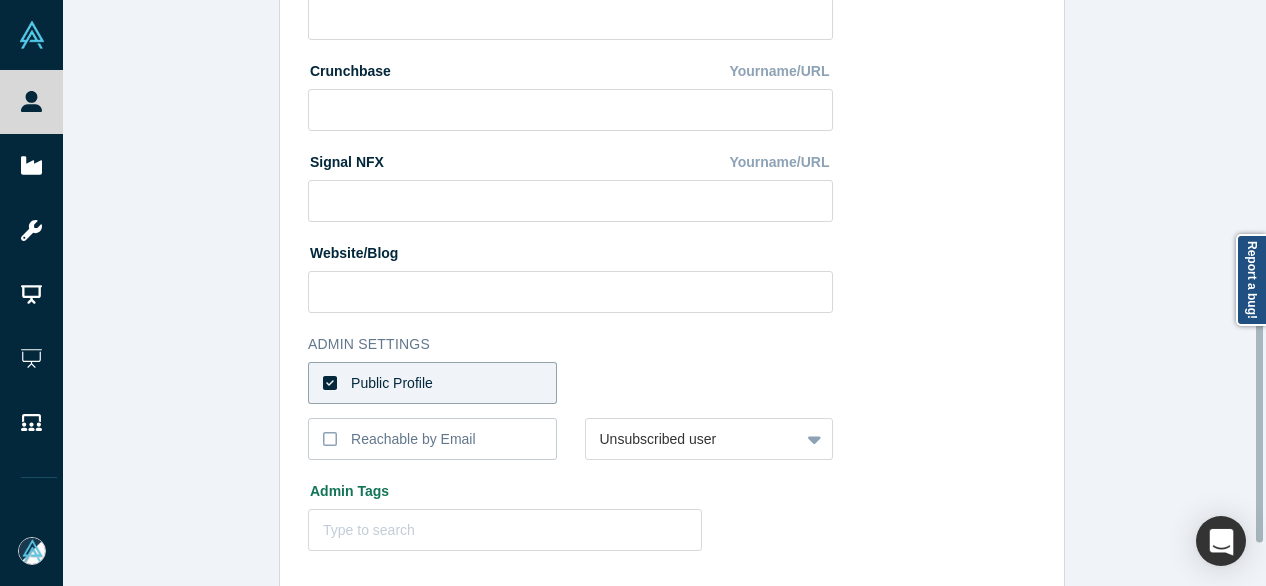 scroll, scrollTop: 800, scrollLeft: 0, axis: vertical 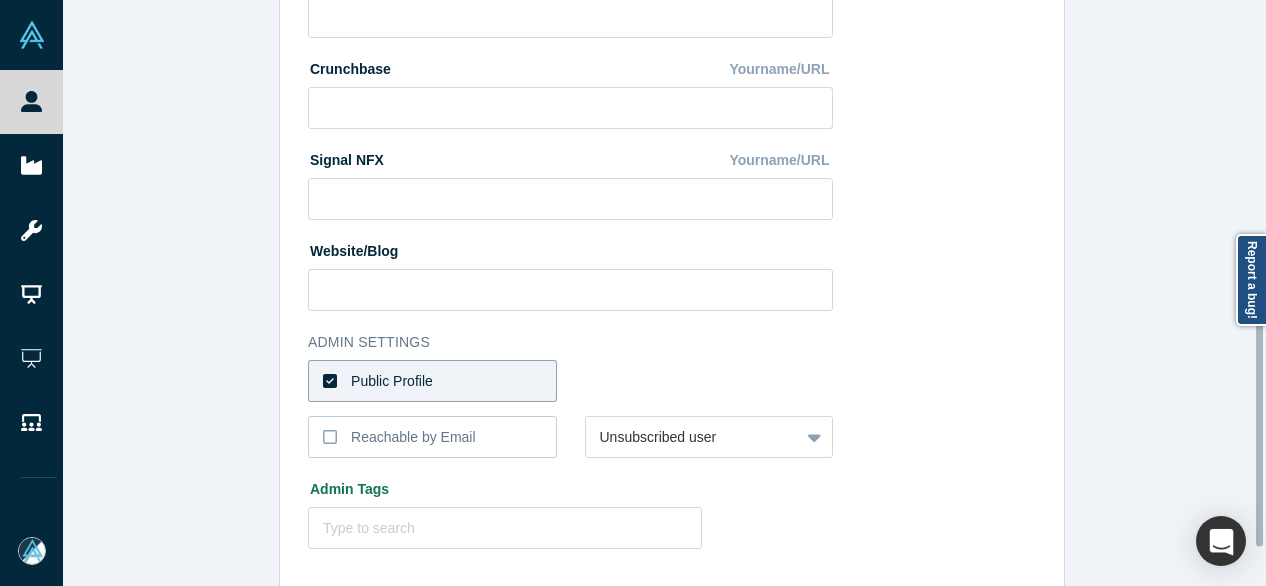 click on "Public Profile" at bounding box center [432, 381] 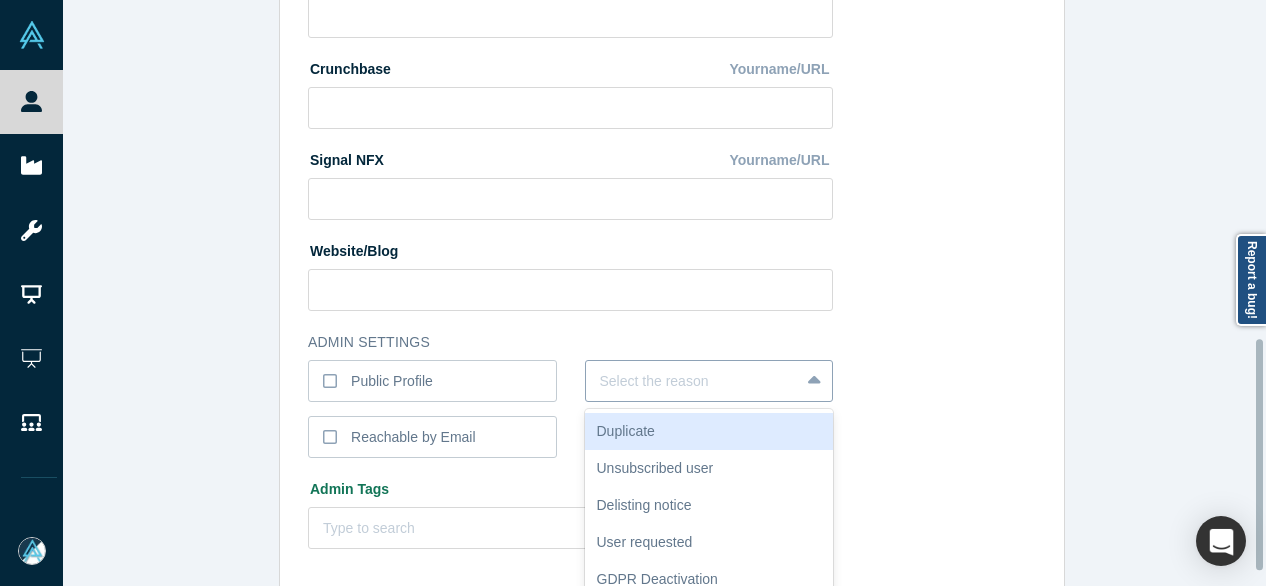 click on "6 results available. Use Up and Down to choose options, press Enter to select the currently focused option, press Escape to exit the menu, press Tab to select the option and exit the menu. Select the reason Duplicate Unsubscribed user Delisting notice User requested GDPR Deactivation Incomplete profile" at bounding box center (709, 381) 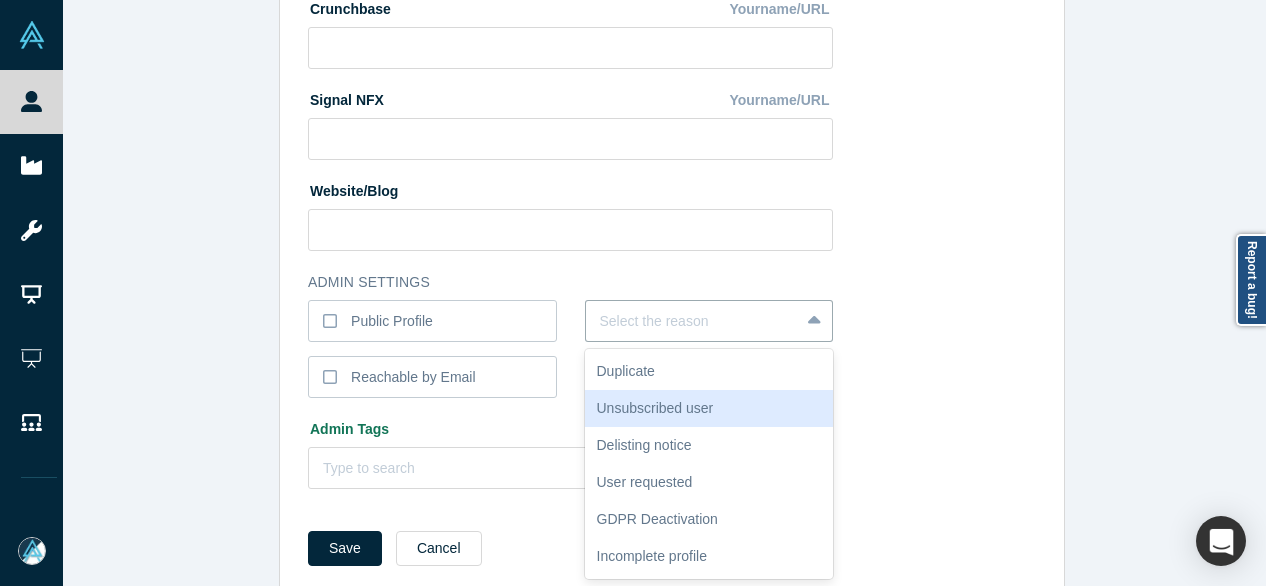 click on "Unsubscribed user" at bounding box center (709, 408) 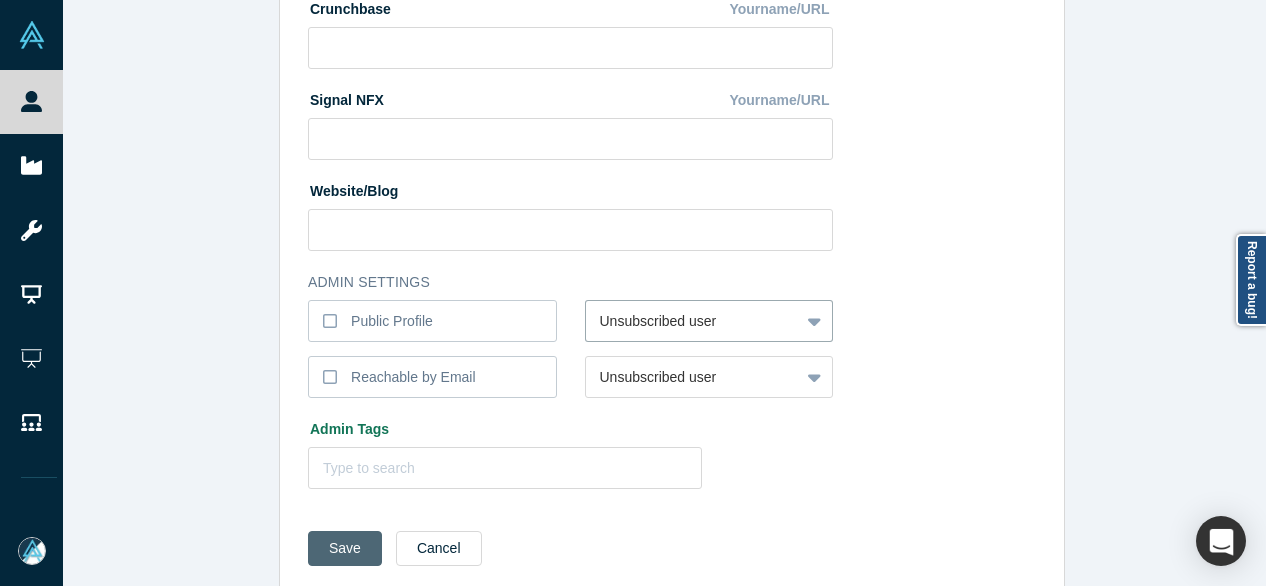 click on "Save" at bounding box center [345, 548] 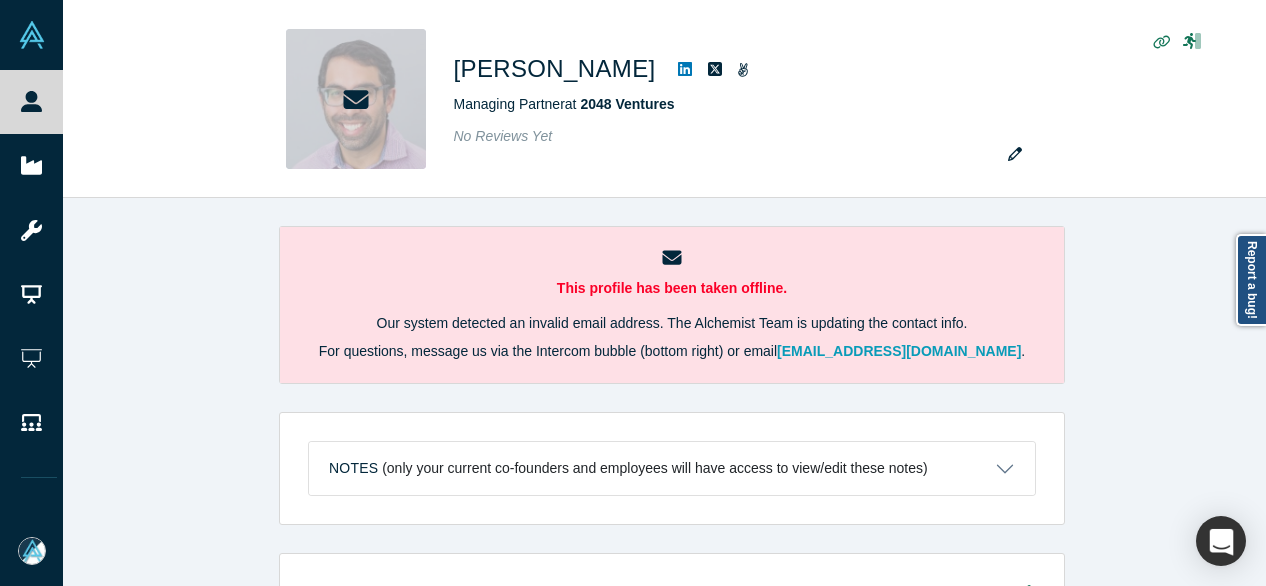 scroll, scrollTop: 0, scrollLeft: 0, axis: both 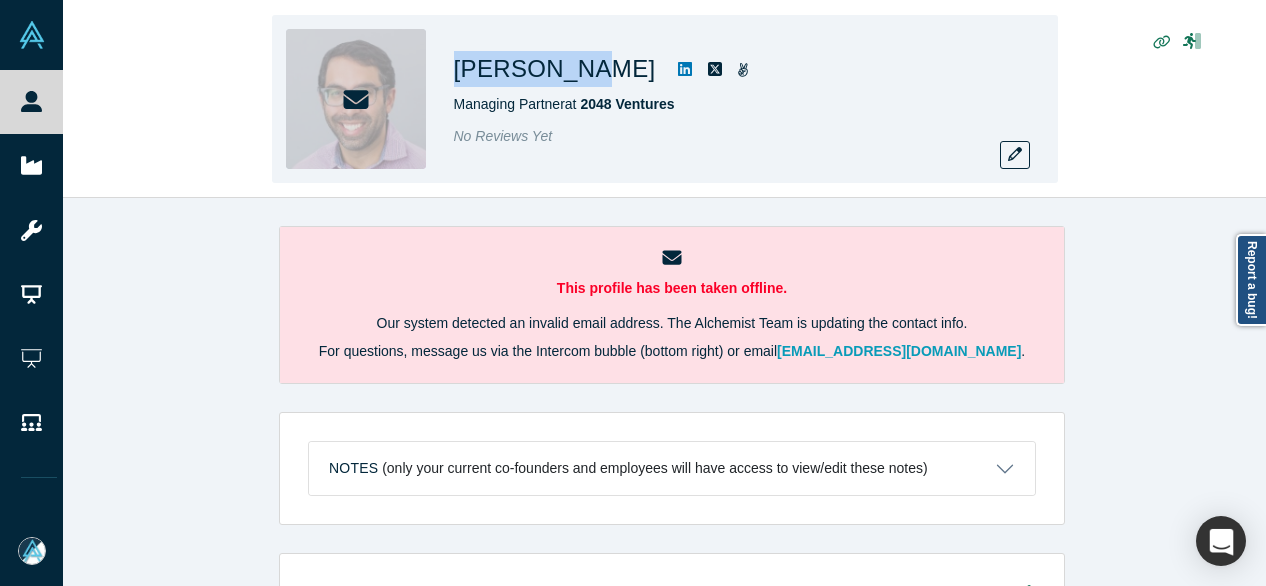 drag, startPoint x: 484, startPoint y: 70, endPoint x: 560, endPoint y: 75, distance: 76.1643 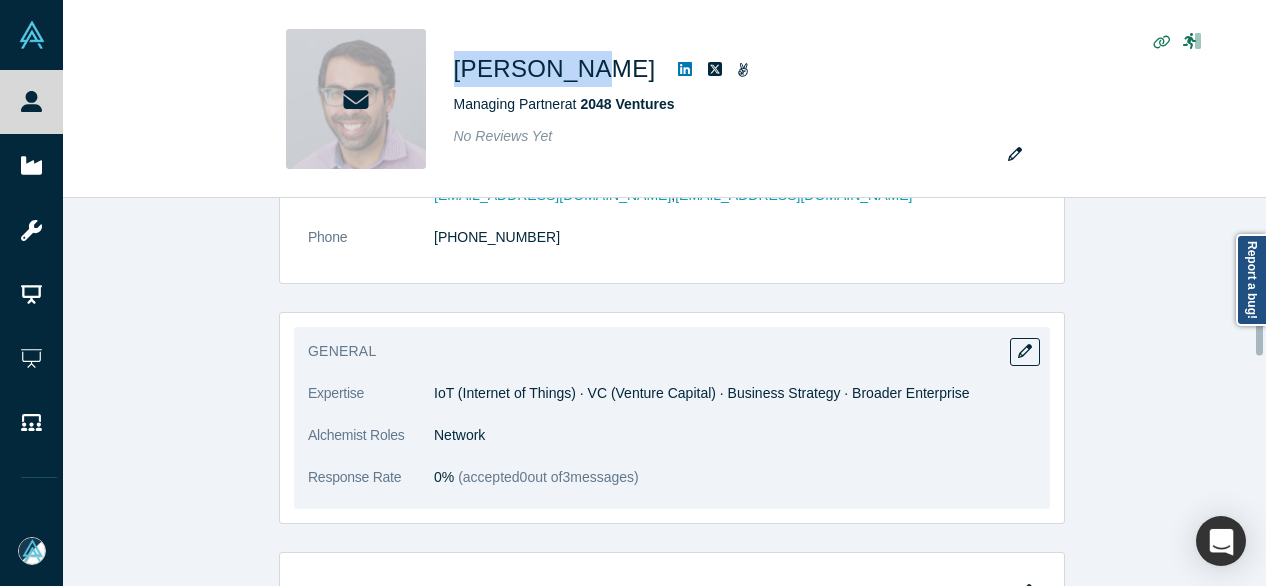 scroll, scrollTop: 1000, scrollLeft: 0, axis: vertical 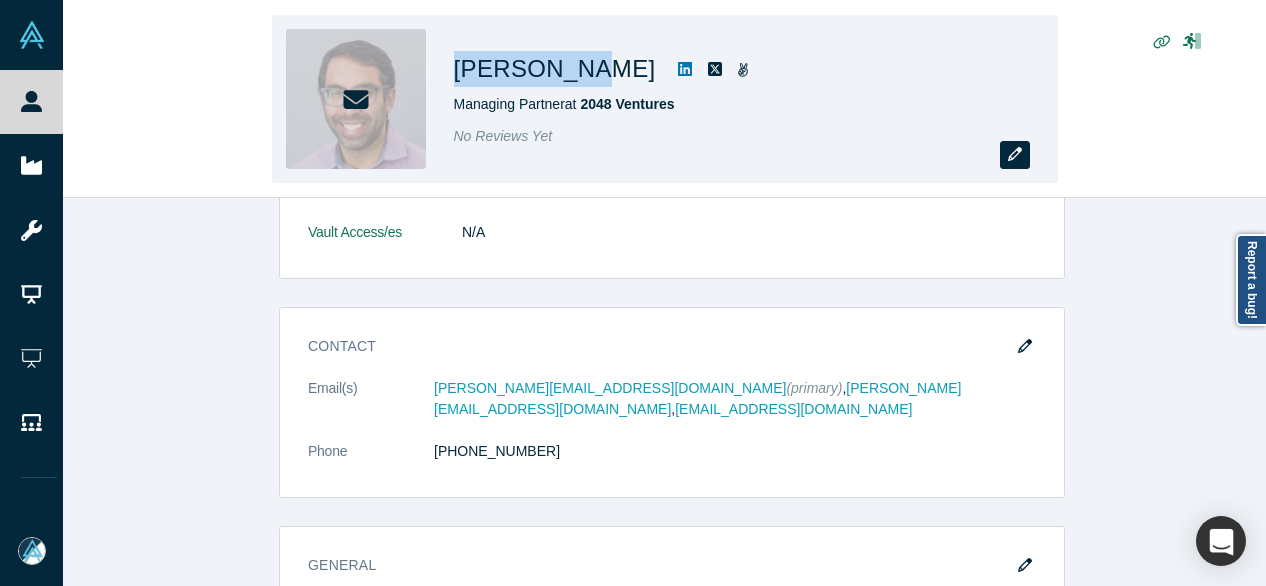 click 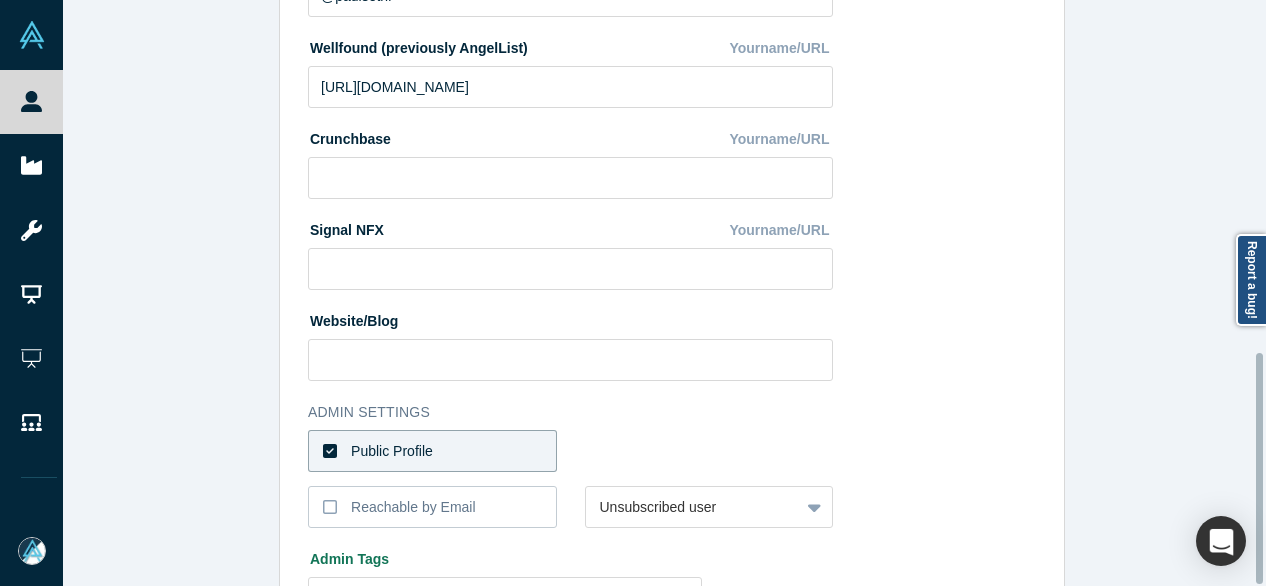 scroll, scrollTop: 896, scrollLeft: 0, axis: vertical 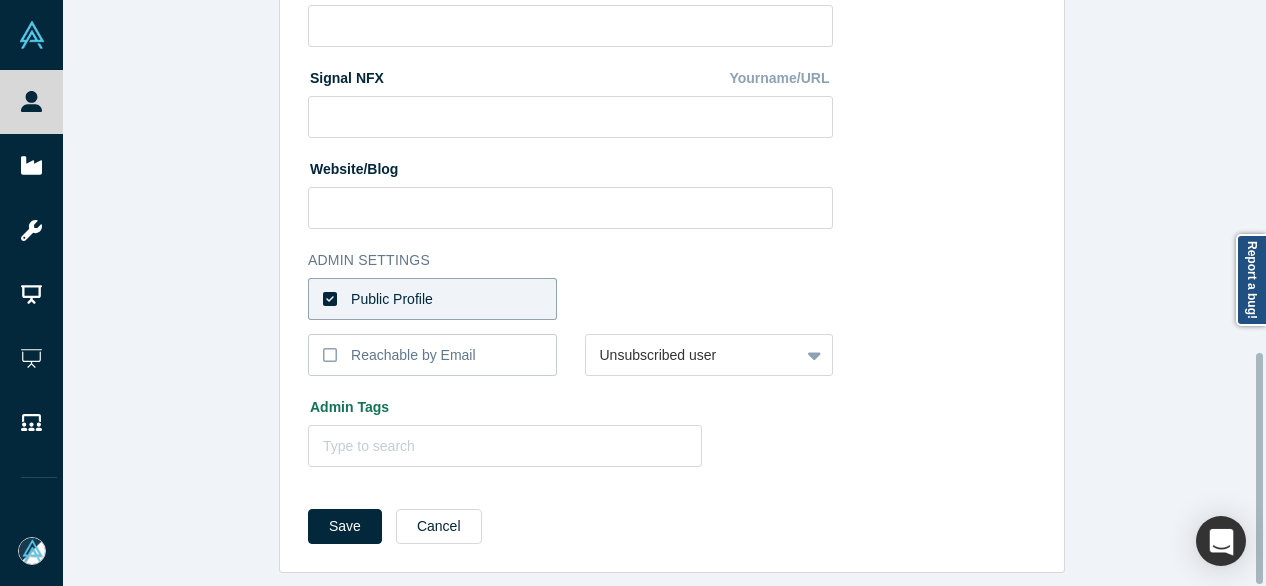 drag, startPoint x: 436, startPoint y: 522, endPoint x: 460, endPoint y: 525, distance: 24.186773 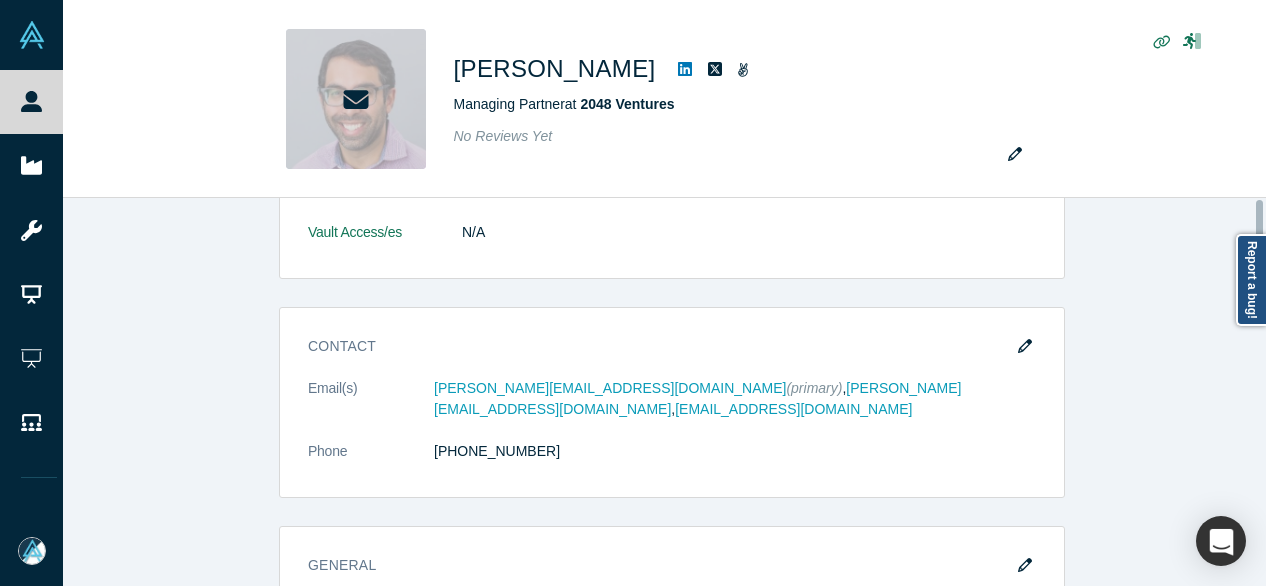 scroll, scrollTop: 0, scrollLeft: 0, axis: both 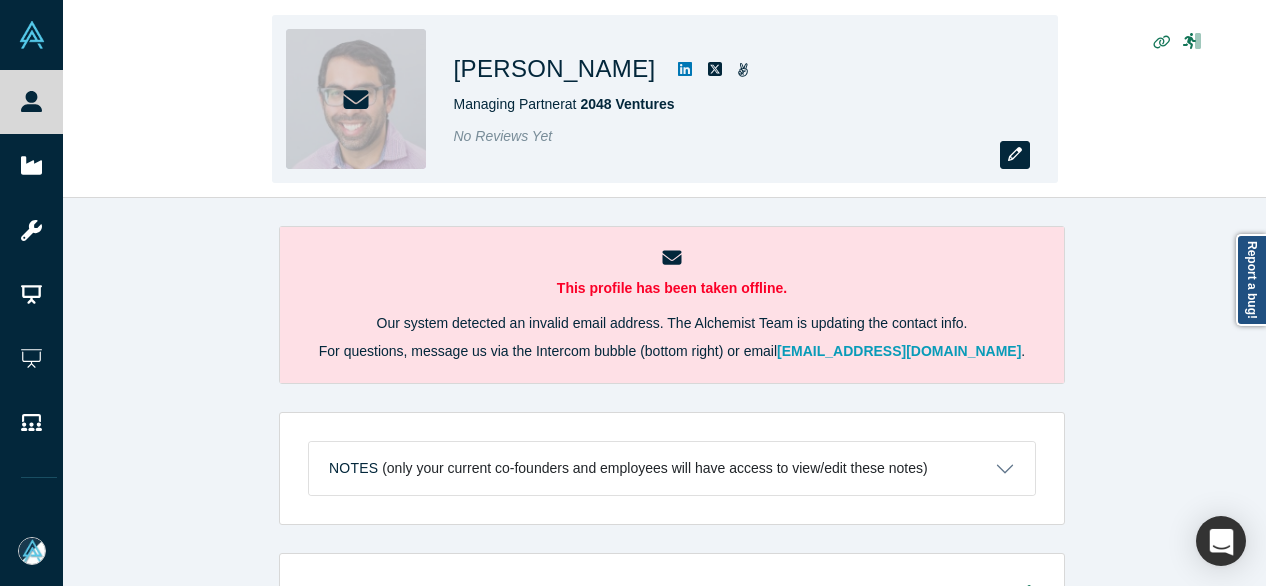click at bounding box center (1015, 155) 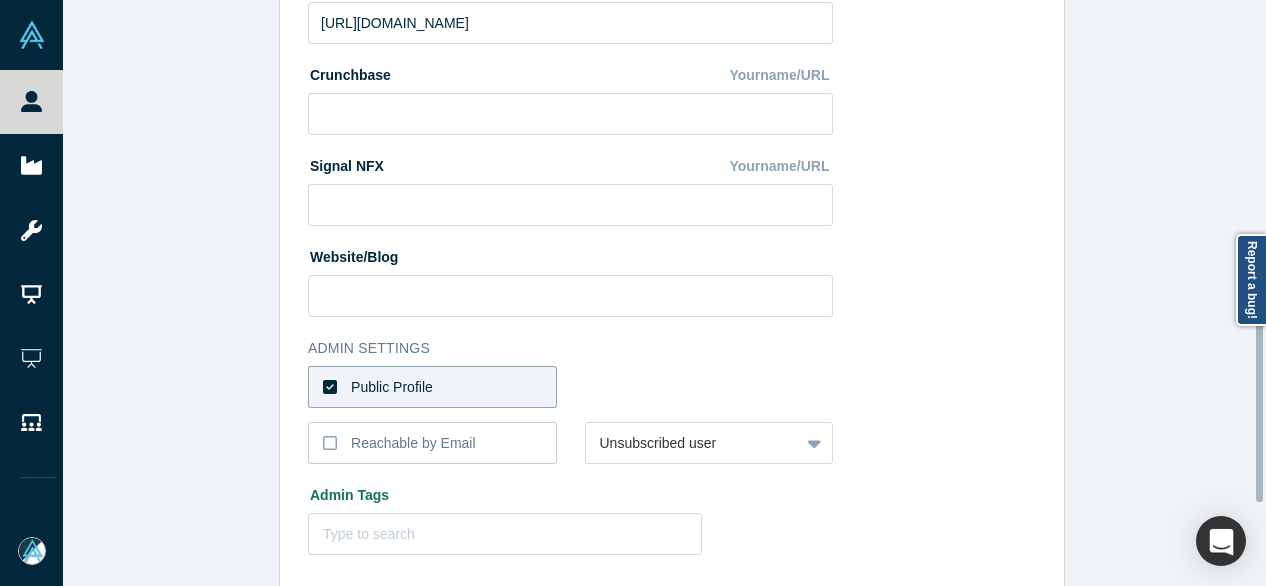 scroll, scrollTop: 800, scrollLeft: 0, axis: vertical 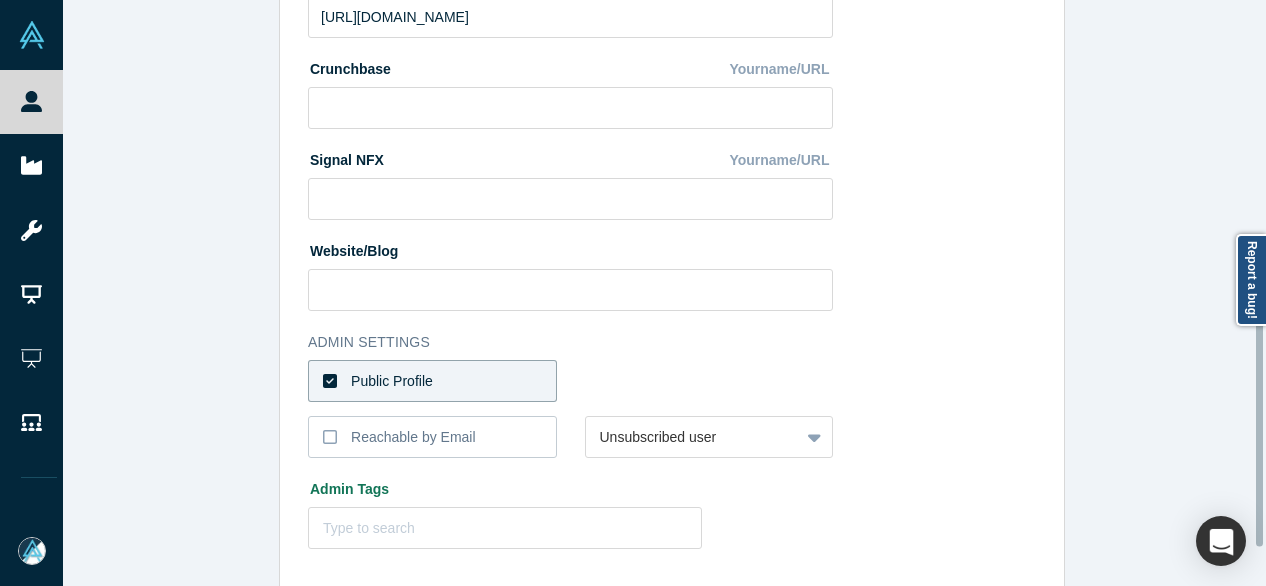 click on "Public Profile" at bounding box center [432, 381] 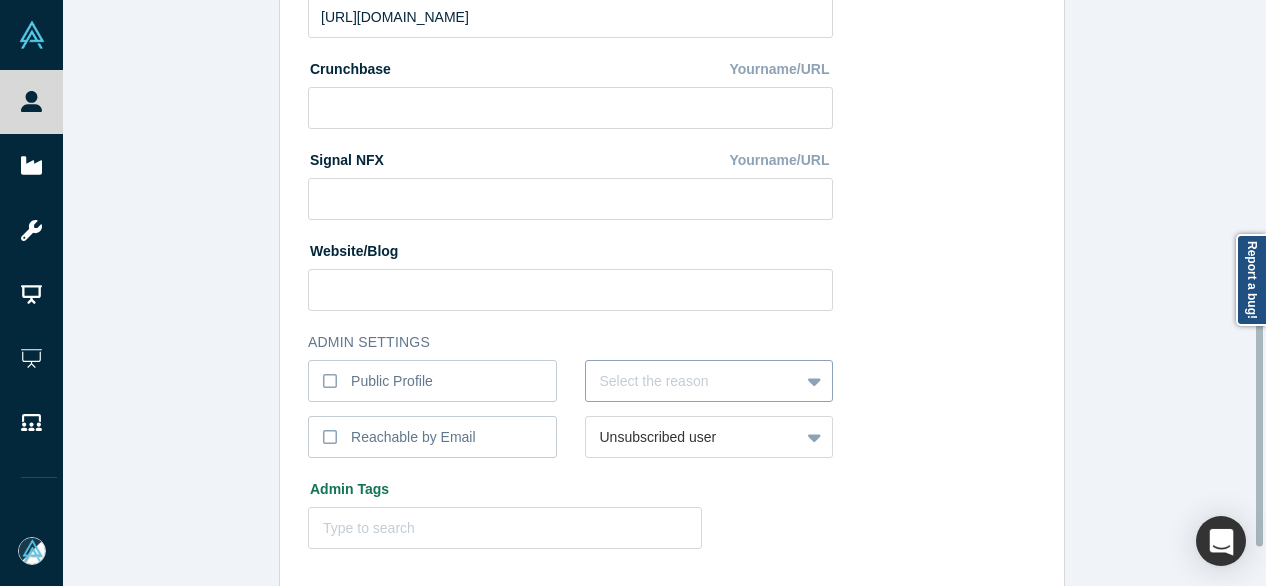 scroll, scrollTop: 860, scrollLeft: 0, axis: vertical 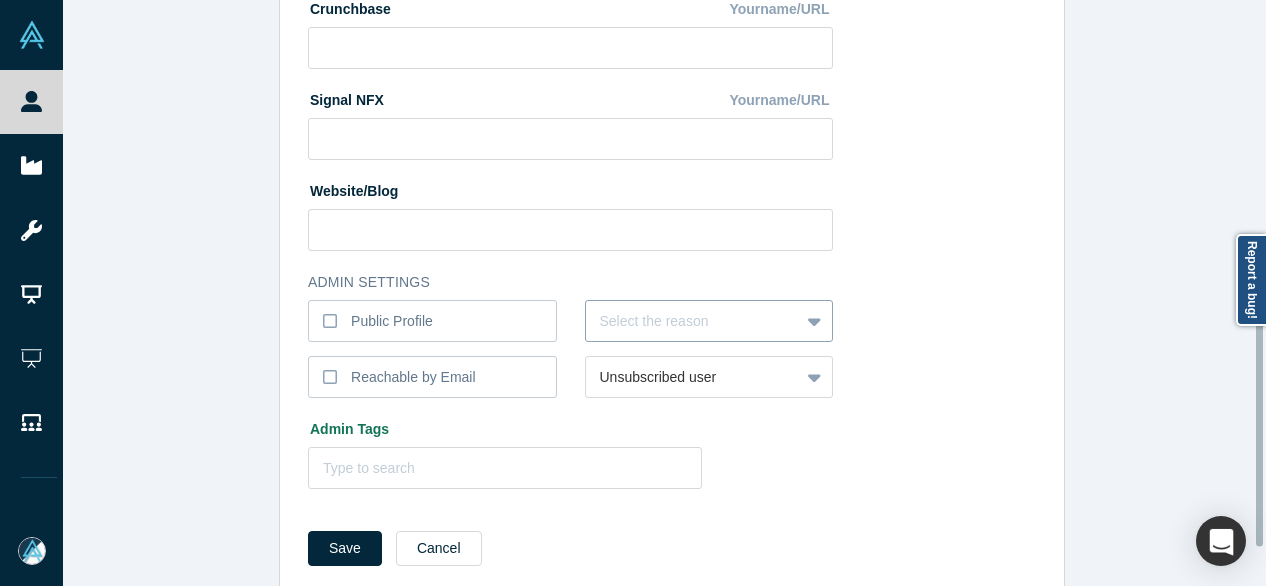 click on "Select the reason" at bounding box center (709, 321) 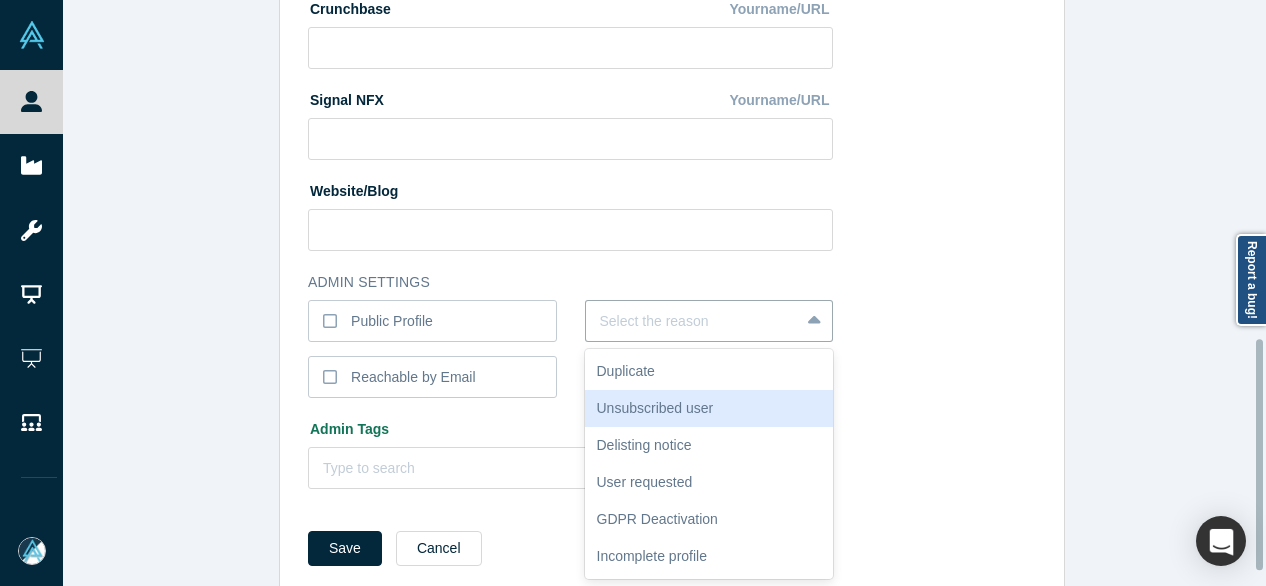 click on "Unsubscribed user" at bounding box center (709, 408) 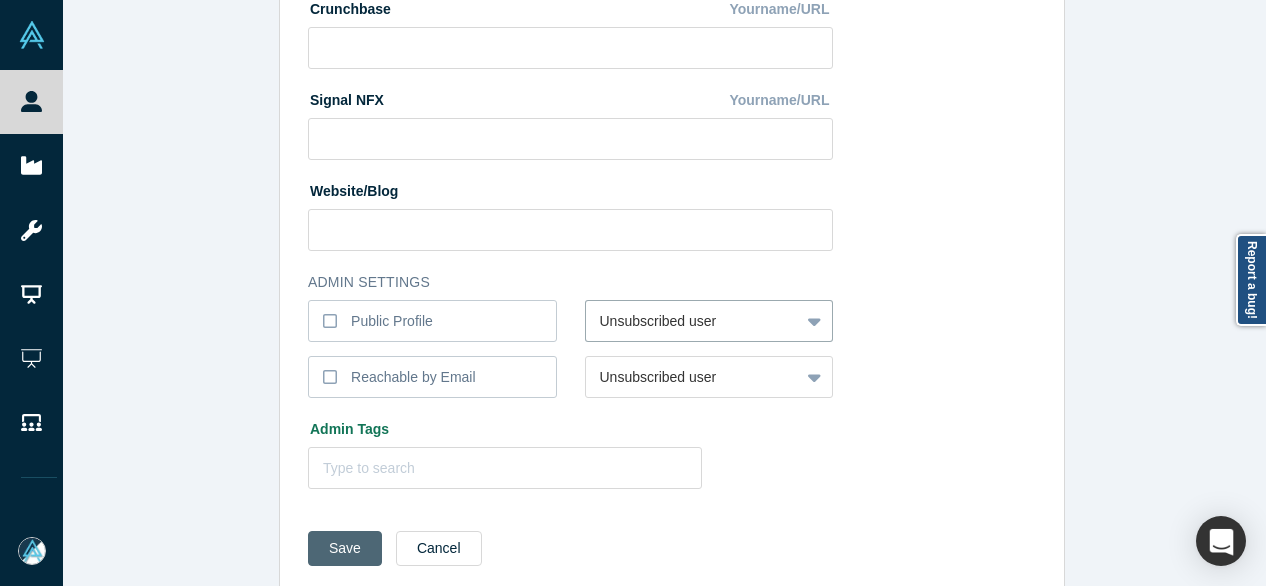 drag, startPoint x: 341, startPoint y: 550, endPoint x: 329, endPoint y: 533, distance: 20.808653 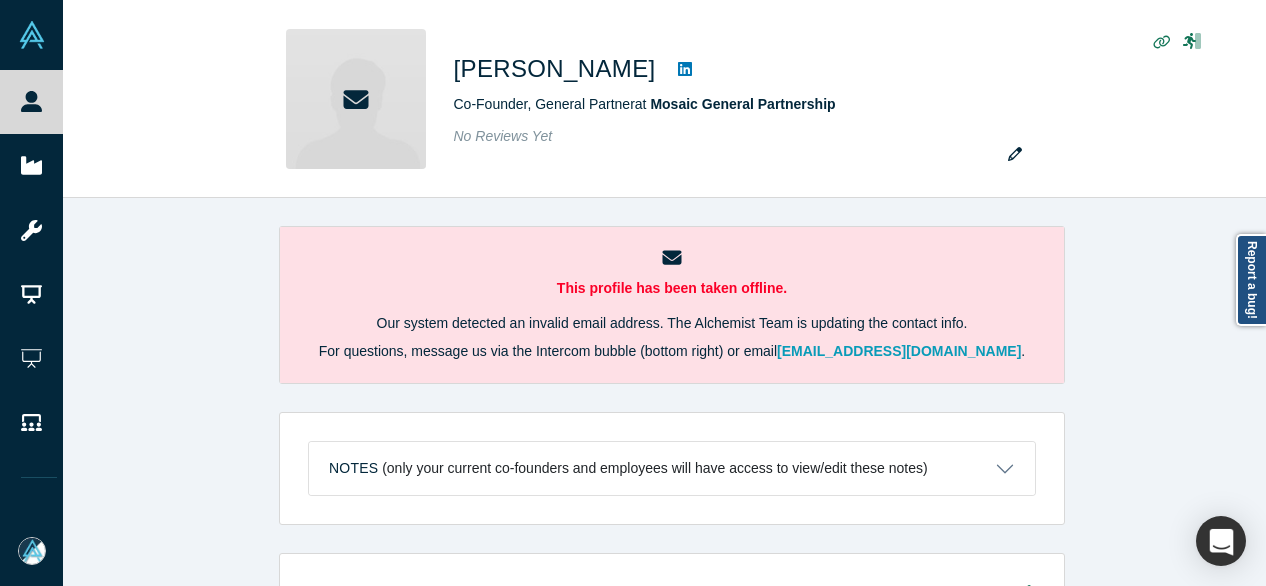 scroll, scrollTop: 0, scrollLeft: 0, axis: both 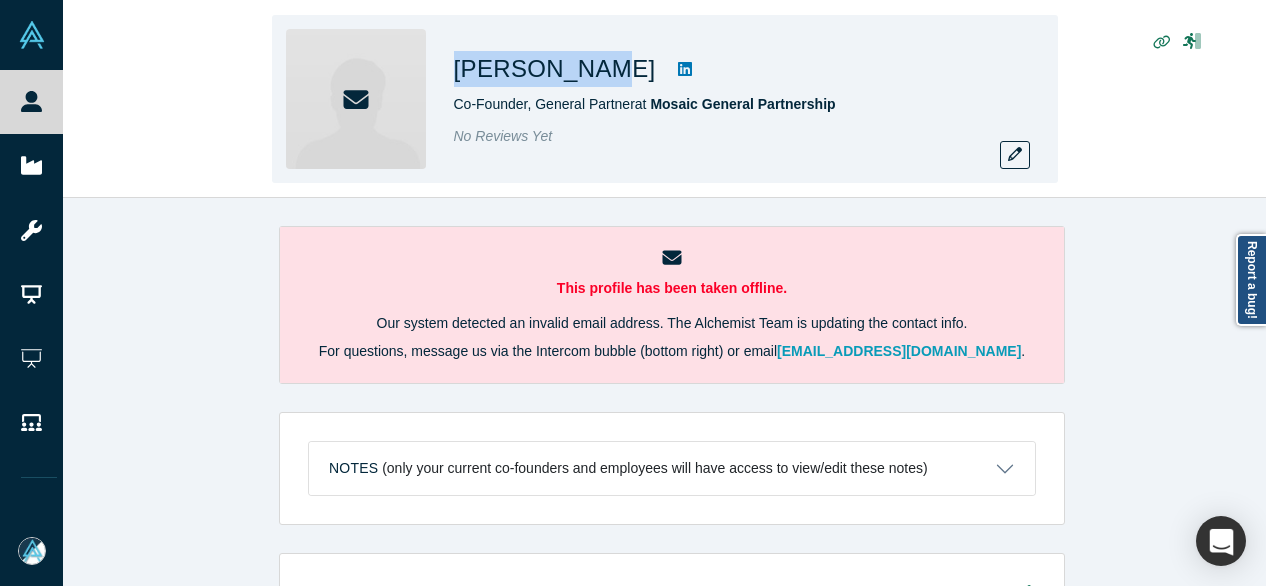 drag, startPoint x: 452, startPoint y: 67, endPoint x: 603, endPoint y: 75, distance: 151.21178 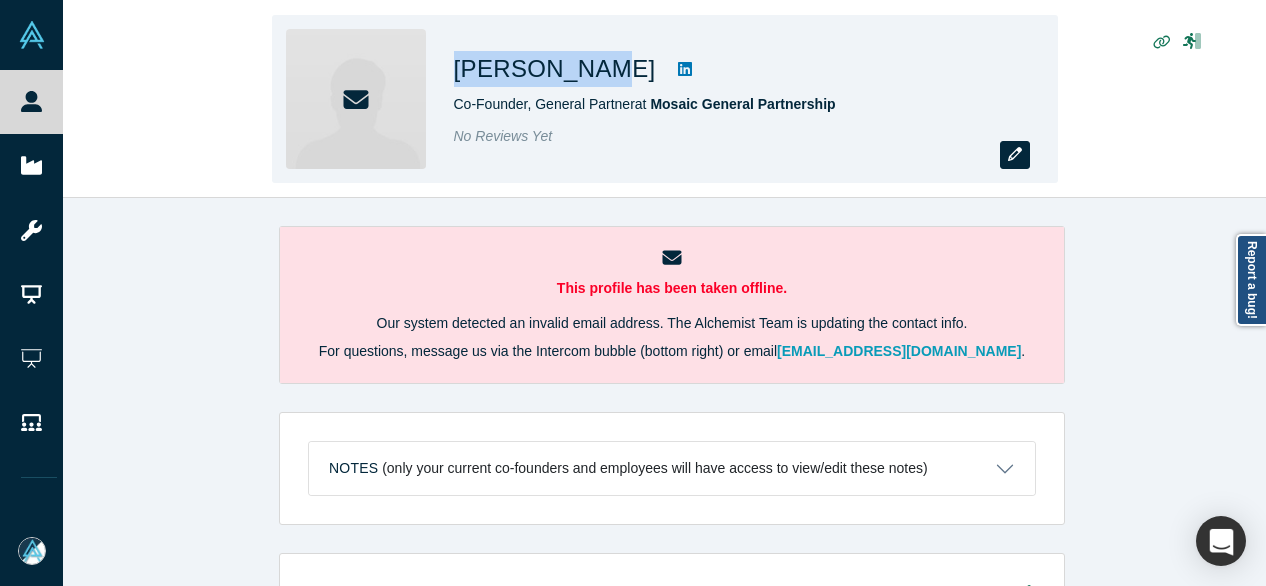 click at bounding box center (1015, 155) 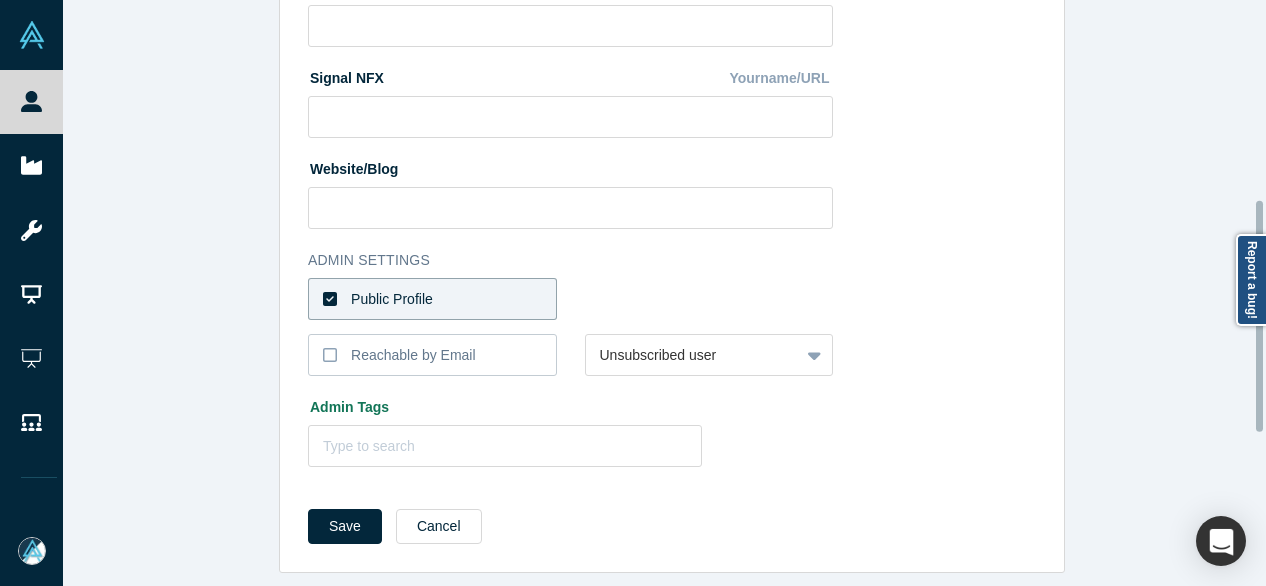 scroll, scrollTop: 896, scrollLeft: 0, axis: vertical 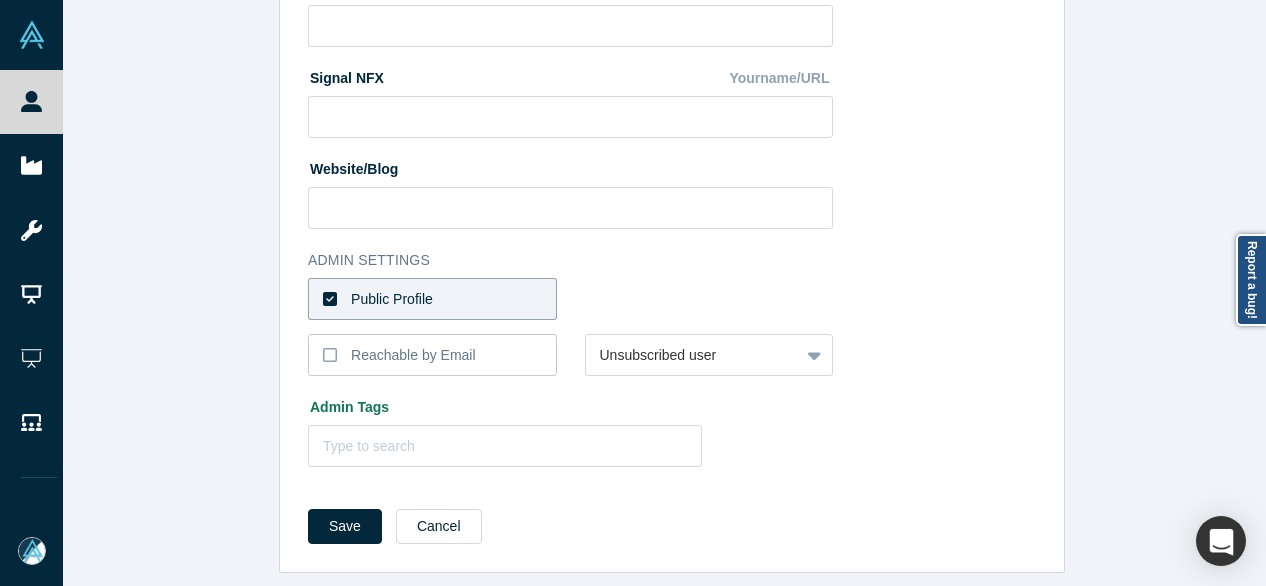 click on "Public Profile" at bounding box center [432, 299] 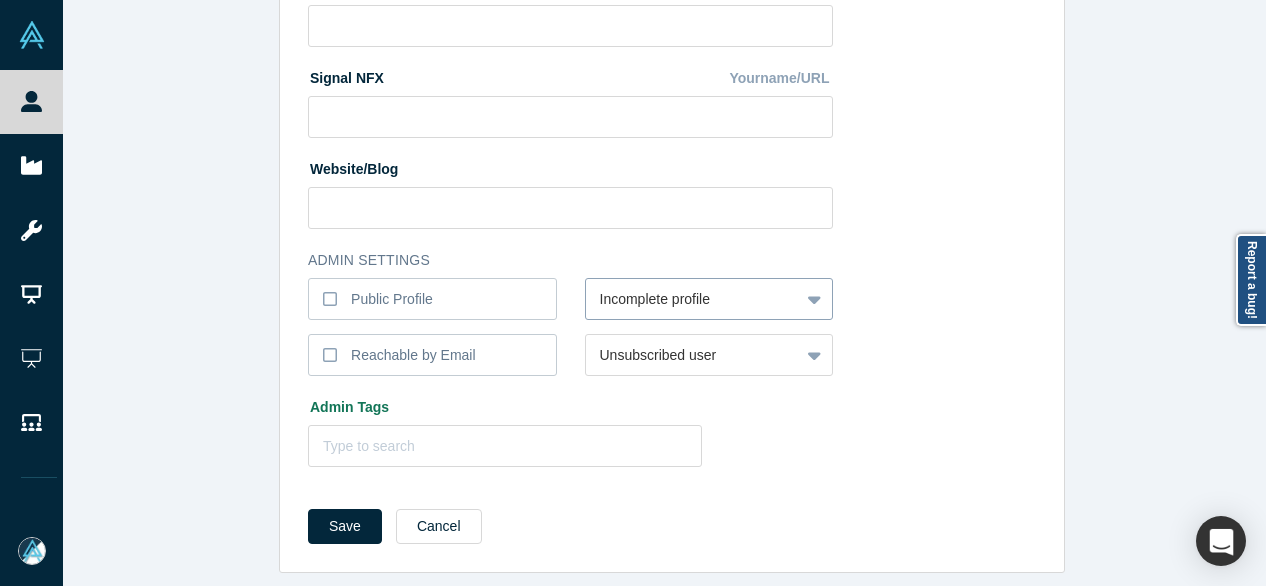 click at bounding box center [693, 299] 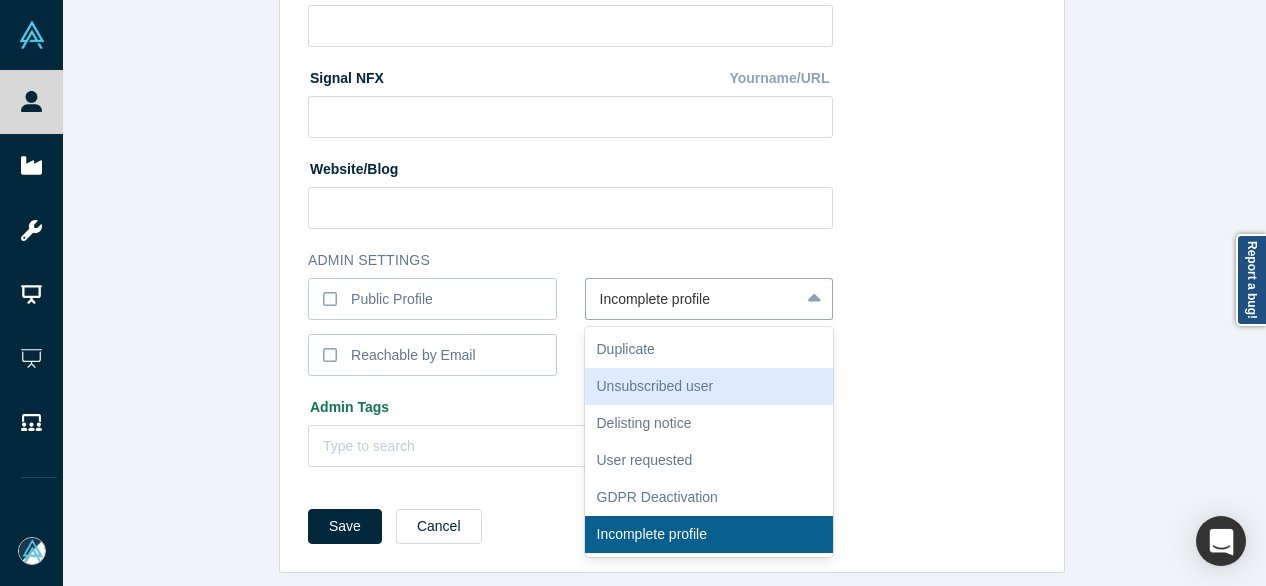click on "Unsubscribed user" at bounding box center (709, 386) 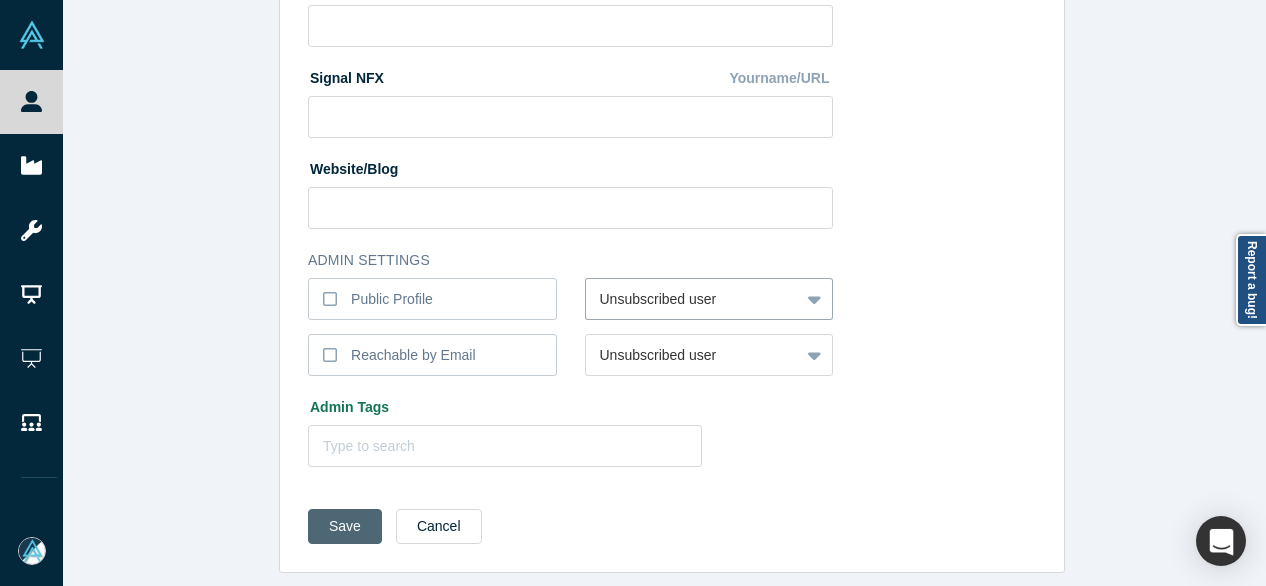 click on "Save" at bounding box center [345, 526] 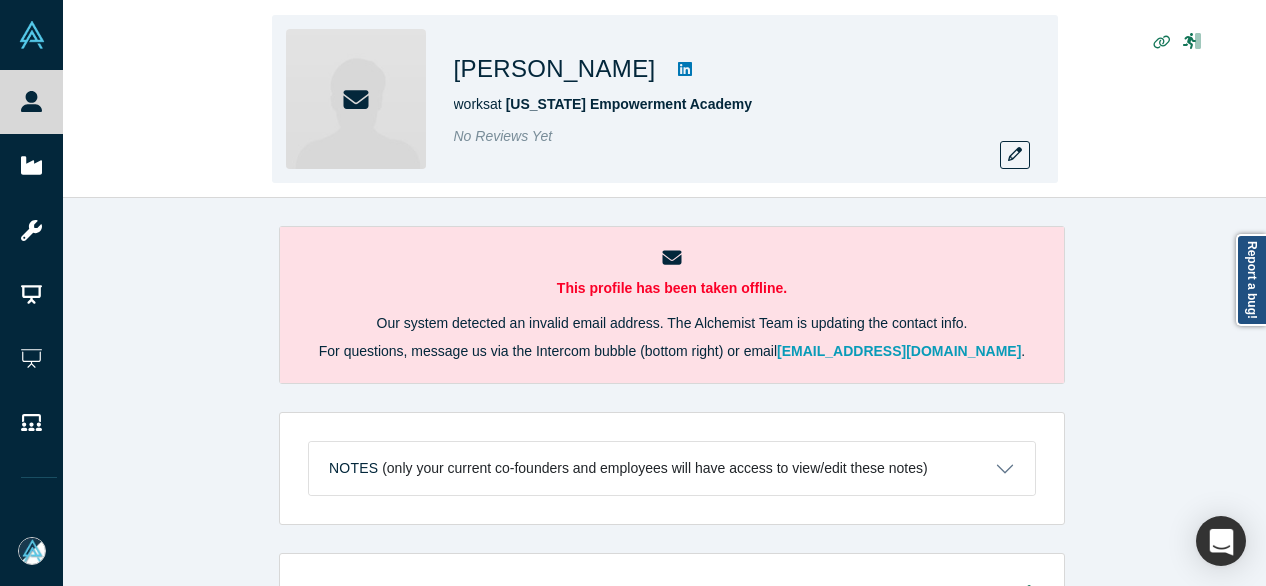 scroll, scrollTop: 0, scrollLeft: 0, axis: both 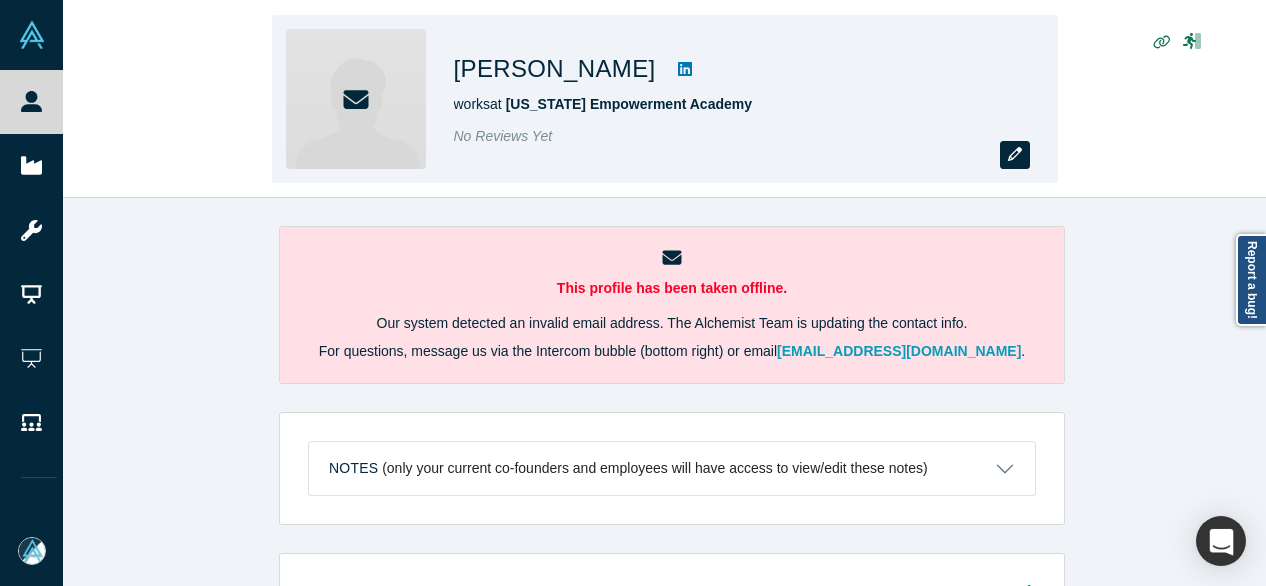 click 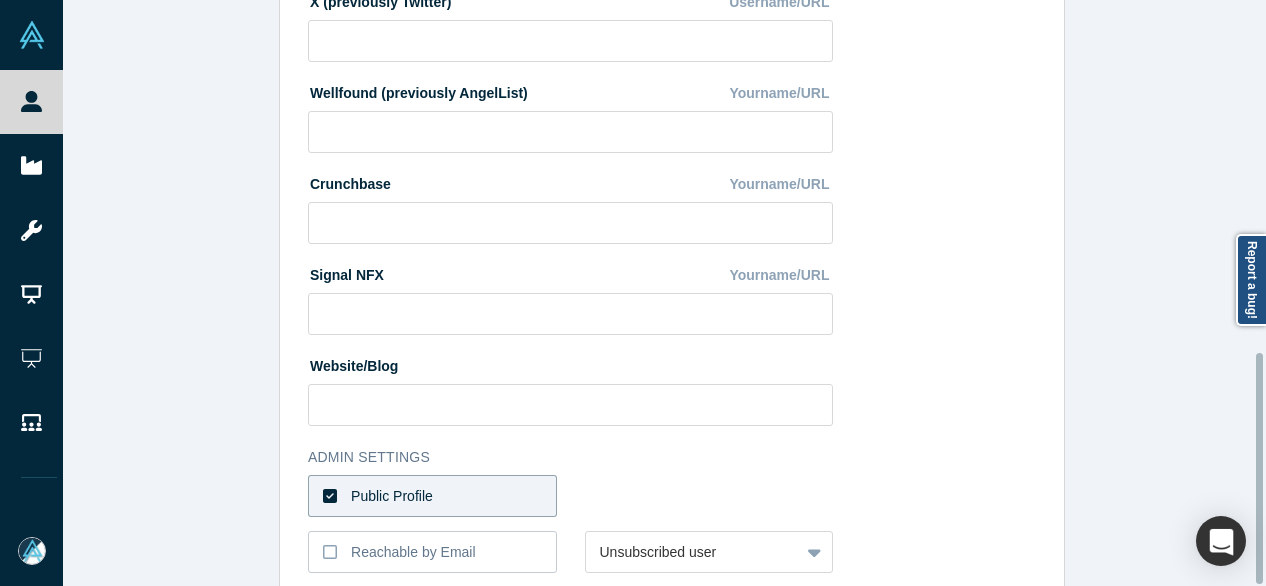 scroll, scrollTop: 896, scrollLeft: 0, axis: vertical 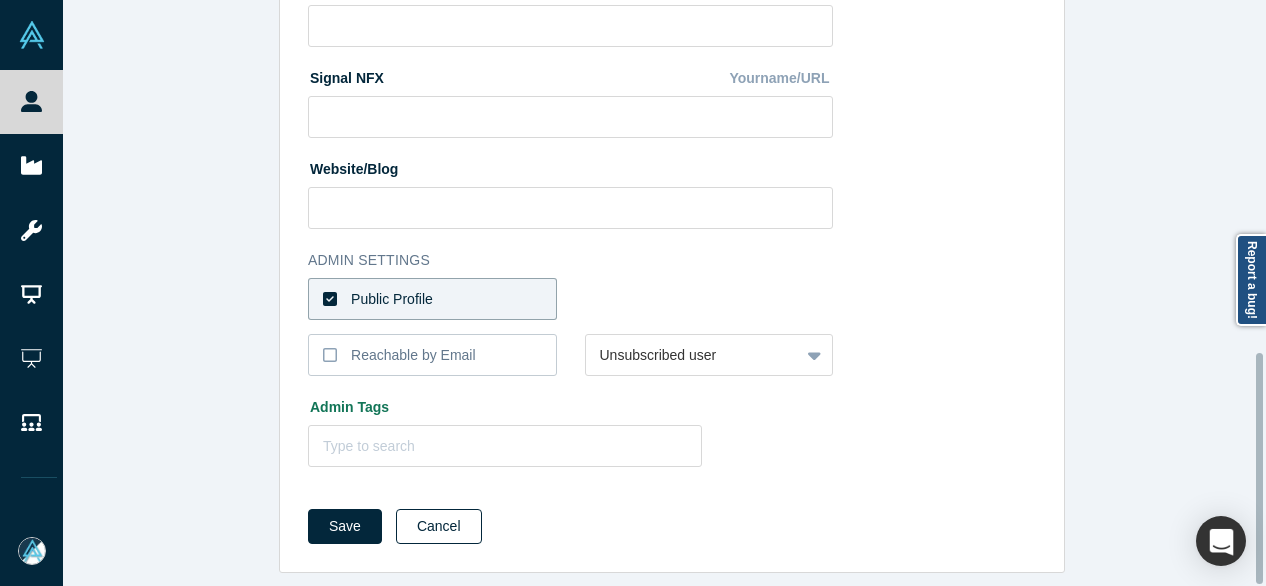click on "Cancel" at bounding box center (439, 526) 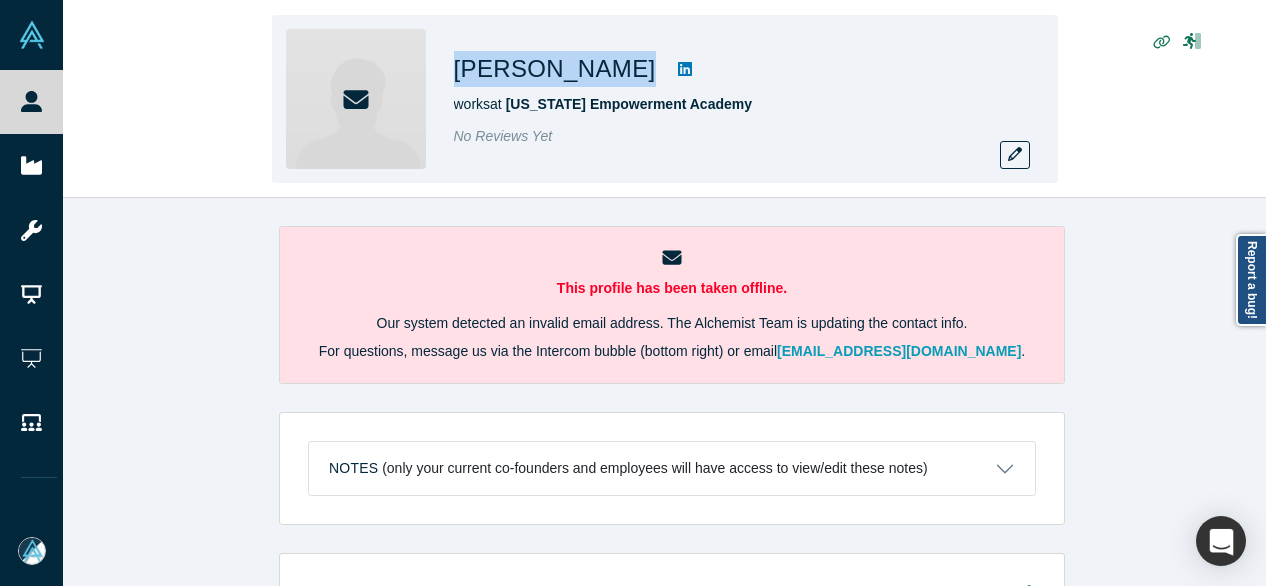 drag, startPoint x: 454, startPoint y: 59, endPoint x: 650, endPoint y: 75, distance: 196.65198 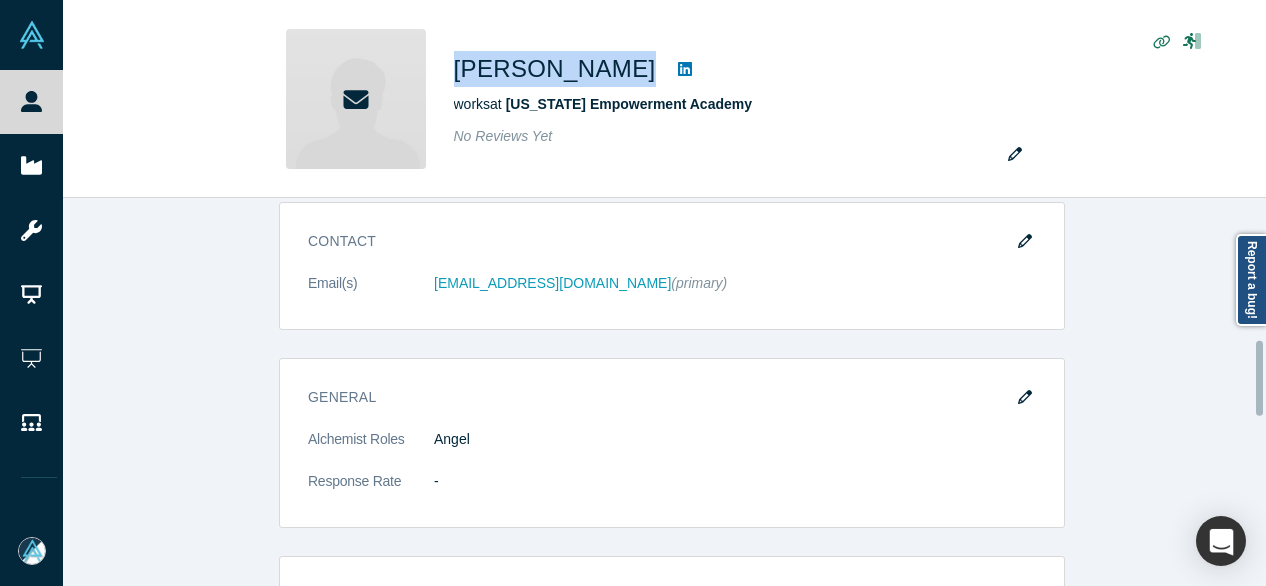 scroll, scrollTop: 800, scrollLeft: 0, axis: vertical 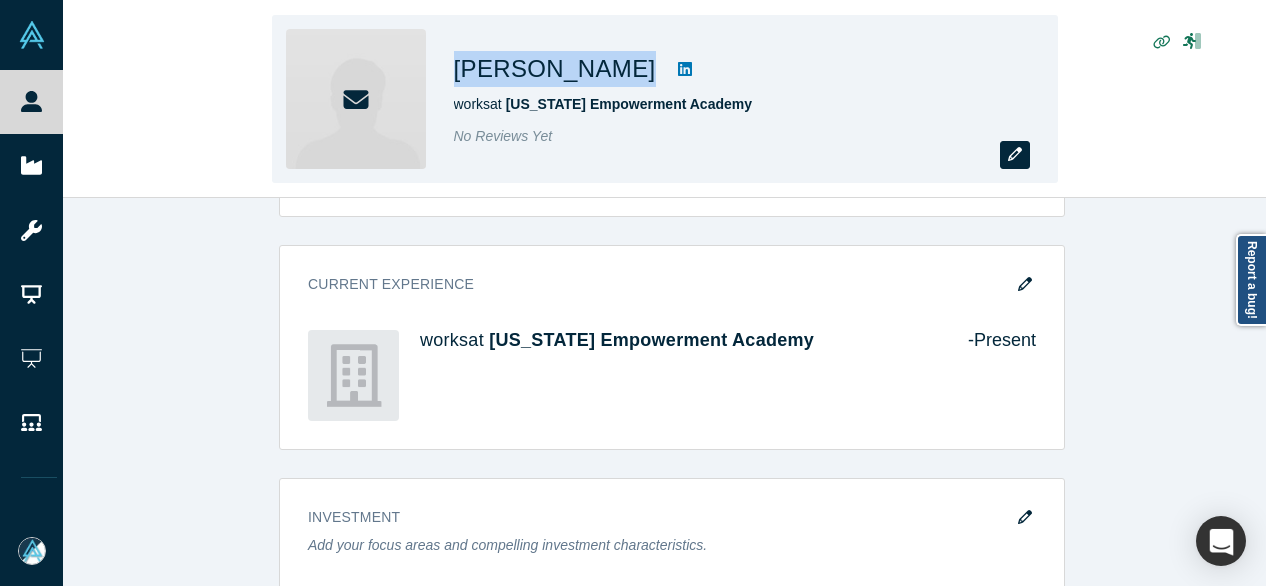 click 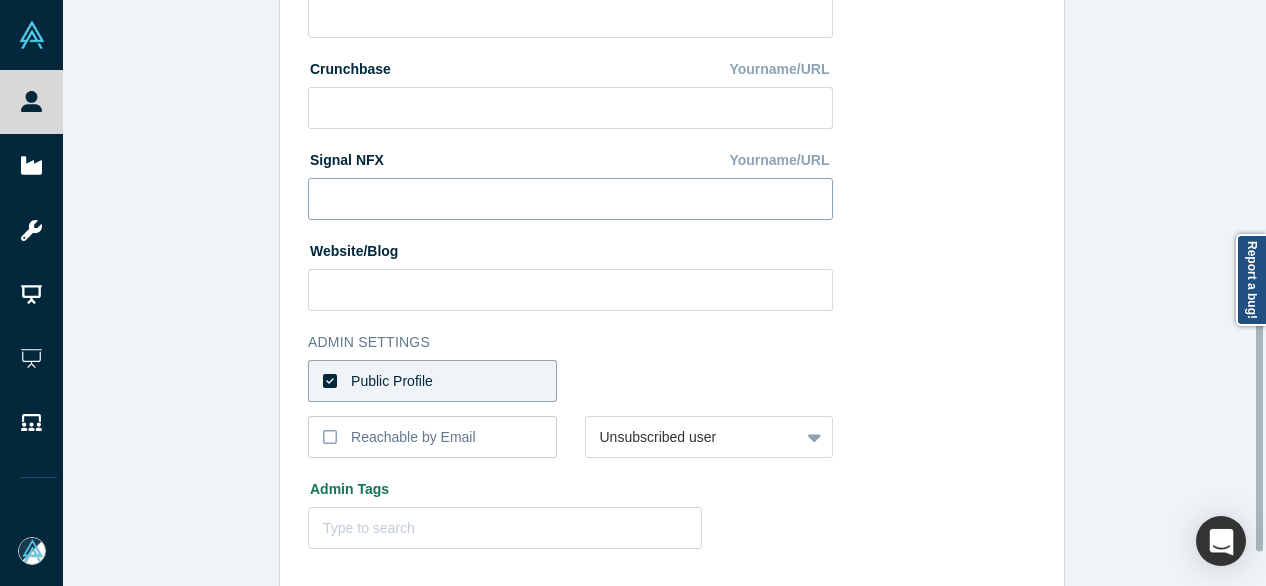 scroll, scrollTop: 896, scrollLeft: 0, axis: vertical 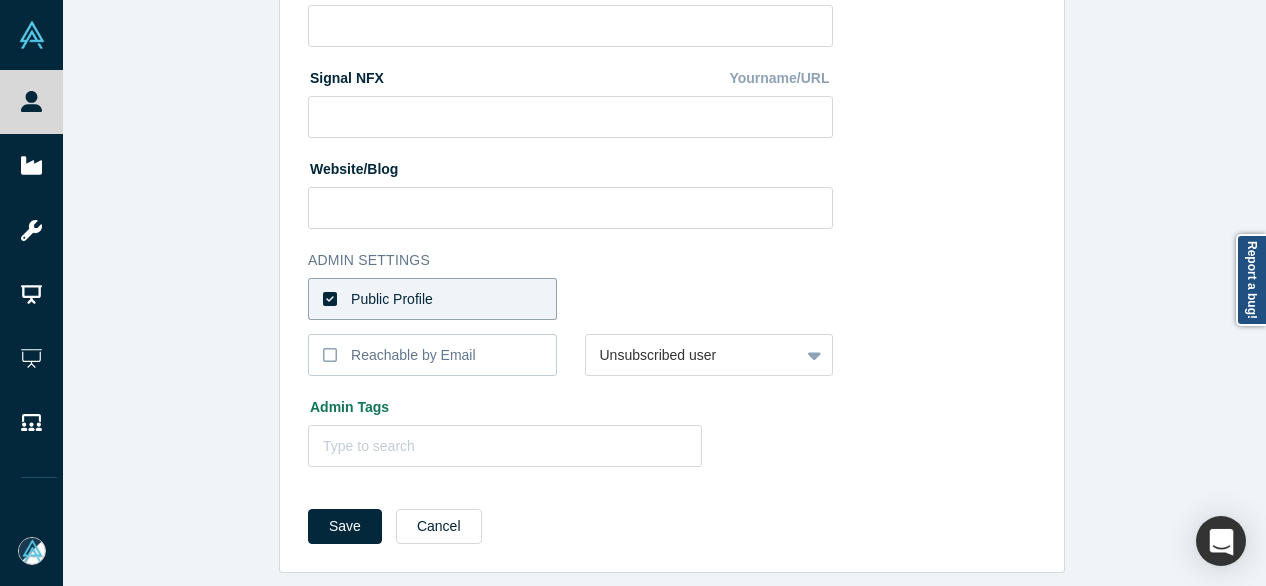 click on "Edit Profile * First Name Llyas First Name cannot contain emoticons or non-english characters * Last Name Salahud-din Last Name cannot contain emoticons or non-english characters Headline Chief Development Officer Company Texas Empowerment Academy LinkedIn Yourname/URL https://linkedin.com/in/llyas-salahud-din-mpa-cnp-2792755b X (previously Twitter) Username/URL Wellfound (previously AngelList) Yourname/URL Crunchbase Yourname/URL Signal NFX Yourname/URL Website/Blog Admin Settings Public Profile Reachable by Email Unsubscribed user Admin Tags Type to search
To pick up a draggable item, press the space bar.
While dragging, use the arrow keys to move the item.
Press space again to drop the item in its new position, or press escape to cancel.
Upload Photo Zoom Save Remove Upload New Save Cancel" at bounding box center [672, 300] 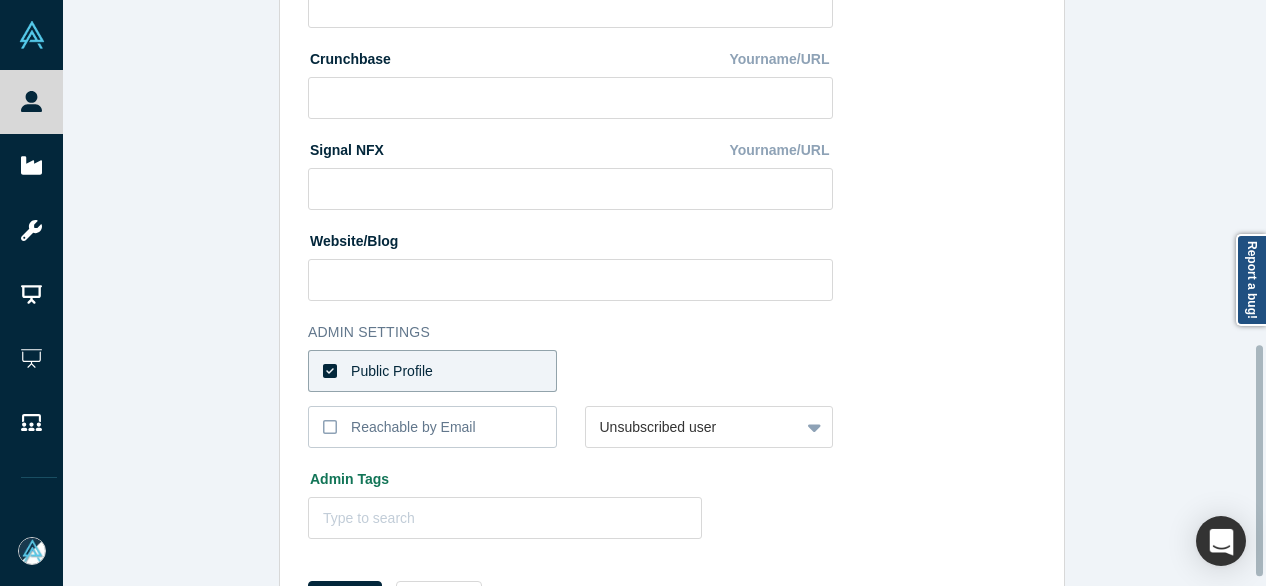scroll, scrollTop: 896, scrollLeft: 0, axis: vertical 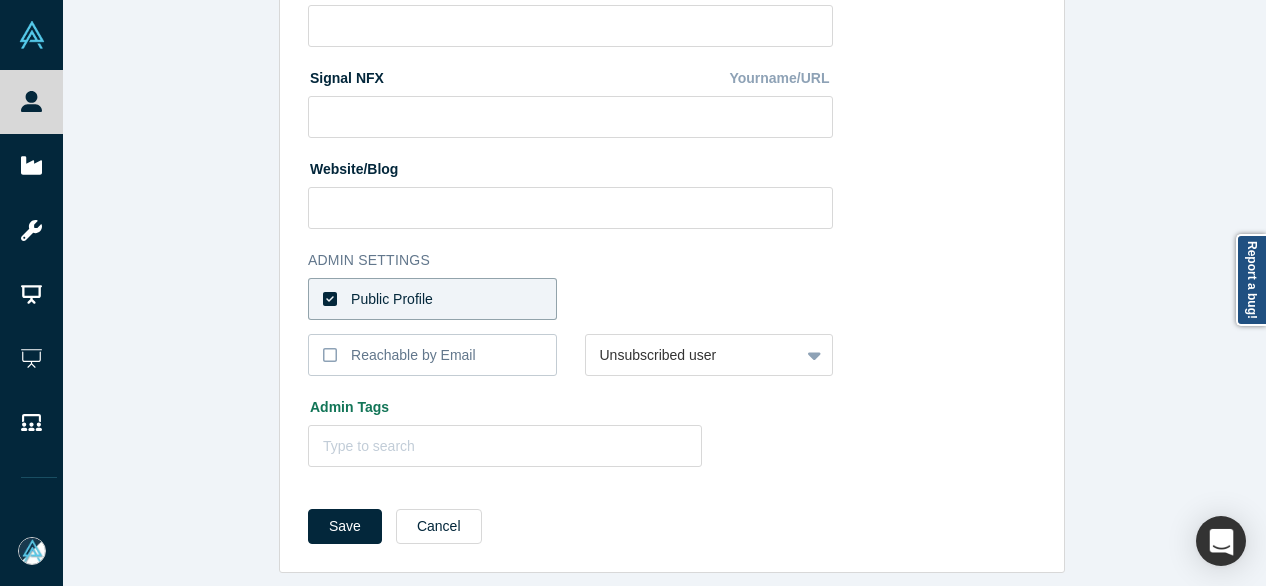 click on "Public Profile" at bounding box center (432, 299) 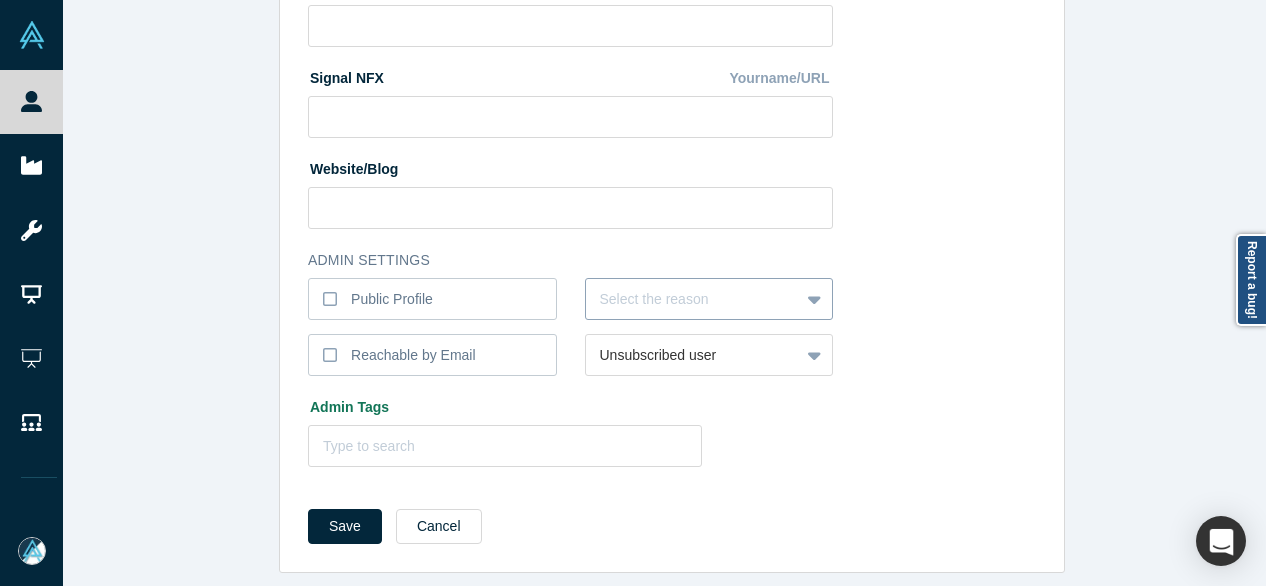 click at bounding box center (693, 299) 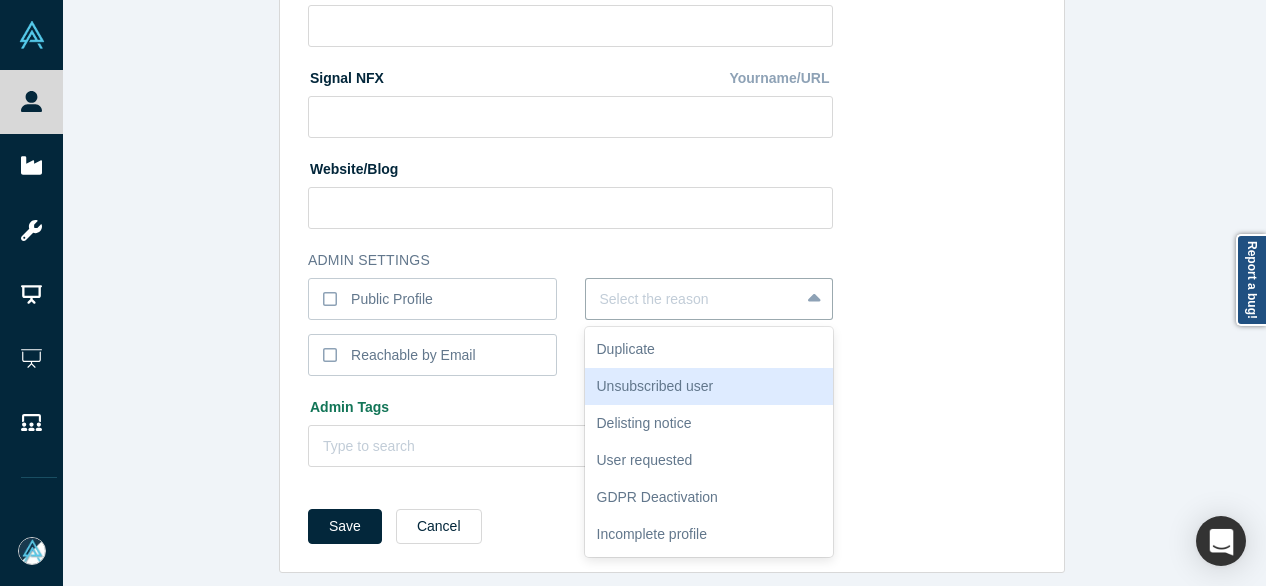 click on "Unsubscribed user" at bounding box center (709, 386) 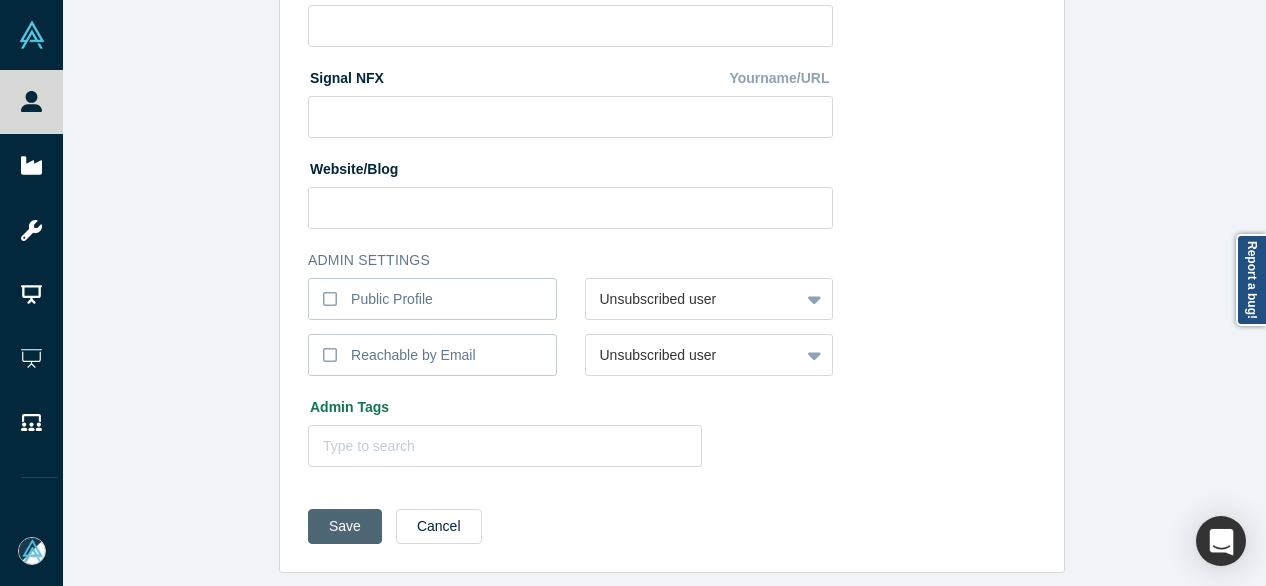 click on "Save" at bounding box center (345, 526) 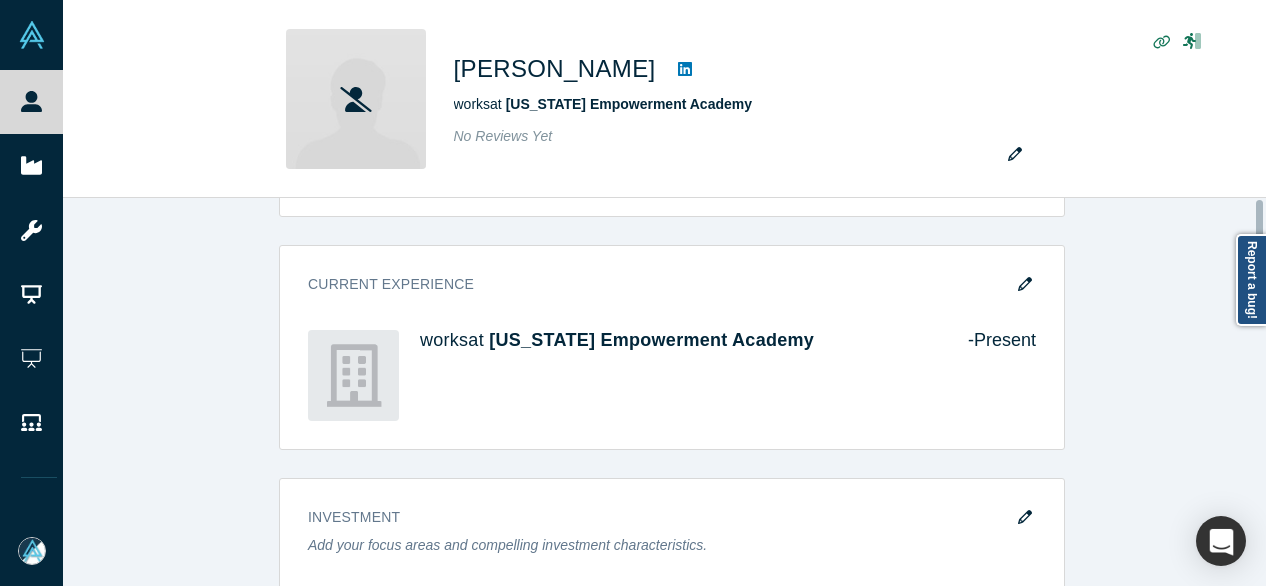 scroll, scrollTop: 0, scrollLeft: 0, axis: both 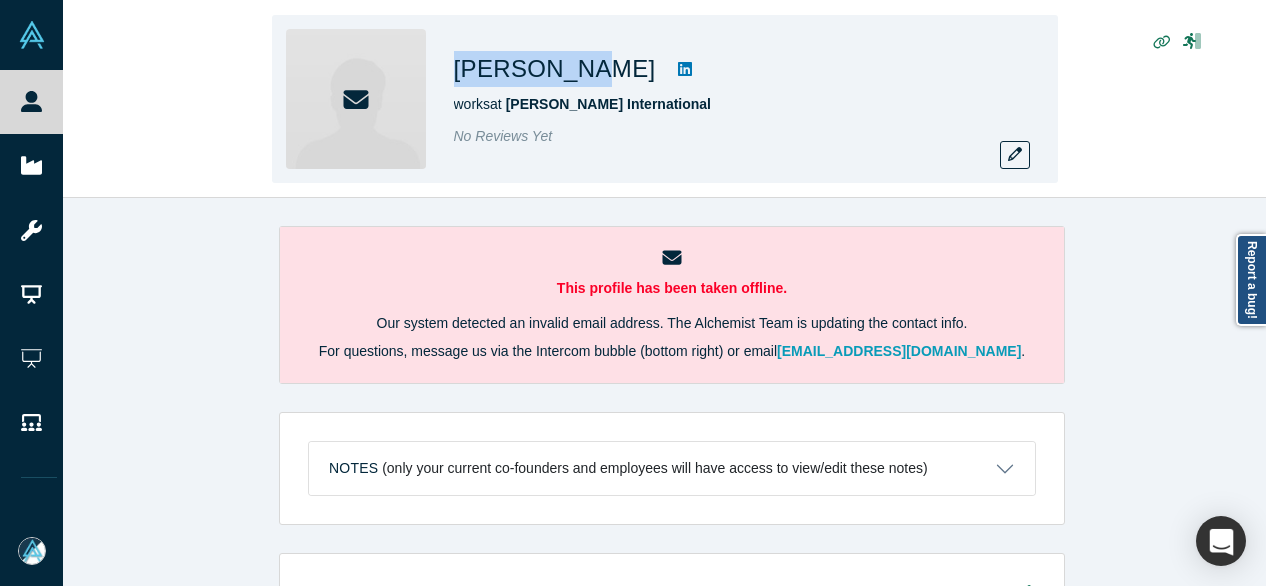 drag, startPoint x: 452, startPoint y: 67, endPoint x: 582, endPoint y: 74, distance: 130.18832 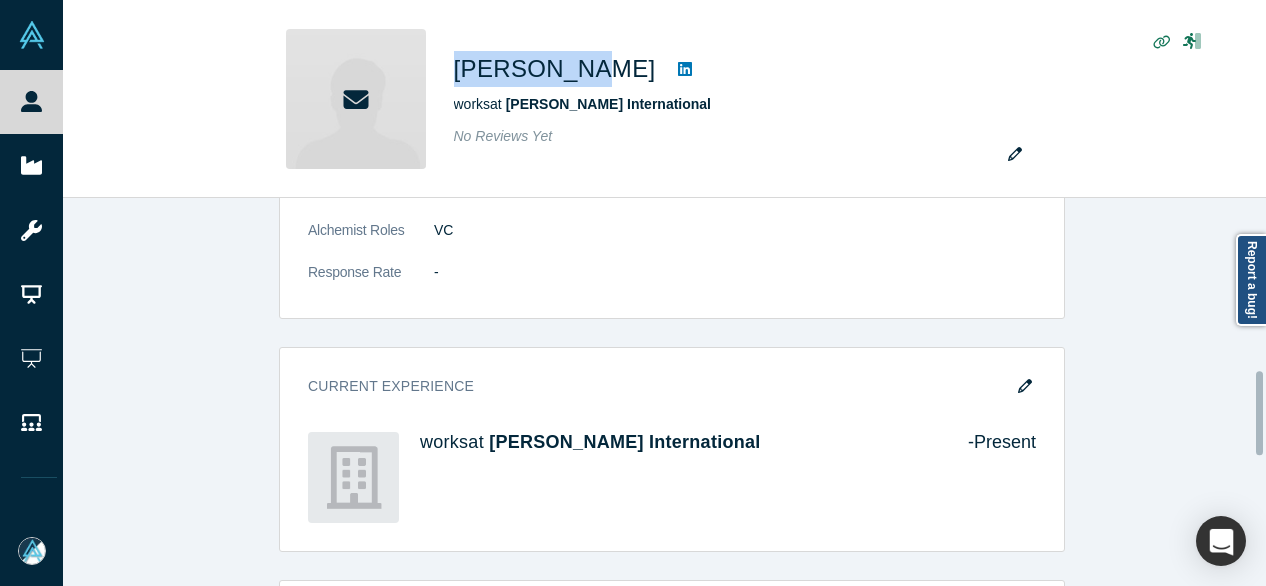 scroll, scrollTop: 900, scrollLeft: 0, axis: vertical 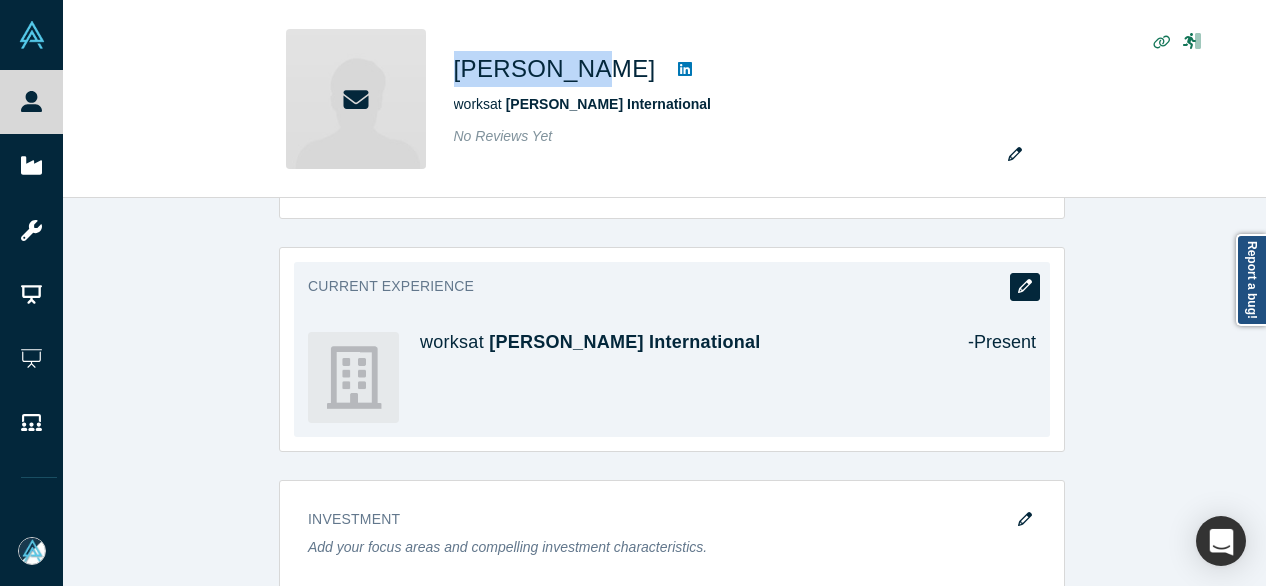 click at bounding box center (1025, 287) 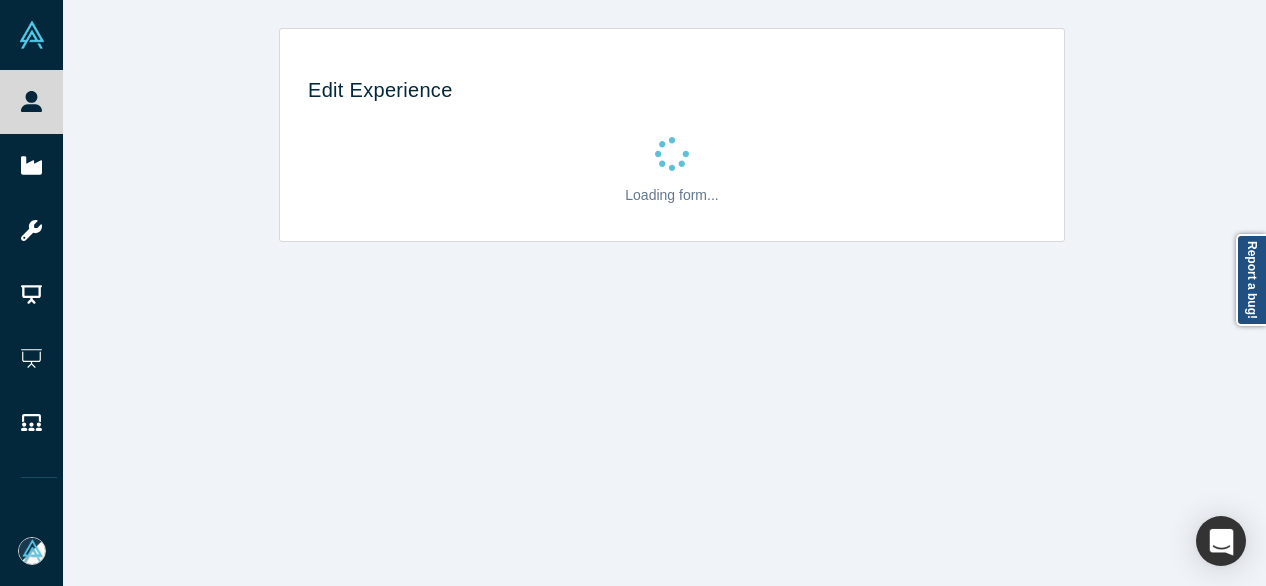 scroll, scrollTop: 0, scrollLeft: 0, axis: both 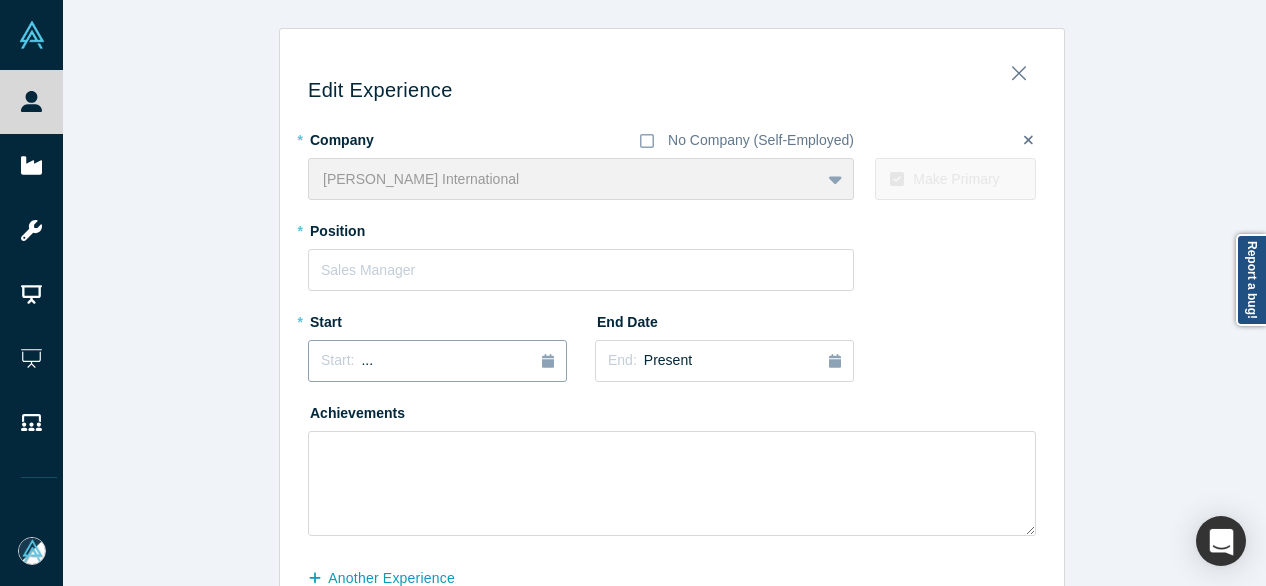 click on "Start:" at bounding box center [337, 360] 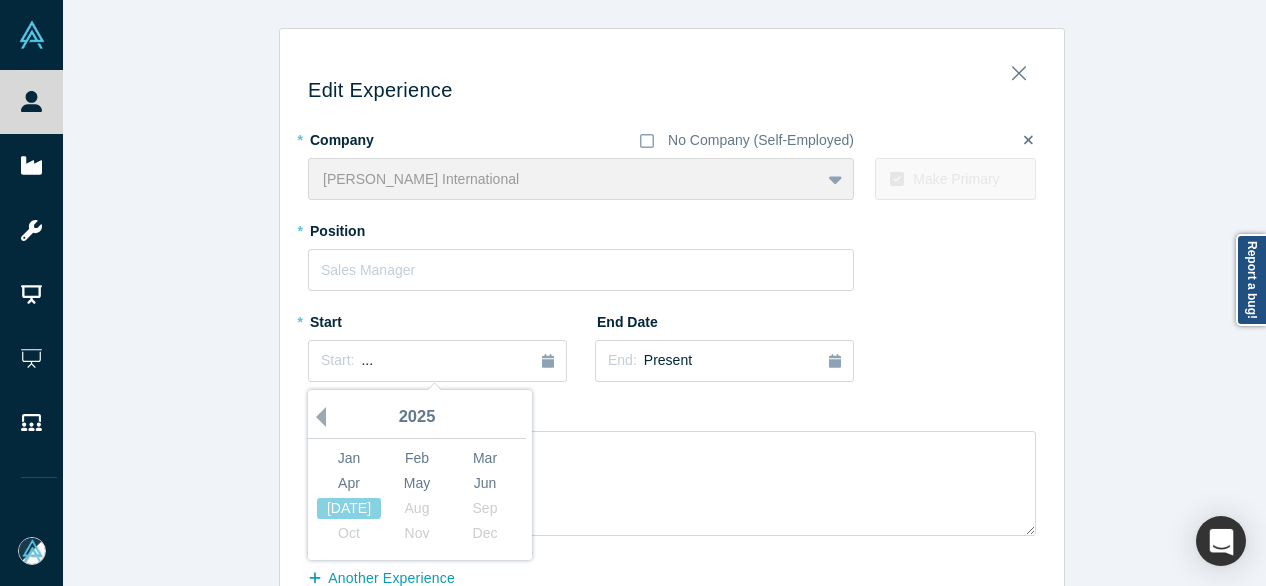 click on "Previous Year" at bounding box center [316, 417] 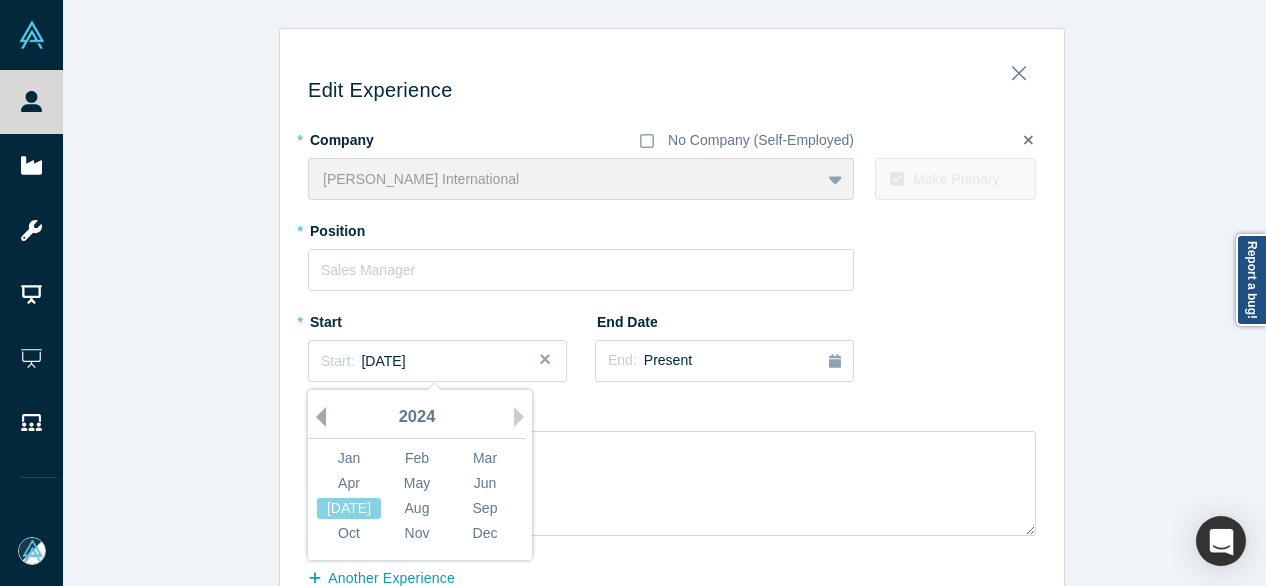 click on "Previous Year" at bounding box center [316, 417] 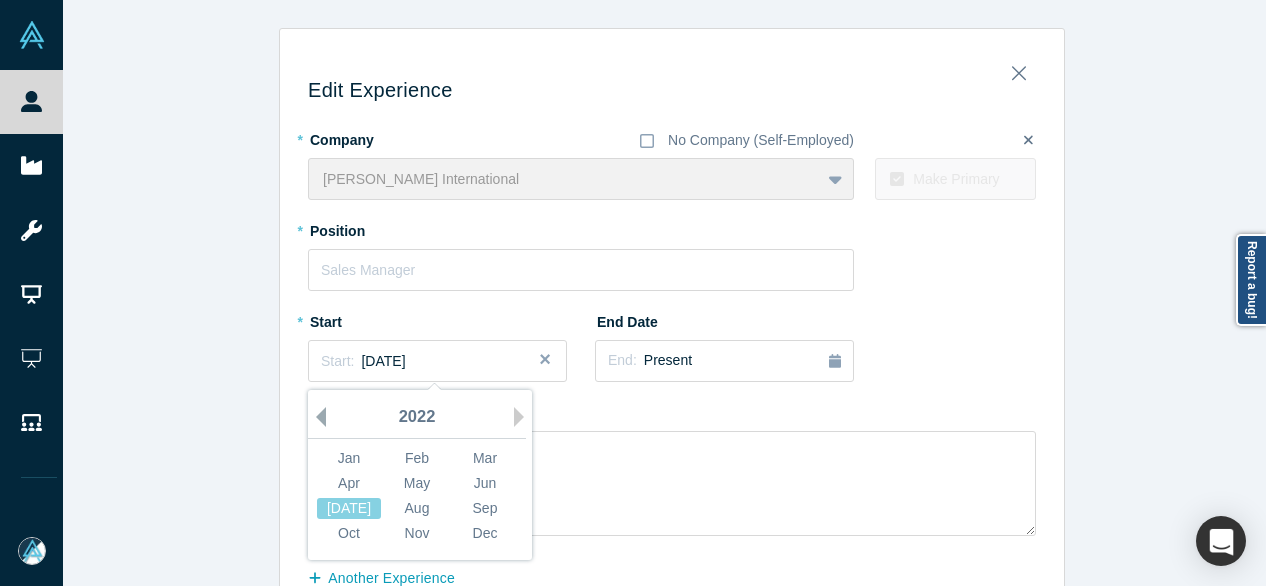 click on "Previous Year" at bounding box center (316, 417) 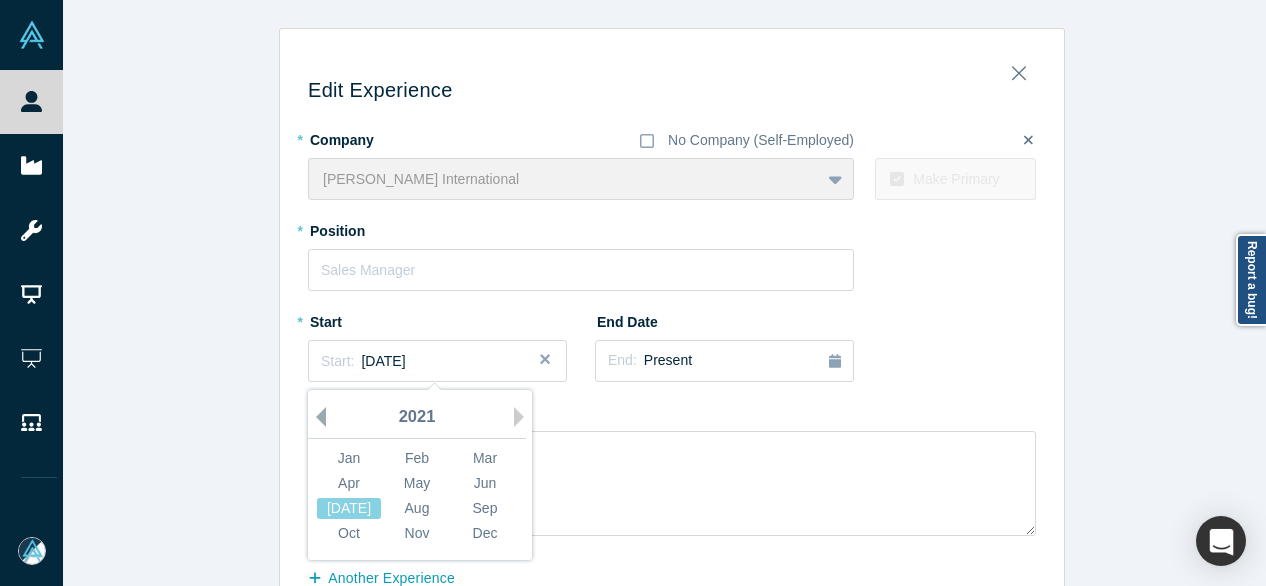click on "Previous Year" at bounding box center [316, 417] 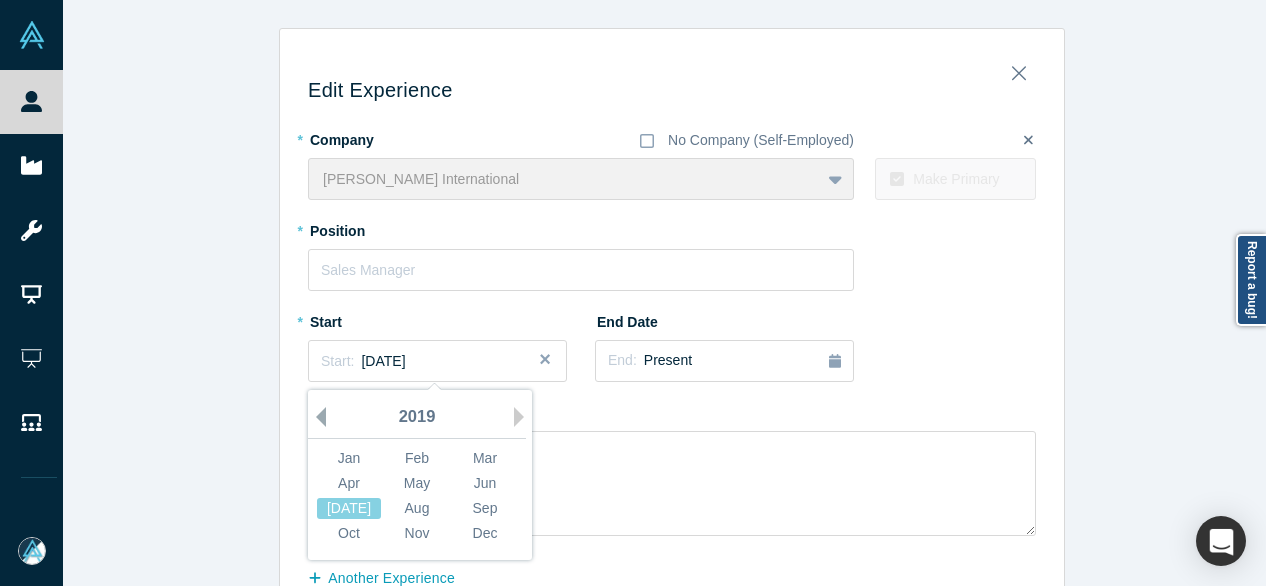 click on "Previous Year" at bounding box center (316, 417) 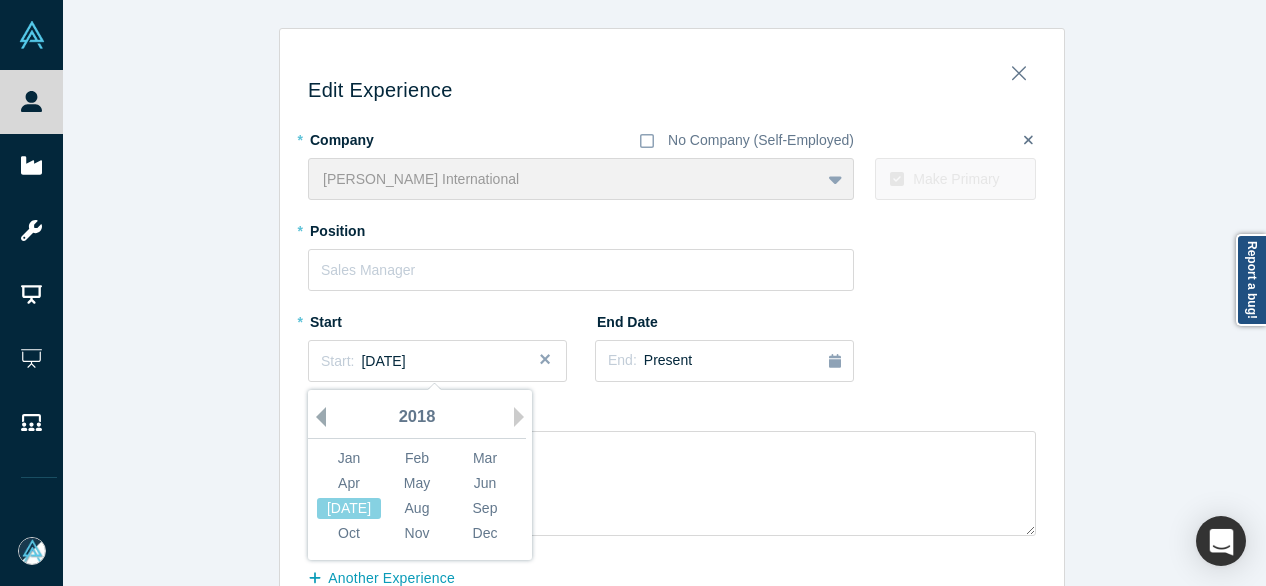 click on "Previous Year" at bounding box center [316, 417] 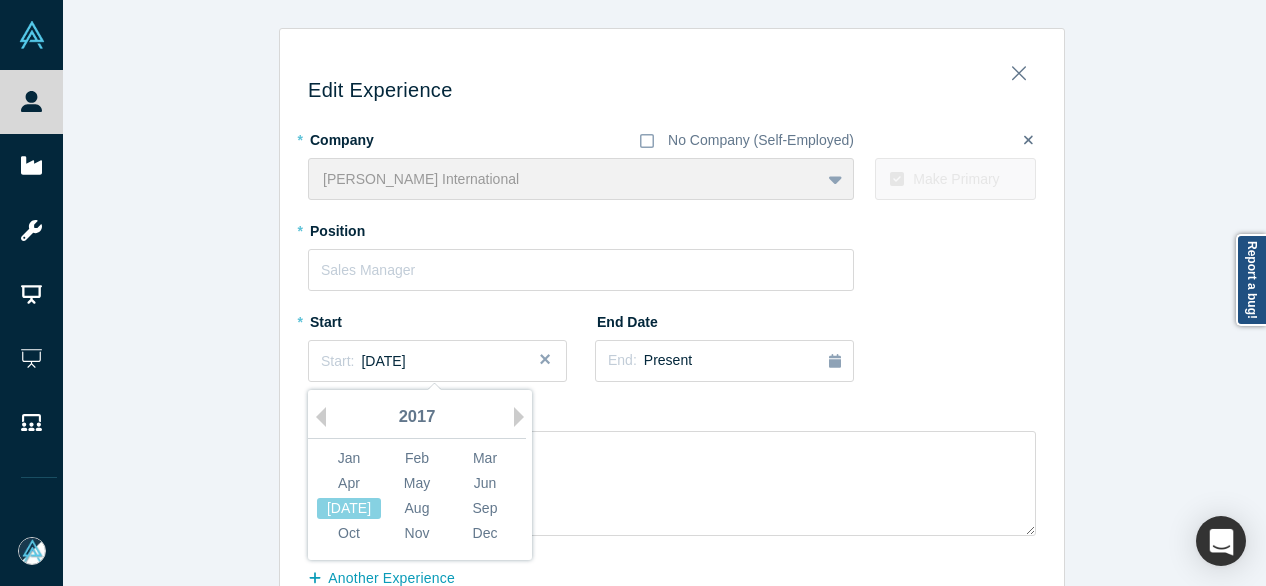 drag, startPoint x: 330, startPoint y: 457, endPoint x: 330, endPoint y: 407, distance: 50 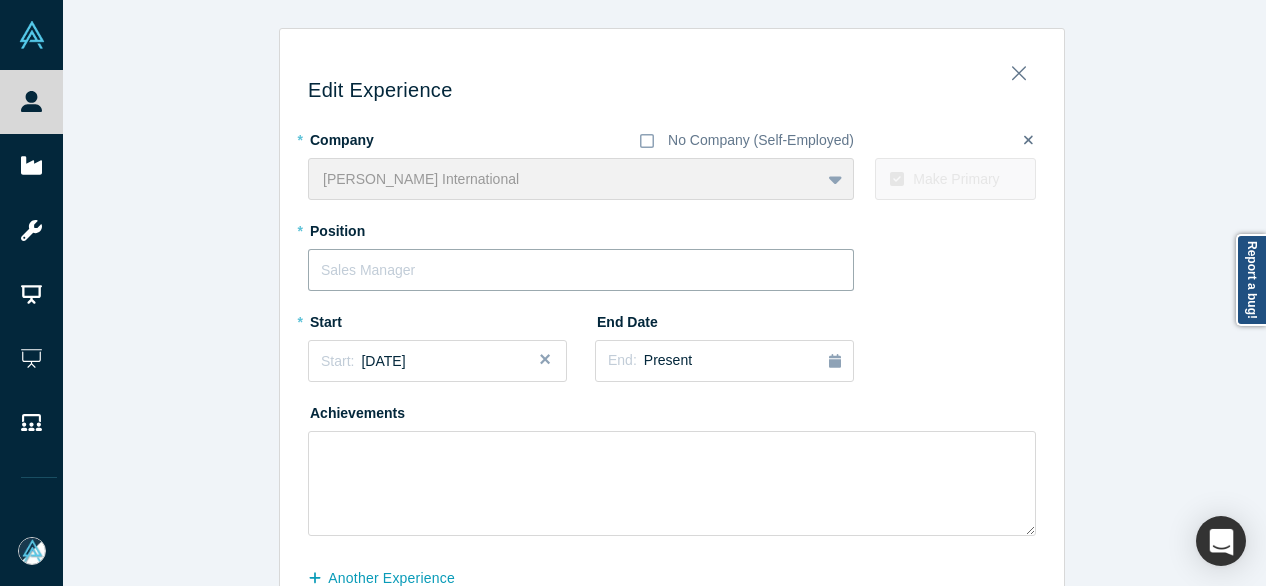click at bounding box center (581, 270) 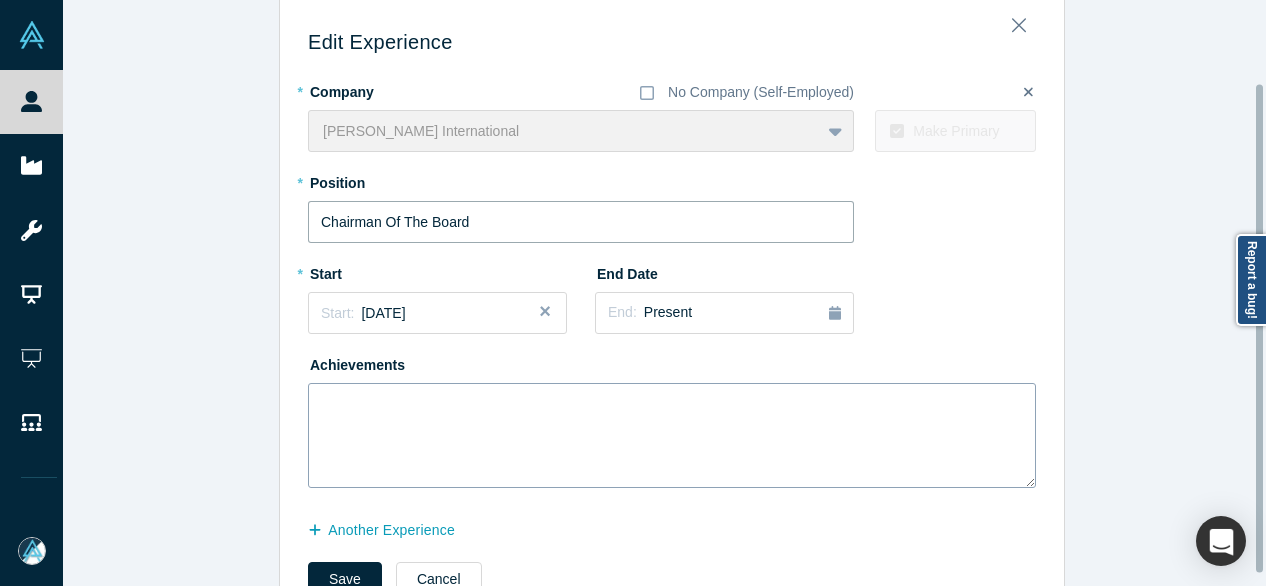scroll, scrollTop: 114, scrollLeft: 0, axis: vertical 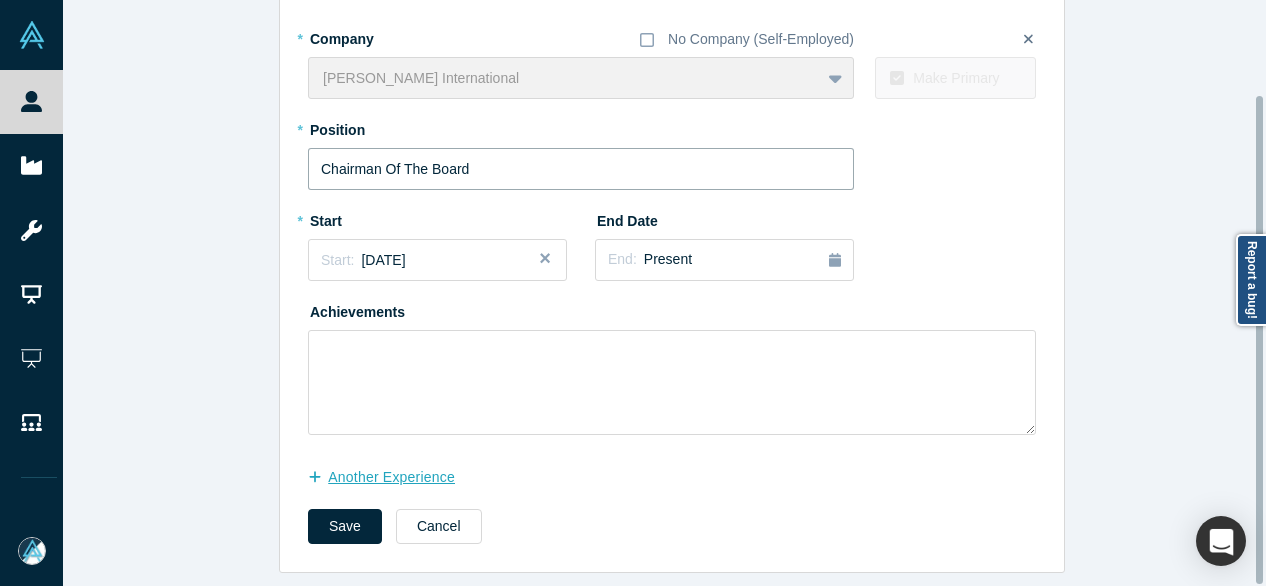type on "Chairman Of The Board" 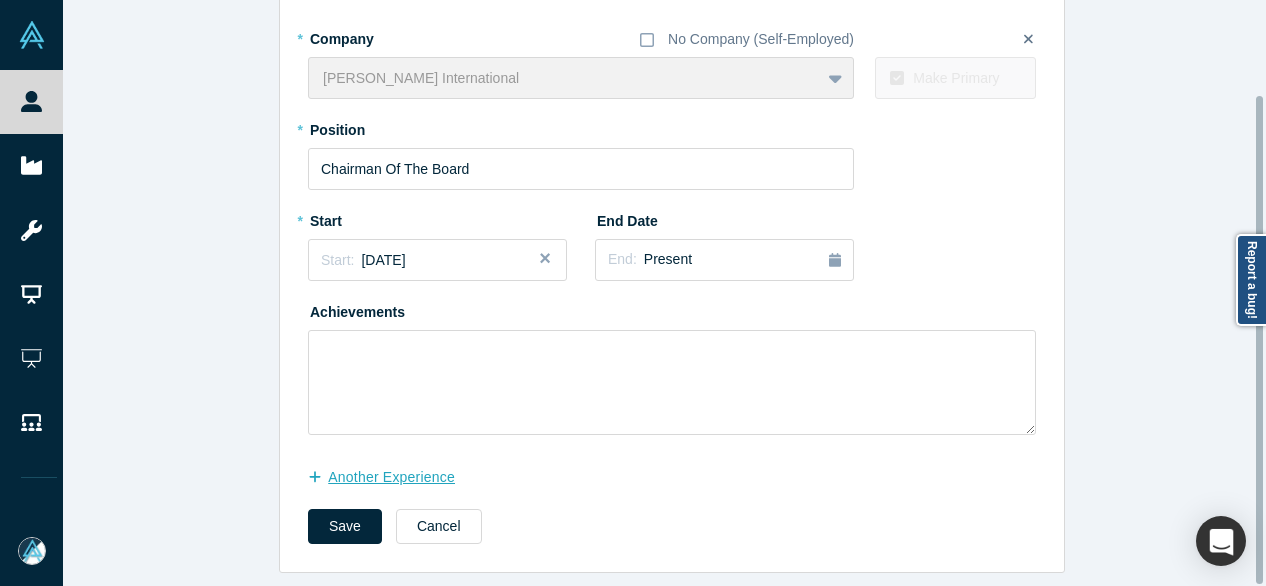 click on "another Experience" at bounding box center [392, 477] 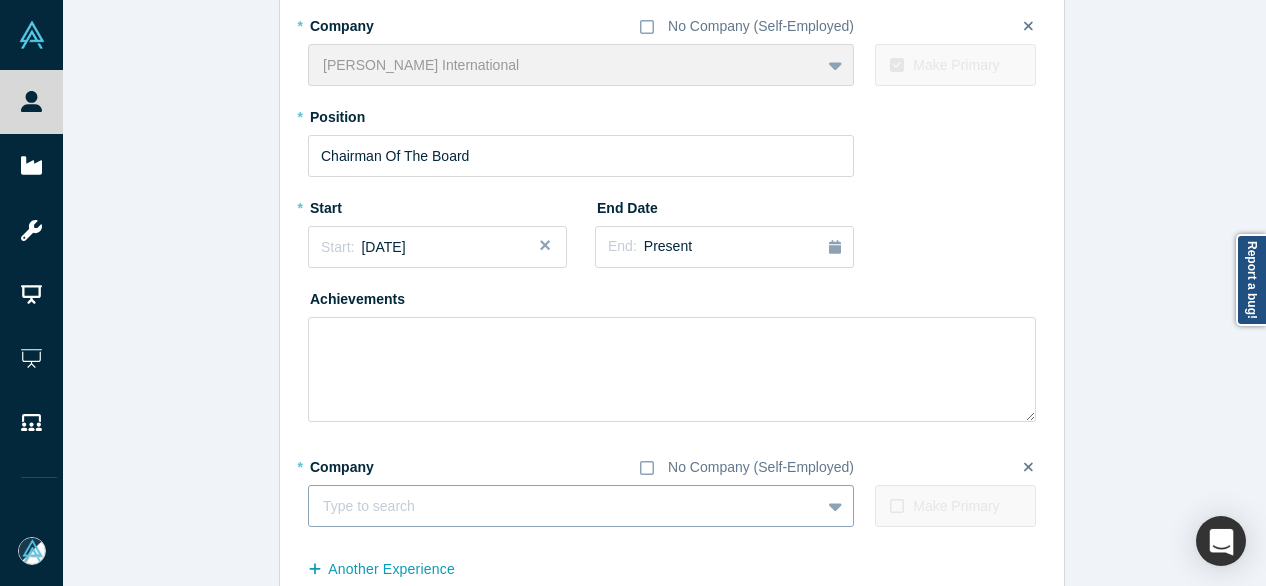type 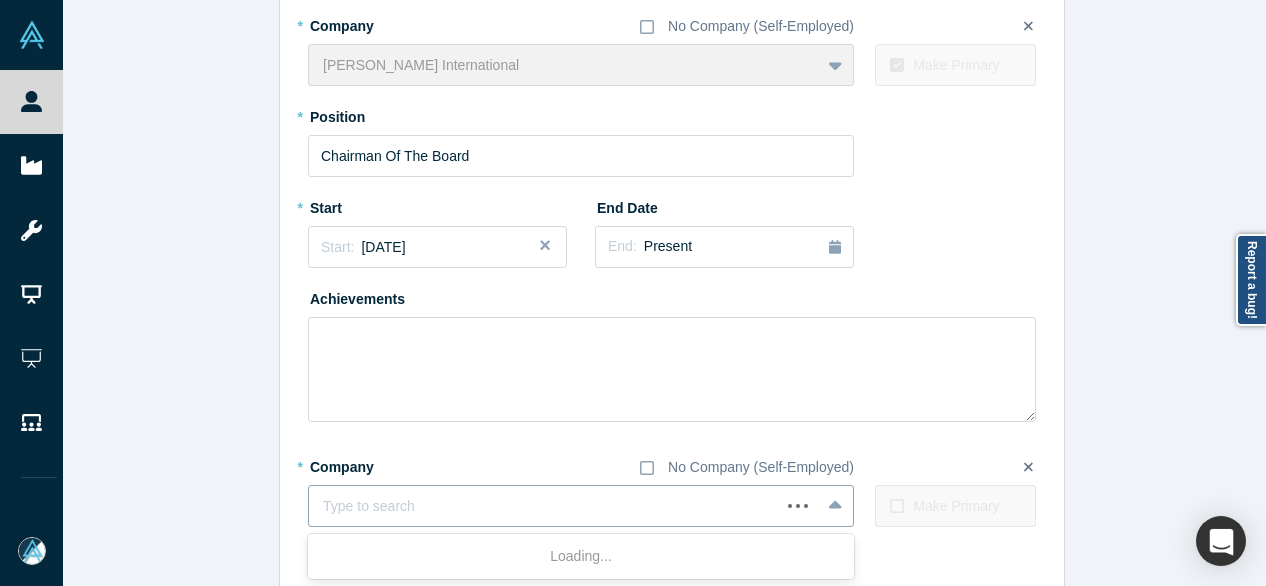paste on "Founding Managing Partner Founding Managing Partner [PERSON_NAME] Catalyst Ventures" 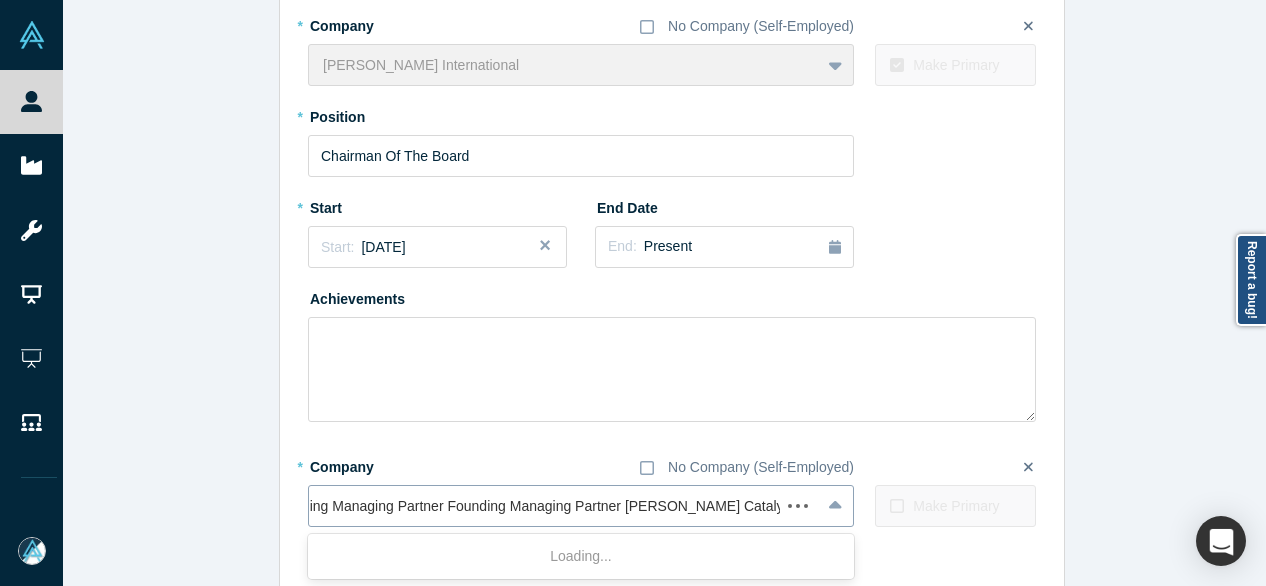 scroll, scrollTop: 0, scrollLeft: 30, axis: horizontal 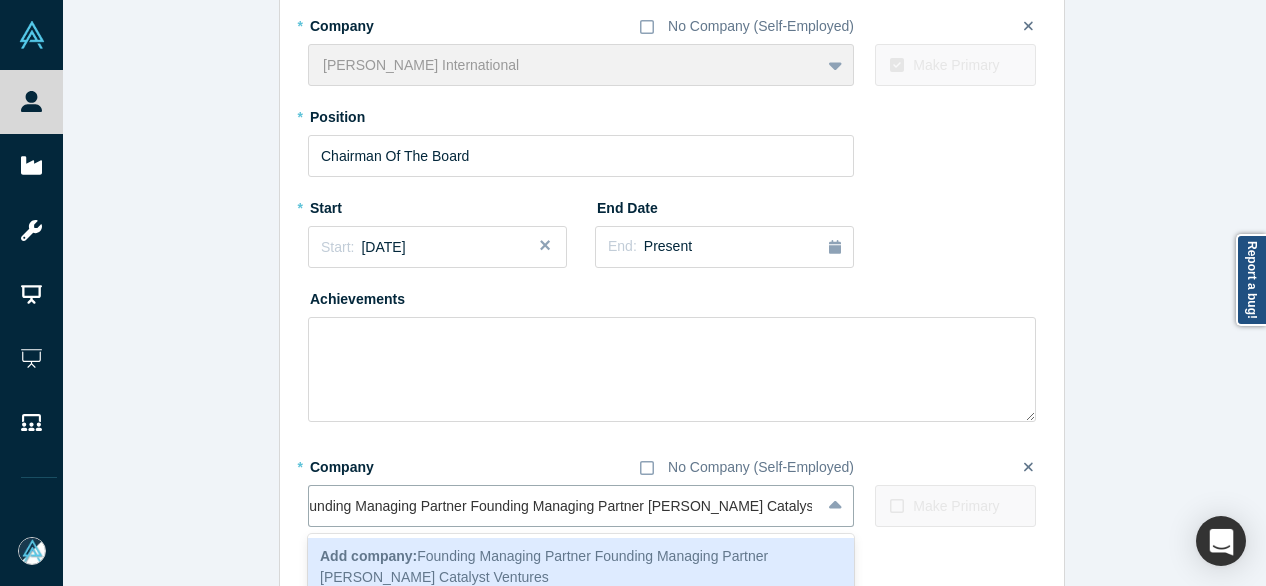 drag, startPoint x: 638, startPoint y: 513, endPoint x: 168, endPoint y: 467, distance: 472.2457 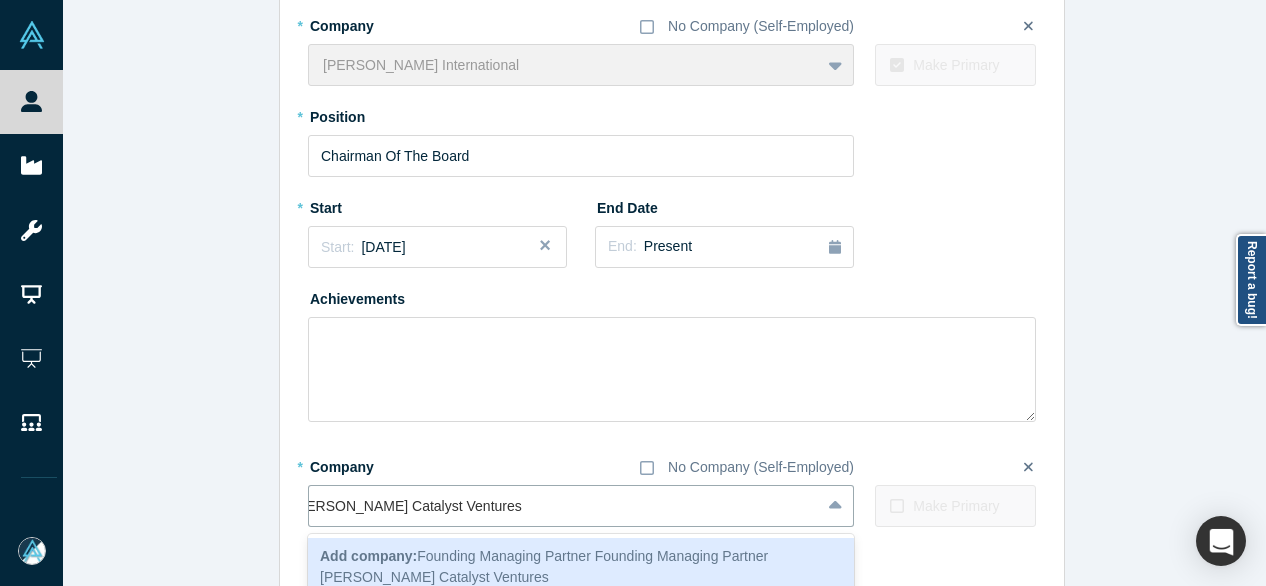 scroll, scrollTop: 0, scrollLeft: 0, axis: both 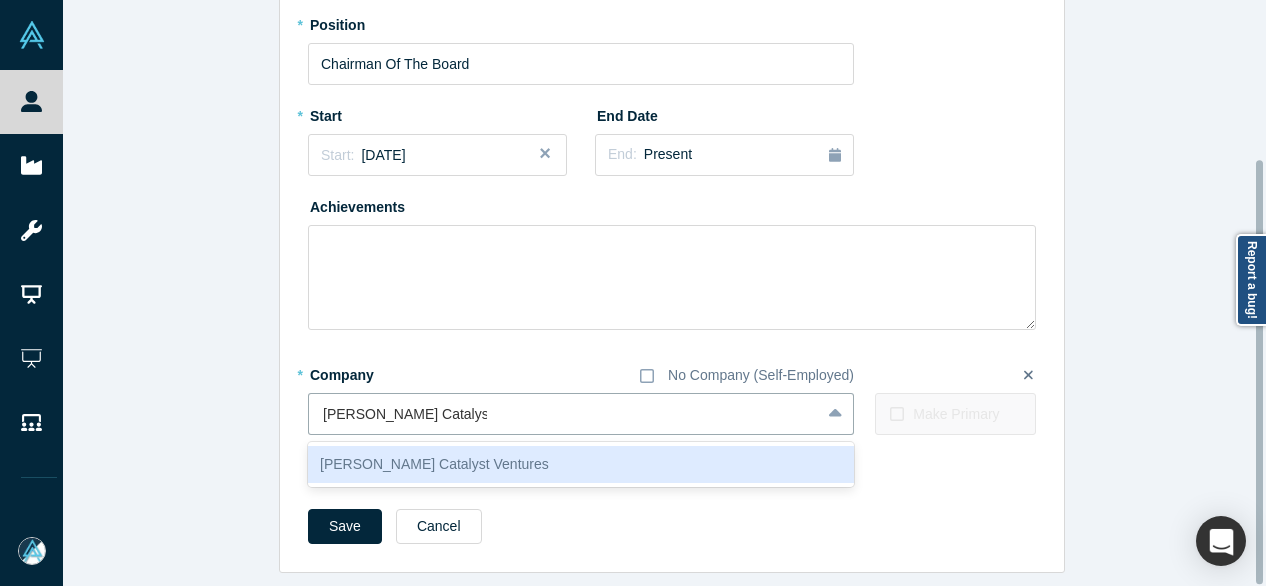 click on "[PERSON_NAME] Catalyst Ventures" at bounding box center (581, 464) 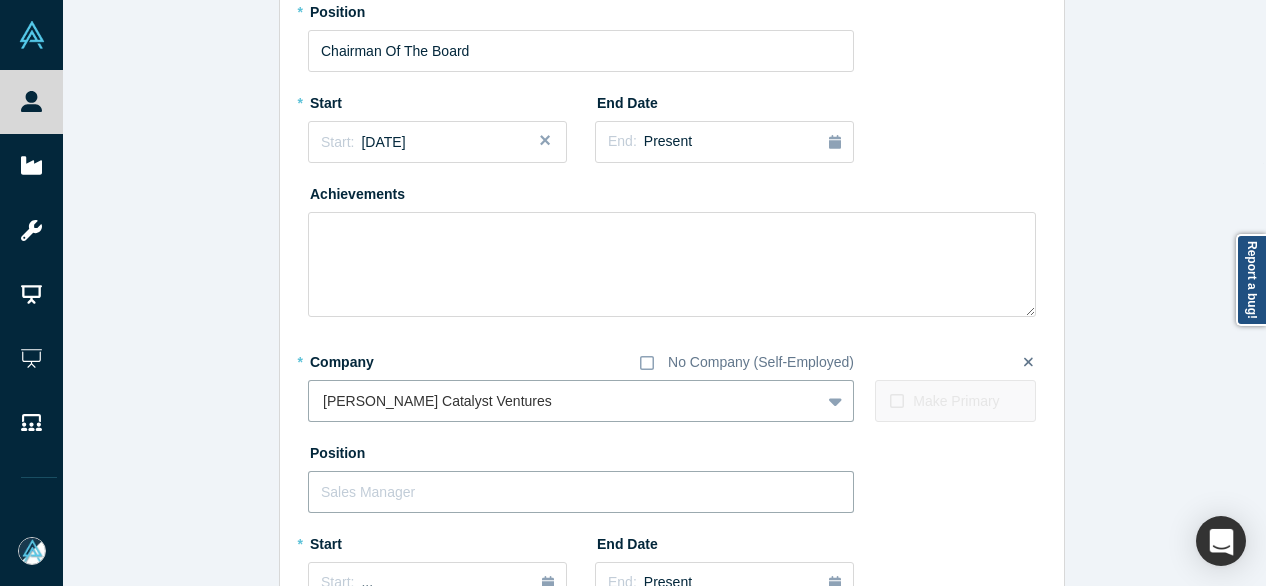 click at bounding box center [581, 492] 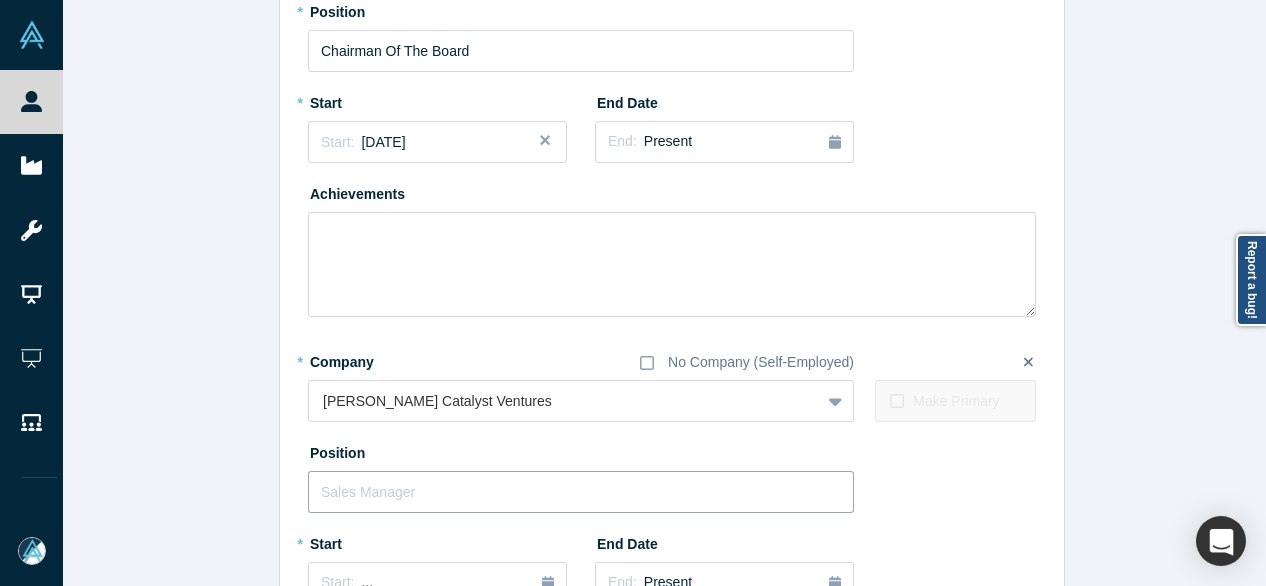 paste on "Founding Managing Partner Founding Managing Partner" 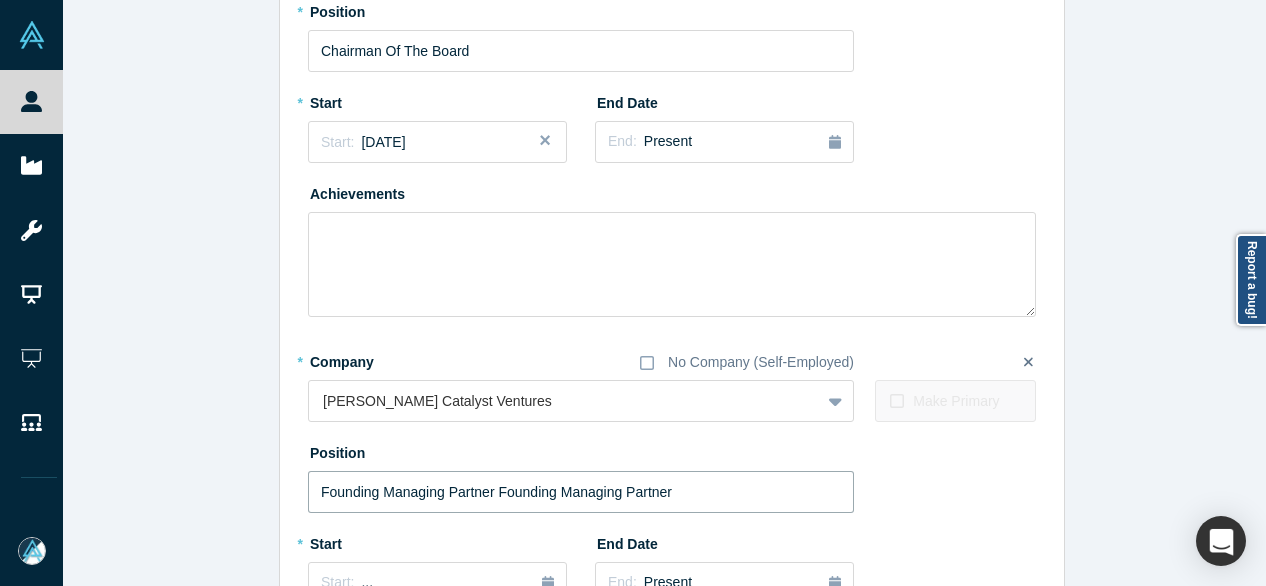 drag, startPoint x: 486, startPoint y: 491, endPoint x: 702, endPoint y: 501, distance: 216.23135 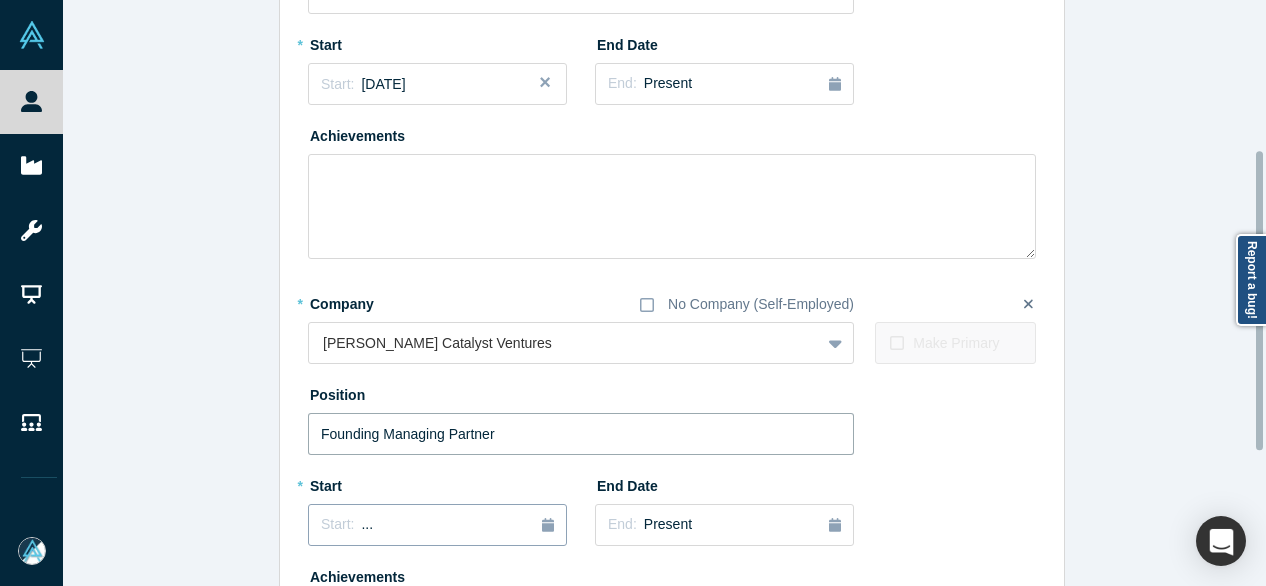 scroll, scrollTop: 419, scrollLeft: 0, axis: vertical 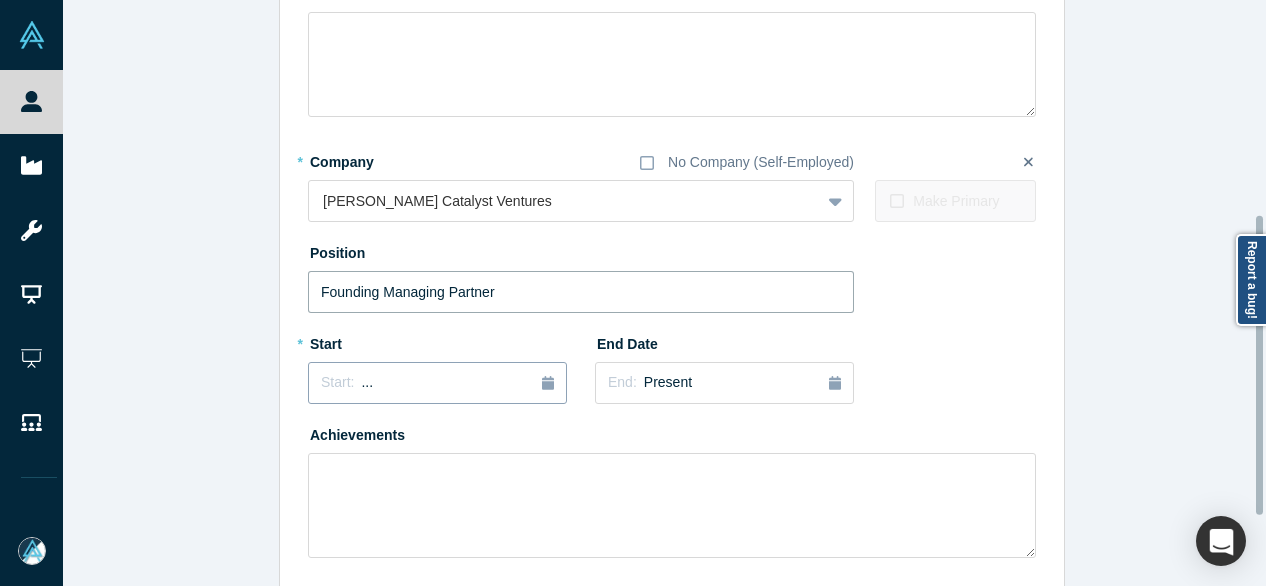 type on "Founding Managing Partner" 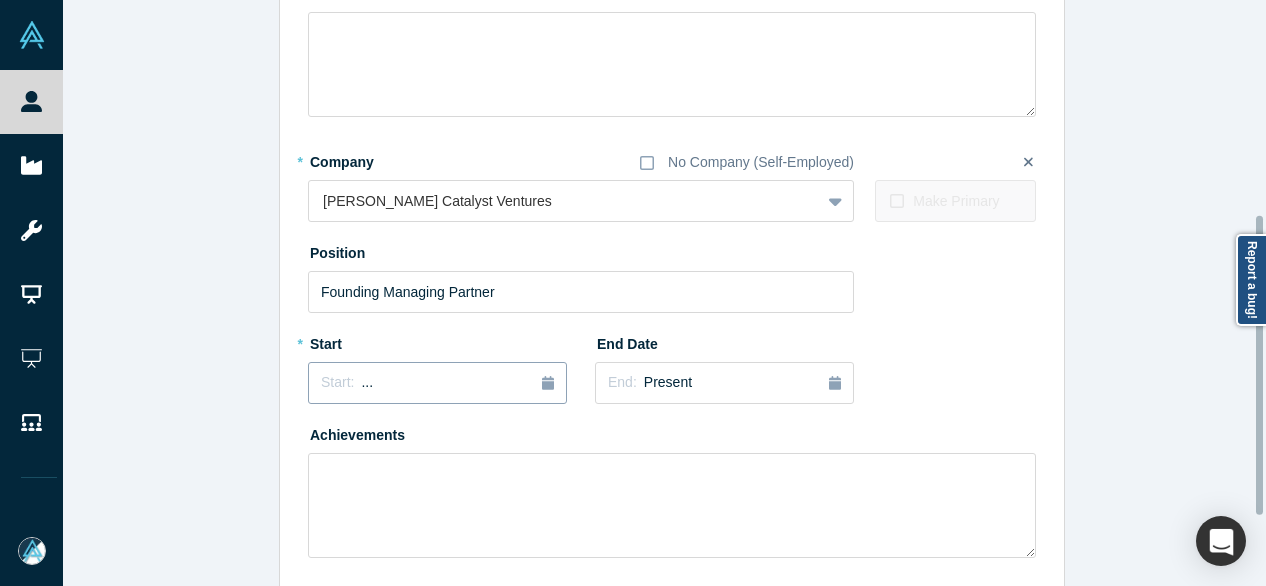 click on "Start: ..." at bounding box center [437, 383] 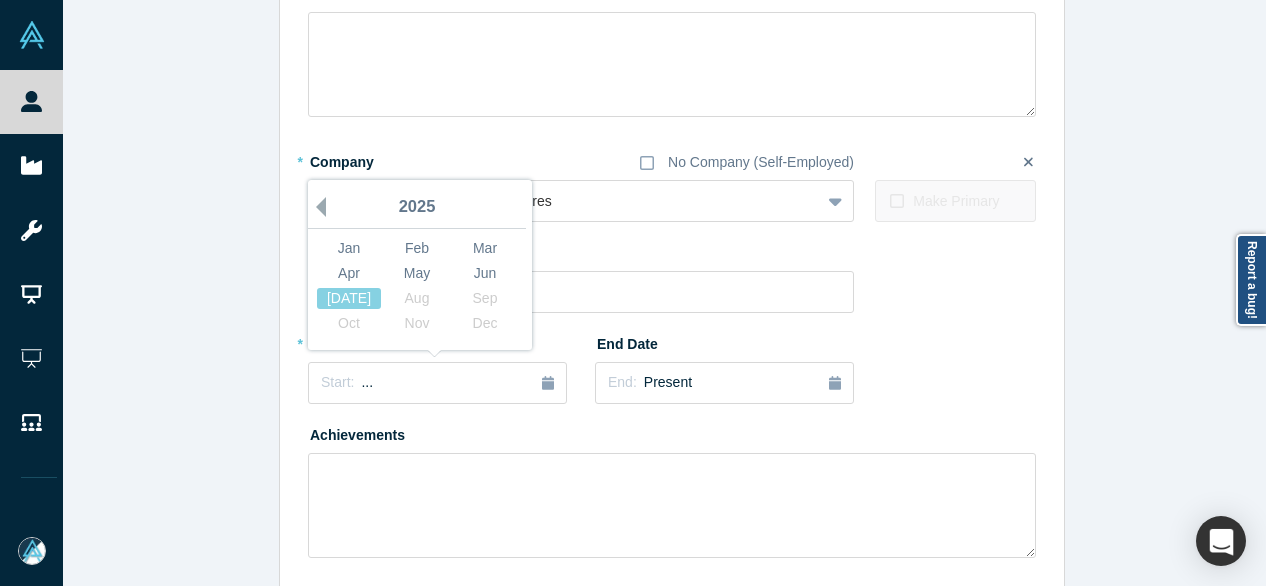 click on "Previous Year" at bounding box center (316, 207) 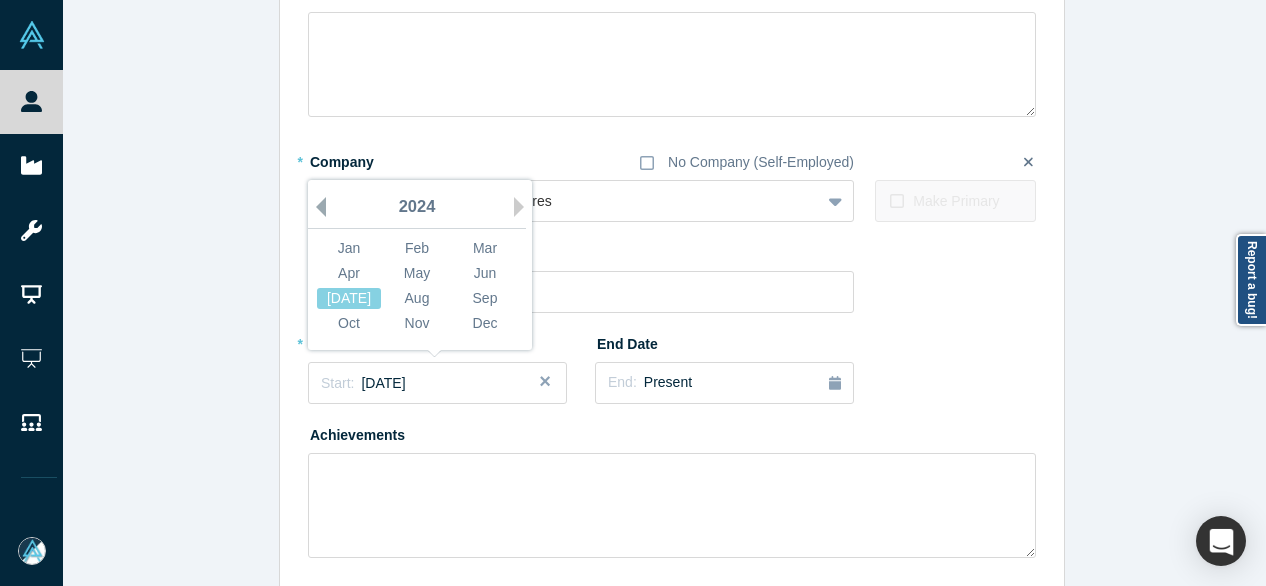click on "Previous Year" at bounding box center [316, 207] 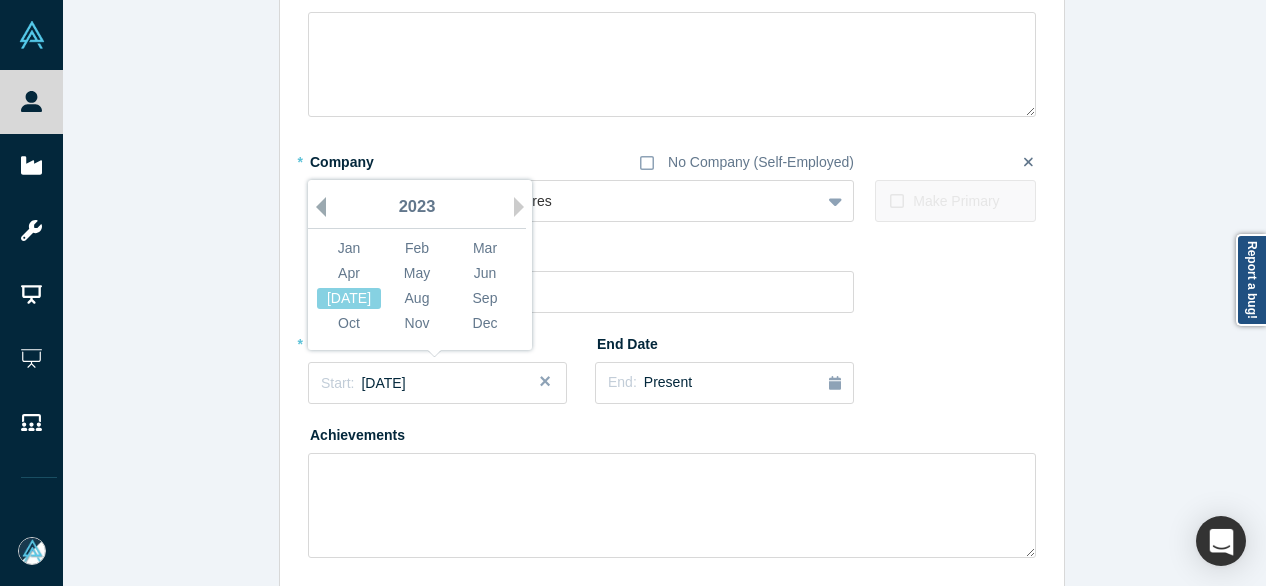 click on "Previous Year" at bounding box center [316, 207] 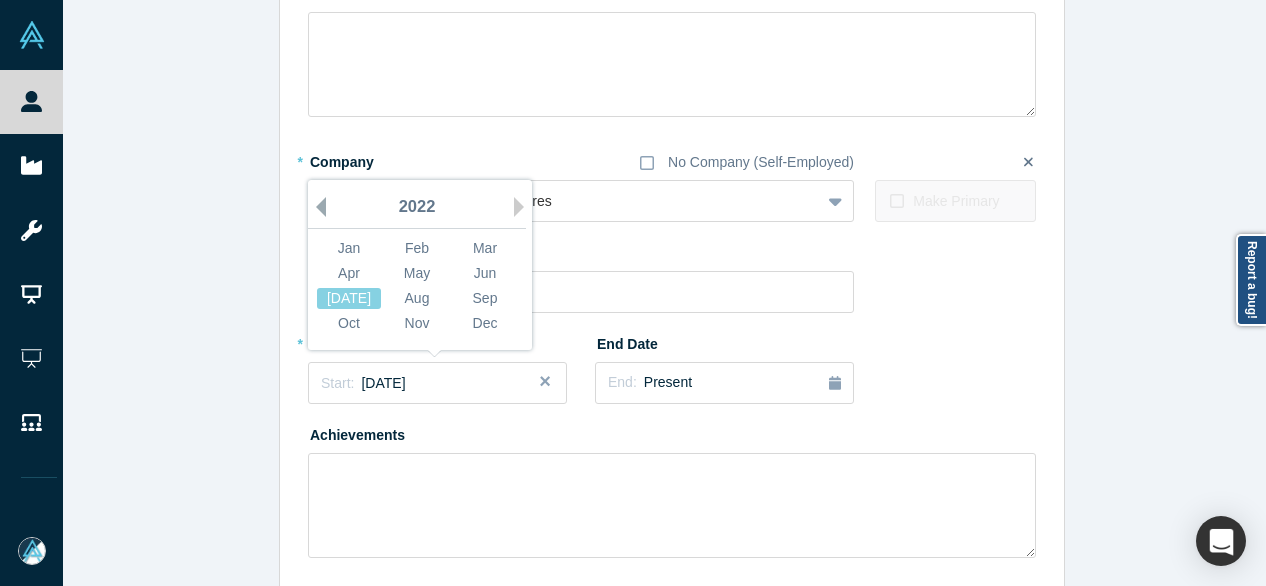 click on "Previous Year" at bounding box center [316, 207] 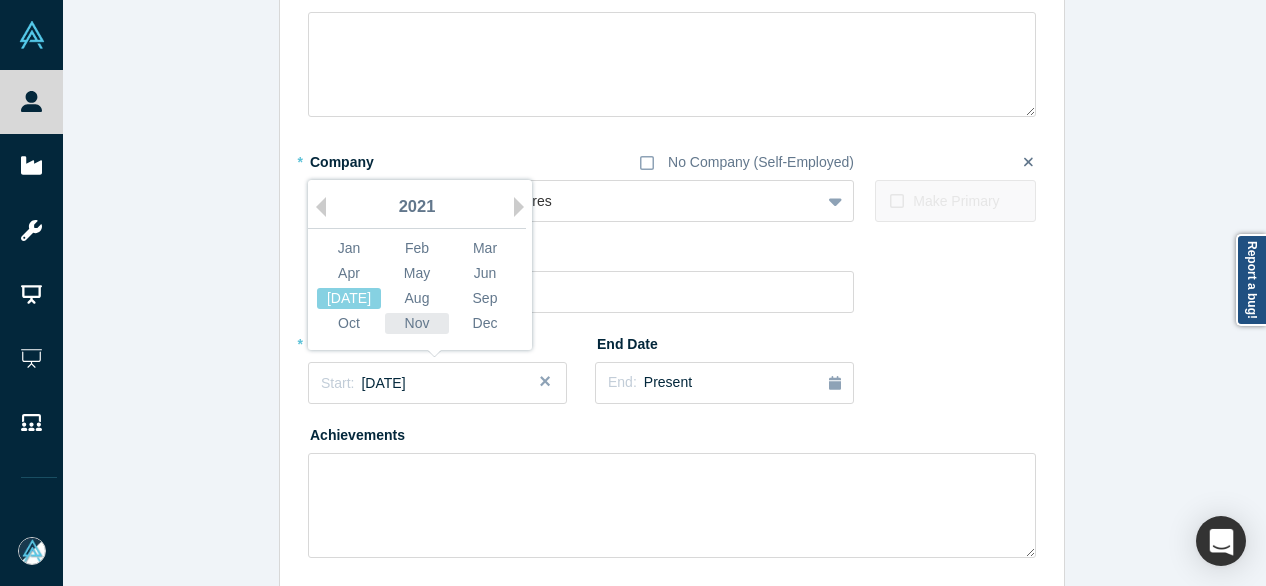 click on "Nov" at bounding box center [417, 323] 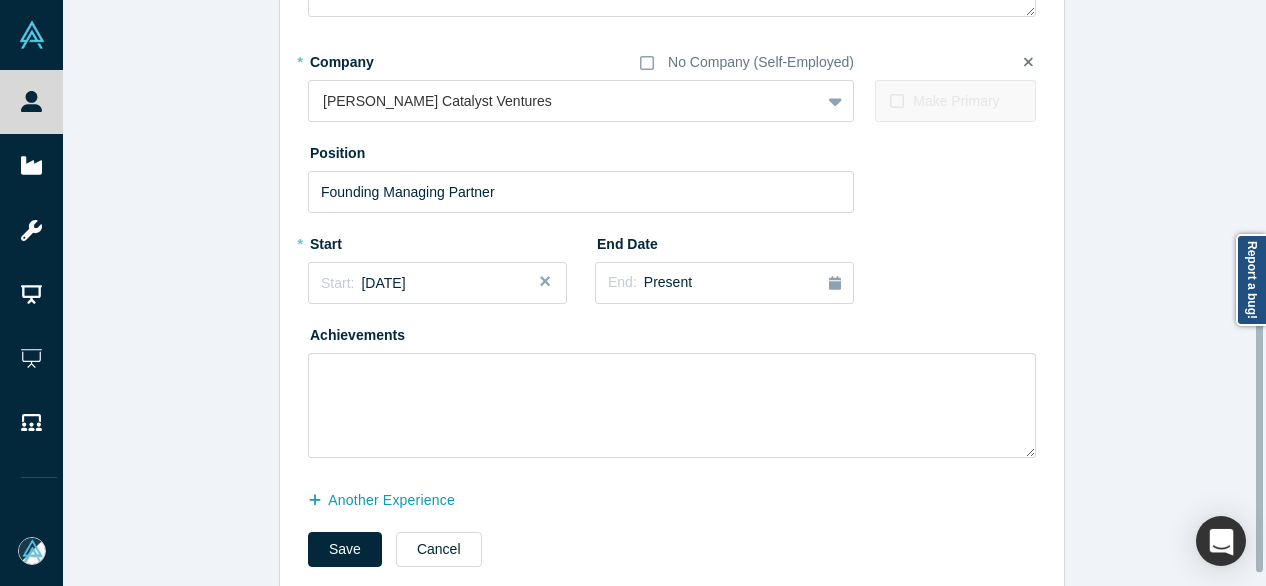 scroll, scrollTop: 555, scrollLeft: 0, axis: vertical 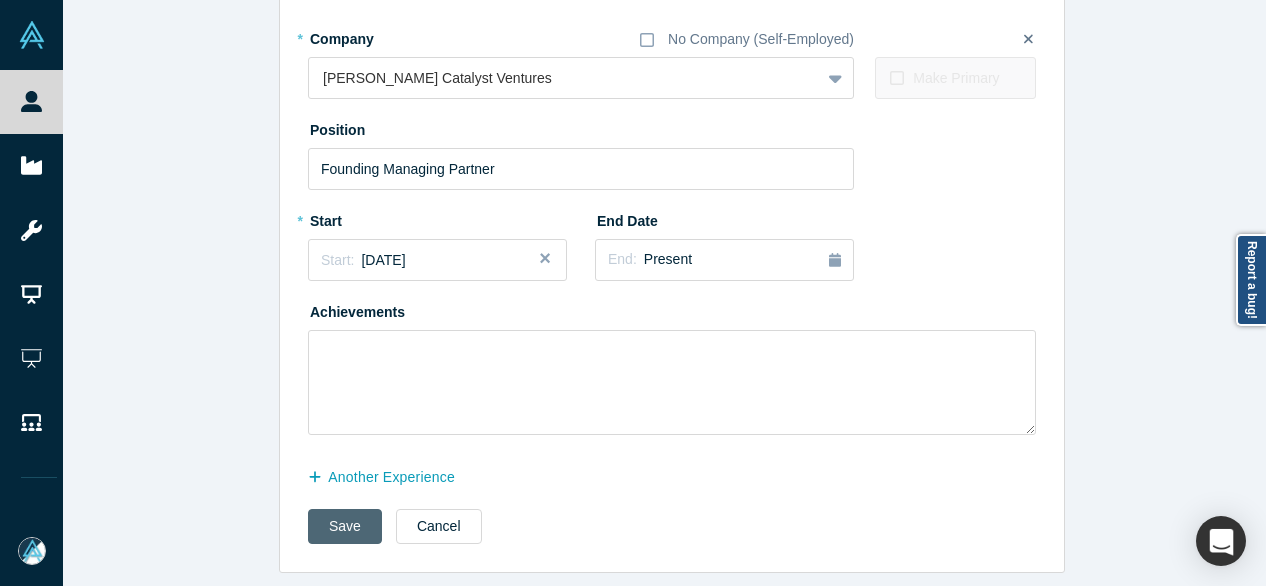 click on "Save" at bounding box center (345, 526) 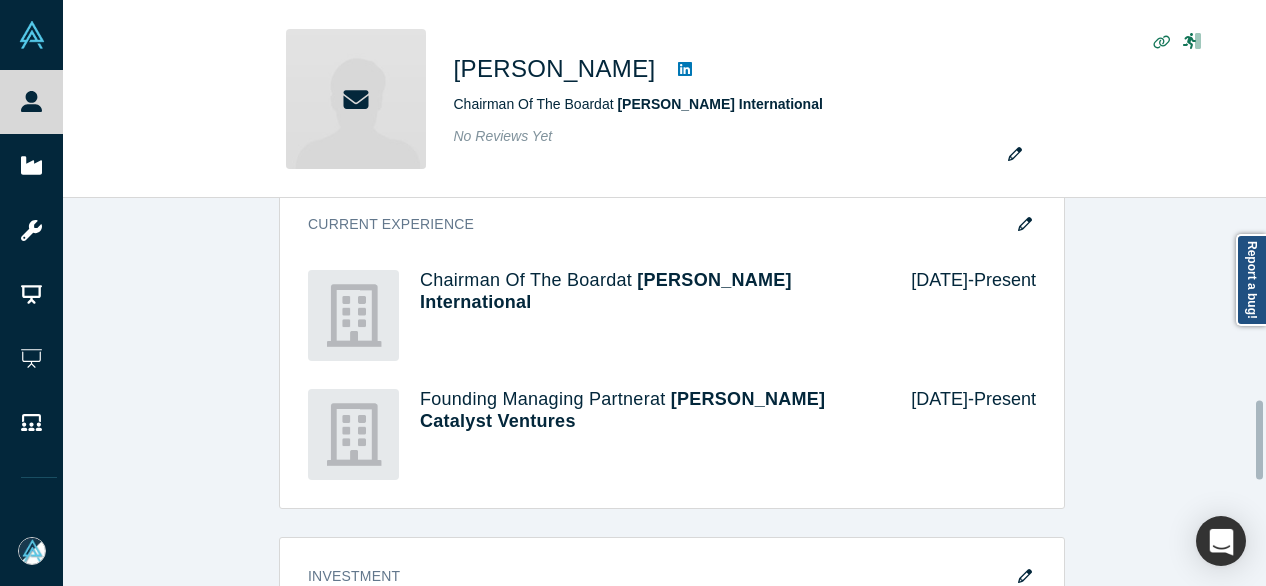 scroll, scrollTop: 1000, scrollLeft: 0, axis: vertical 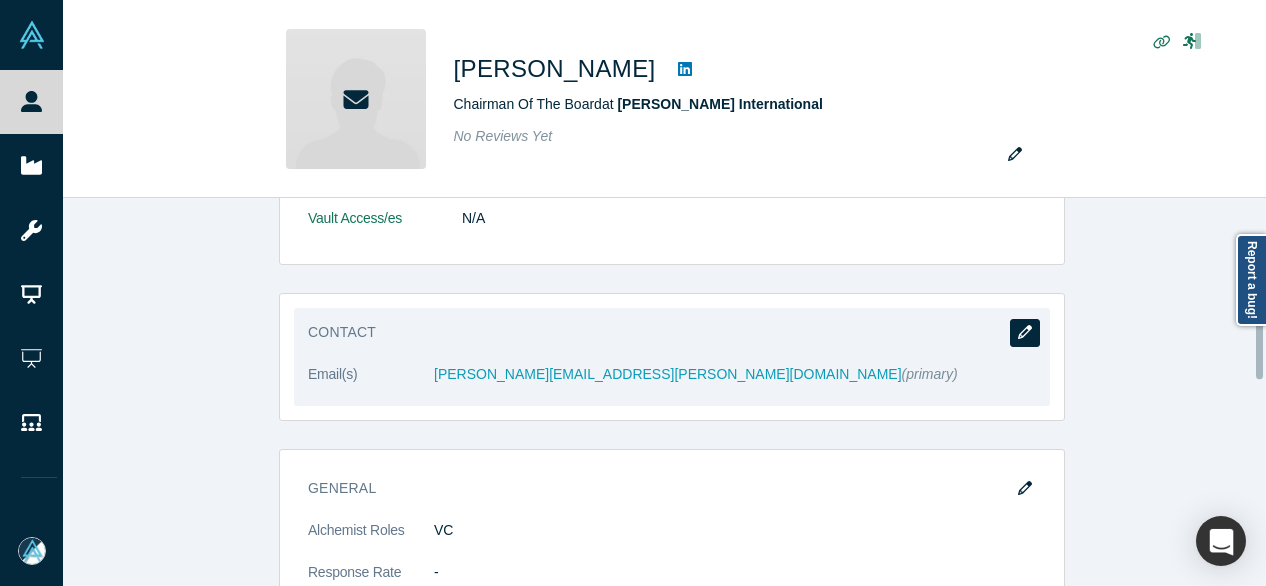 click 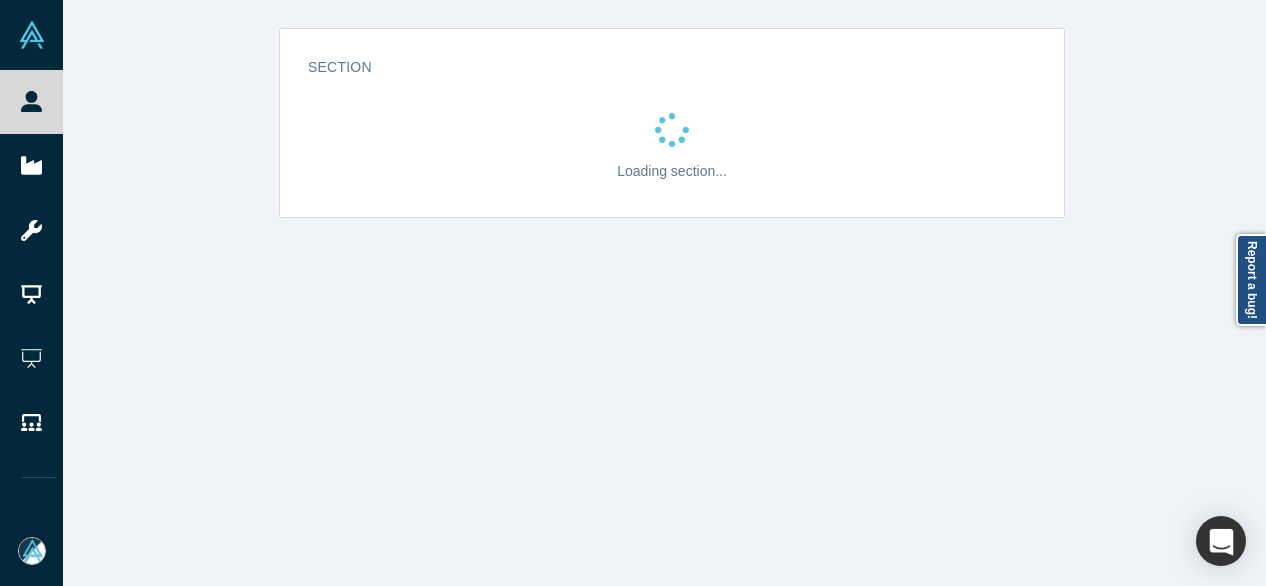 scroll, scrollTop: 0, scrollLeft: 0, axis: both 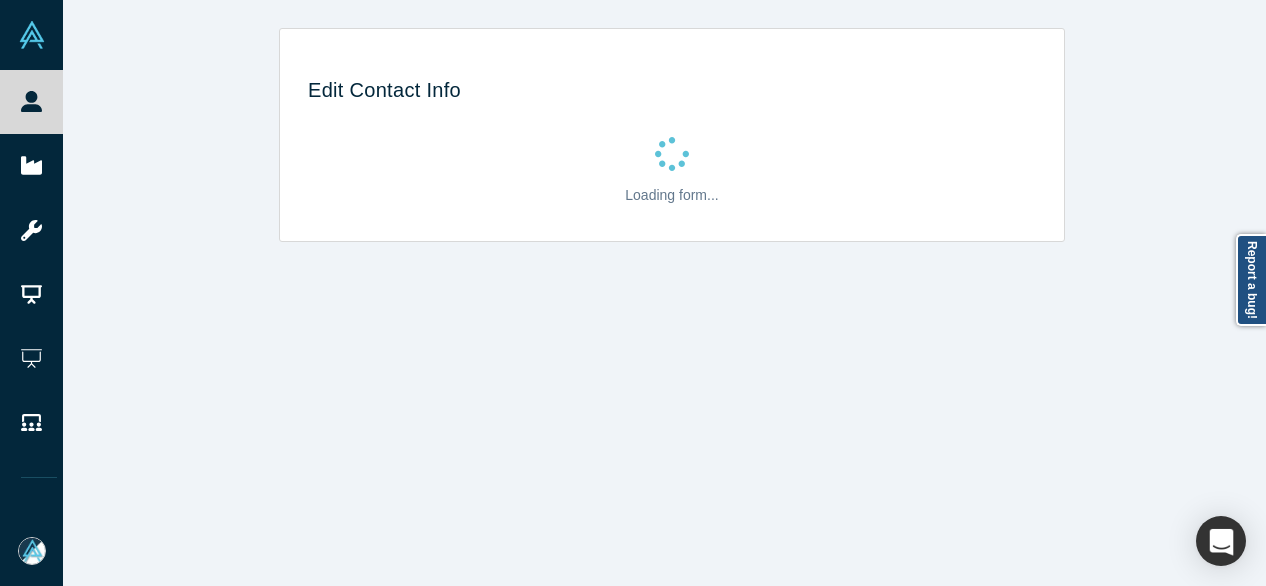 select on "US" 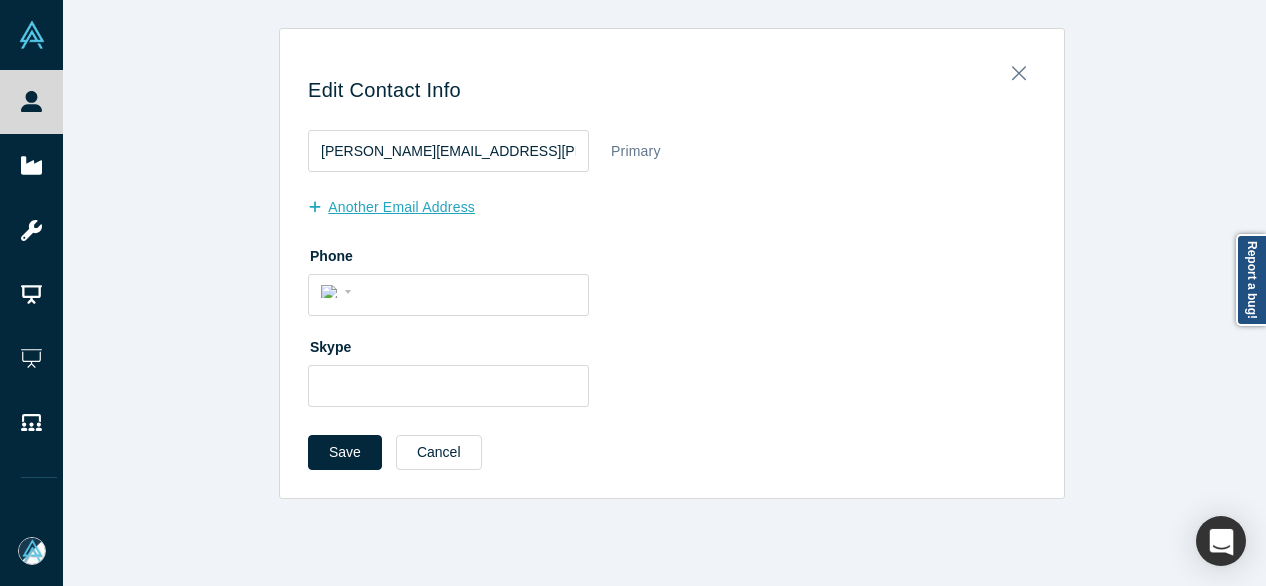 click on "another Email Address" at bounding box center [402, 207] 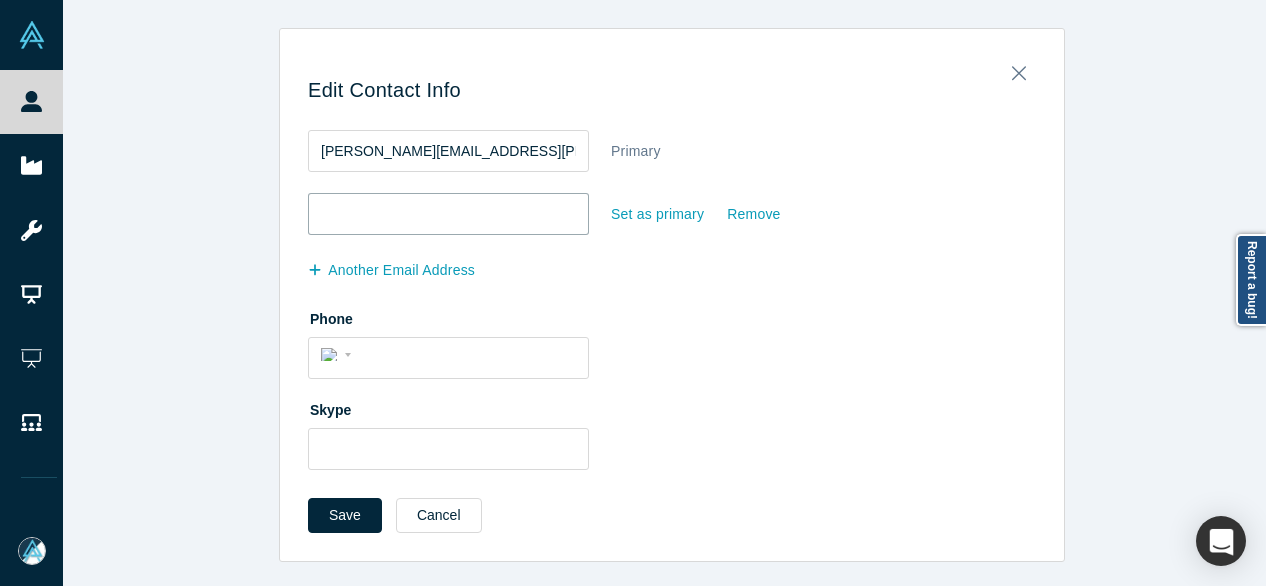 click at bounding box center (448, 214) 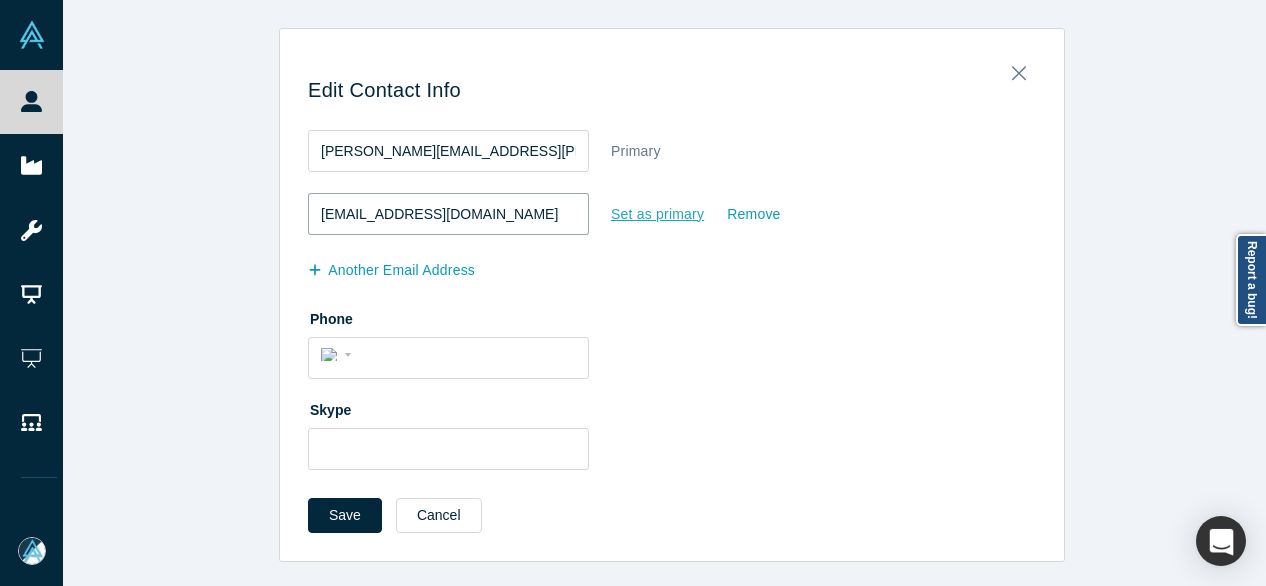 type on "young@waldencatalyst.com" 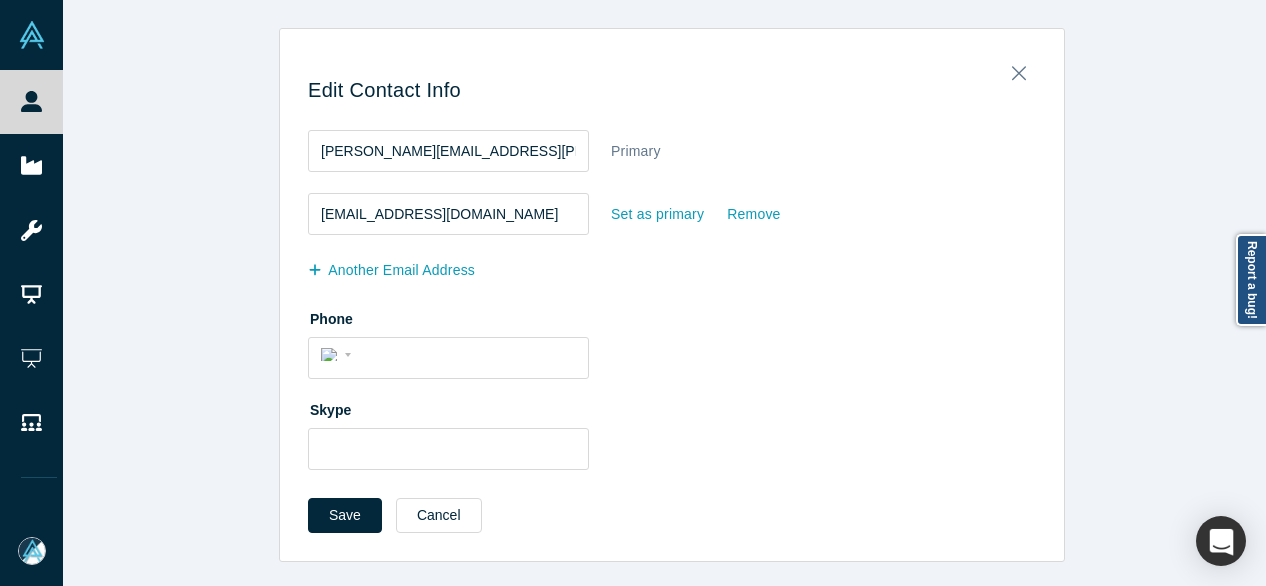 click on "Set as primary" at bounding box center [657, 214] 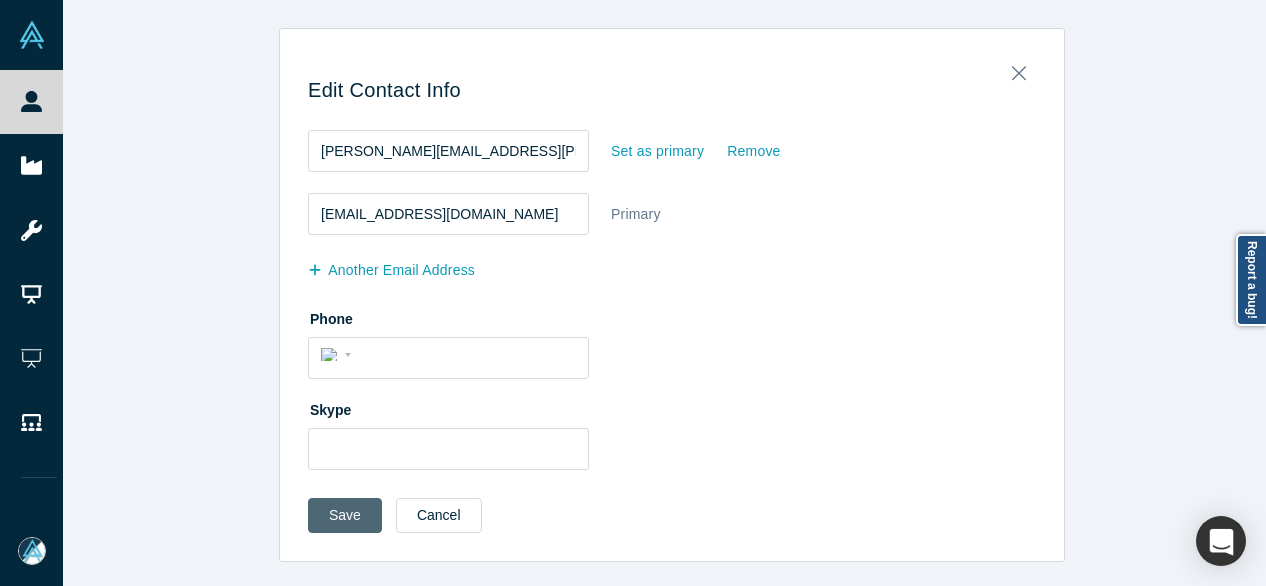click on "Save" at bounding box center [345, 515] 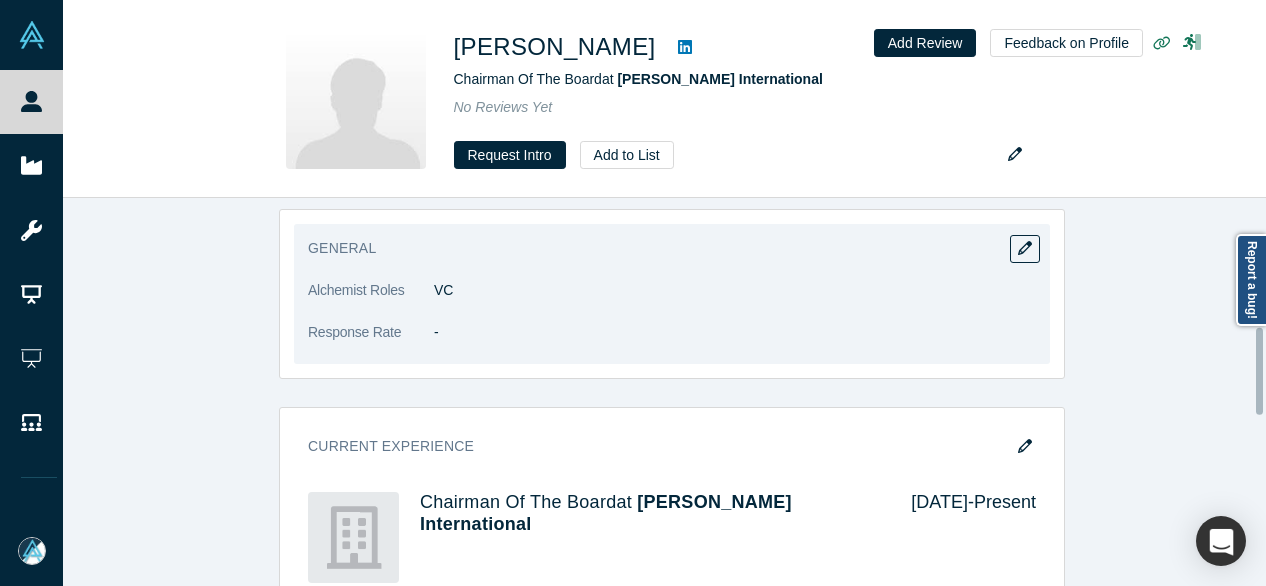scroll, scrollTop: 400, scrollLeft: 0, axis: vertical 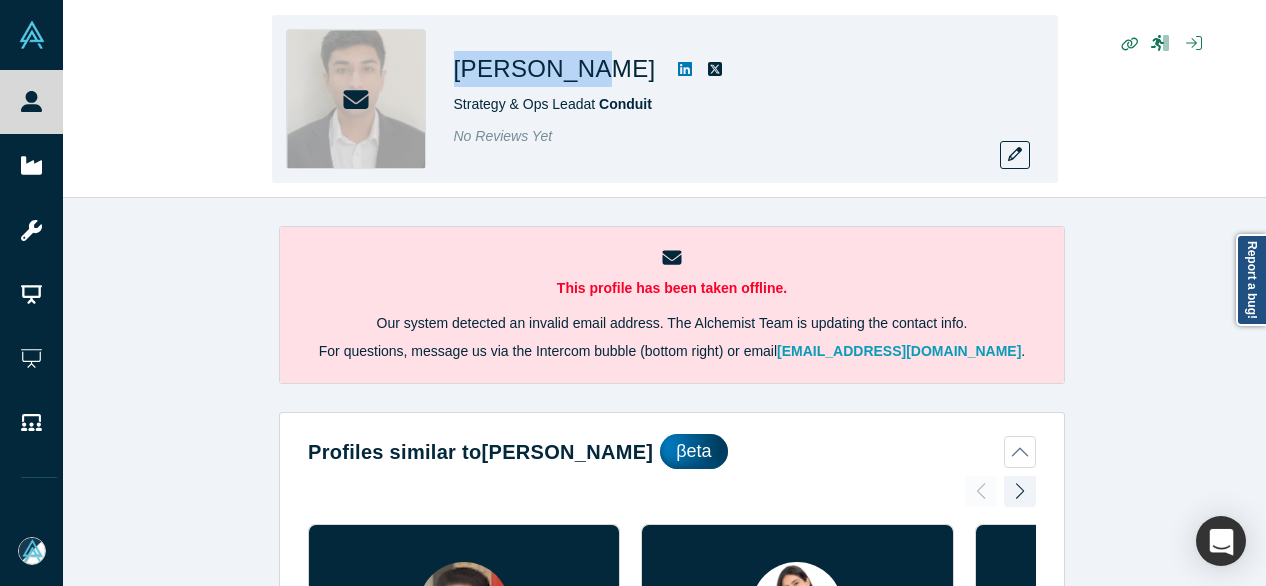 drag, startPoint x: 479, startPoint y: 64, endPoint x: 557, endPoint y: 77, distance: 79.07591 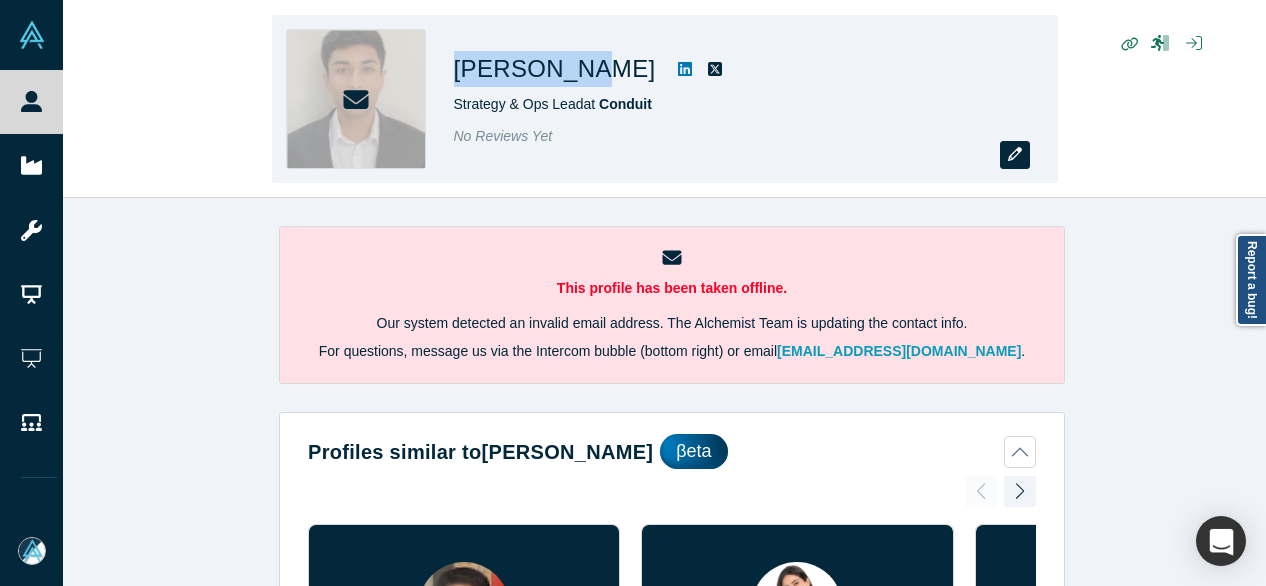 click at bounding box center (1015, 155) 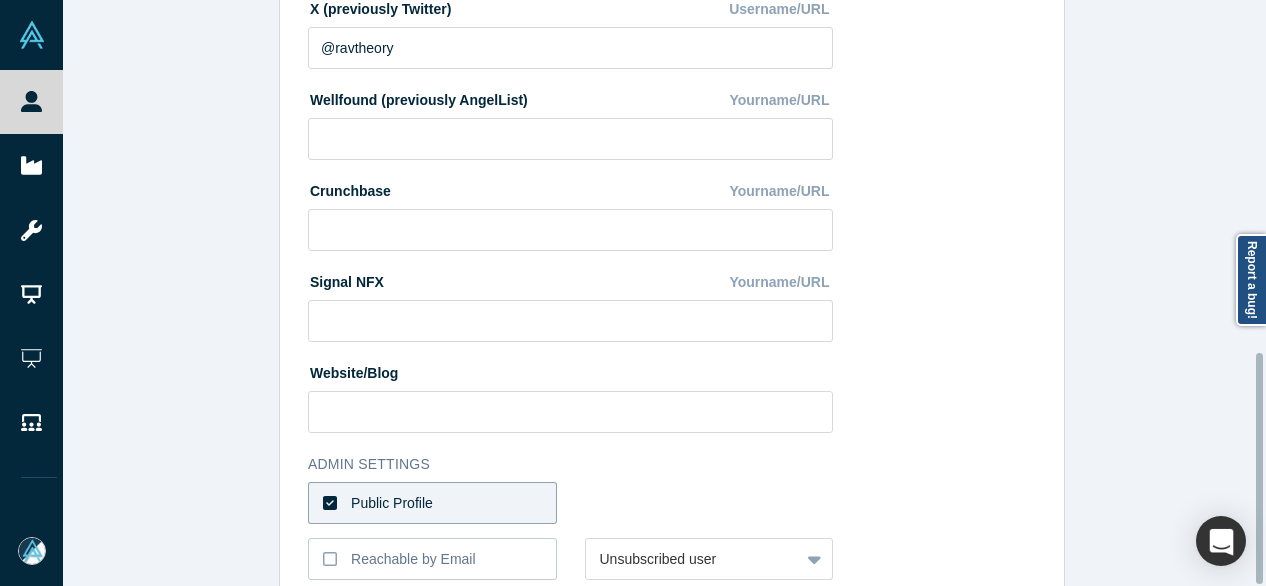 scroll, scrollTop: 896, scrollLeft: 0, axis: vertical 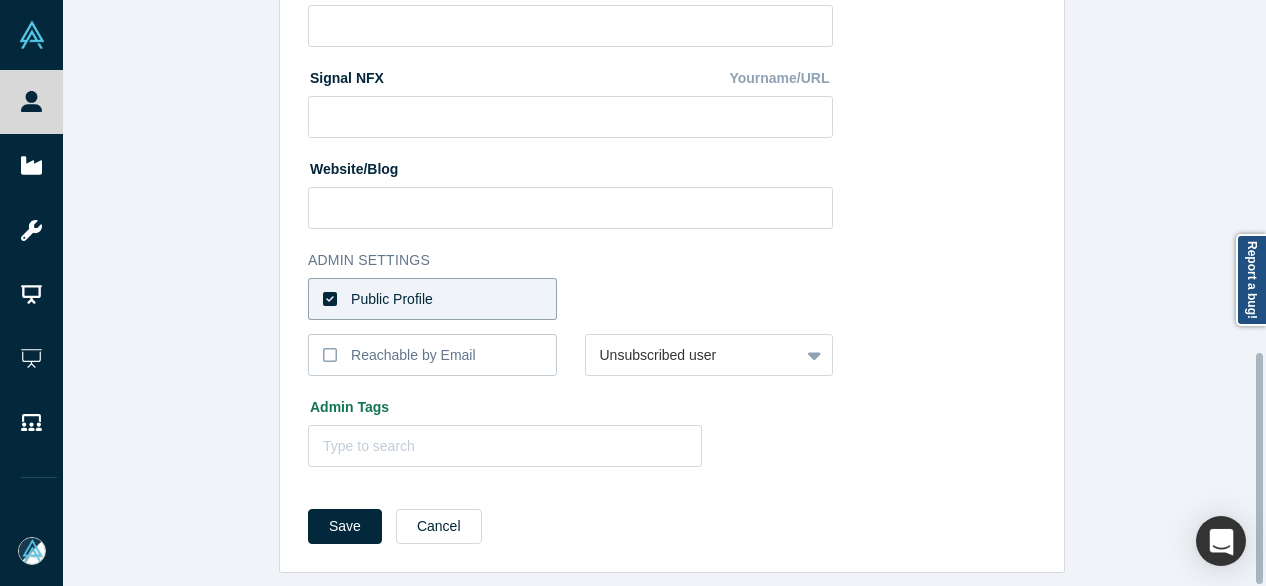click on "Public Profile" at bounding box center [432, 299] 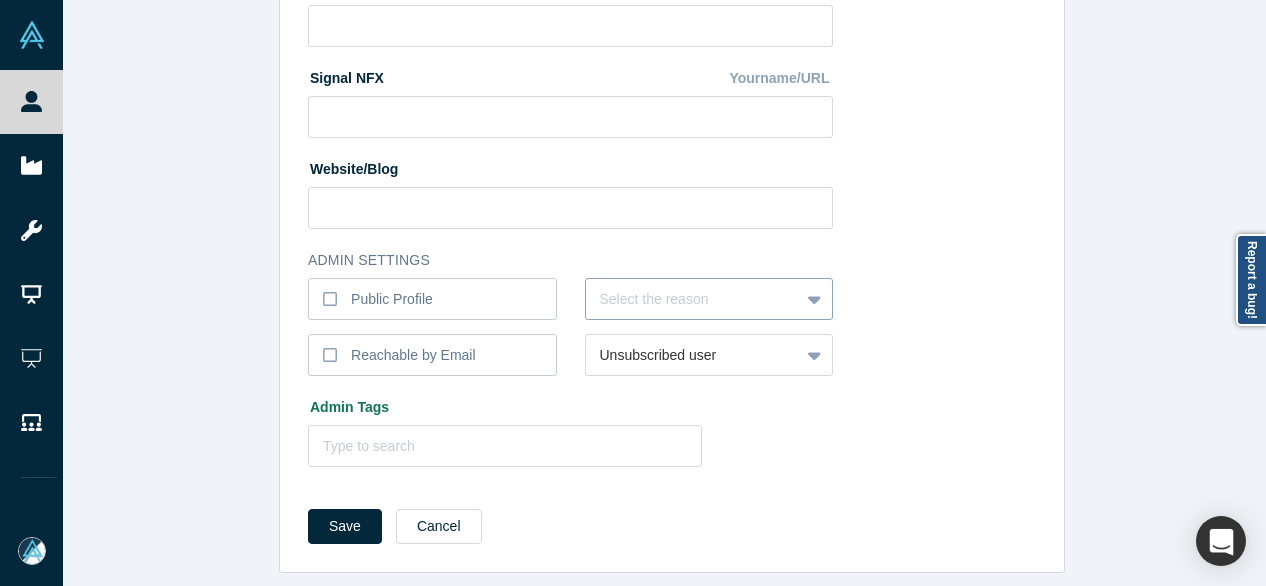 click at bounding box center [693, 299] 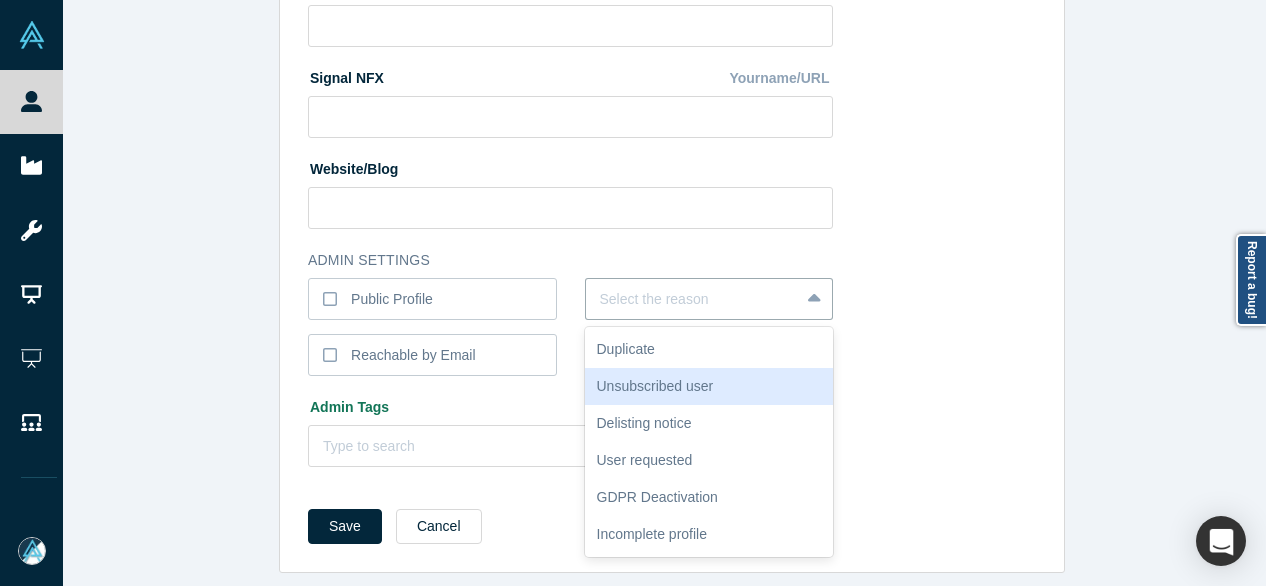 click on "Unsubscribed user" at bounding box center [709, 386] 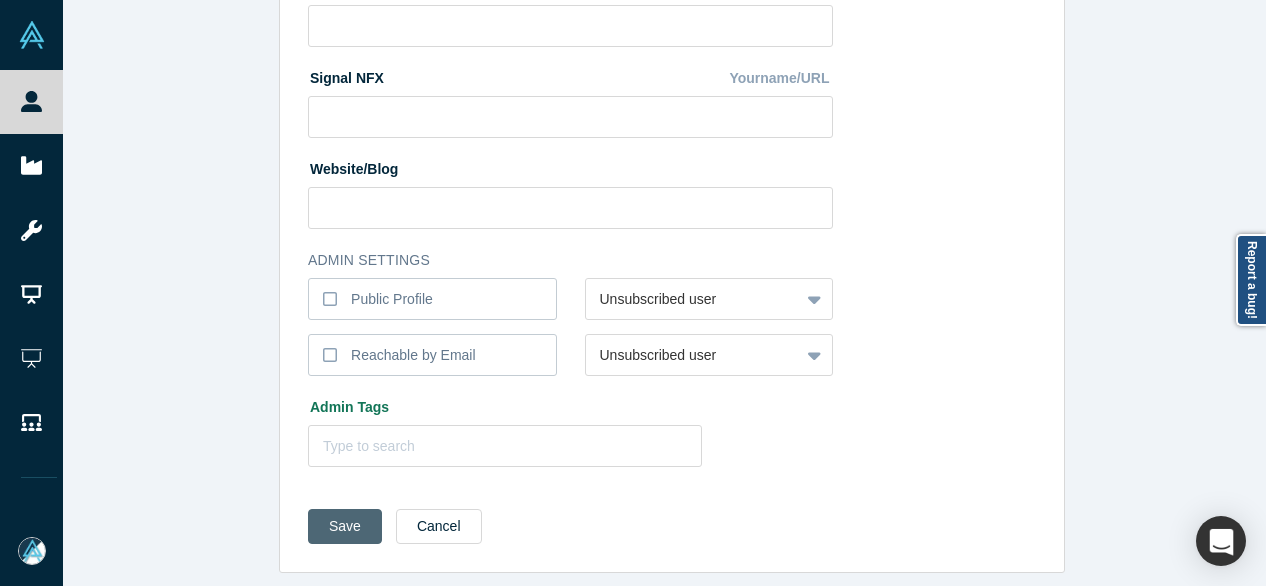 click on "Save" at bounding box center [345, 526] 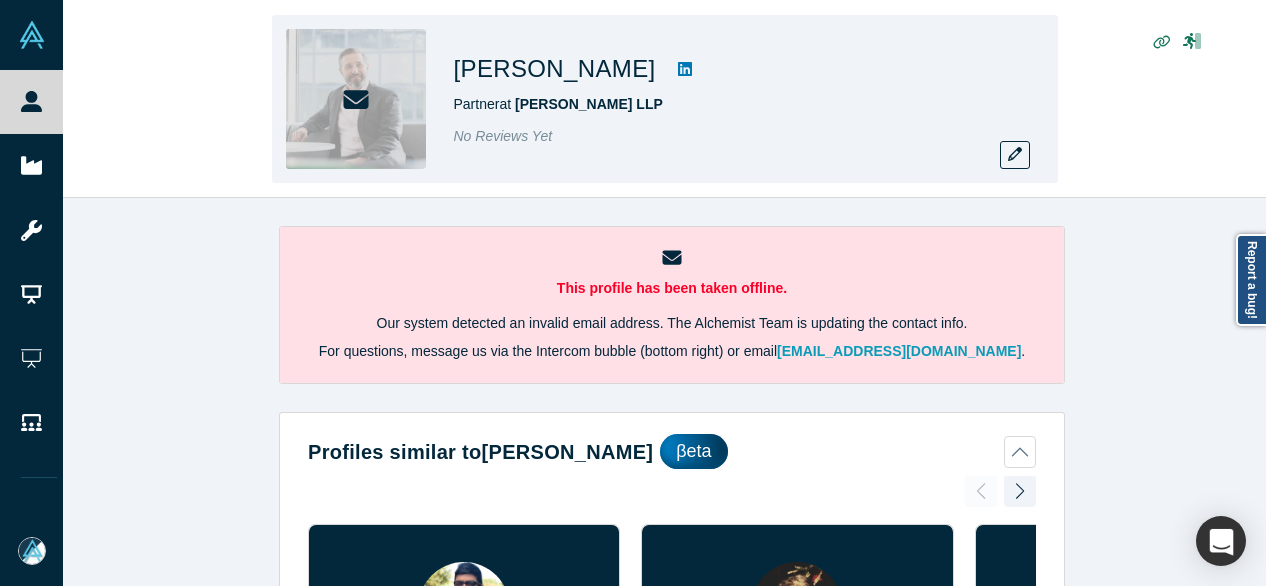 scroll, scrollTop: 0, scrollLeft: 0, axis: both 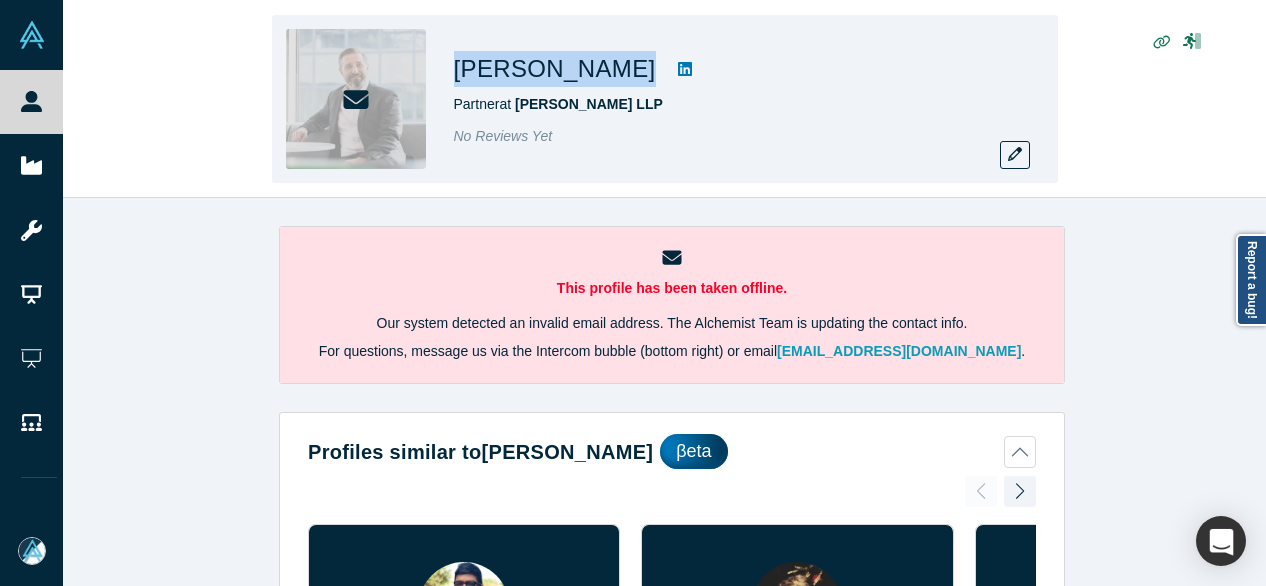 drag, startPoint x: 444, startPoint y: 69, endPoint x: 604, endPoint y: 81, distance: 160.44937 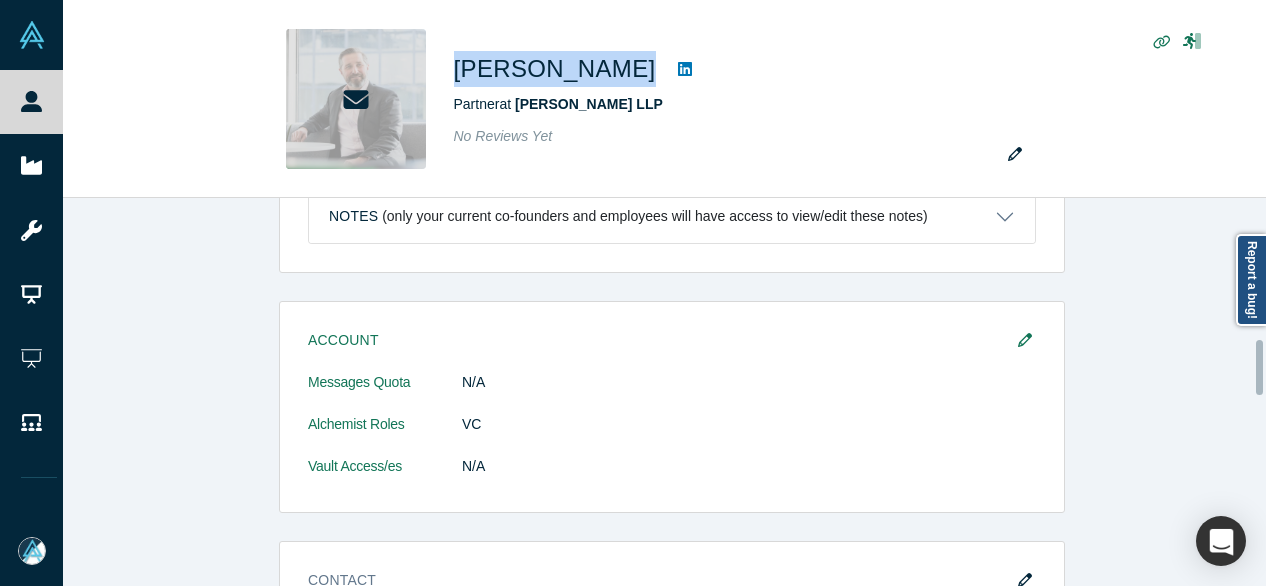 scroll, scrollTop: 1300, scrollLeft: 0, axis: vertical 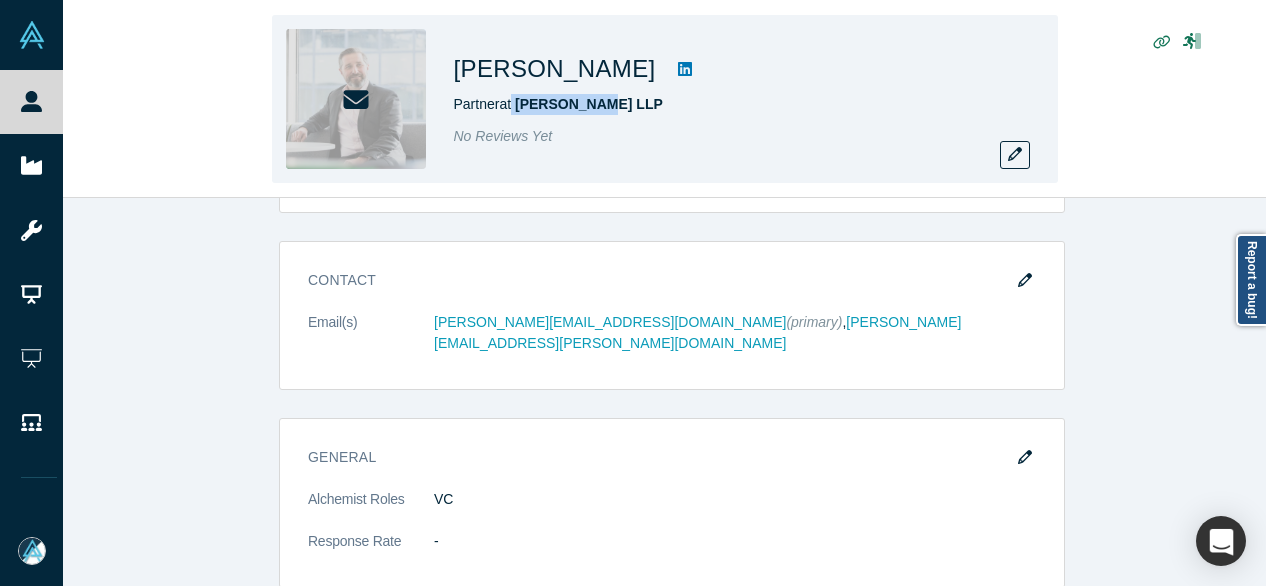 drag, startPoint x: 615, startPoint y: 99, endPoint x: 515, endPoint y: 101, distance: 100.02 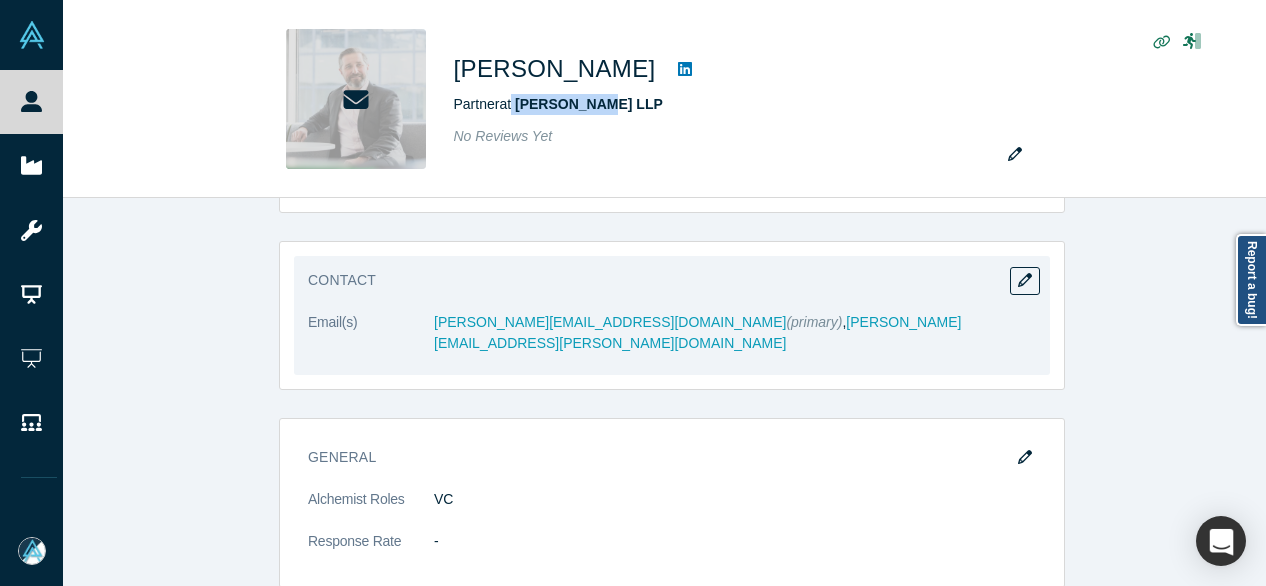 copy on "Downing LLP" 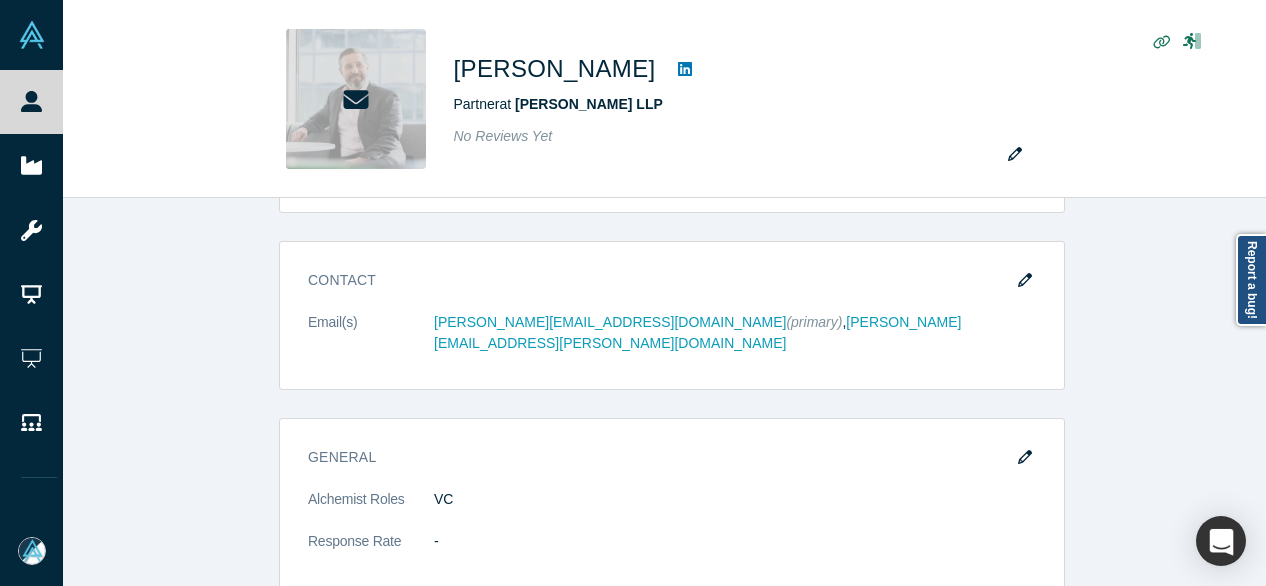 click on "Account   Messages Quota N/A Alchemist Roles VC Vault Access/es N/A Contact   Email(s) jonathan.boss@gmail.com  (primary) ,  jonathan.boss@downing.co.uk General   Alchemist Roles VC Response Rate - Current Experience   Partner  at   Downing LLP Jun 2008  -  Present Investment   Topics of Focus AI (Artificial Intelligence) · eCommerce (Electronic Commerce) · ML (Machine Learning) · Software · Healthtech (Health Technology) · Deep Tech (Deep Technology) Not Interested In N/A Investment Criteria N/A Fund Decision Maker N/A Syndicate with other investors N/A Angel Funding   Add your typical check sizes and number of investments per year. Downing LLP funding   Alchemist Portfolio   Add Alchemist companies you have invested in. Mentor / Advisor   Select your mentor type and your availability. Show Empty Sections" at bounding box center (672, 820) 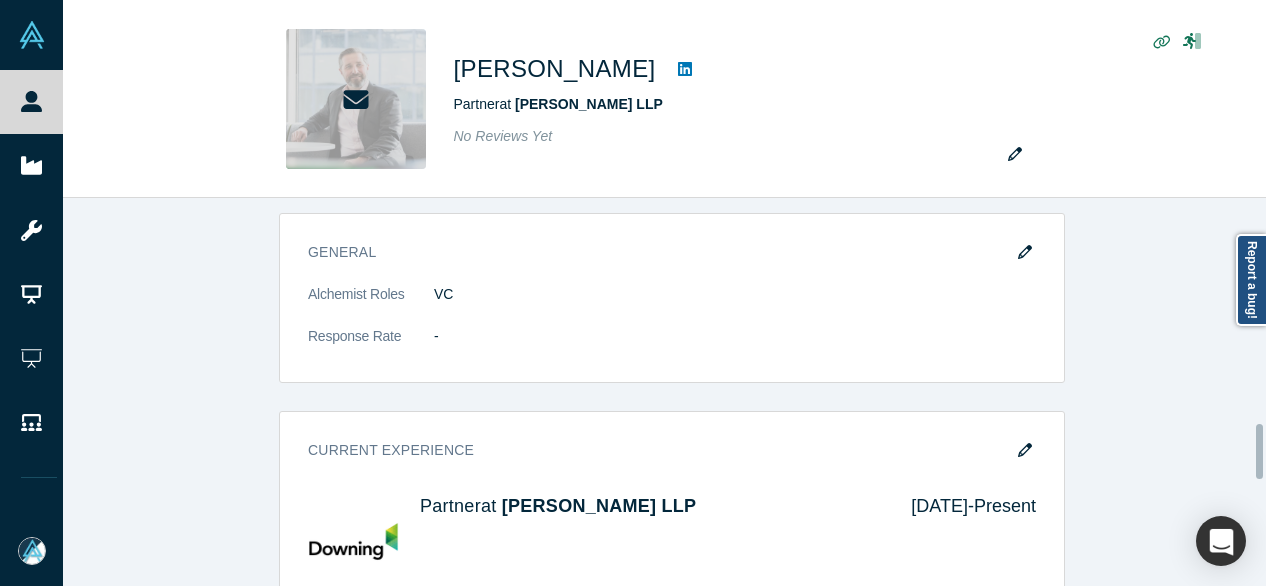 scroll, scrollTop: 1400, scrollLeft: 0, axis: vertical 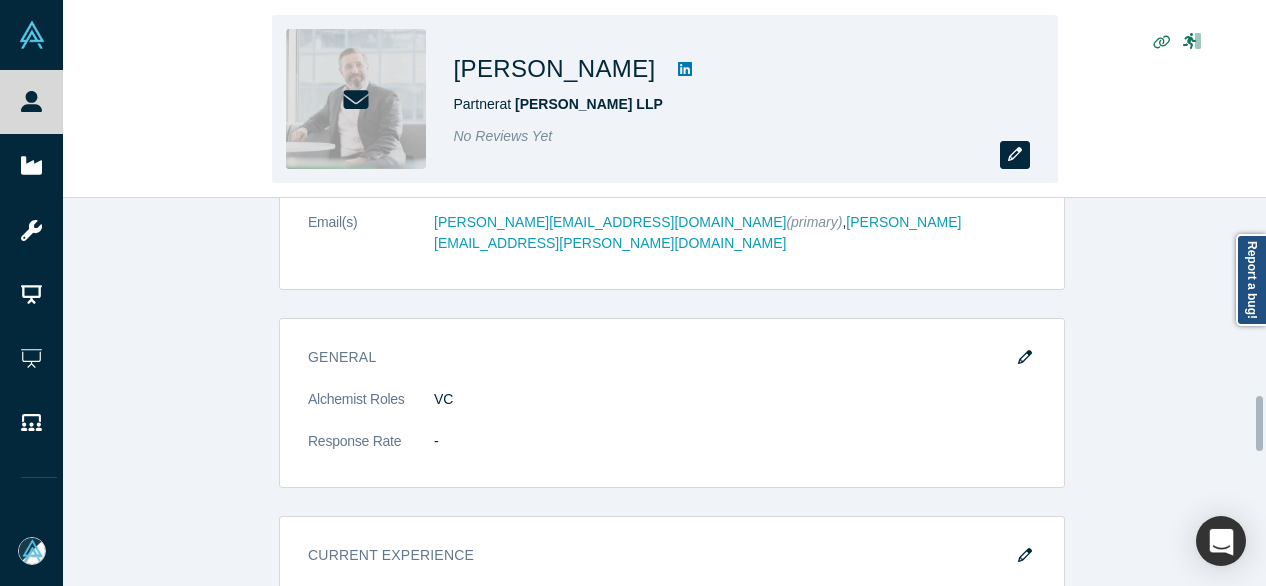 click 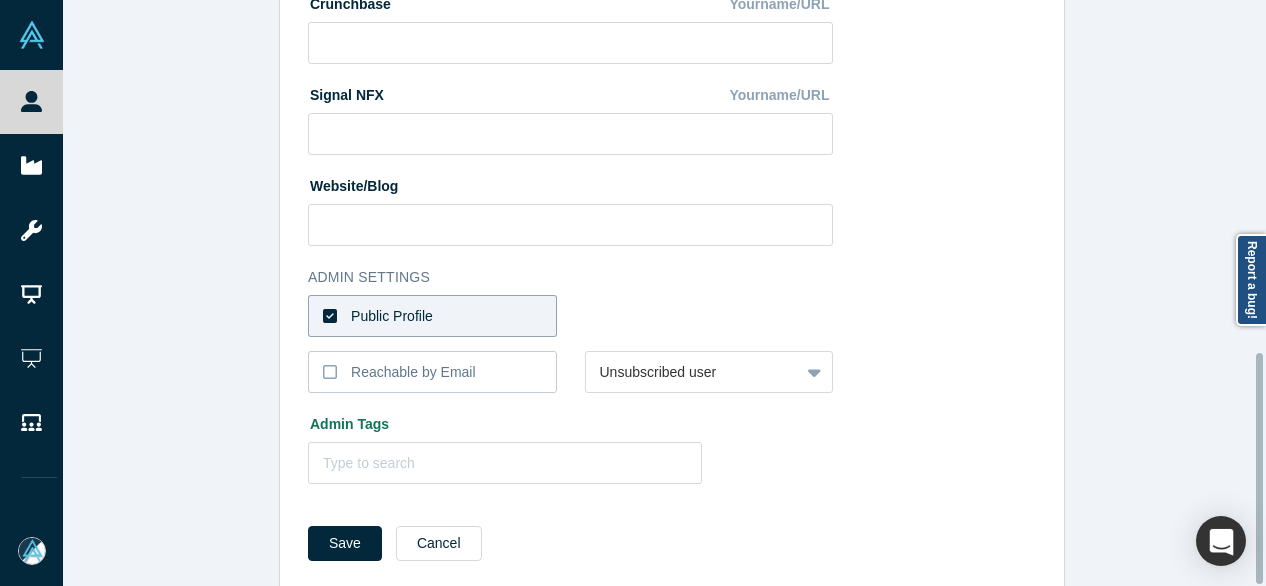 scroll, scrollTop: 896, scrollLeft: 0, axis: vertical 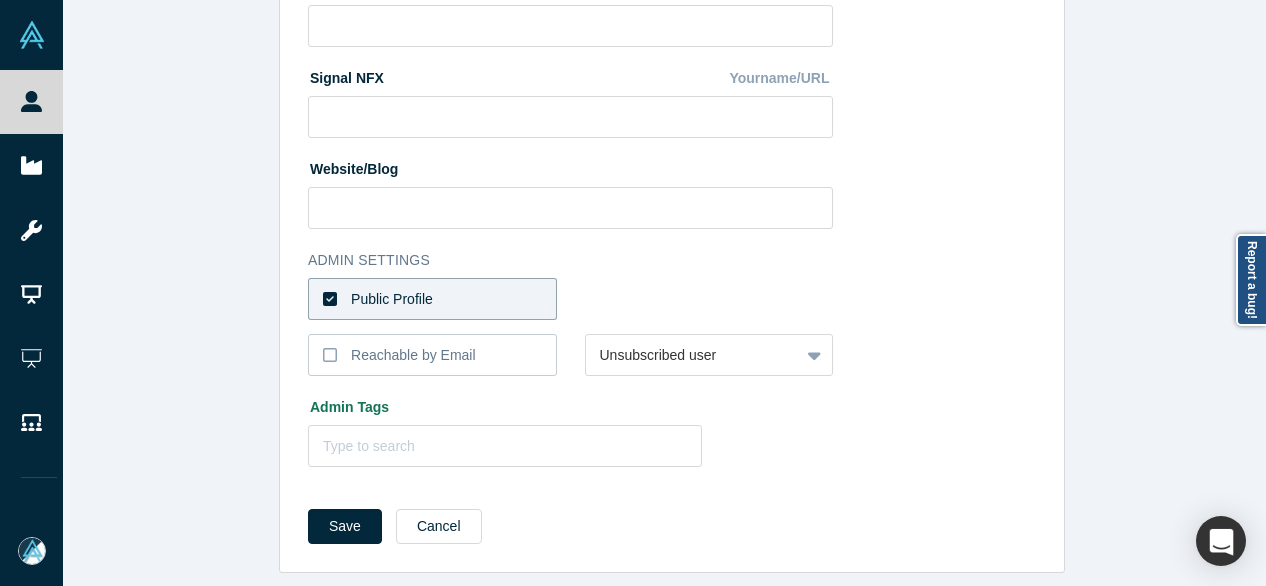 click on "Public Profile" at bounding box center [432, 299] 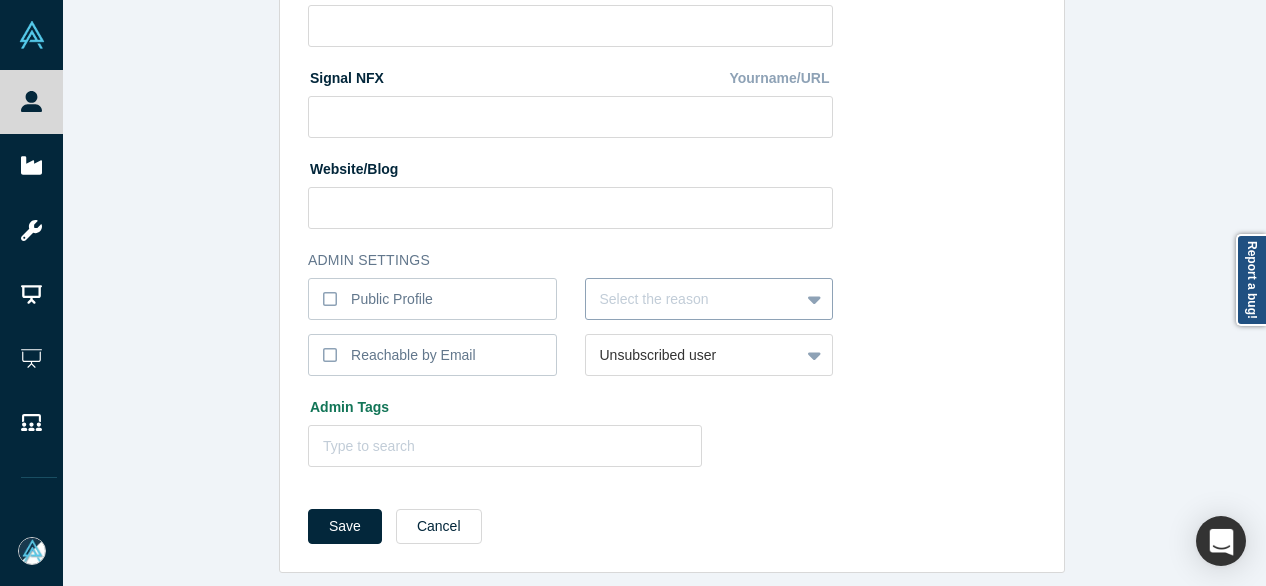 click at bounding box center (693, 299) 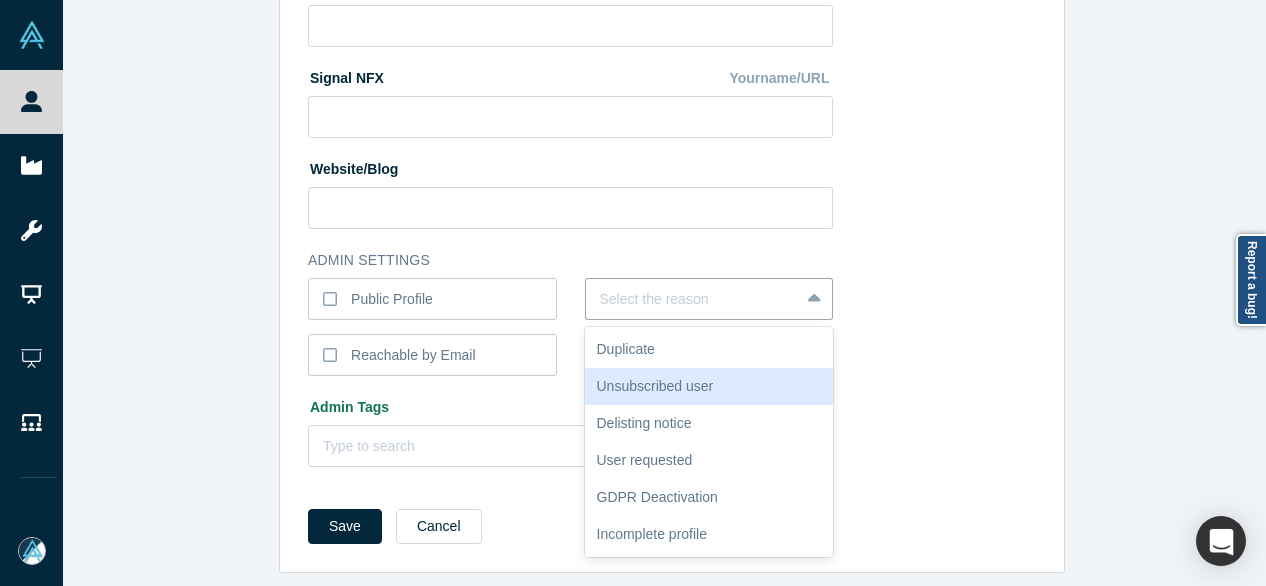 click on "Unsubscribed user" at bounding box center (709, 386) 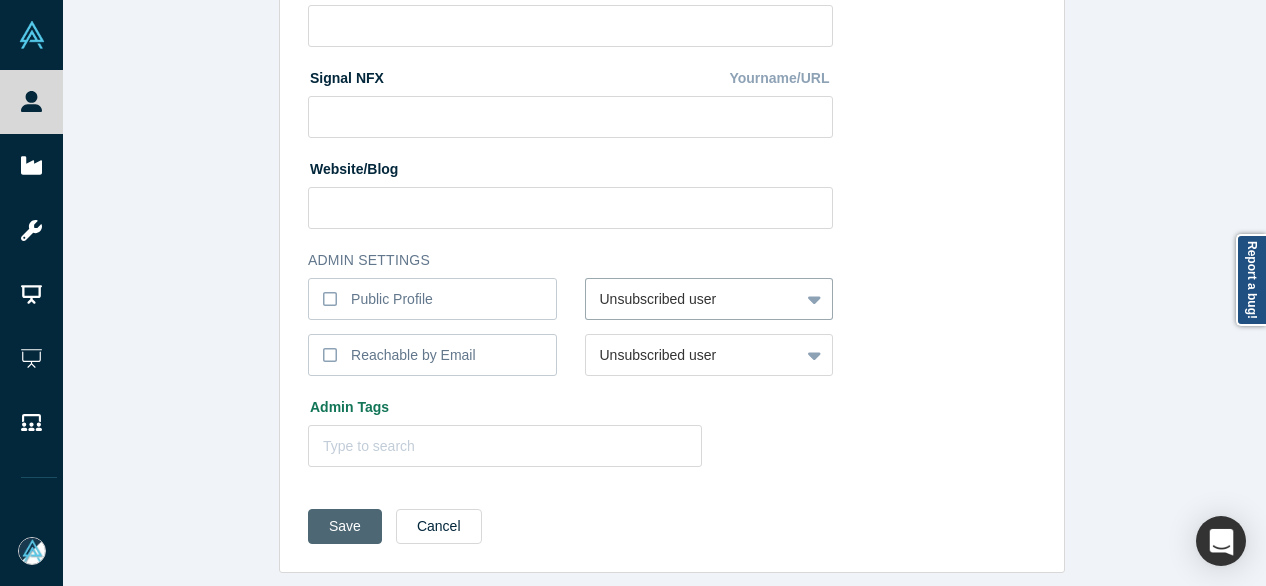 click on "Save" at bounding box center [345, 526] 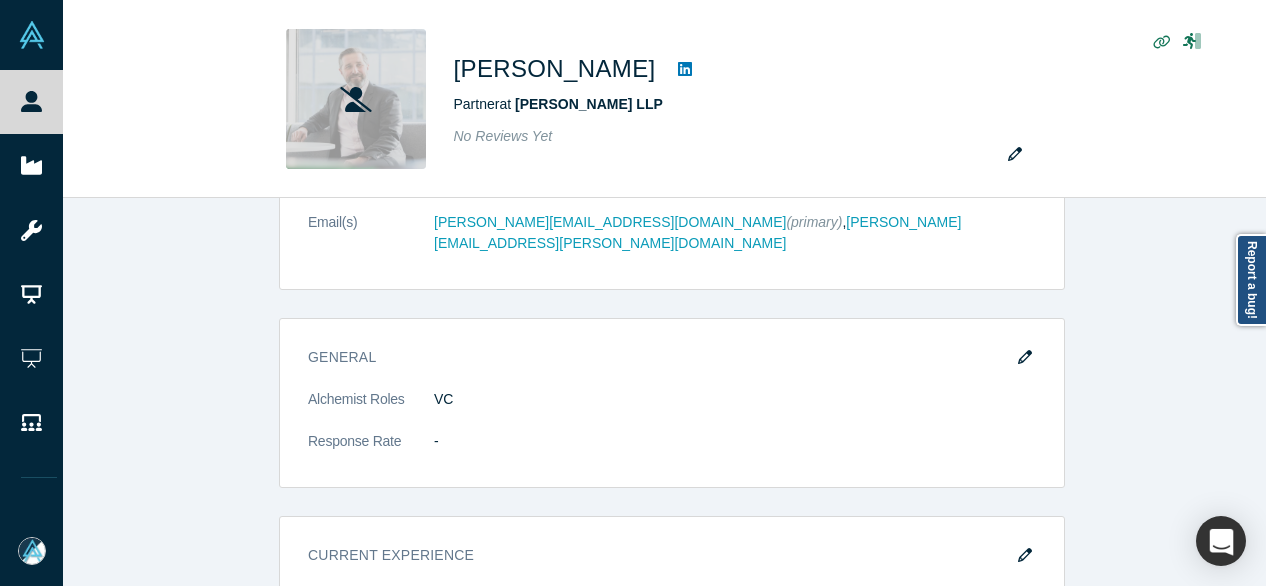 scroll, scrollTop: 0, scrollLeft: 0, axis: both 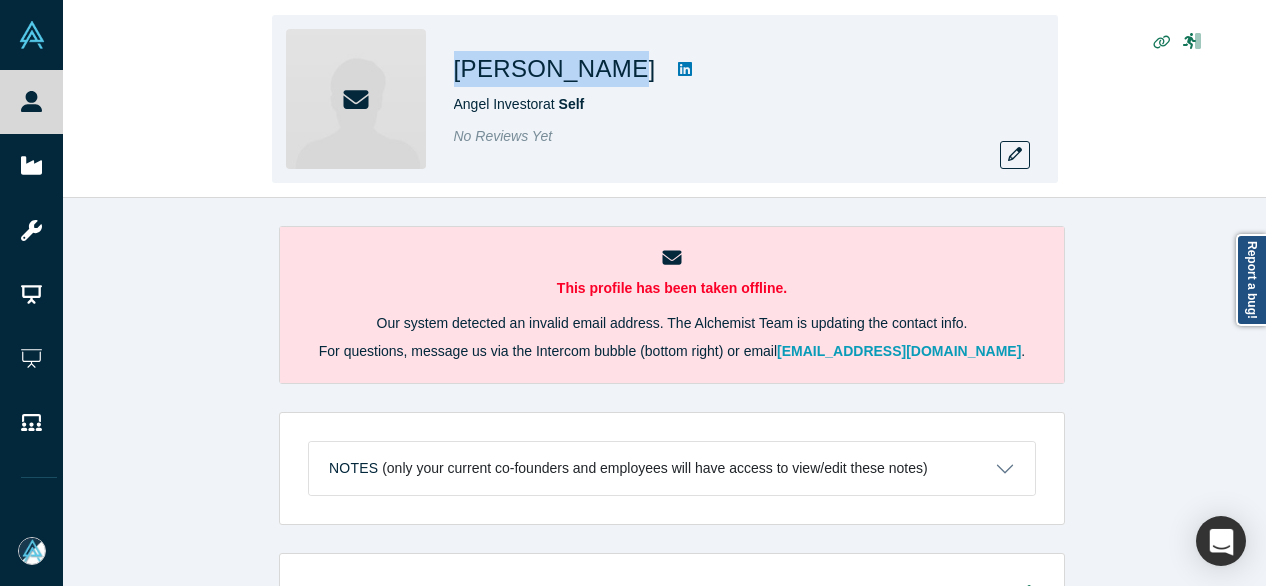 drag, startPoint x: 450, startPoint y: 80, endPoint x: 596, endPoint y: 80, distance: 146 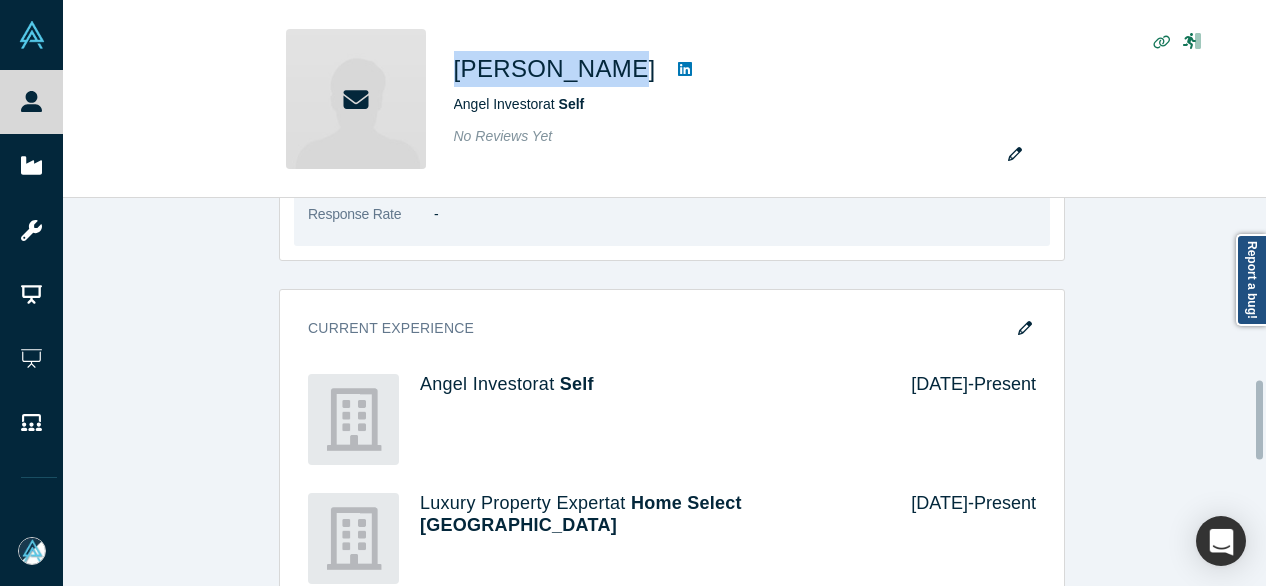 scroll, scrollTop: 900, scrollLeft: 0, axis: vertical 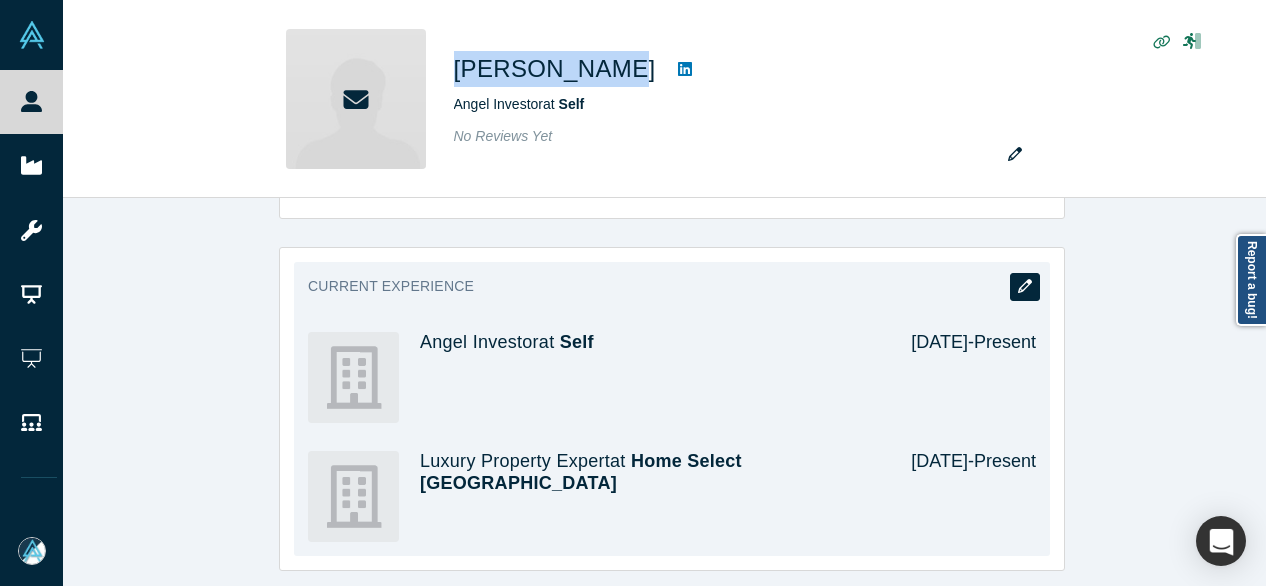 click at bounding box center (1025, 287) 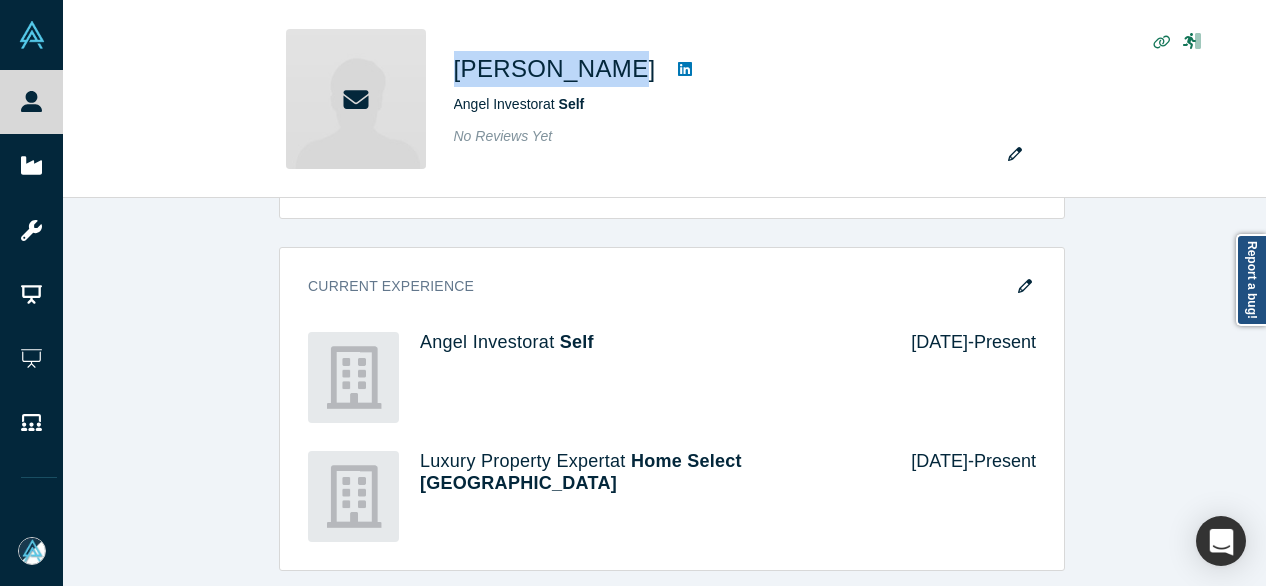 click on "This profile has been taken offline. Our system detected an invalid email address. The Alchemist Team is updating the contact info. For questions, message us via the Intercom bubble (bottom right) or email  [EMAIL_ADDRESS][DOMAIN_NAME] . Notes   (only your current co-founders and employees will have access to view/edit these notes) Notes will be visible only to your current co-founders. Save Cancel Account   Messages Quota N/A Alchemist Roles VC Vault Access/es N/A Contact   Email(s) [EMAIL_ADDRESS][DOMAIN_NAME]  (primary) General   Alchemist Roles VC Response Rate - Current Experience   Angel Investor  at   Self [DATE]  -  Present Luxury Property Expert  at   Home Select [GEOGRAPHIC_DATA][PERSON_NAME][DATE]  -  Present Investment   Add your focus areas and compelling investment characteristics. Angel Funding   Add your typical check sizes and number of investments per year. Self funding   Alchemist Portfolio   Add Alchemist companies you have invested in. Mentor / Advisor   Select your mentor type and your availability." at bounding box center [672, 399] 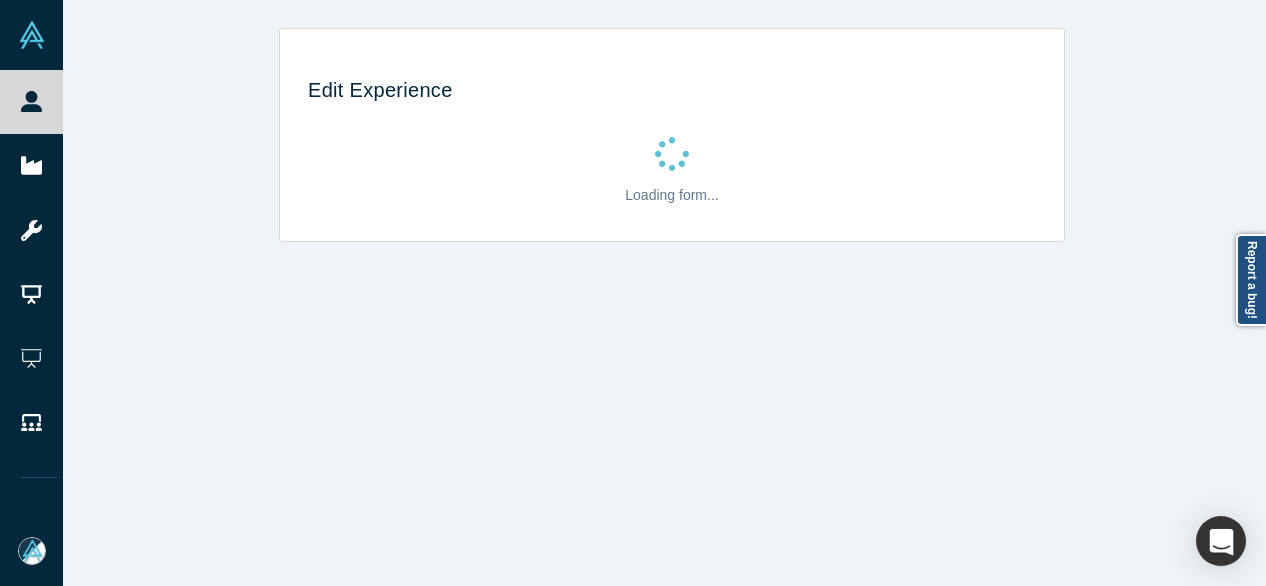 scroll, scrollTop: 0, scrollLeft: 0, axis: both 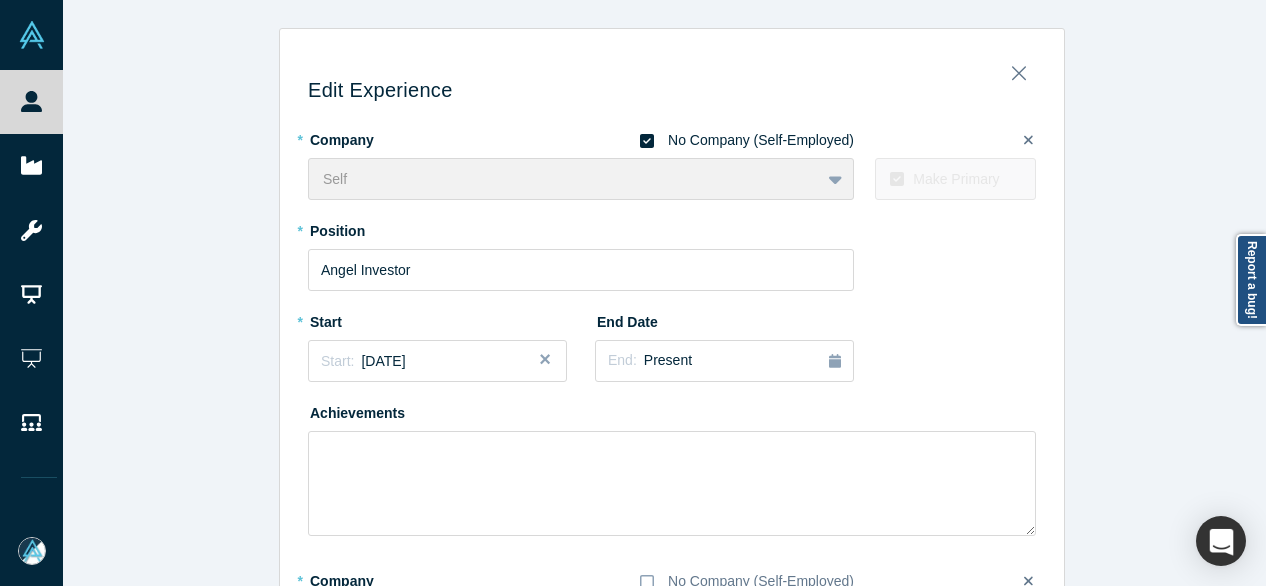 click on "Edit Experience * Company No Company (Self-Employed) Self
To pick up a draggable item, press the space bar.
While dragging, use the arrow keys to move the item.
Press space again to drop the item in its new position, or press escape to cancel.
Make Primary * Position Angel Investor * Start Start: [DATE] End Date End: Present Achievements * Company No Company (Self-Employed) Home Select [GEOGRAPHIC_DATA]
To pick up a draggable item, press the space bar.
While dragging, use the arrow keys to move the item.
Press space again to drop the item in its new position, or press escape to cancel.
Make Primary Position Luxury Property Expert * Start Start: [DATE] End Date End: Present Achievements another Experience Save Cancel" at bounding box center (672, 571) 